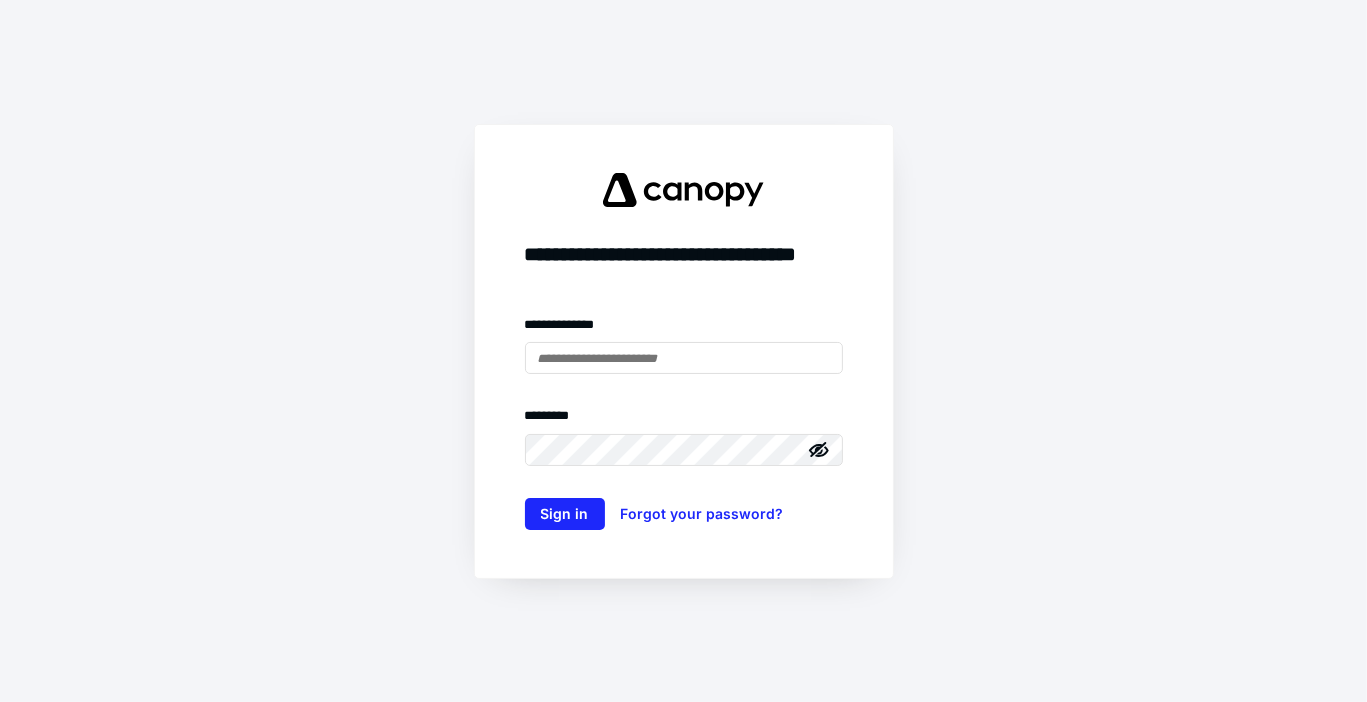 scroll, scrollTop: 0, scrollLeft: 0, axis: both 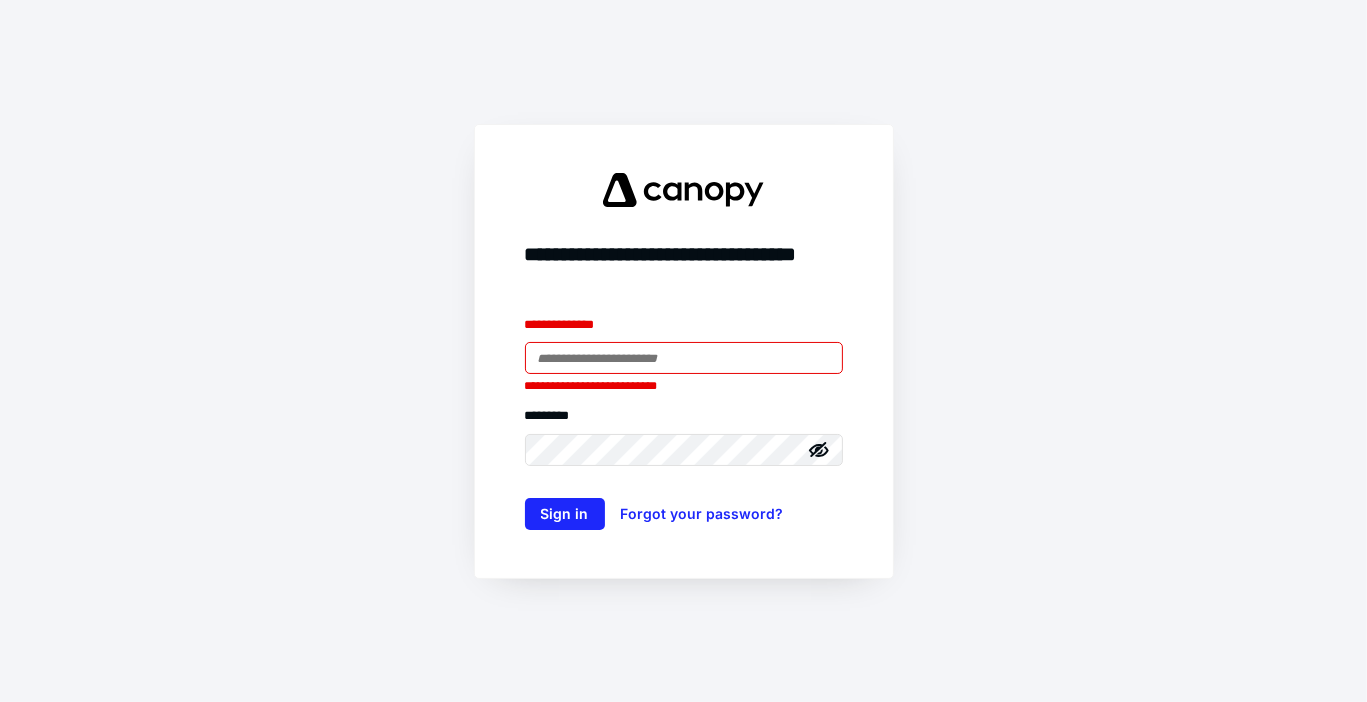 click at bounding box center (684, 358) 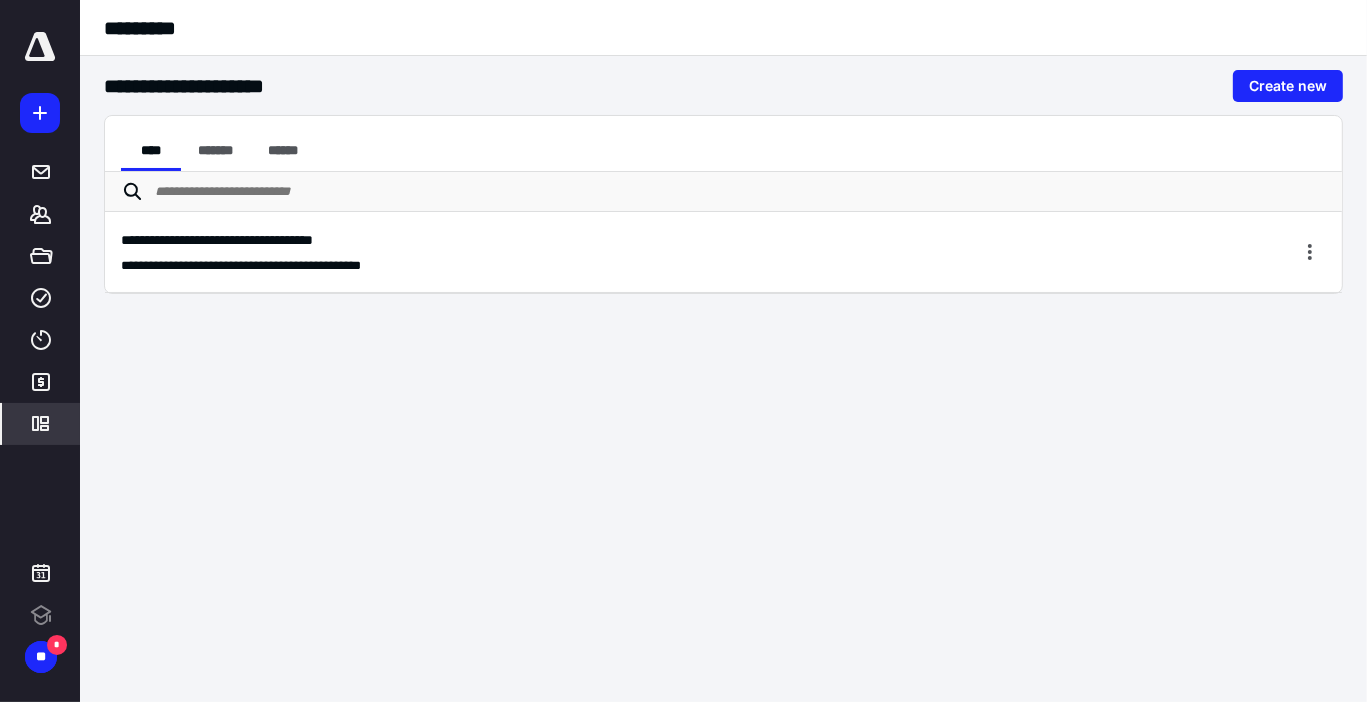 scroll, scrollTop: 0, scrollLeft: 0, axis: both 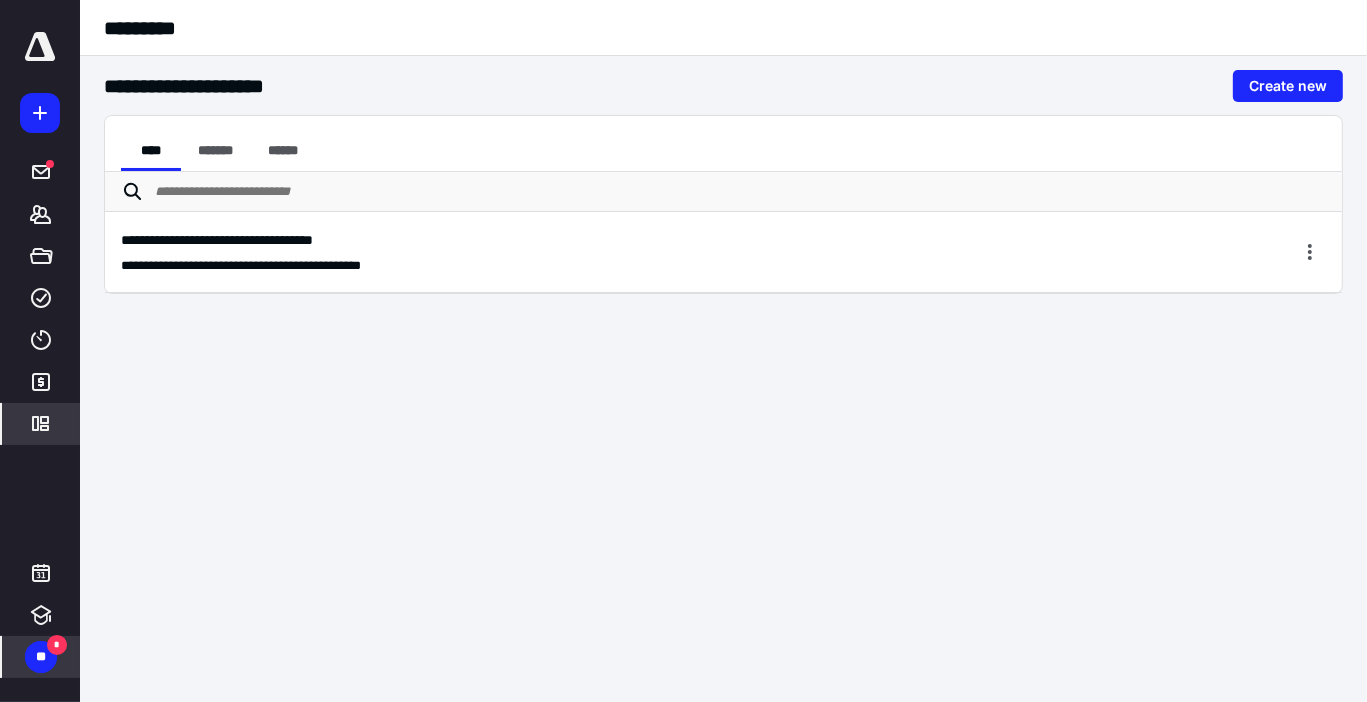 click on "**" at bounding box center (41, 657) 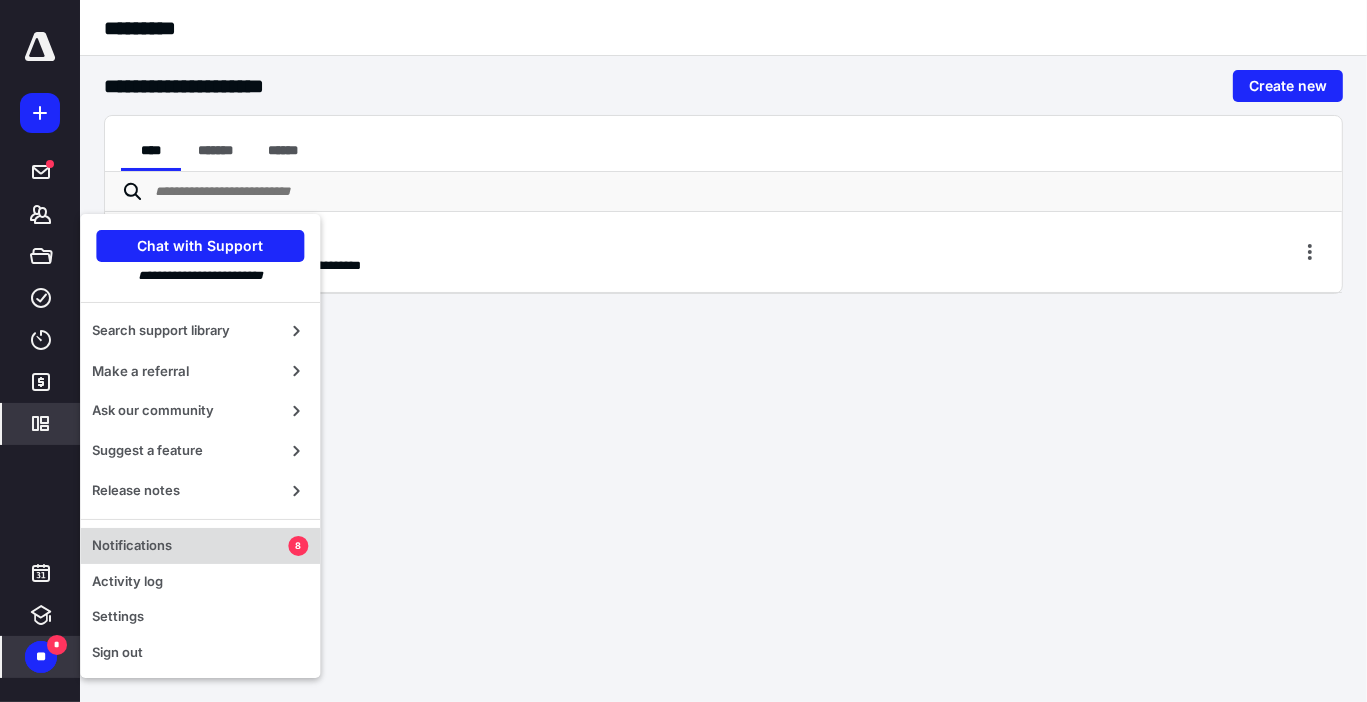 click on "Notifications" at bounding box center (190, 546) 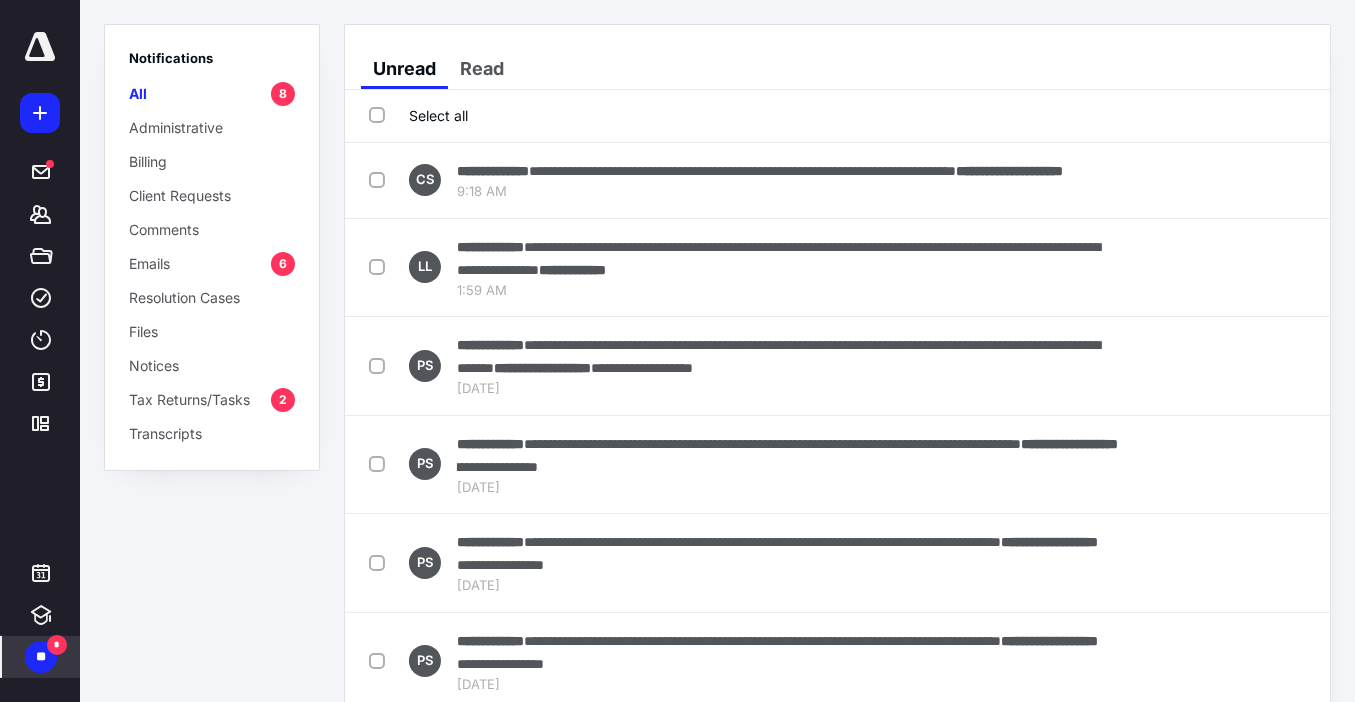 click on "Tax Returns/Tasks" at bounding box center (189, 399) 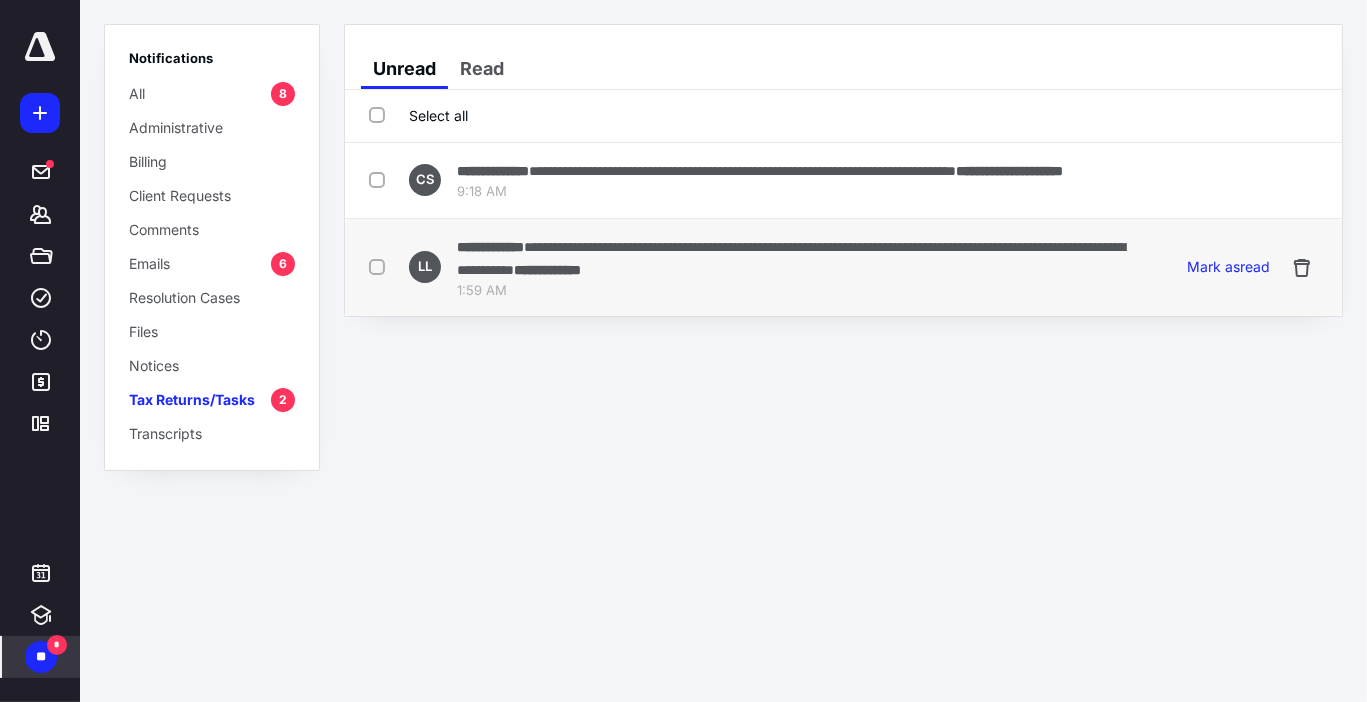 click on "**********" at bounding box center [791, 258] 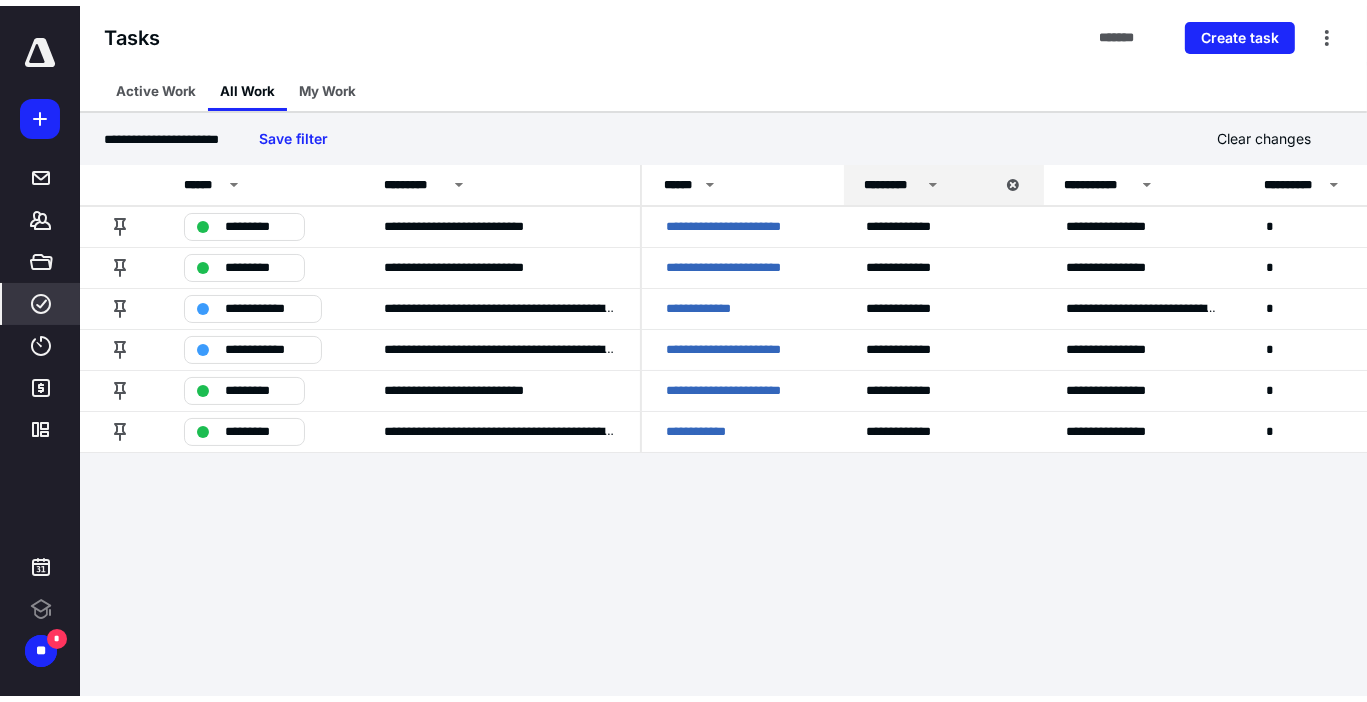 scroll, scrollTop: 0, scrollLeft: 0, axis: both 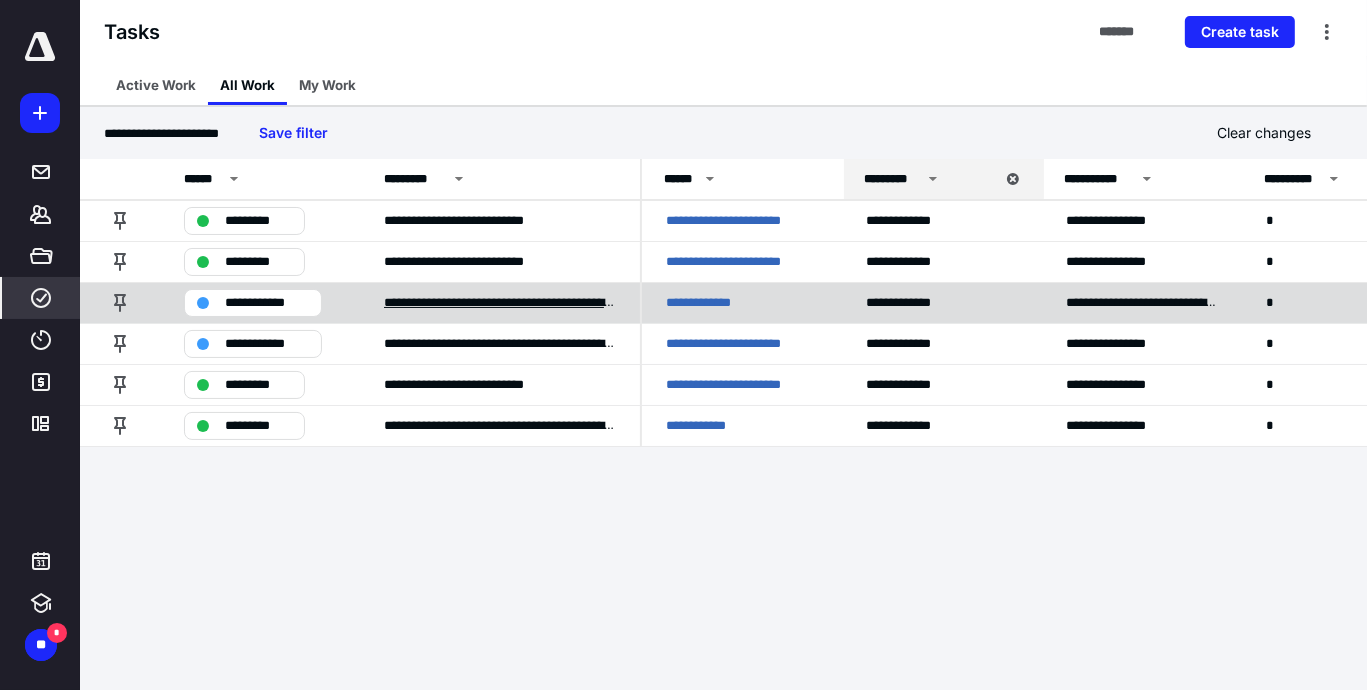 click on "**********" at bounding box center (500, 303) 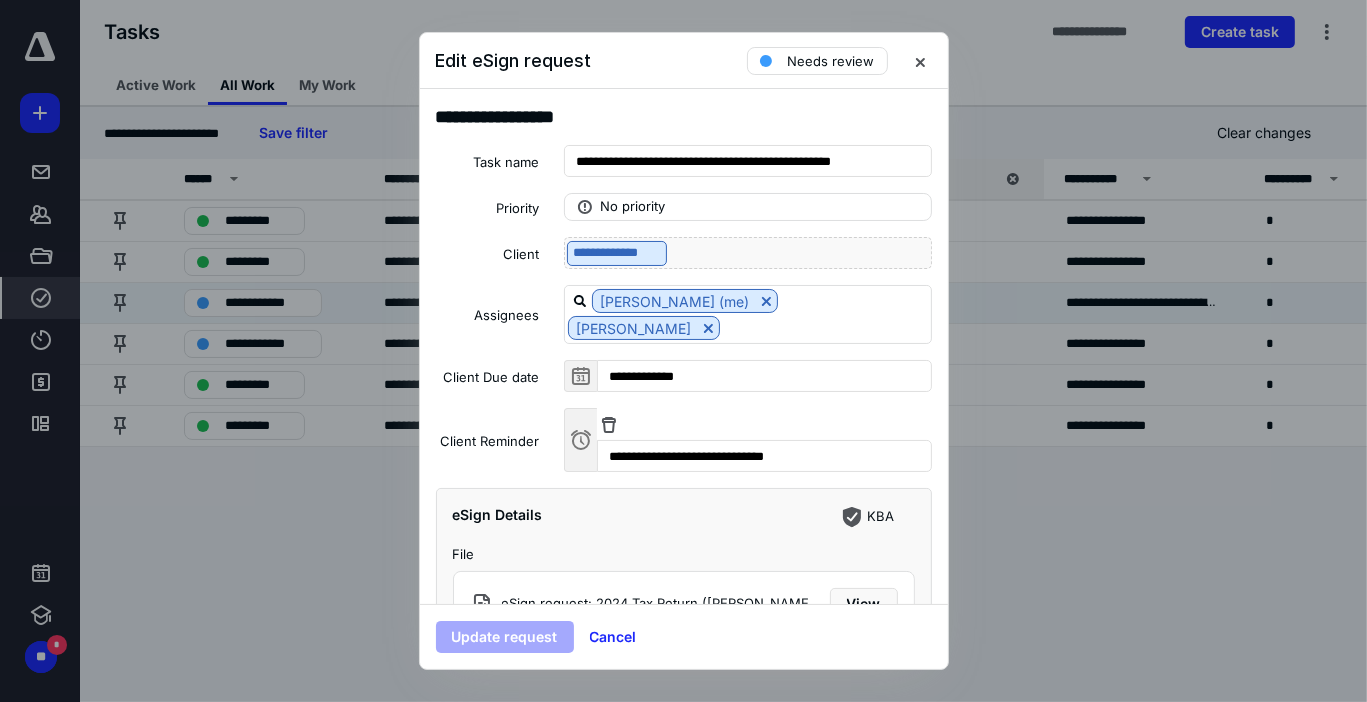 scroll, scrollTop: 191, scrollLeft: 0, axis: vertical 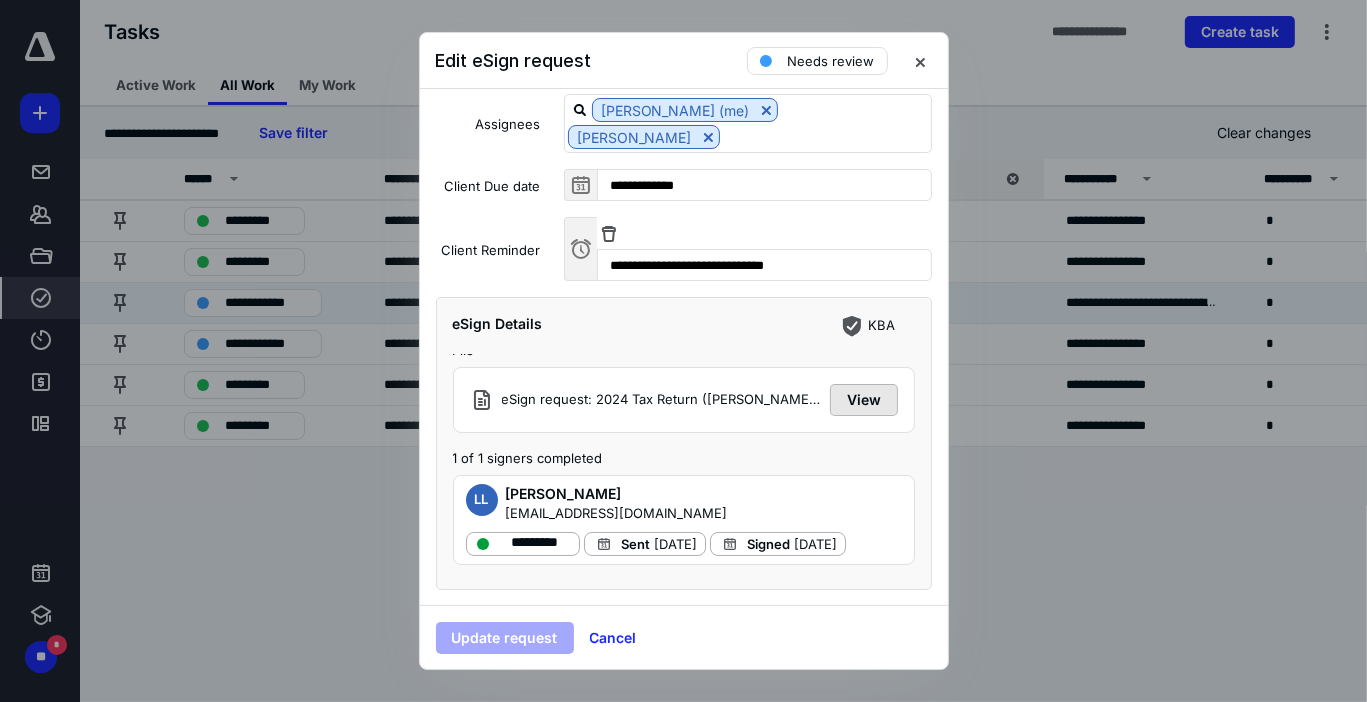 click on "View" at bounding box center [864, 400] 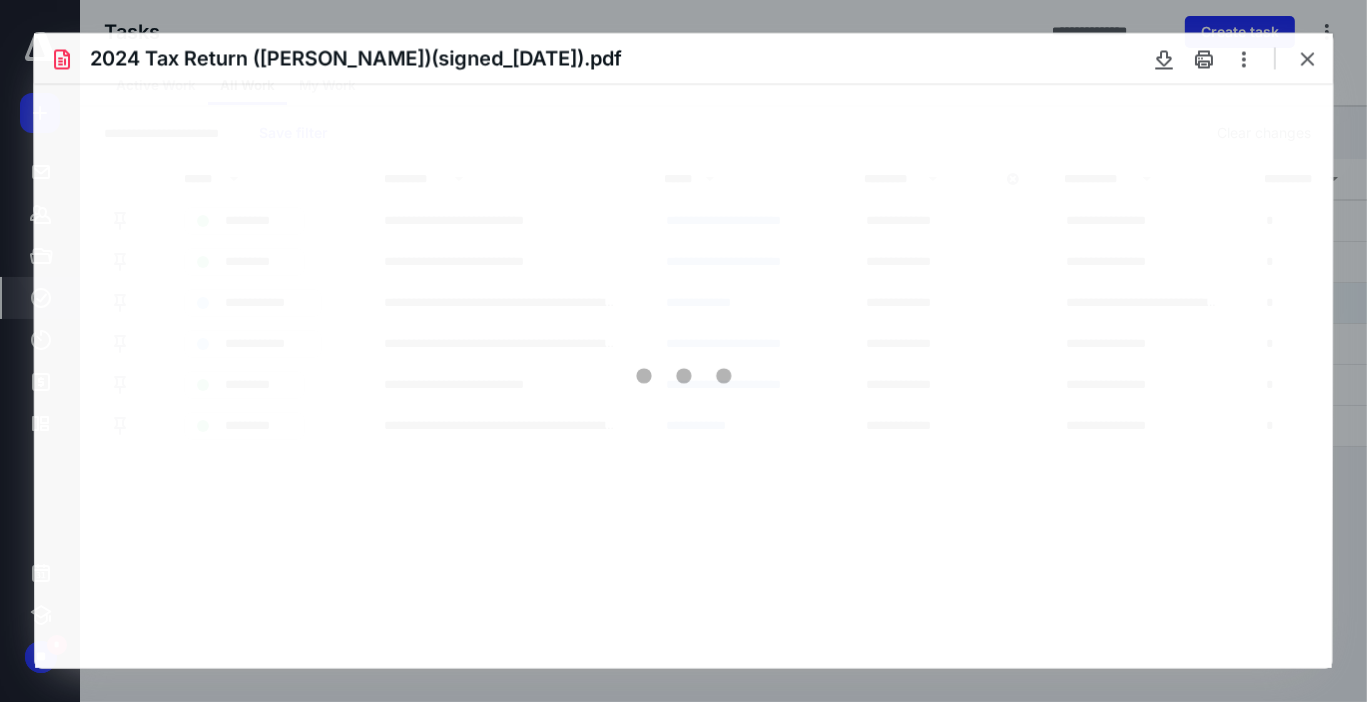 scroll, scrollTop: 0, scrollLeft: 0, axis: both 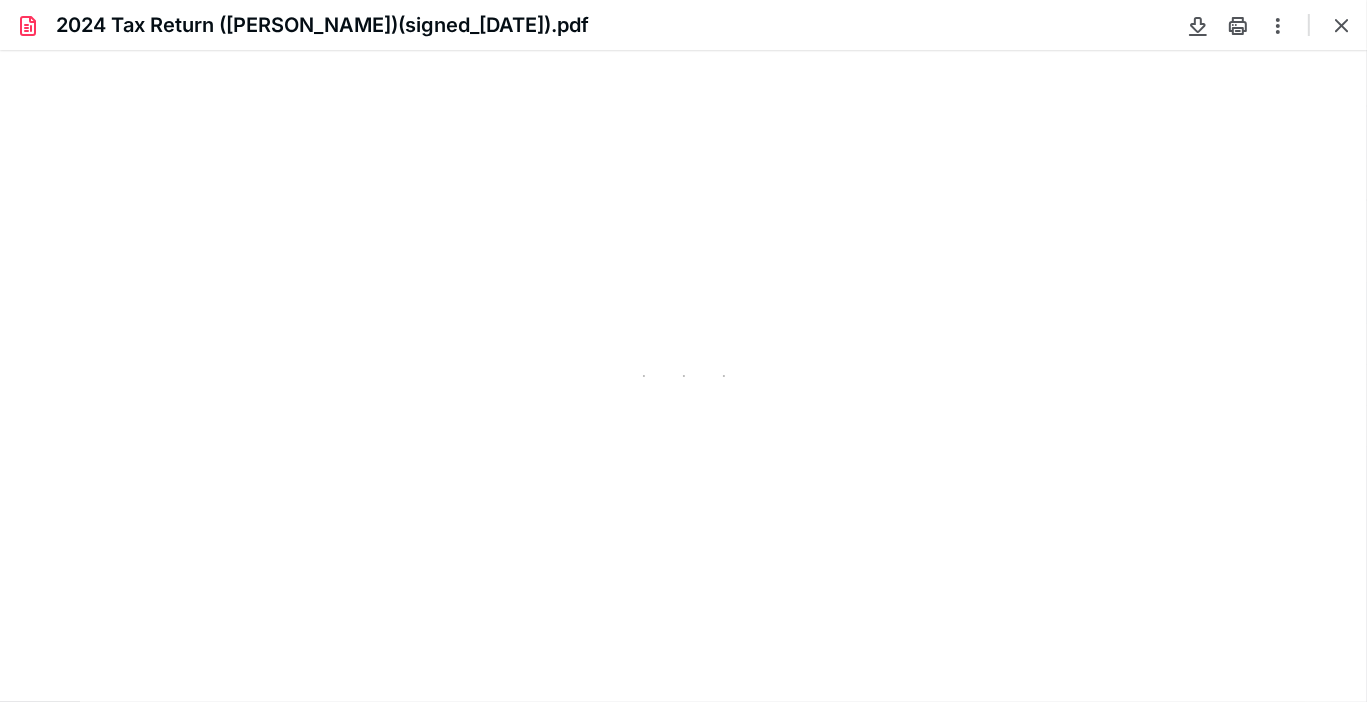 type on "78" 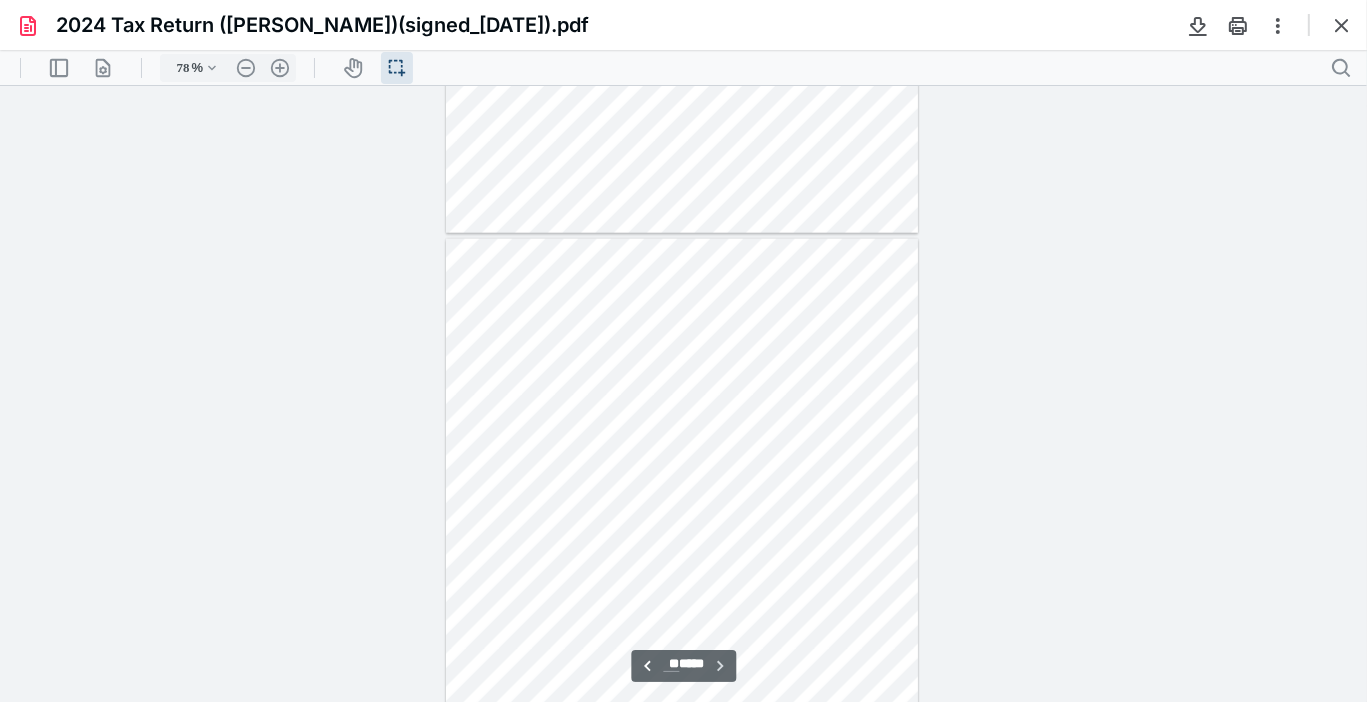 scroll, scrollTop: 9239, scrollLeft: 0, axis: vertical 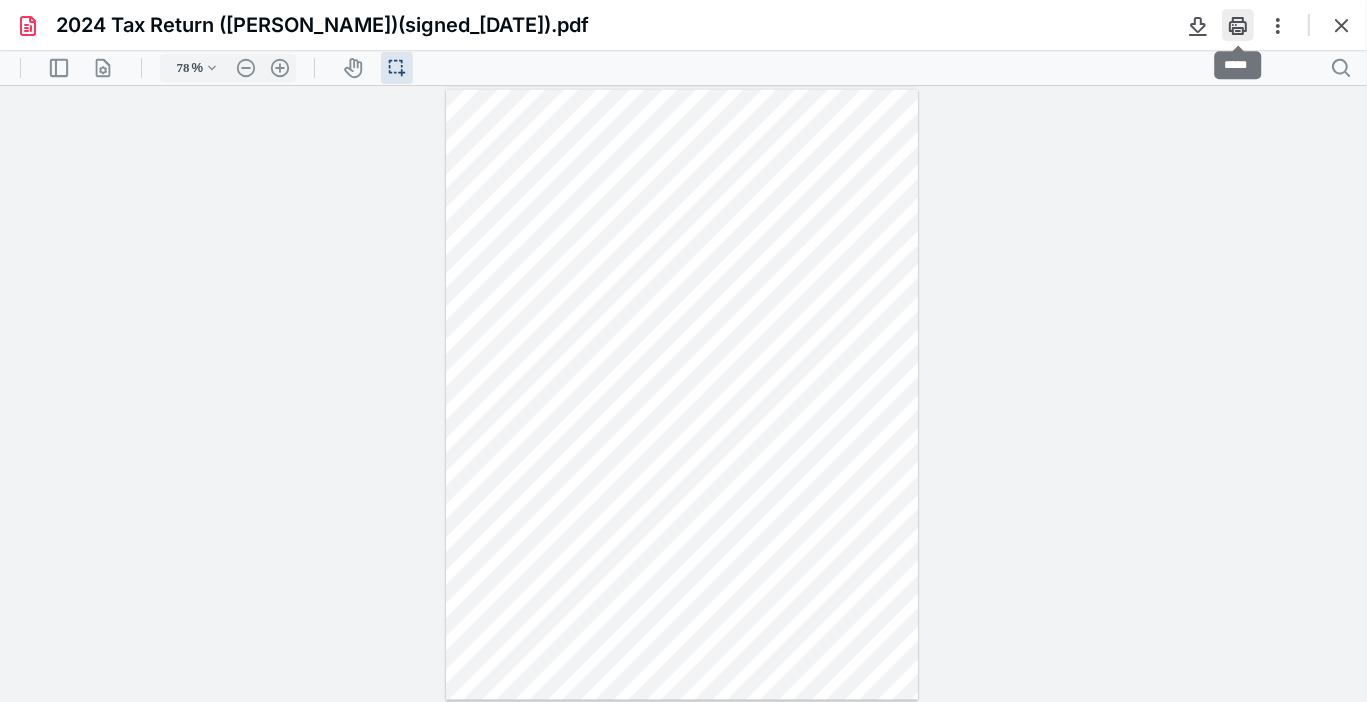 click at bounding box center (1238, 25) 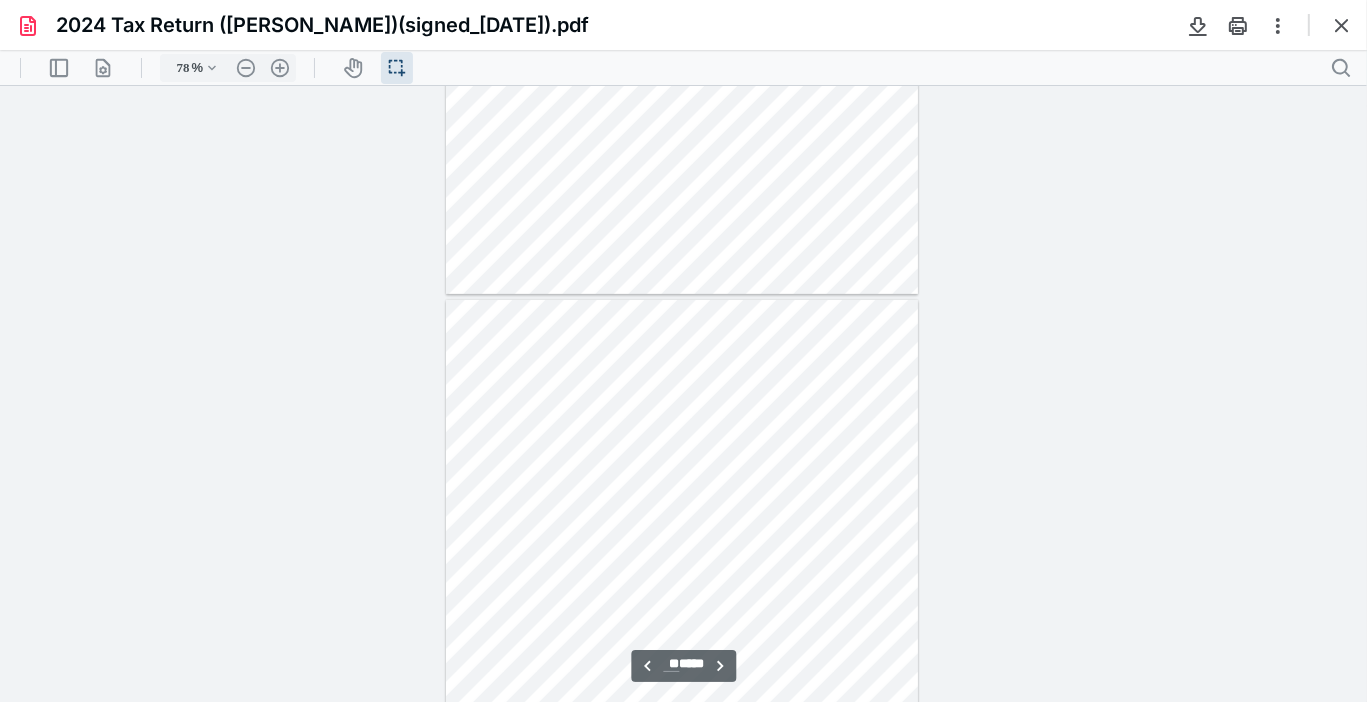 type on "**" 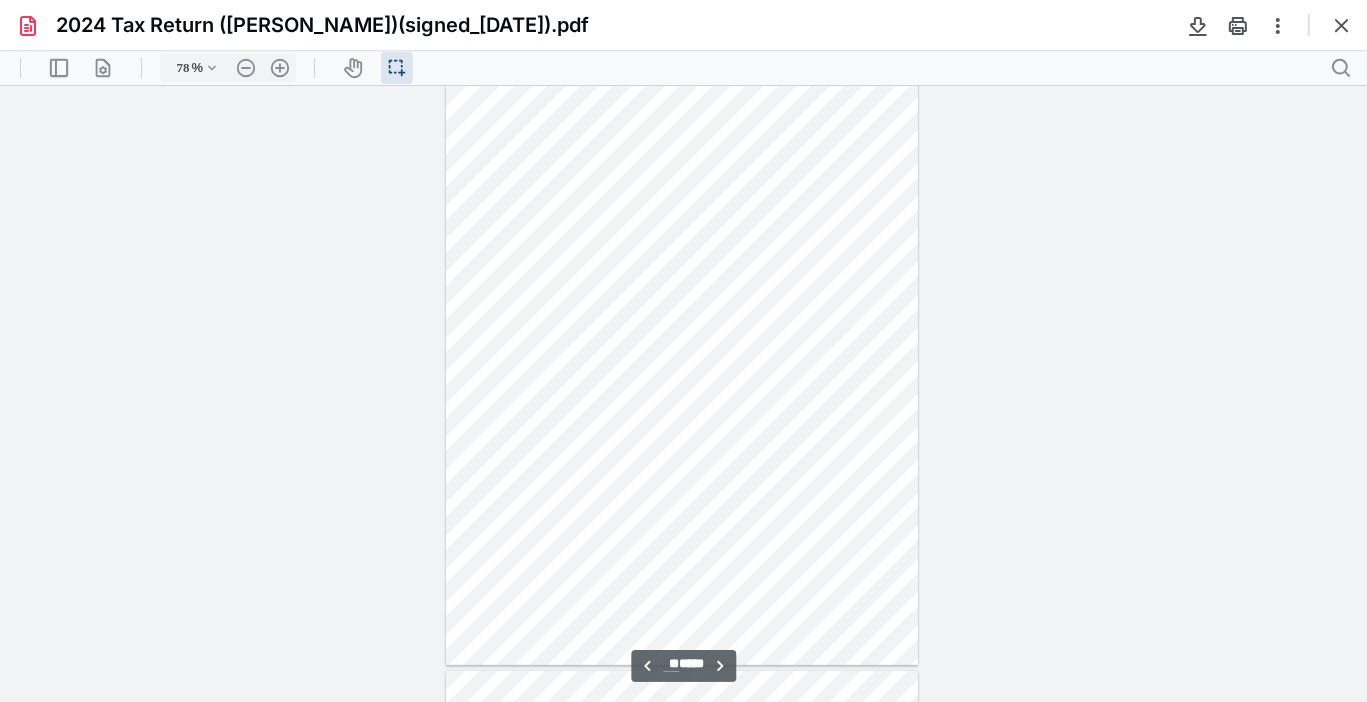 scroll, scrollTop: 7399, scrollLeft: 0, axis: vertical 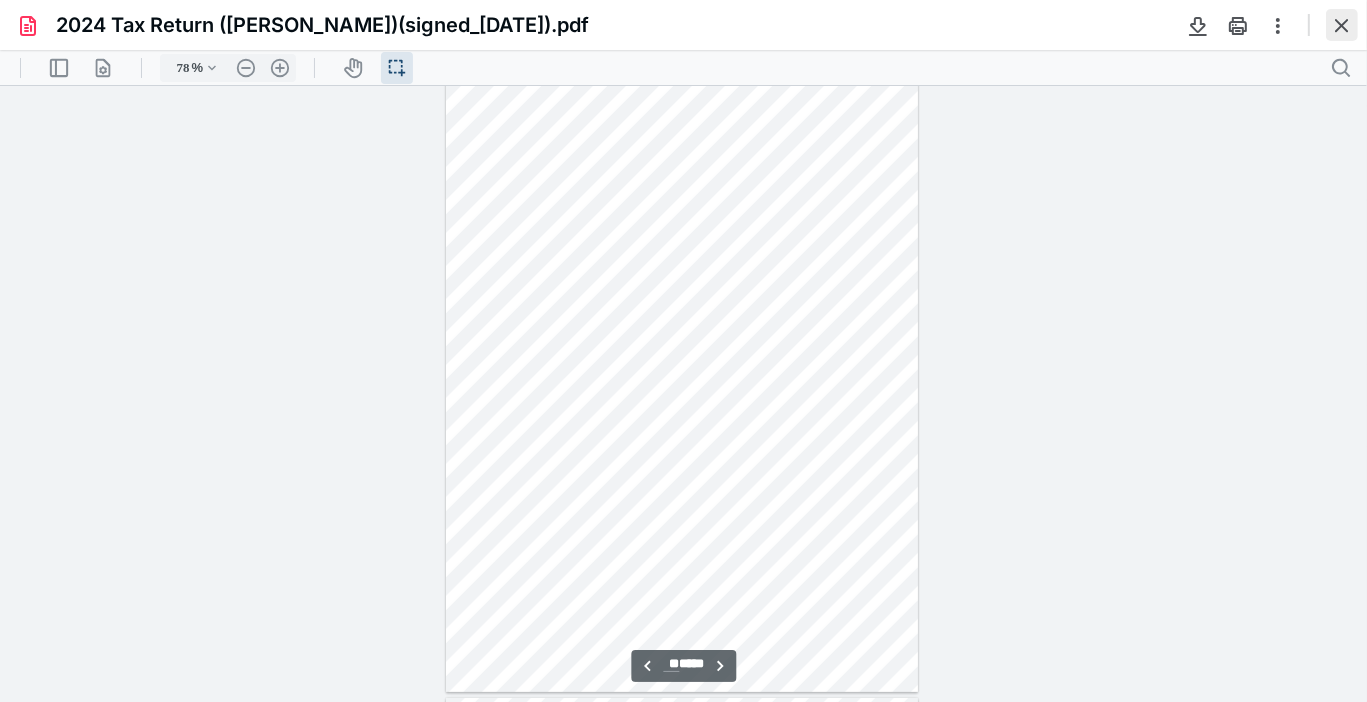 click at bounding box center [1342, 25] 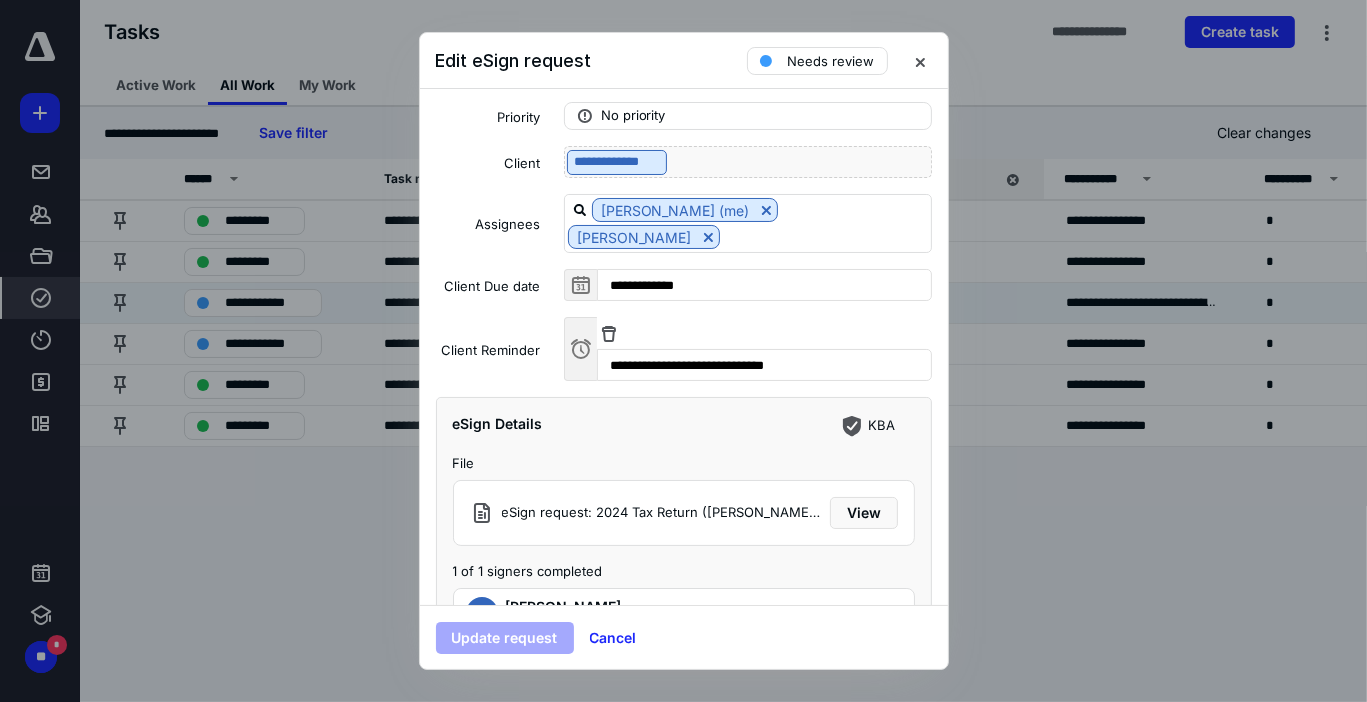 scroll, scrollTop: 191, scrollLeft: 0, axis: vertical 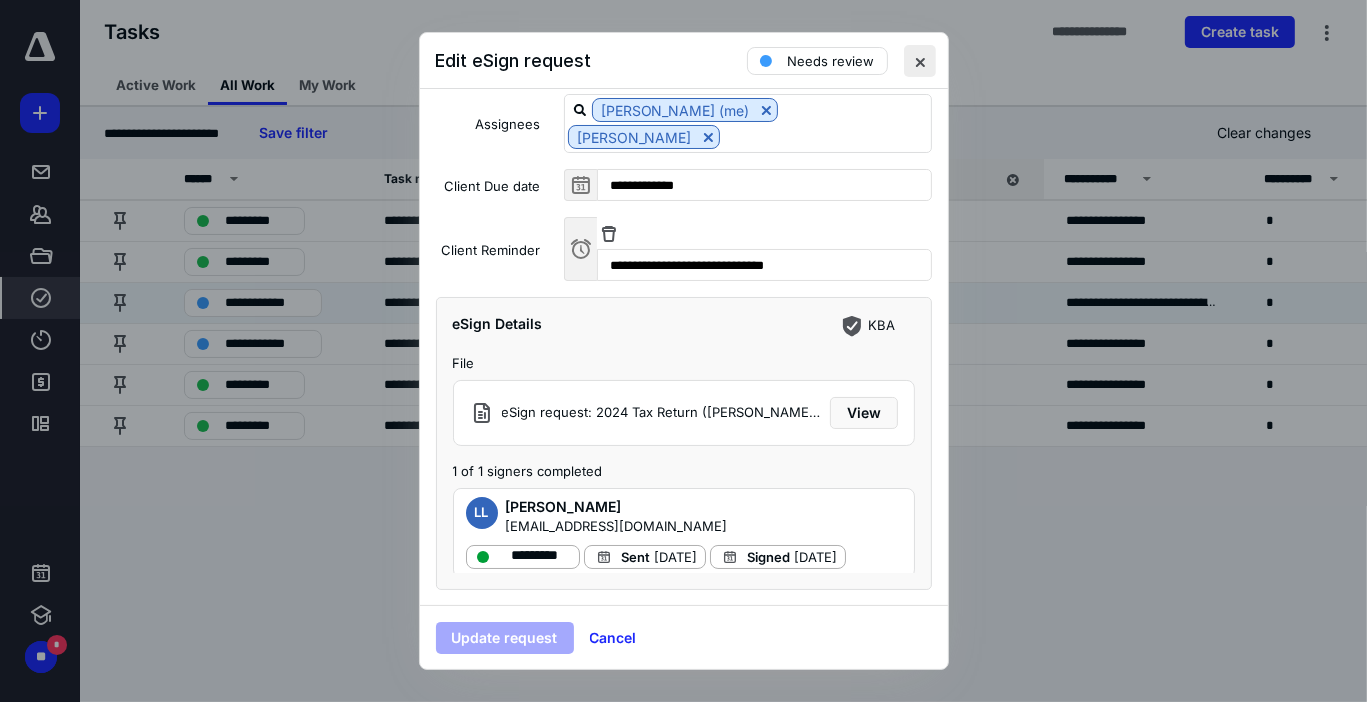 click at bounding box center [920, 61] 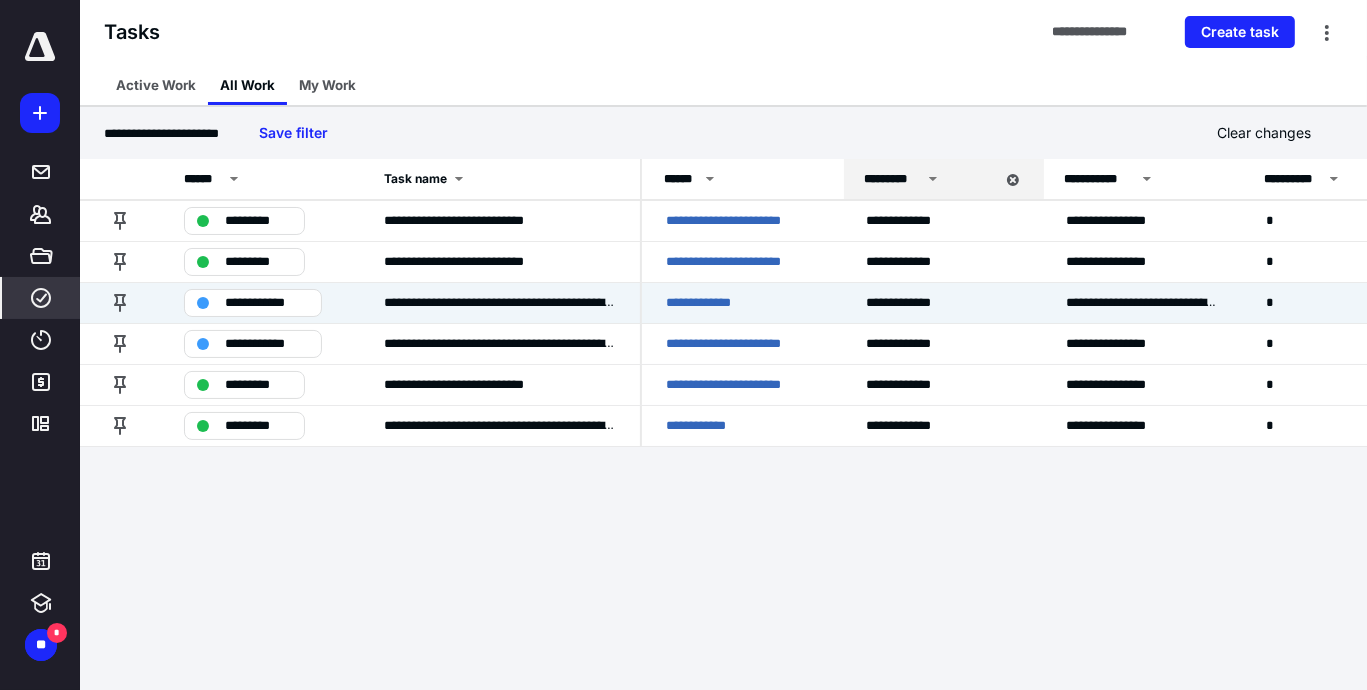 click on "**********" at bounding box center [683, 345] 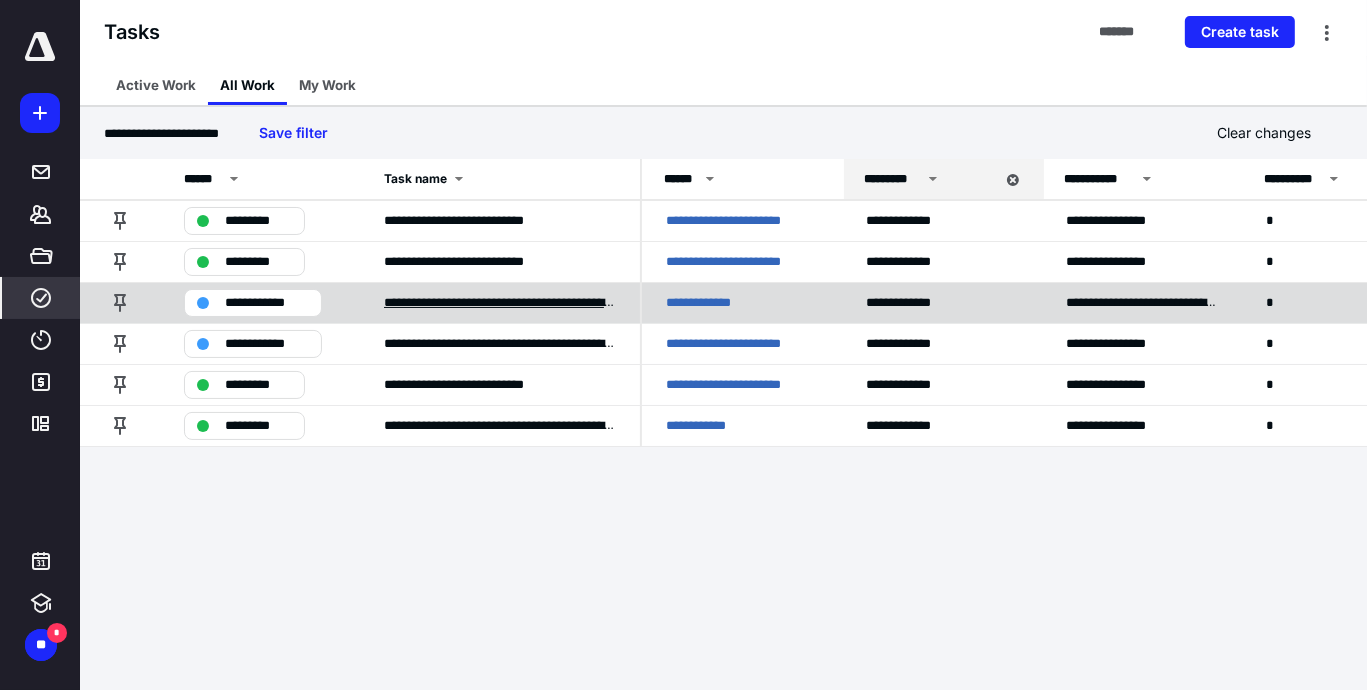 click on "**********" at bounding box center [500, 303] 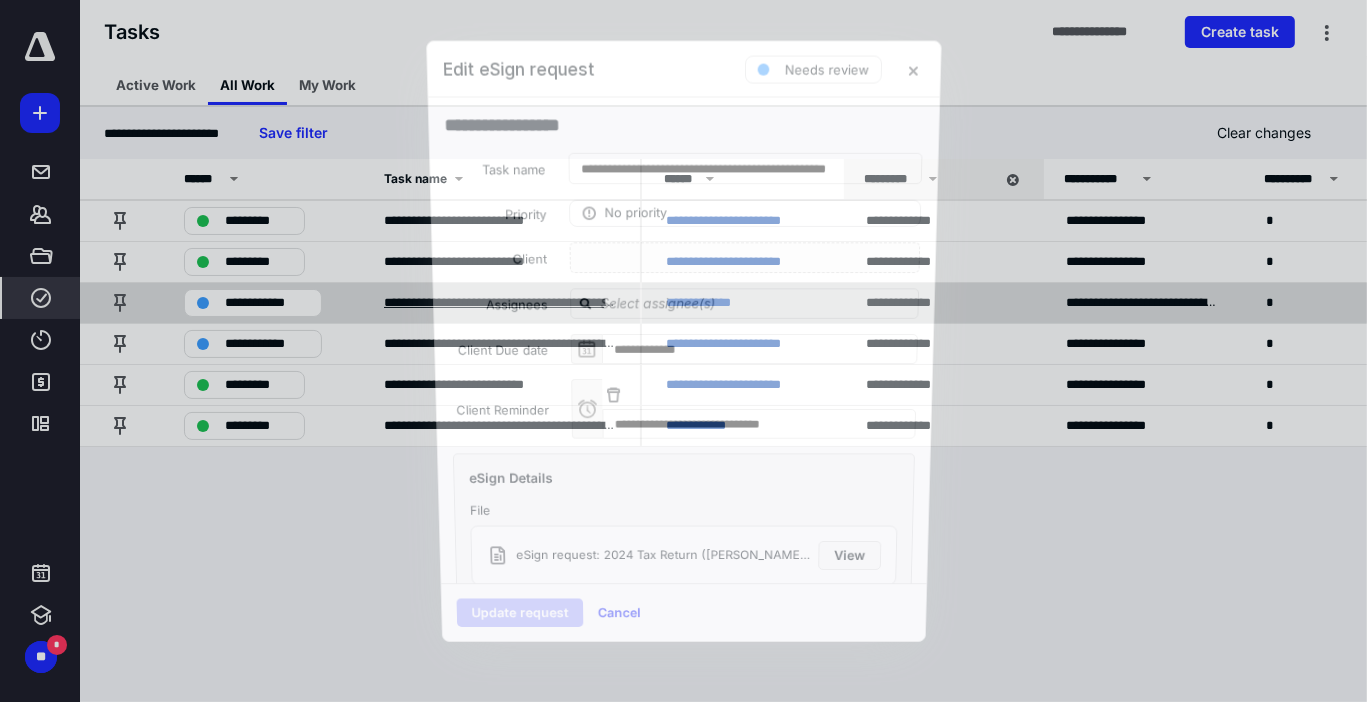 click on "**********" at bounding box center (683, 341) 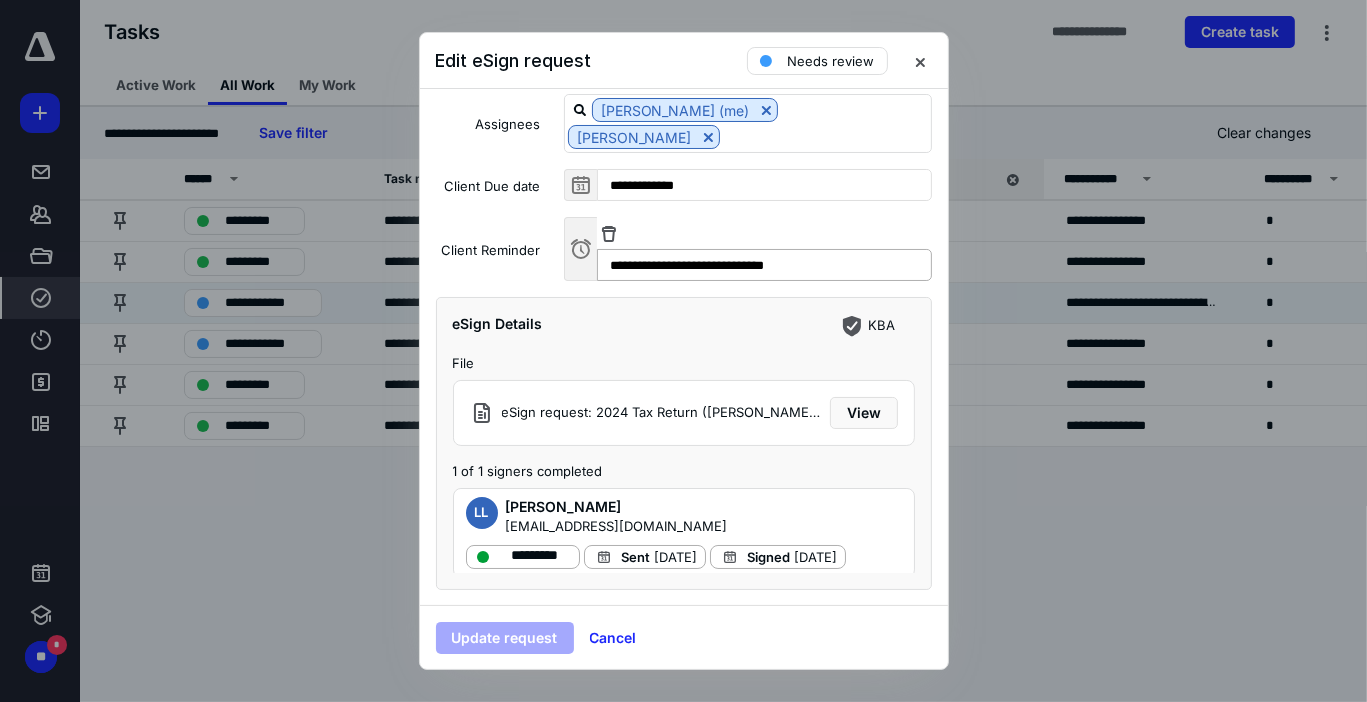 scroll, scrollTop: 0, scrollLeft: 0, axis: both 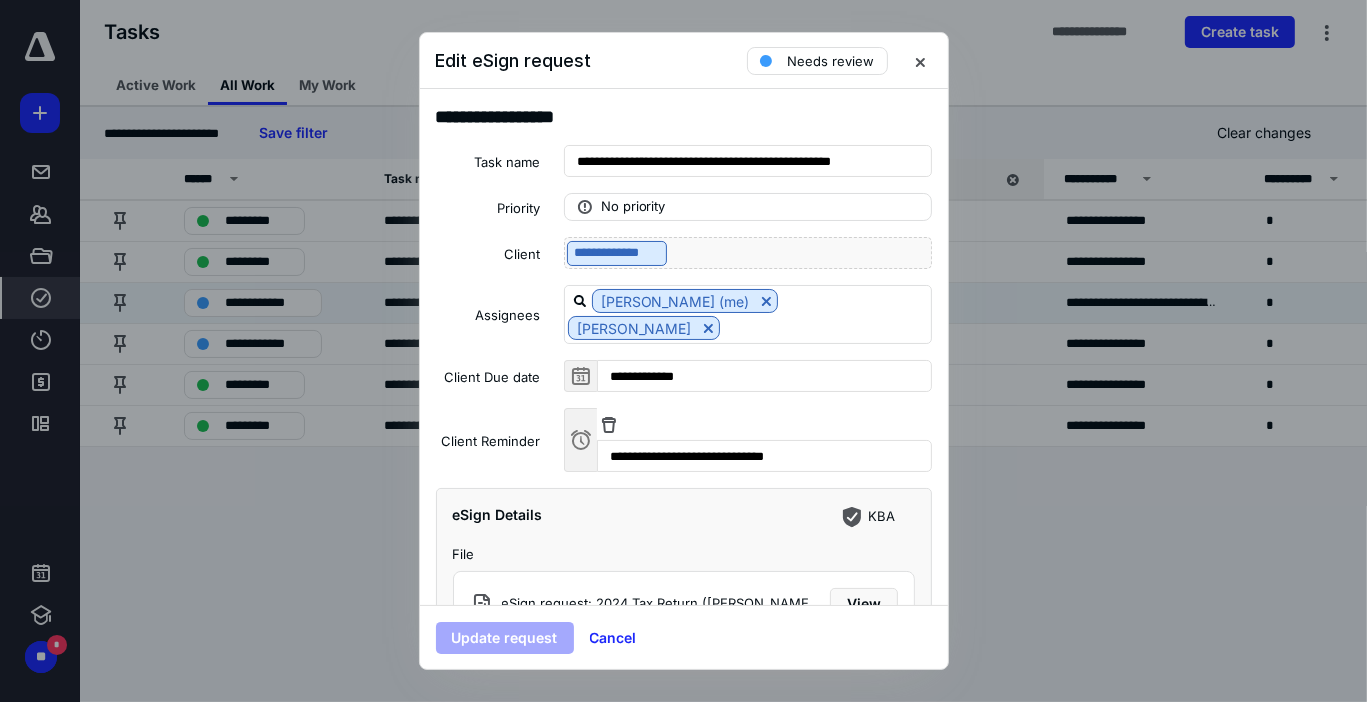 click on "Needs review" at bounding box center [841, 61] 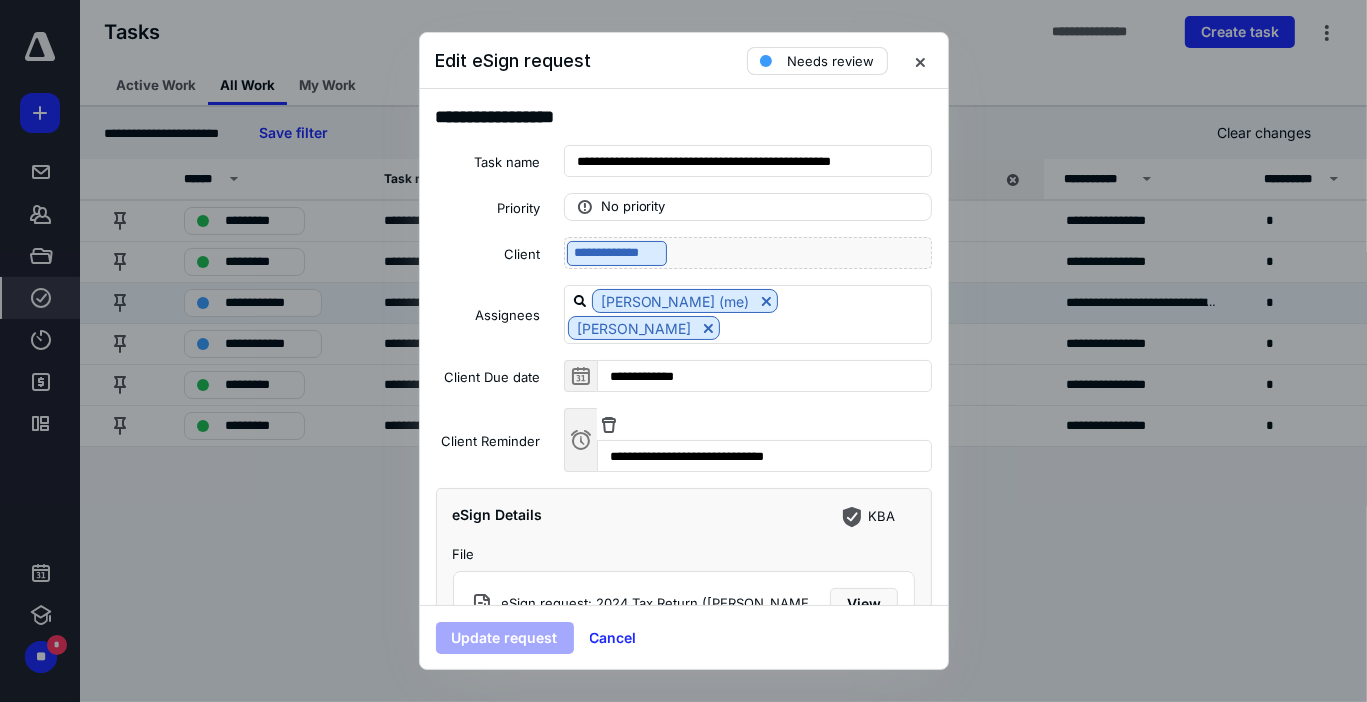 click on "Needs review" at bounding box center (831, 61) 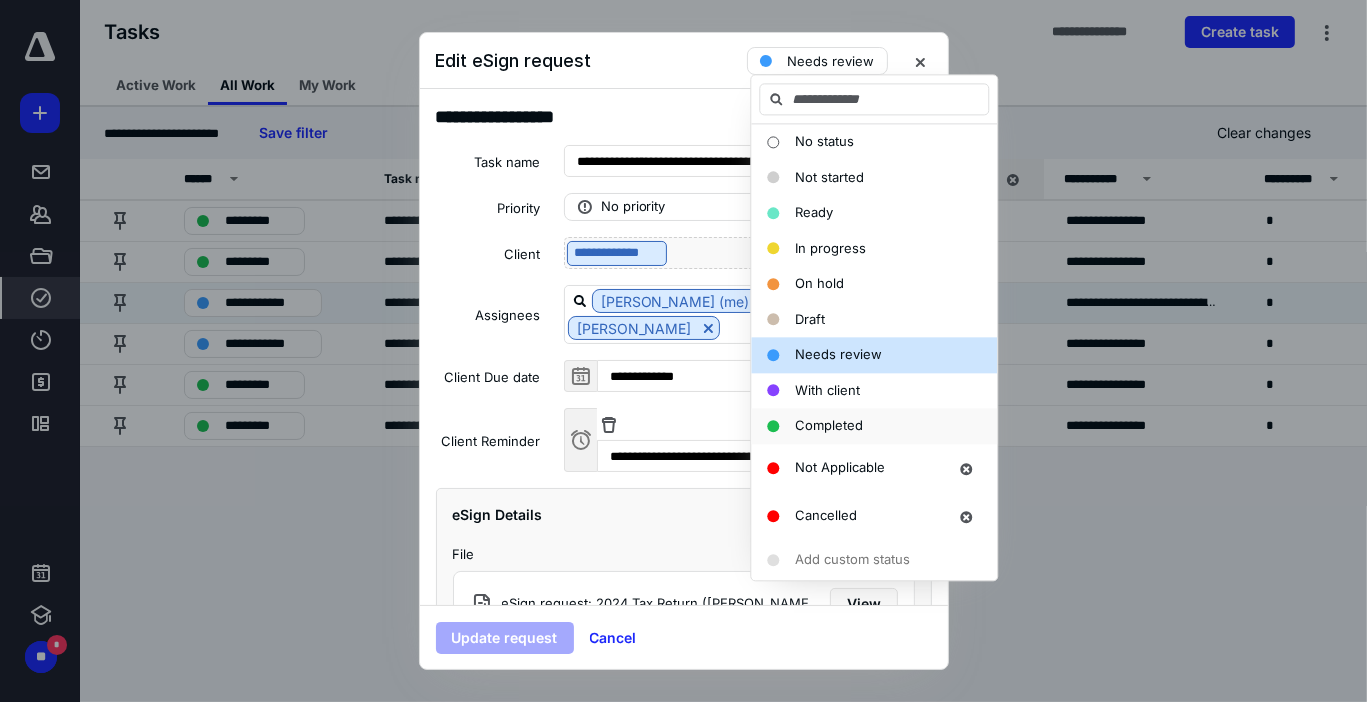 click on "Completed" at bounding box center (829, 425) 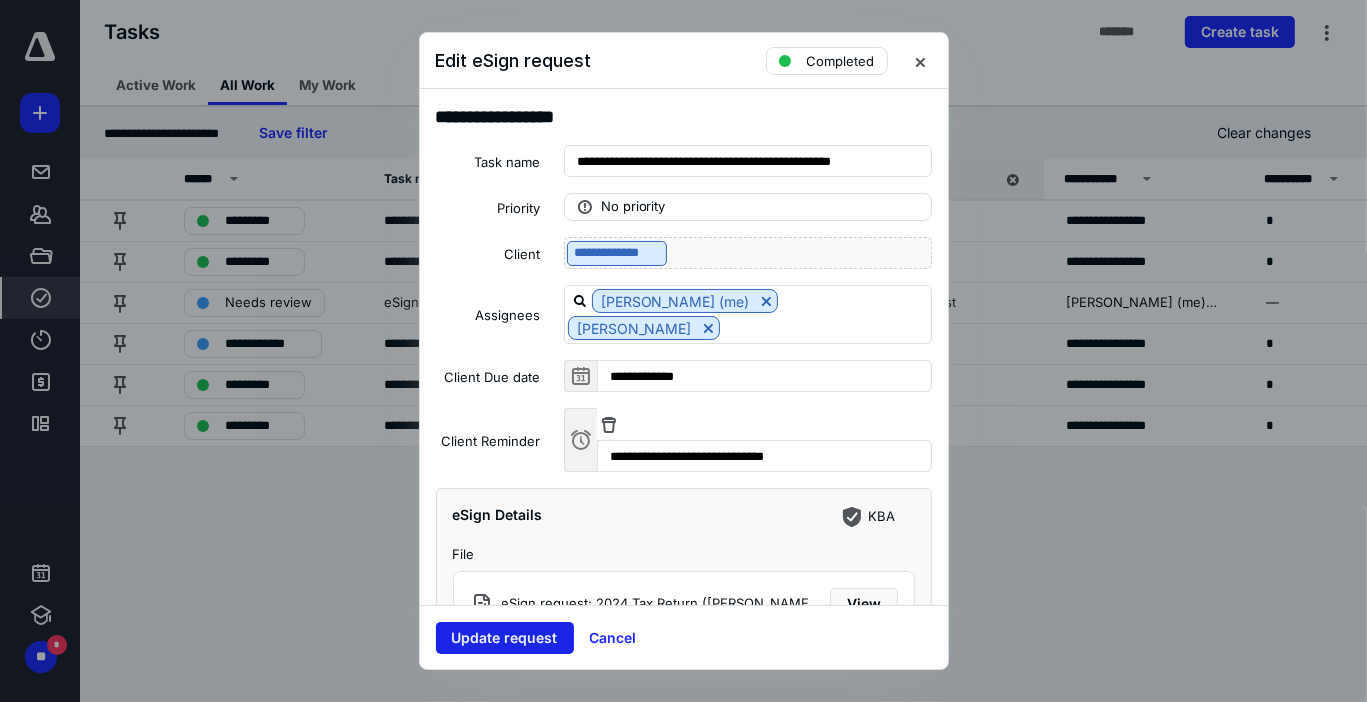 click on "Update request" at bounding box center [505, 638] 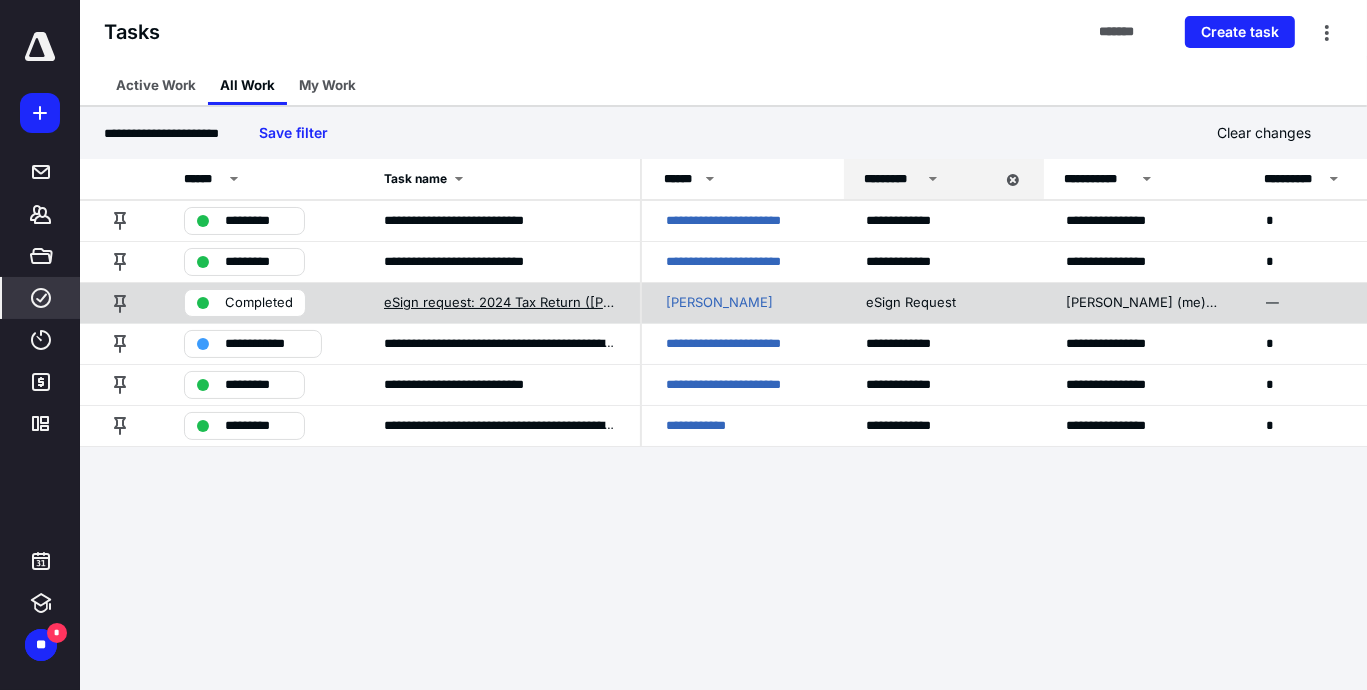 click on "eSign request: 2024 Tax Return (LEDO, LISANDRA).pdf" at bounding box center [500, 303] 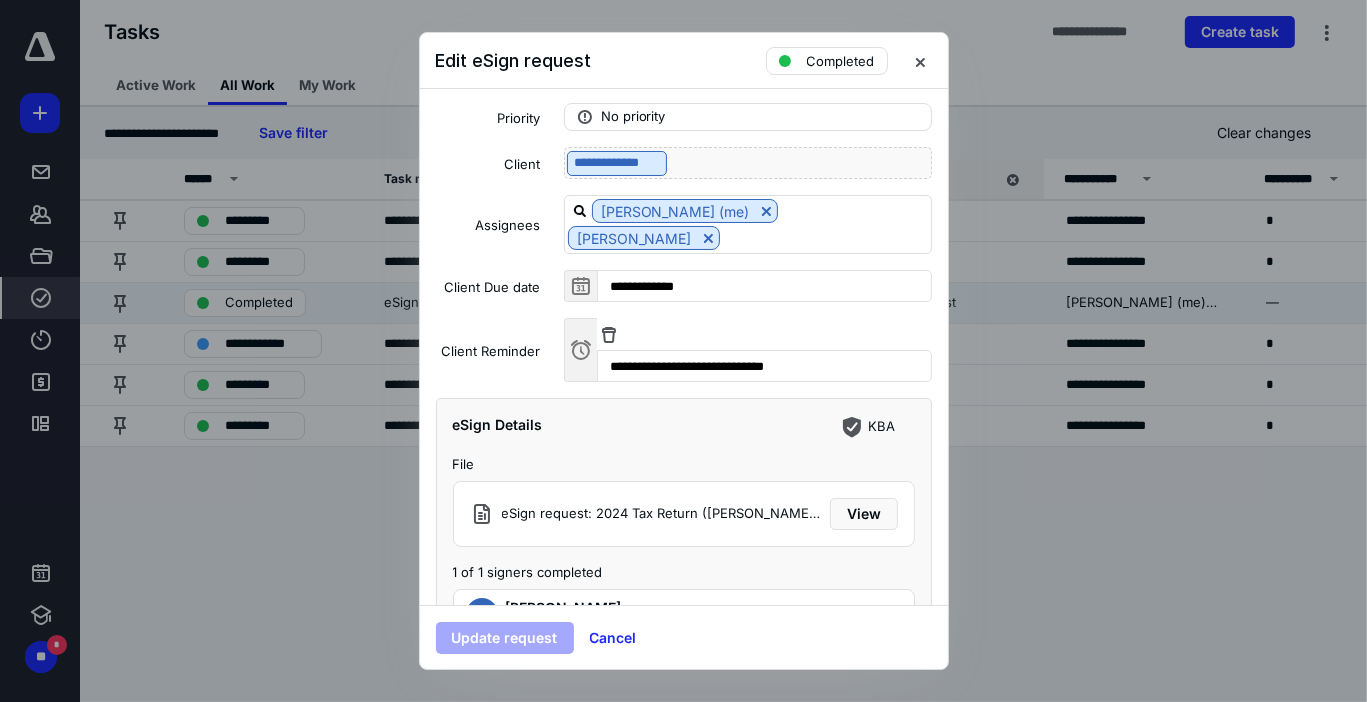 scroll, scrollTop: 191, scrollLeft: 0, axis: vertical 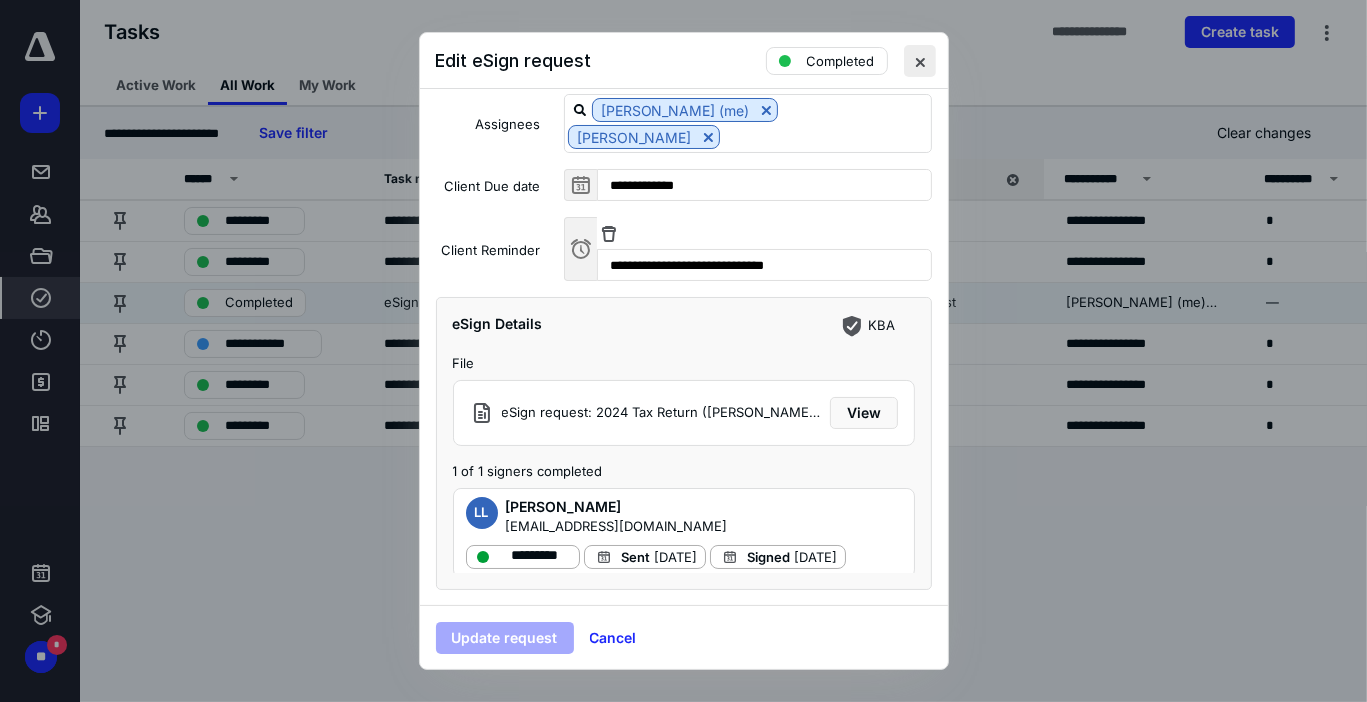 click at bounding box center [920, 61] 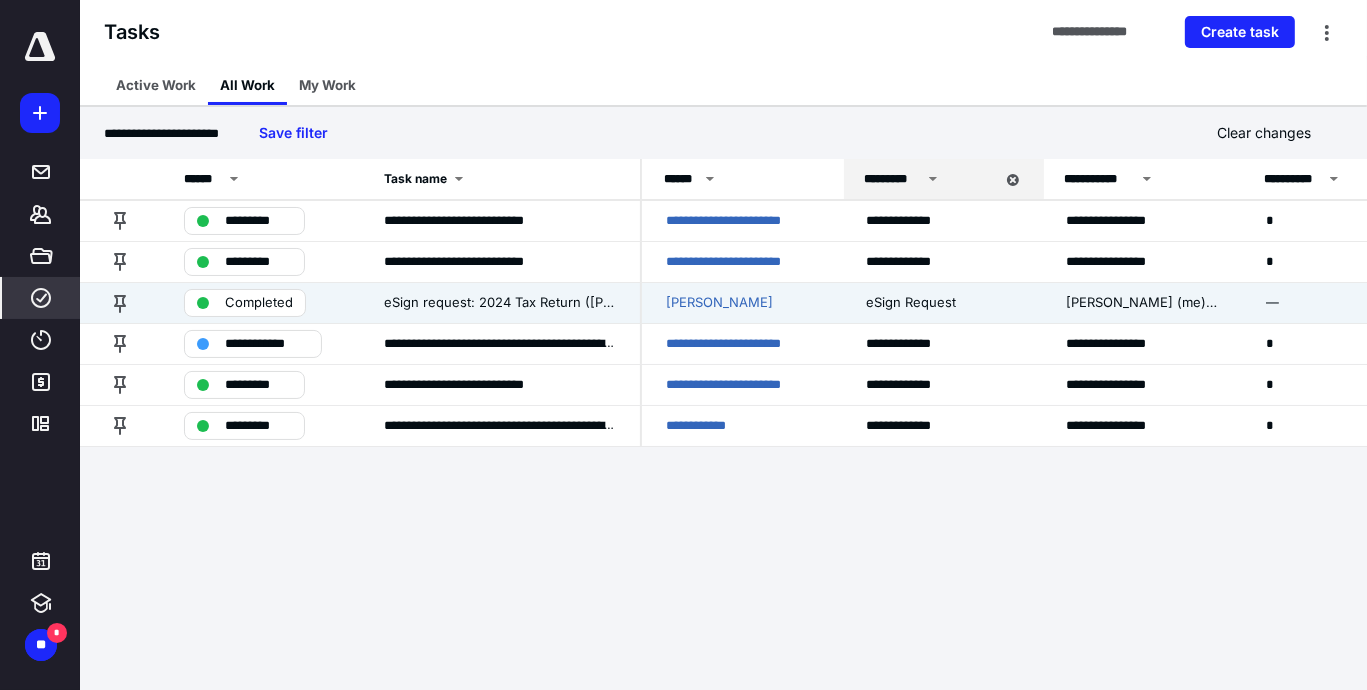 click on "**********" at bounding box center (683, 345) 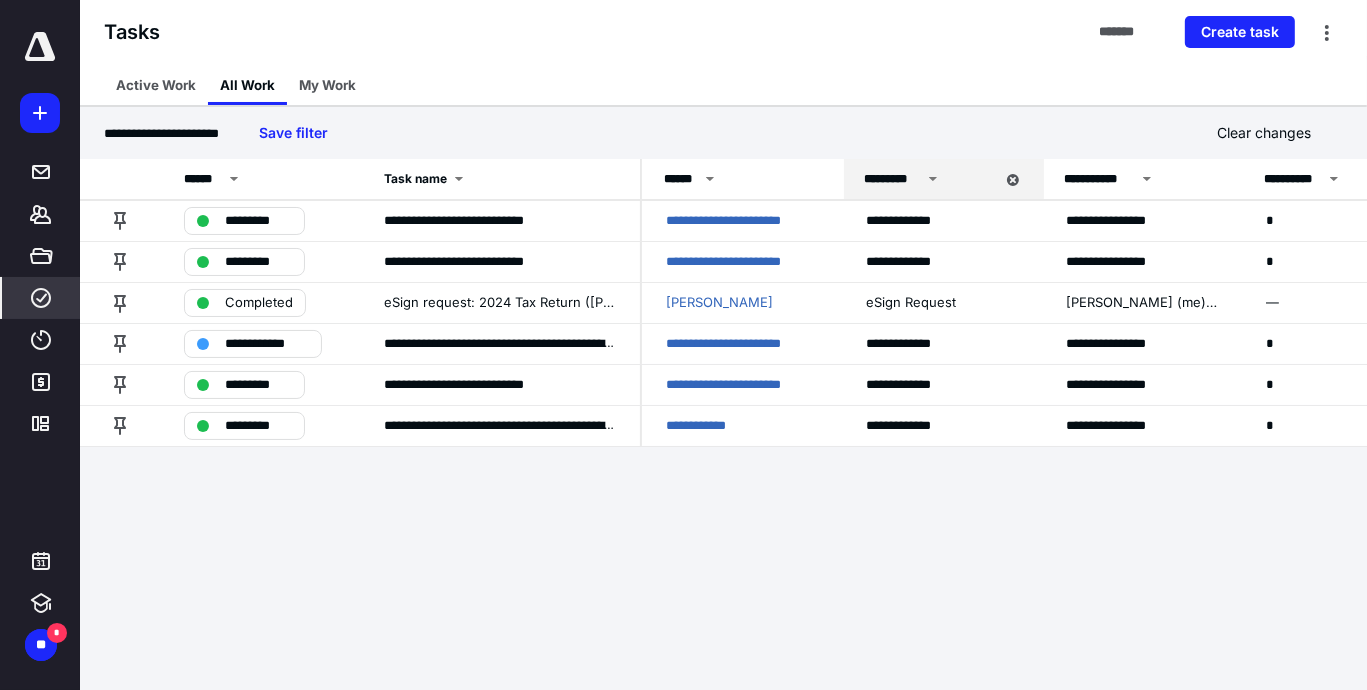 click on "**********" at bounding box center (683, 345) 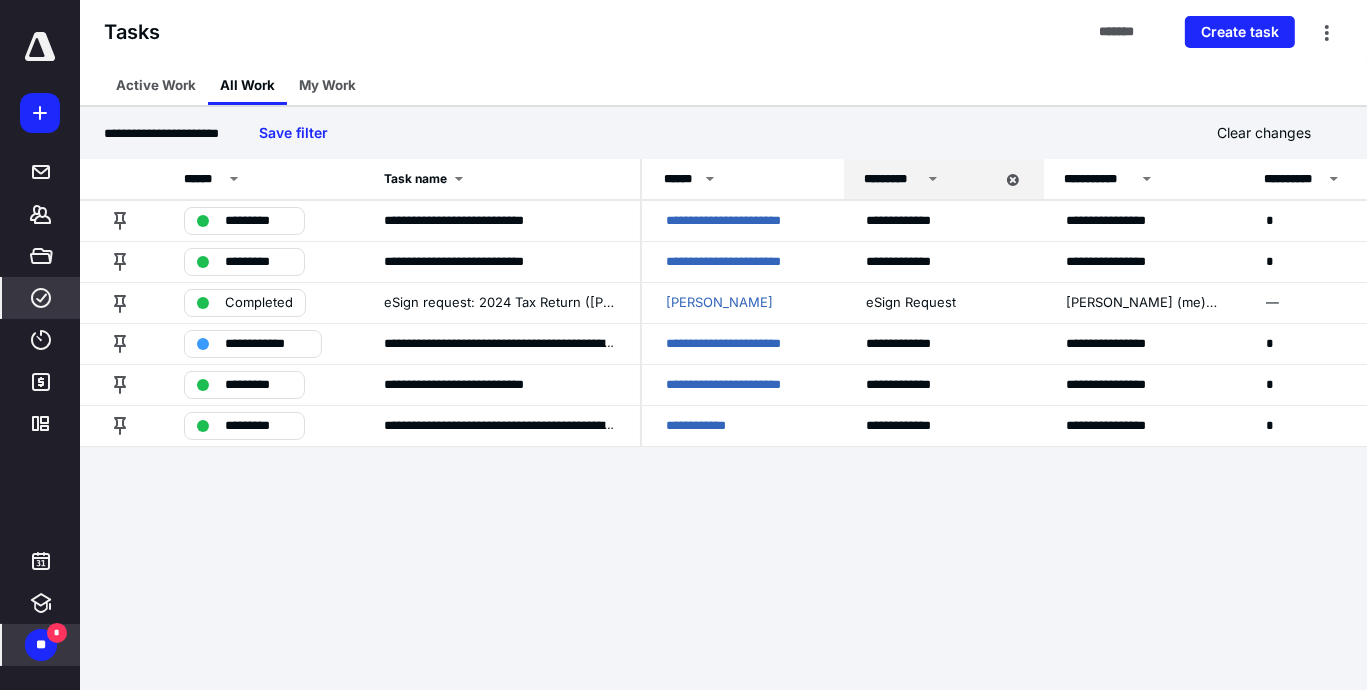 click on "**" at bounding box center [41, 645] 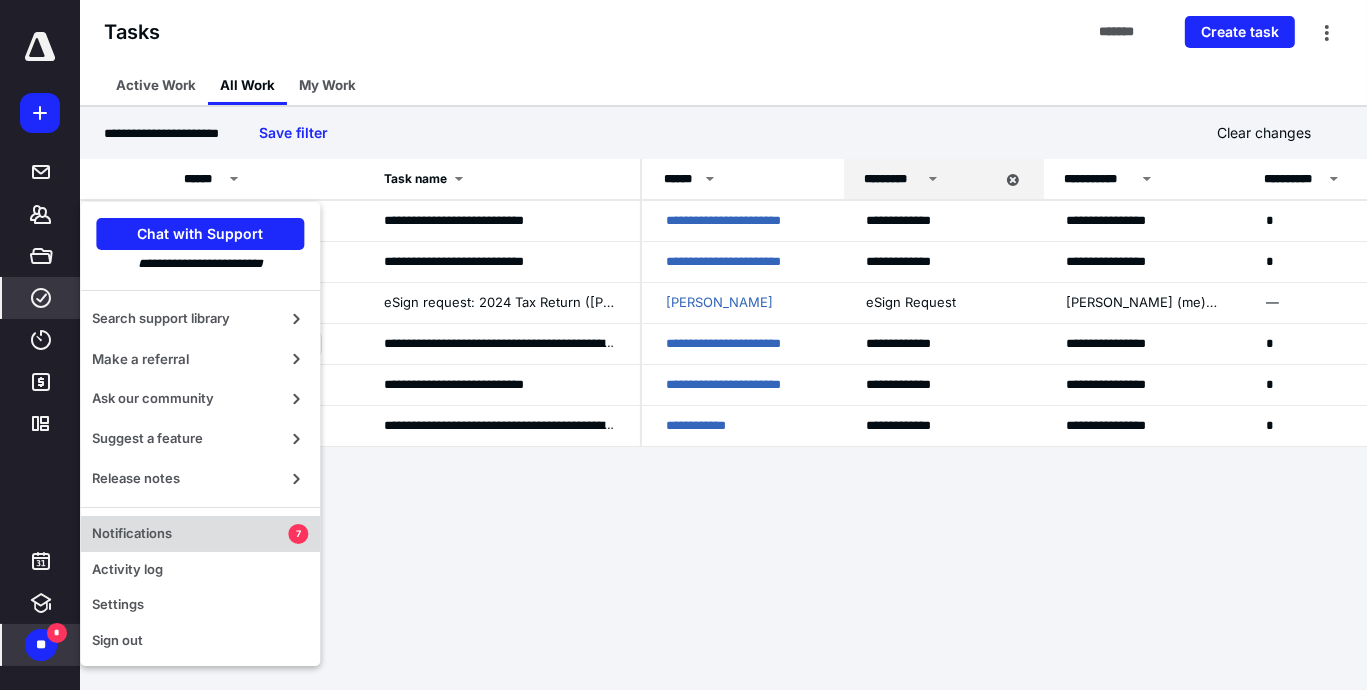 click on "Notifications" at bounding box center (190, 534) 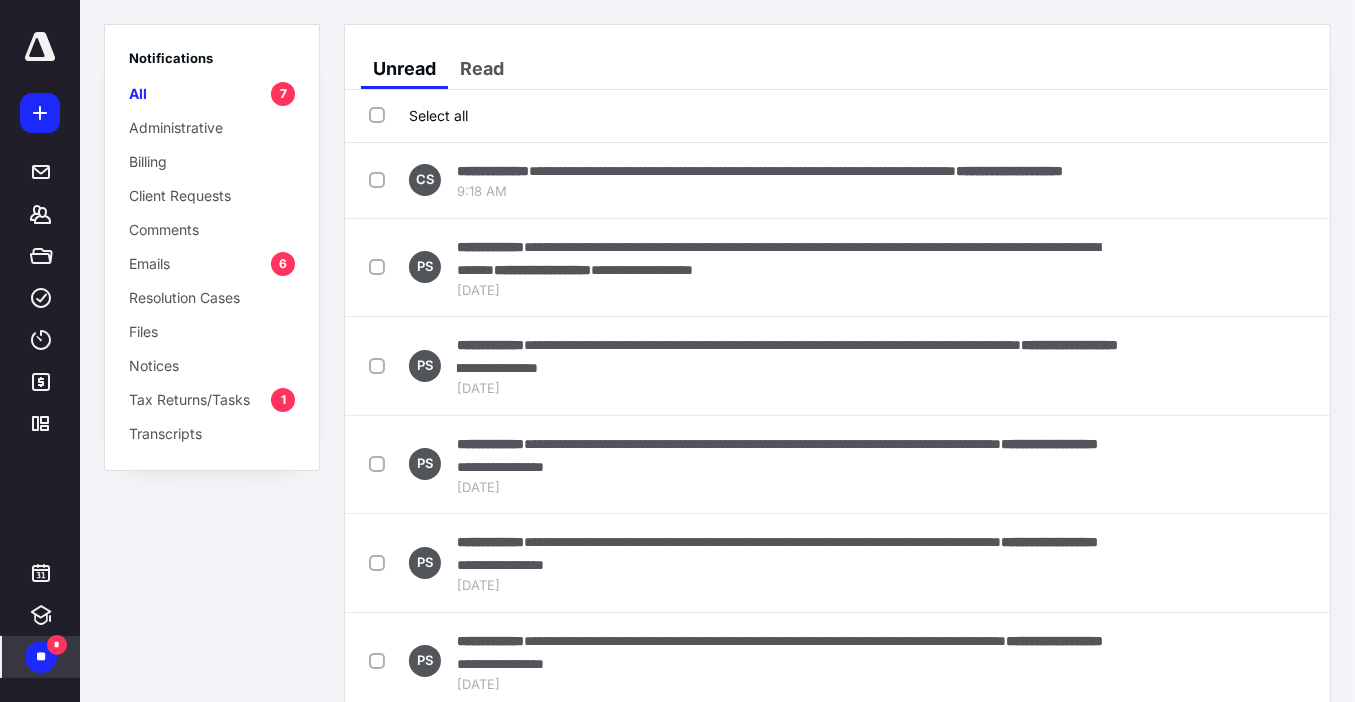 click on "Tax Returns/Tasks" at bounding box center (189, 399) 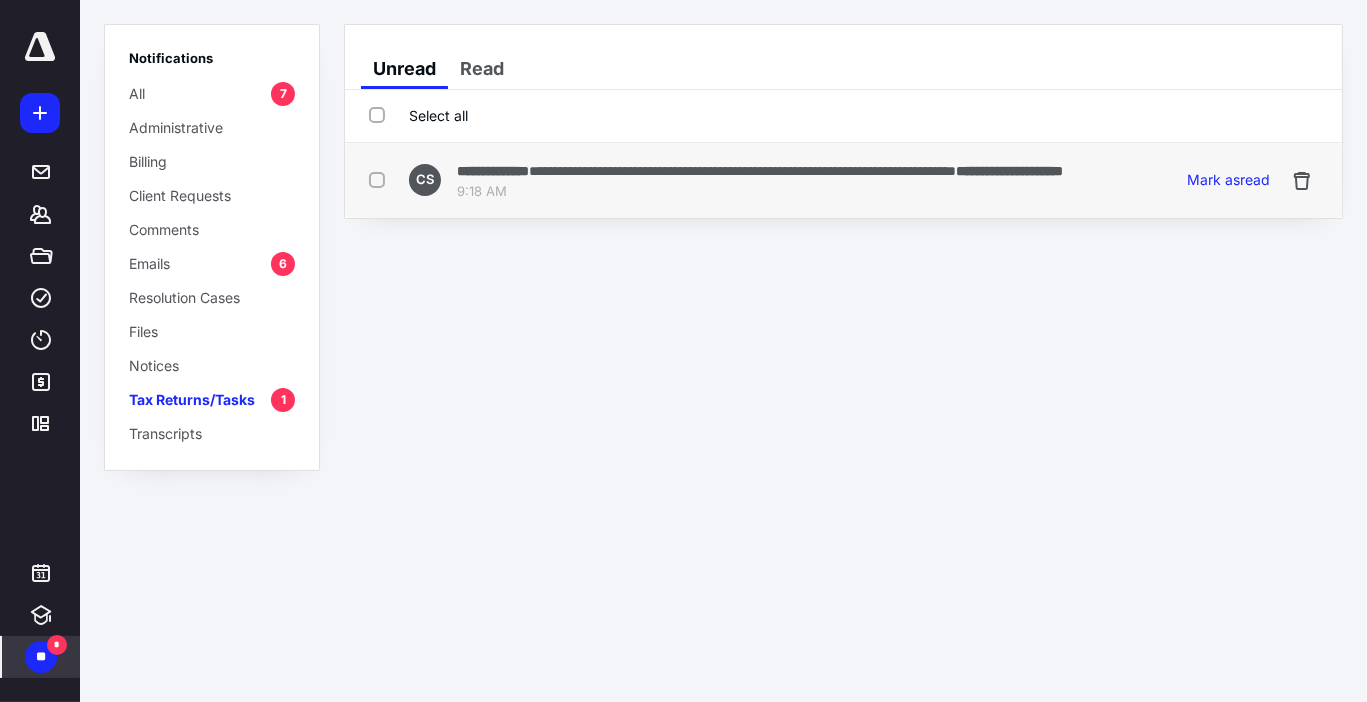 click on "**********" at bounding box center (760, 170) 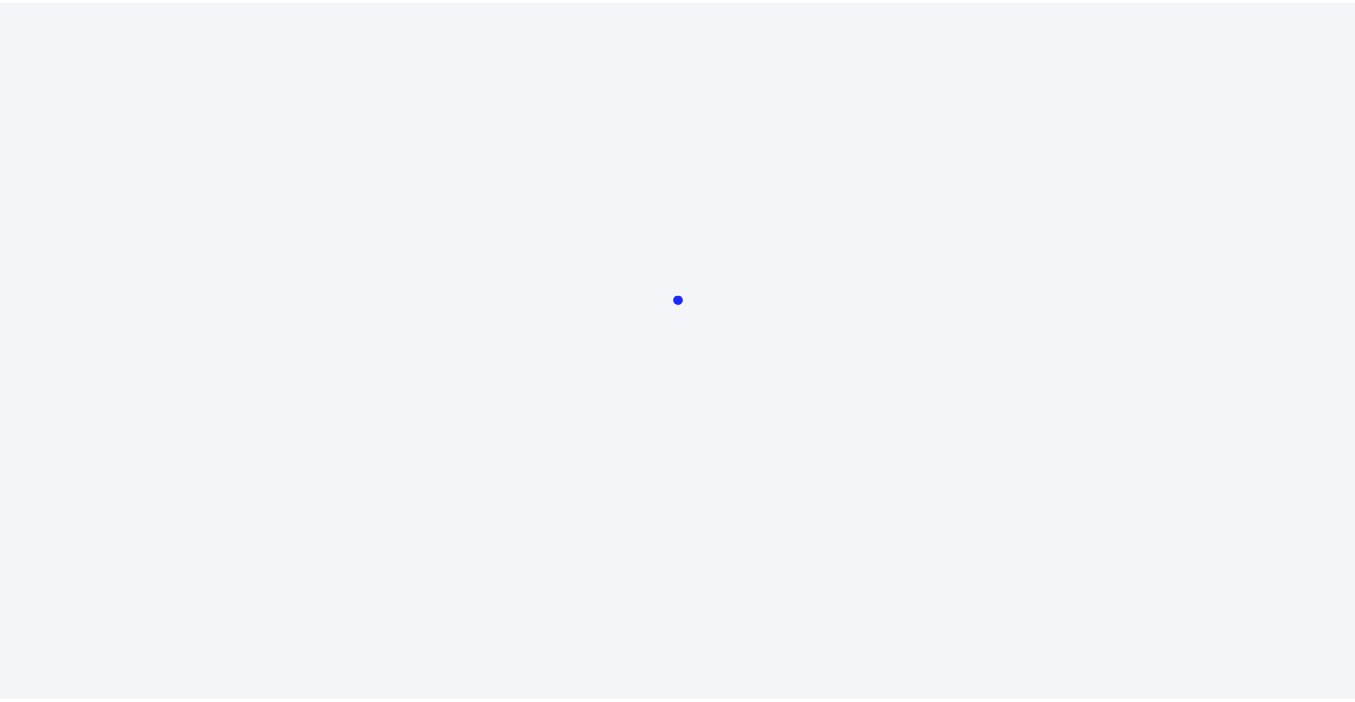 scroll, scrollTop: 0, scrollLeft: 0, axis: both 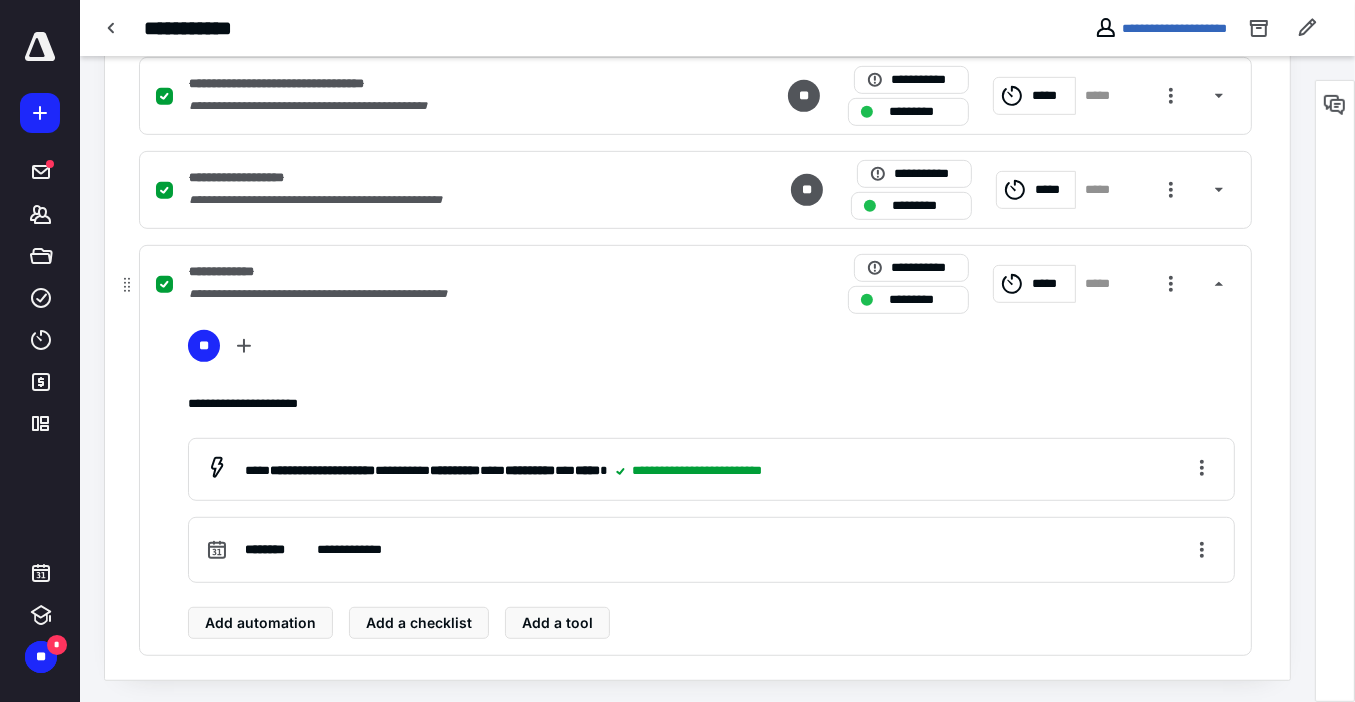 click on "**********" at bounding box center [433, 294] 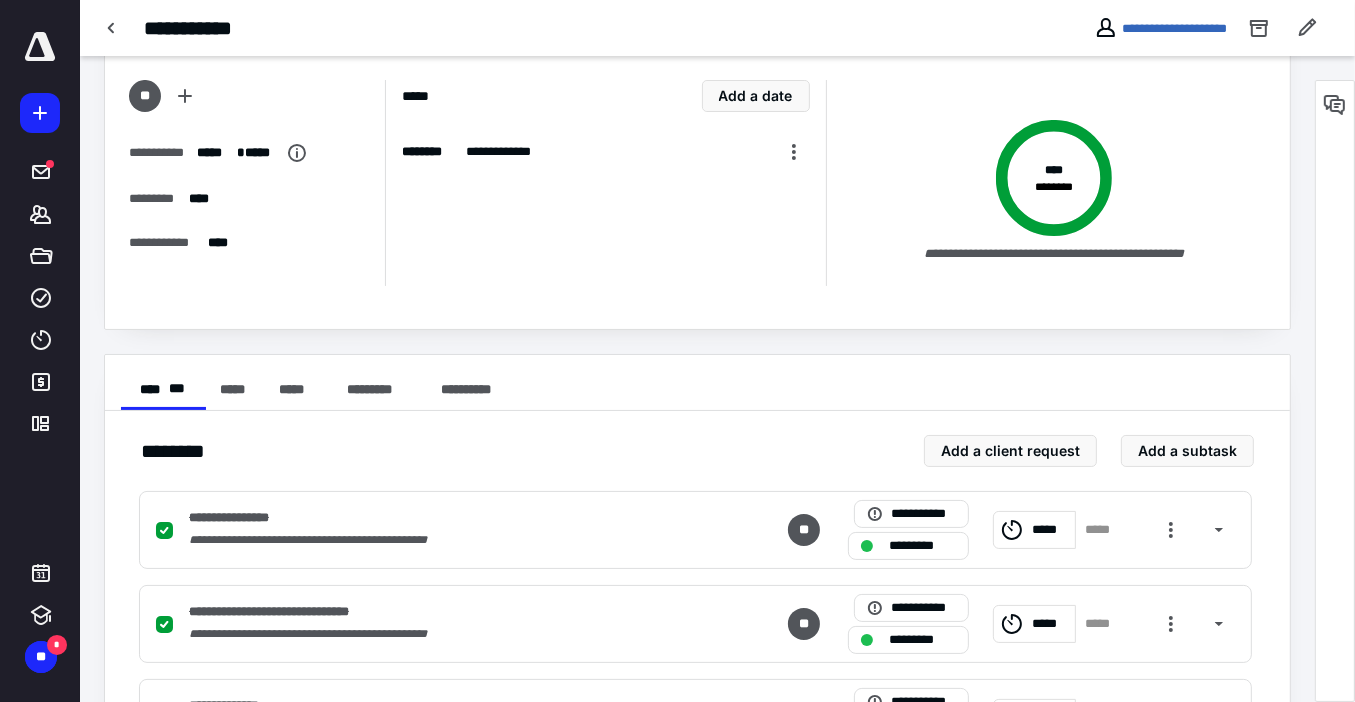 scroll, scrollTop: 0, scrollLeft: 0, axis: both 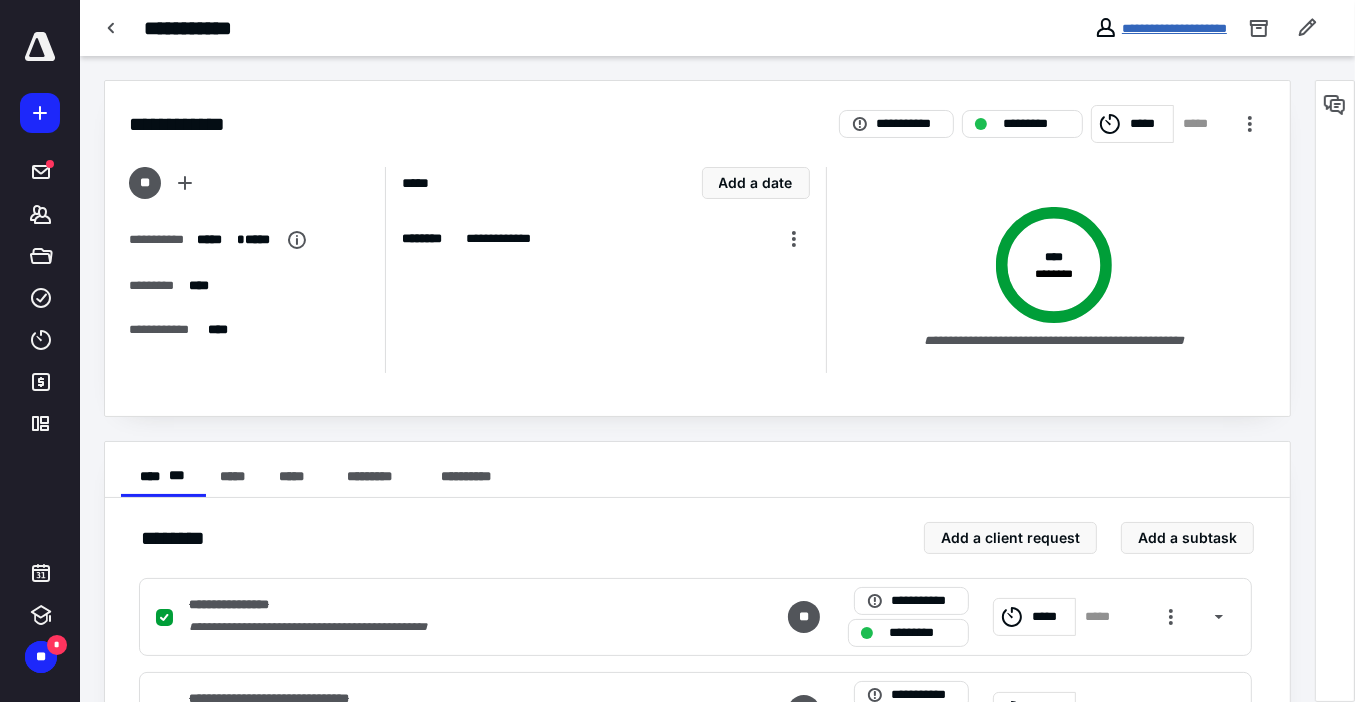 click on "**********" at bounding box center [1174, 28] 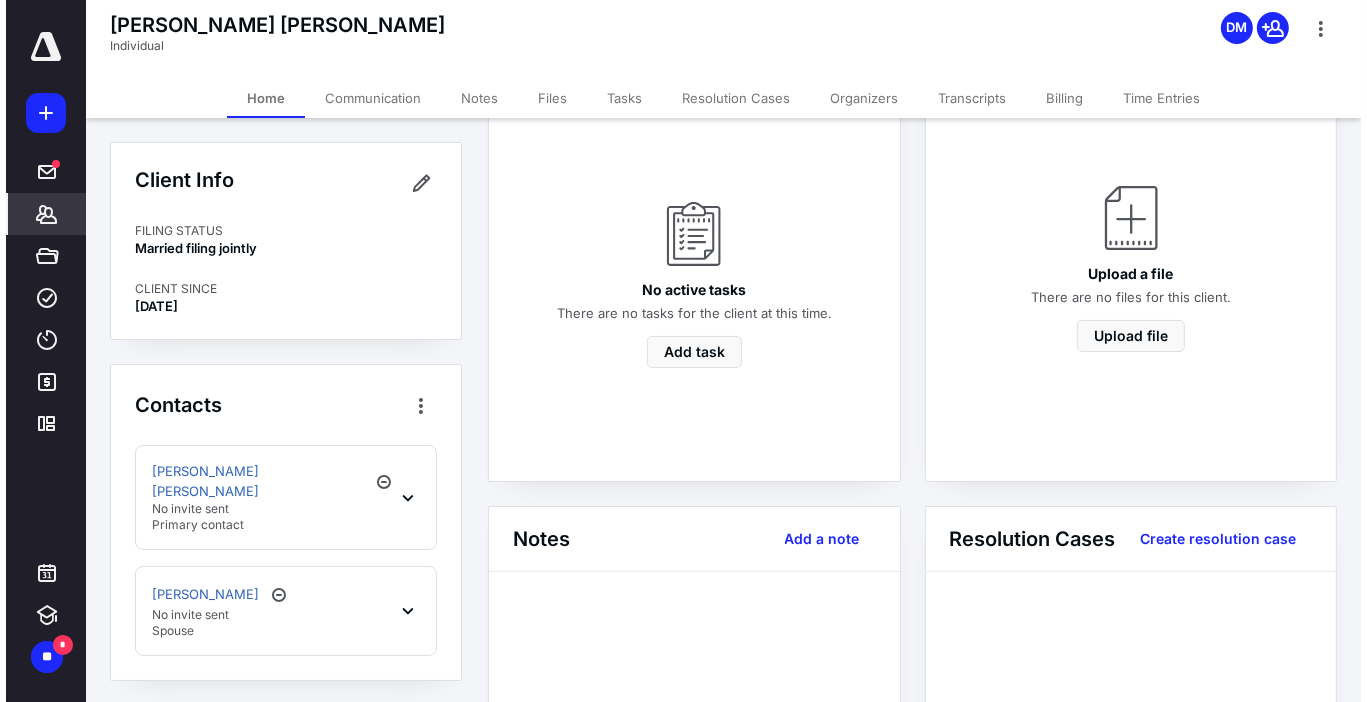 scroll, scrollTop: 0, scrollLeft: 0, axis: both 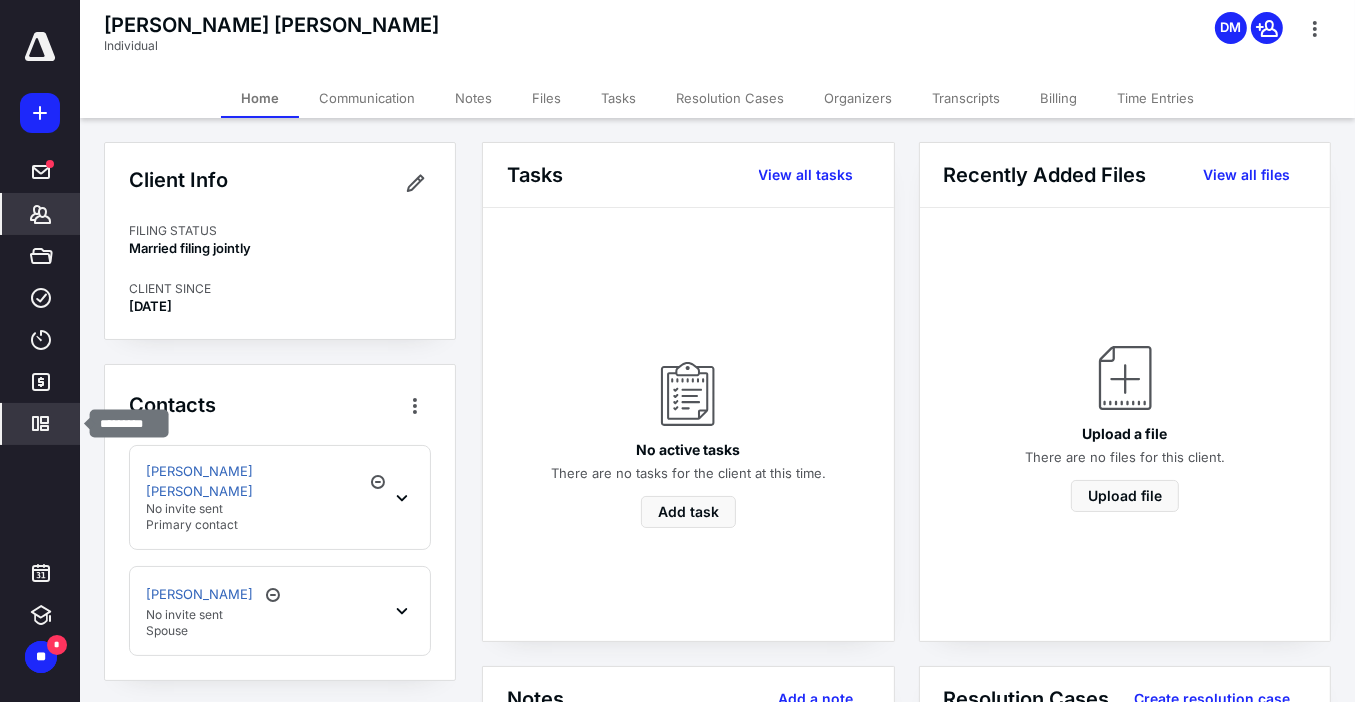 click 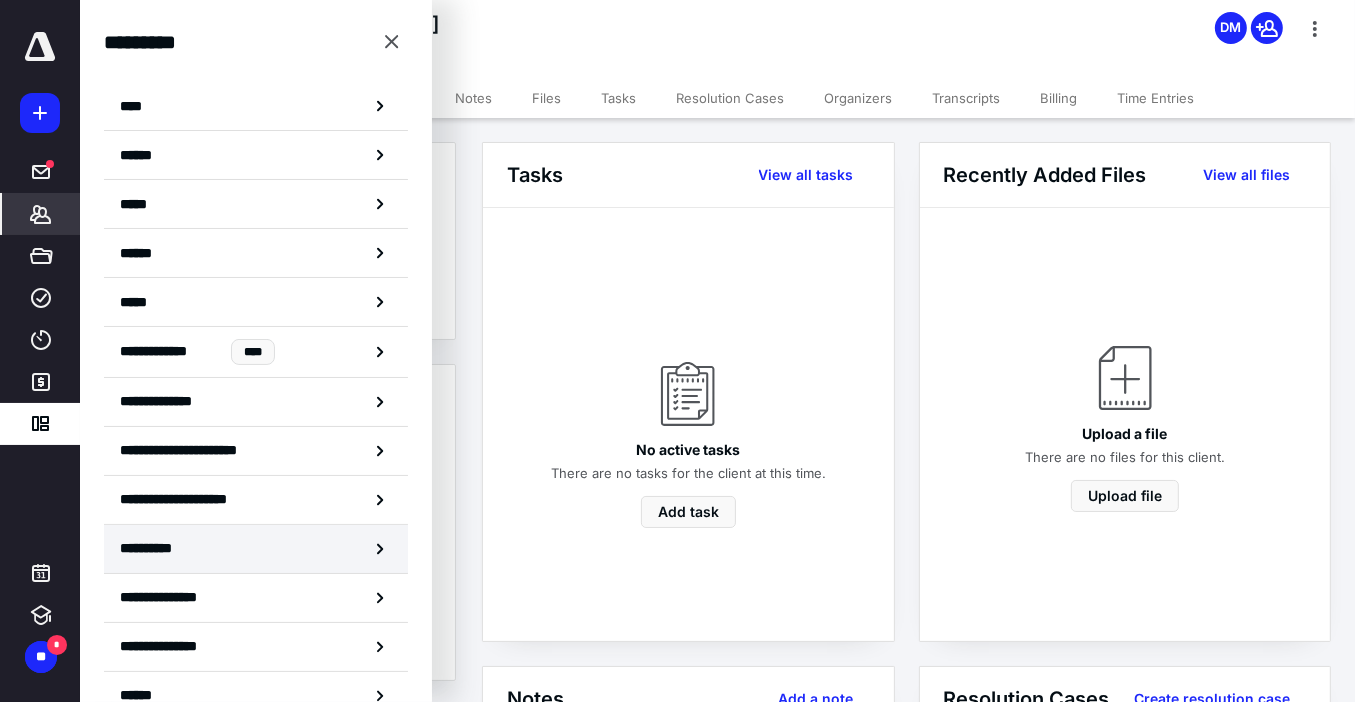 click on "**********" at bounding box center (162, 548) 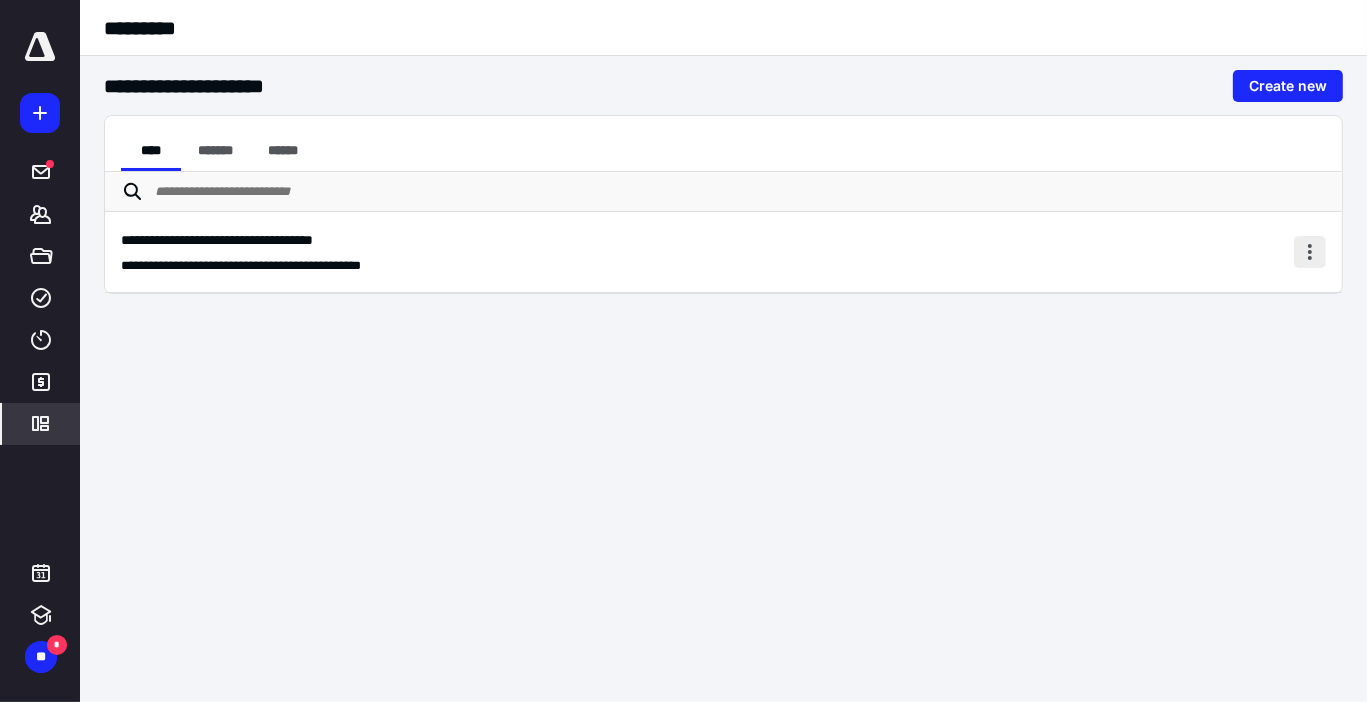 click at bounding box center [1310, 252] 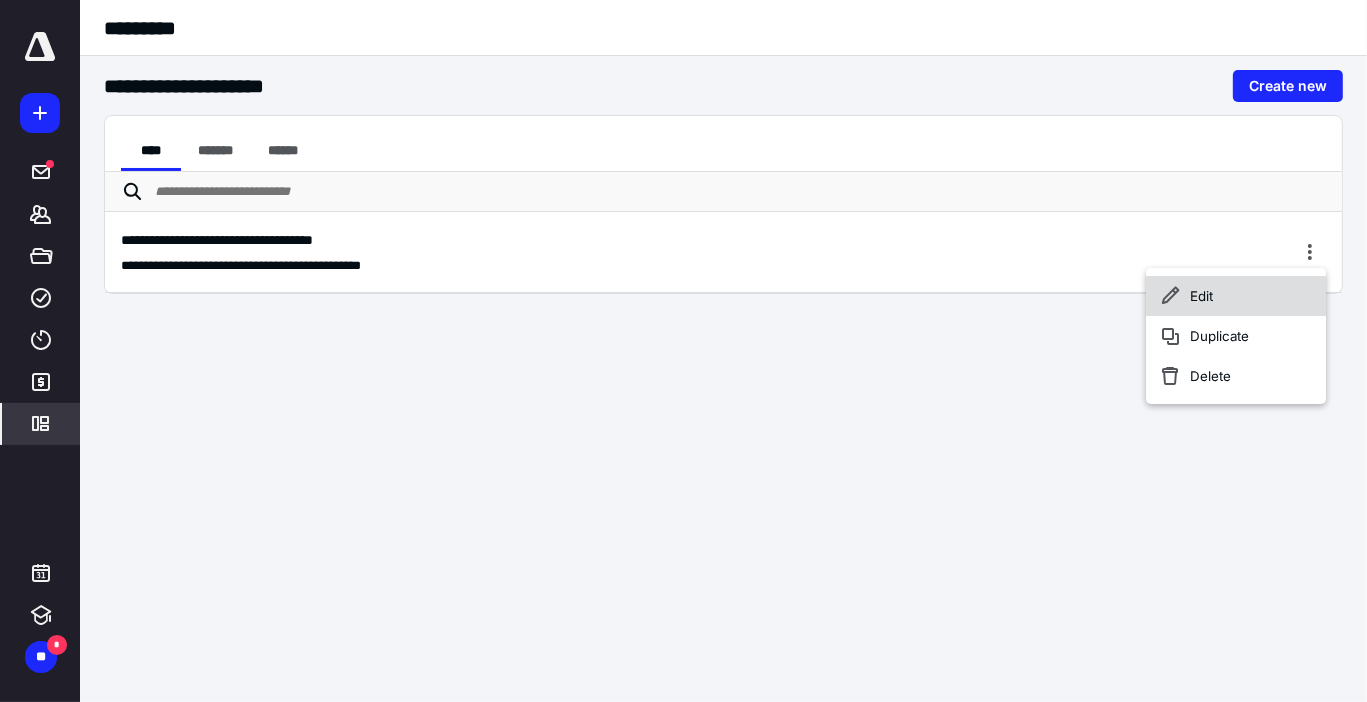 click on "Edit" at bounding box center [1236, 296] 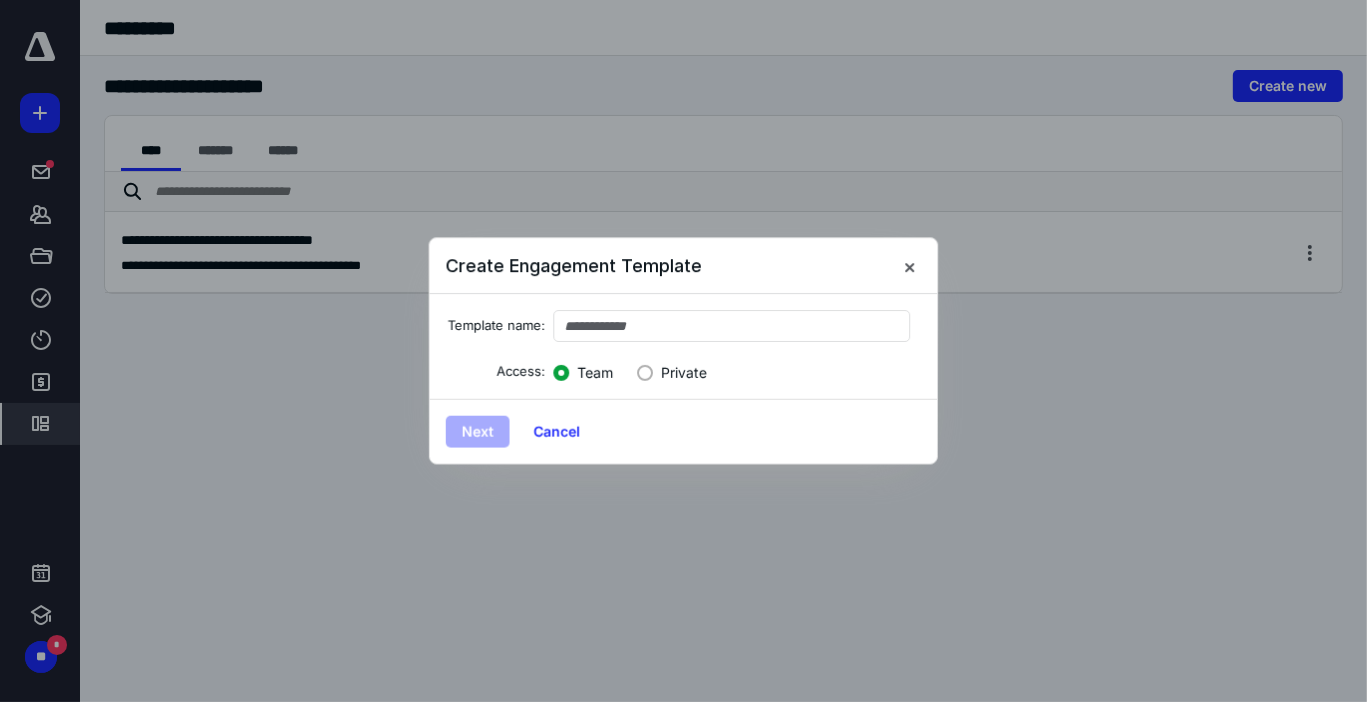 type on "**********" 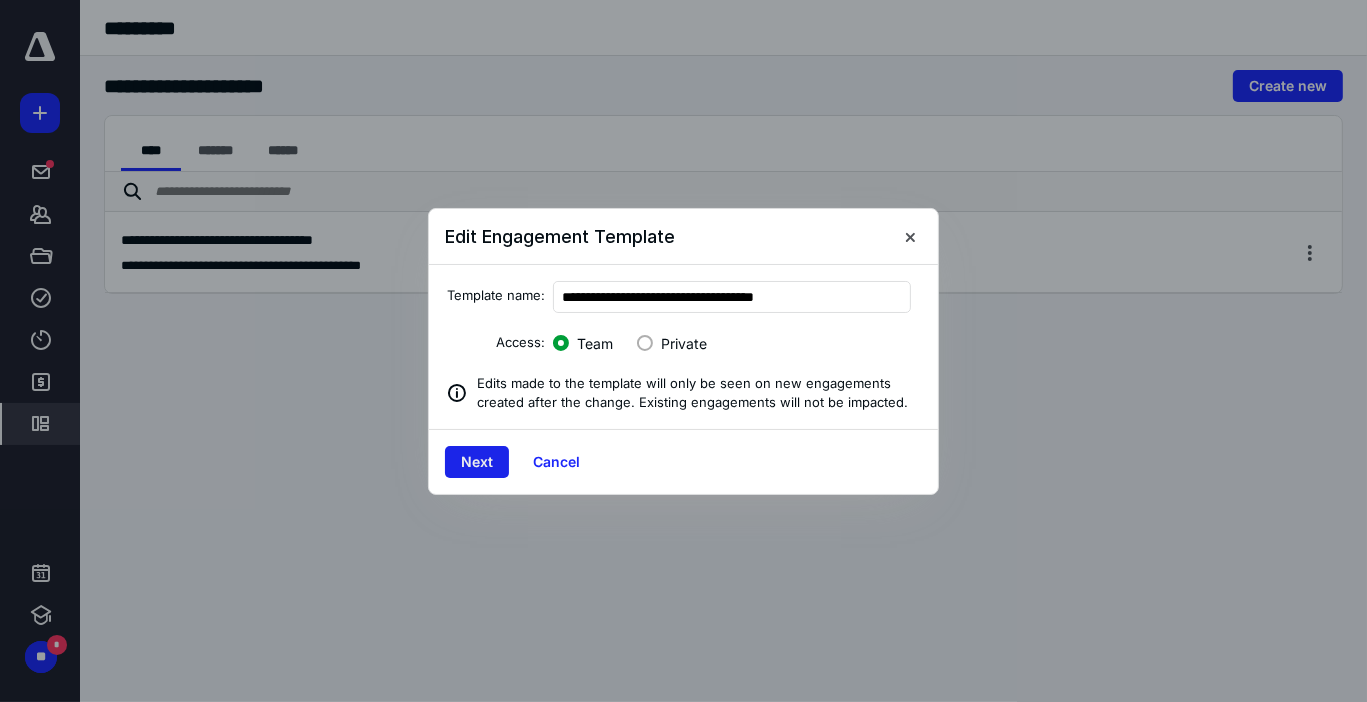click on "Next" at bounding box center [477, 462] 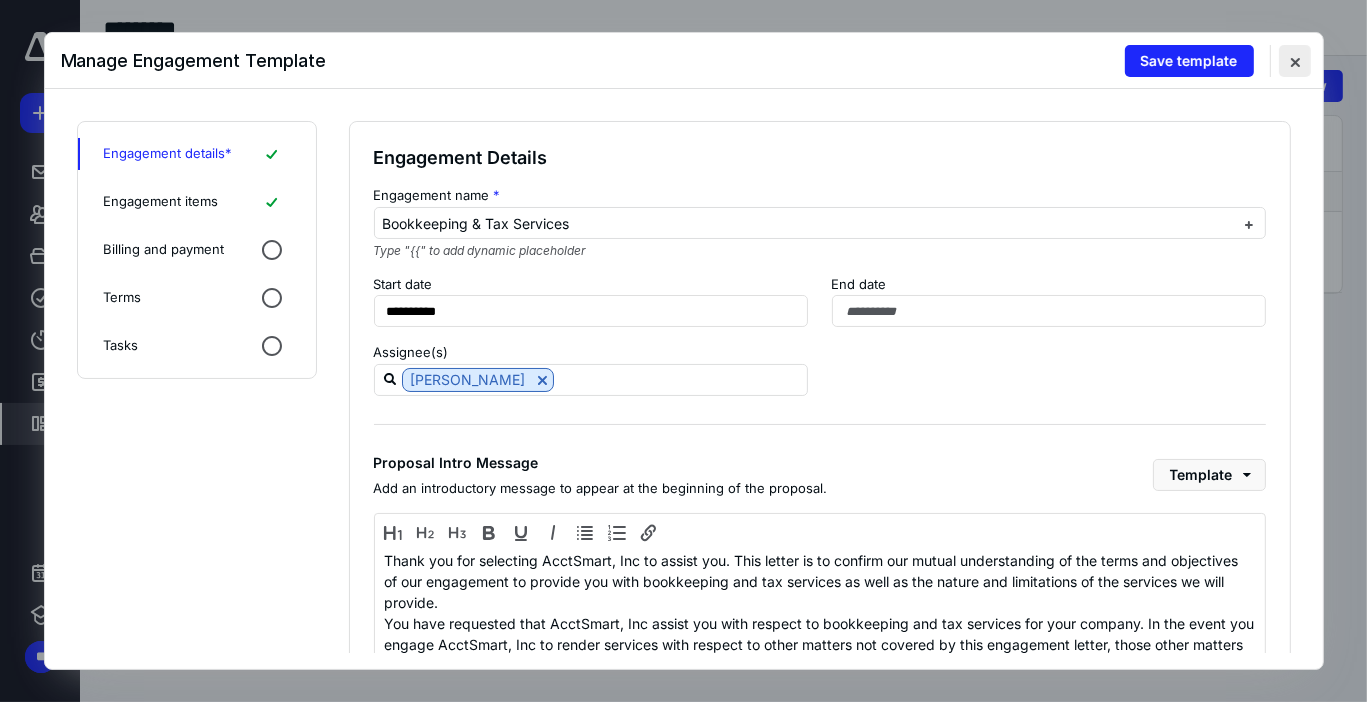 click at bounding box center (1295, 61) 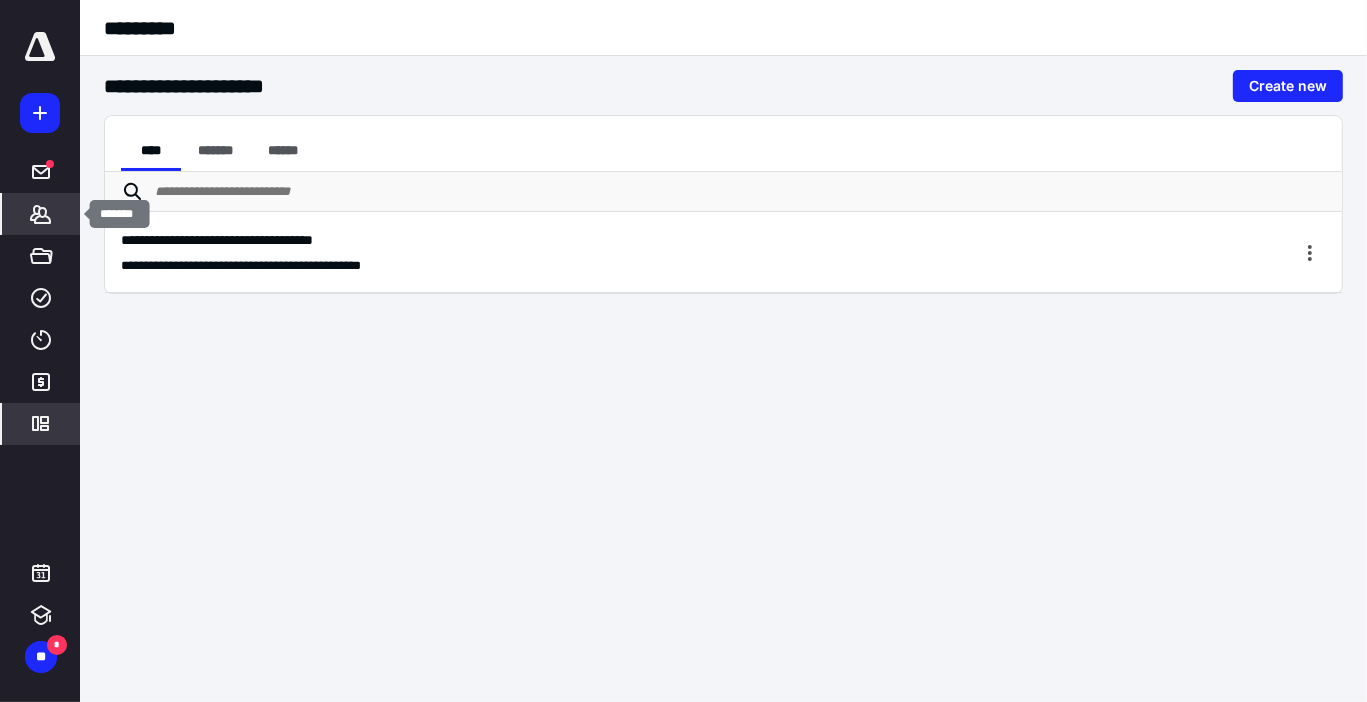 click on "*******" at bounding box center (41, 214) 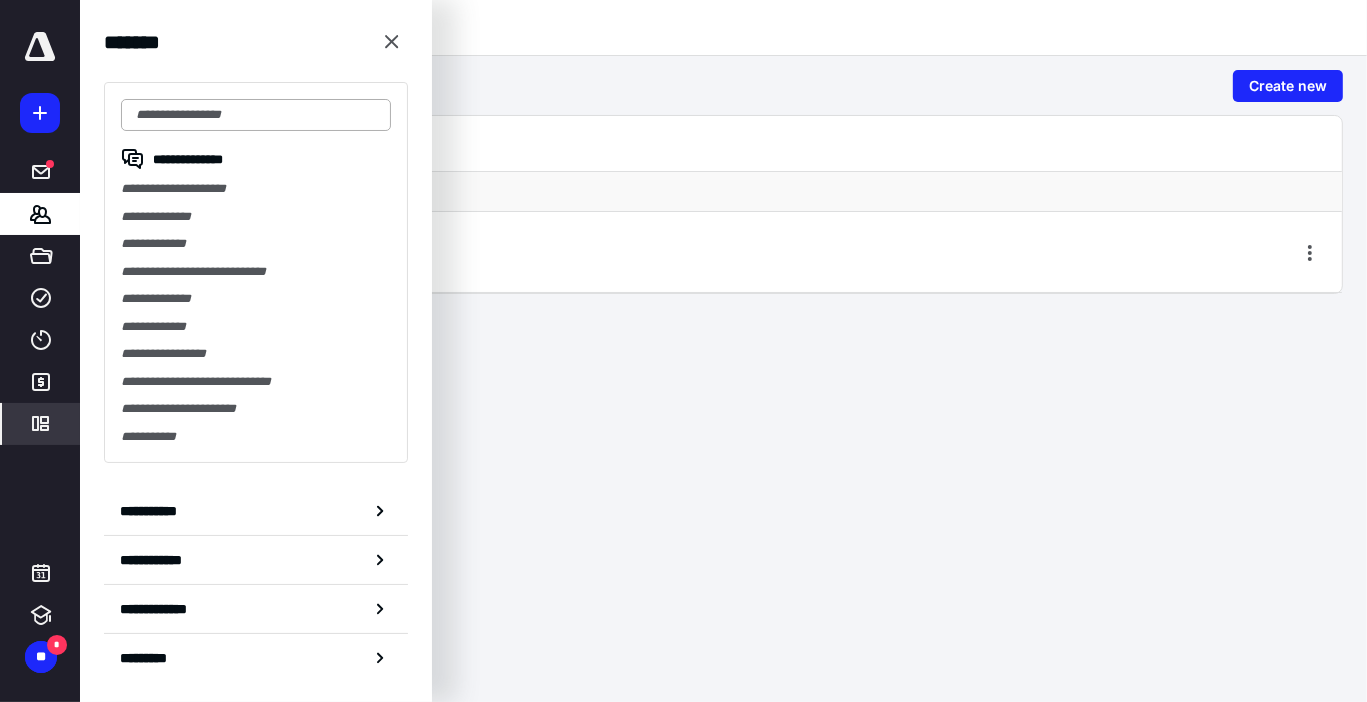 click at bounding box center (256, 115) 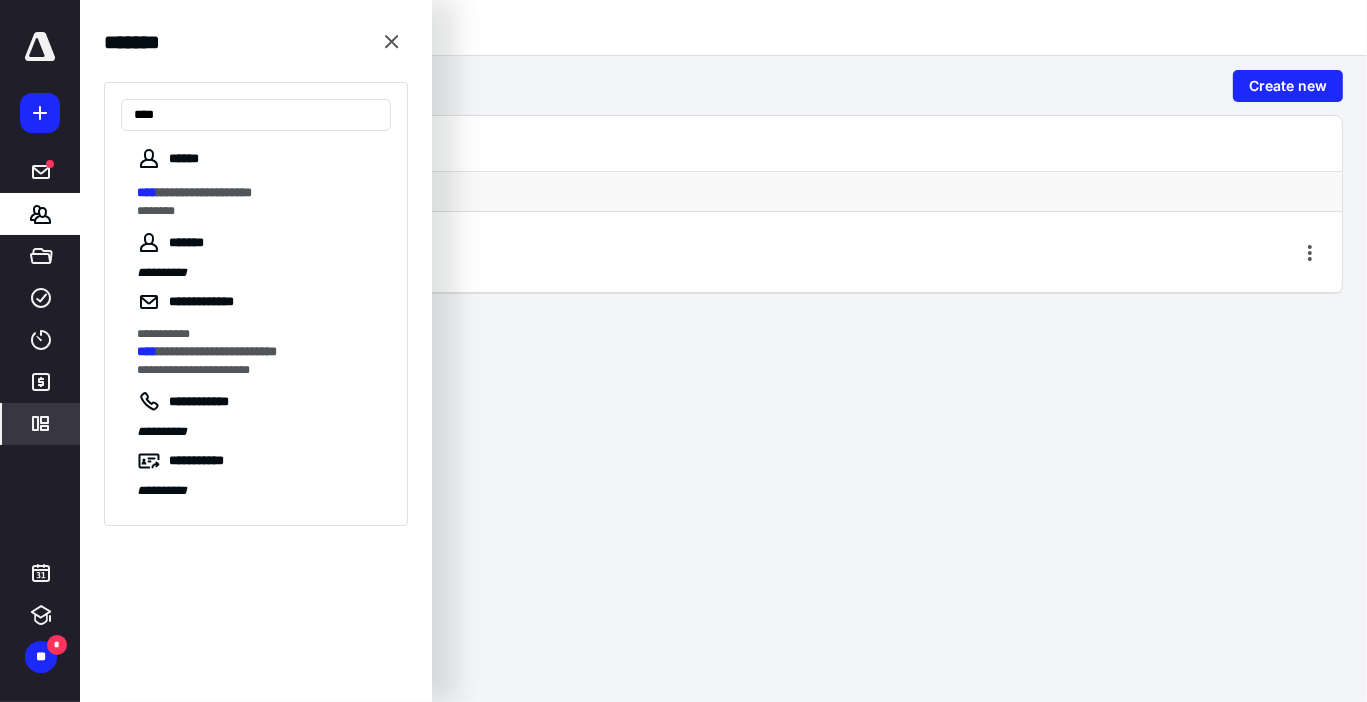 type on "****" 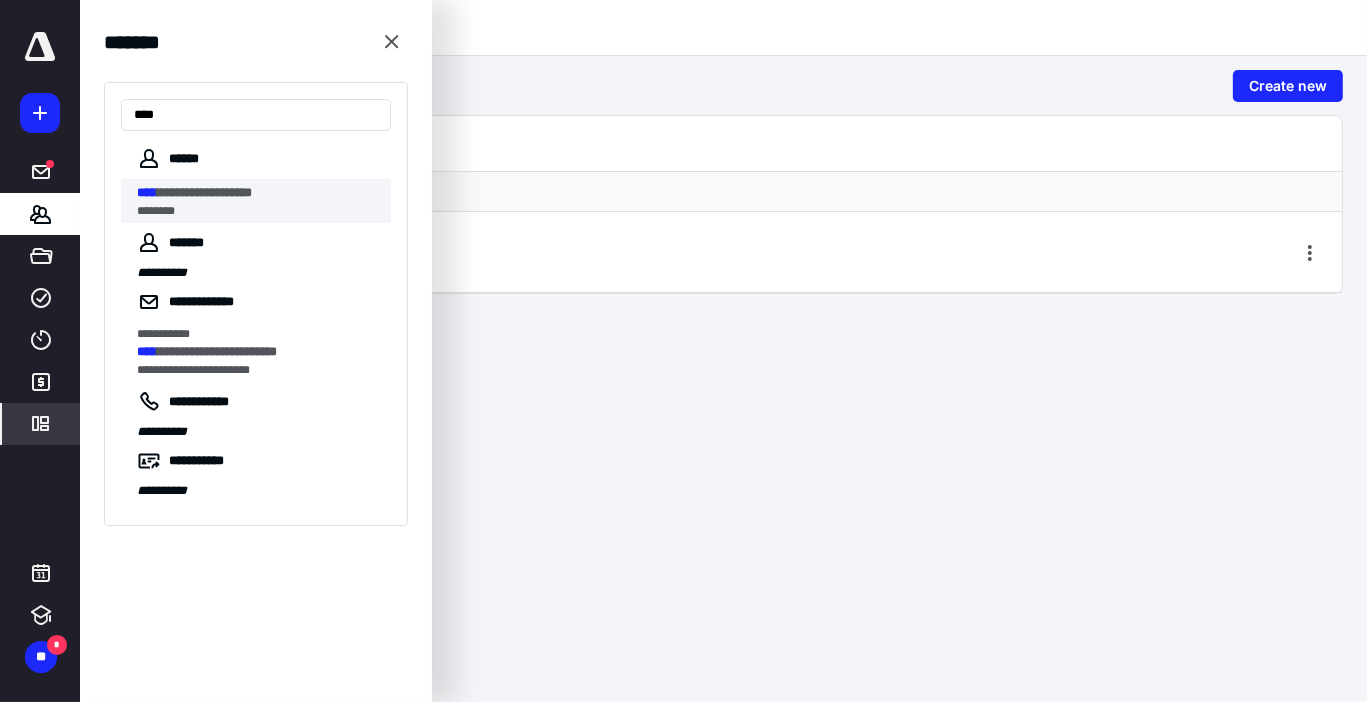 click on "********" at bounding box center [258, 211] 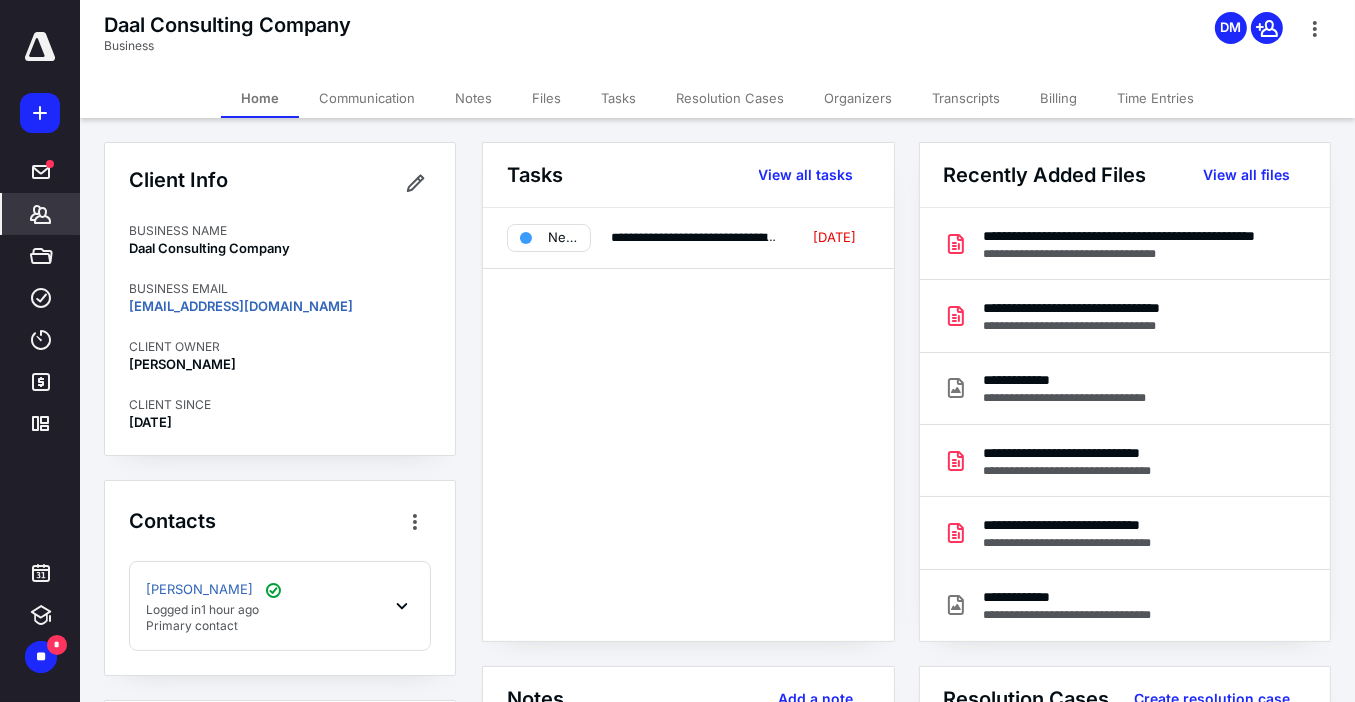 click on "Files" at bounding box center [546, 98] 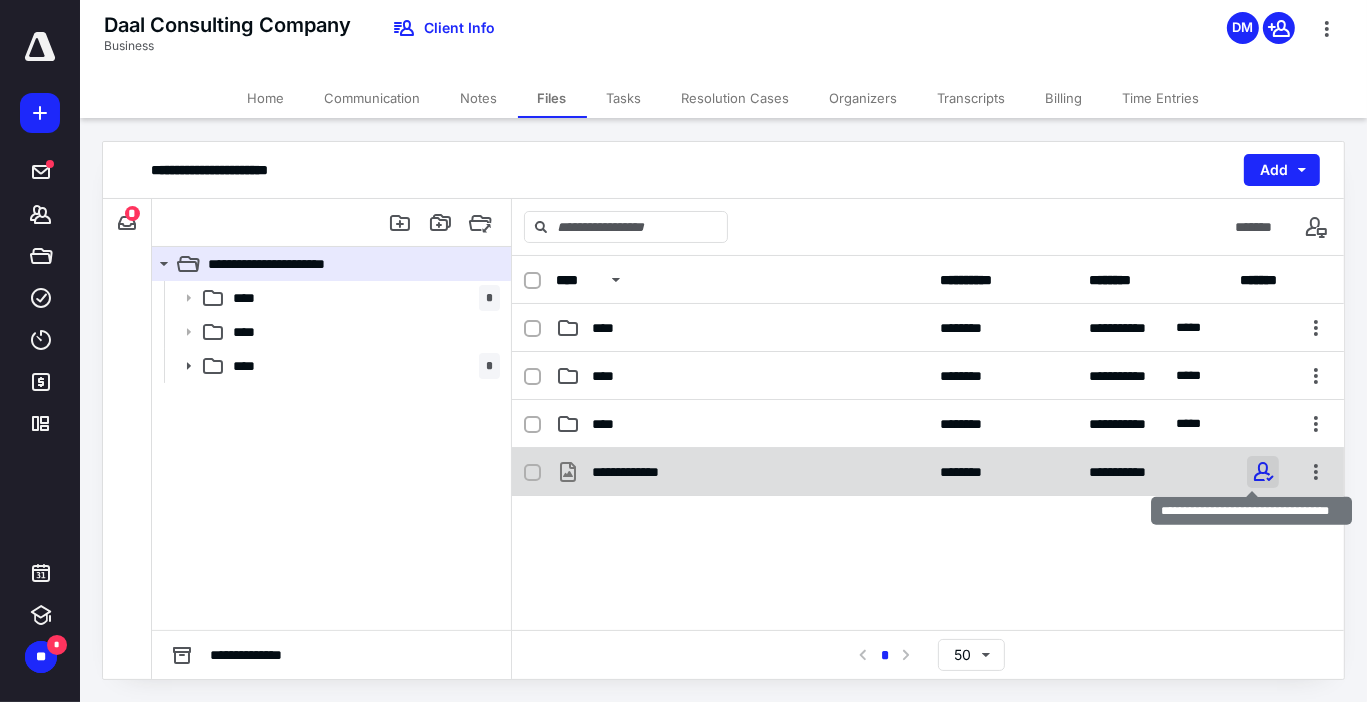 click at bounding box center (1263, 472) 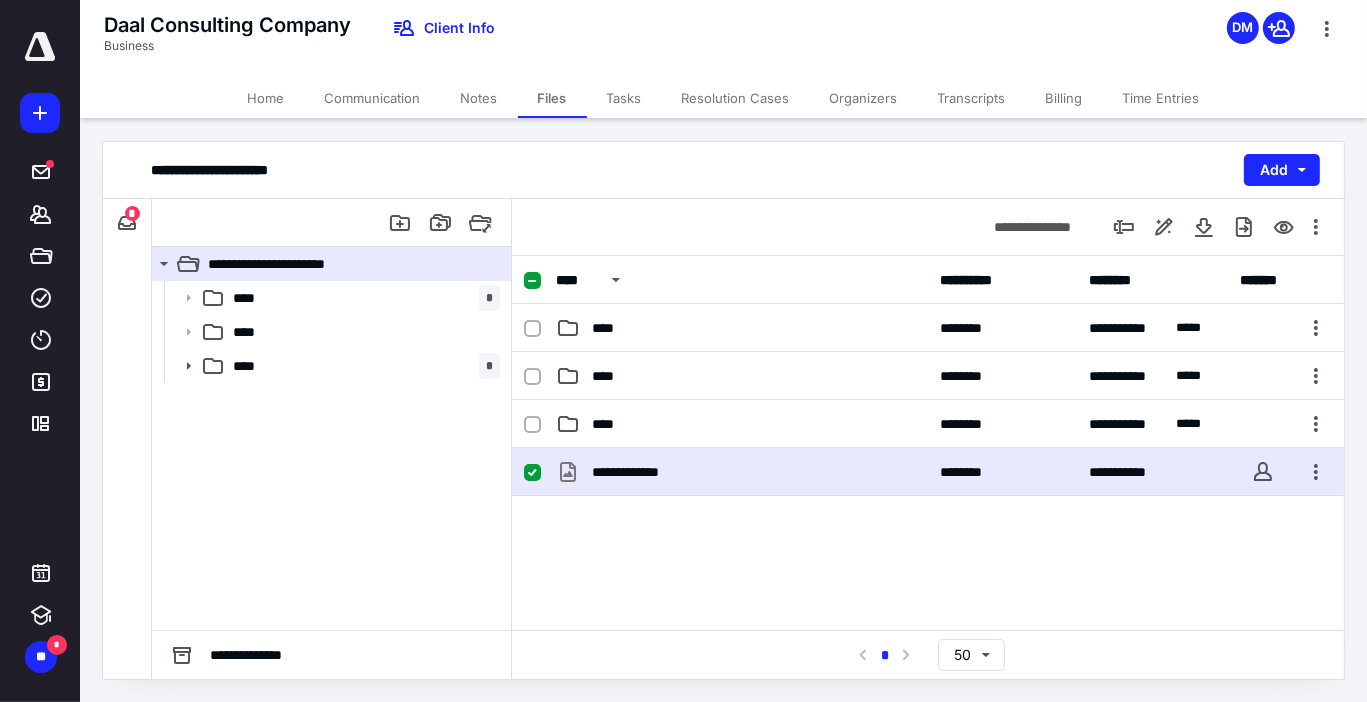 click on "**********" at bounding box center [928, 598] 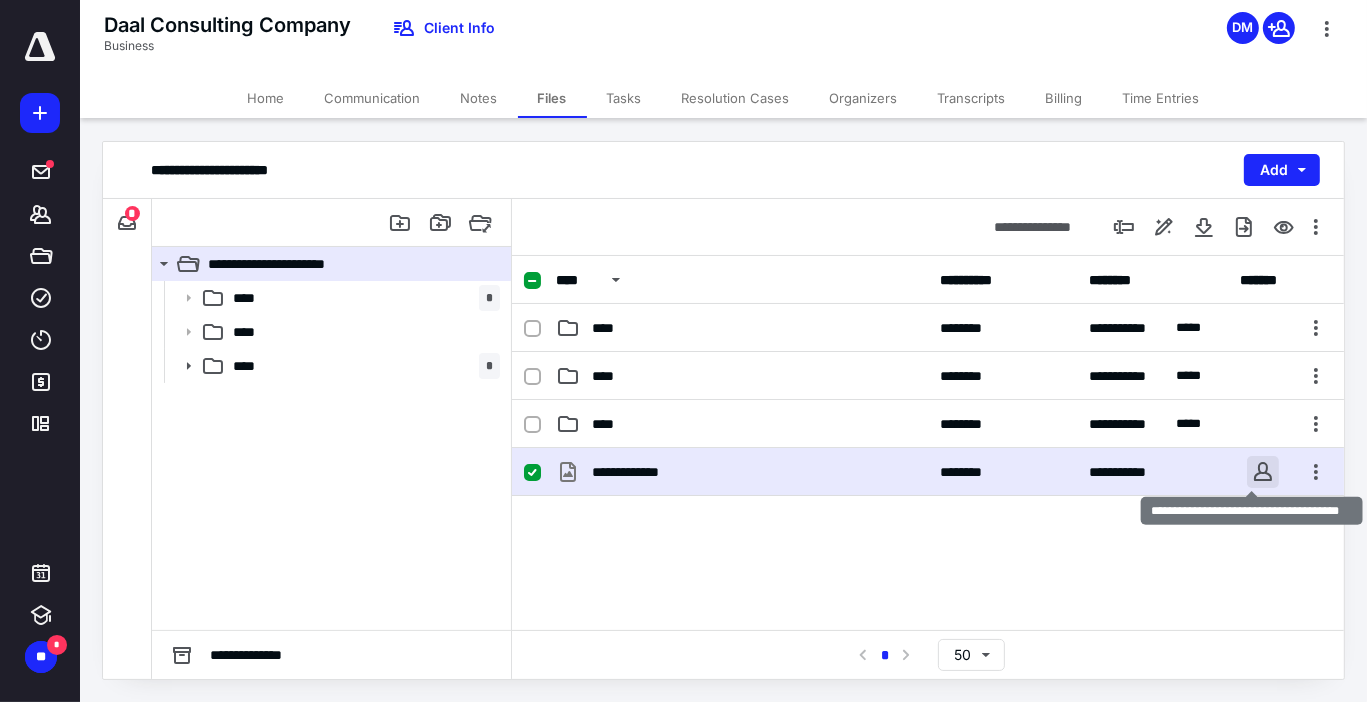 click at bounding box center (1263, 472) 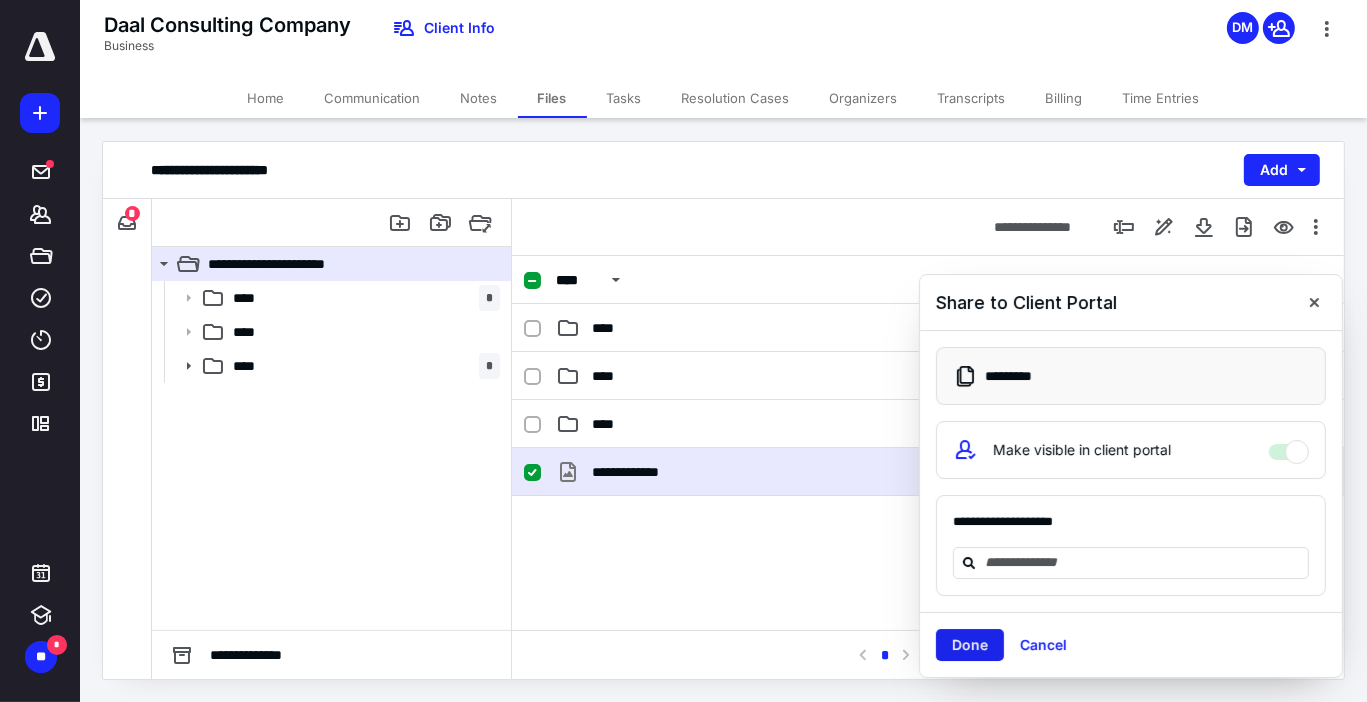 click on "Done" at bounding box center [970, 645] 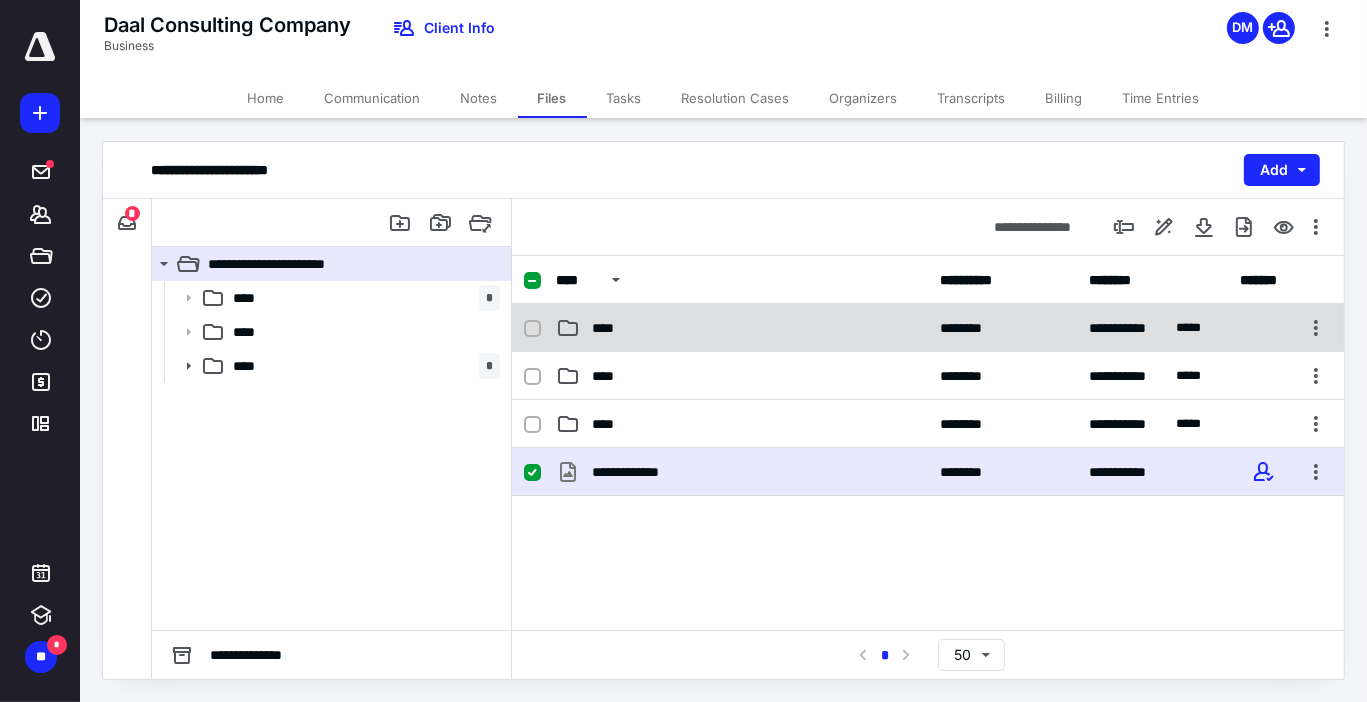 click on "**********" at bounding box center (928, 328) 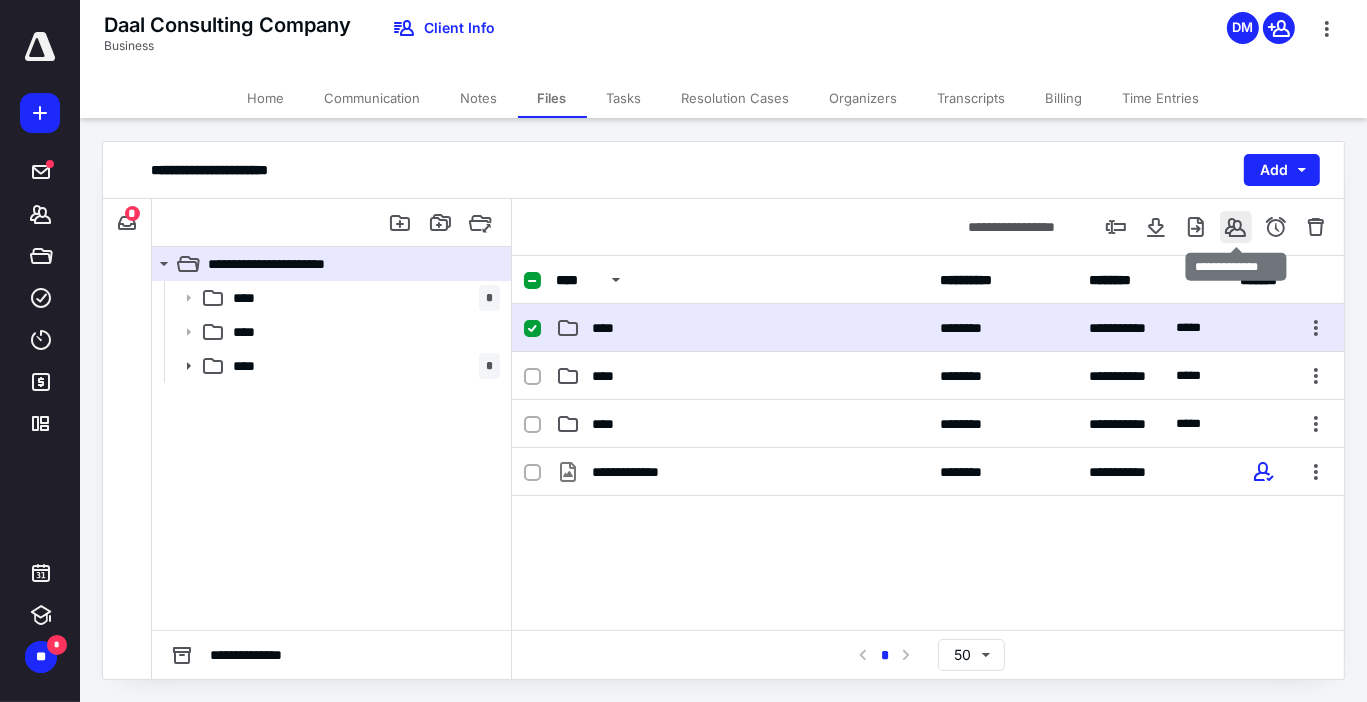 click at bounding box center (1236, 227) 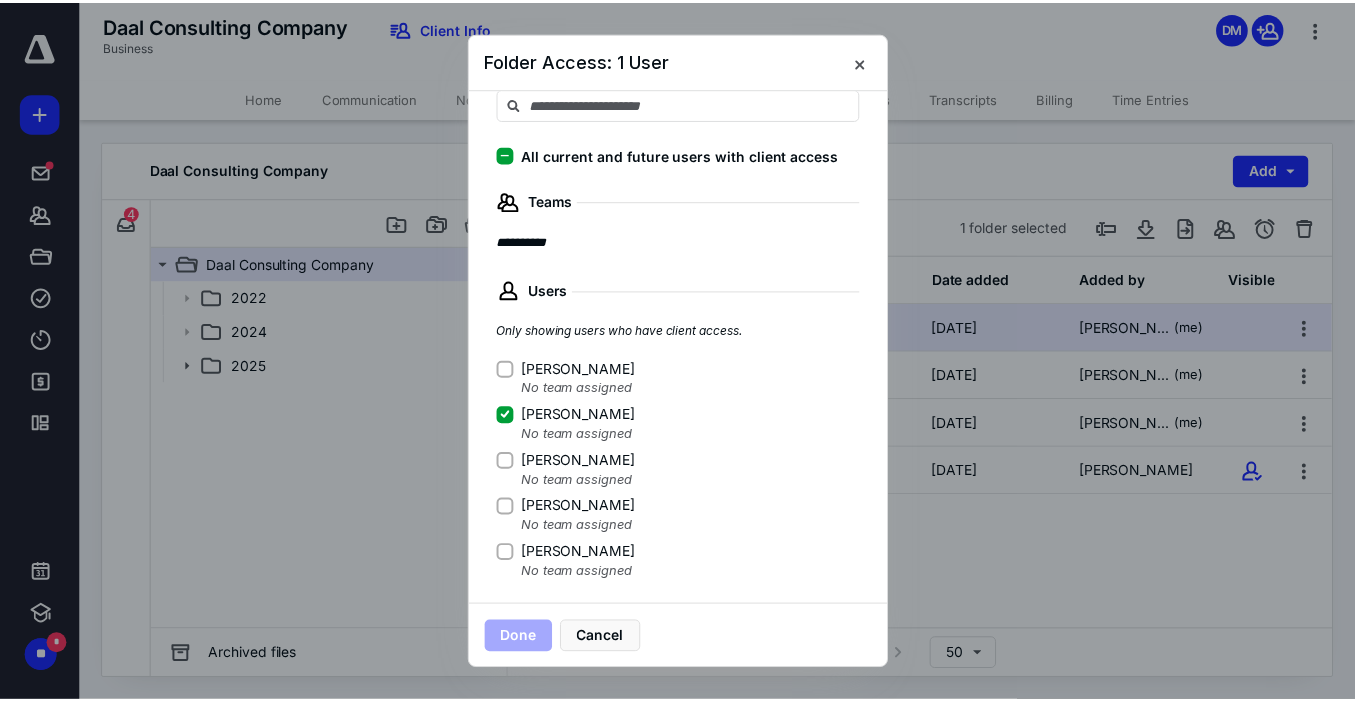 scroll, scrollTop: 0, scrollLeft: 0, axis: both 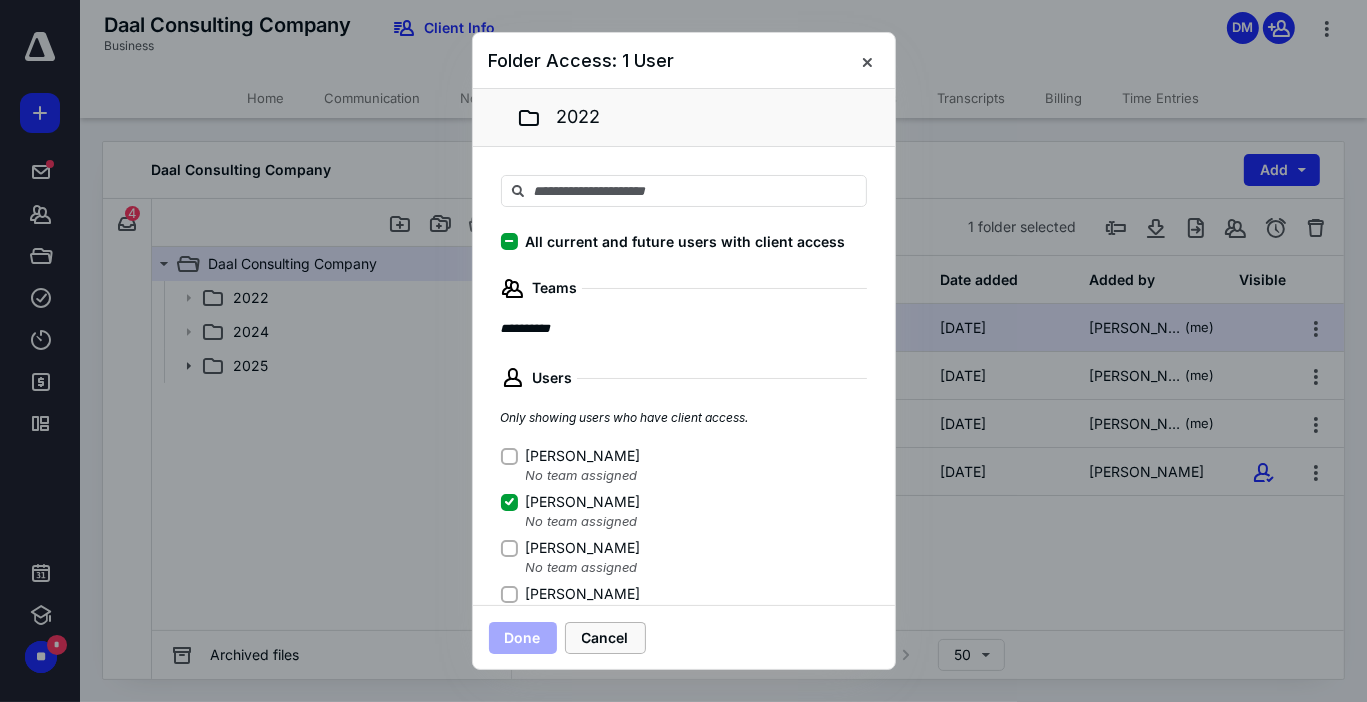 drag, startPoint x: 631, startPoint y: 636, endPoint x: 919, endPoint y: 620, distance: 288.4441 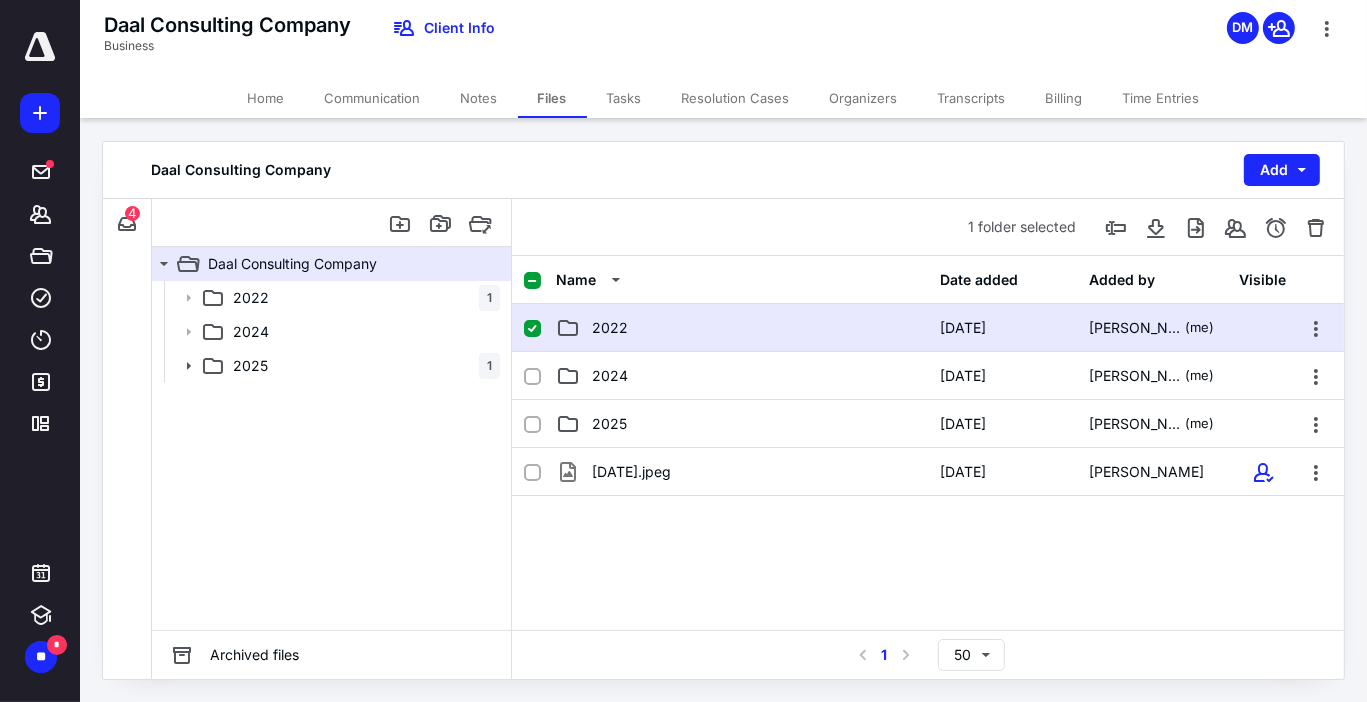click on "Jan 2025.jpeg 6/8/2025 Dayana Mato" at bounding box center [928, 598] 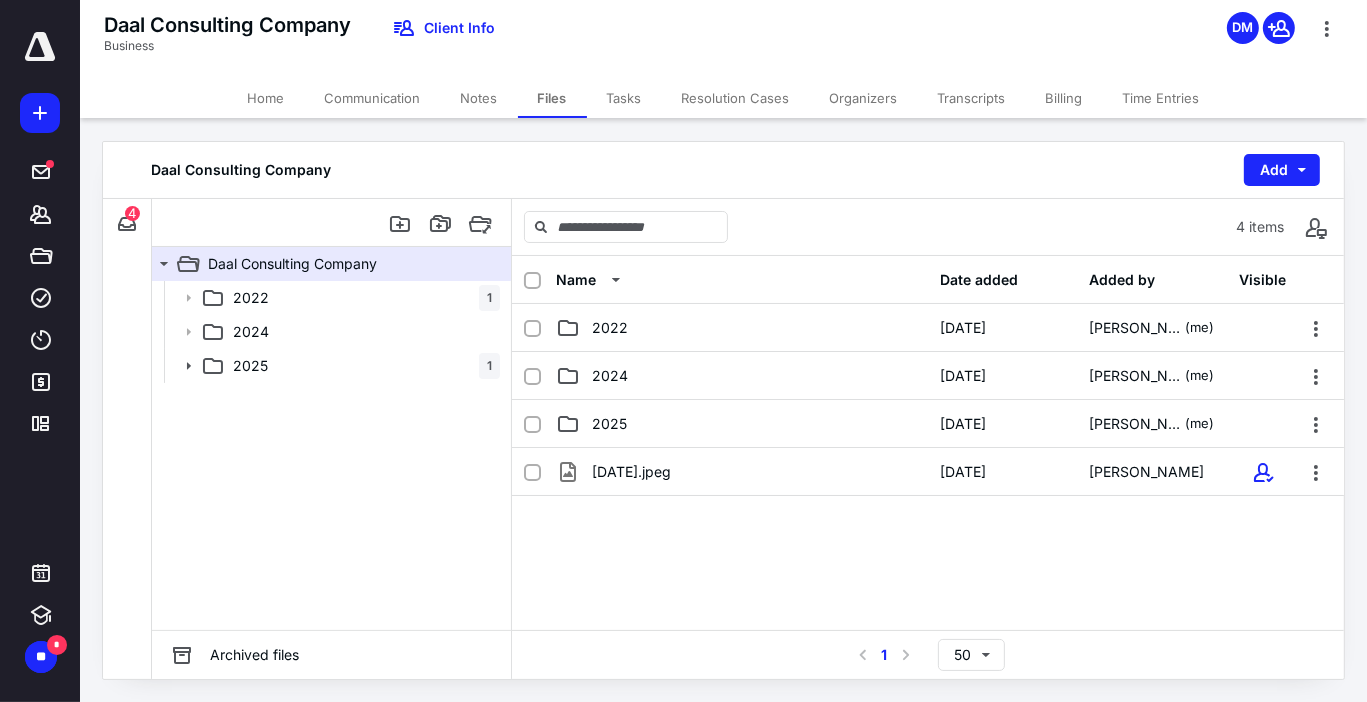 click on "Jan 2025.jpeg 6/8/2025 Dayana Mato" at bounding box center (928, 598) 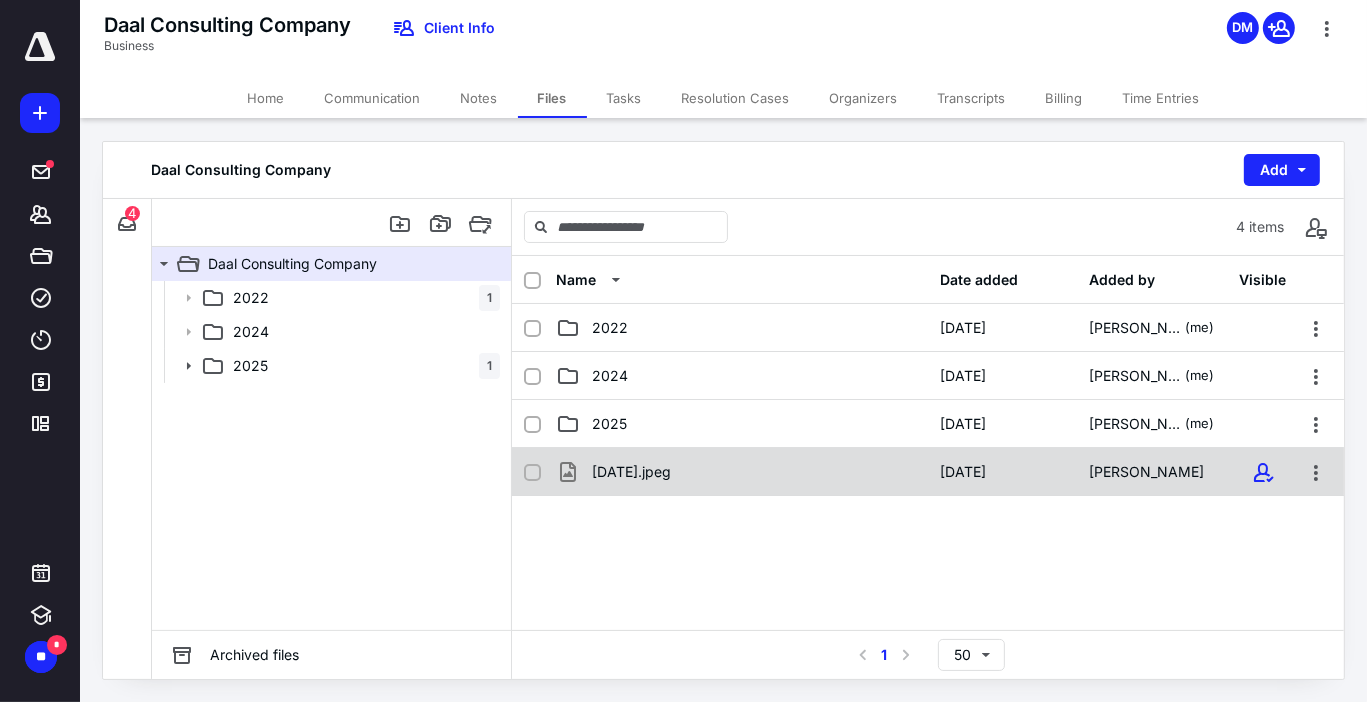 click on "Jan 2025.jpeg" at bounding box center (742, 472) 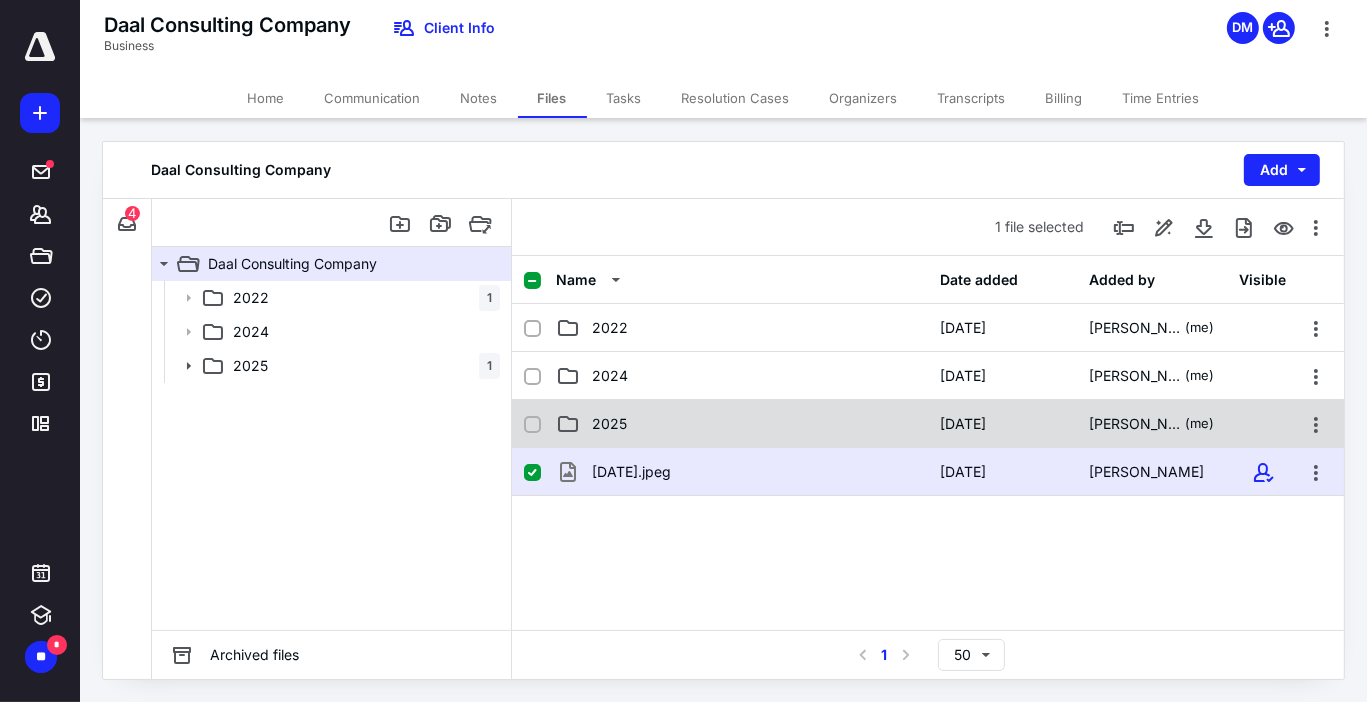 click on "2025" at bounding box center (609, 424) 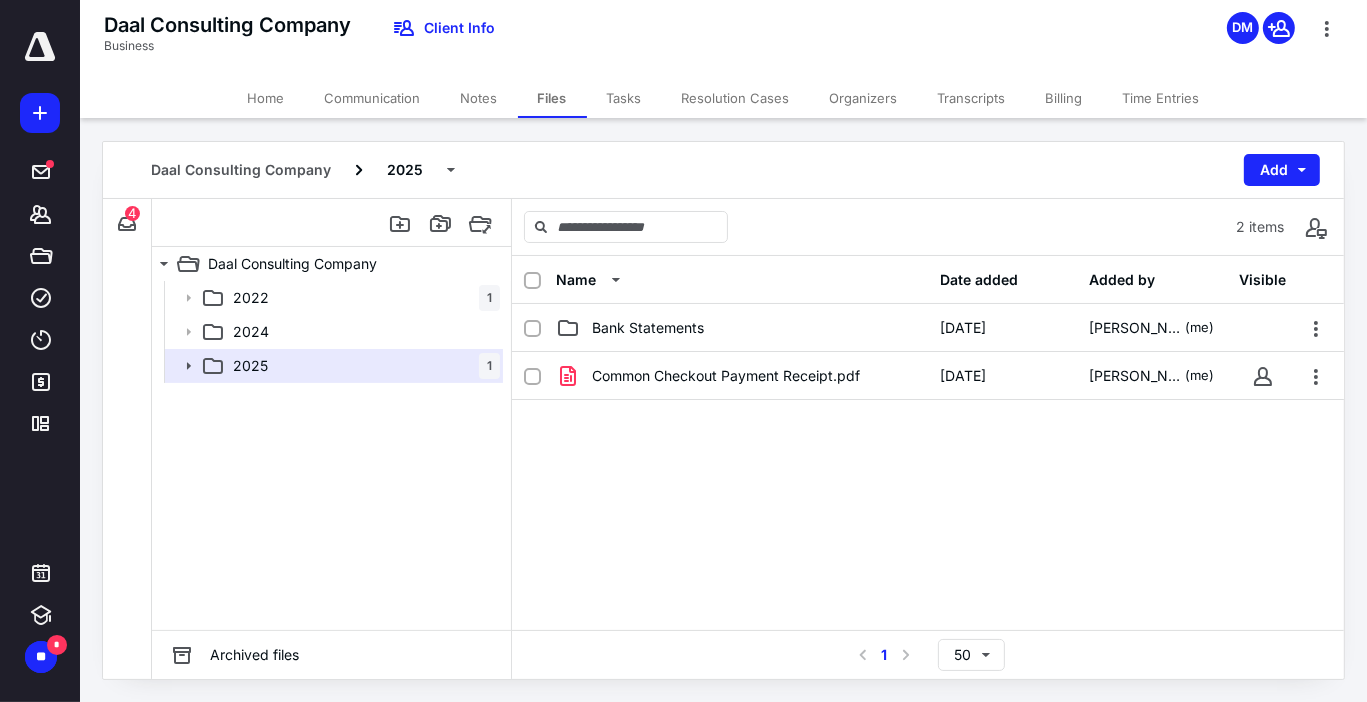 click on "Common Checkout Payment Receipt.pdf 7/9/2025 Dayana Mato  (me)" at bounding box center (928, 502) 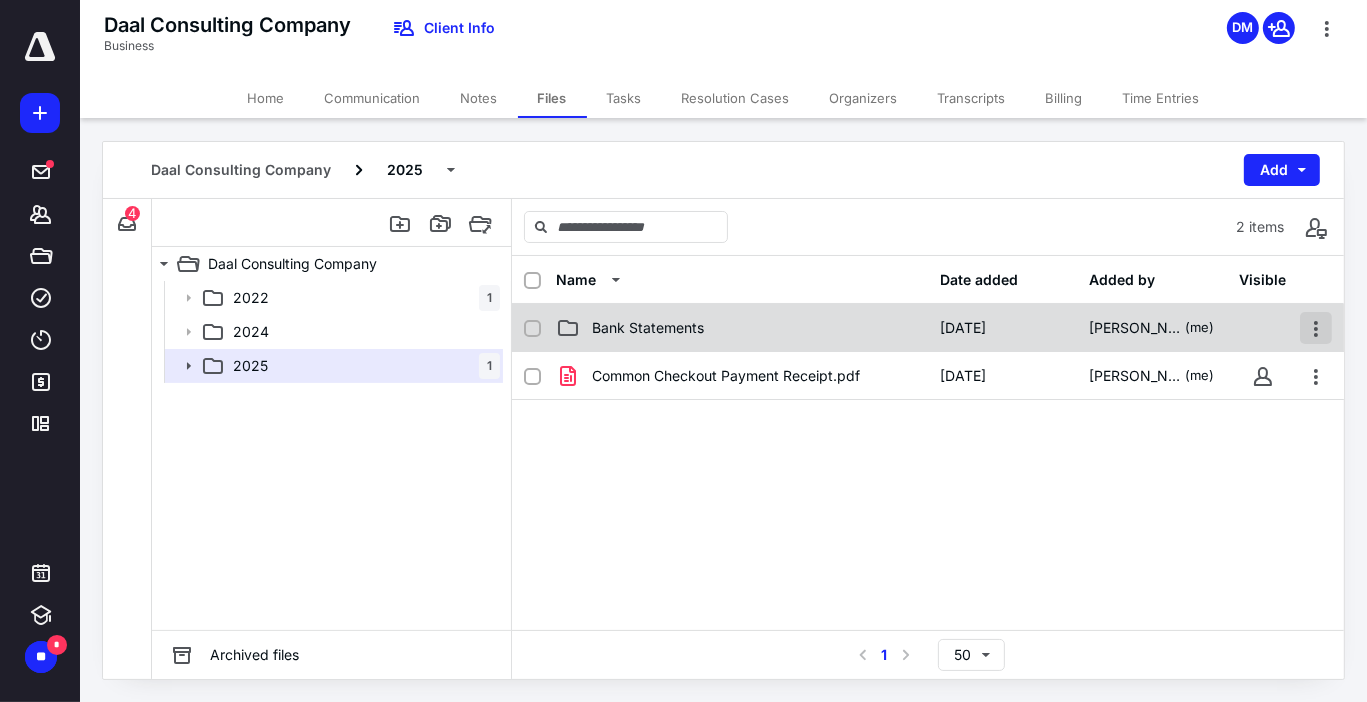 click at bounding box center (1316, 328) 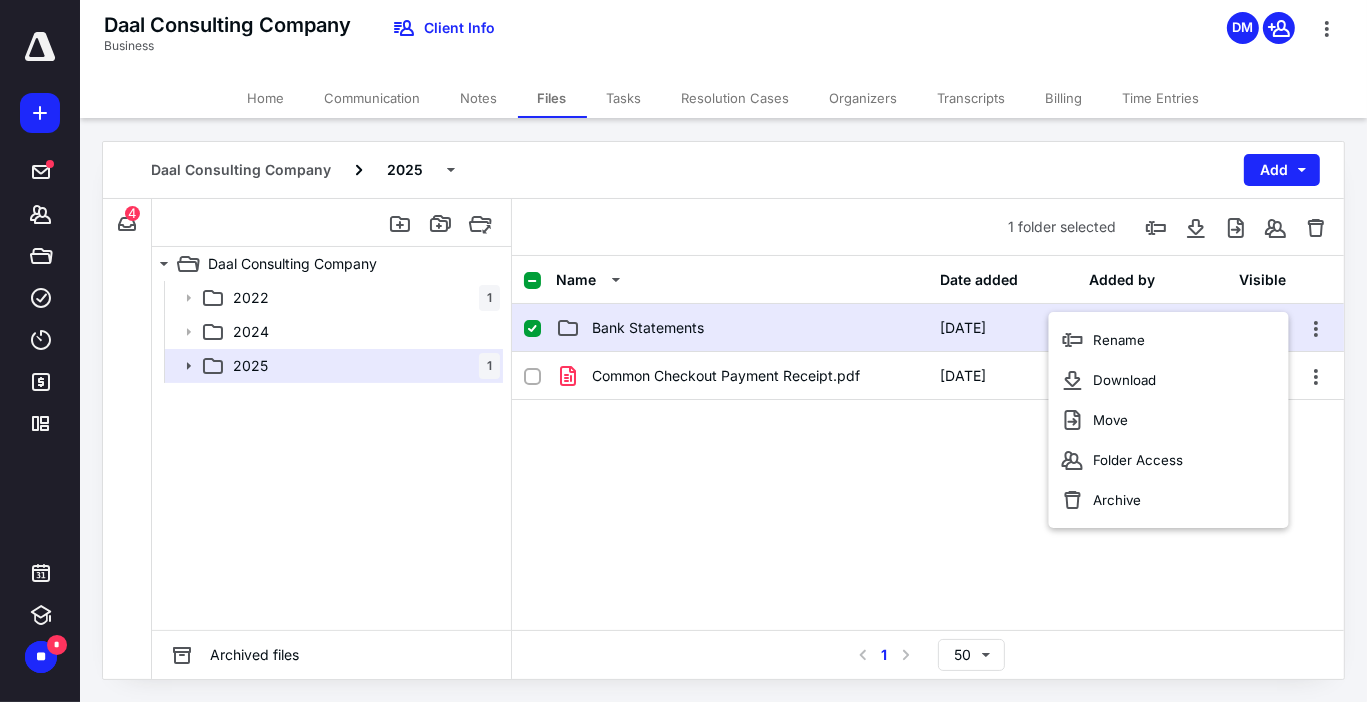 click on "Common Checkout Payment Receipt.pdf 7/9/2025 Dayana Mato  (me)" at bounding box center [928, 502] 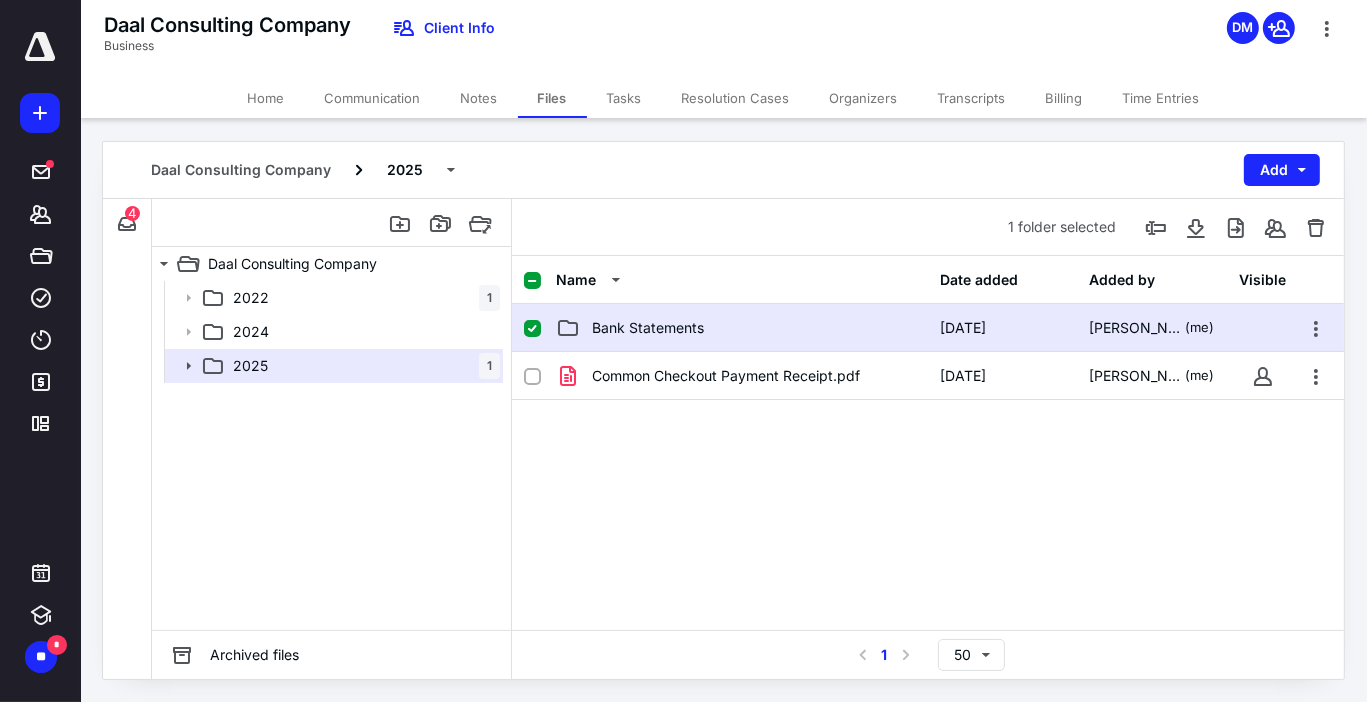 drag, startPoint x: 840, startPoint y: 473, endPoint x: 760, endPoint y: 492, distance: 82.2253 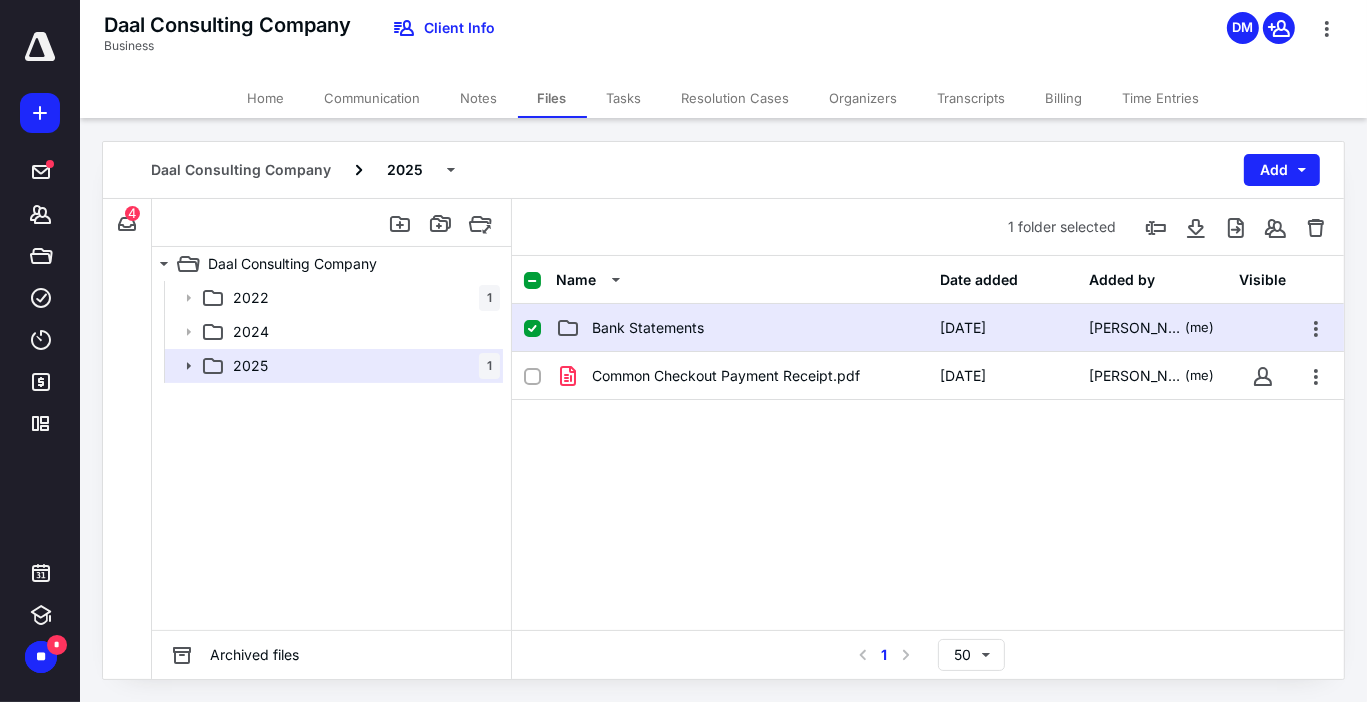 click on "Common Checkout Payment Receipt.pdf 7/9/2025 Dayana Mato  (me)" at bounding box center (928, 502) 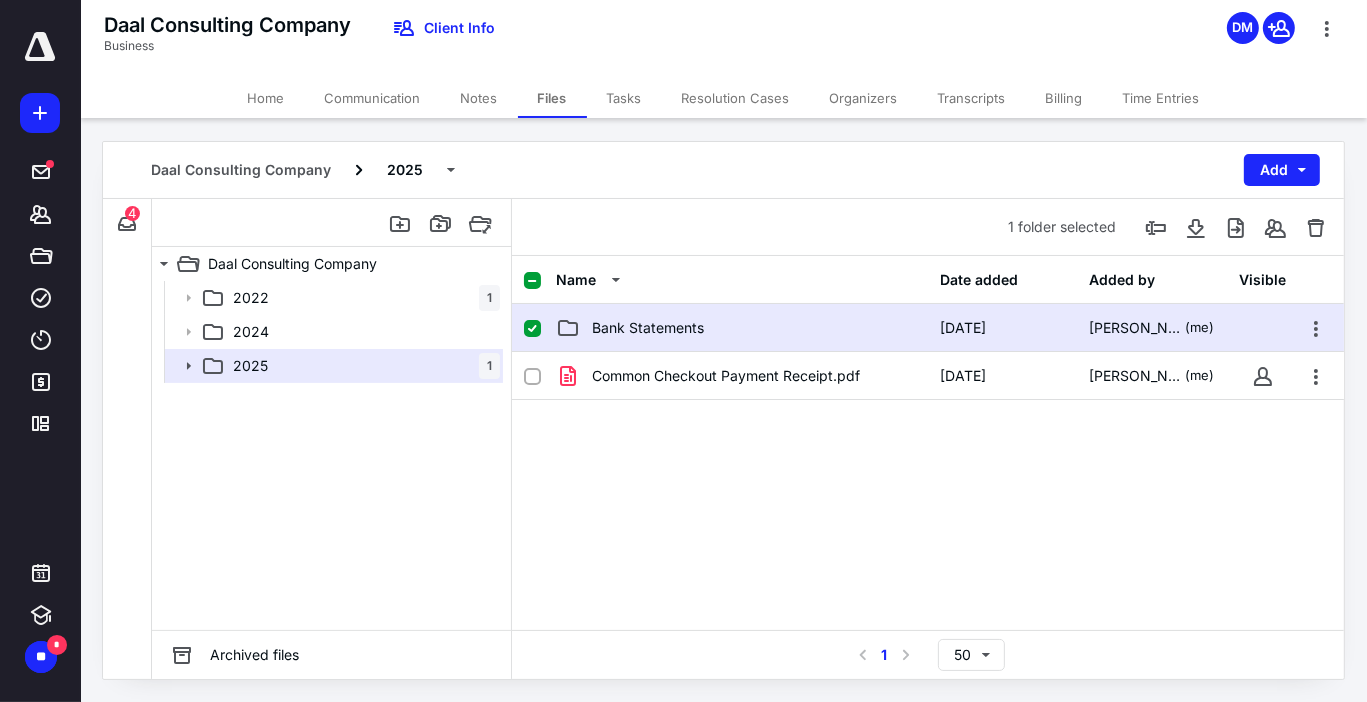 click at bounding box center (532, 329) 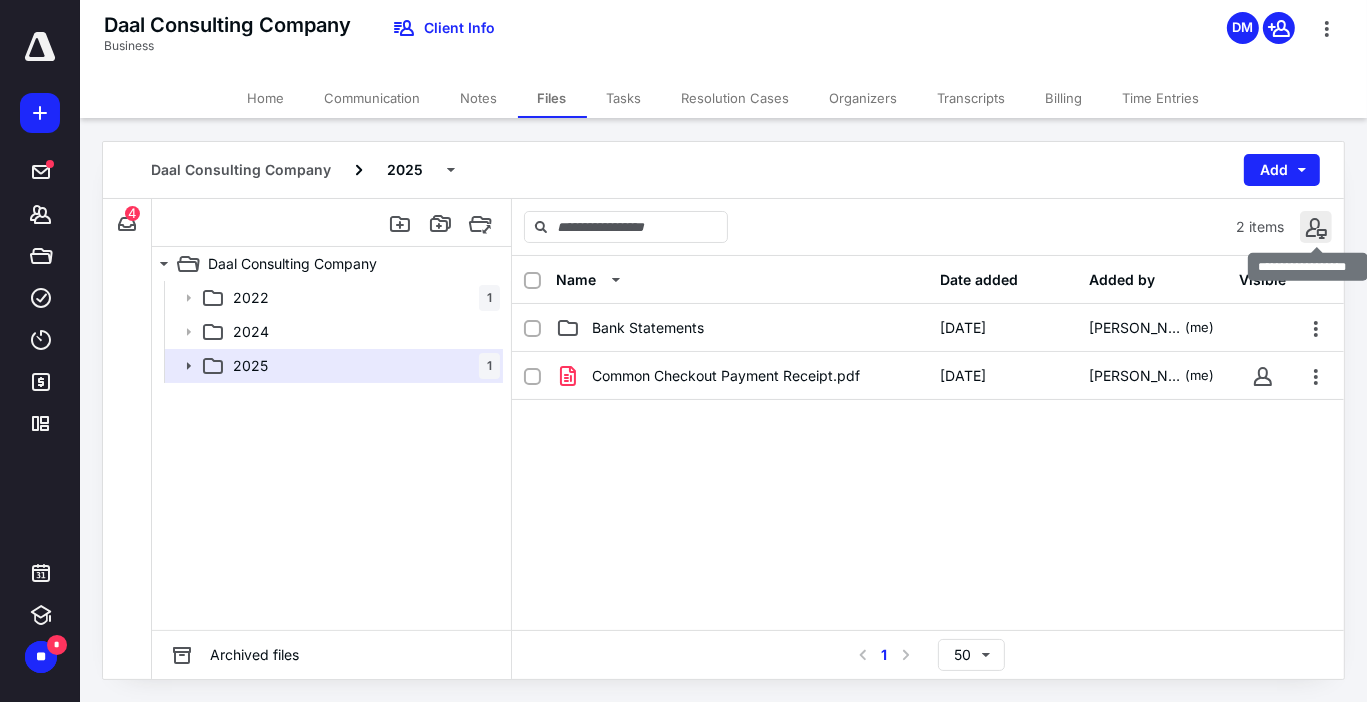click at bounding box center (1316, 227) 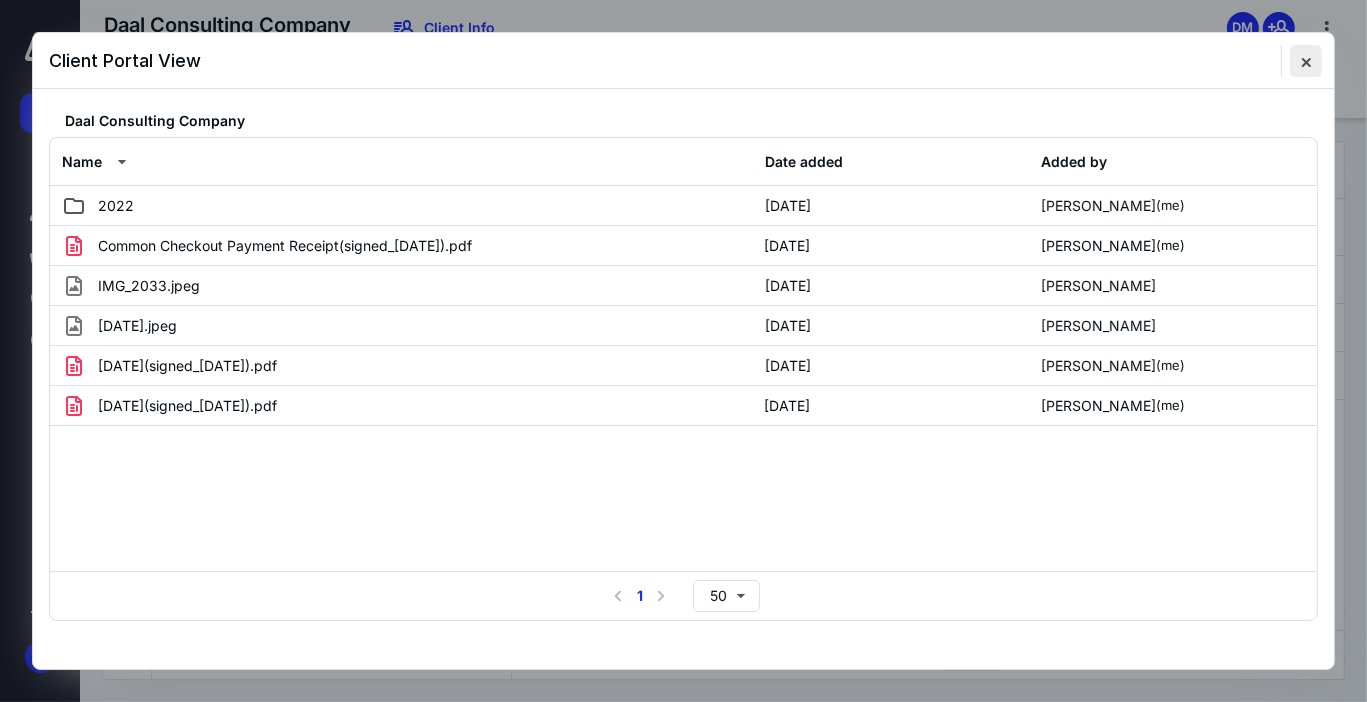 click at bounding box center (1306, 61) 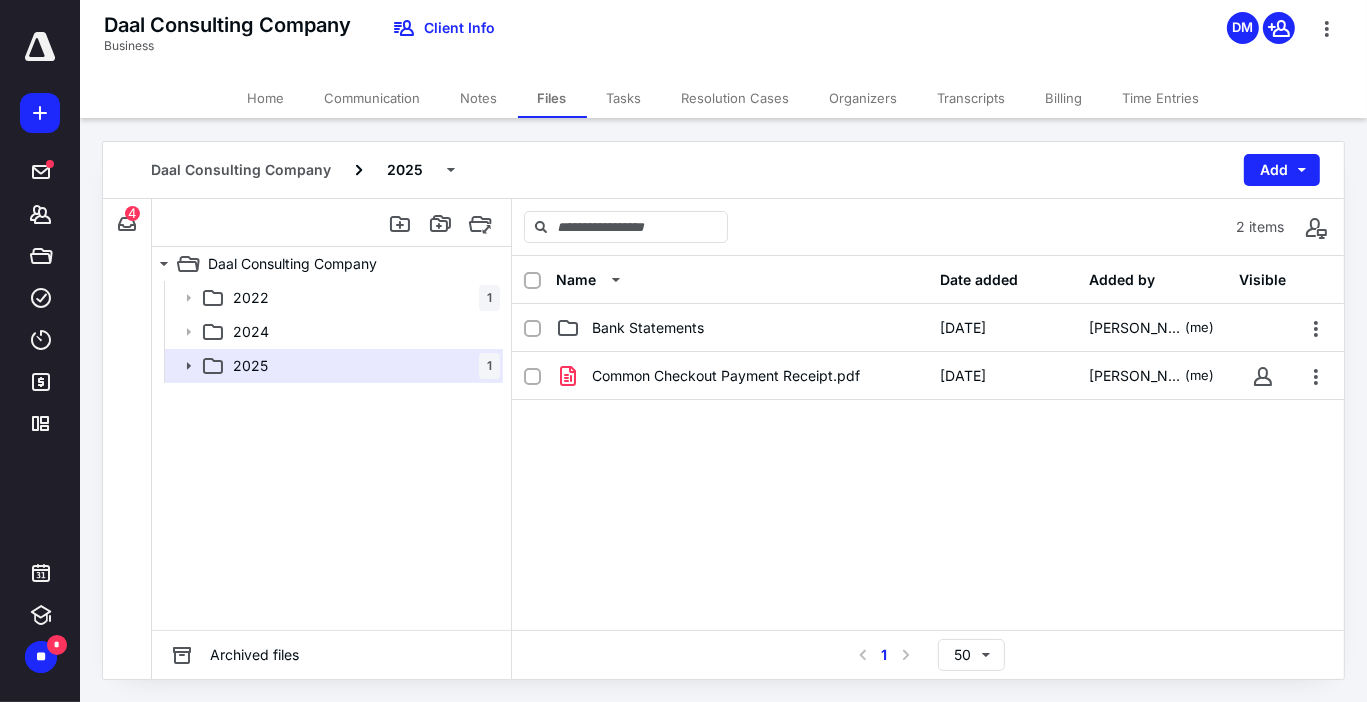 click on "Common Checkout Payment Receipt.pdf 7/9/2025 Dayana Mato  (me)" at bounding box center [928, 502] 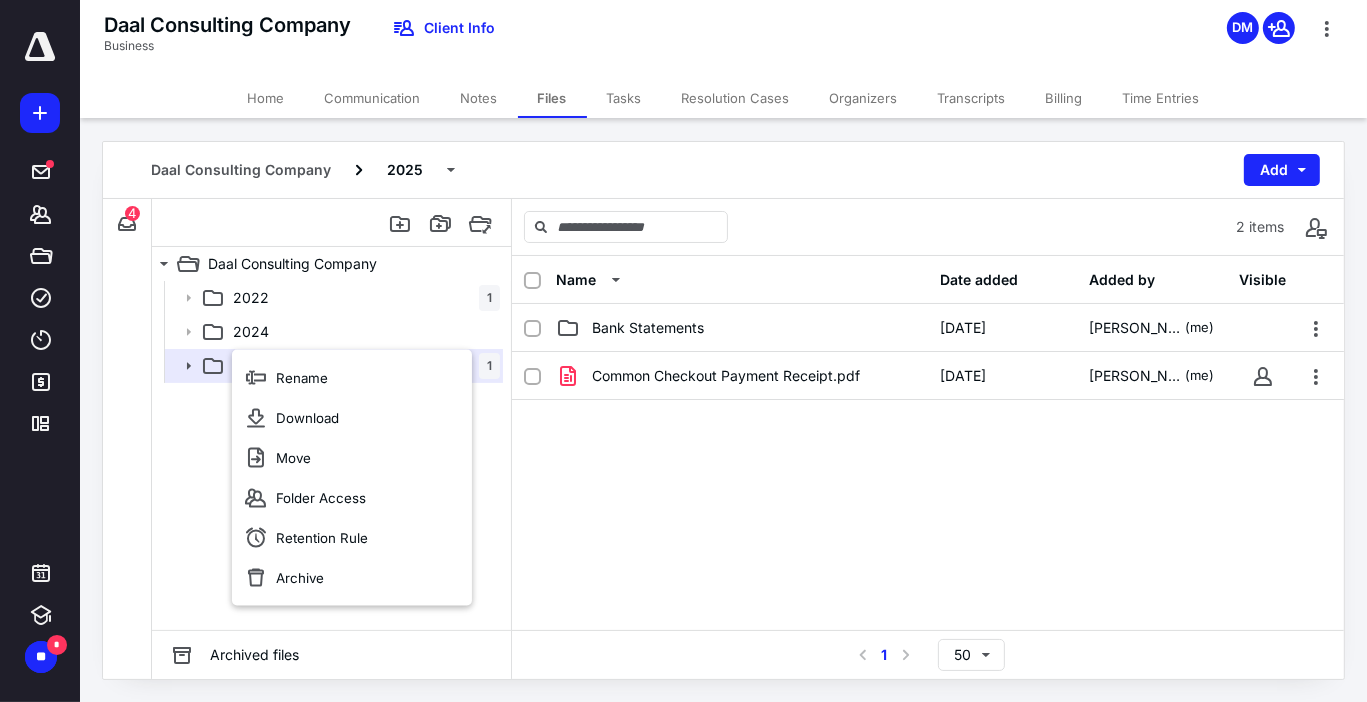 click on "Common Checkout Payment Receipt.pdf 7/9/2025 Dayana Mato  (me)" at bounding box center (928, 502) 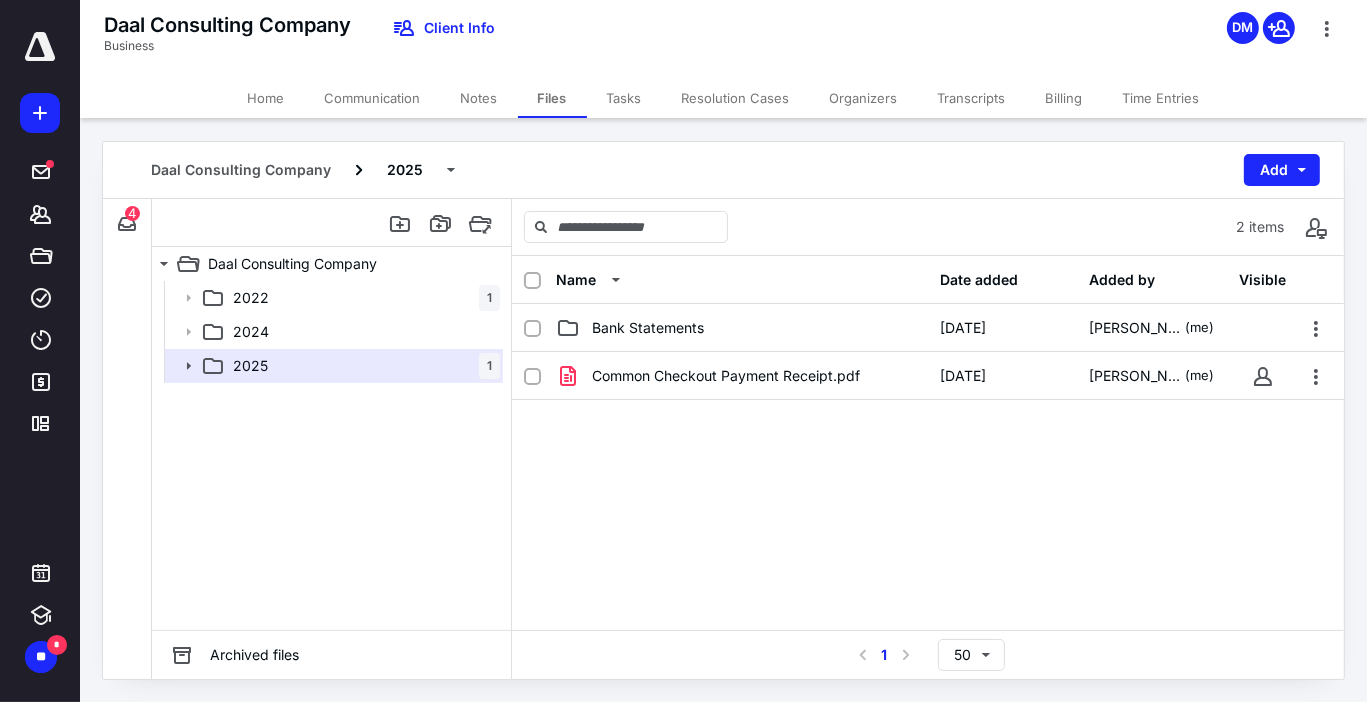 click on "Home" at bounding box center (266, 98) 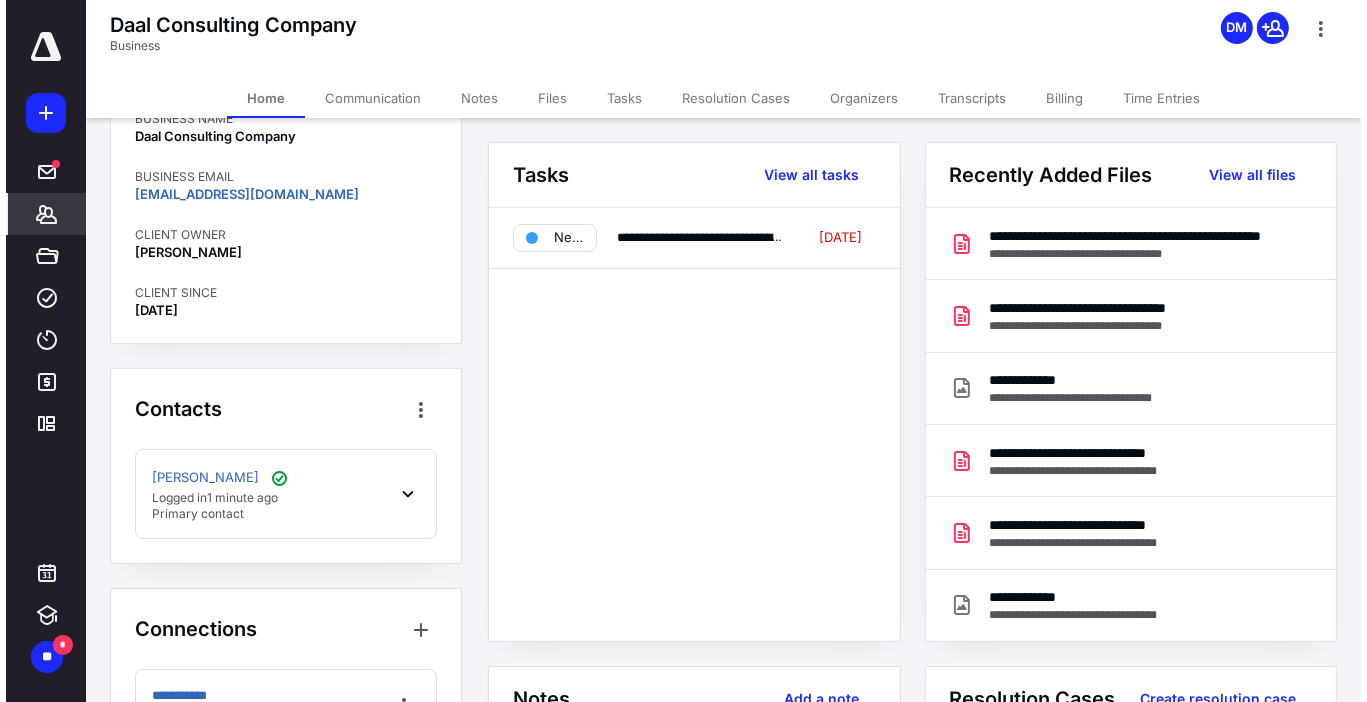 scroll, scrollTop: 198, scrollLeft: 0, axis: vertical 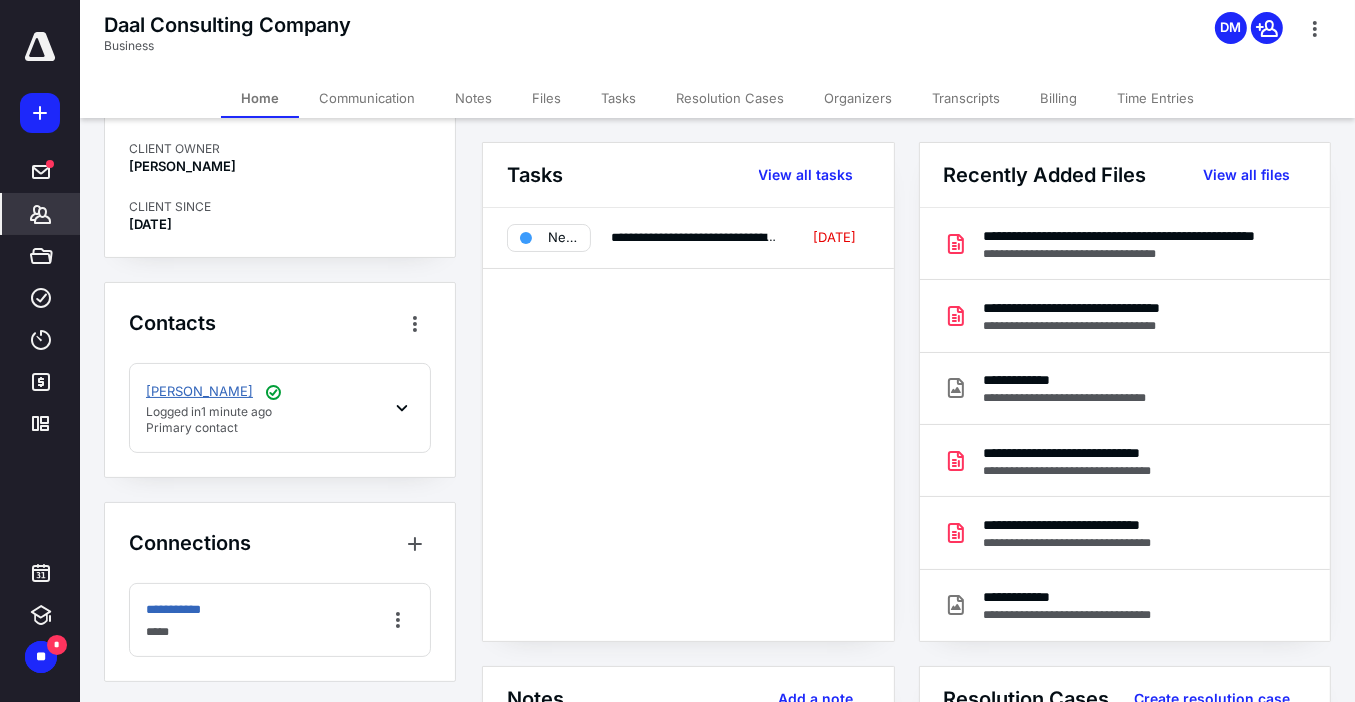 click on "[PERSON_NAME]" at bounding box center (199, 392) 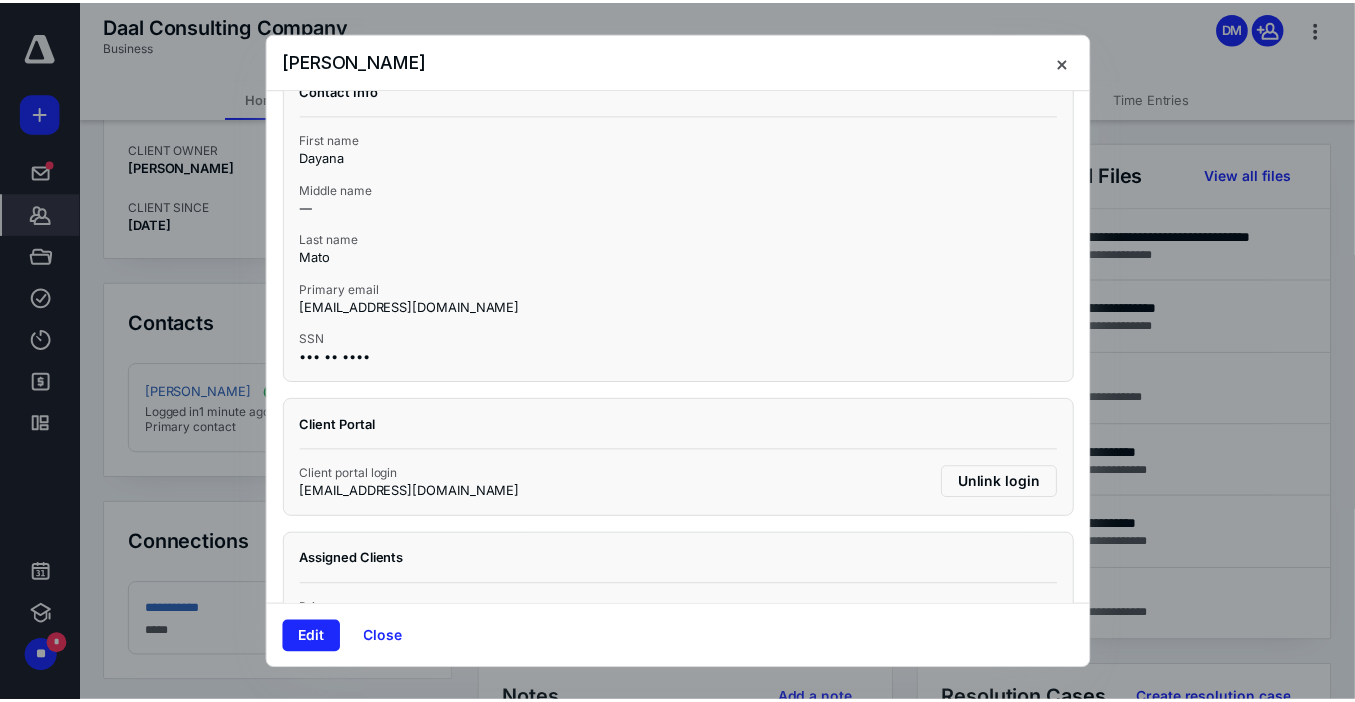 scroll, scrollTop: 80, scrollLeft: 0, axis: vertical 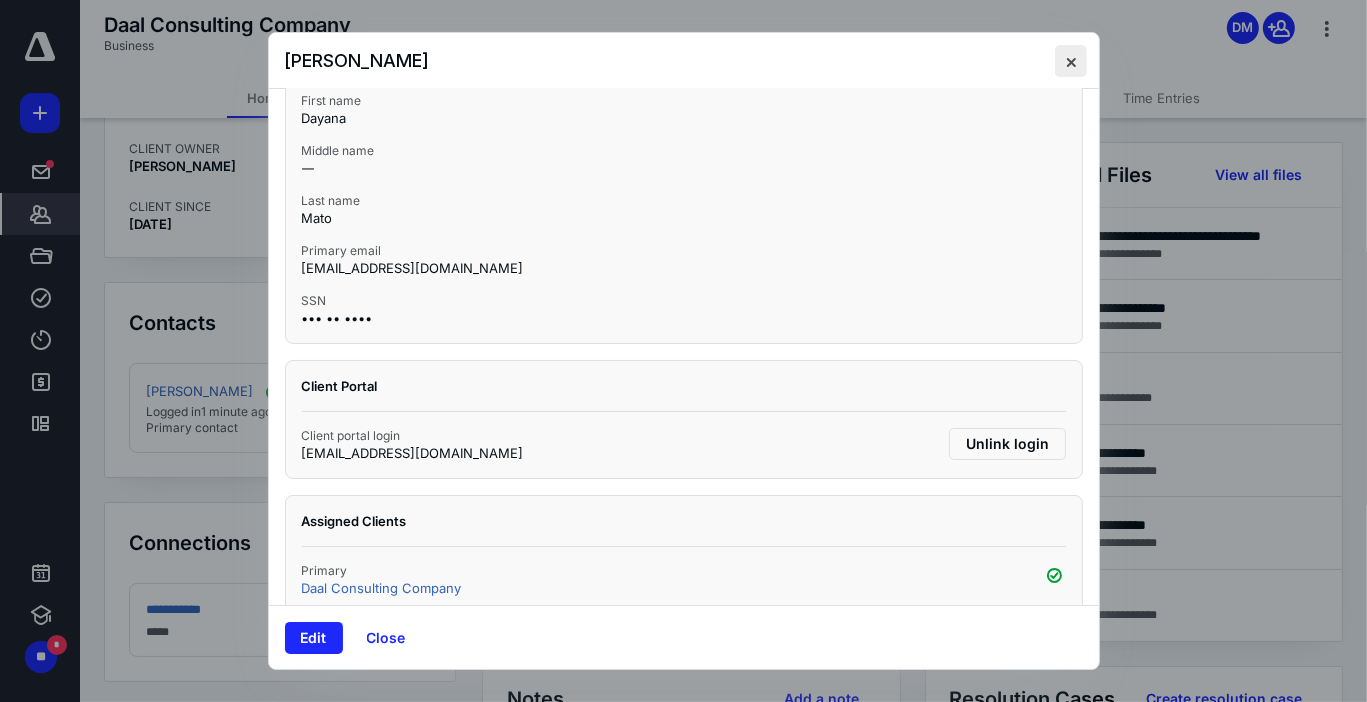 click at bounding box center (1071, 61) 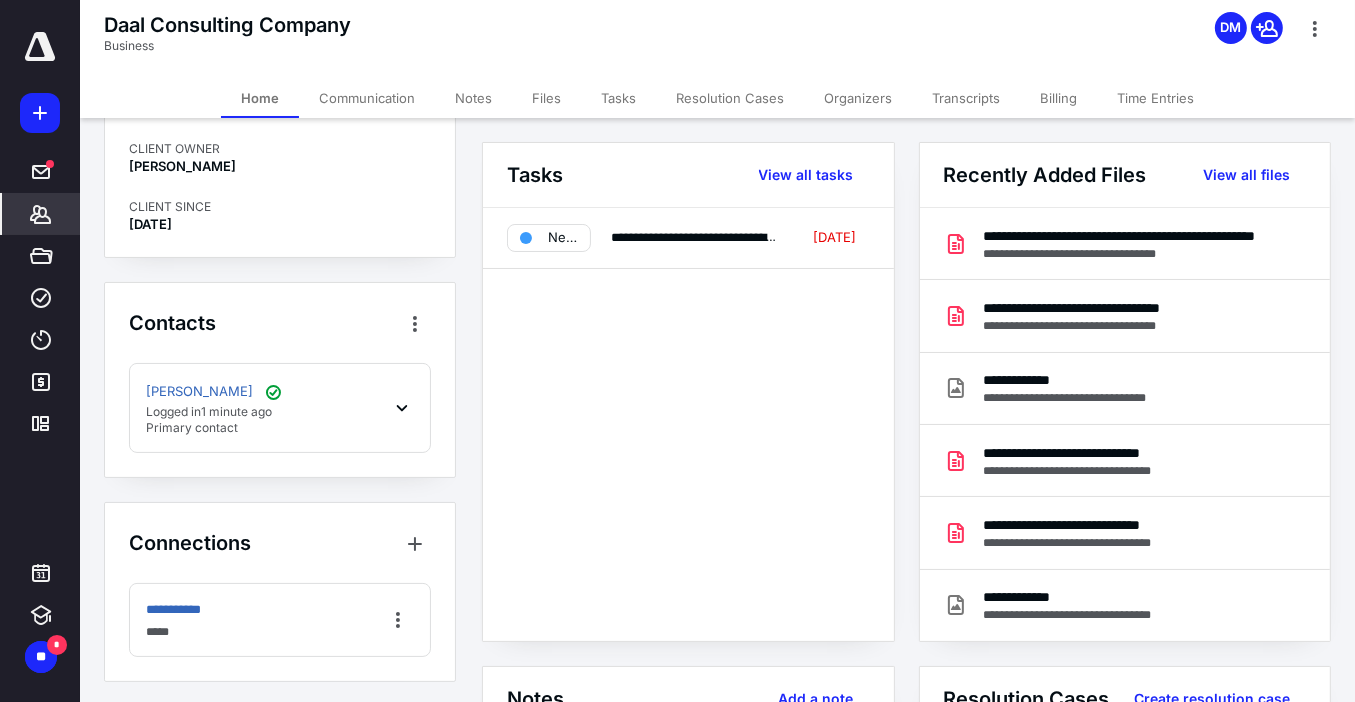 click 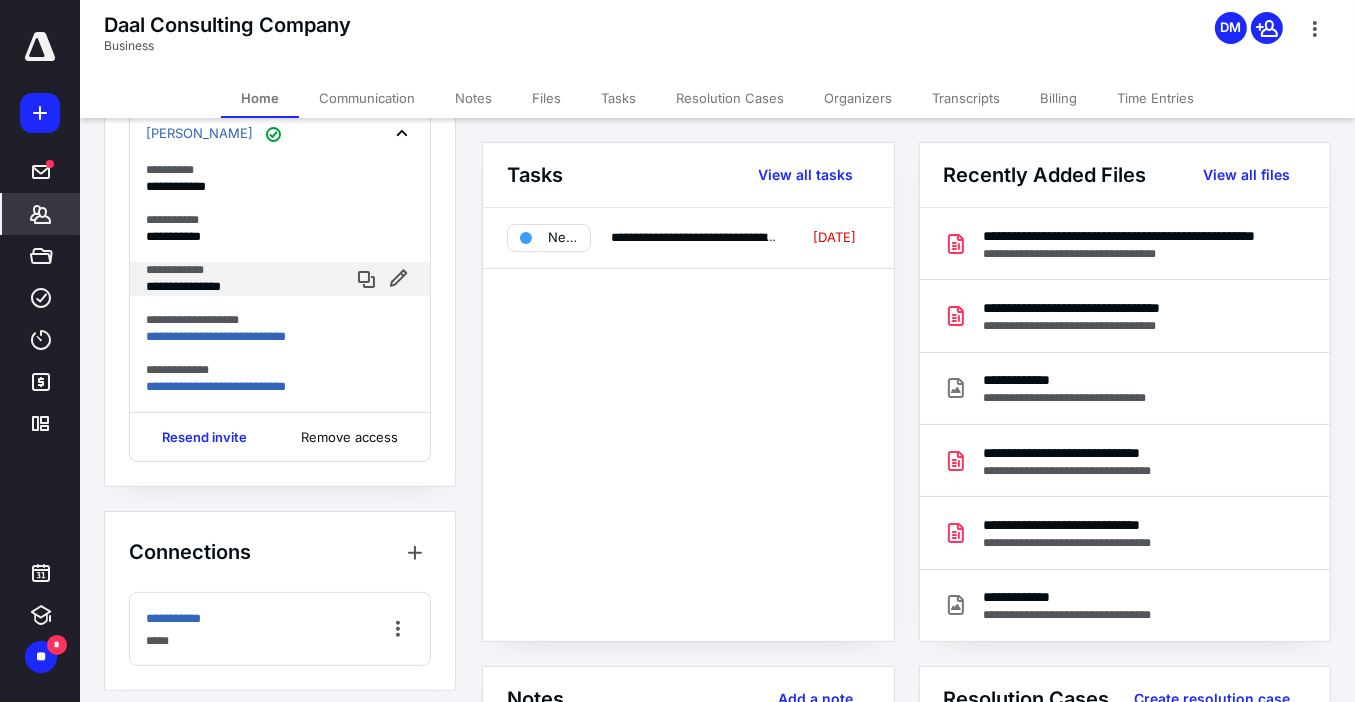 scroll, scrollTop: 465, scrollLeft: 0, axis: vertical 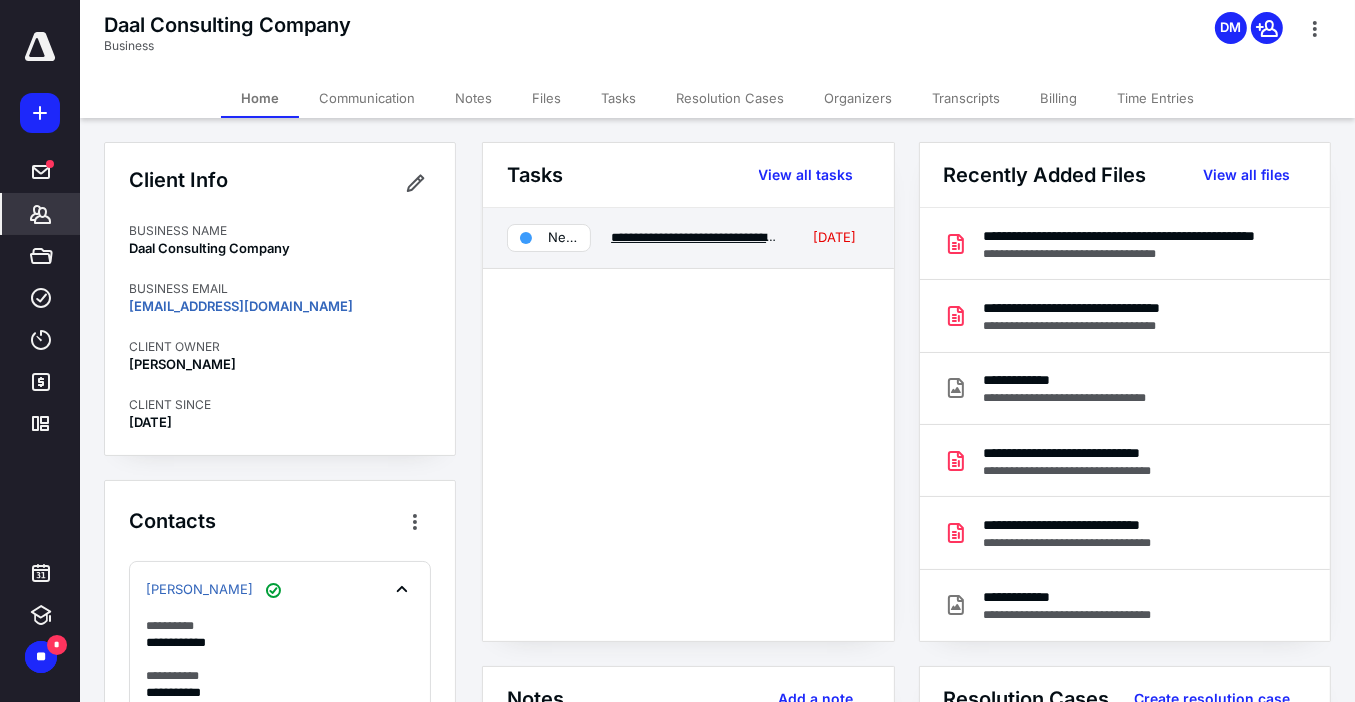 click on "**********" at bounding box center (736, 237) 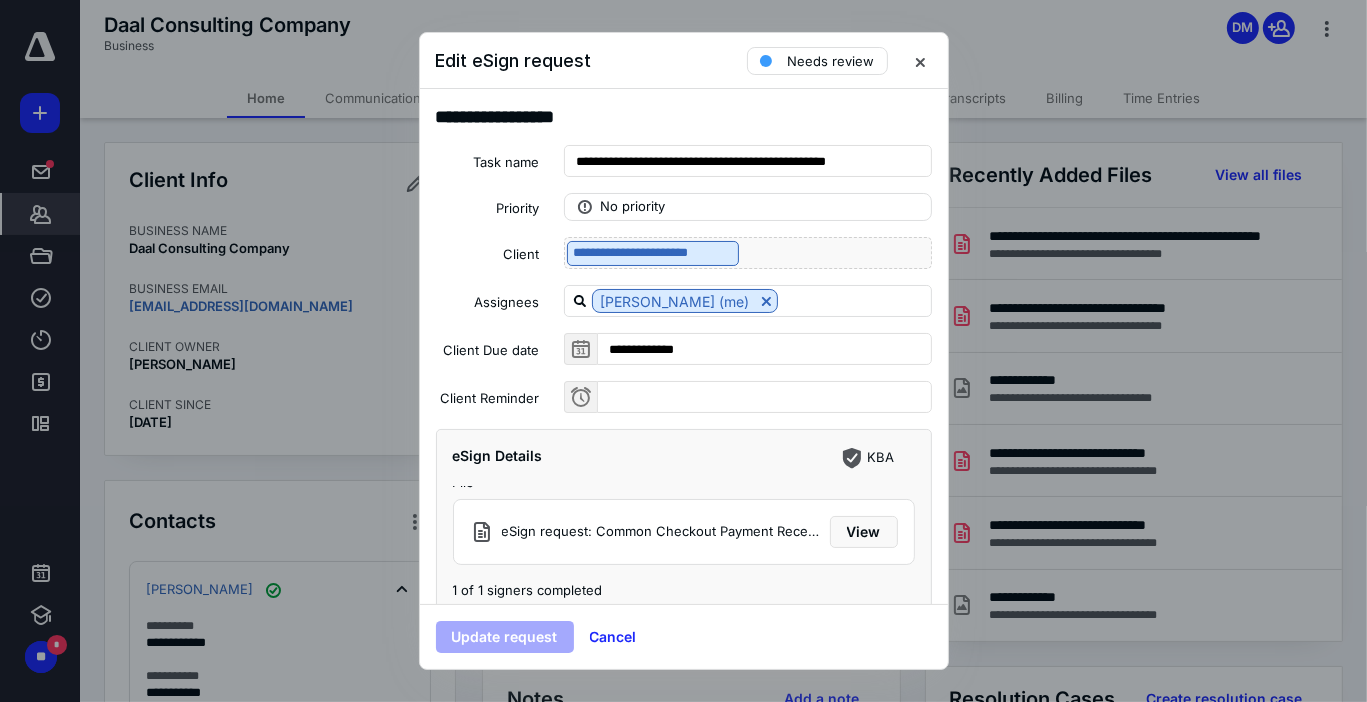 scroll, scrollTop: 23, scrollLeft: 0, axis: vertical 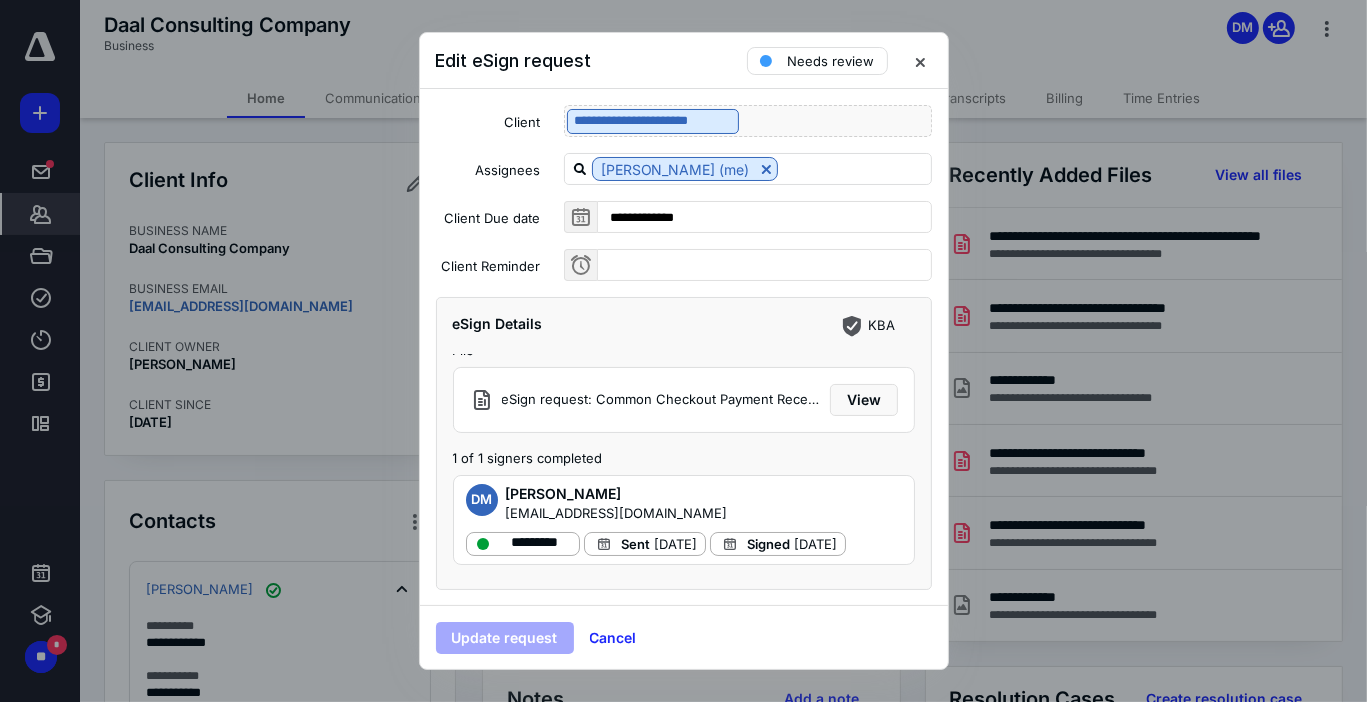 click on "*********" at bounding box center (537, 543) 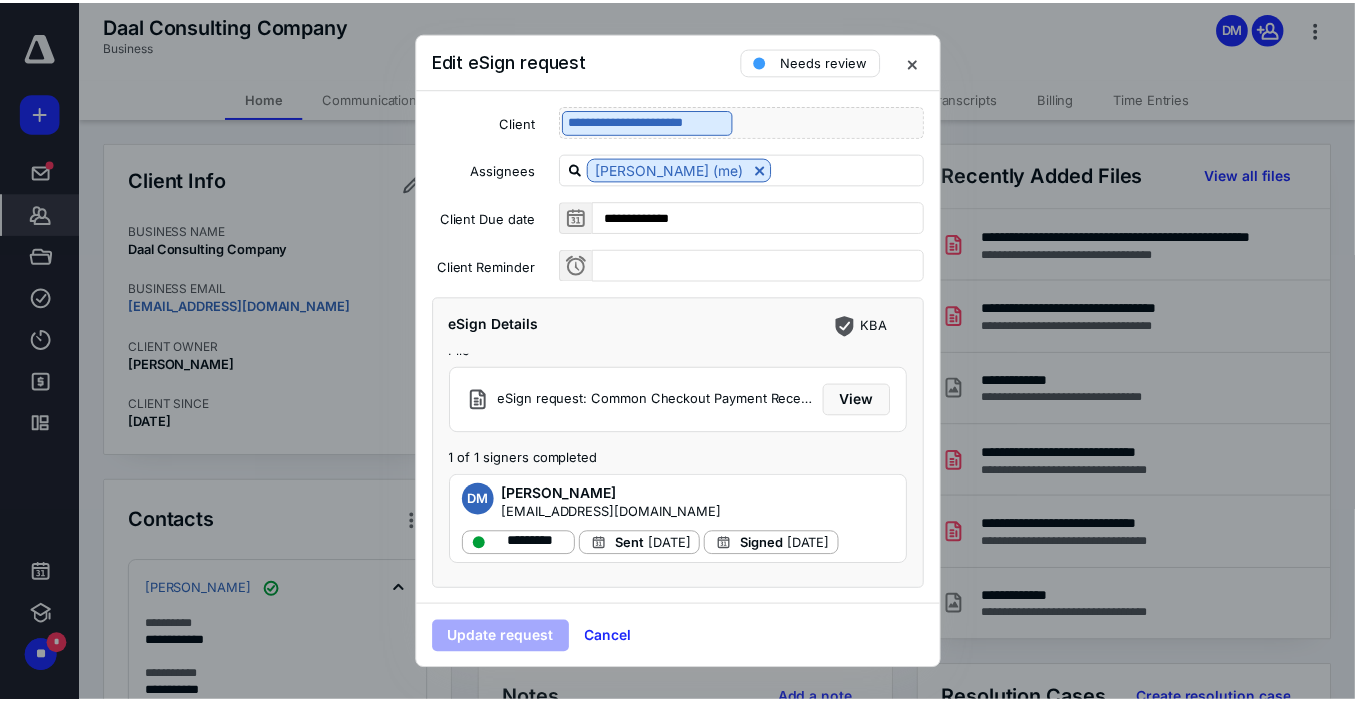 scroll, scrollTop: 0, scrollLeft: 0, axis: both 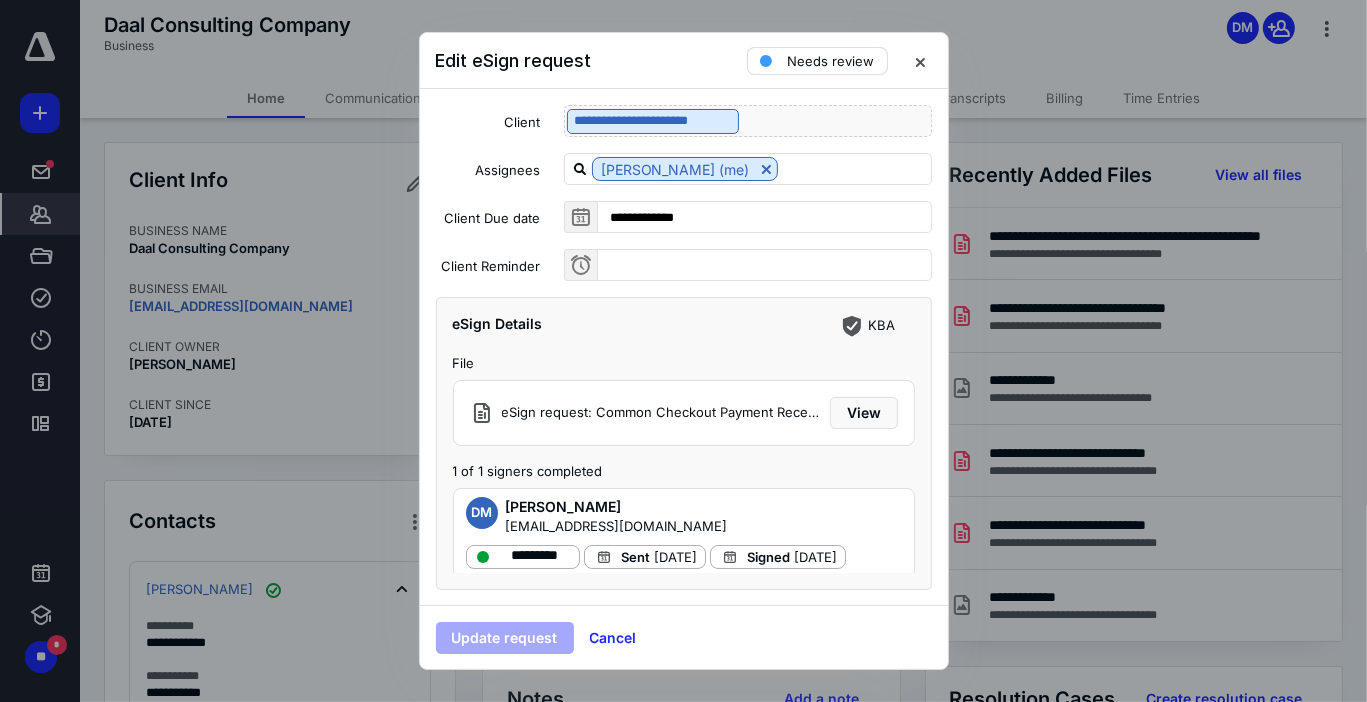 click on "Needs review" at bounding box center (831, 61) 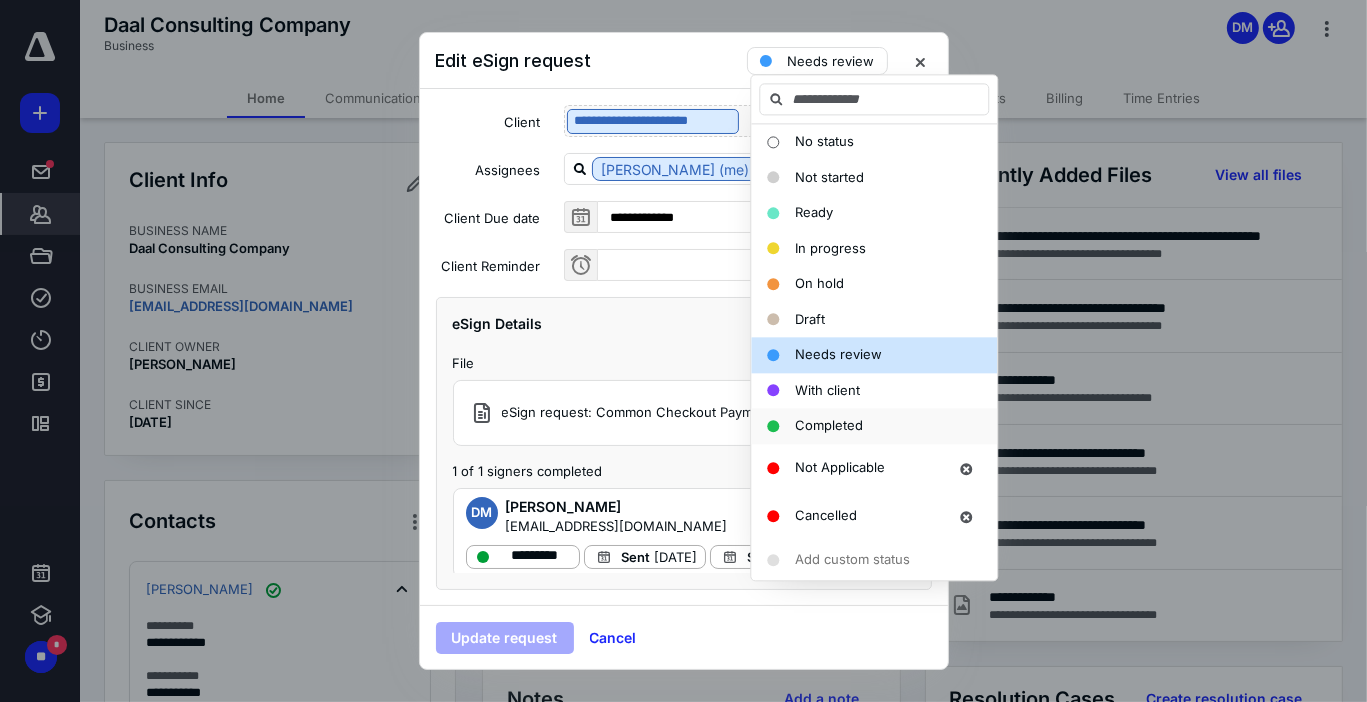 click on "Completed" at bounding box center [829, 425] 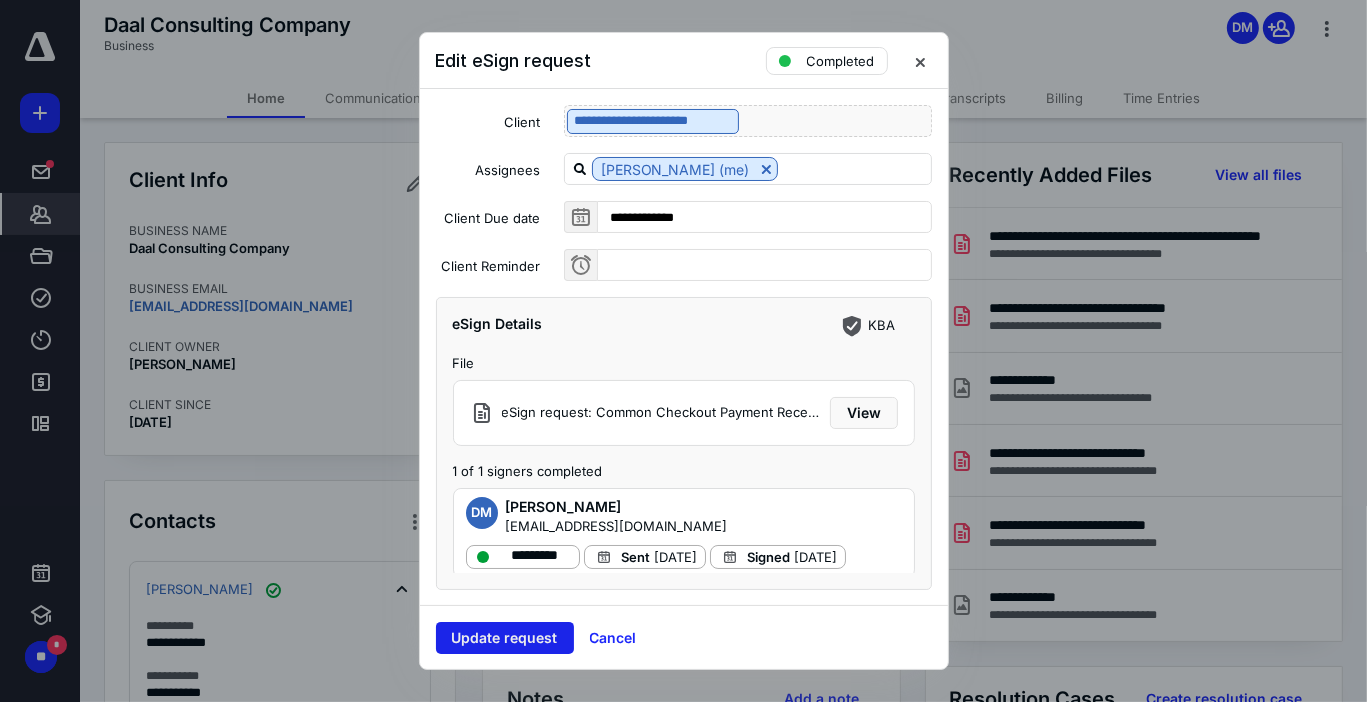 click on "Update request" at bounding box center [505, 638] 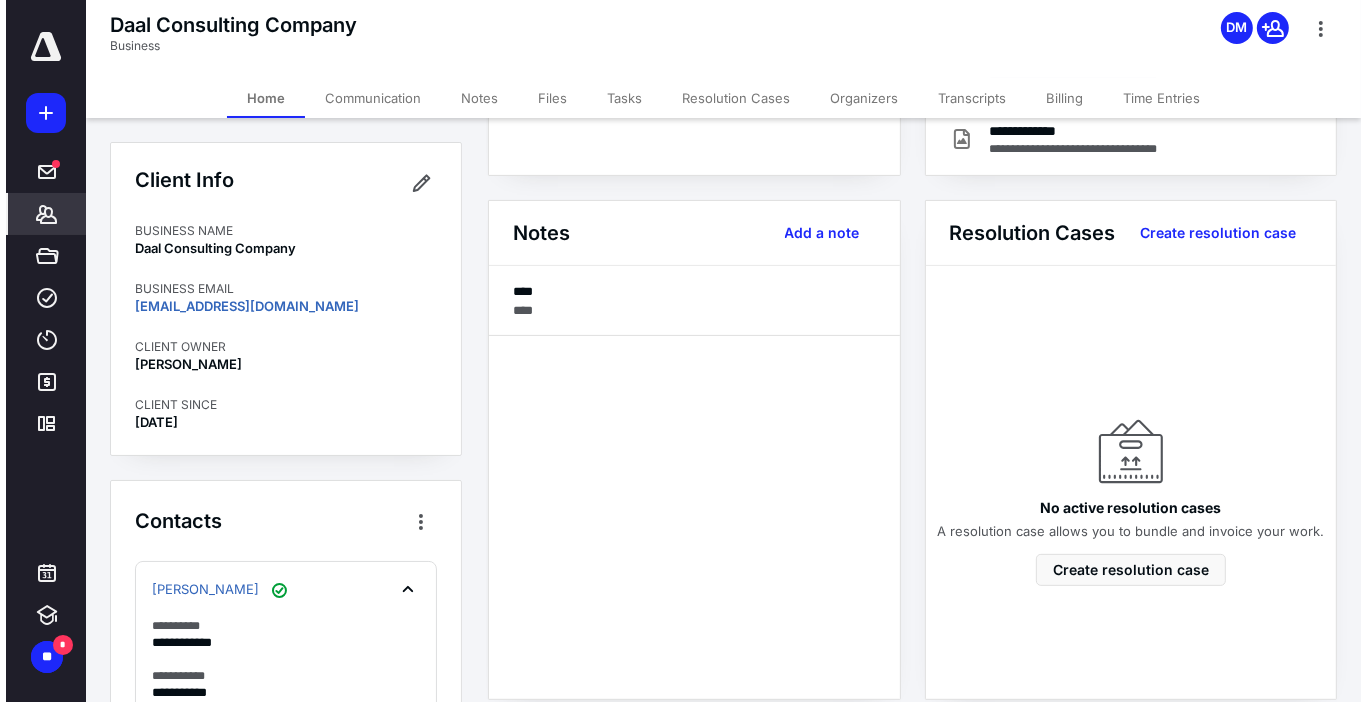 scroll, scrollTop: 0, scrollLeft: 0, axis: both 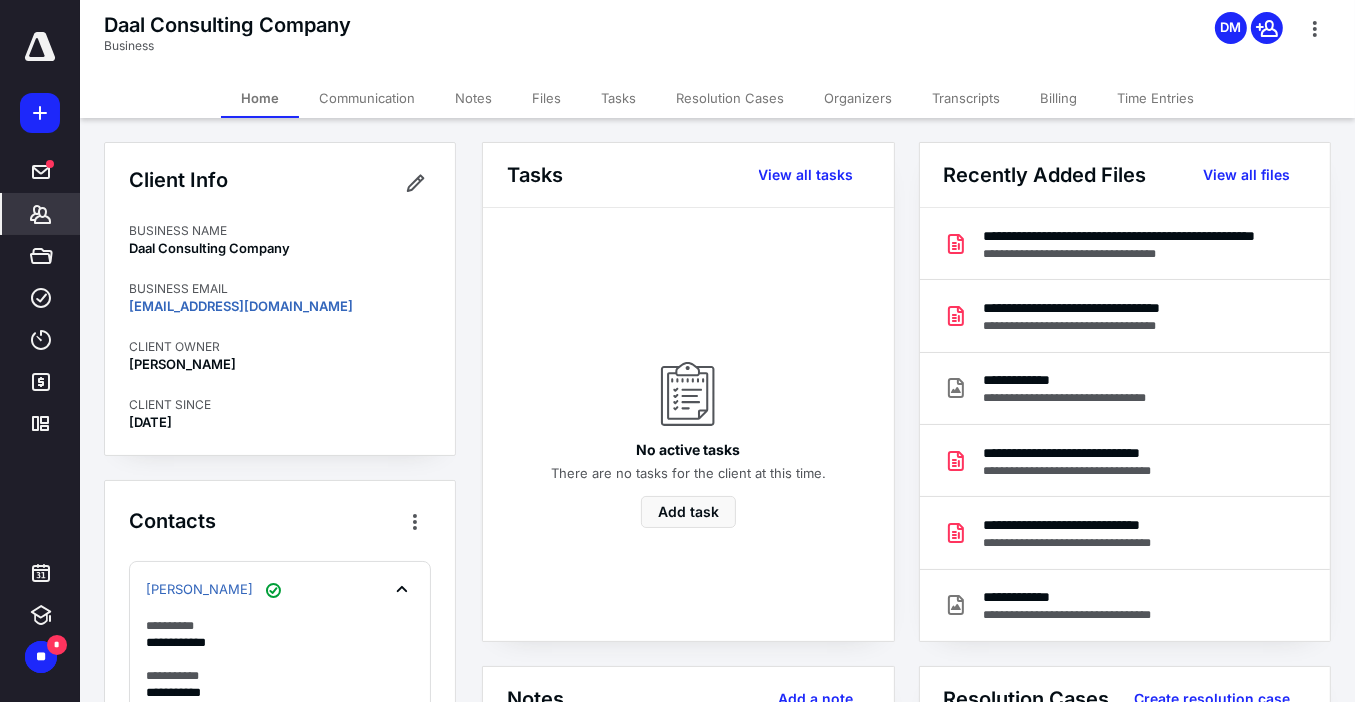 click on "Files" at bounding box center [546, 98] 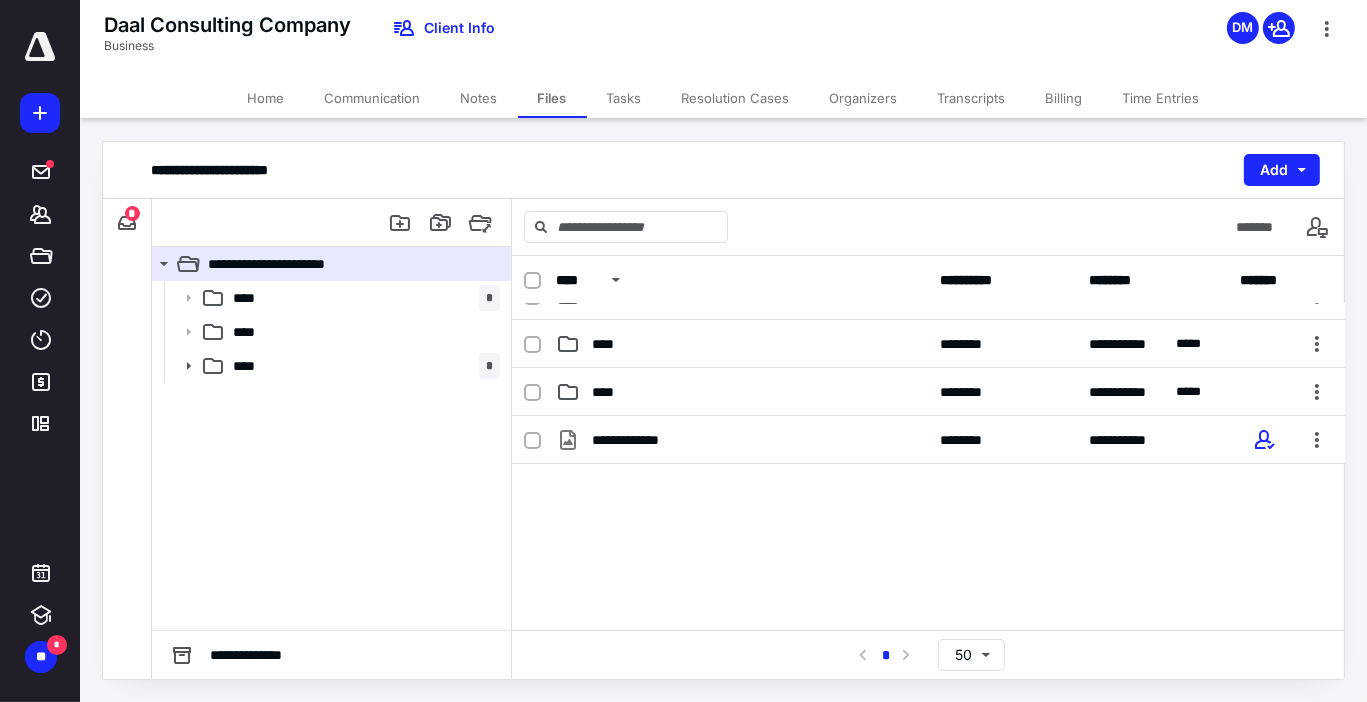 scroll, scrollTop: 0, scrollLeft: 0, axis: both 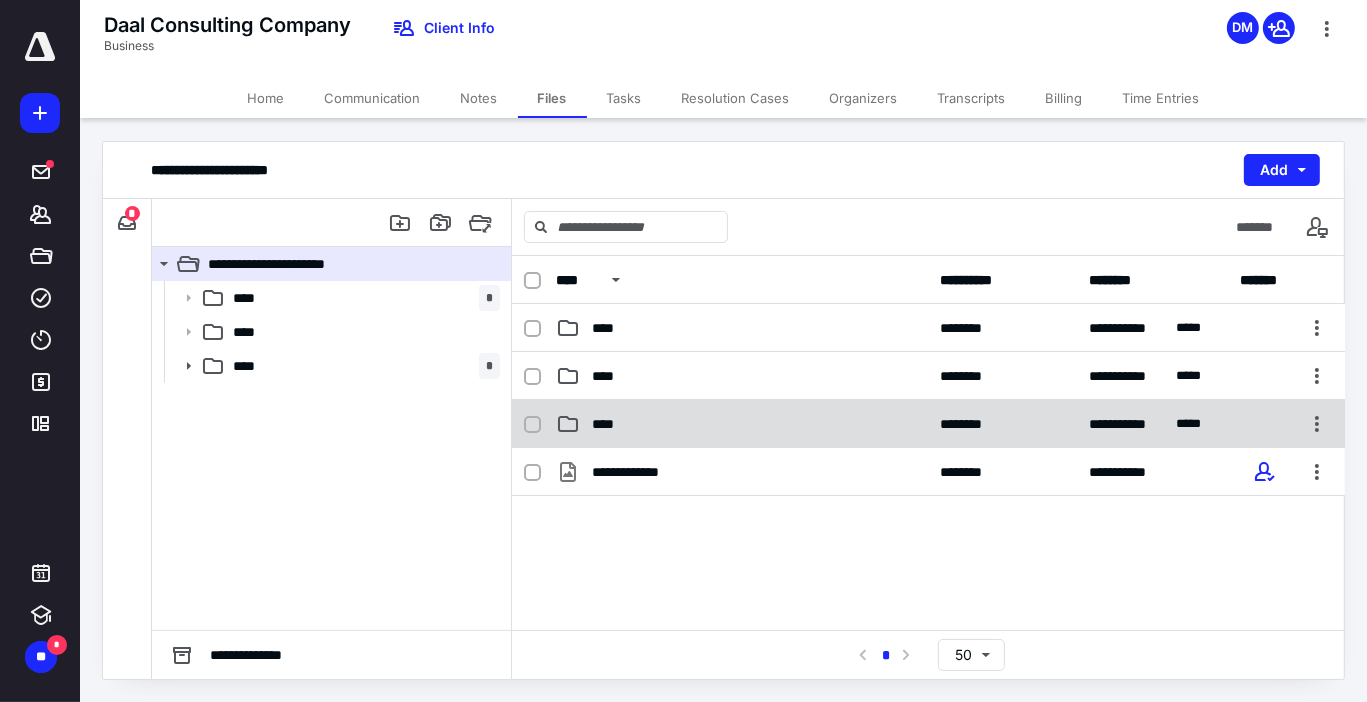 click on "****" at bounding box center [609, 424] 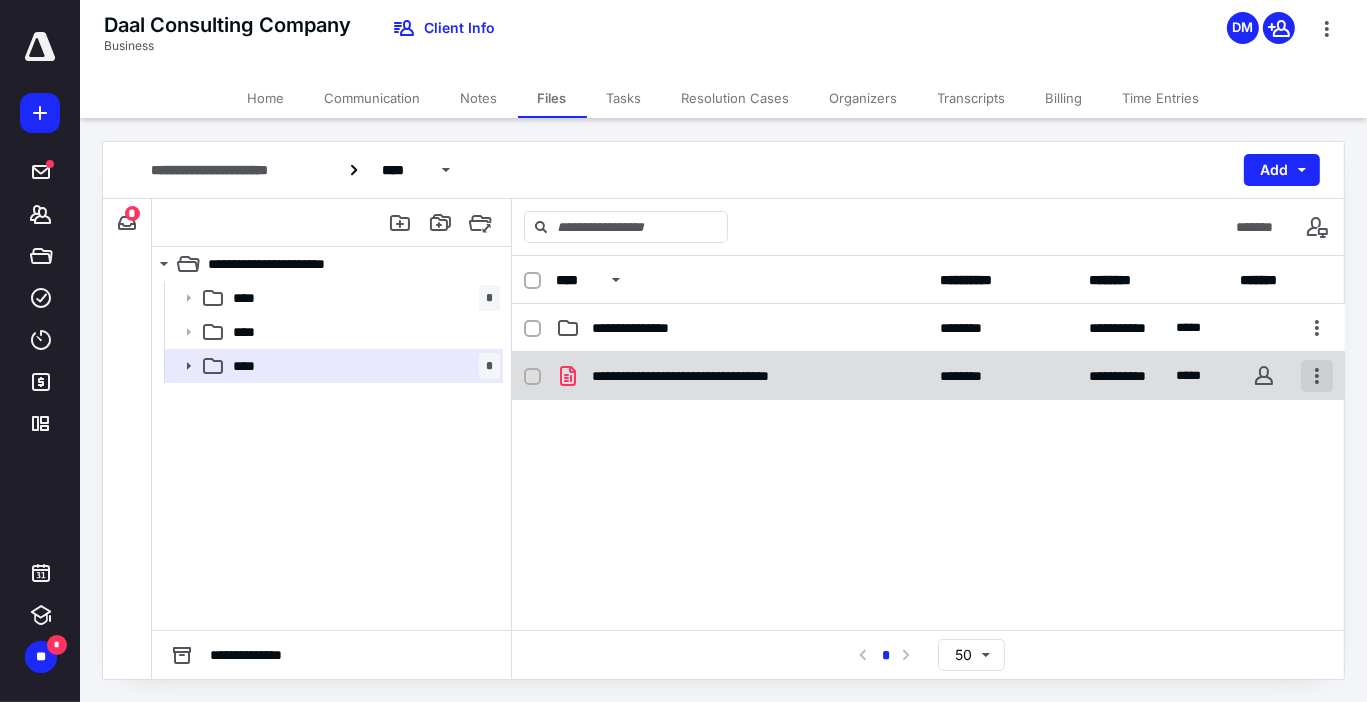 click at bounding box center (1317, 376) 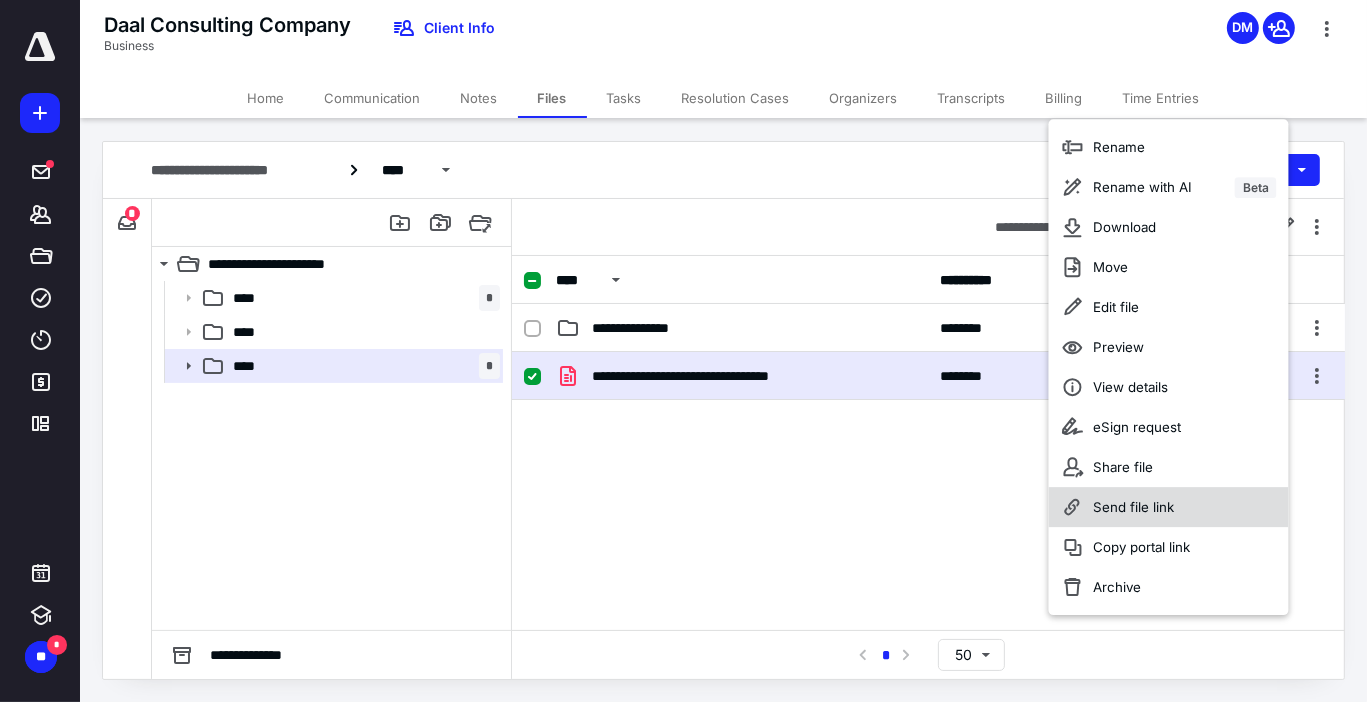 click on "Send file link" at bounding box center (1133, 507) 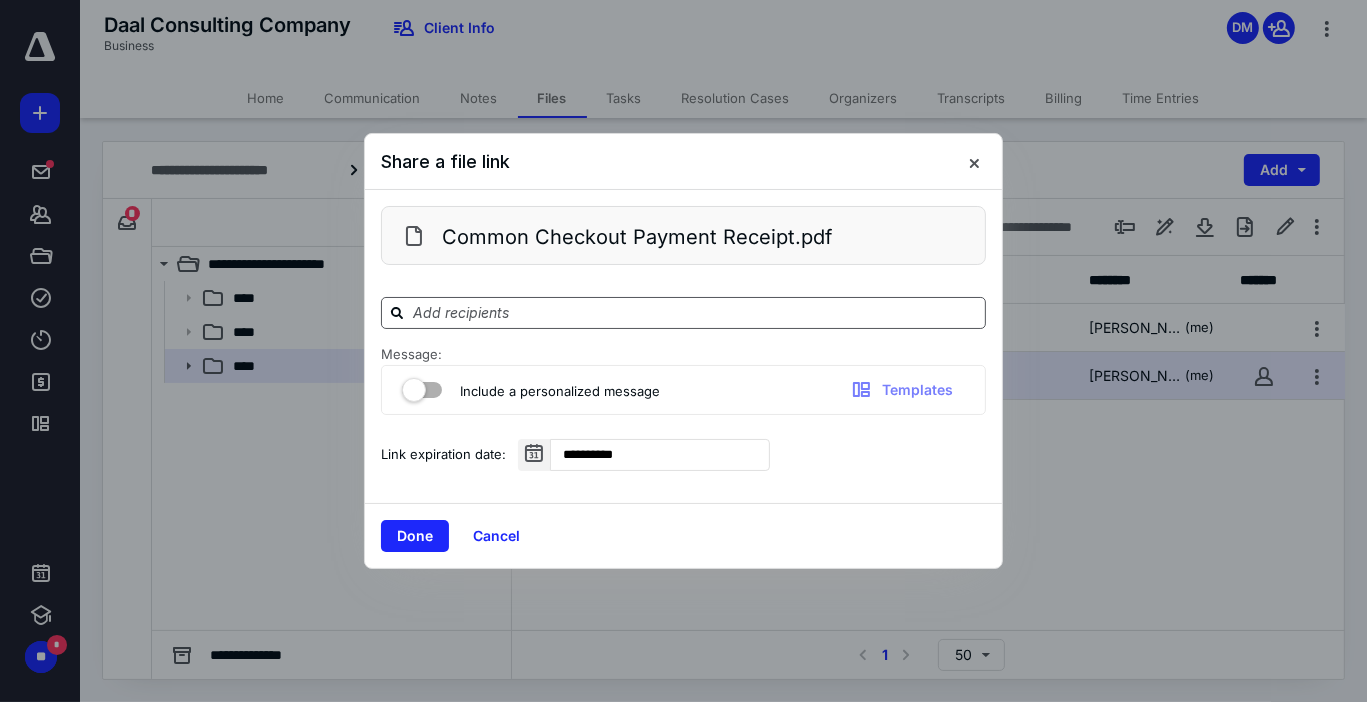 click at bounding box center [695, 312] 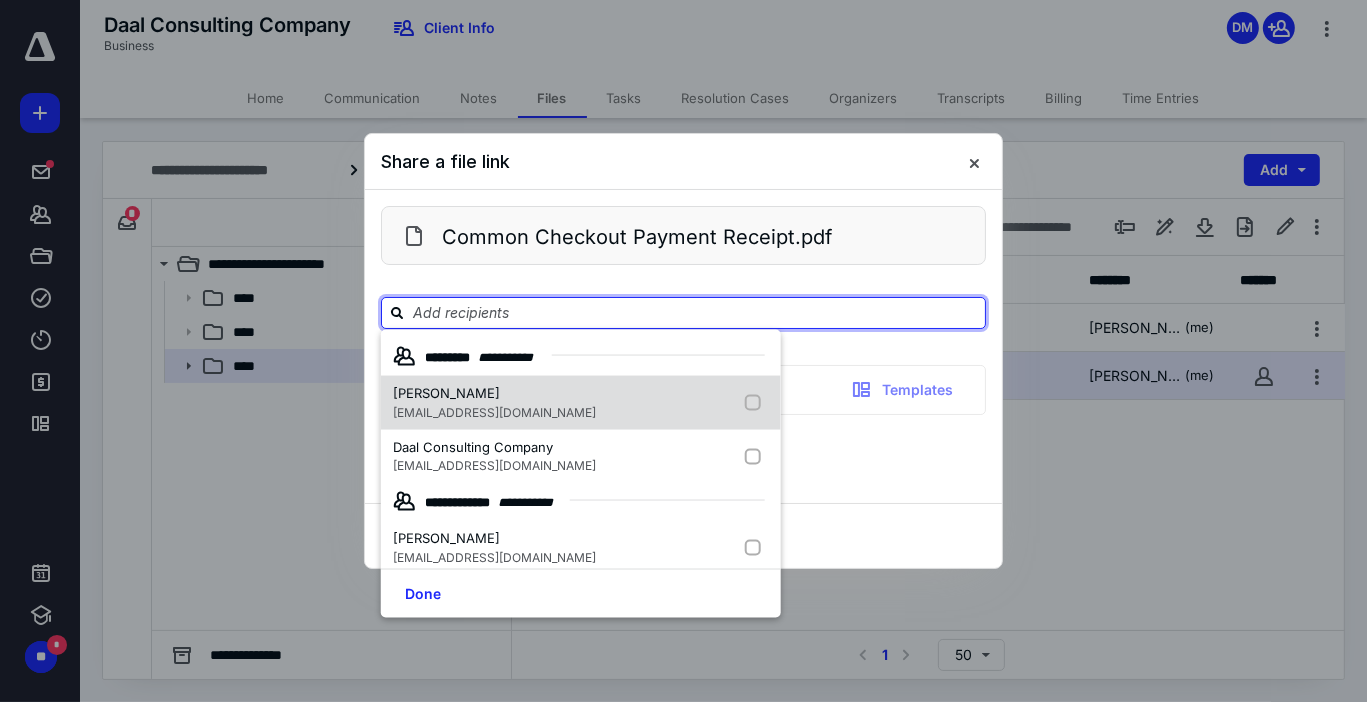 click at bounding box center [757, 403] 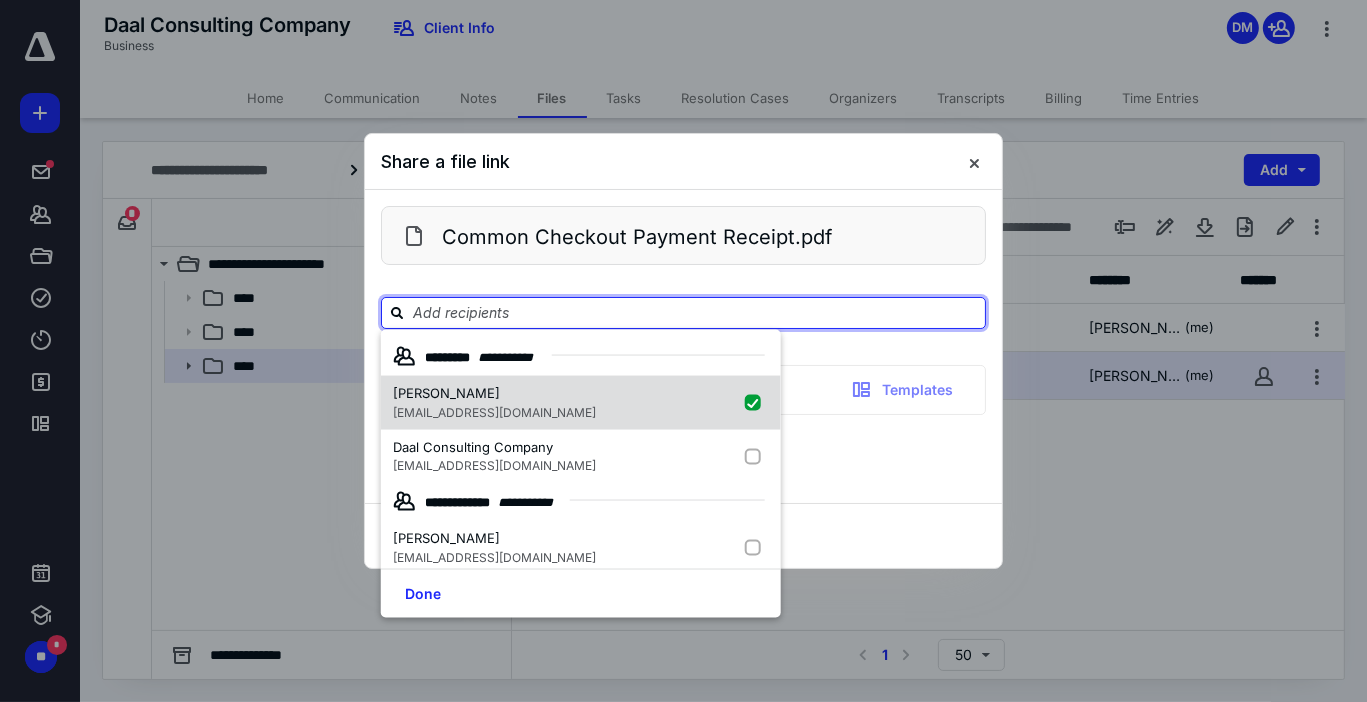 checkbox on "true" 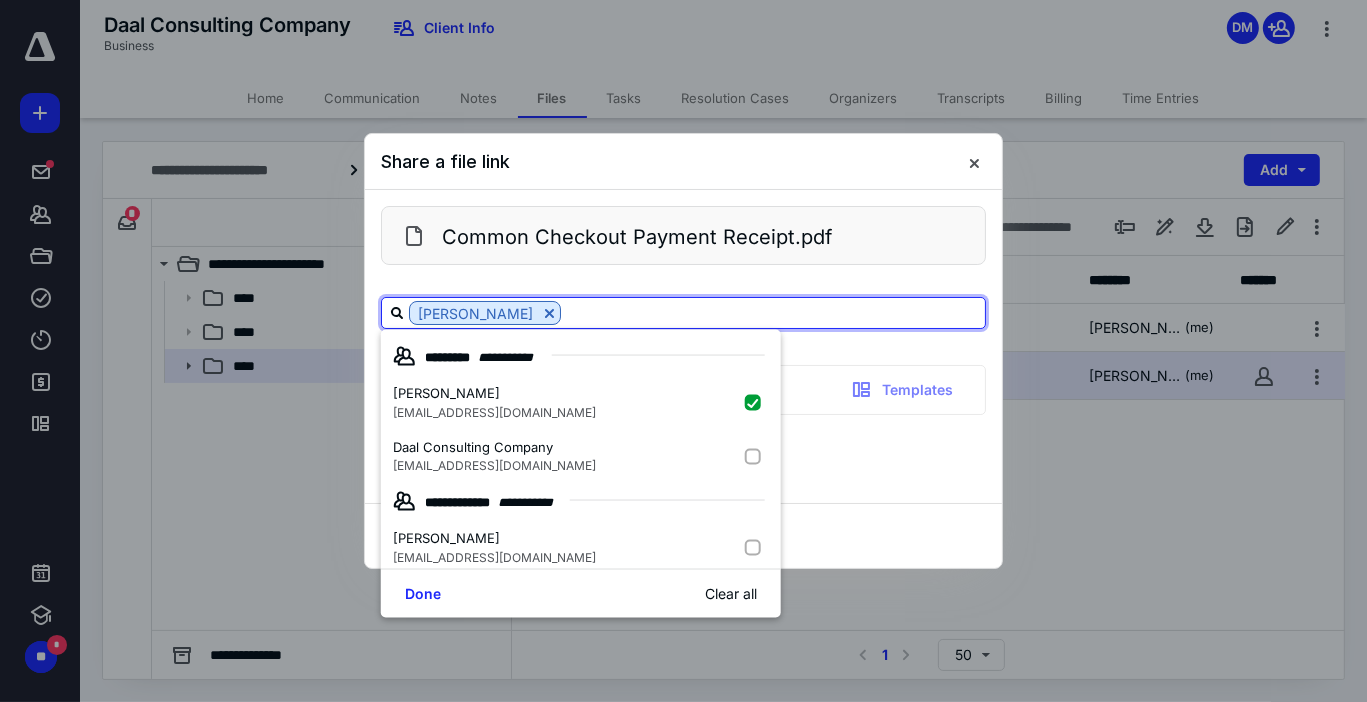 click on "**********" at bounding box center (683, 346) 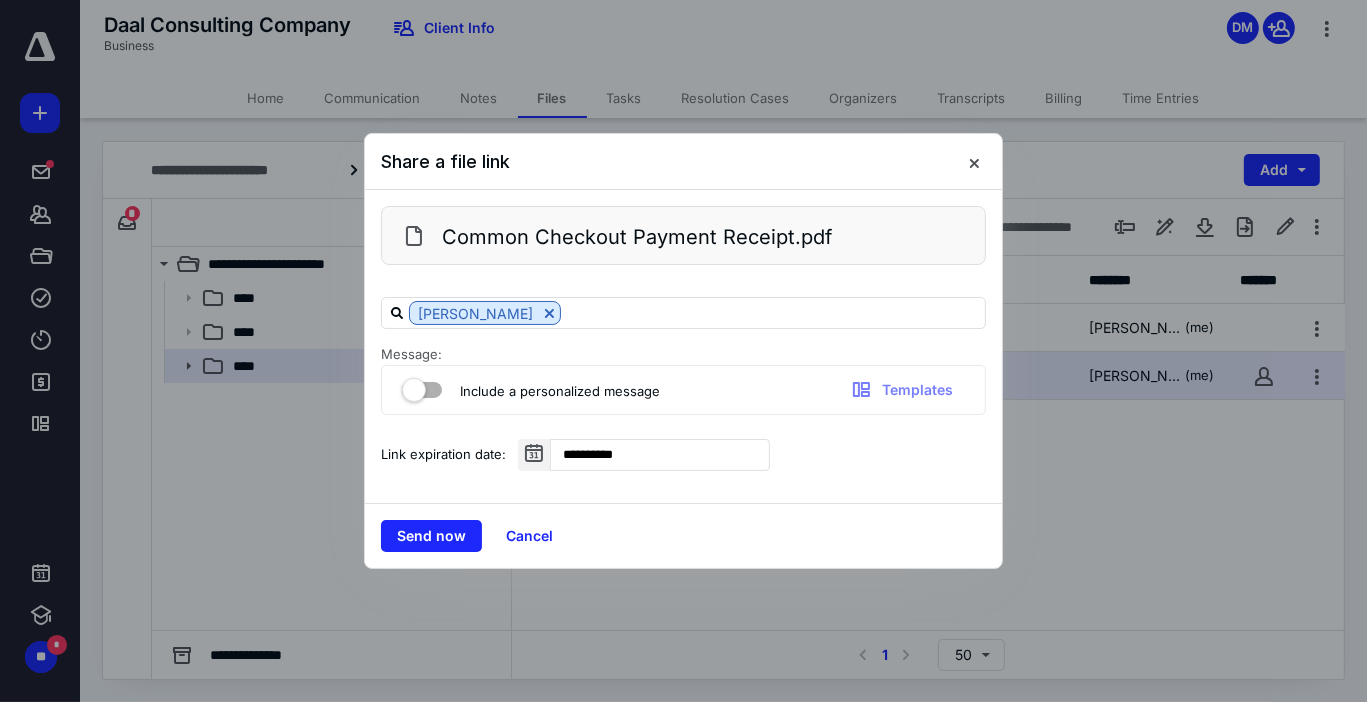 click at bounding box center [422, 386] 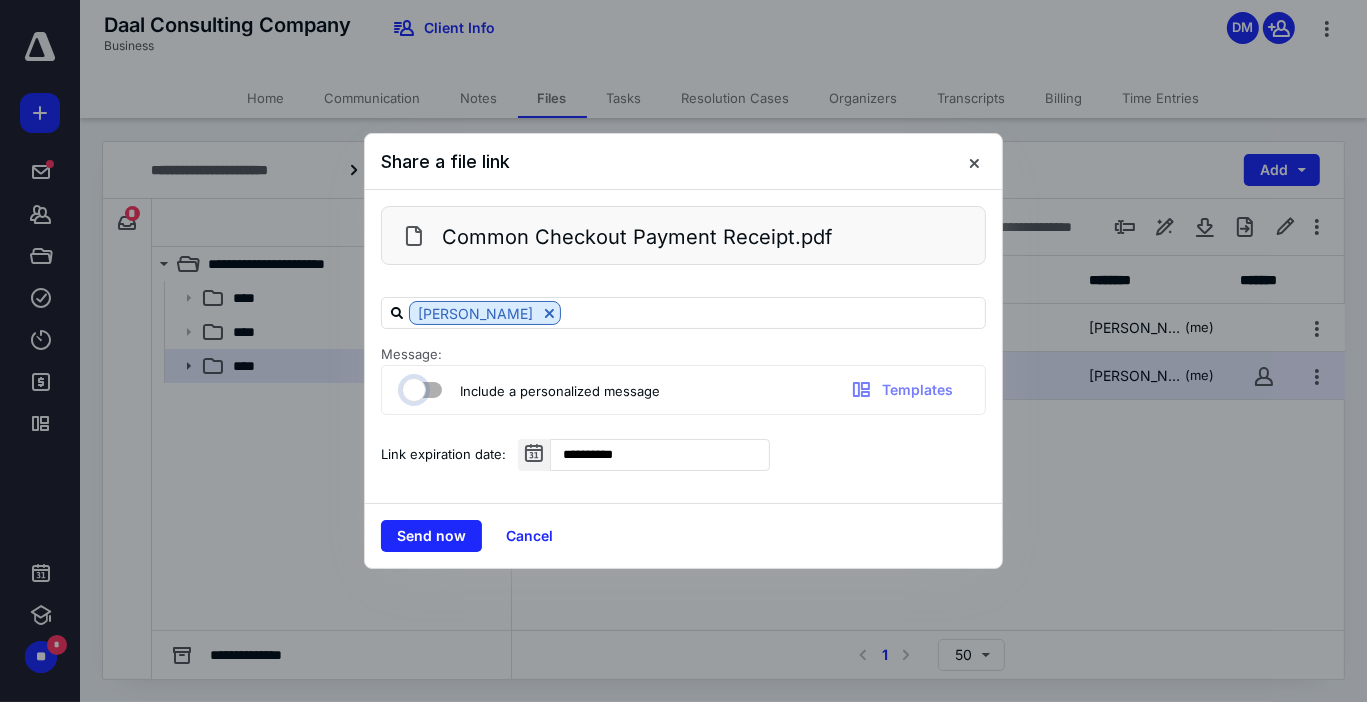 click at bounding box center (412, 387) 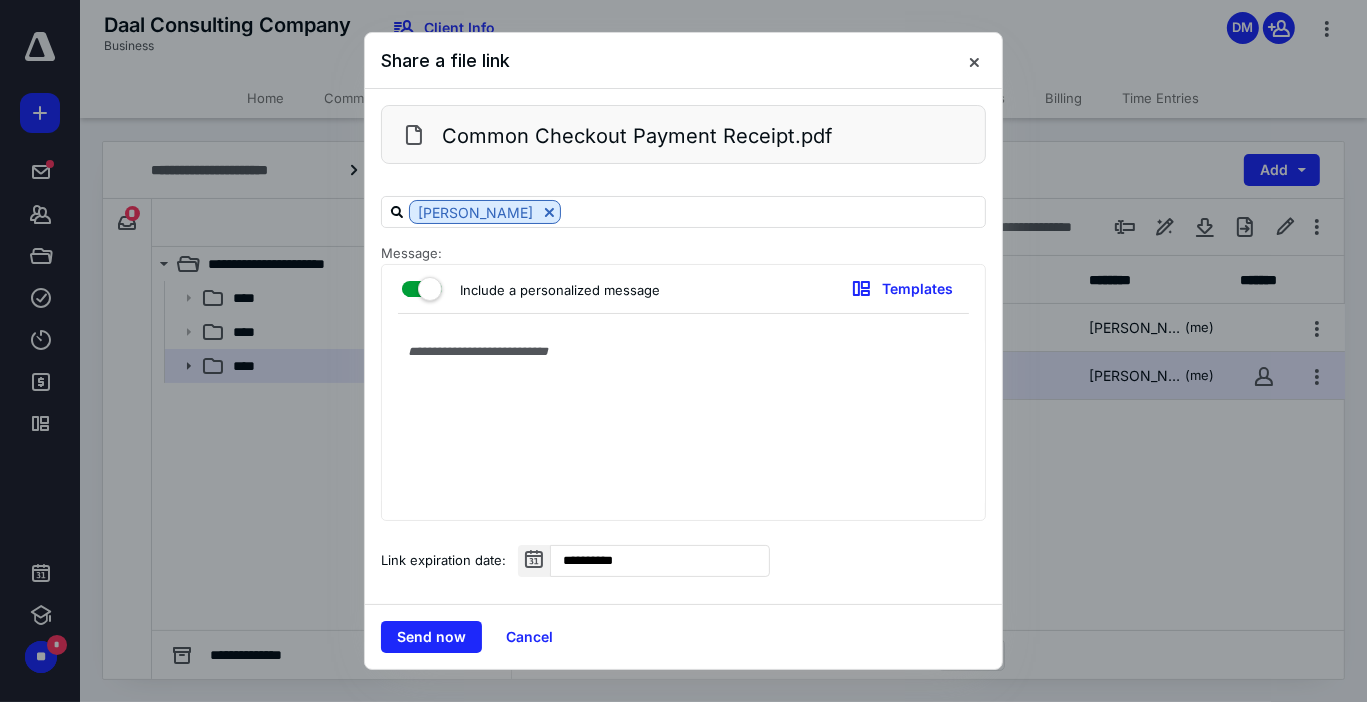 click at bounding box center [422, 285] 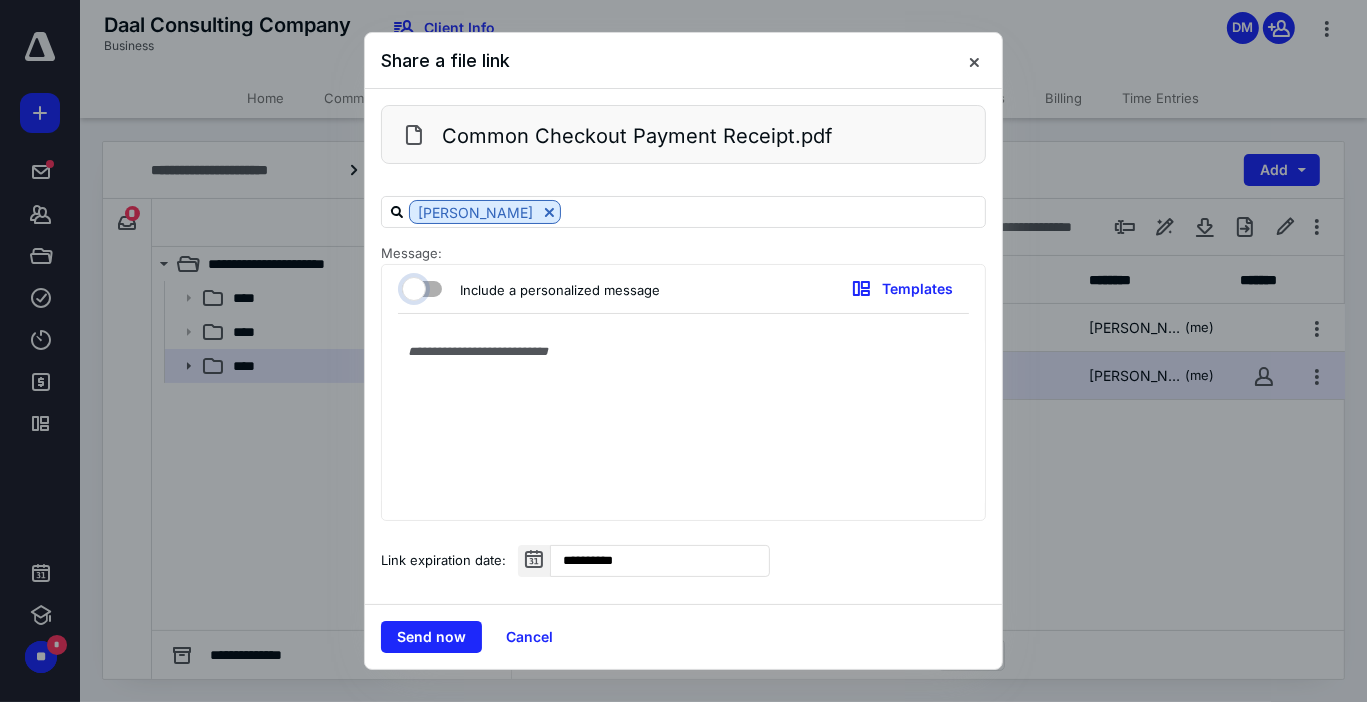 checkbox on "false" 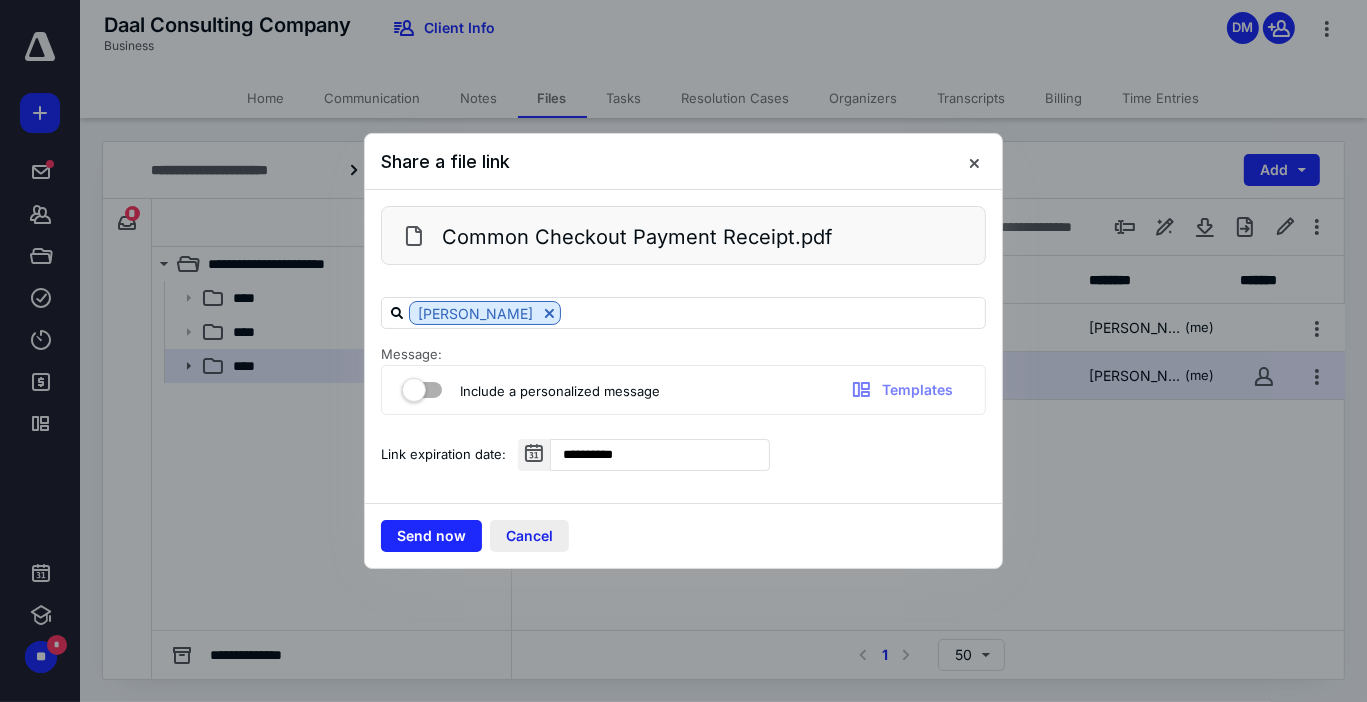 click on "Cancel" at bounding box center (529, 536) 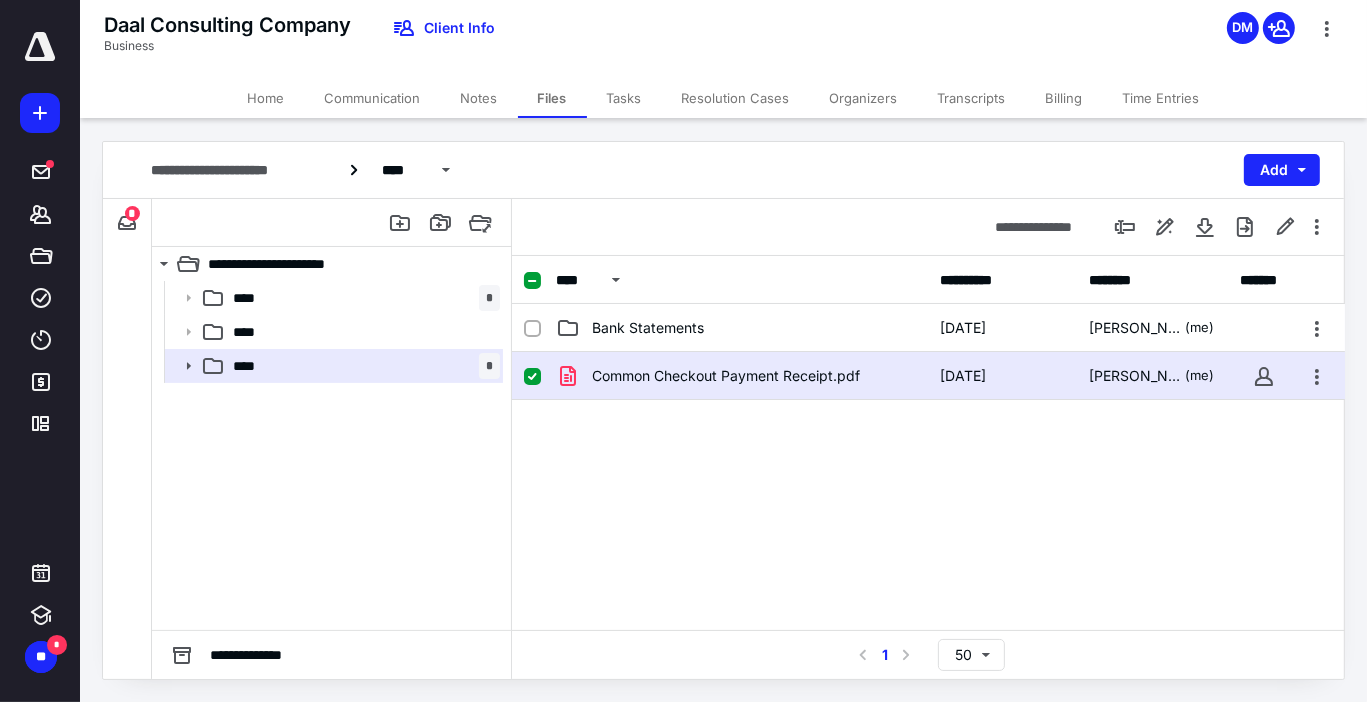 click on "Common Checkout Payment Receipt.pdf 7/9/2025 Dayana Mato  (me)" at bounding box center (928, 502) 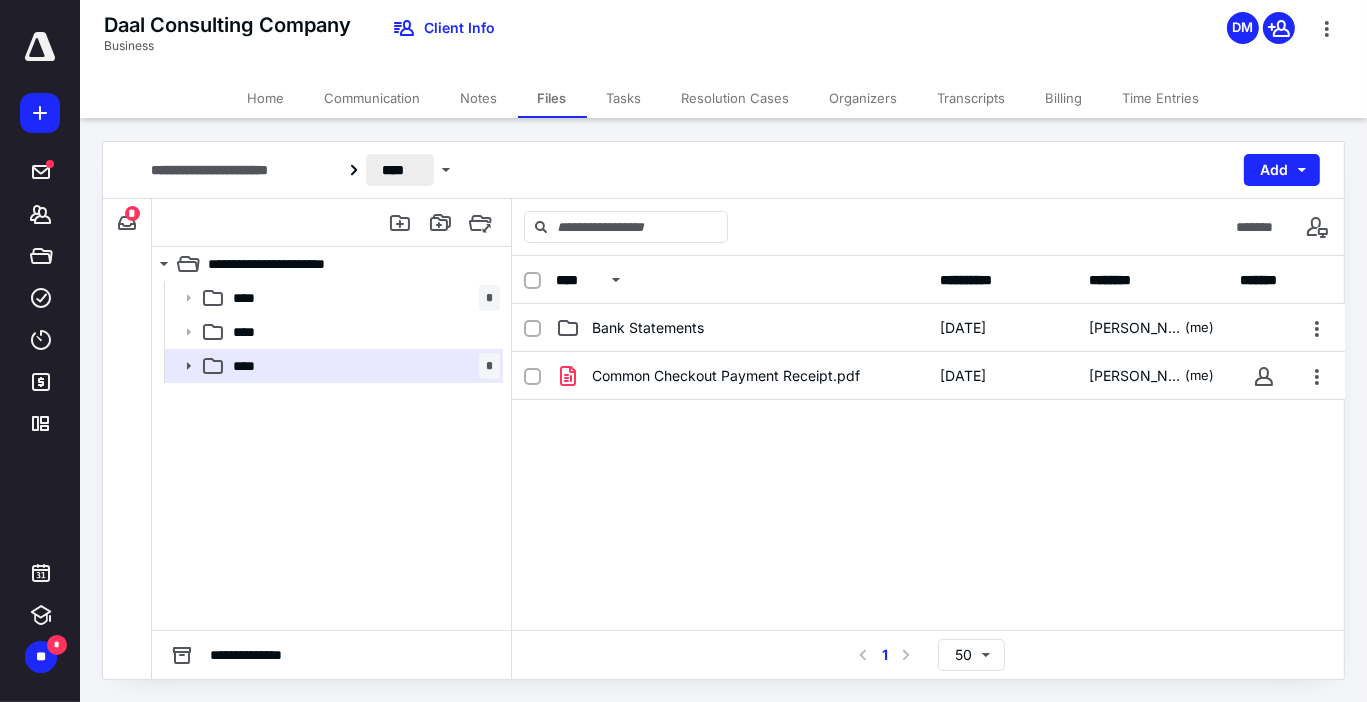 click on "****" at bounding box center [399, 170] 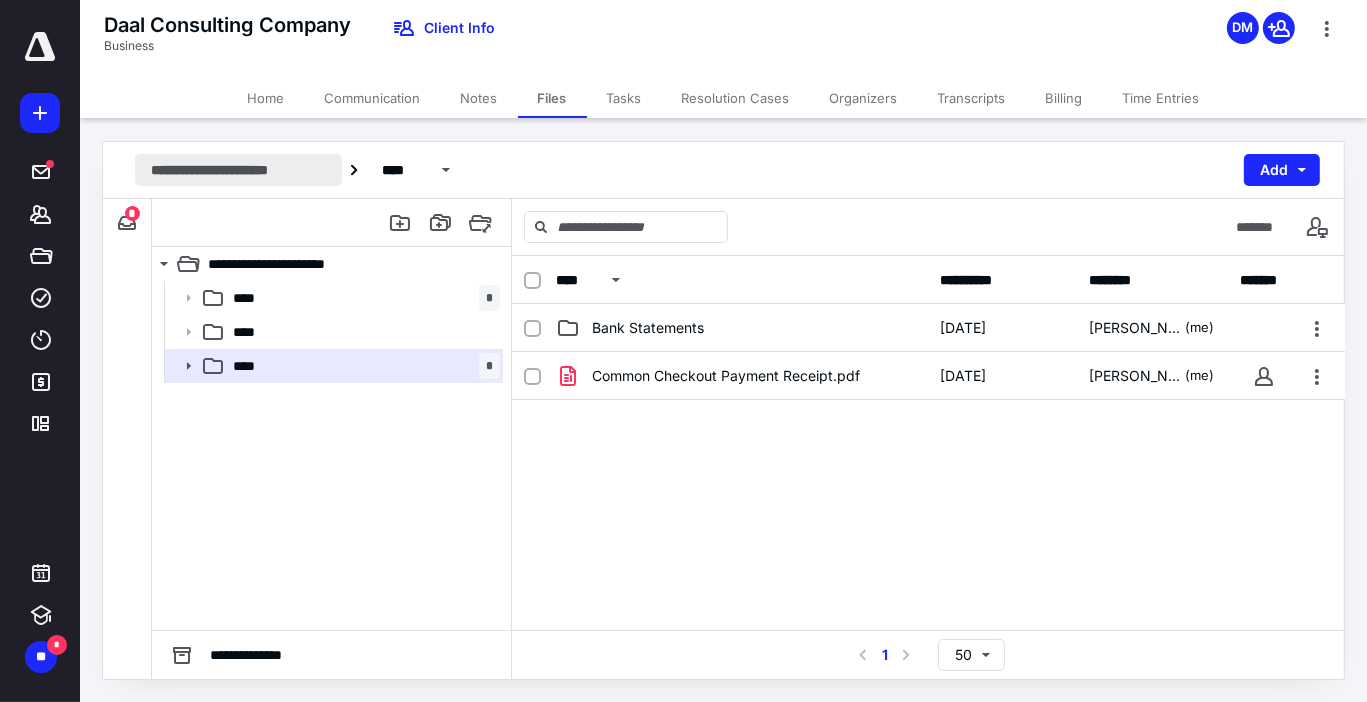 click on "**********" at bounding box center (238, 170) 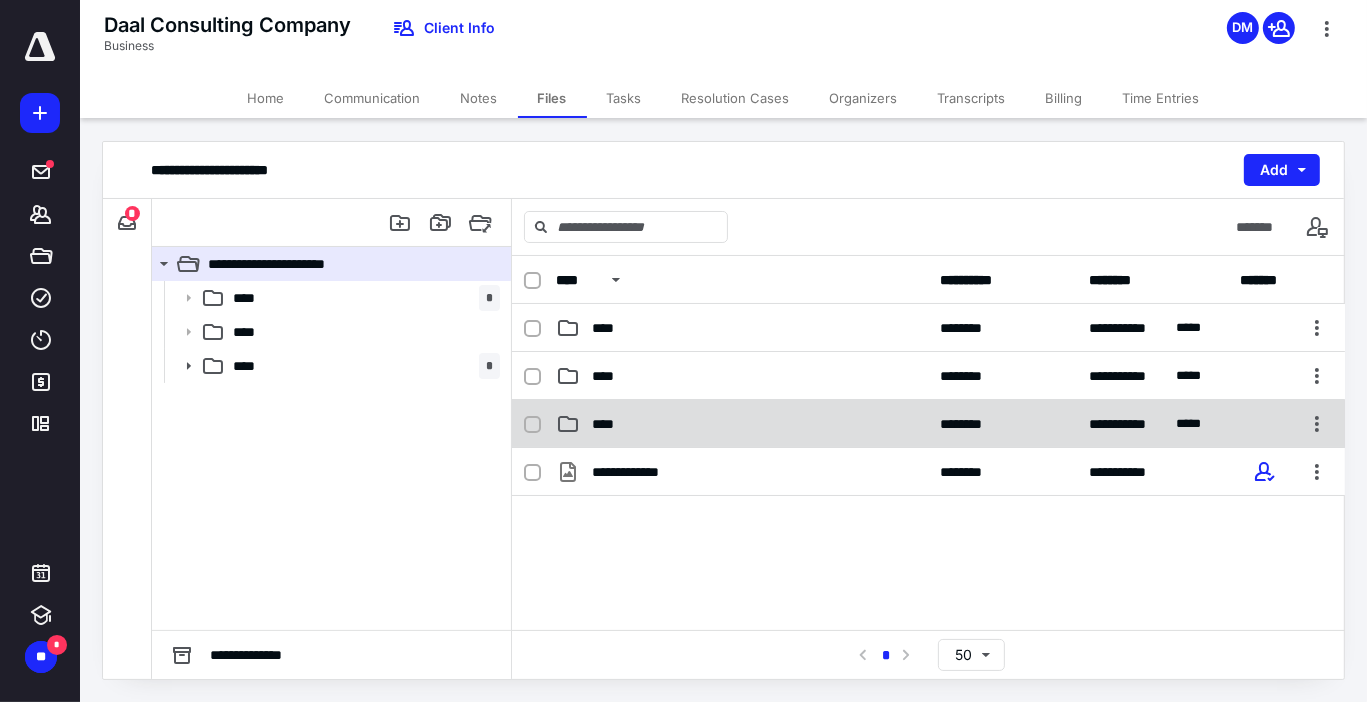 click on "****" at bounding box center (609, 424) 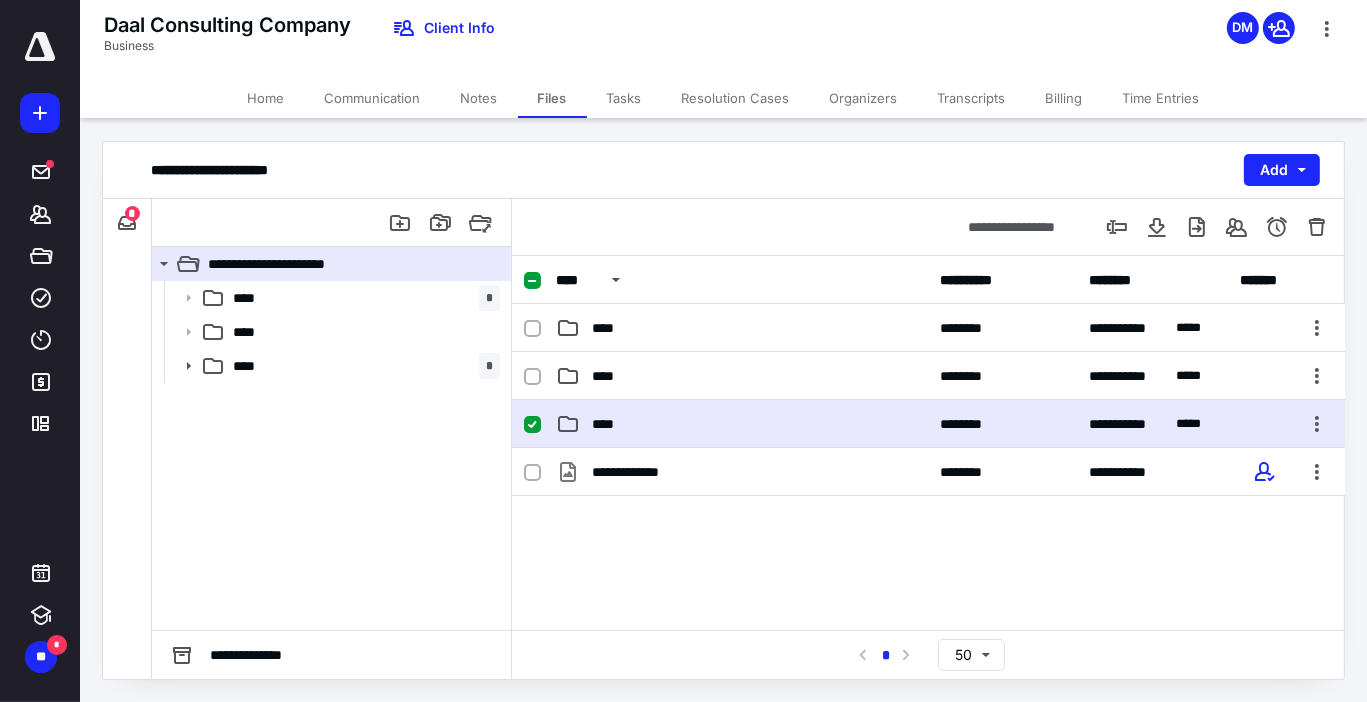 click on "****" at bounding box center (609, 424) 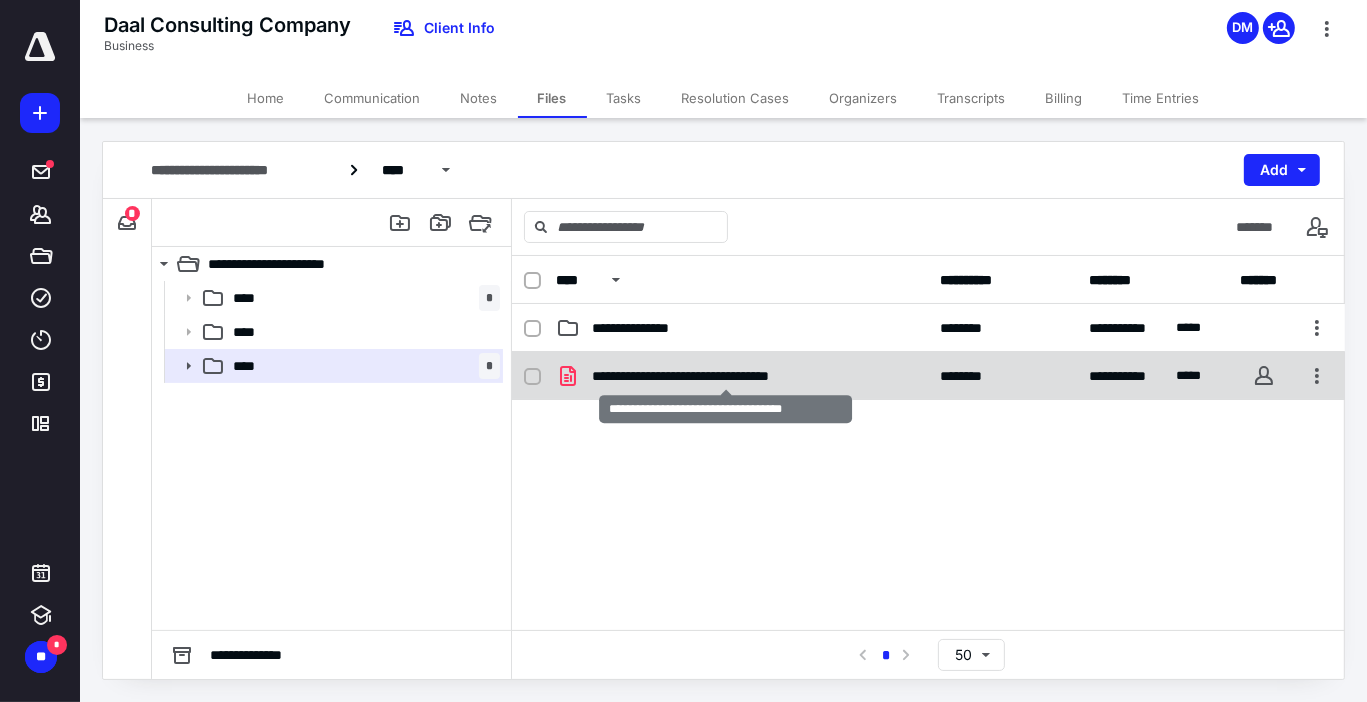checkbox on "true" 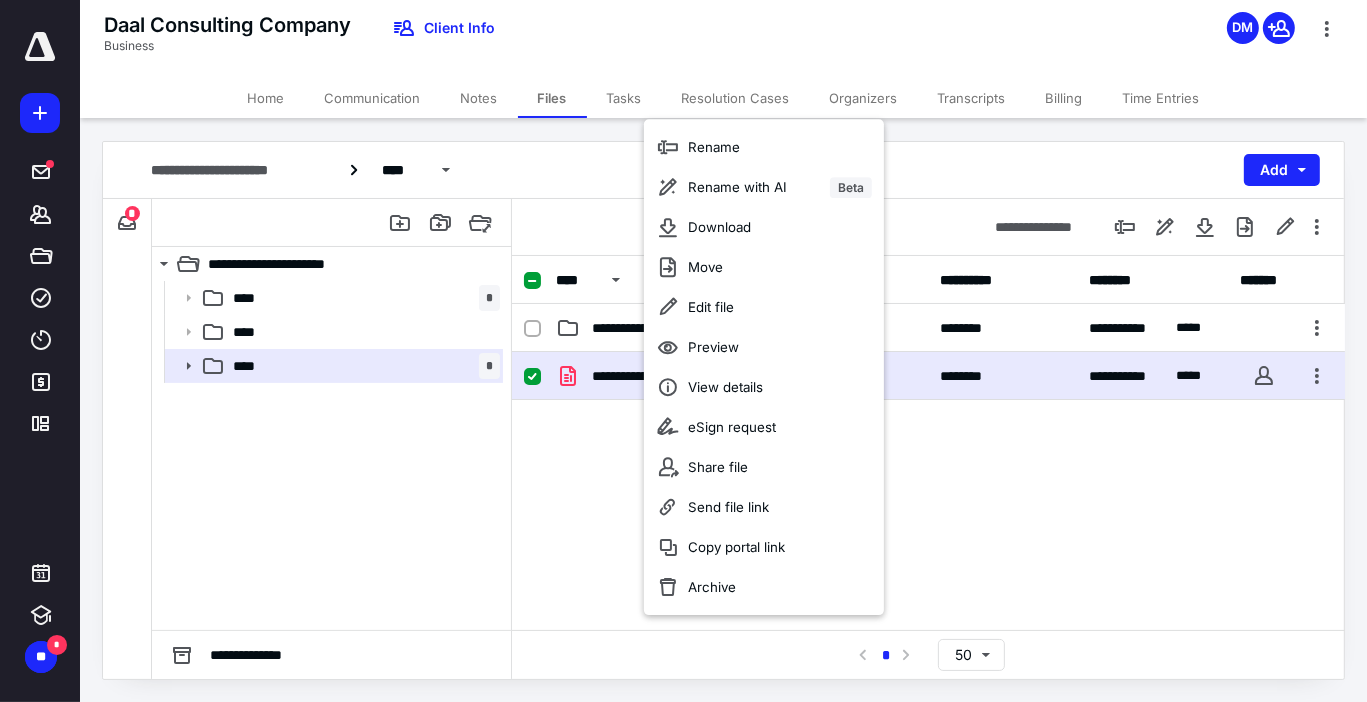 click on "**********" at bounding box center (928, 502) 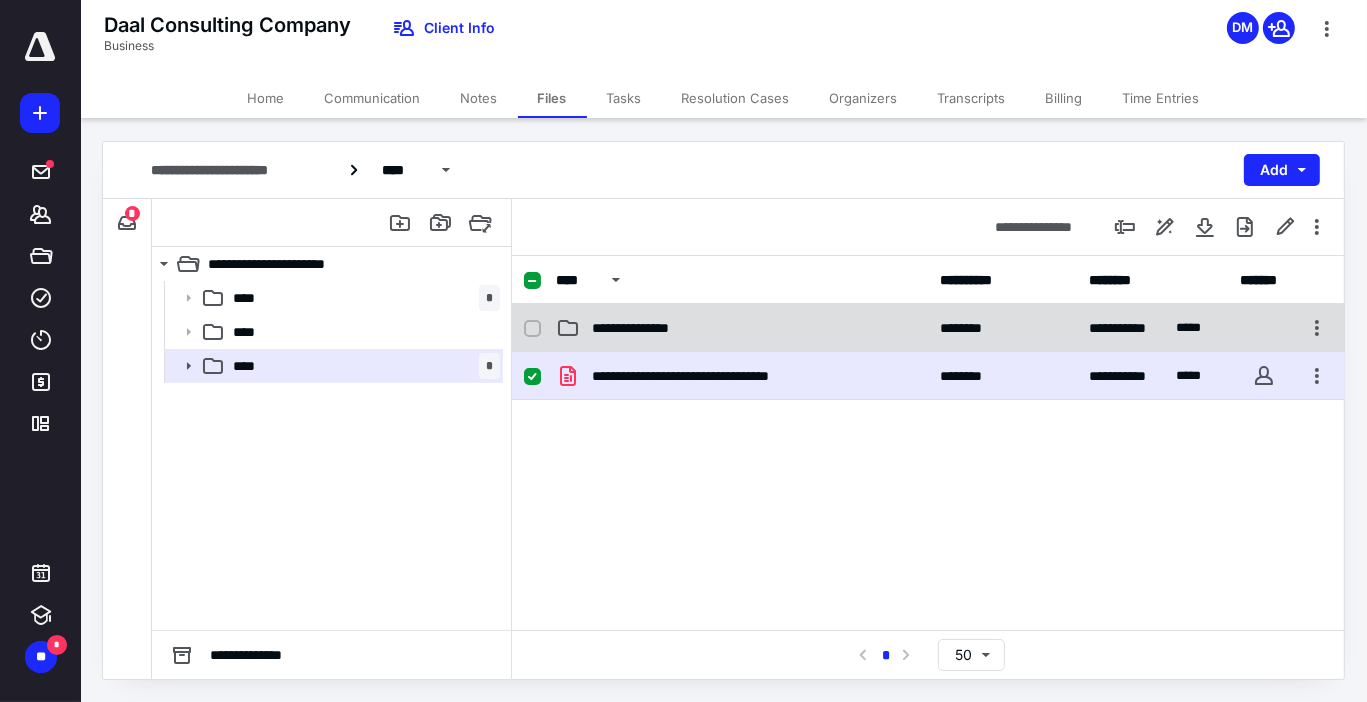 click on "**********" at bounding box center [648, 328] 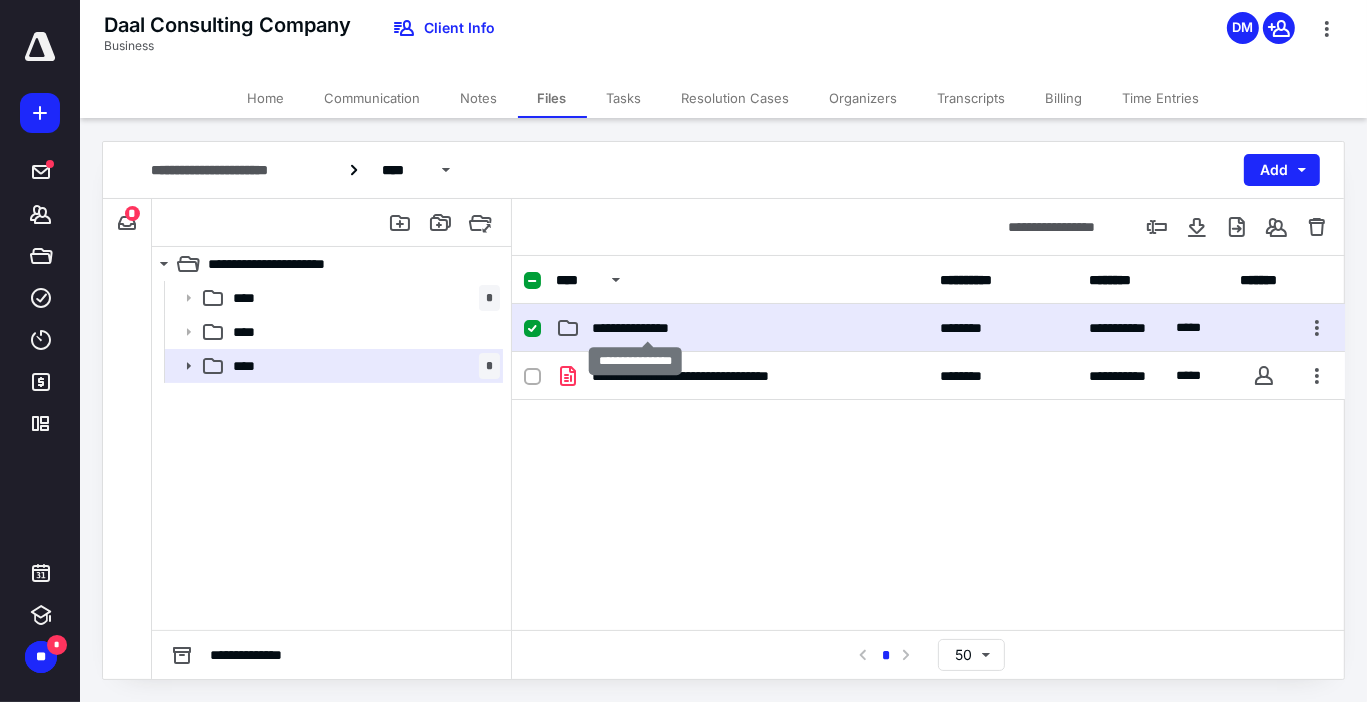 click on "**********" at bounding box center [648, 328] 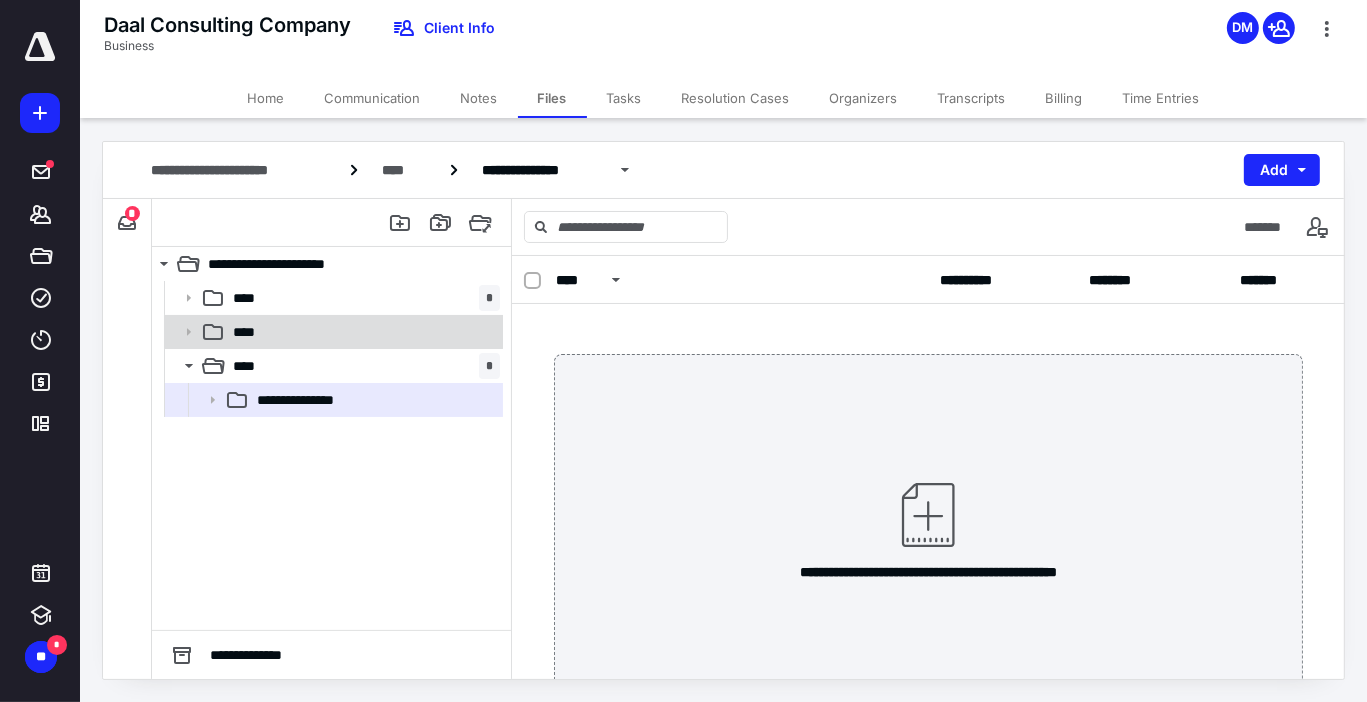 click on "****" at bounding box center [250, 332] 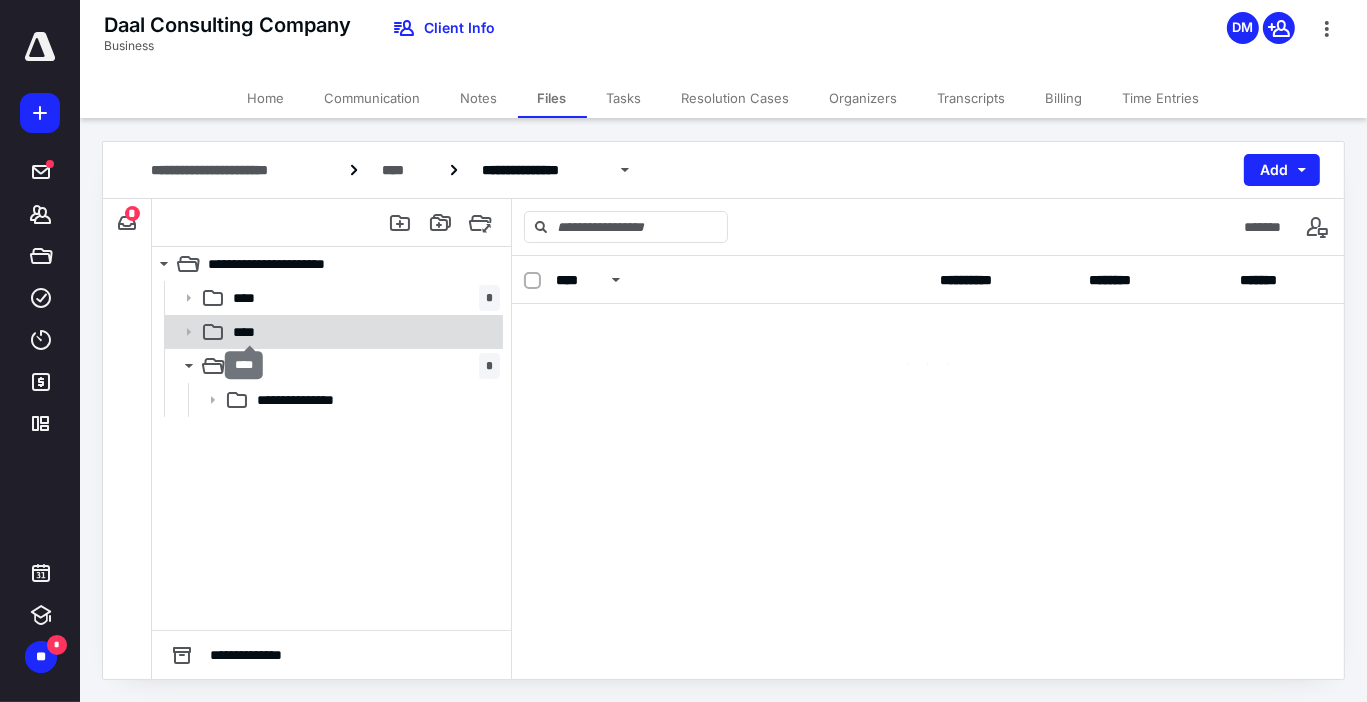 click on "****" at bounding box center [250, 332] 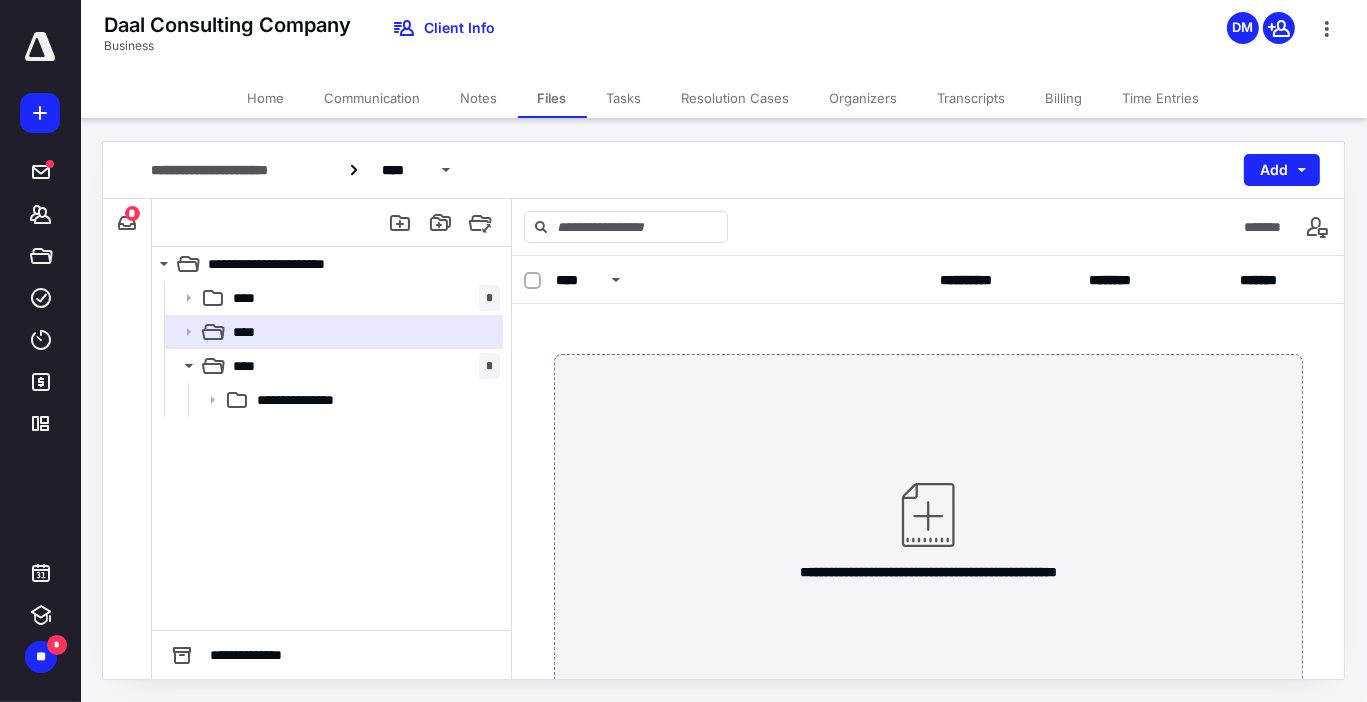 click on "**** *" at bounding box center (362, 366) 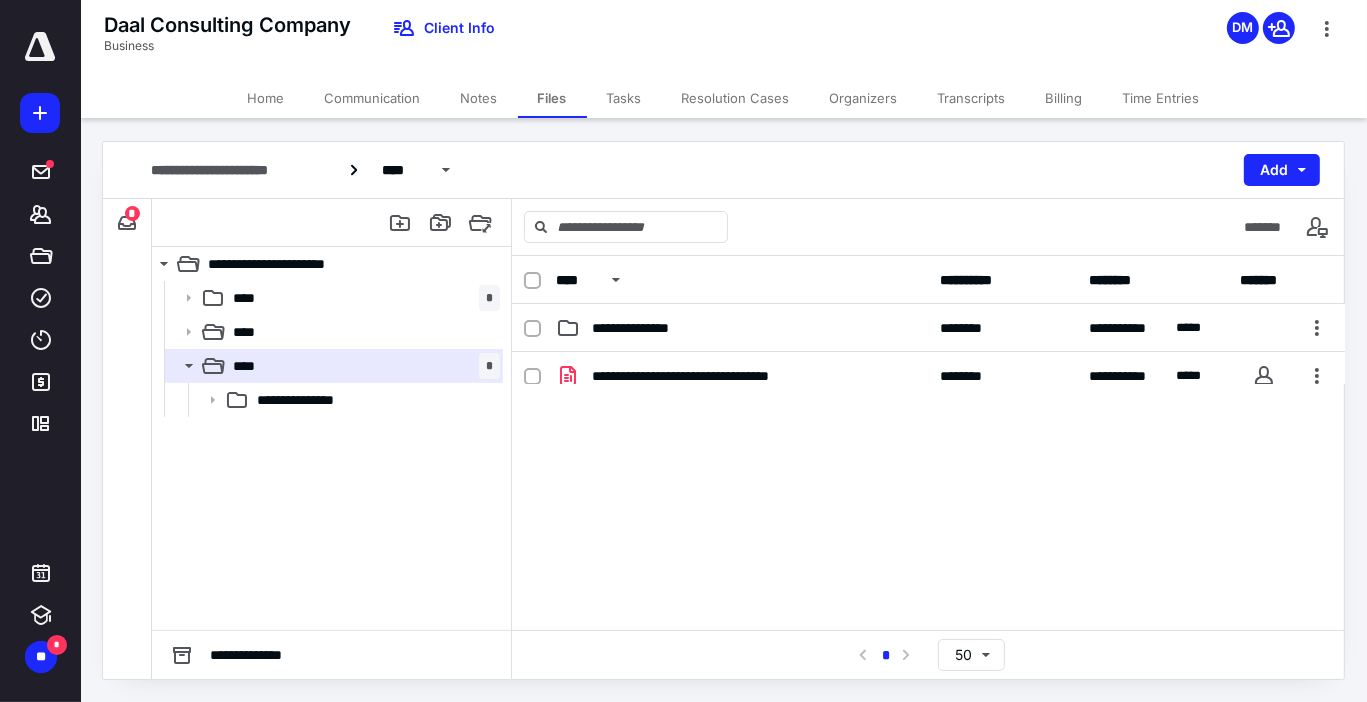 click on "**** *" at bounding box center (362, 366) 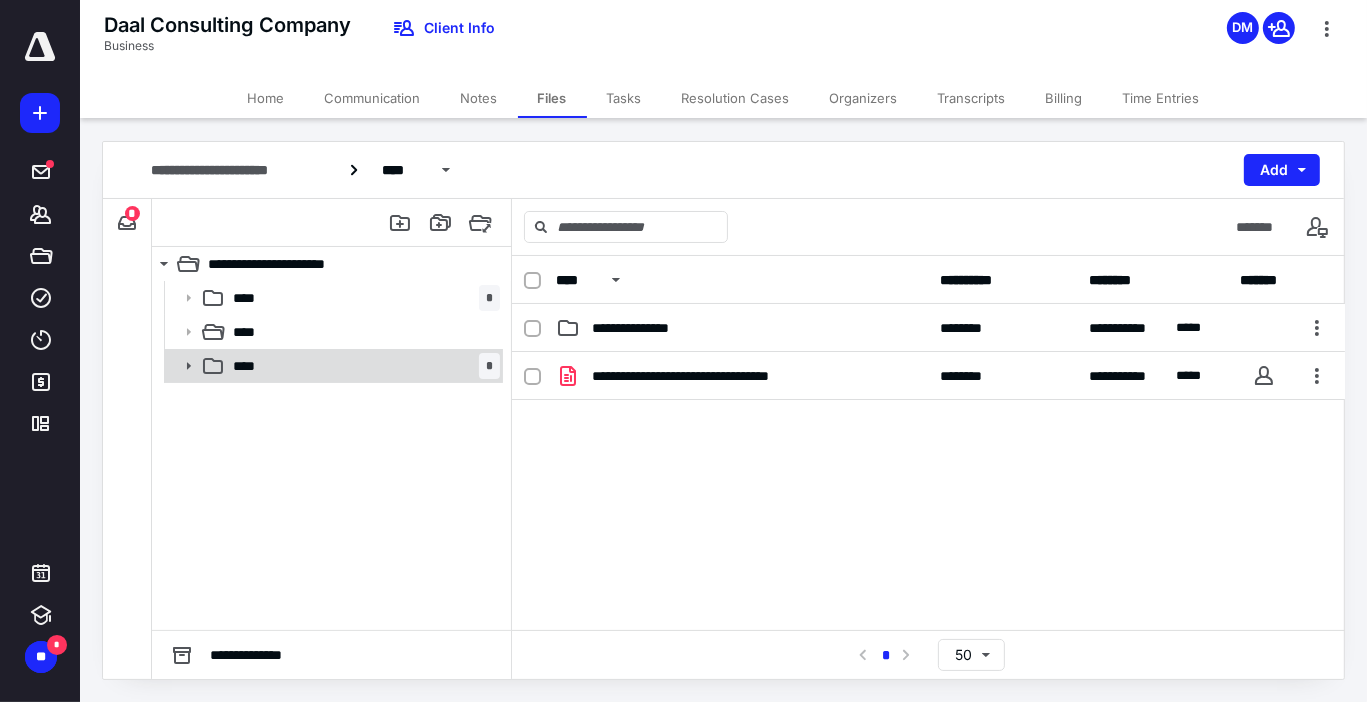 click on "****" at bounding box center [250, 366] 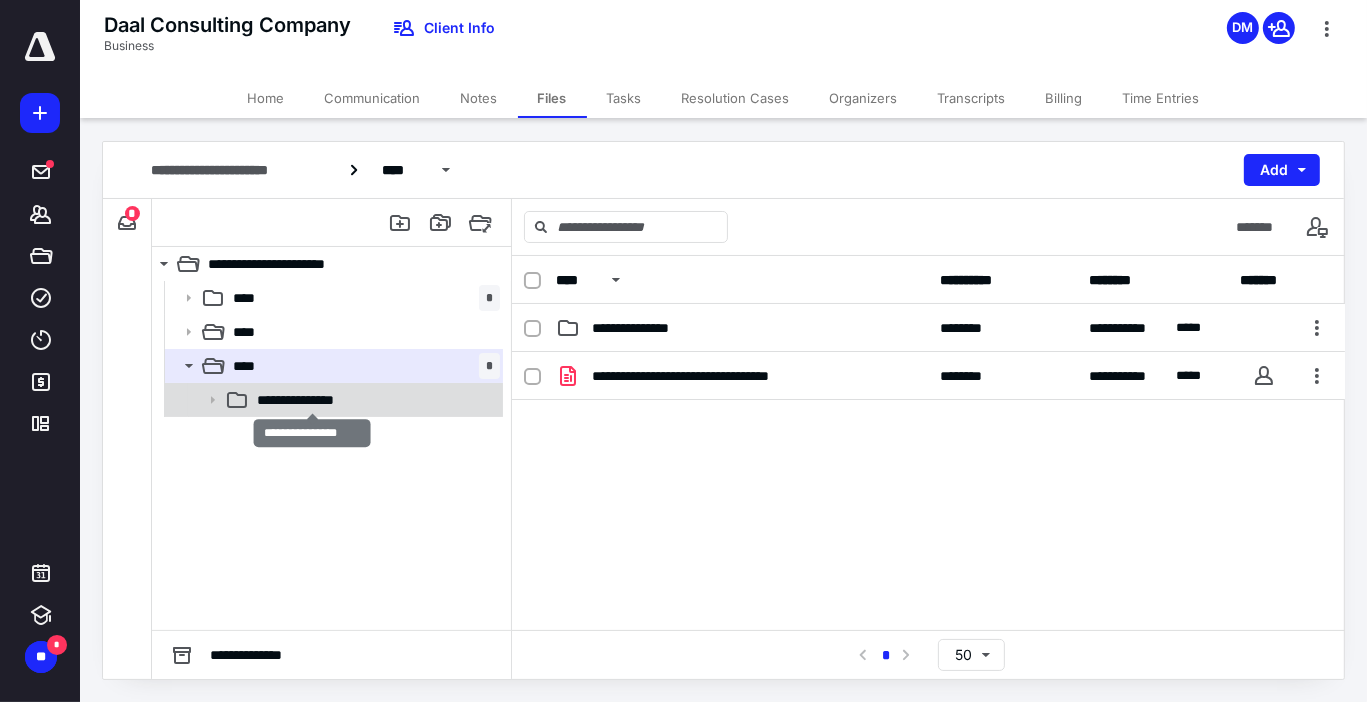 click on "**********" at bounding box center (313, 400) 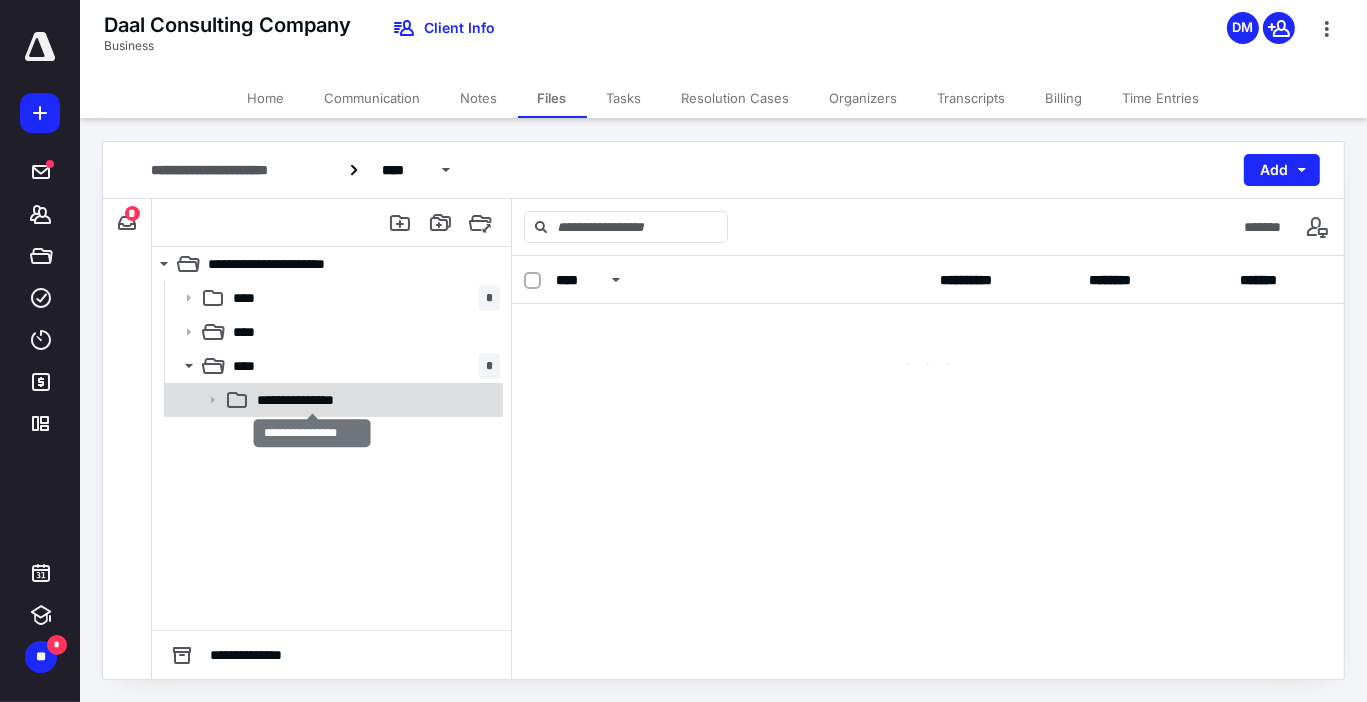 click on "**********" at bounding box center [313, 400] 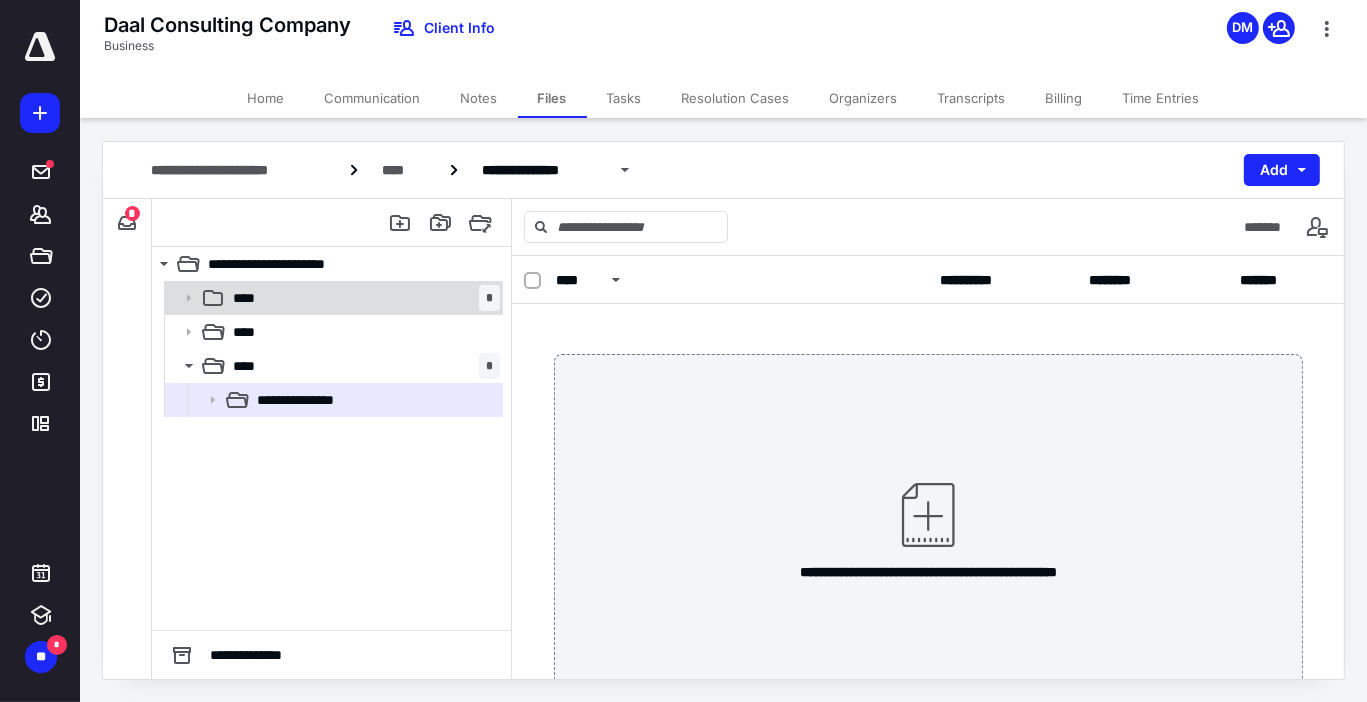 click on "**** *" at bounding box center (362, 298) 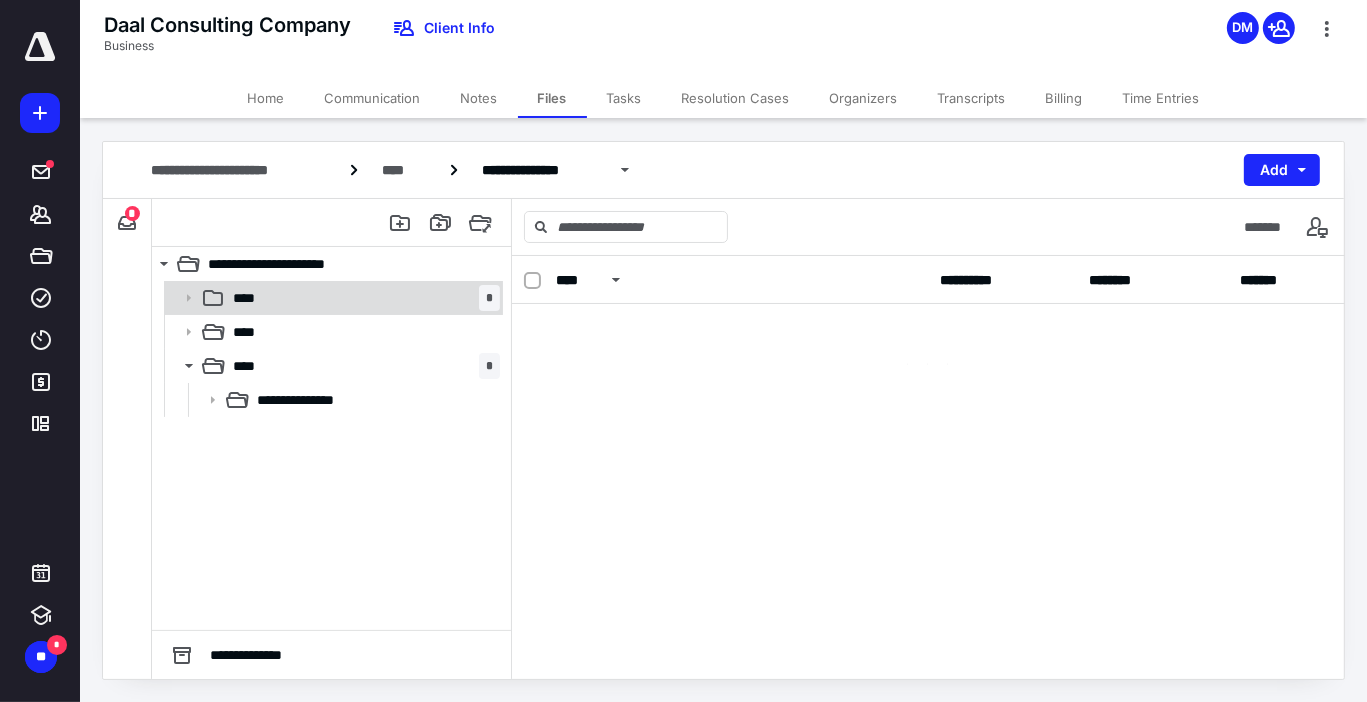 click on "**** *" at bounding box center (362, 298) 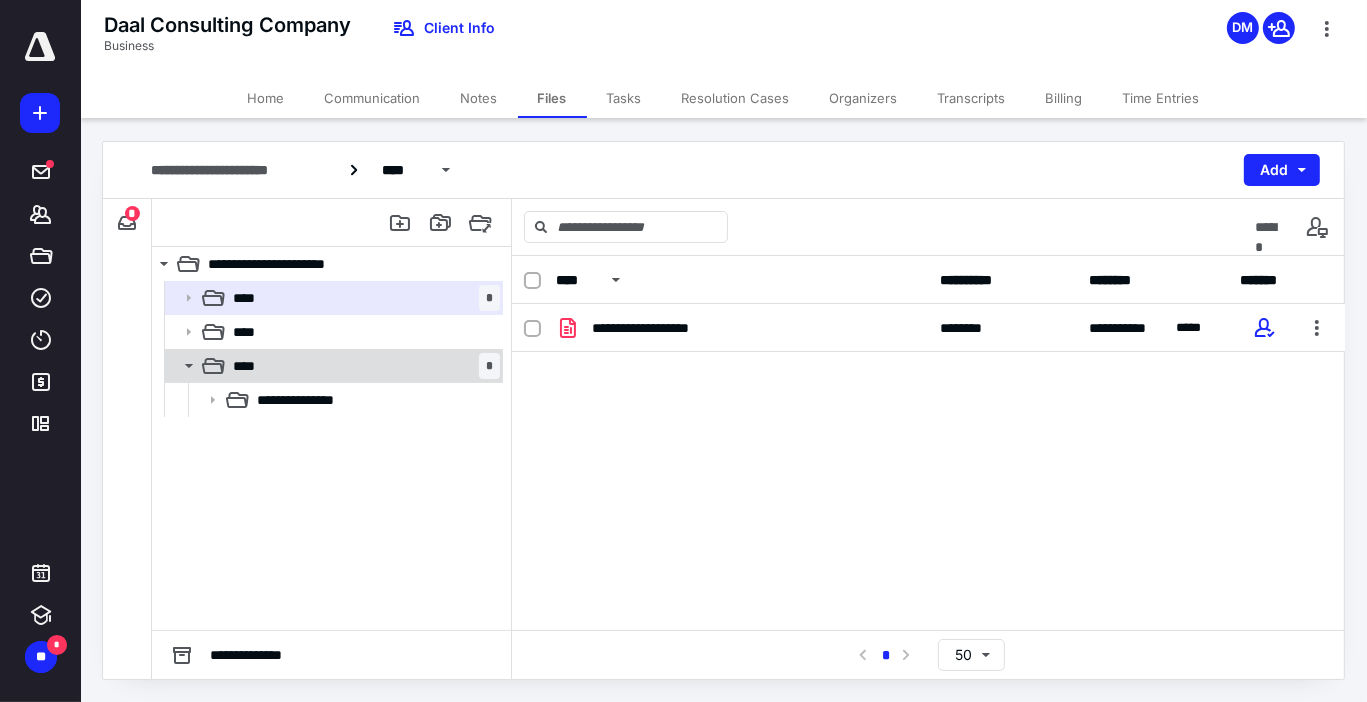 click 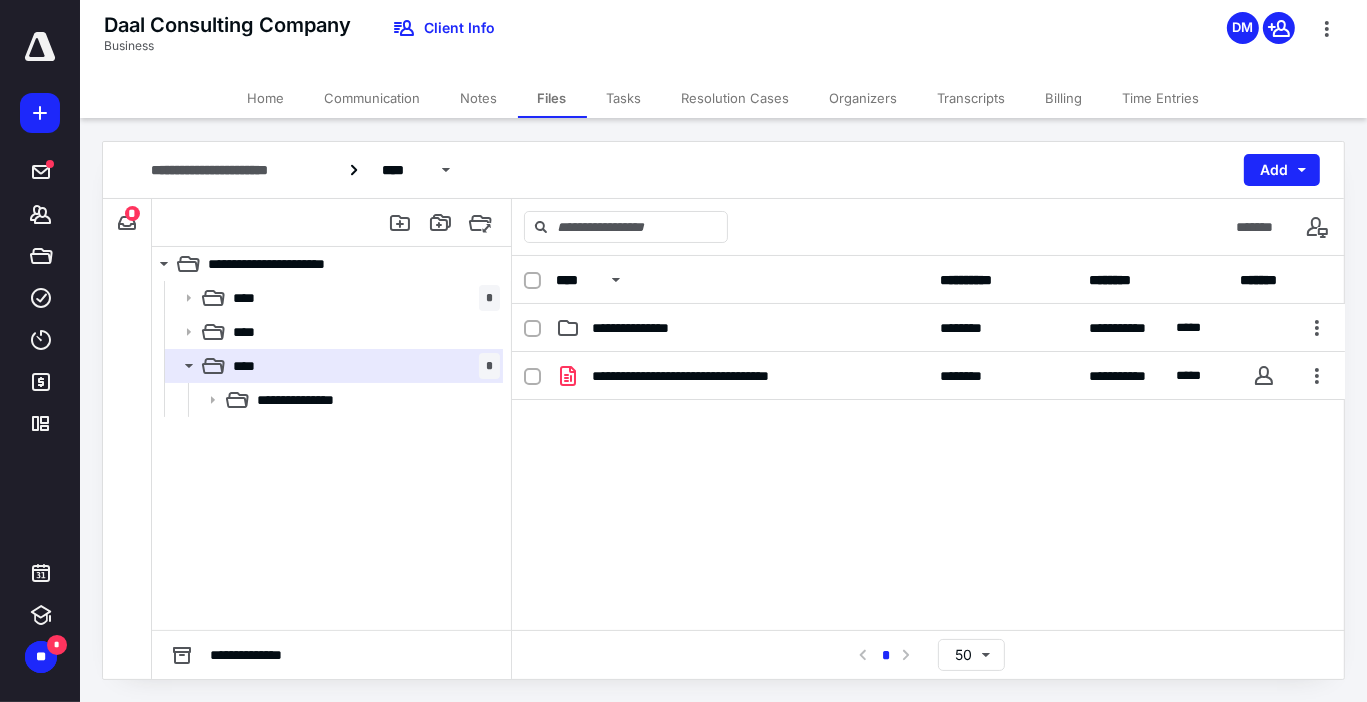 click on "**********" at bounding box center [928, 502] 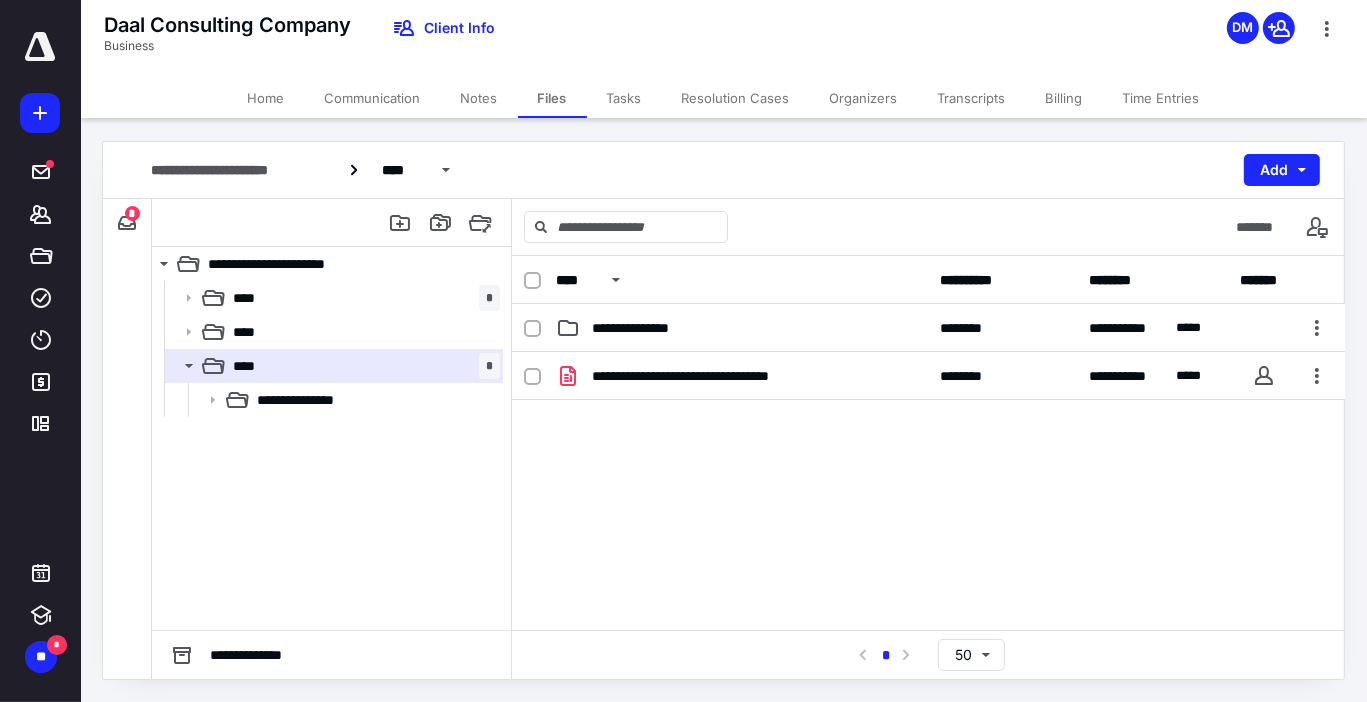 click on "**********" at bounding box center (928, 502) 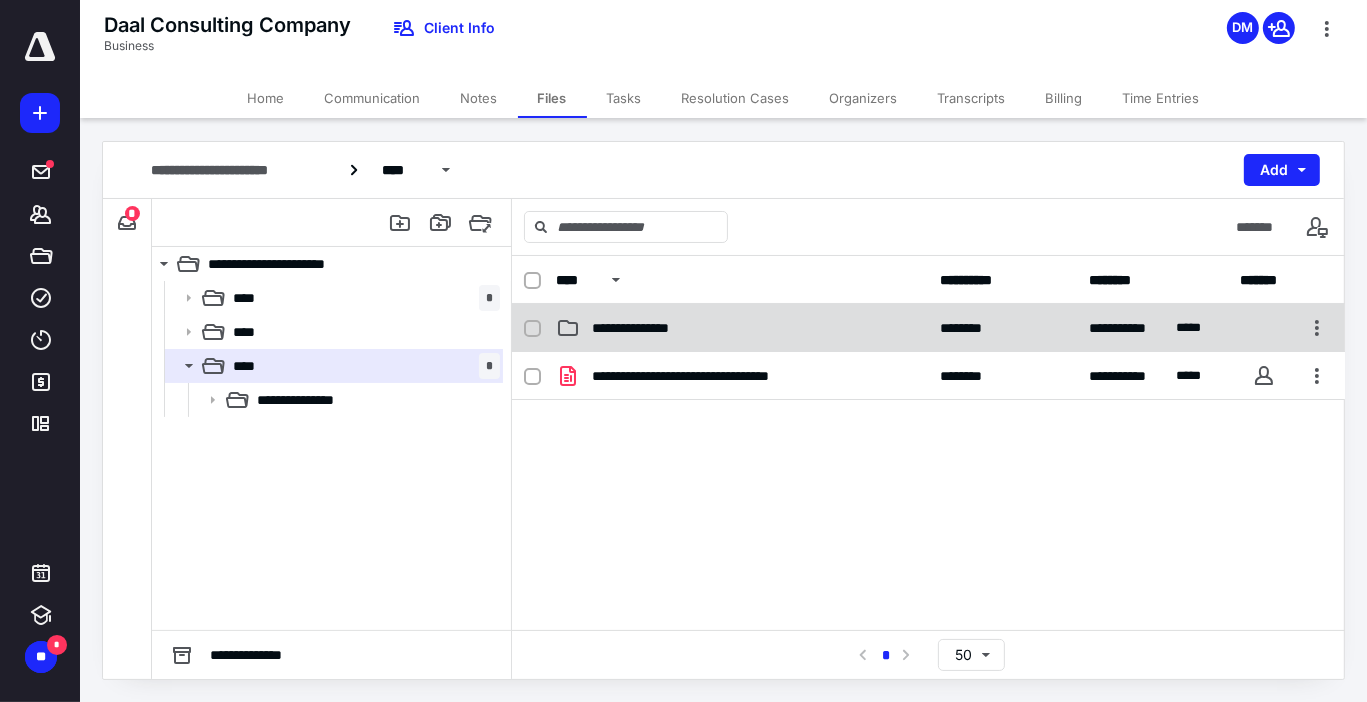 click at bounding box center [532, 329] 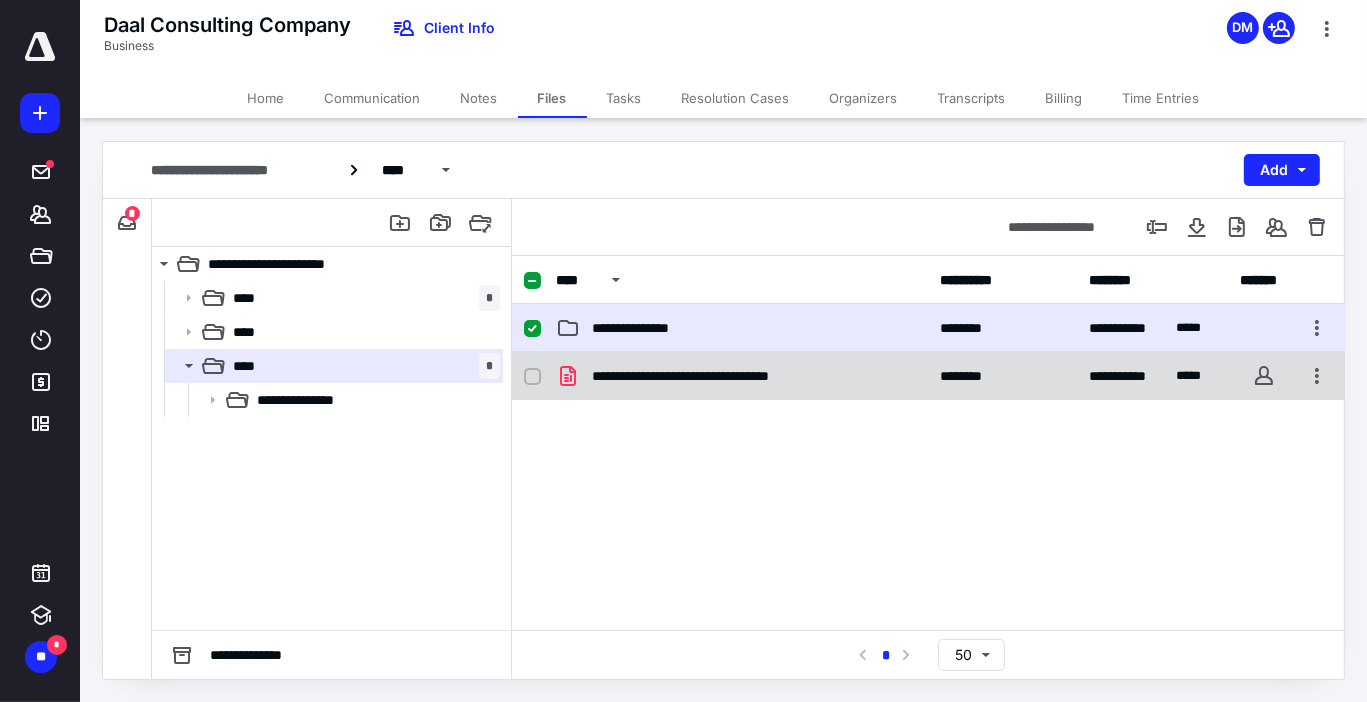 checkbox on "true" 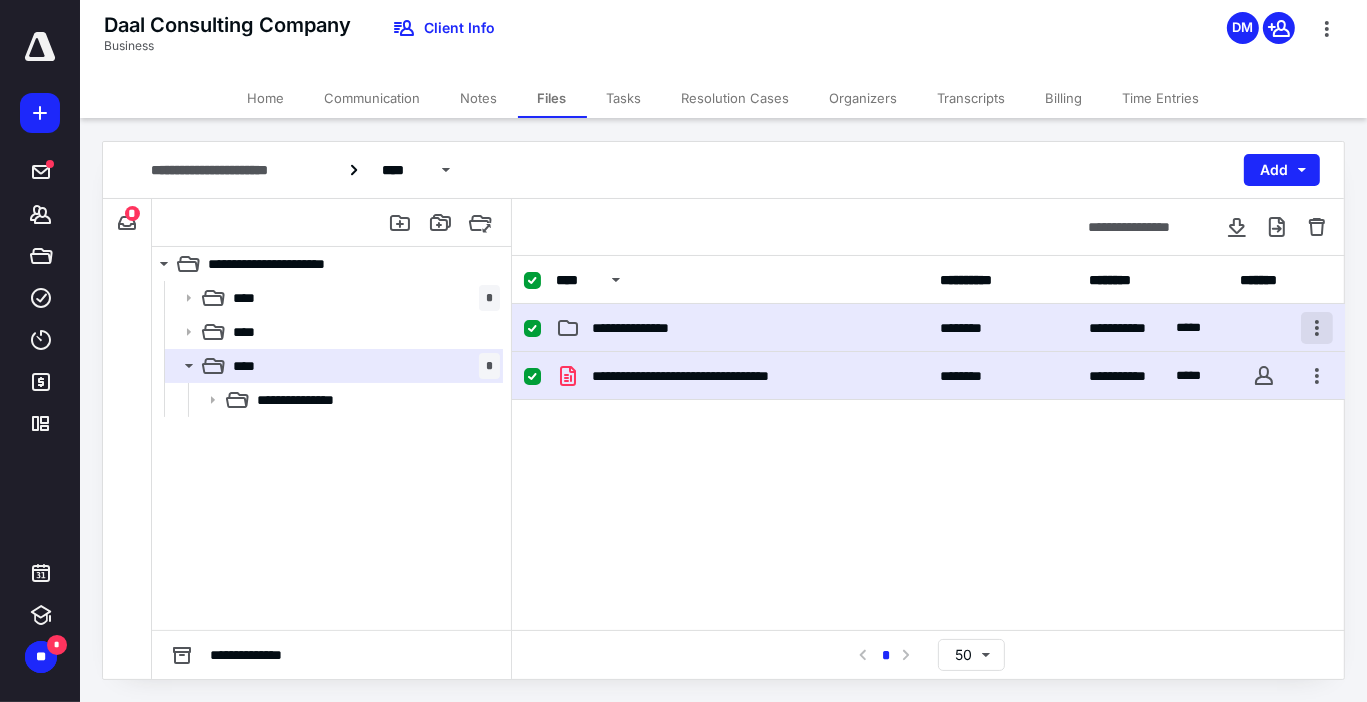 click at bounding box center (1317, 328) 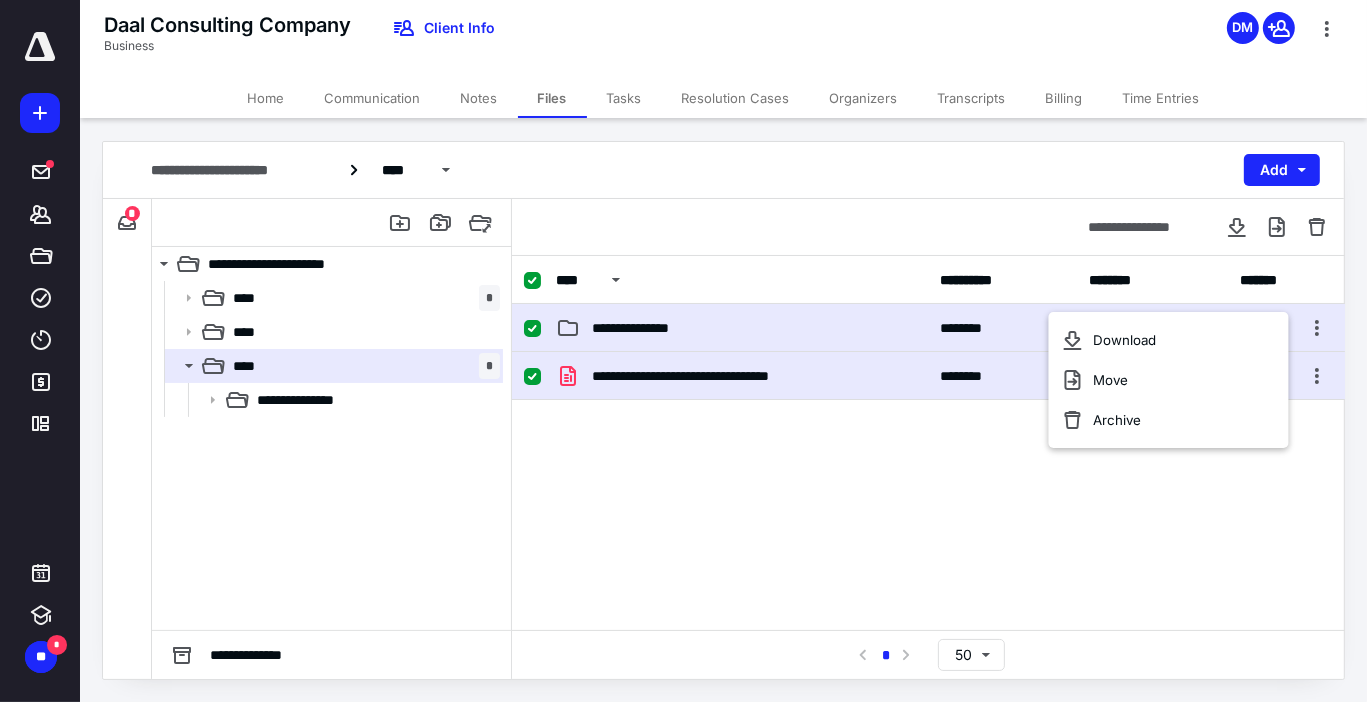 click on "**********" at bounding box center [928, 502] 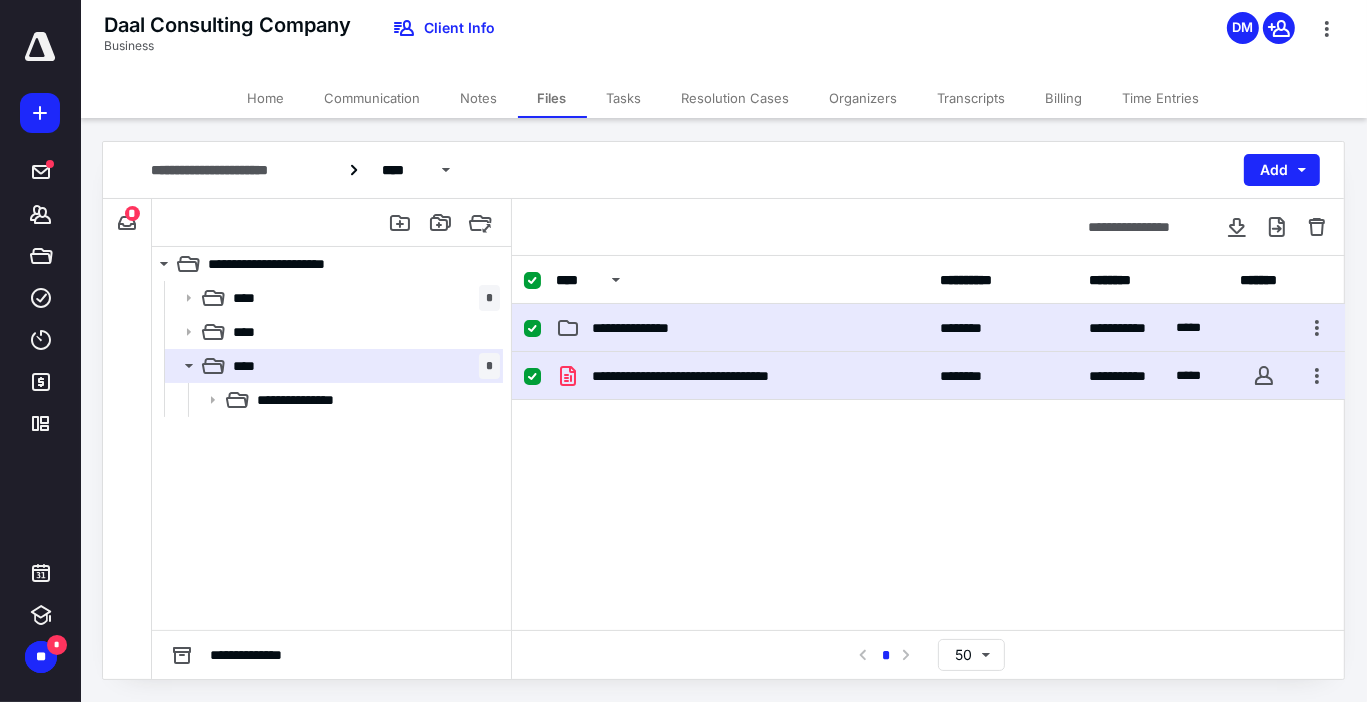 click at bounding box center [532, 329] 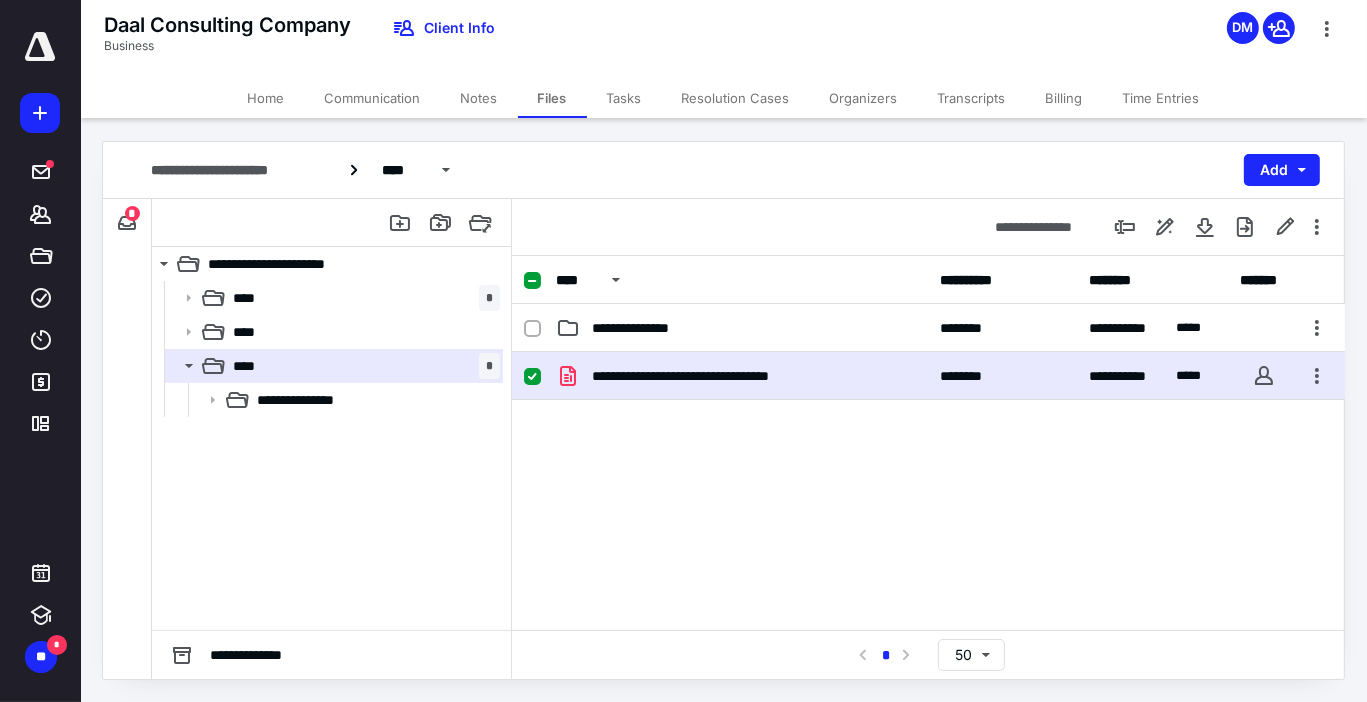 click 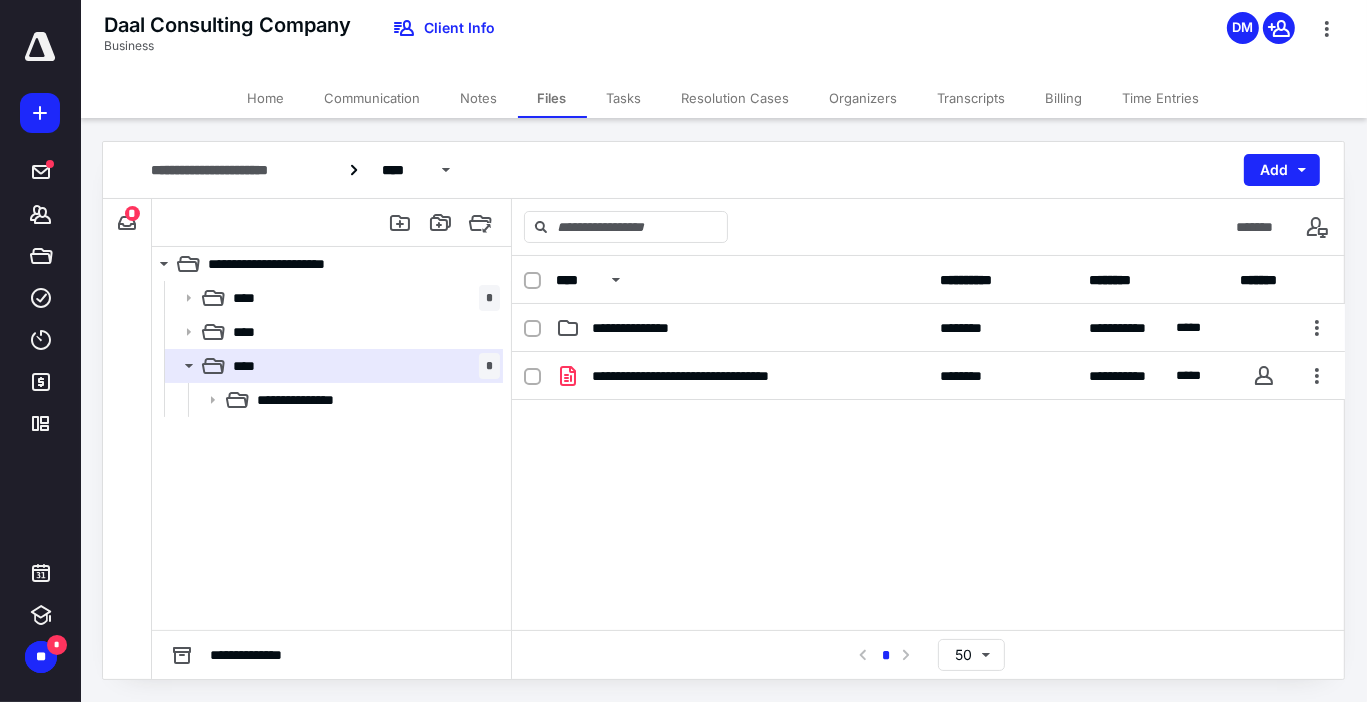 click on "**********" at bounding box center (928, 502) 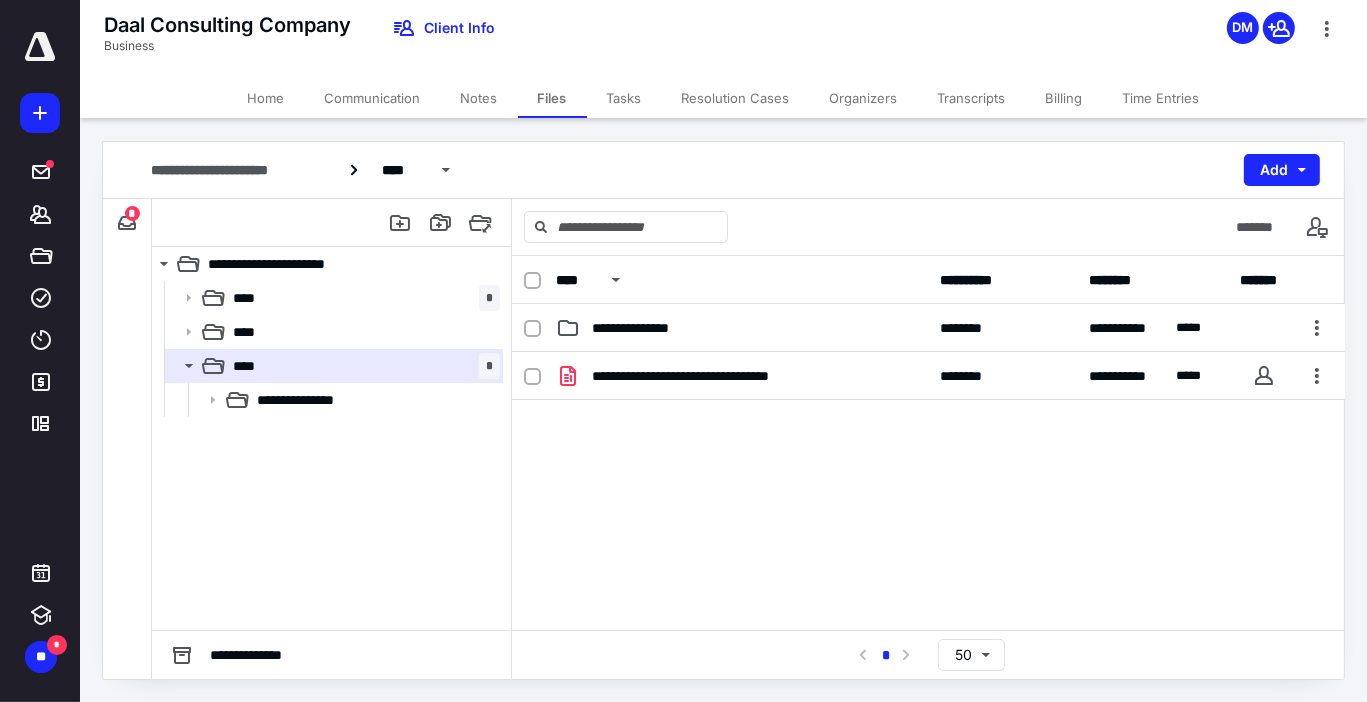 click on "**********" at bounding box center (928, 502) 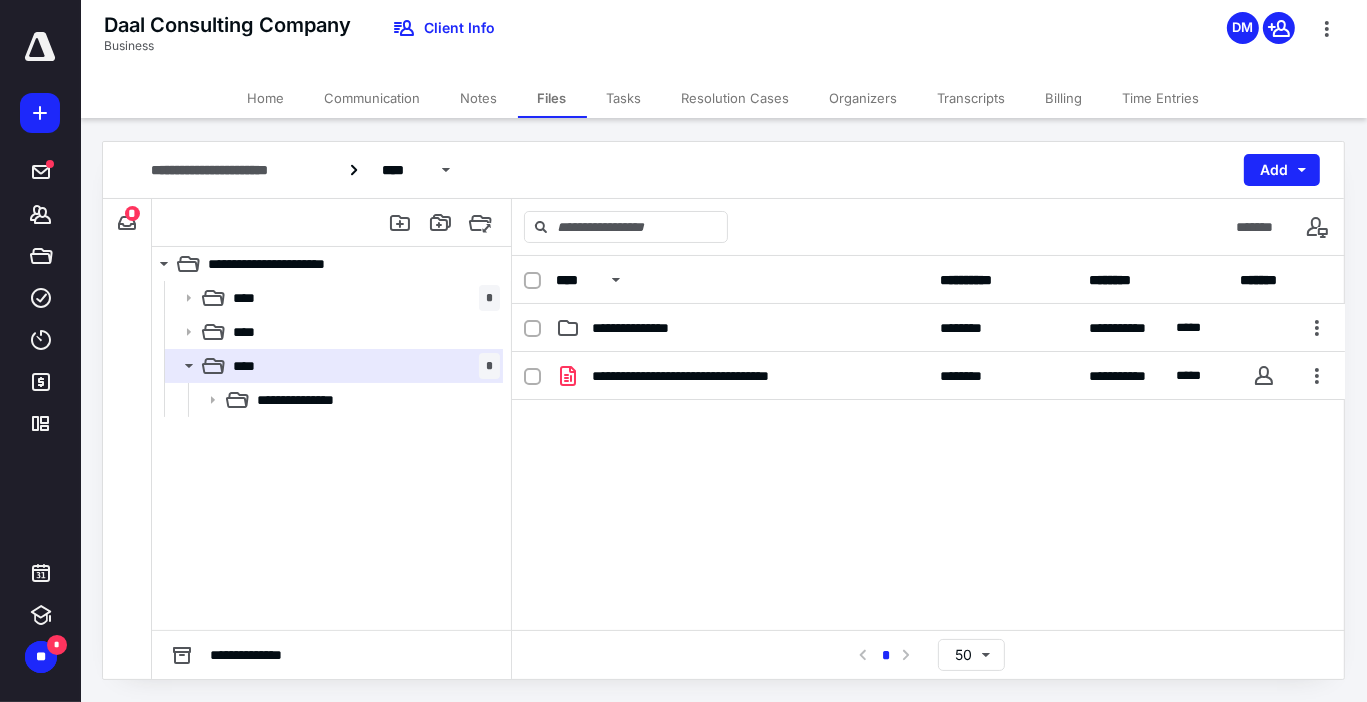 click on "**********" at bounding box center (928, 502) 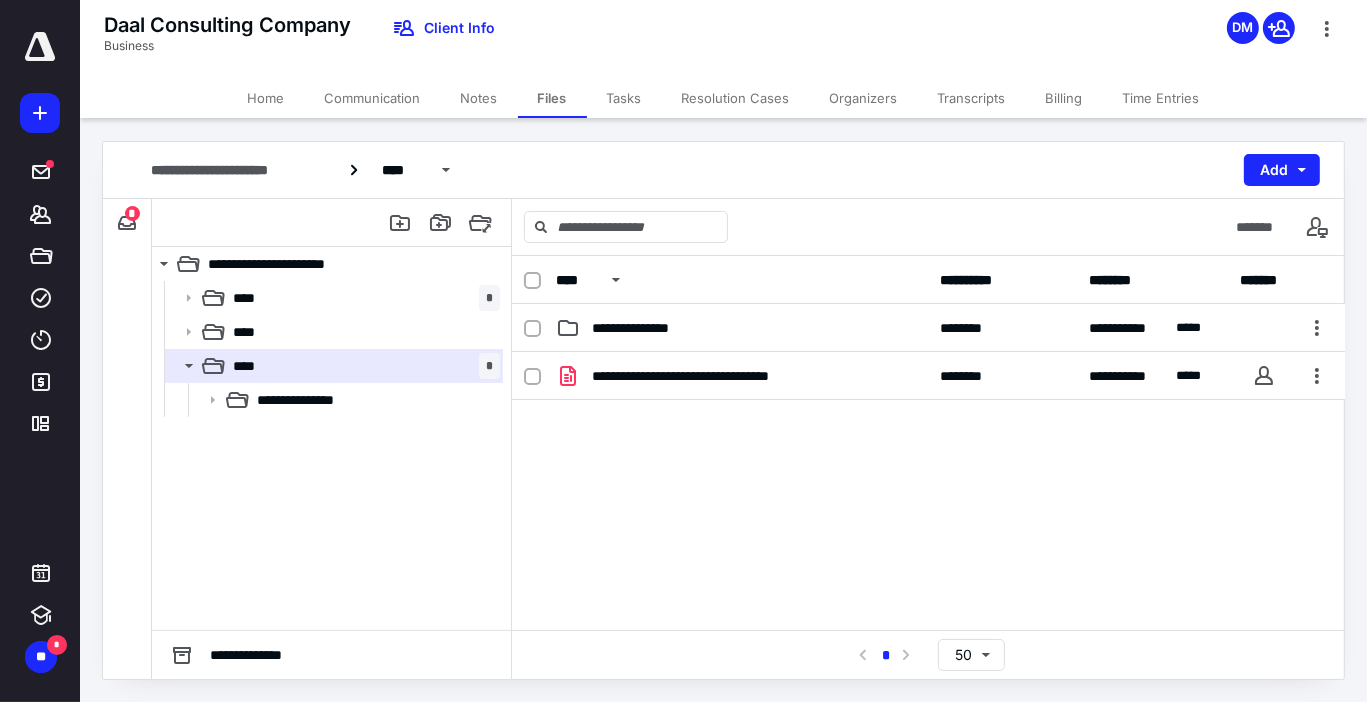 click on "**********" at bounding box center [928, 502] 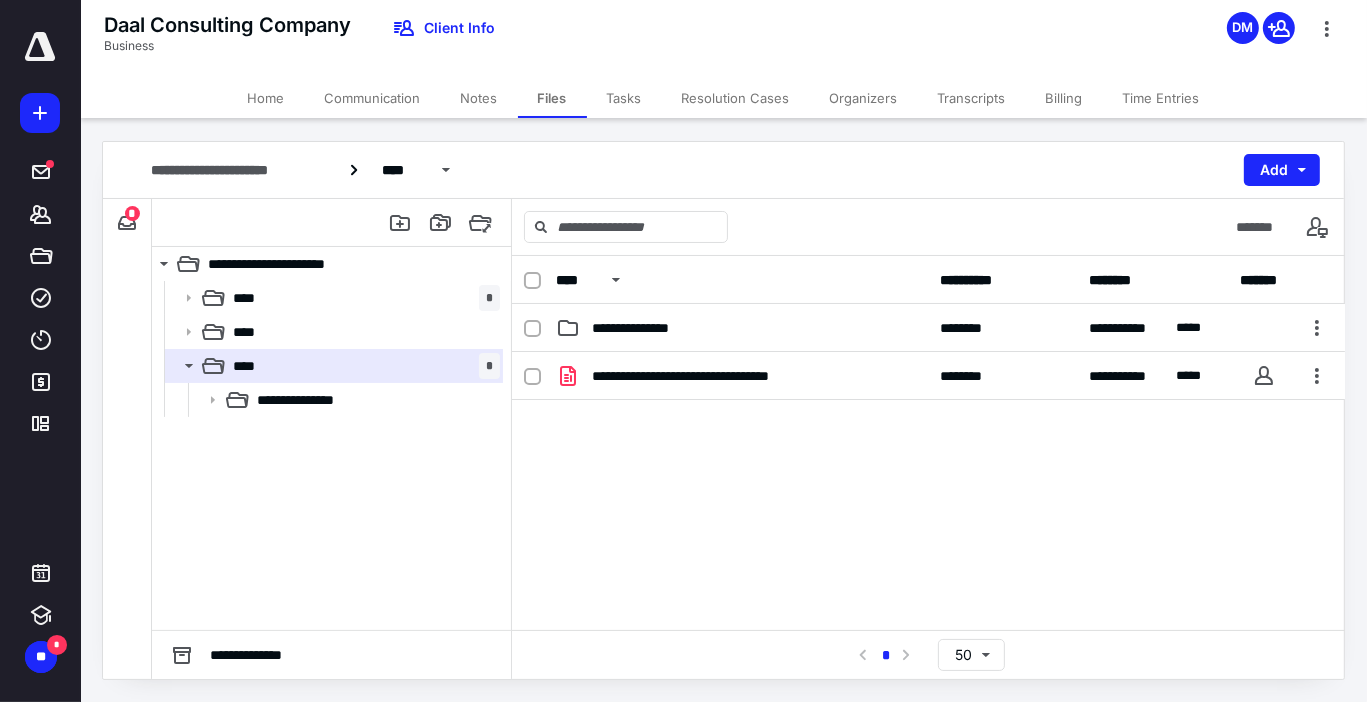 click on "**********" at bounding box center [928, 502] 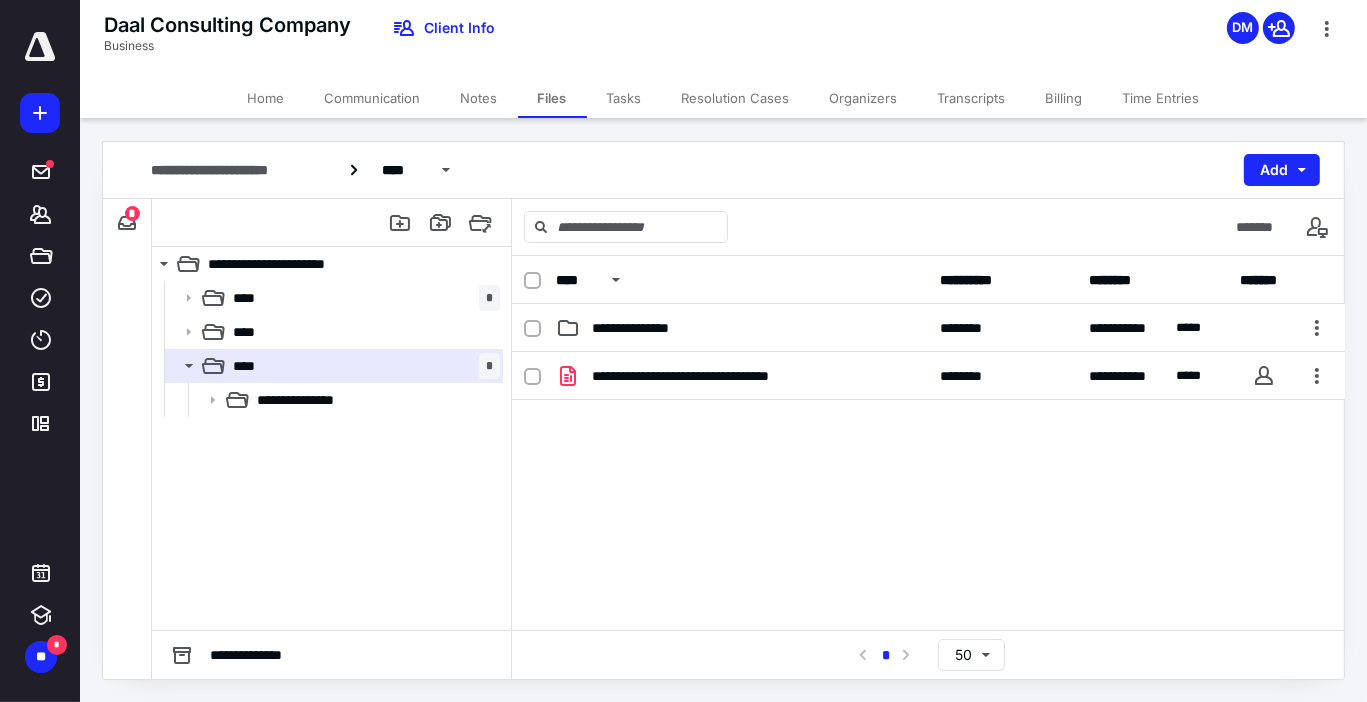 click on "**********" at bounding box center (928, 502) 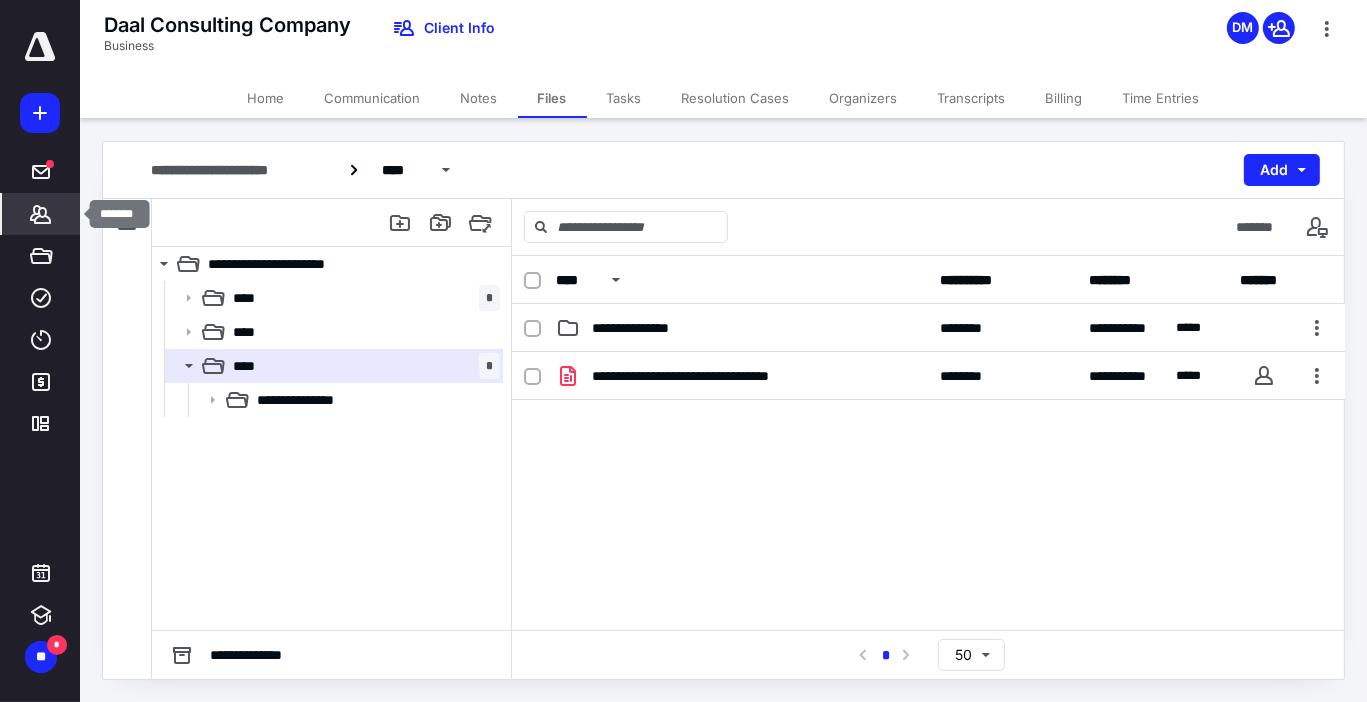 click 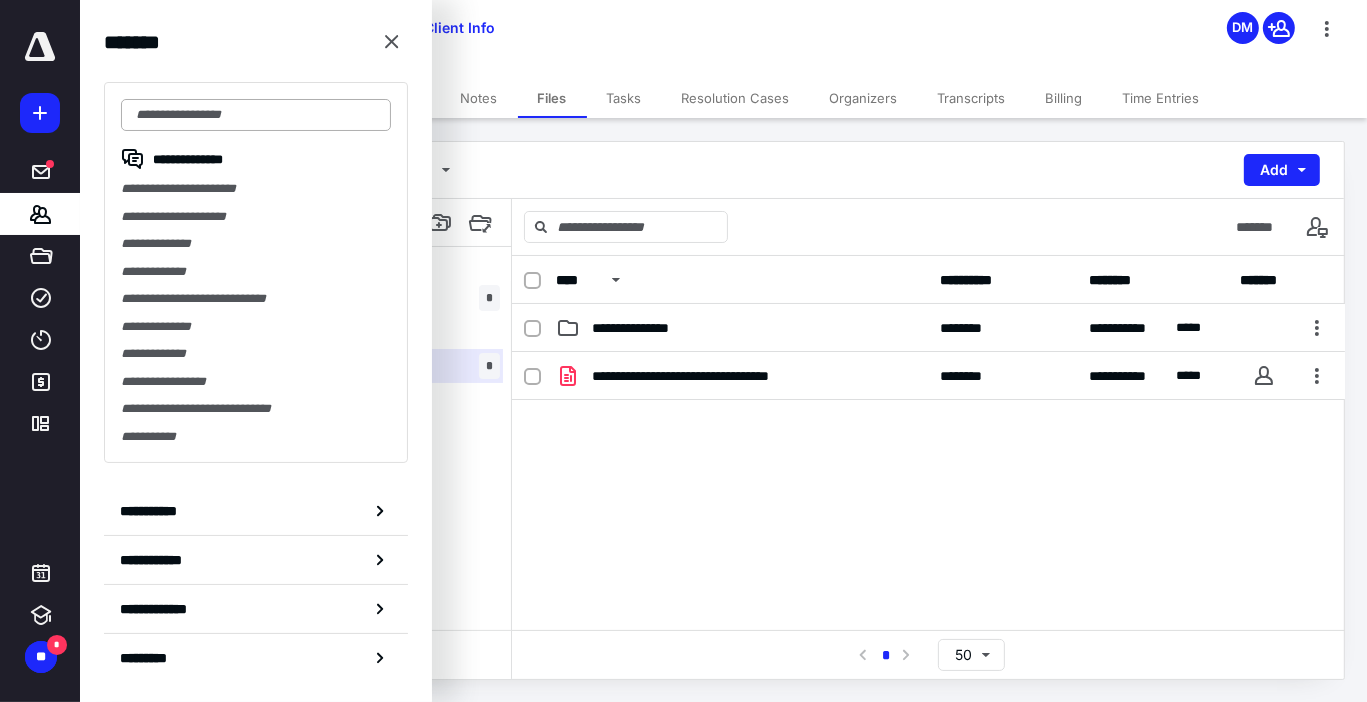 click at bounding box center (256, 115) 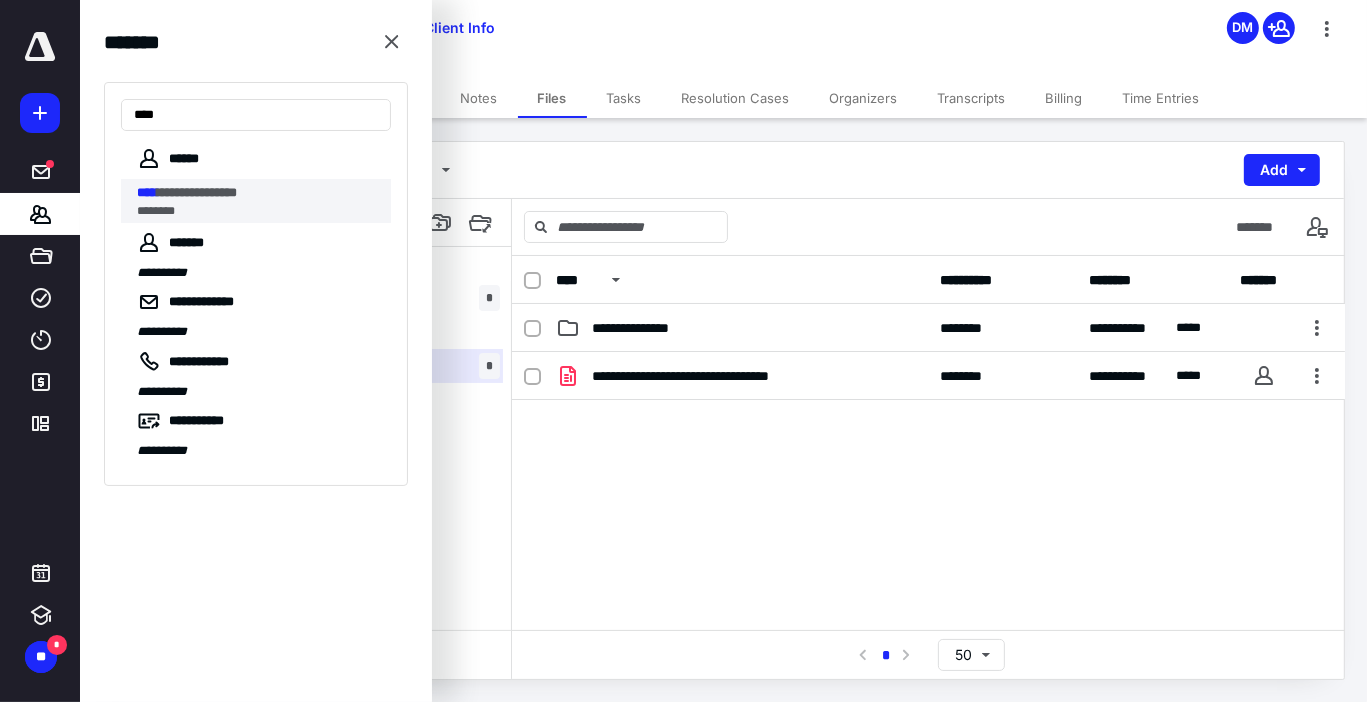 type on "****" 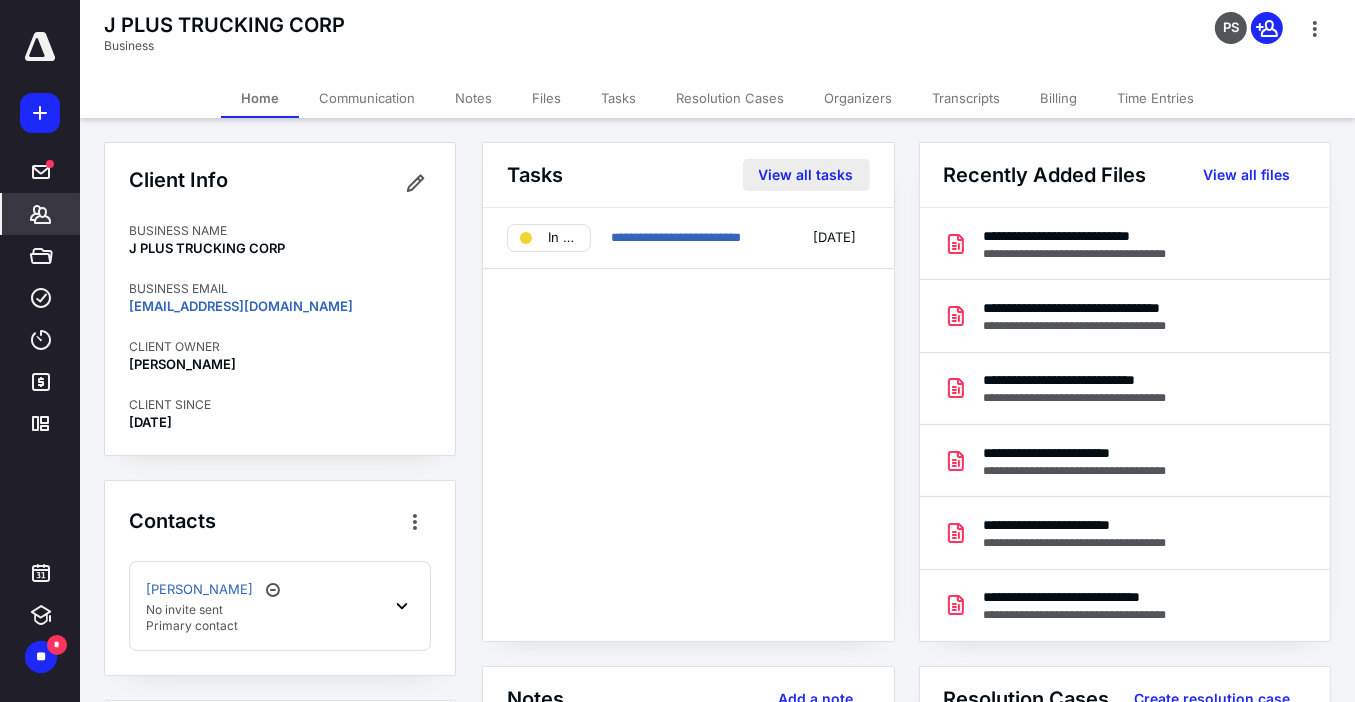 click on "View all tasks" at bounding box center [806, 175] 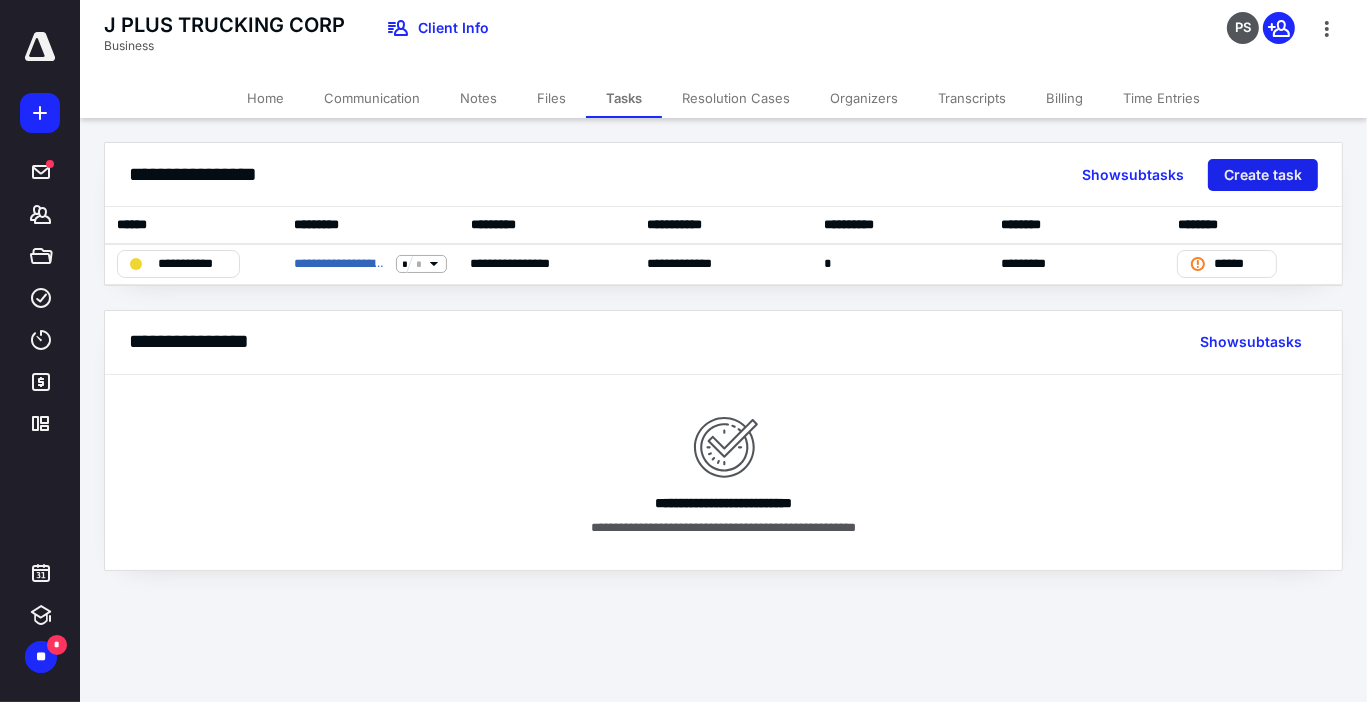 click on "Create task" at bounding box center [1263, 175] 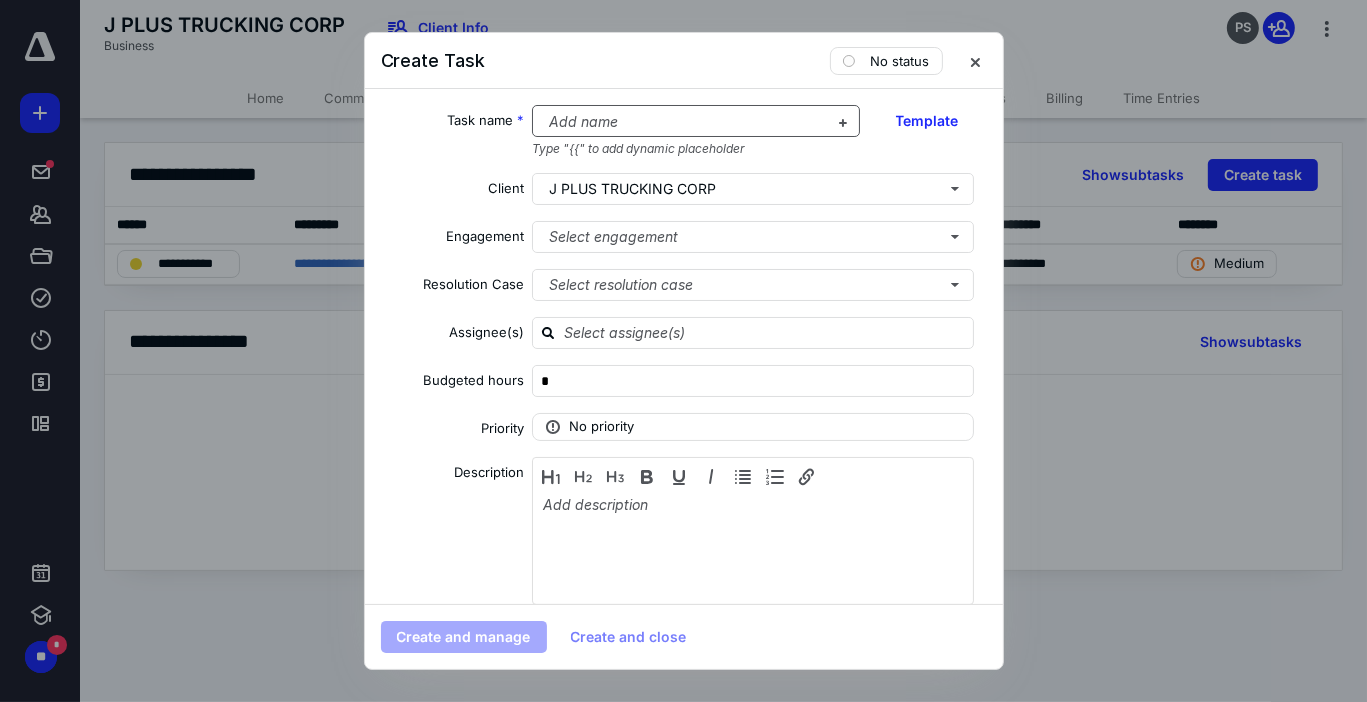 click at bounding box center [684, 122] 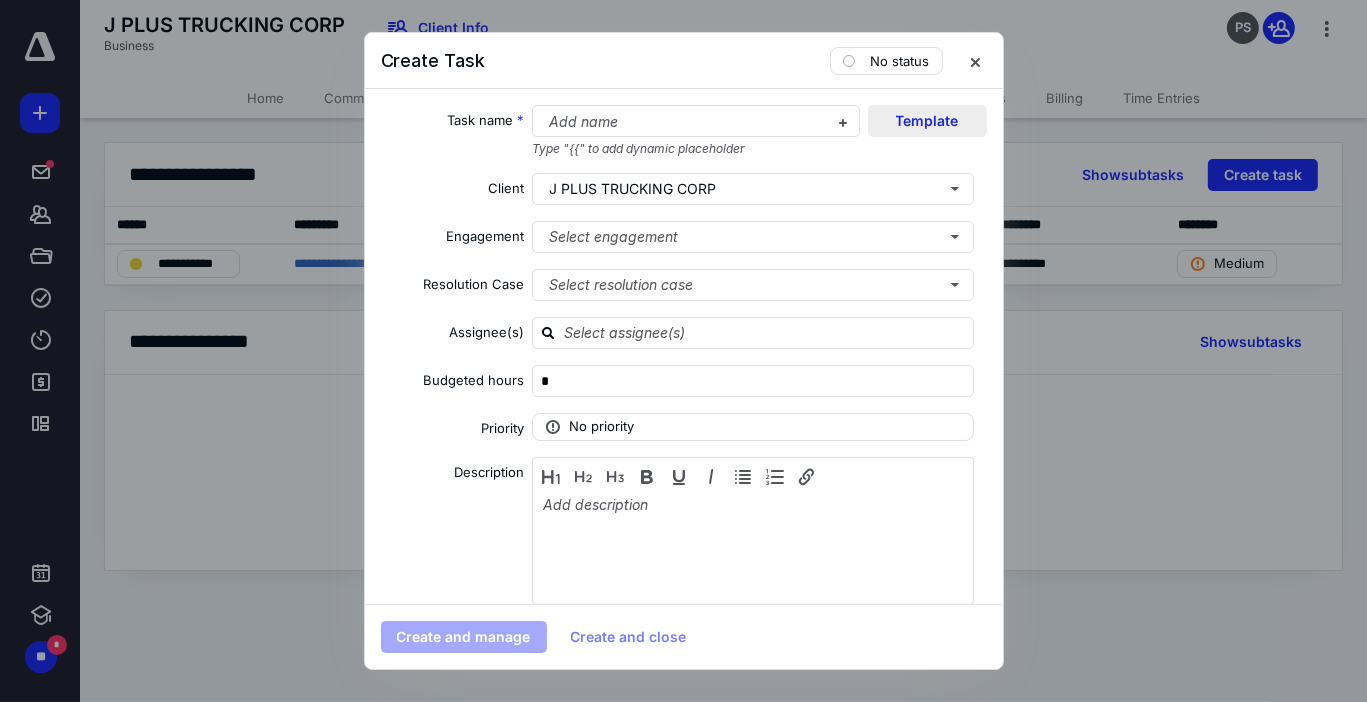 click on "Template" at bounding box center [927, 121] 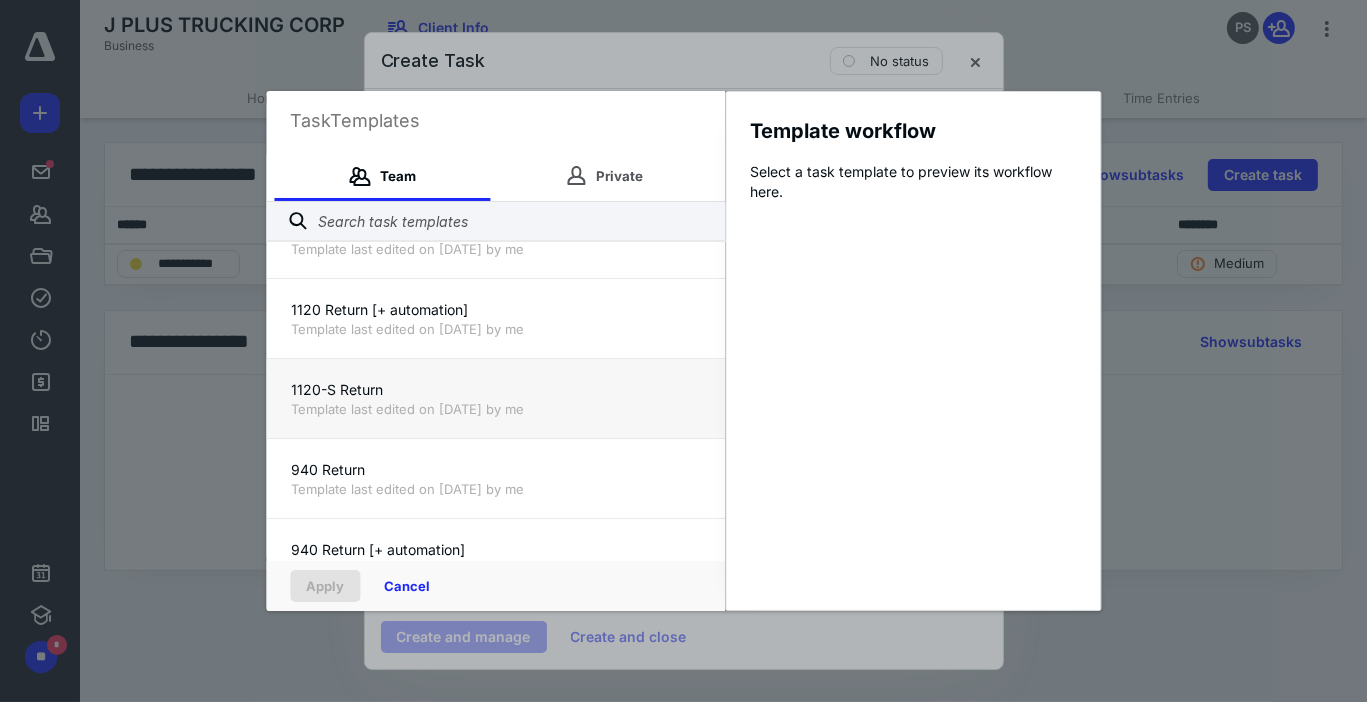 scroll, scrollTop: 320, scrollLeft: 0, axis: vertical 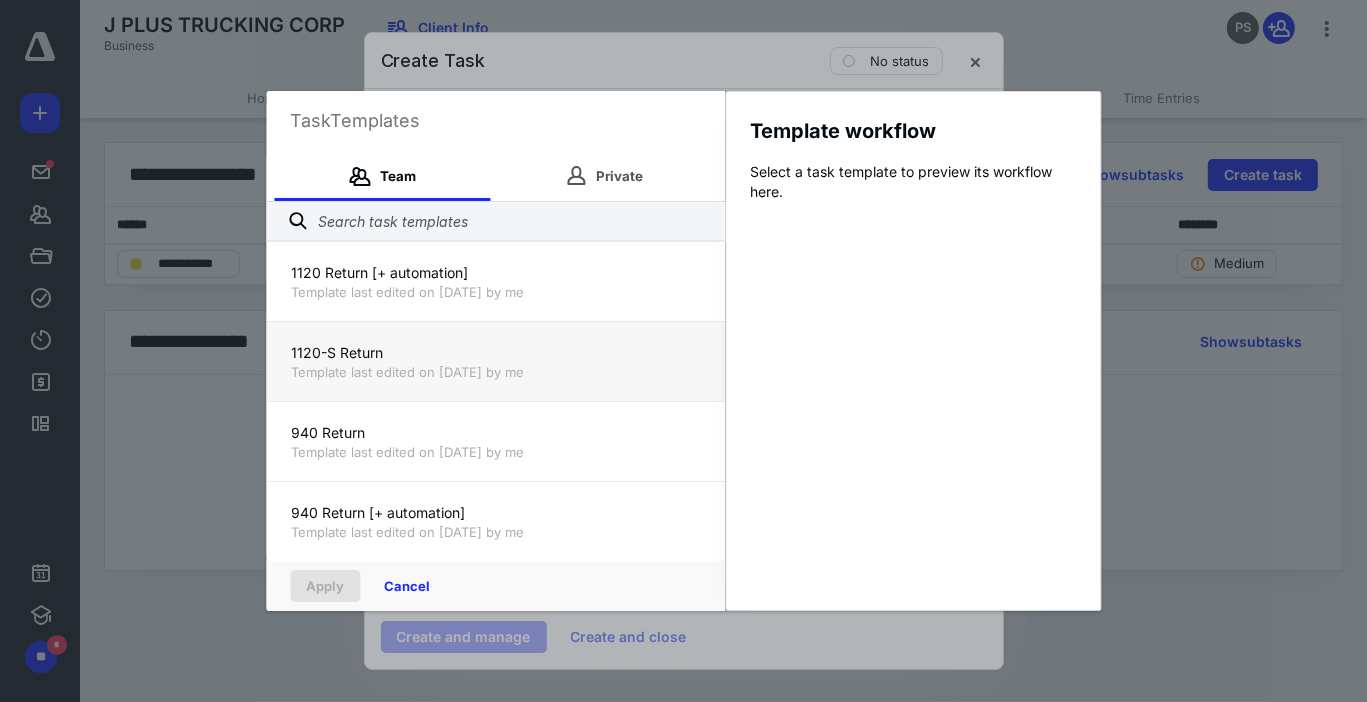 click on "1120-S Return" at bounding box center [495, 353] 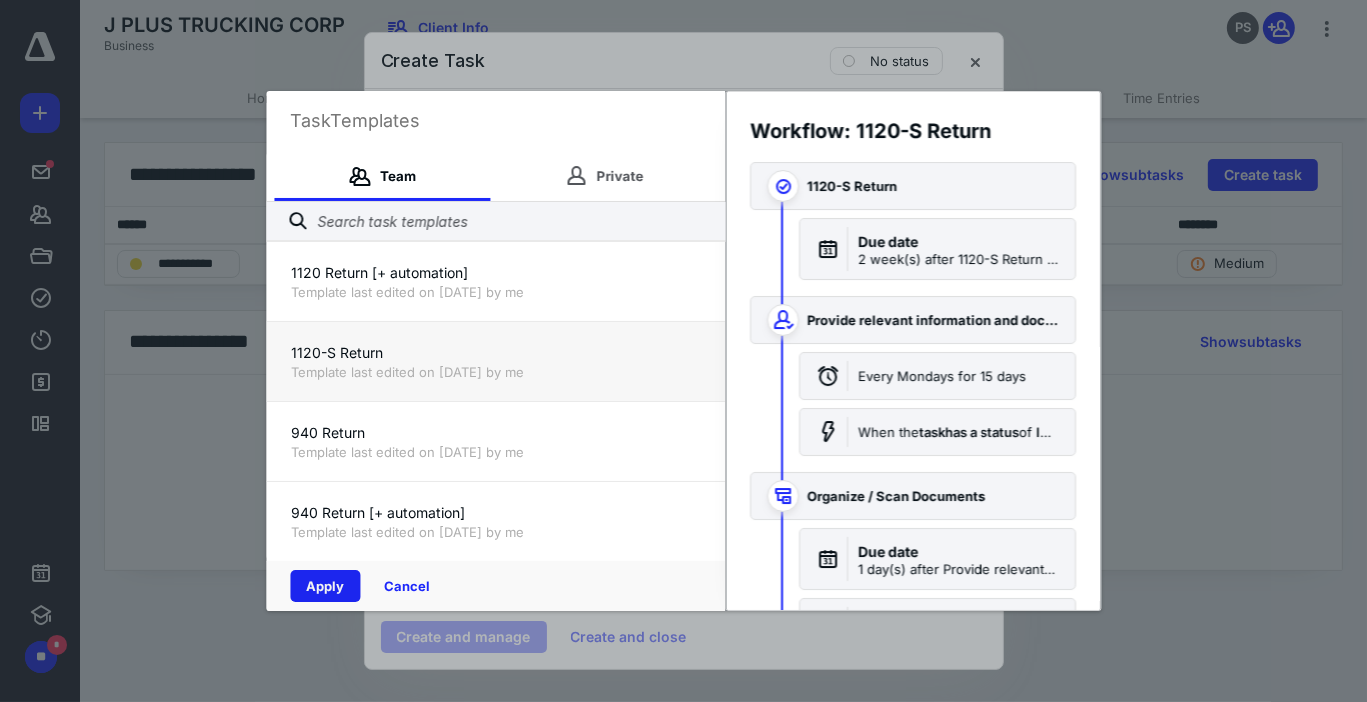 click on "Apply" at bounding box center (325, 586) 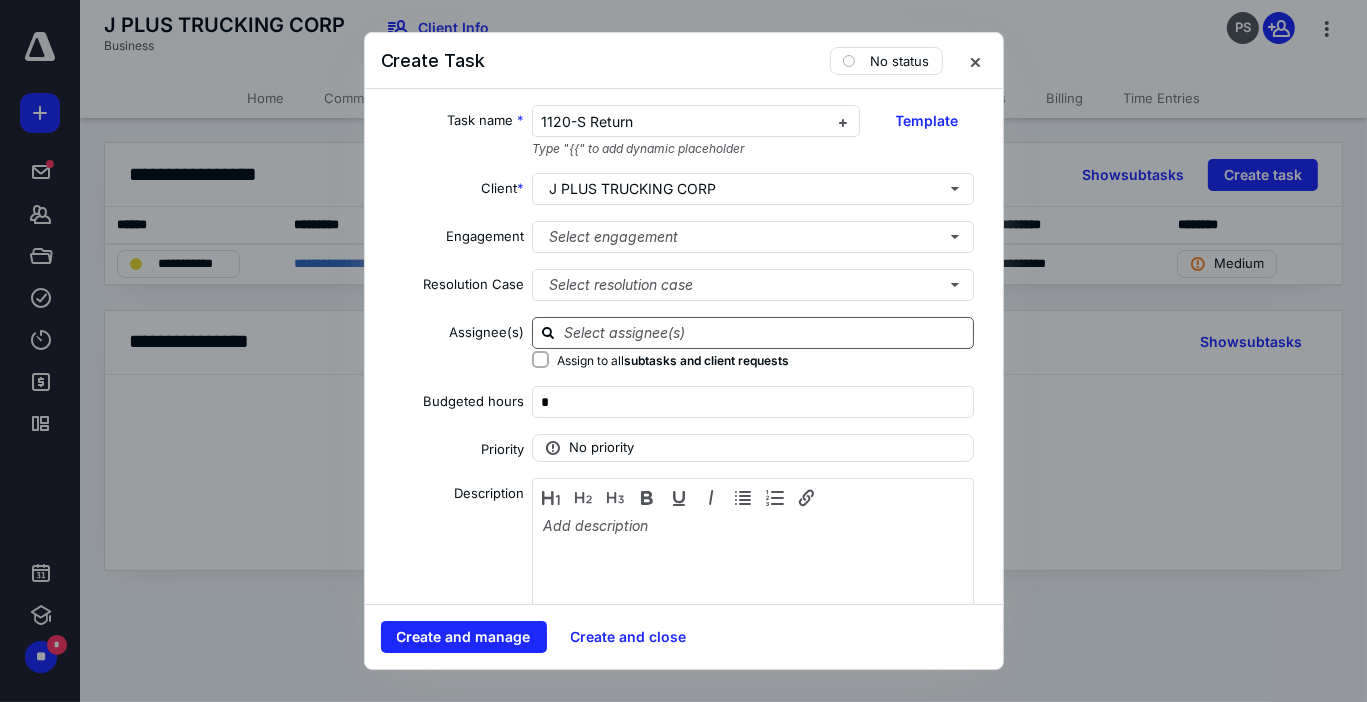 click at bounding box center [765, 332] 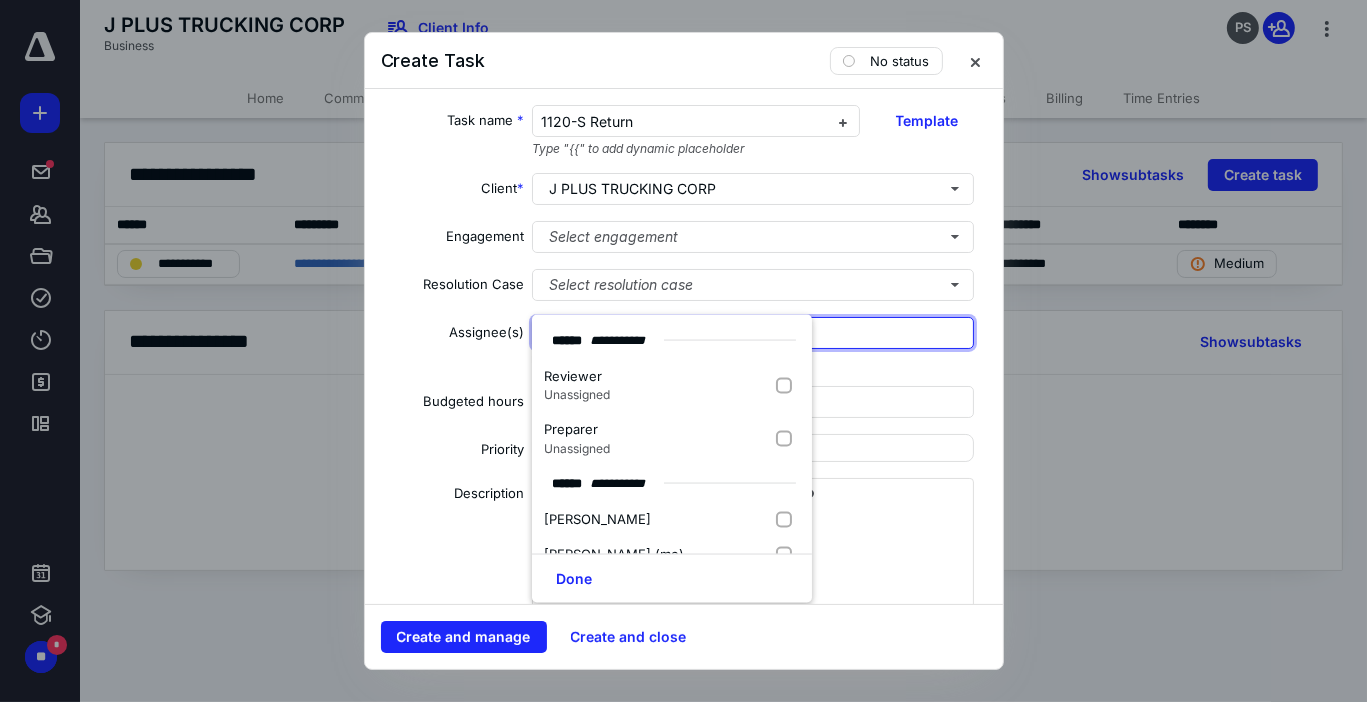 type on "pau" 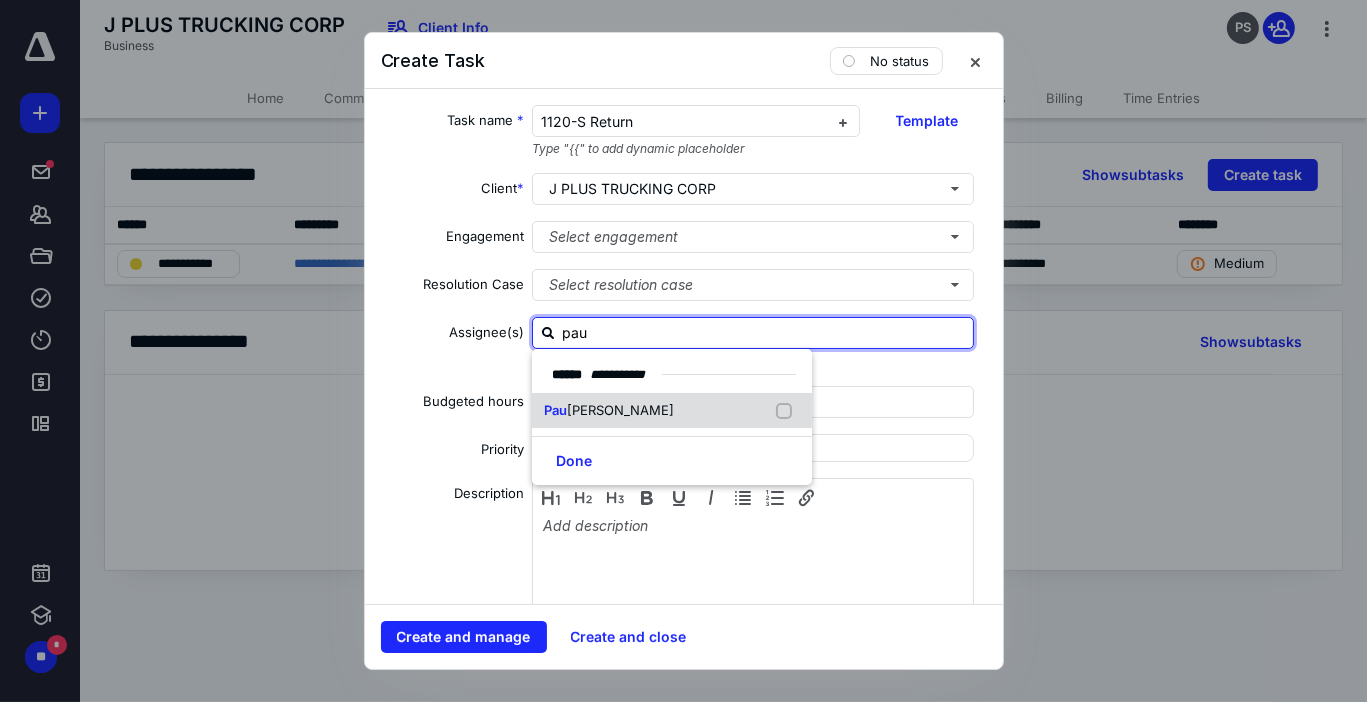 click on "Pau lina Soria" at bounding box center (672, 411) 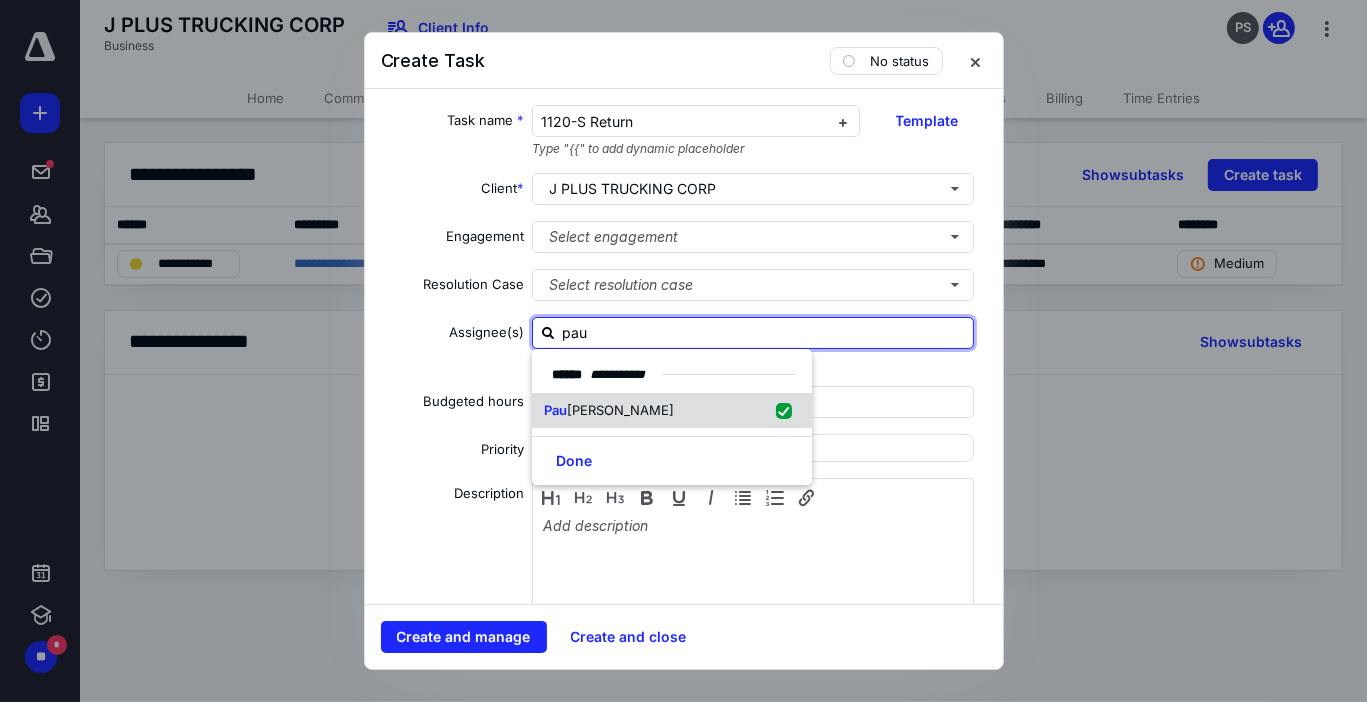 checkbox on "true" 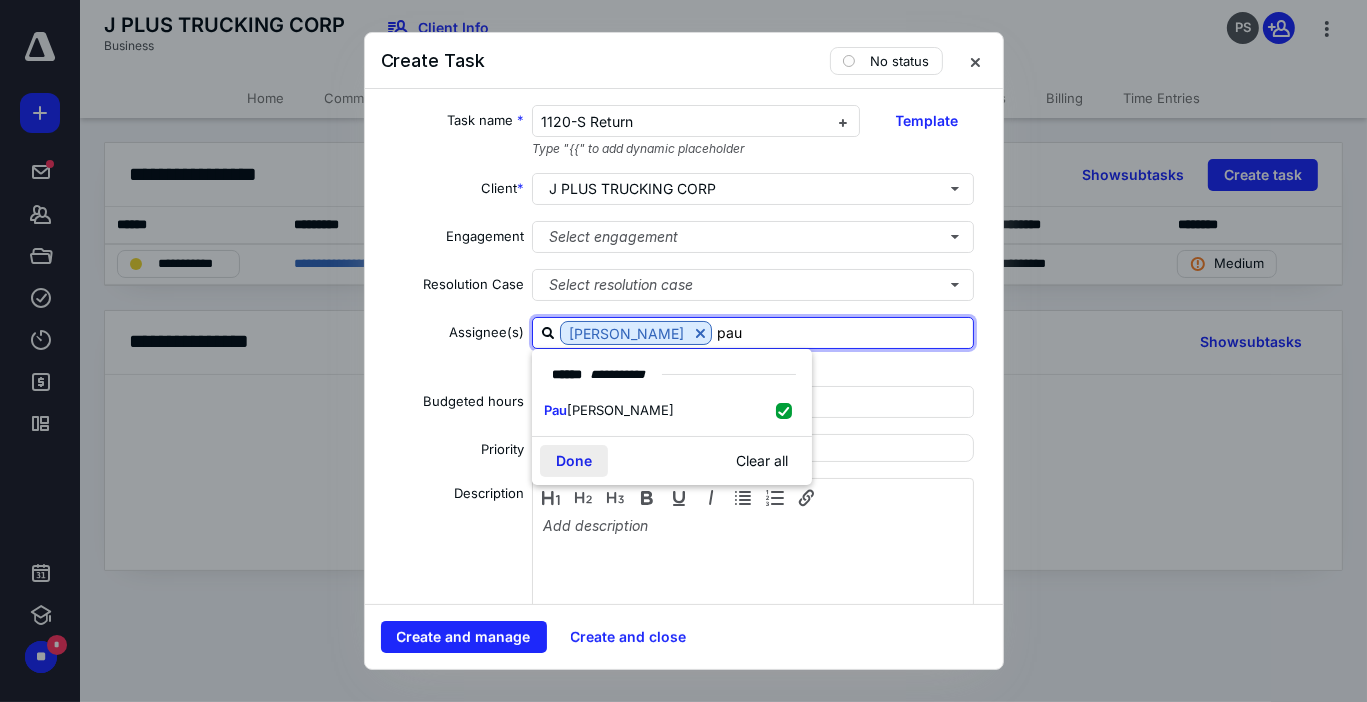type on "pau" 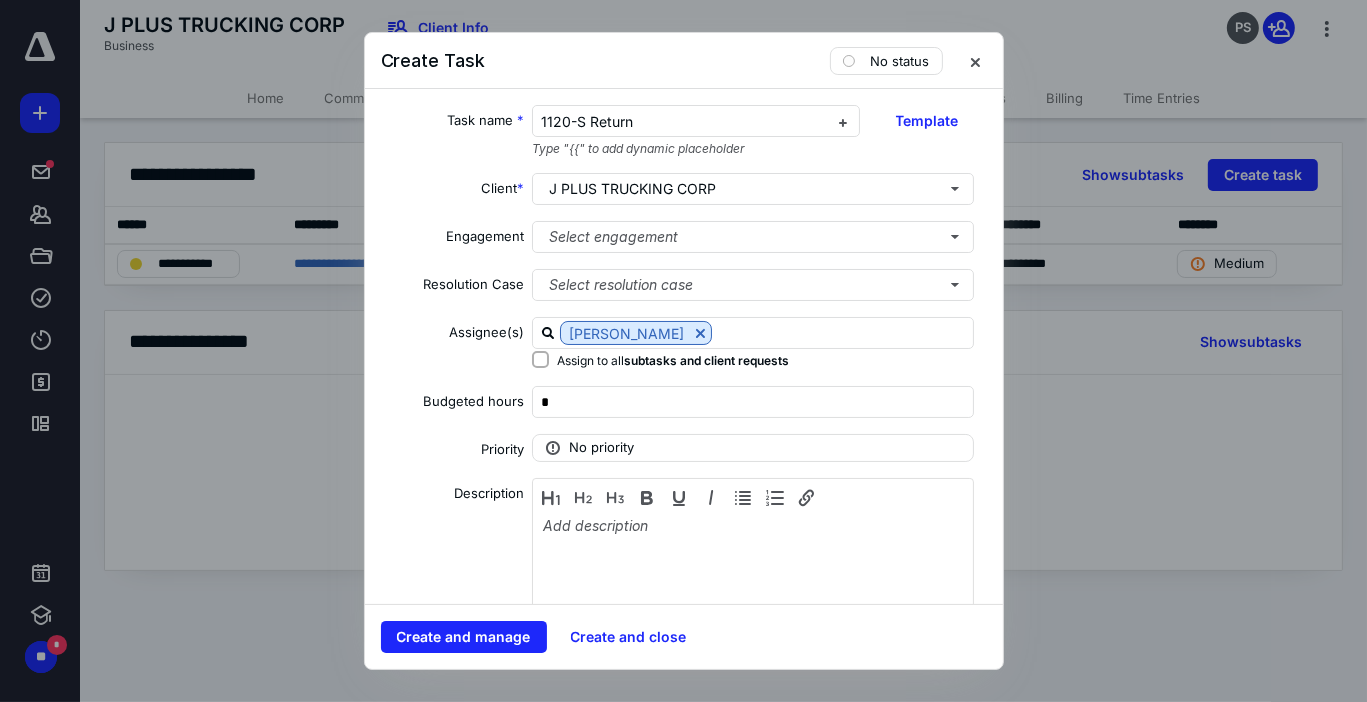 click on "Assign to all  subtasks and client requests" at bounding box center (540, 359) 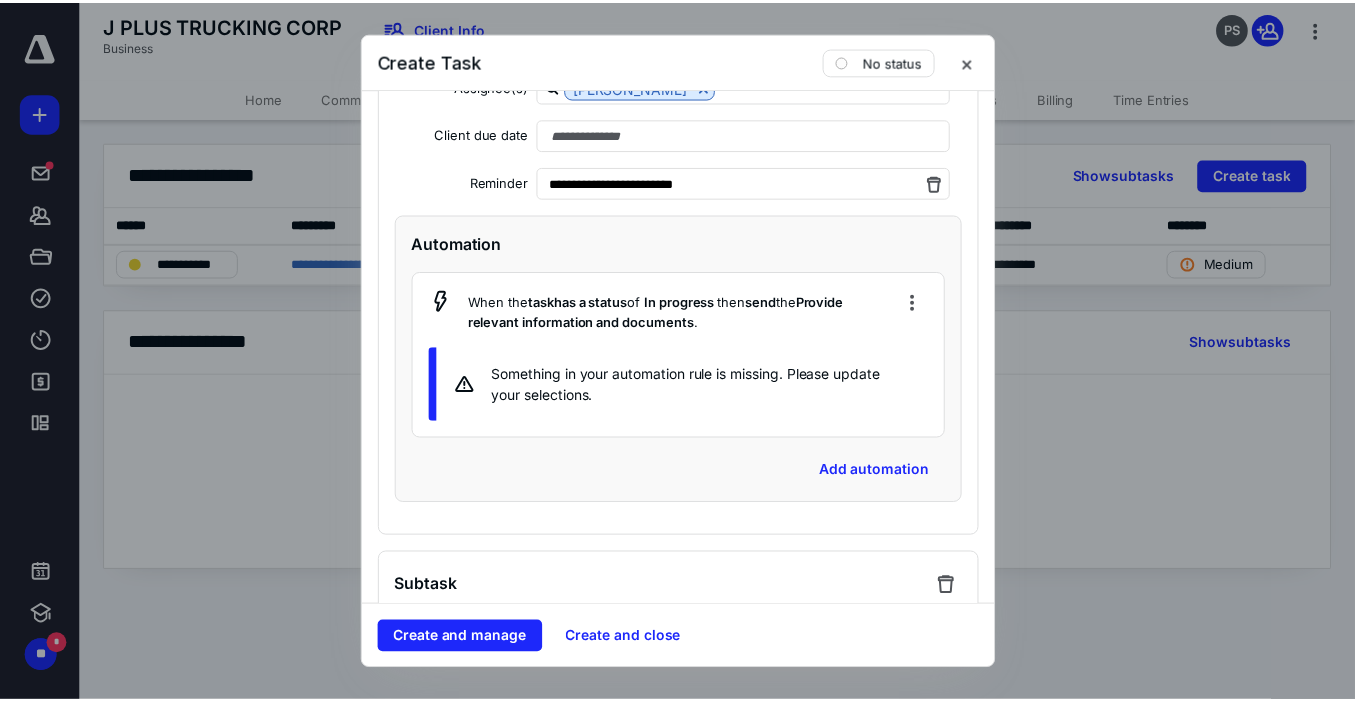 scroll, scrollTop: 1760, scrollLeft: 0, axis: vertical 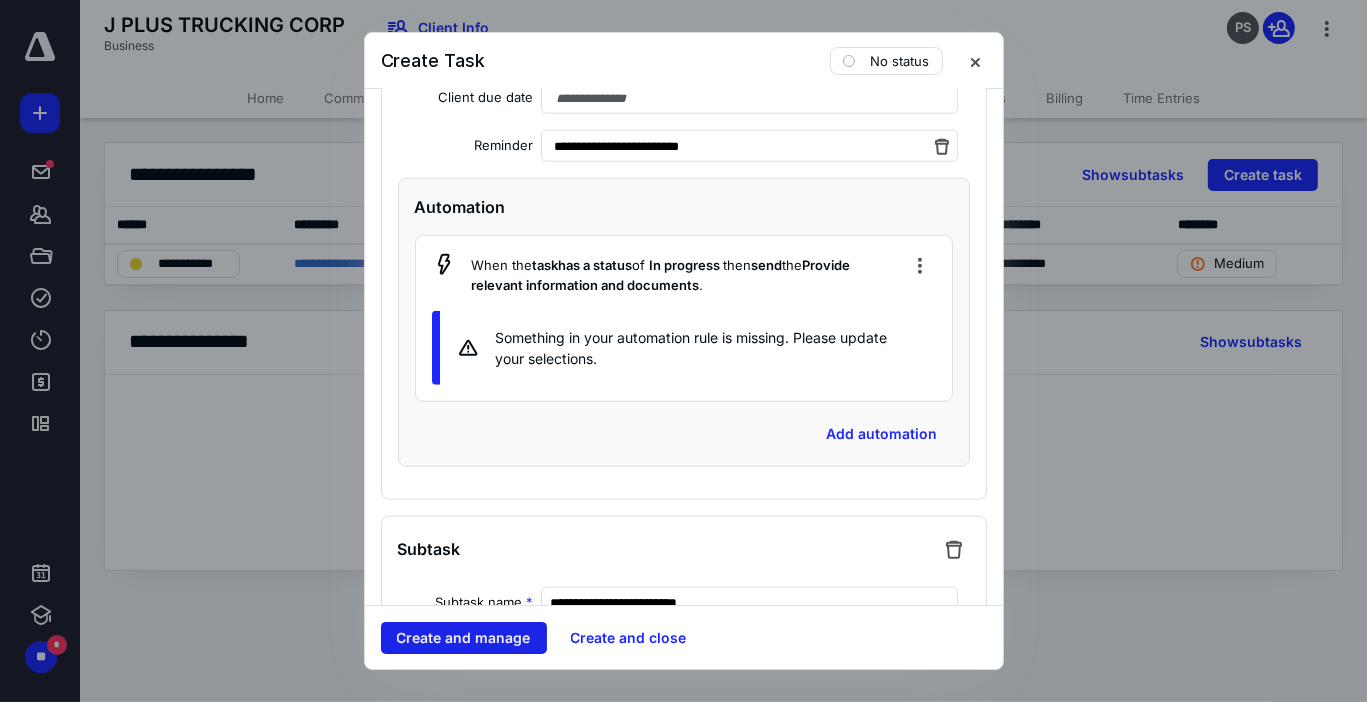 click on "Create and manage" at bounding box center (464, 638) 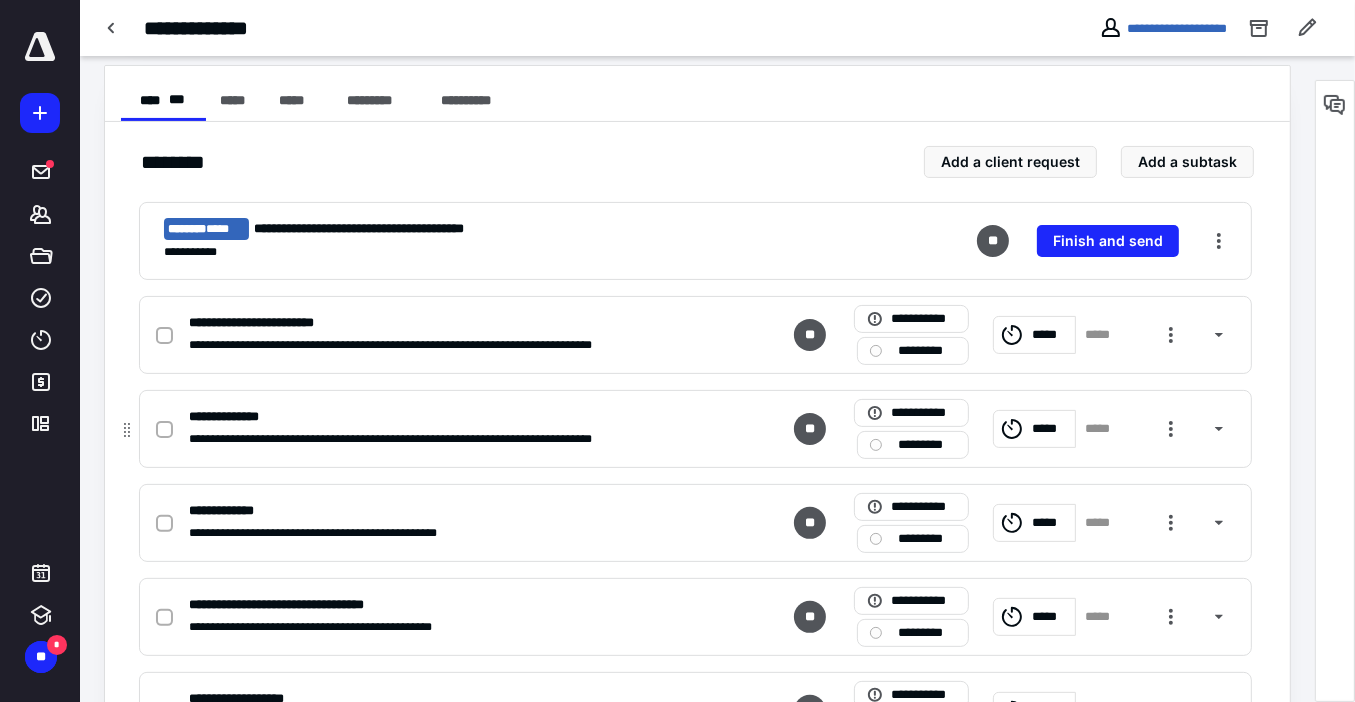 scroll, scrollTop: 480, scrollLeft: 0, axis: vertical 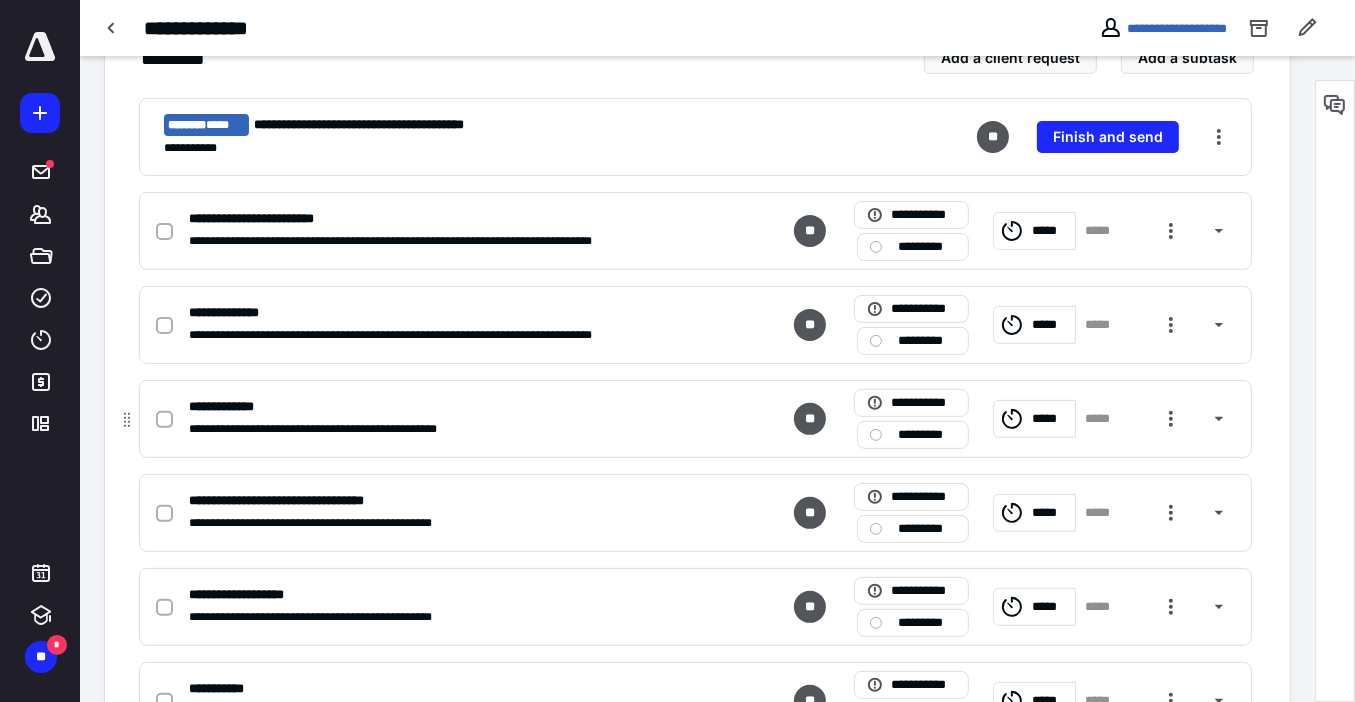 click on "**********" at bounding box center [695, 419] 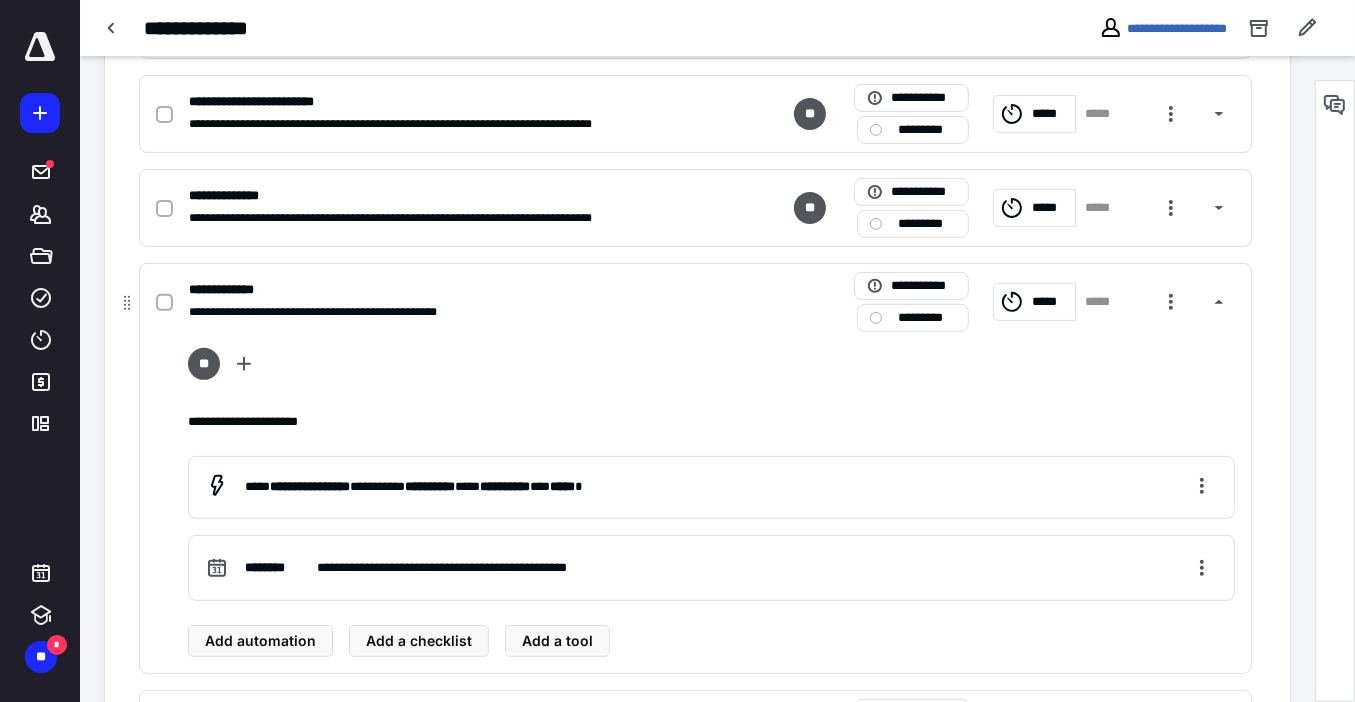 scroll, scrollTop: 720, scrollLeft: 0, axis: vertical 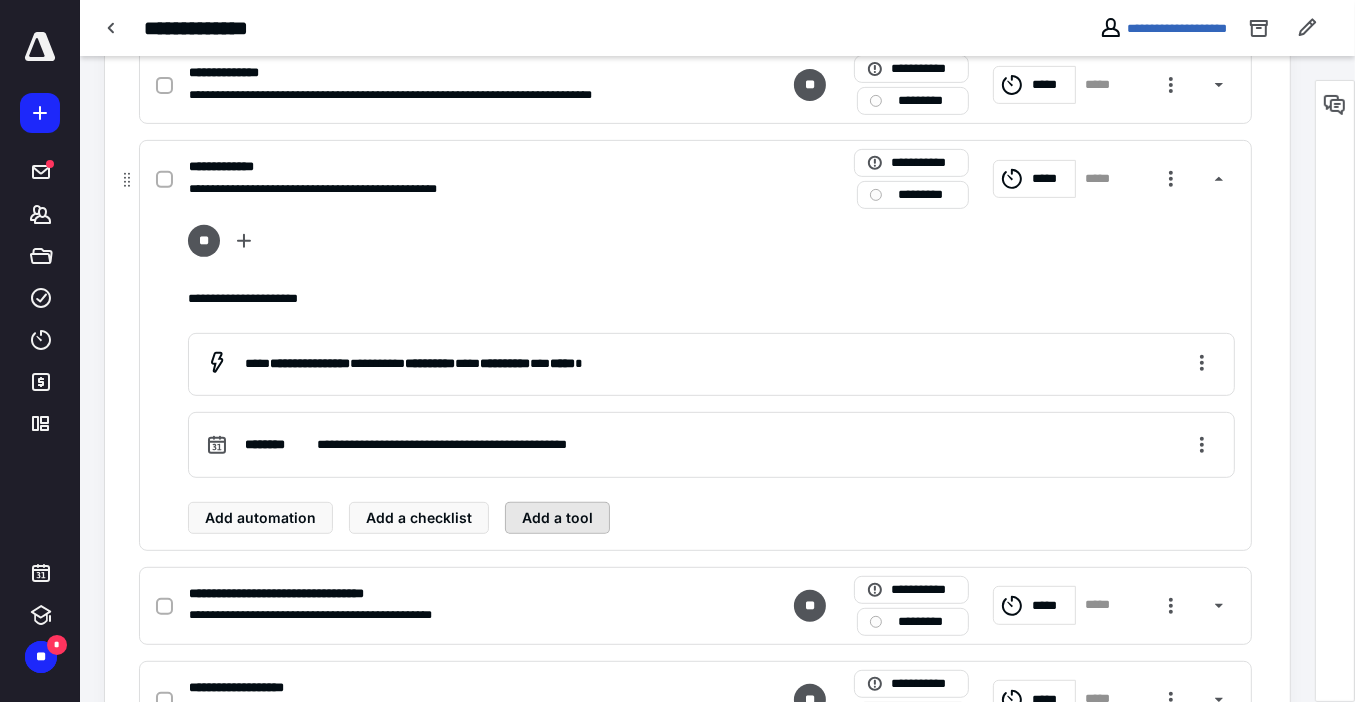 click on "Add a tool" at bounding box center [557, 518] 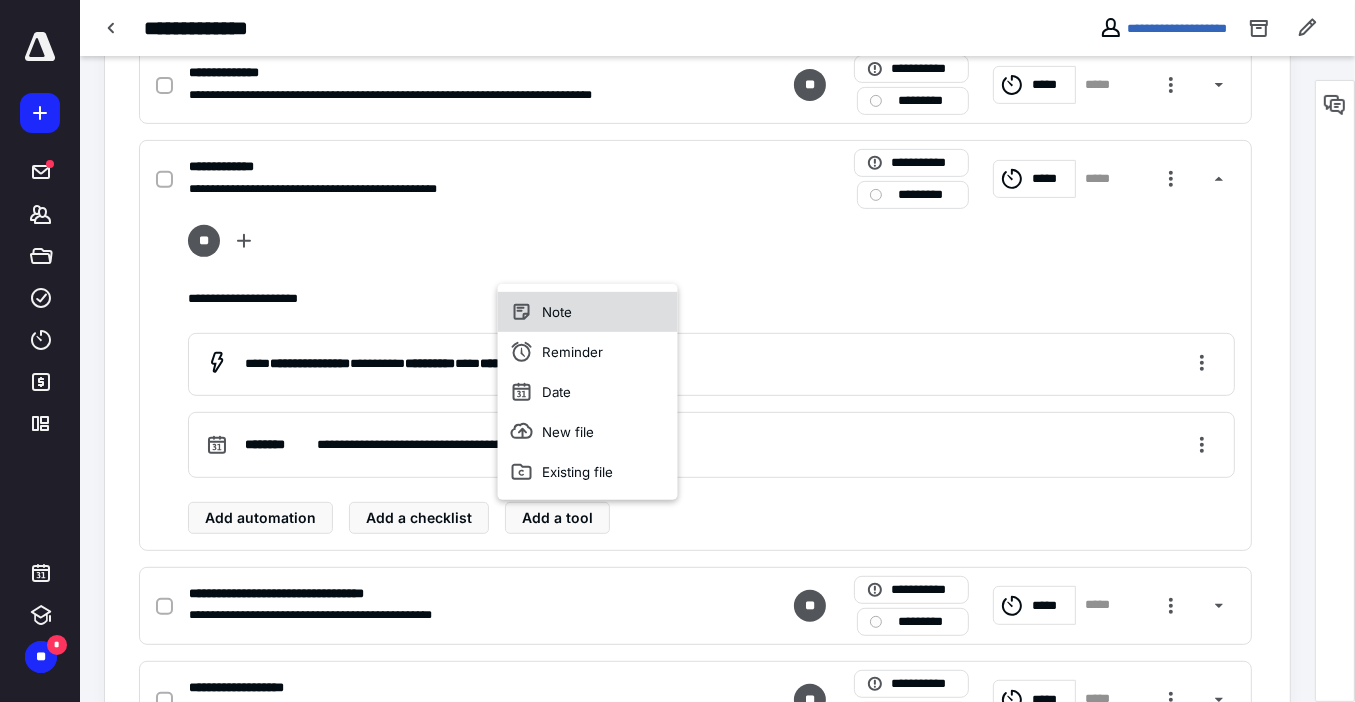 click on "Note" at bounding box center [588, 312] 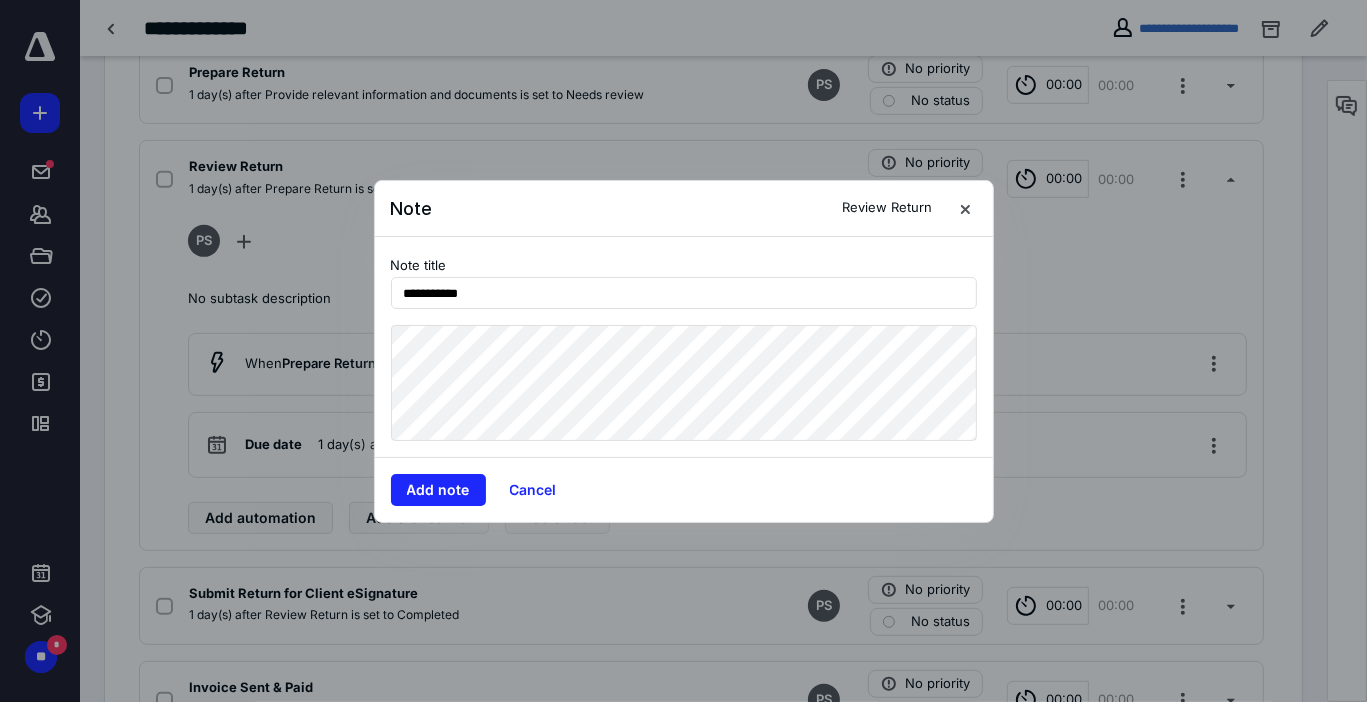 type on "**********" 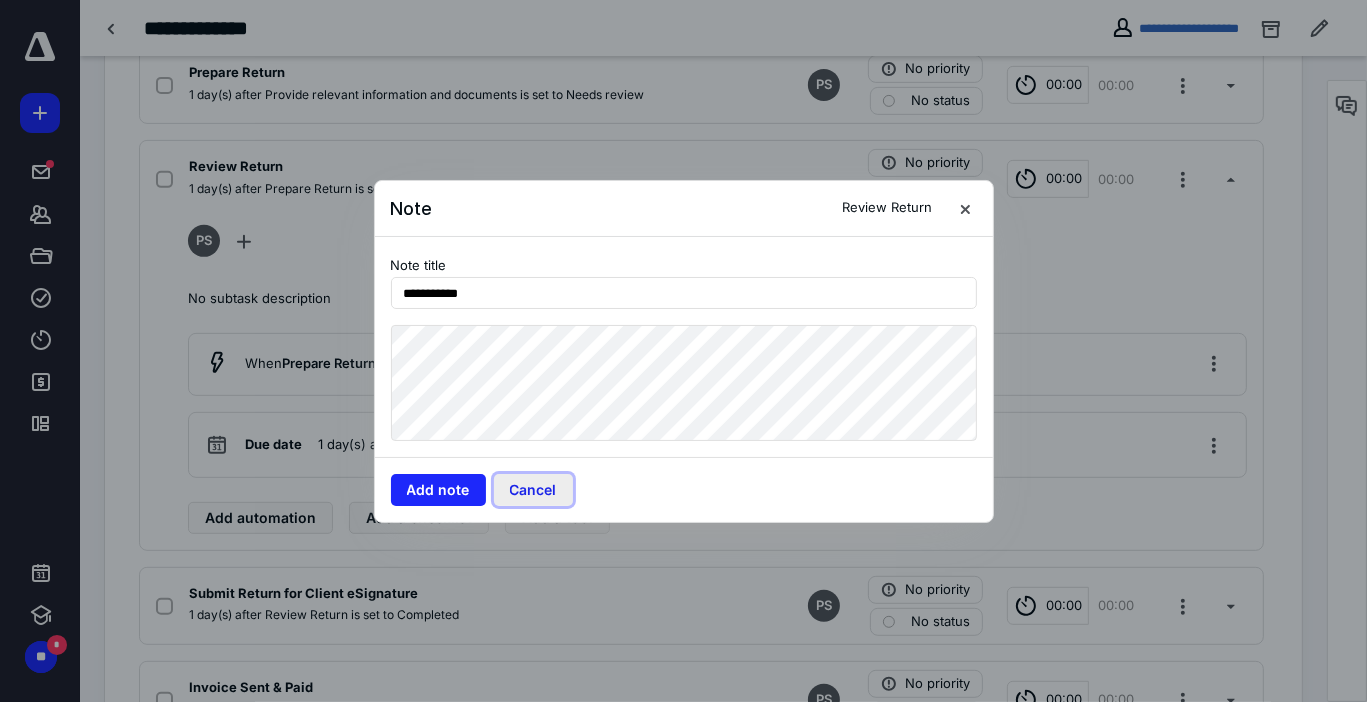 click on "Cancel" at bounding box center (533, 490) 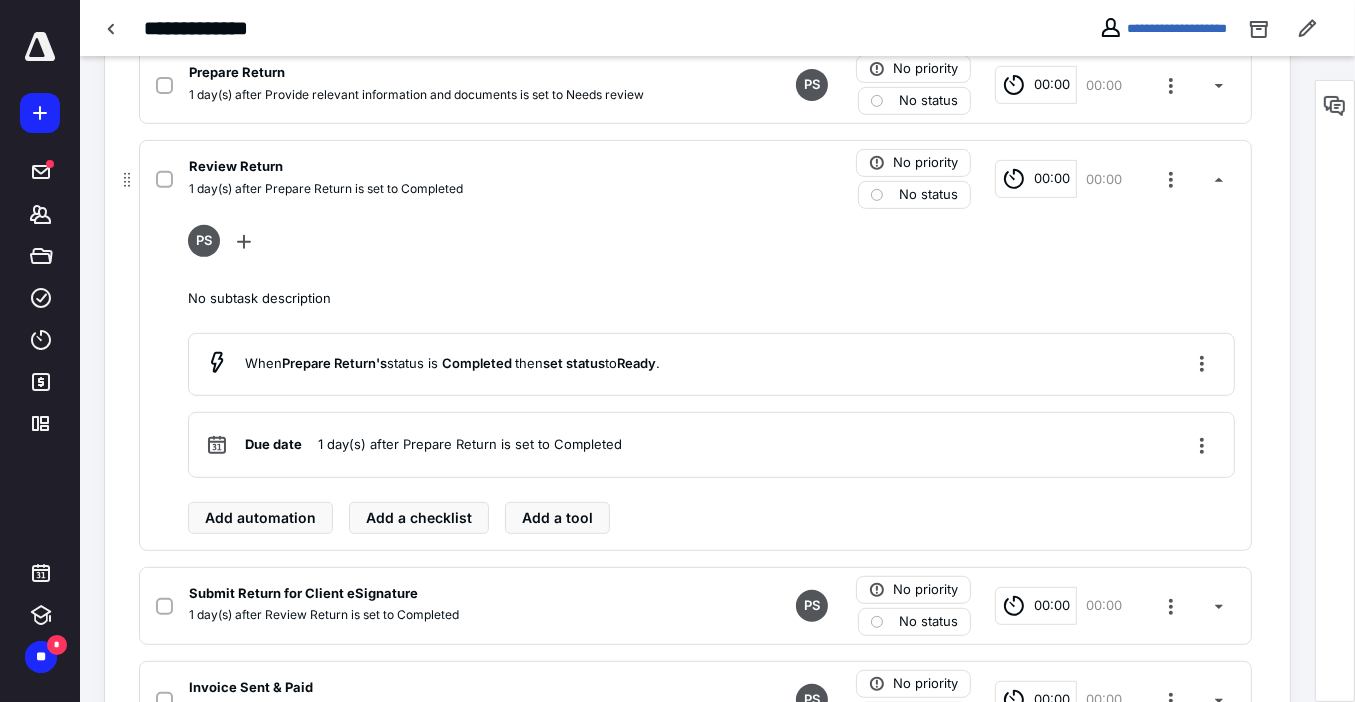 click on "1 day(s) after  Prepare Return is set to Completed" at bounding box center (433, 189) 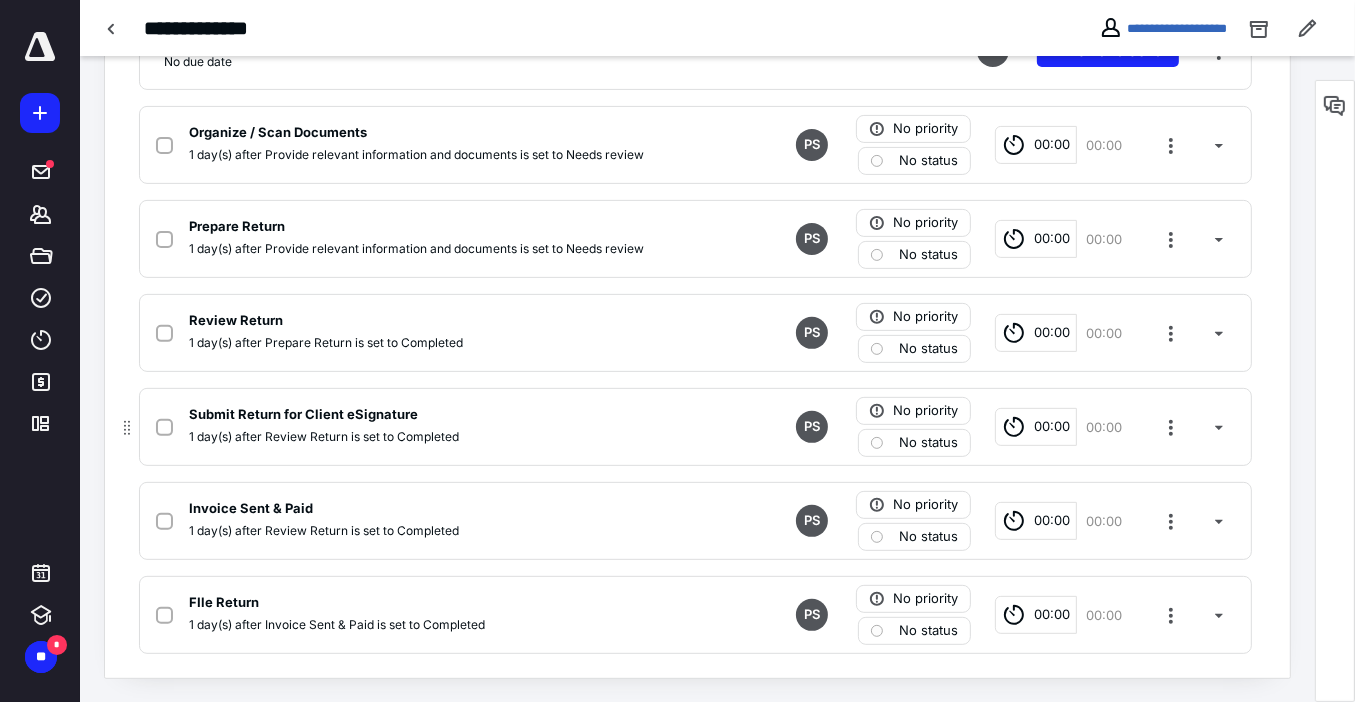 click on "PS" at bounding box center [812, 427] 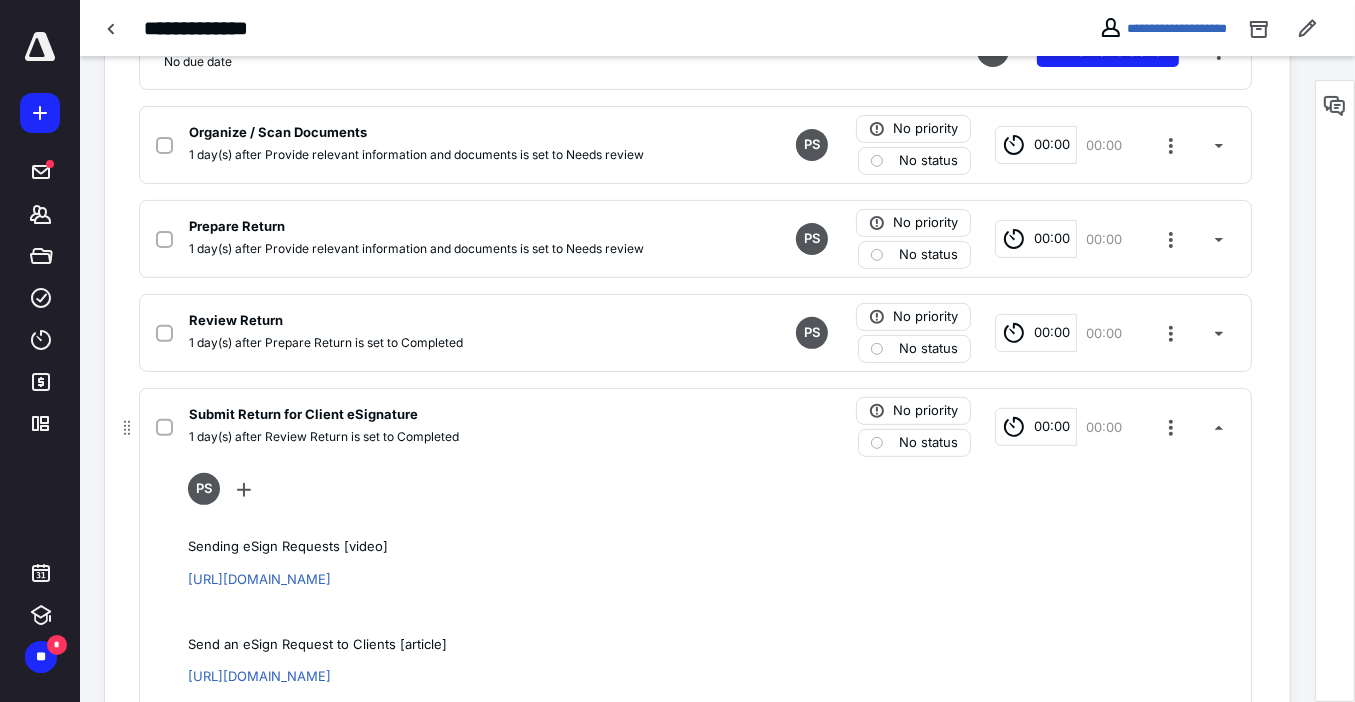 scroll, scrollTop: 720, scrollLeft: 0, axis: vertical 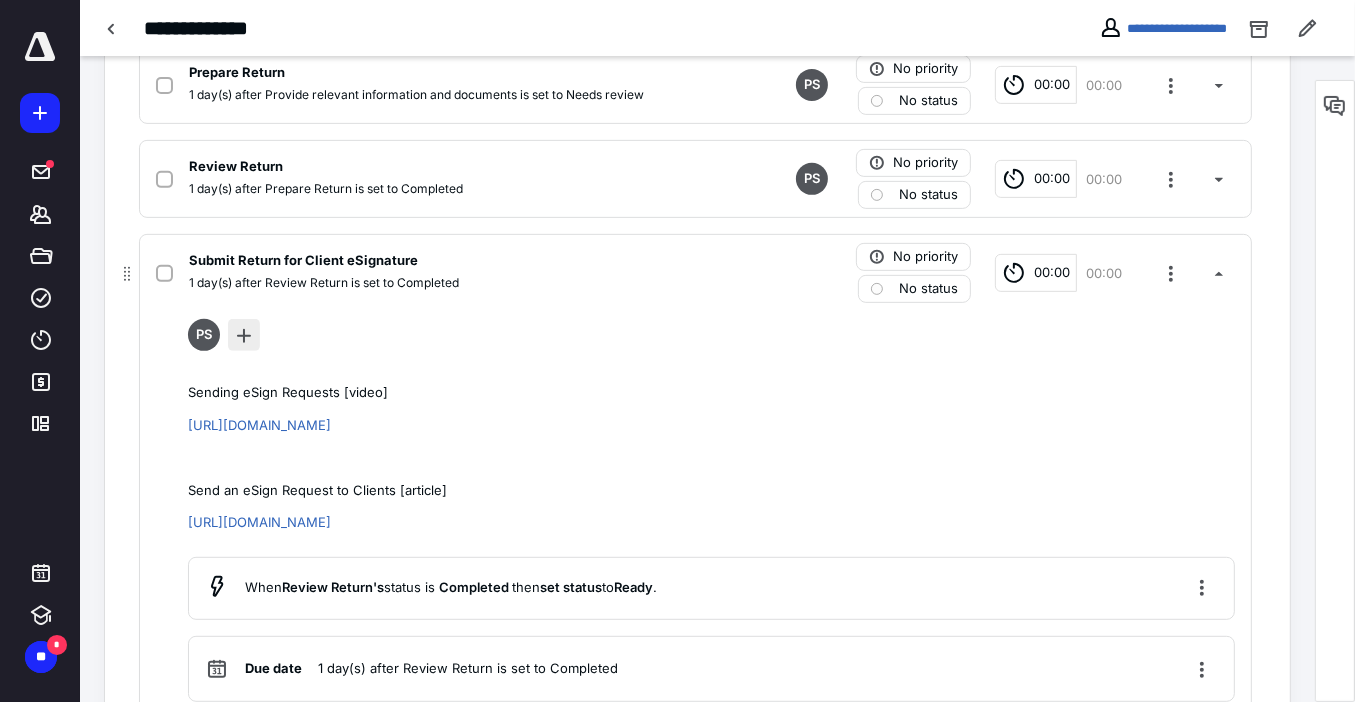 click at bounding box center (244, 335) 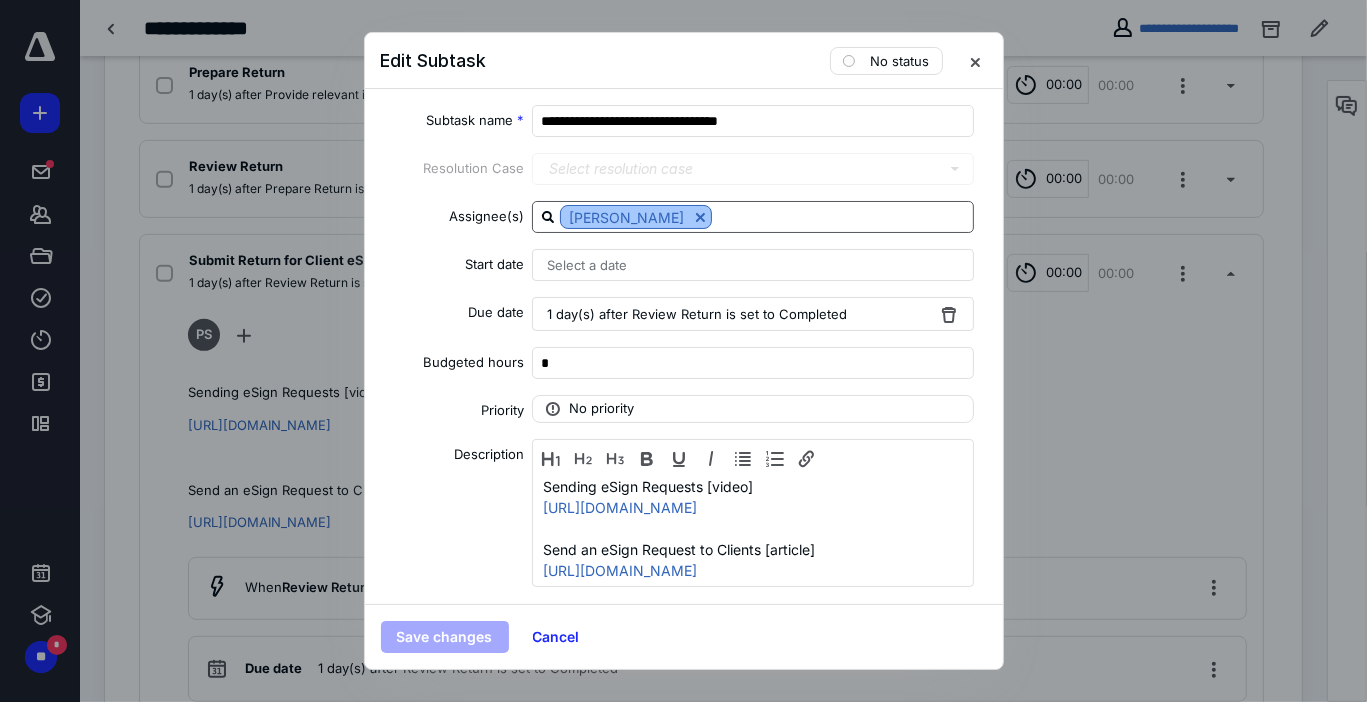 click at bounding box center [700, 217] 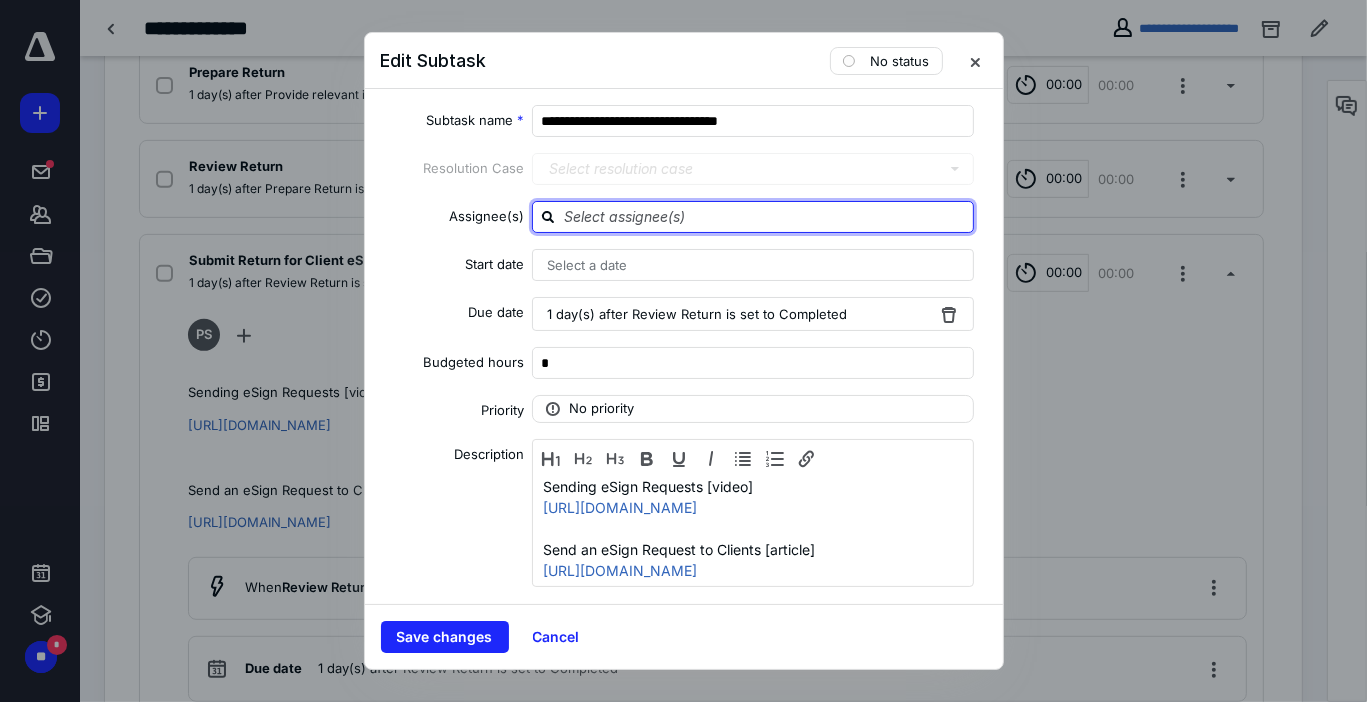 click at bounding box center (765, 216) 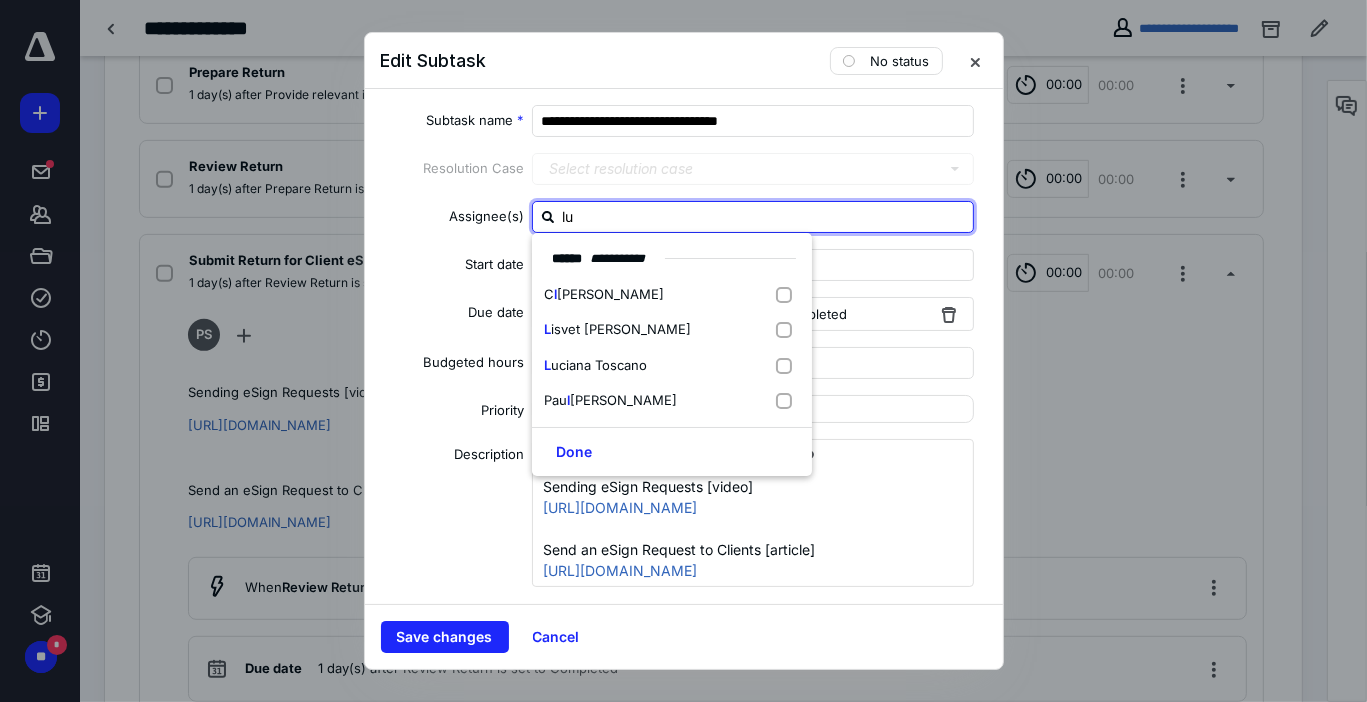 type on "luc" 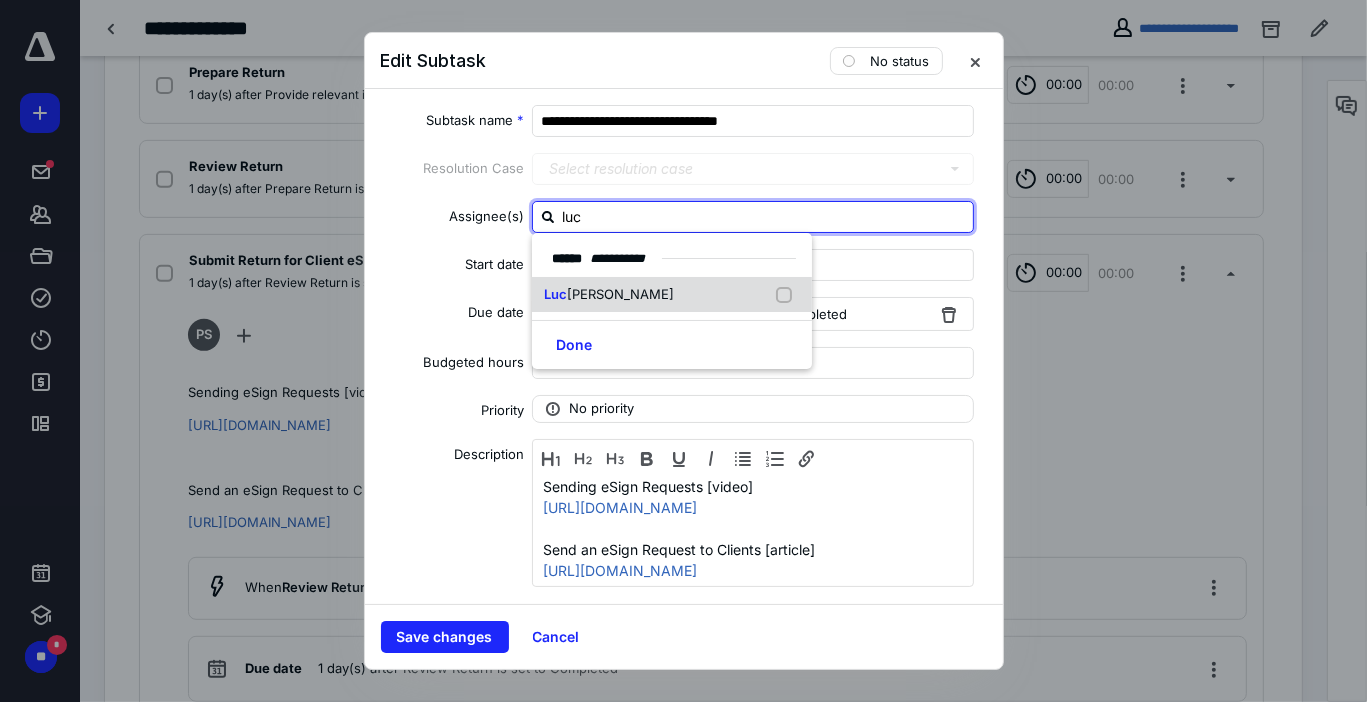 click on "Luc iana Toscano" at bounding box center (672, 295) 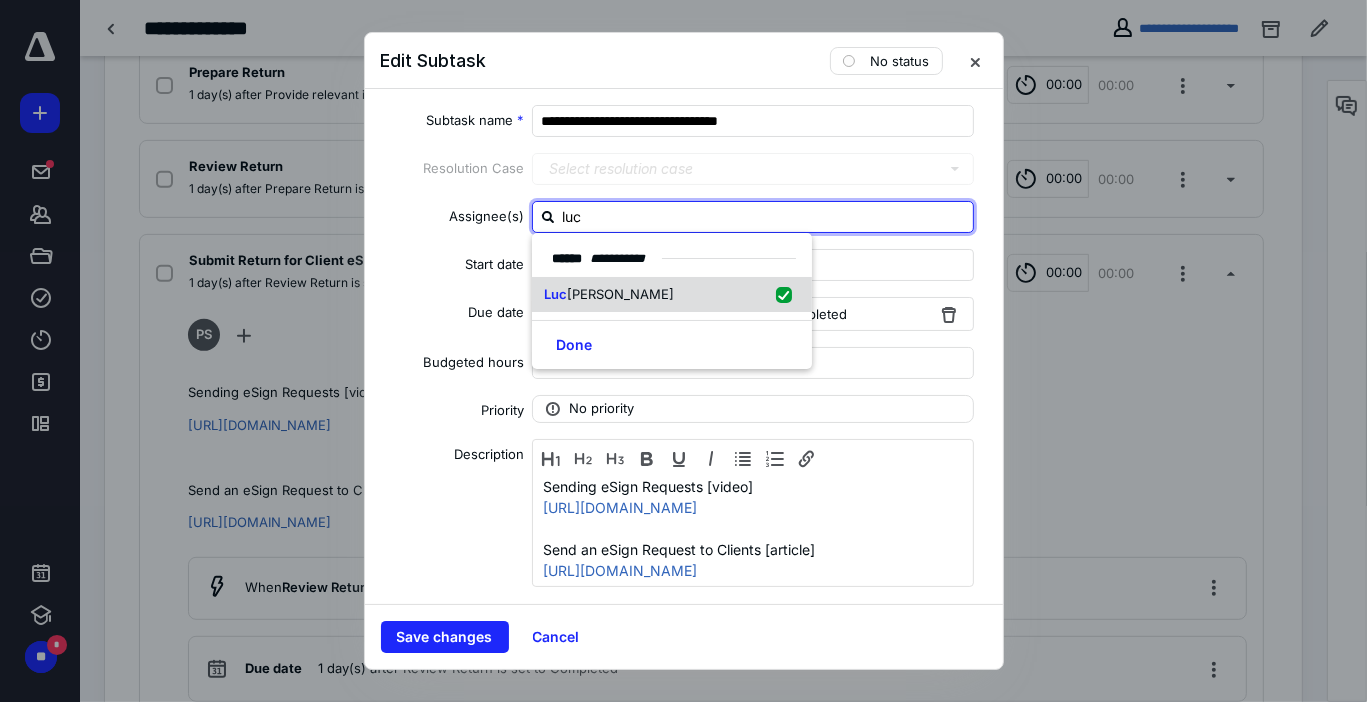 checkbox on "true" 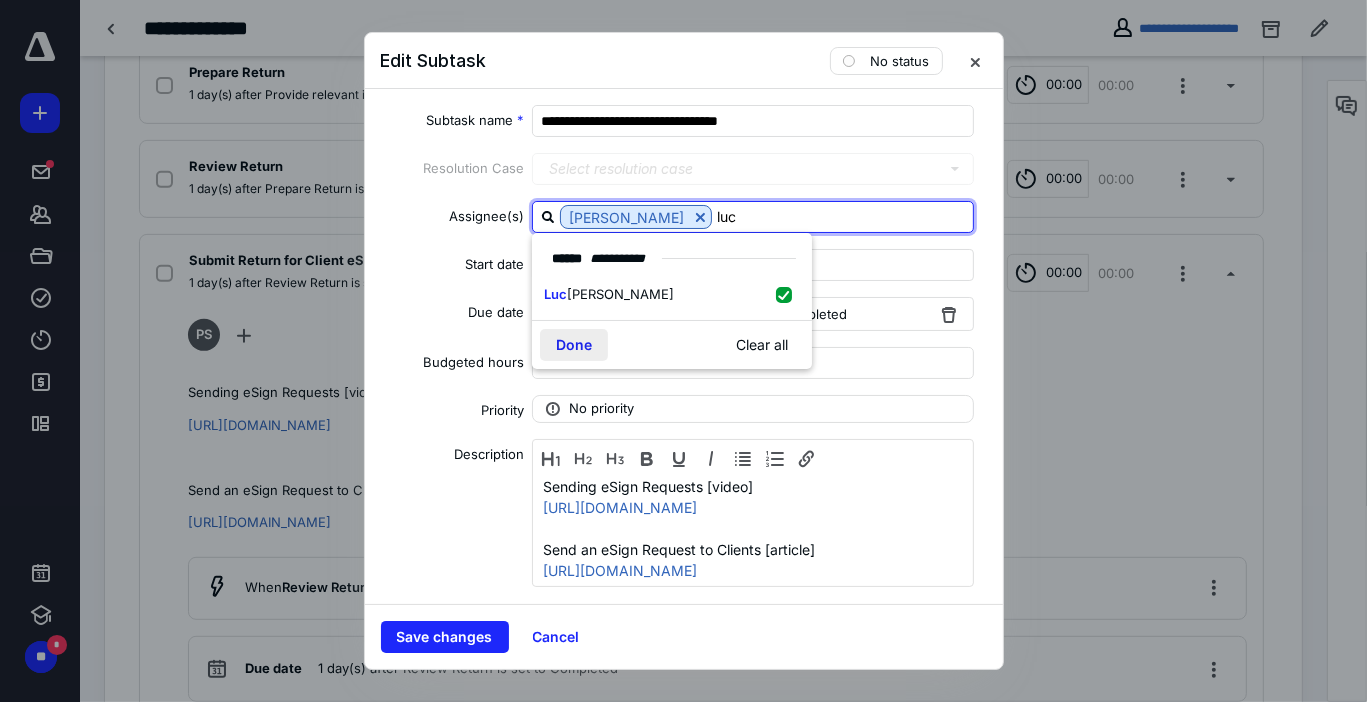 type on "luc" 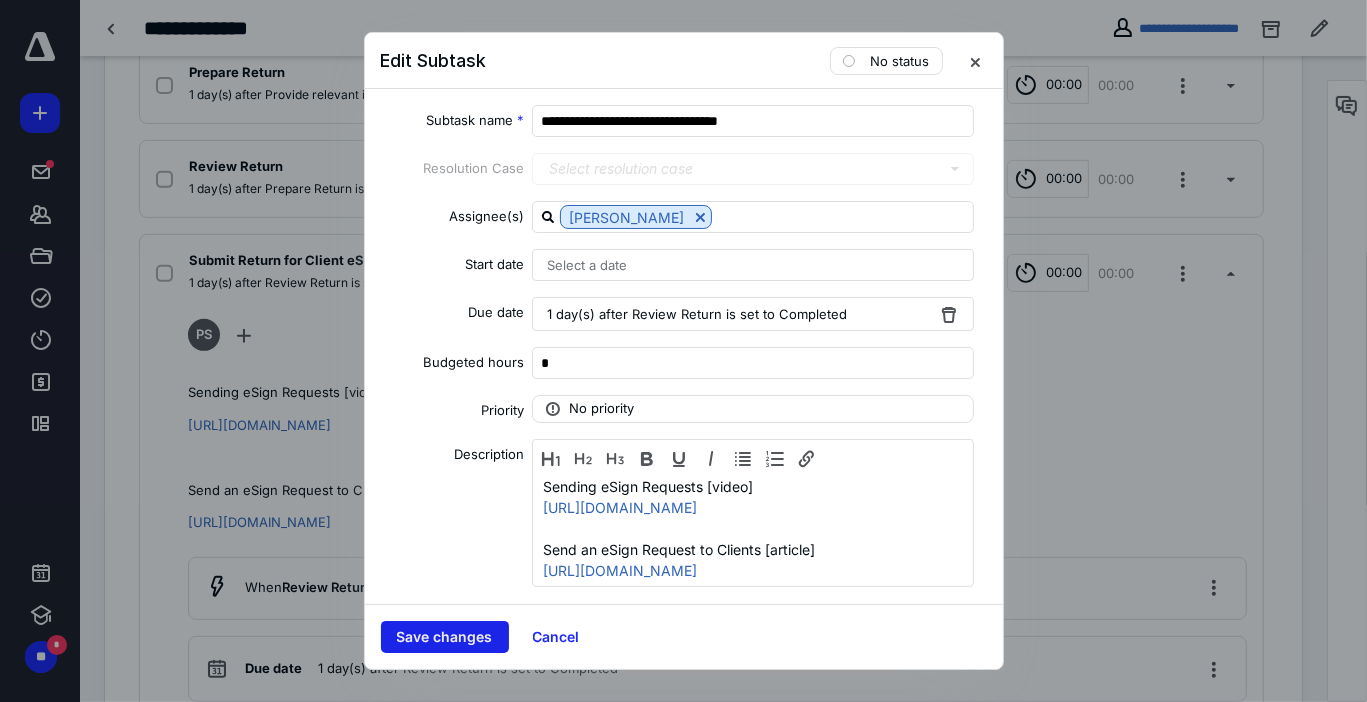 click on "Save changes" at bounding box center (445, 637) 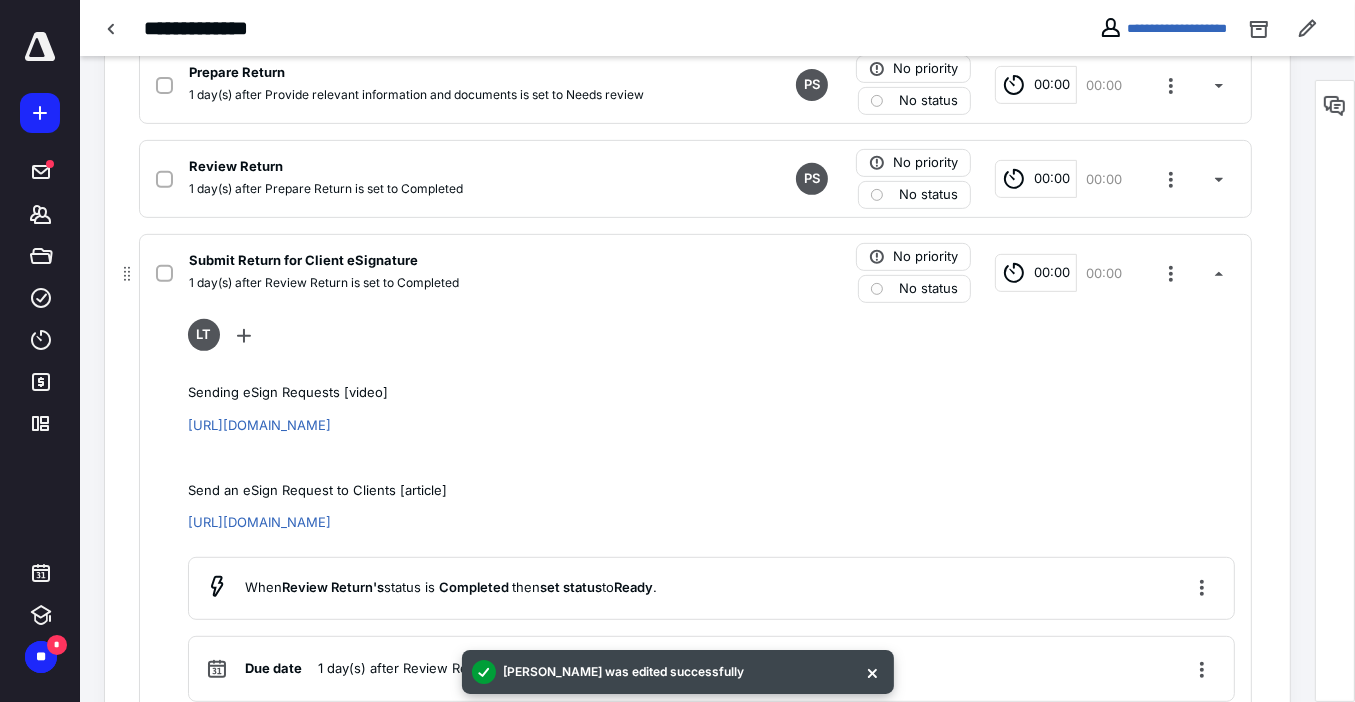 click on "Submit Return for Client eSignature" at bounding box center (303, 261) 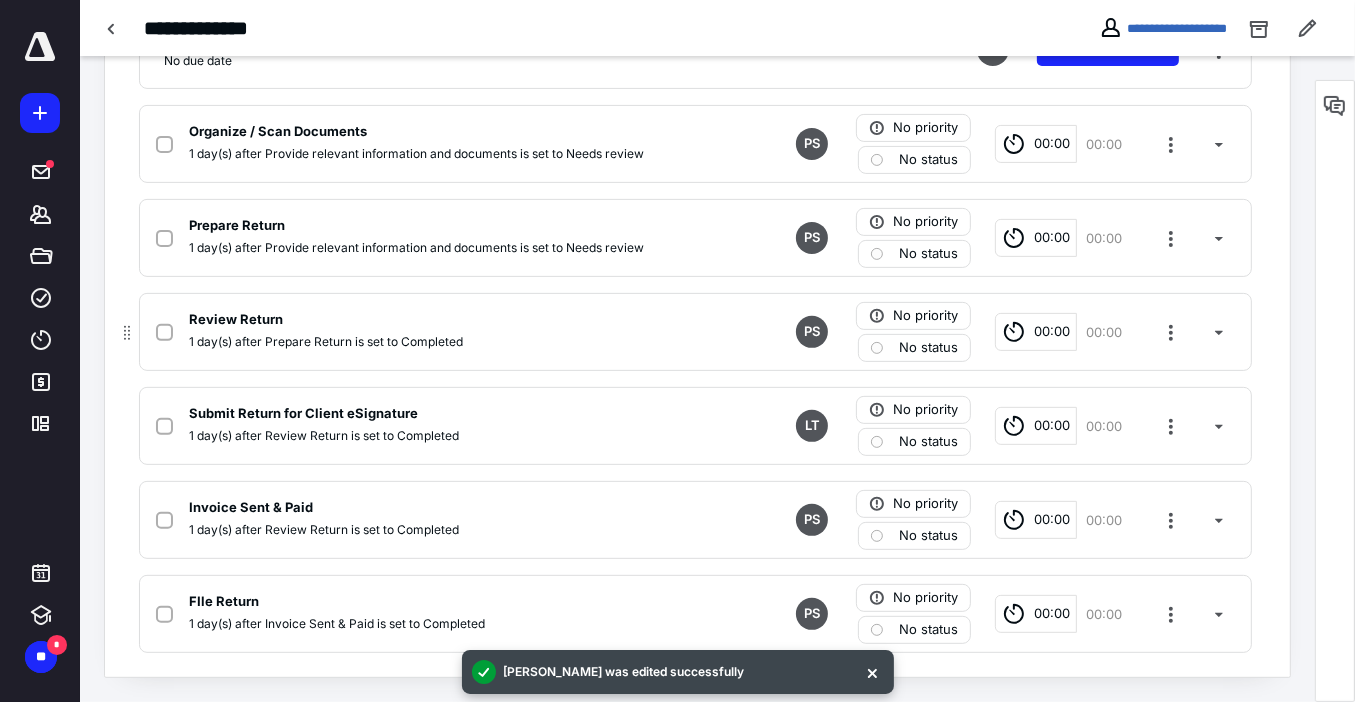 scroll, scrollTop: 566, scrollLeft: 0, axis: vertical 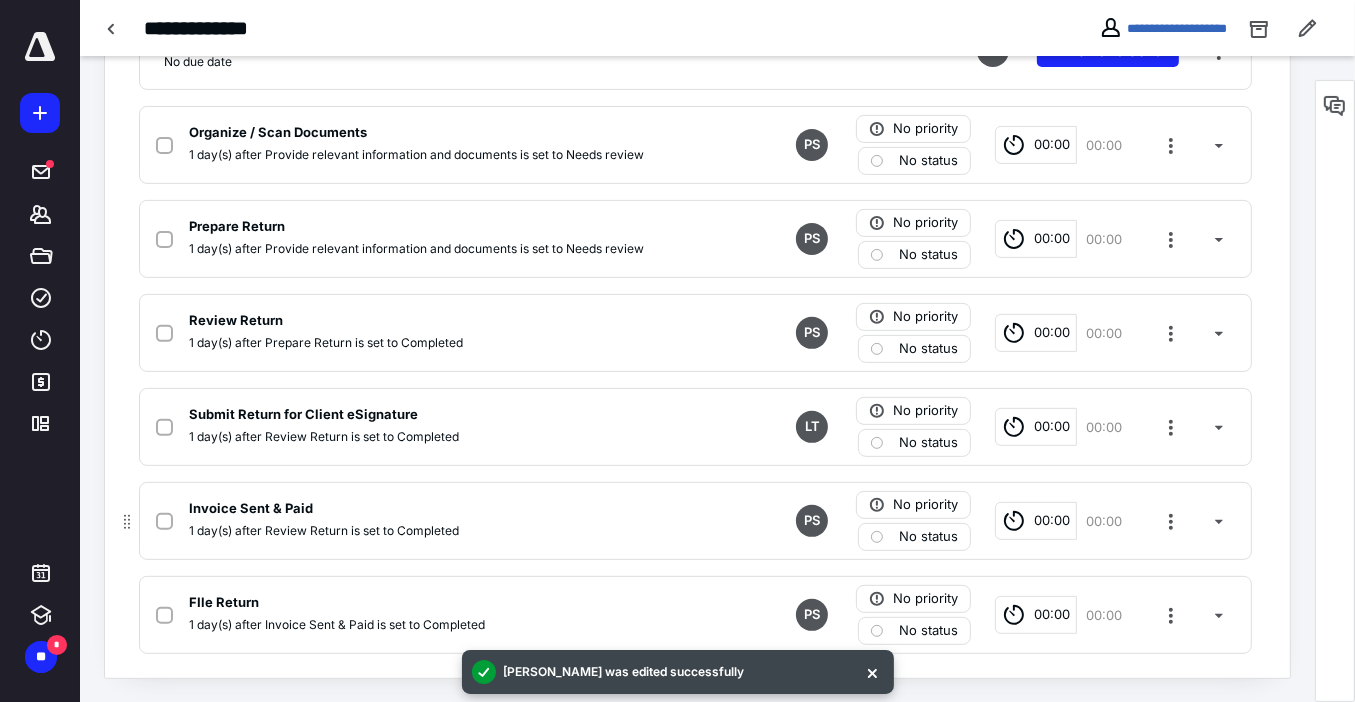 click on "Invoice Sent & Paid" at bounding box center [433, 509] 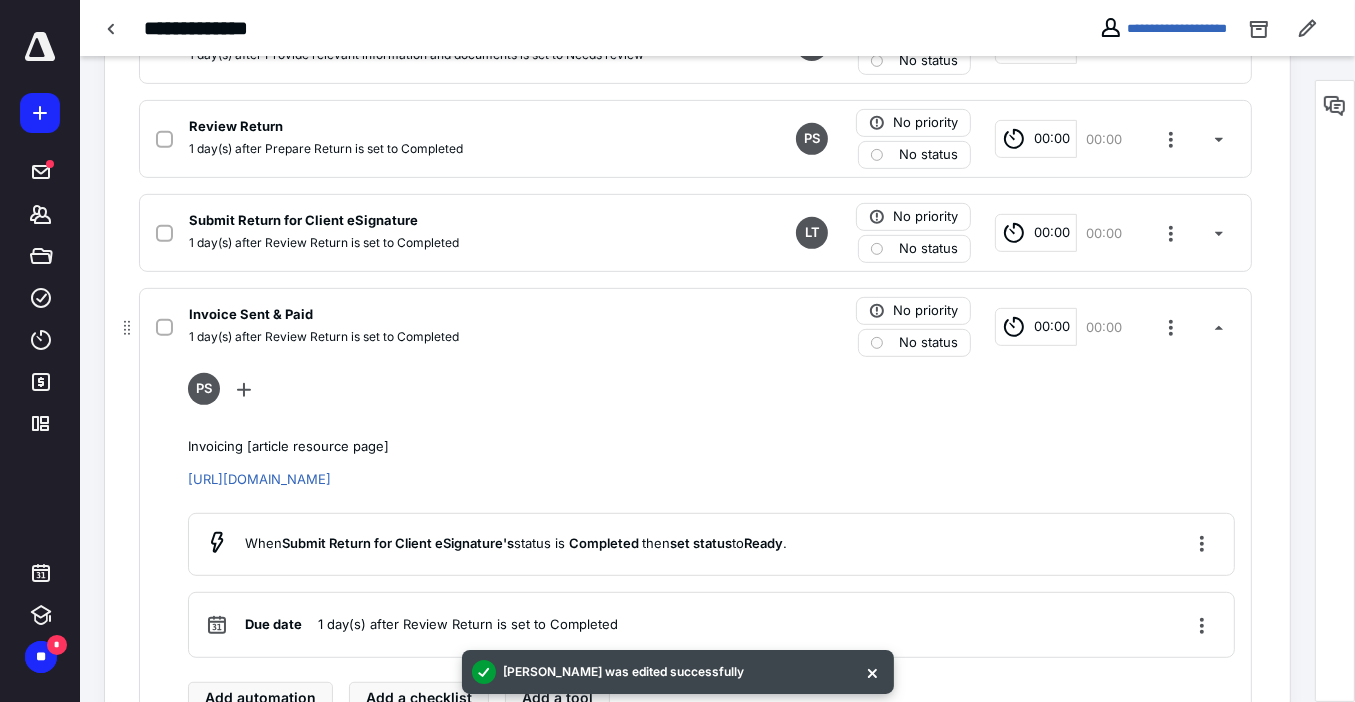 scroll, scrollTop: 800, scrollLeft: 0, axis: vertical 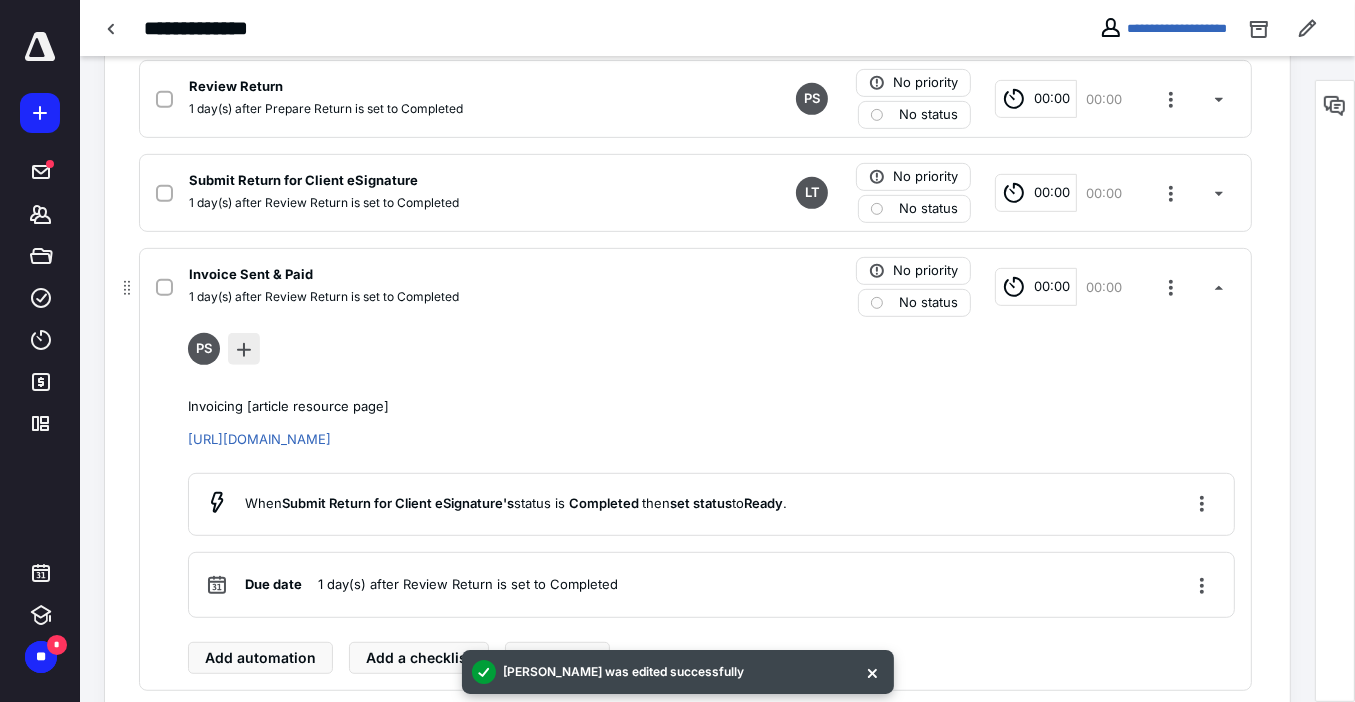 click at bounding box center [244, 349] 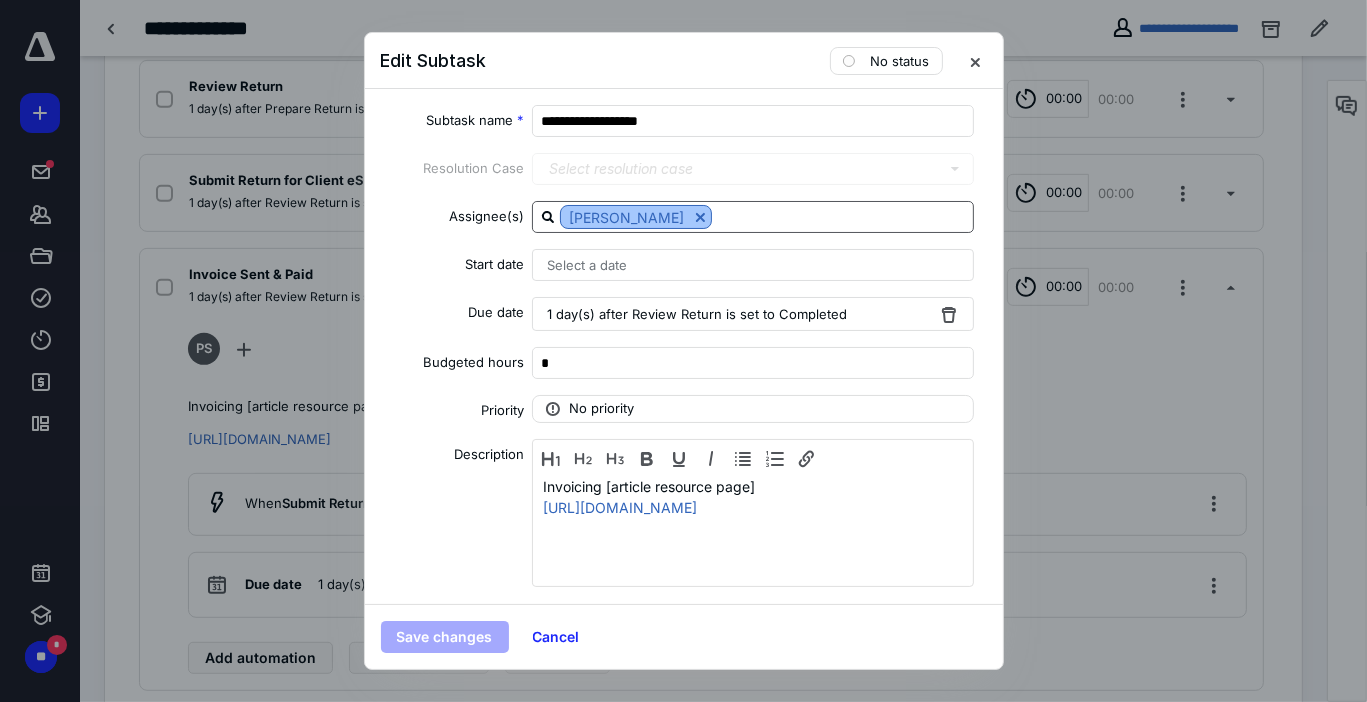 click at bounding box center [700, 217] 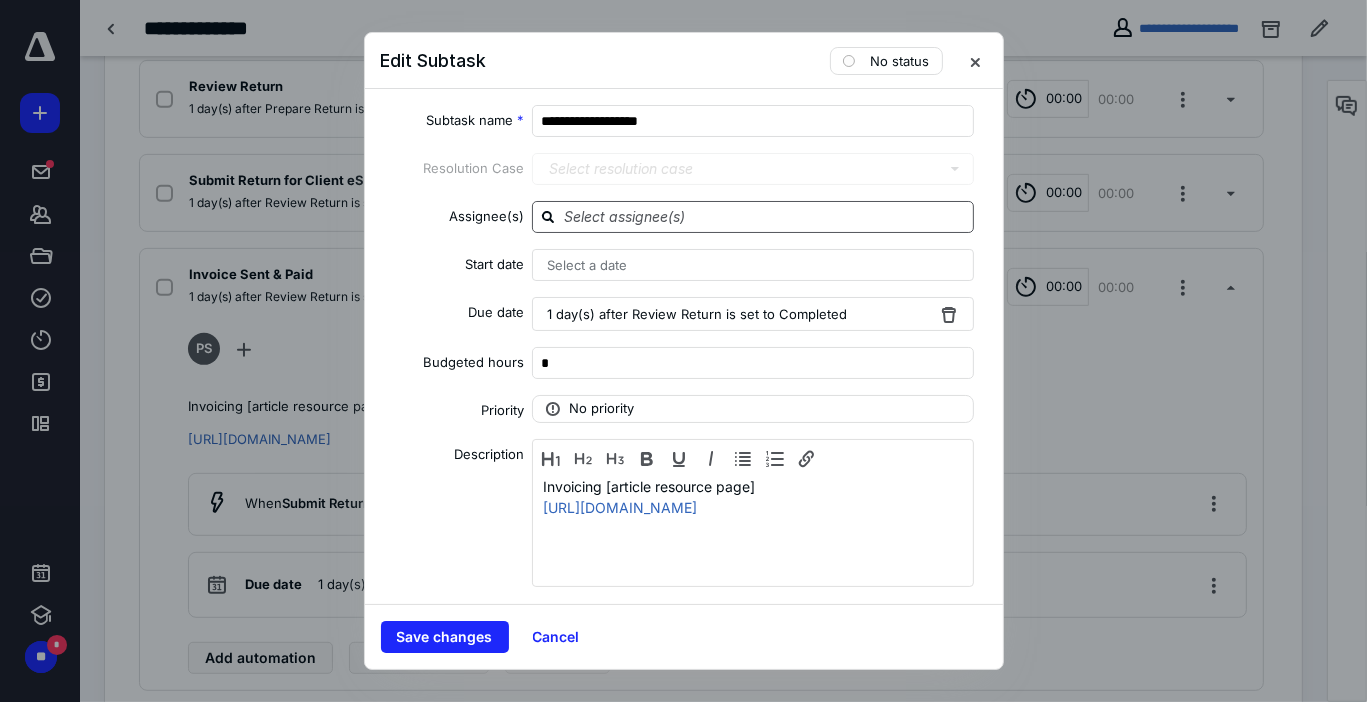 click at bounding box center (765, 216) 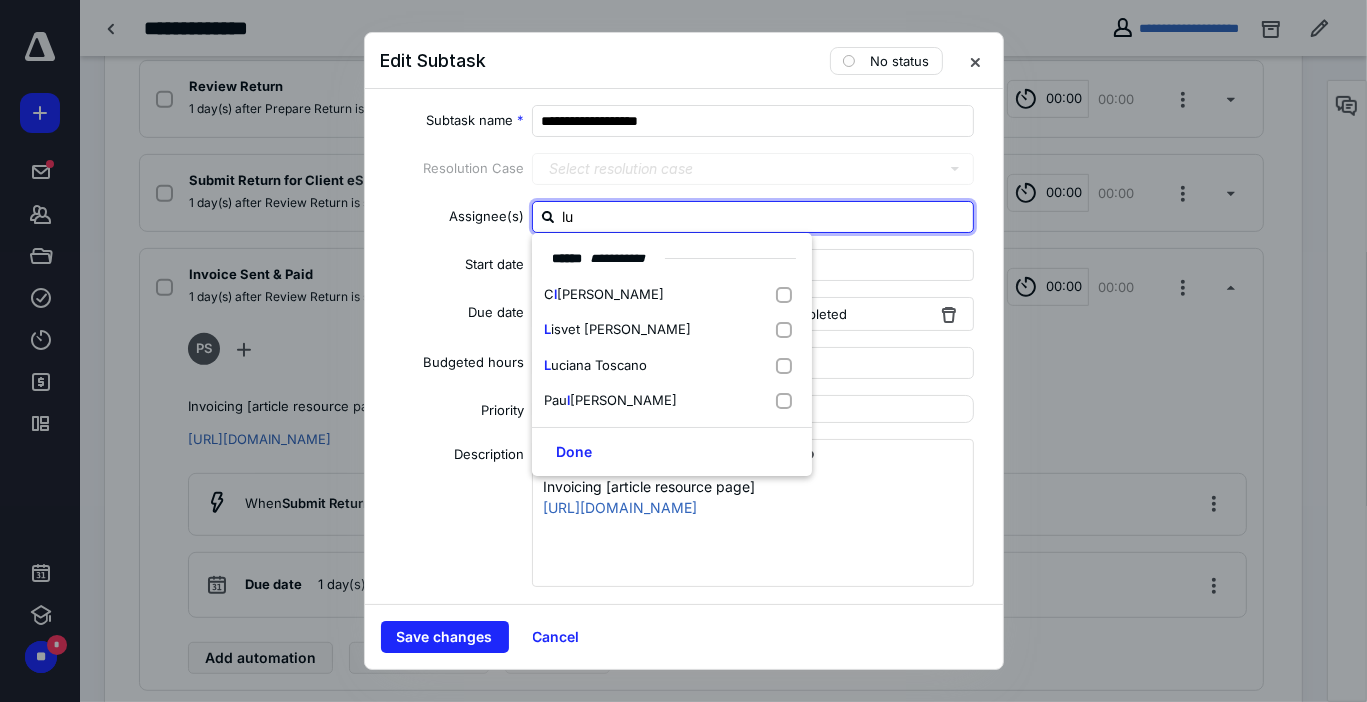 type on "luc" 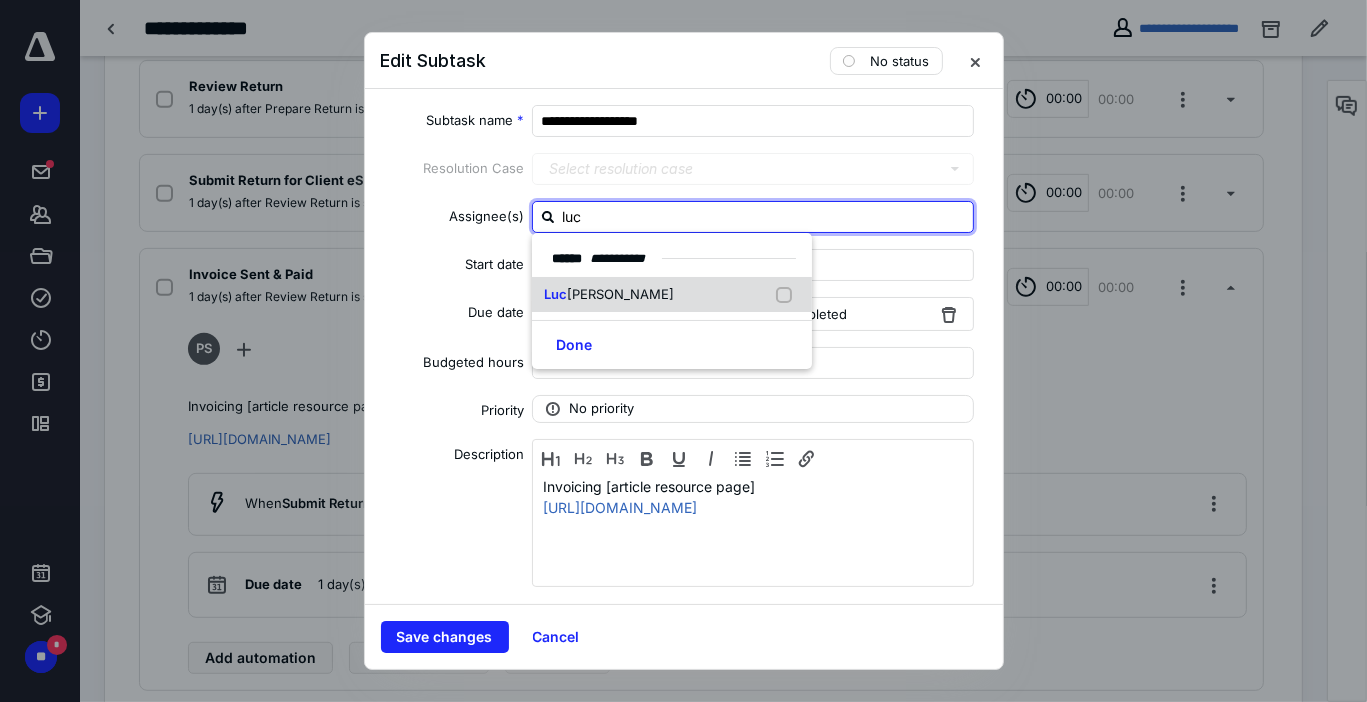 click on "Luc iana Toscano" at bounding box center [672, 295] 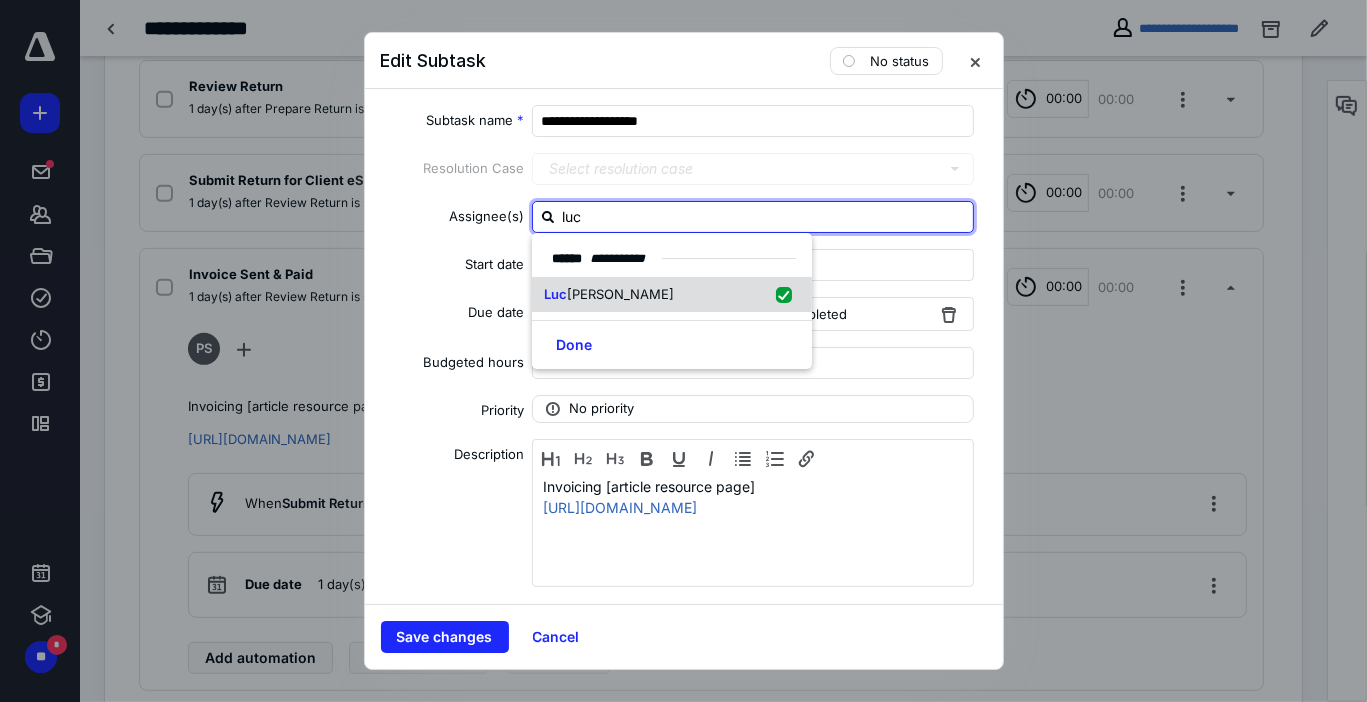 checkbox on "true" 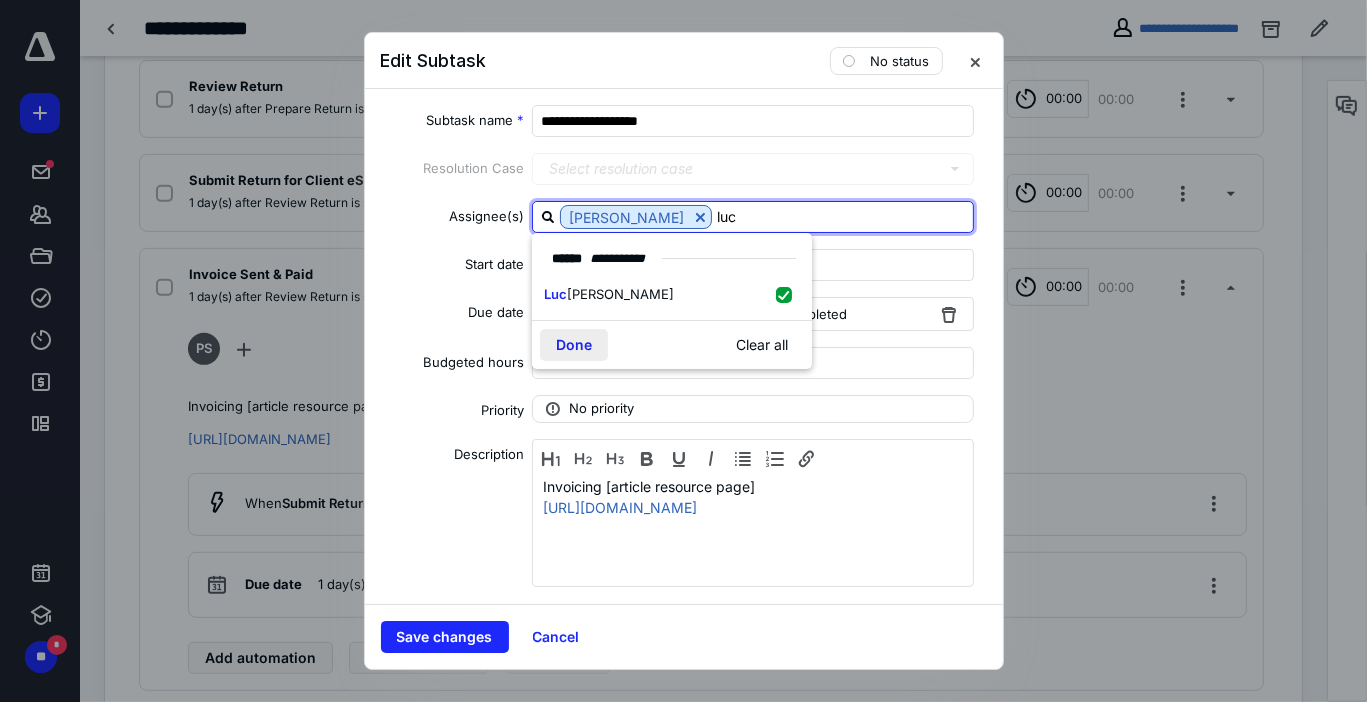 type on "luc" 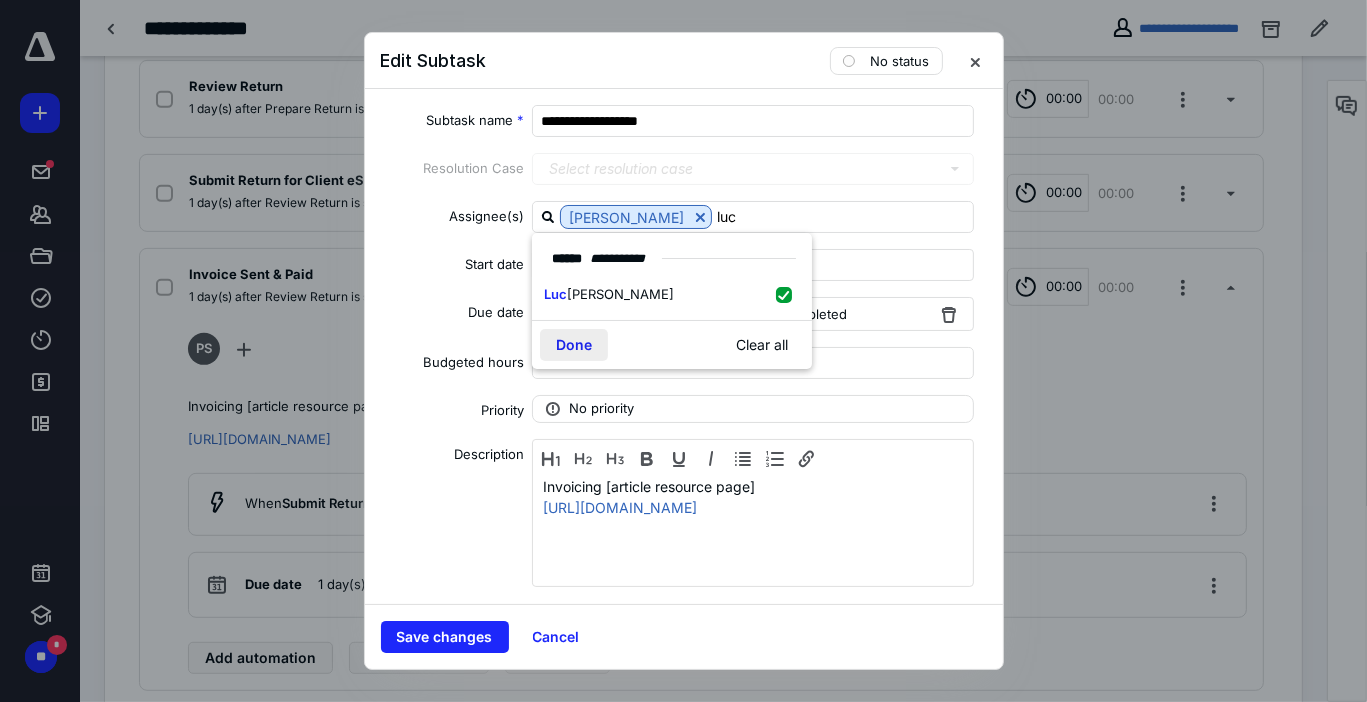 click on "Done" at bounding box center (574, 345) 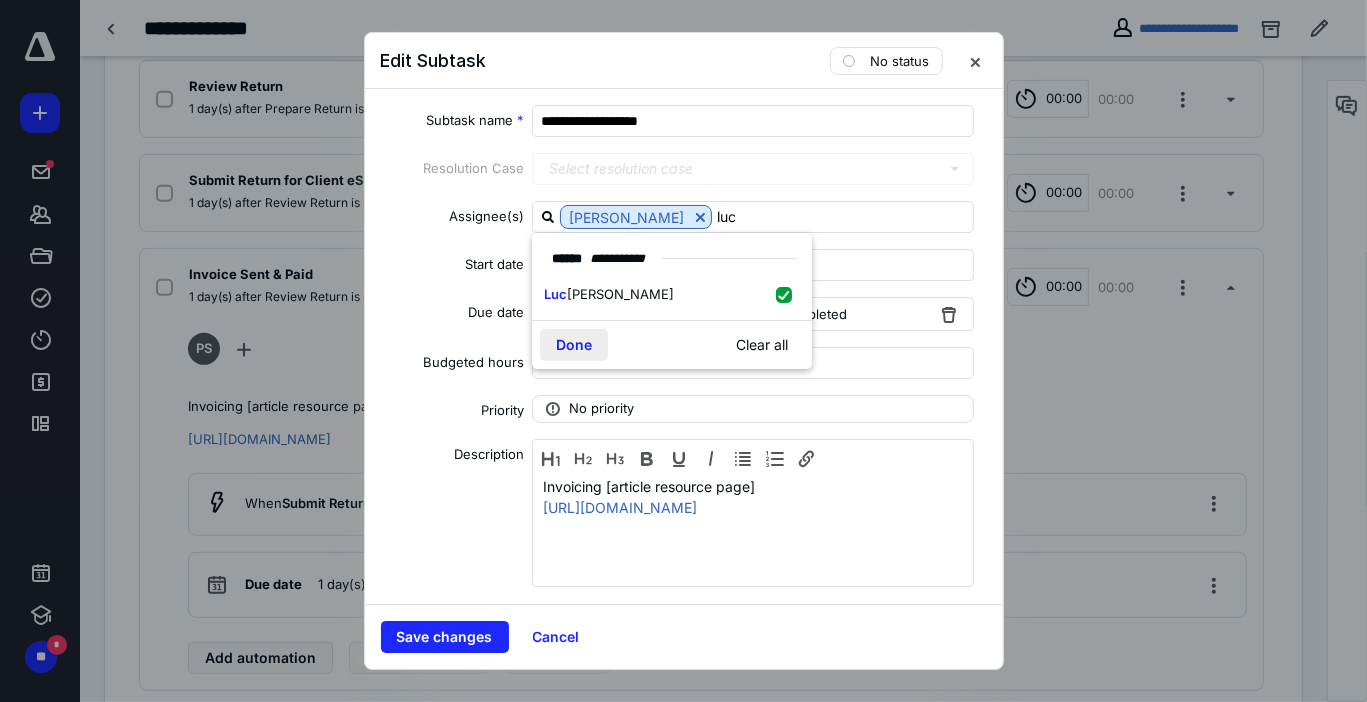 type 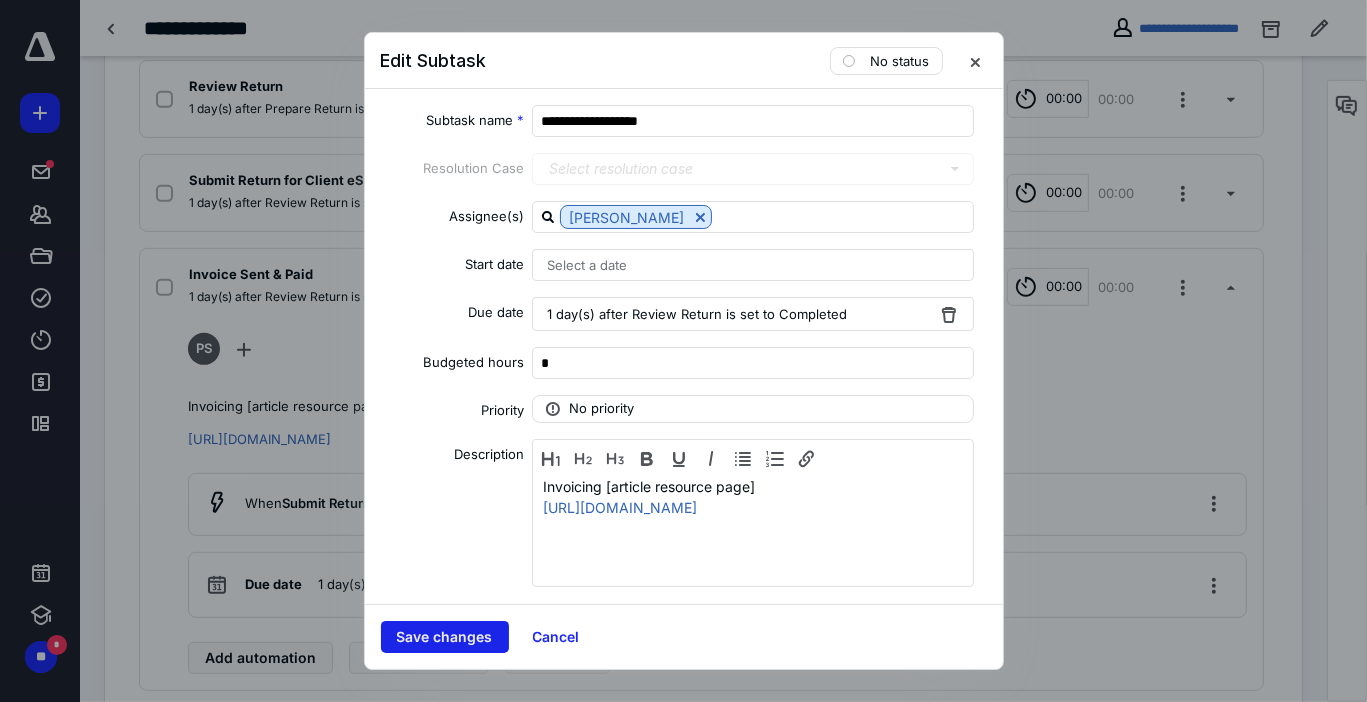 click on "Save changes" at bounding box center [445, 637] 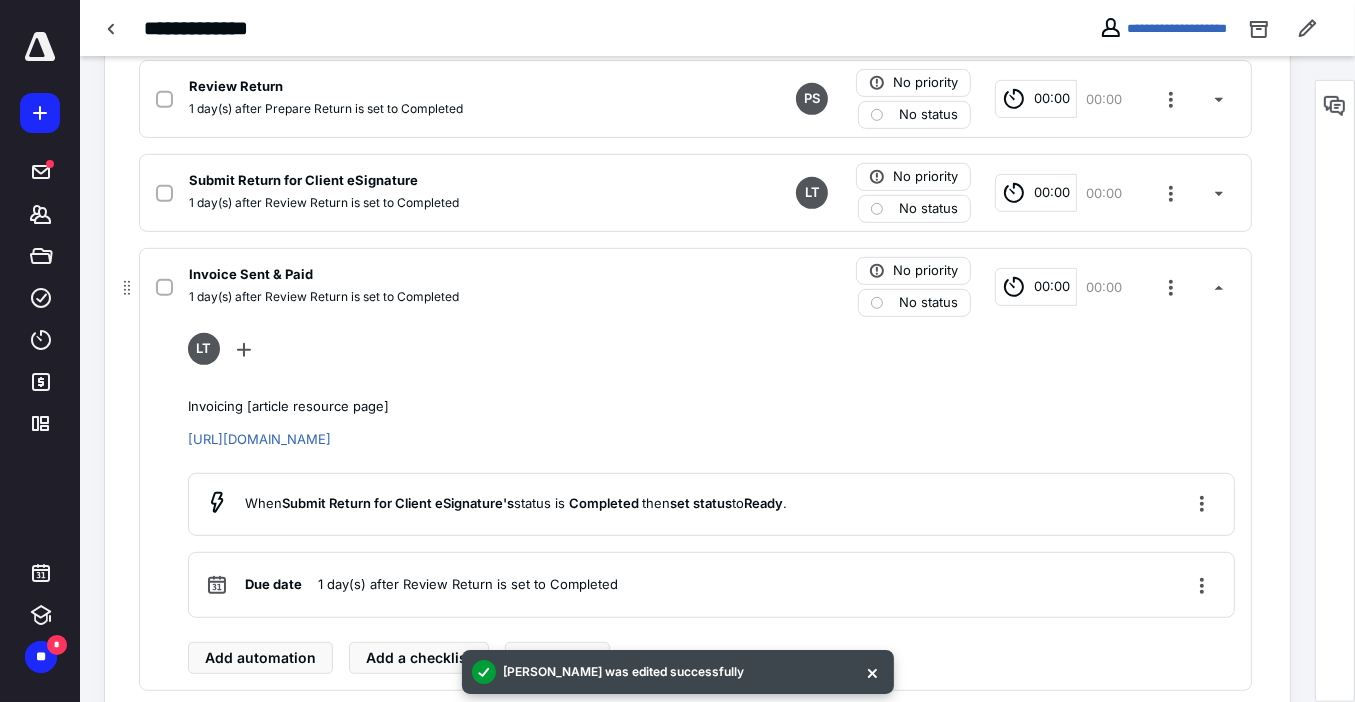 click on "Invoice Sent & Paid" at bounding box center (433, 275) 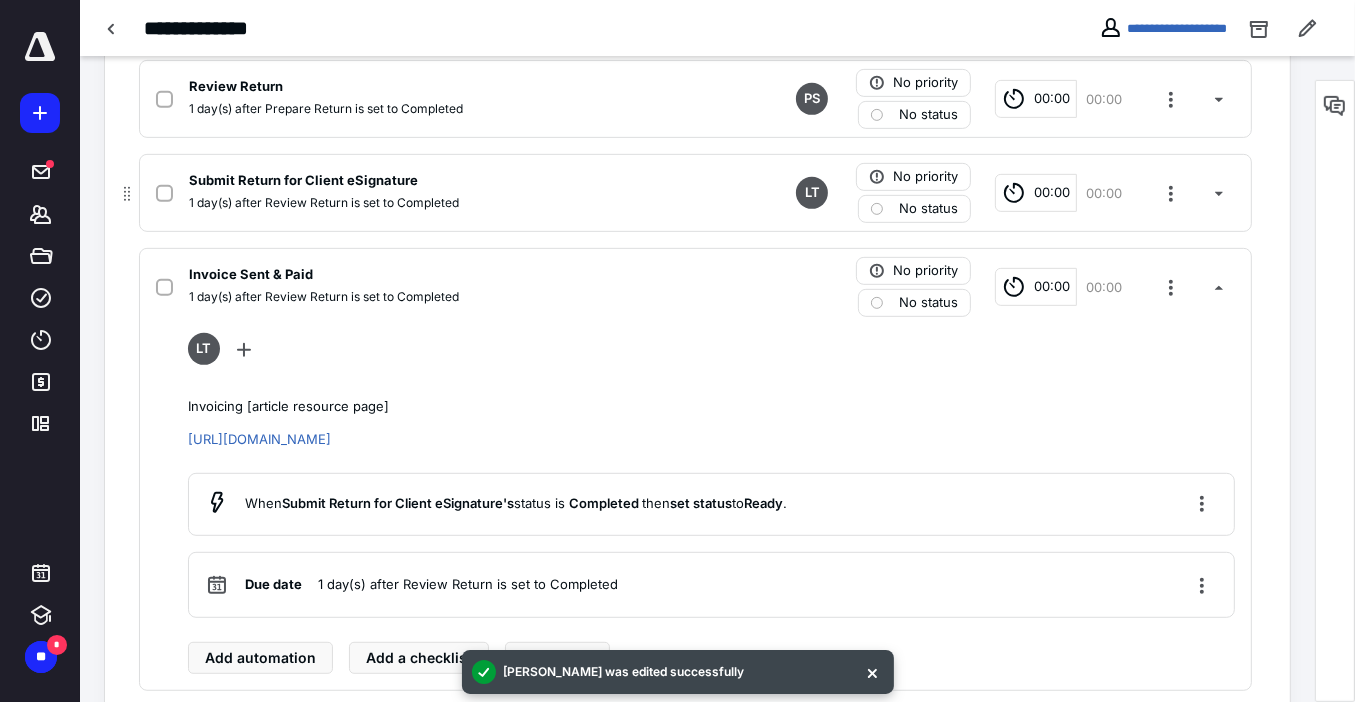 scroll, scrollTop: 566, scrollLeft: 0, axis: vertical 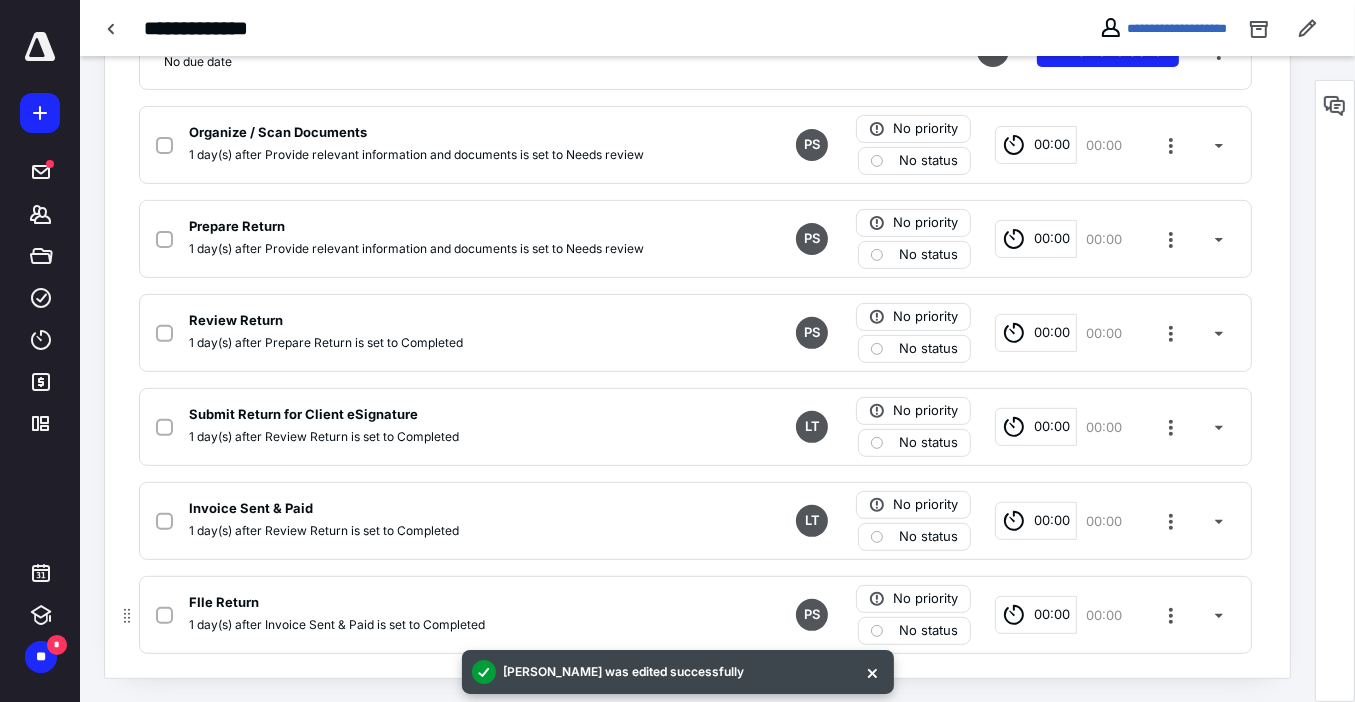 click on "FIle Return 1 day(s) after  Invoice Sent & Paid is set to Completed PS No priority No status 00:00 00:00" at bounding box center (695, 615) 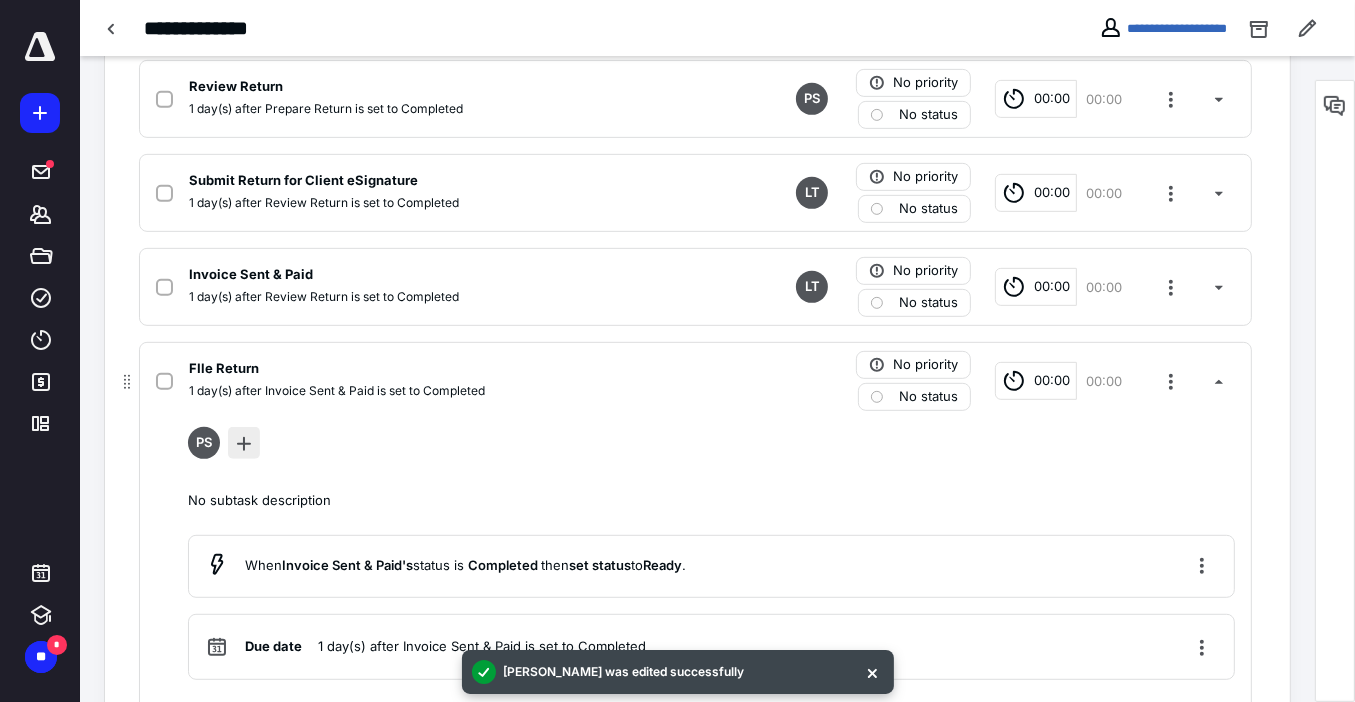 click at bounding box center (244, 443) 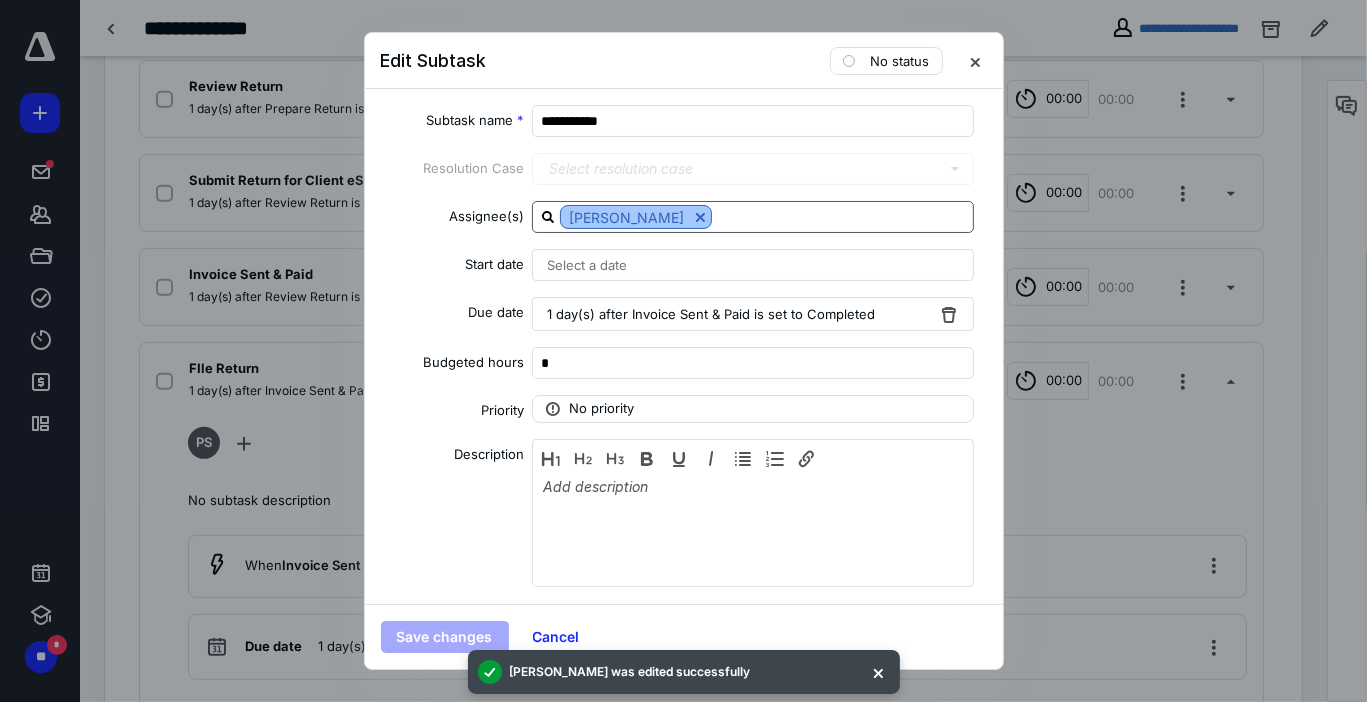 click at bounding box center [700, 217] 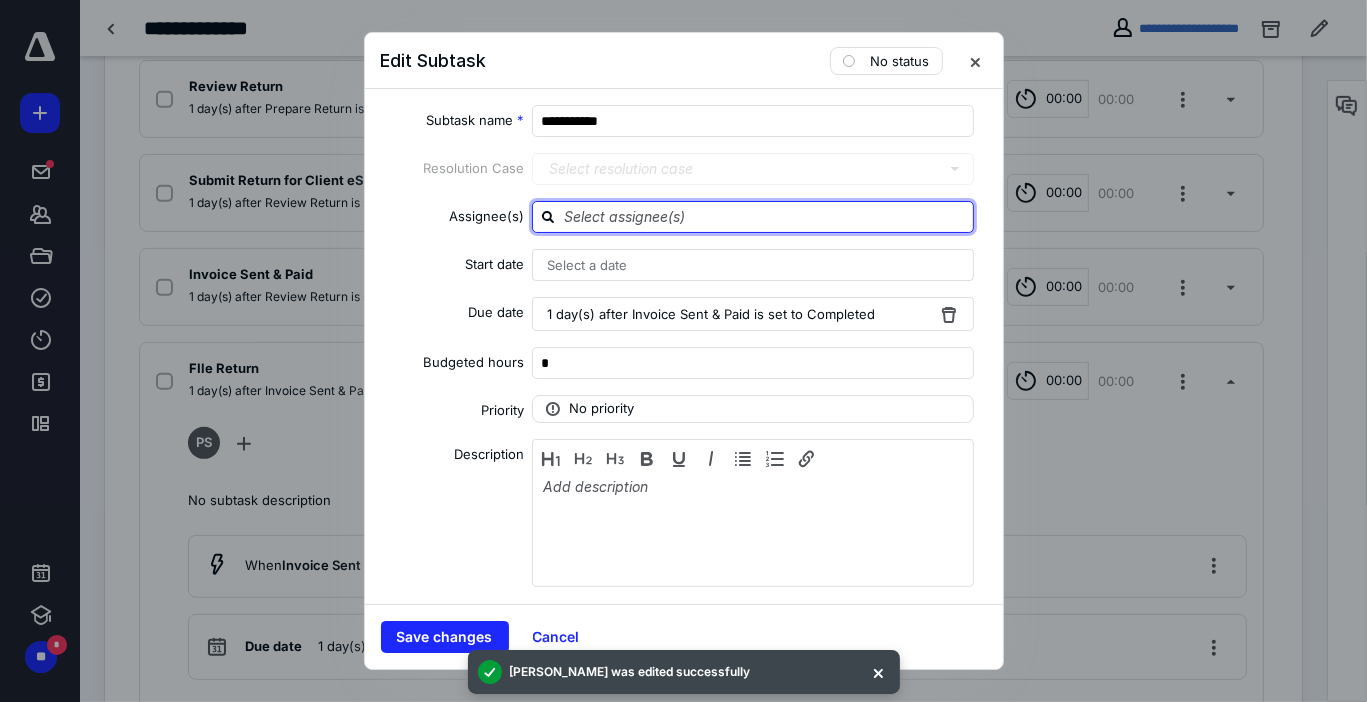 click at bounding box center (765, 216) 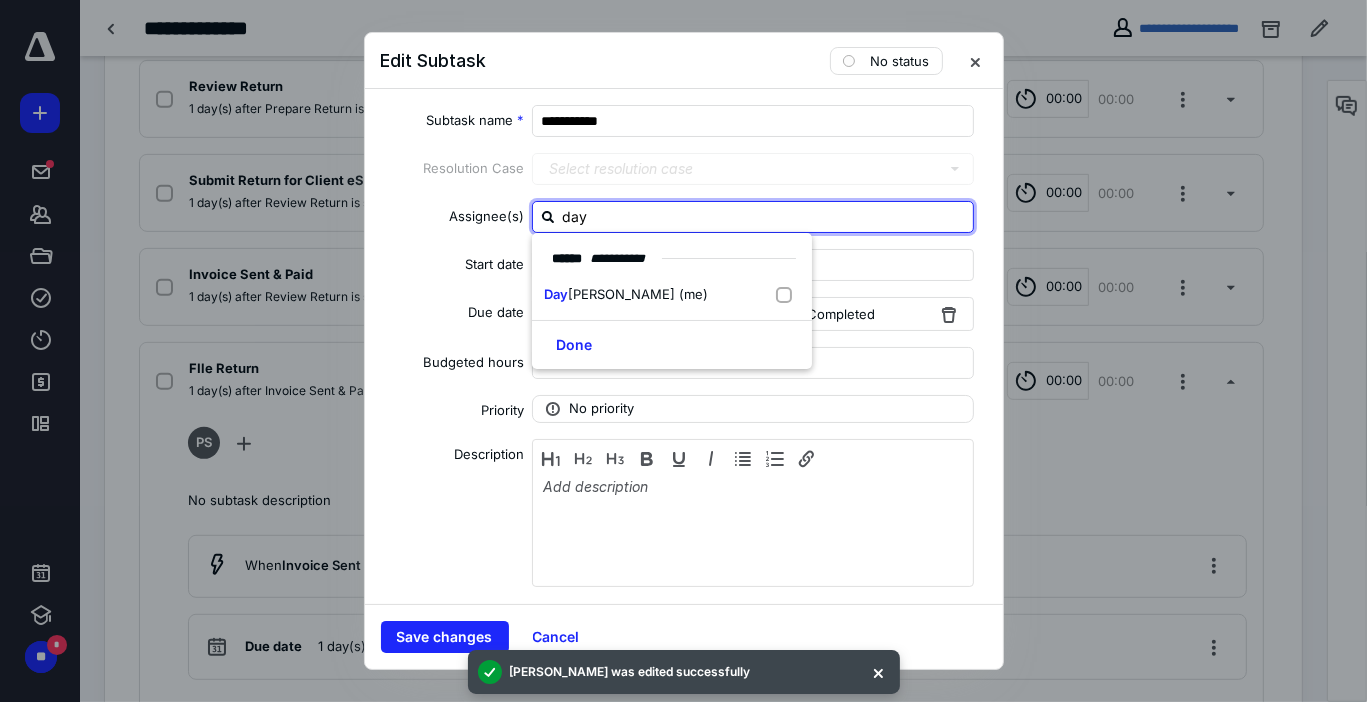 type on "daya" 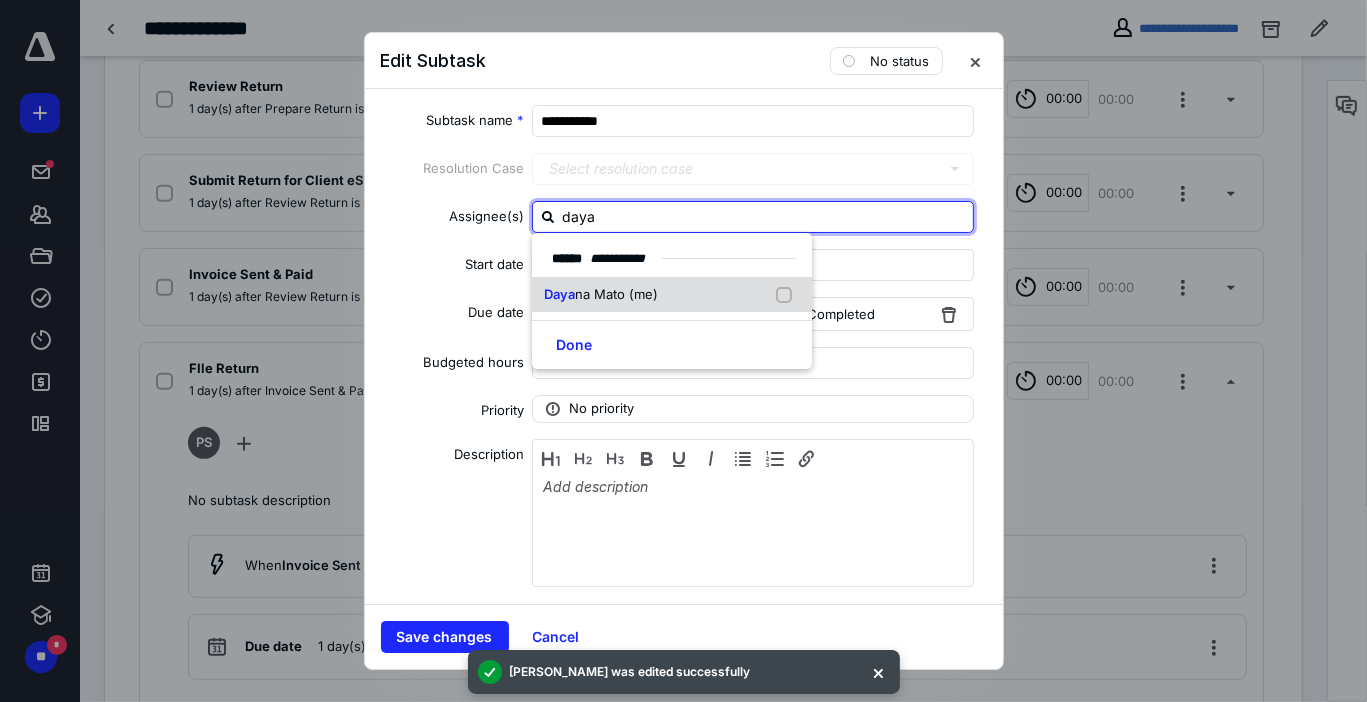 click on "Daya na Mato (me)" at bounding box center (672, 295) 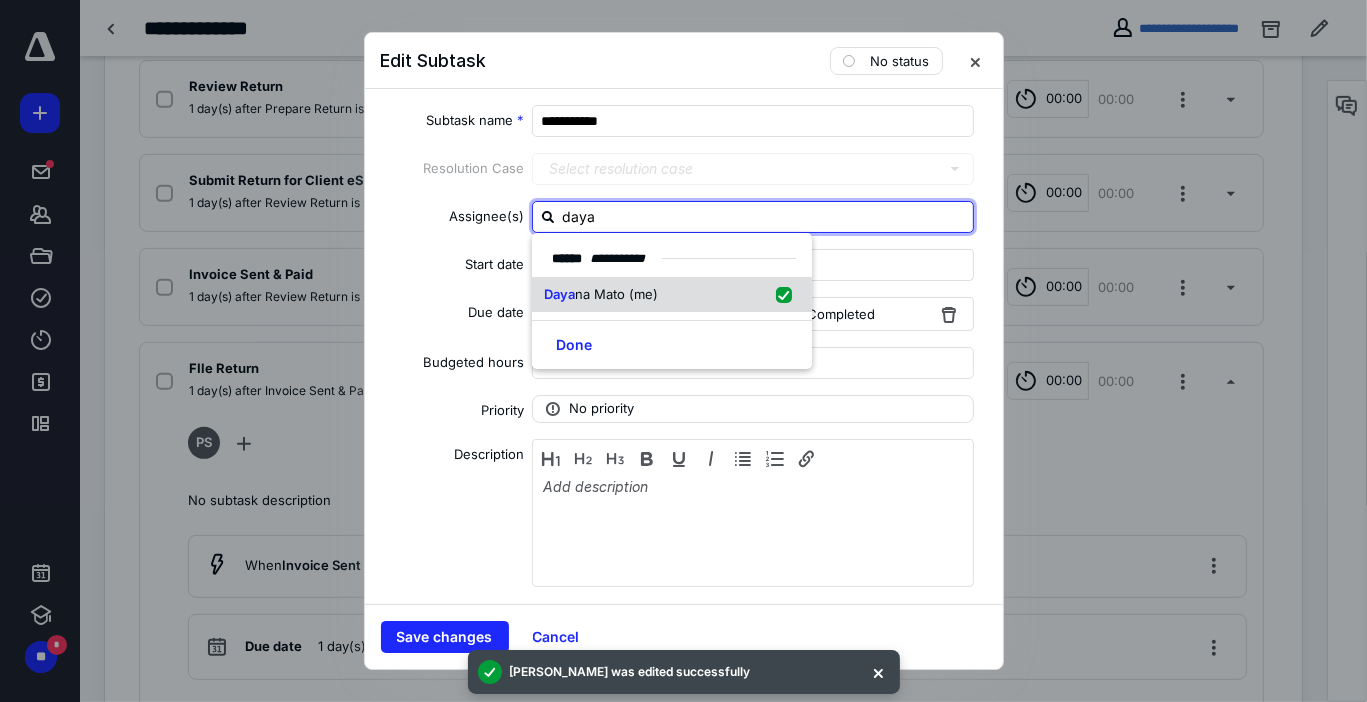 checkbox on "true" 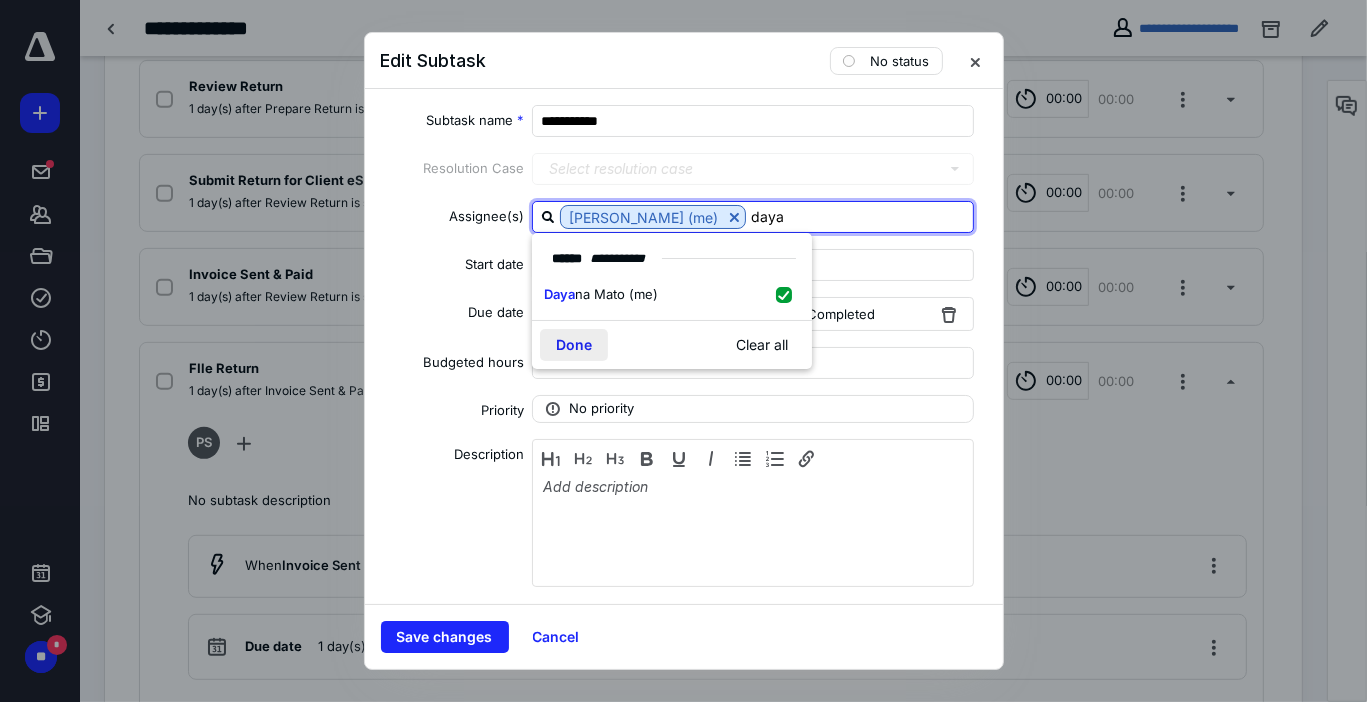 type on "daya" 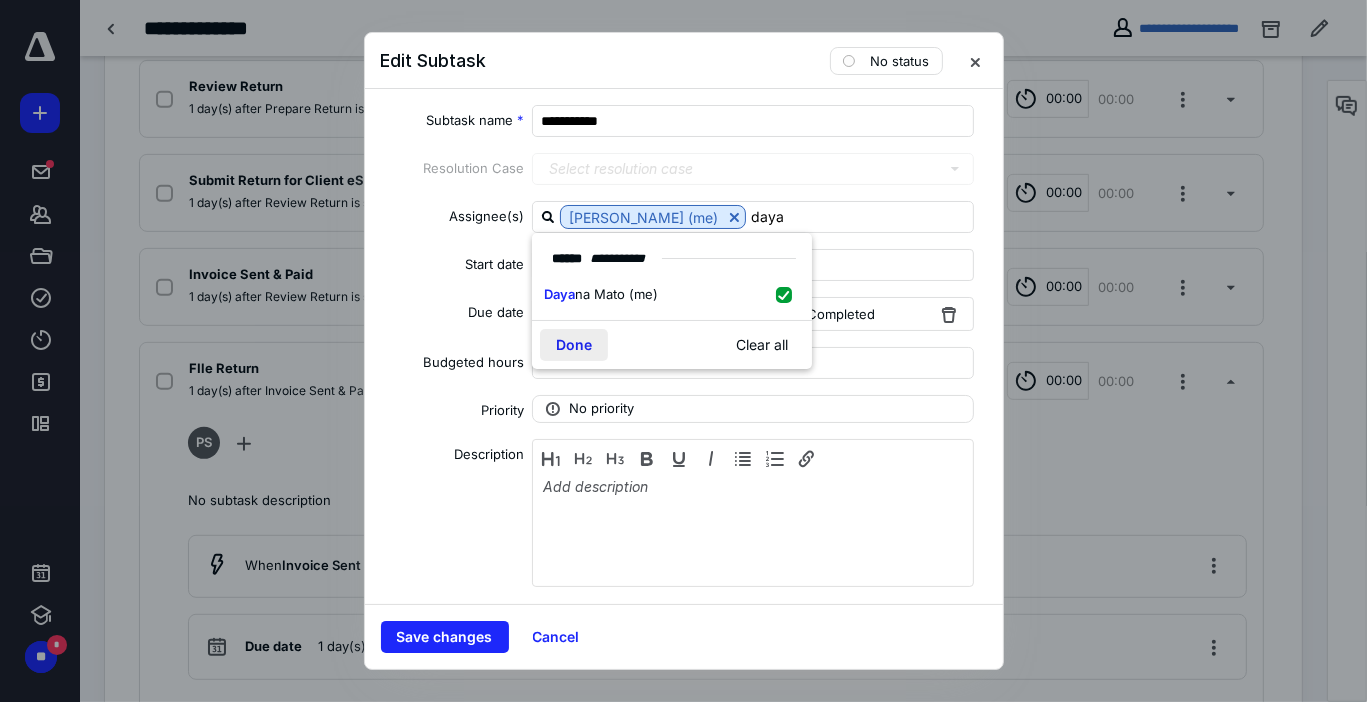 click on "Done" at bounding box center [574, 345] 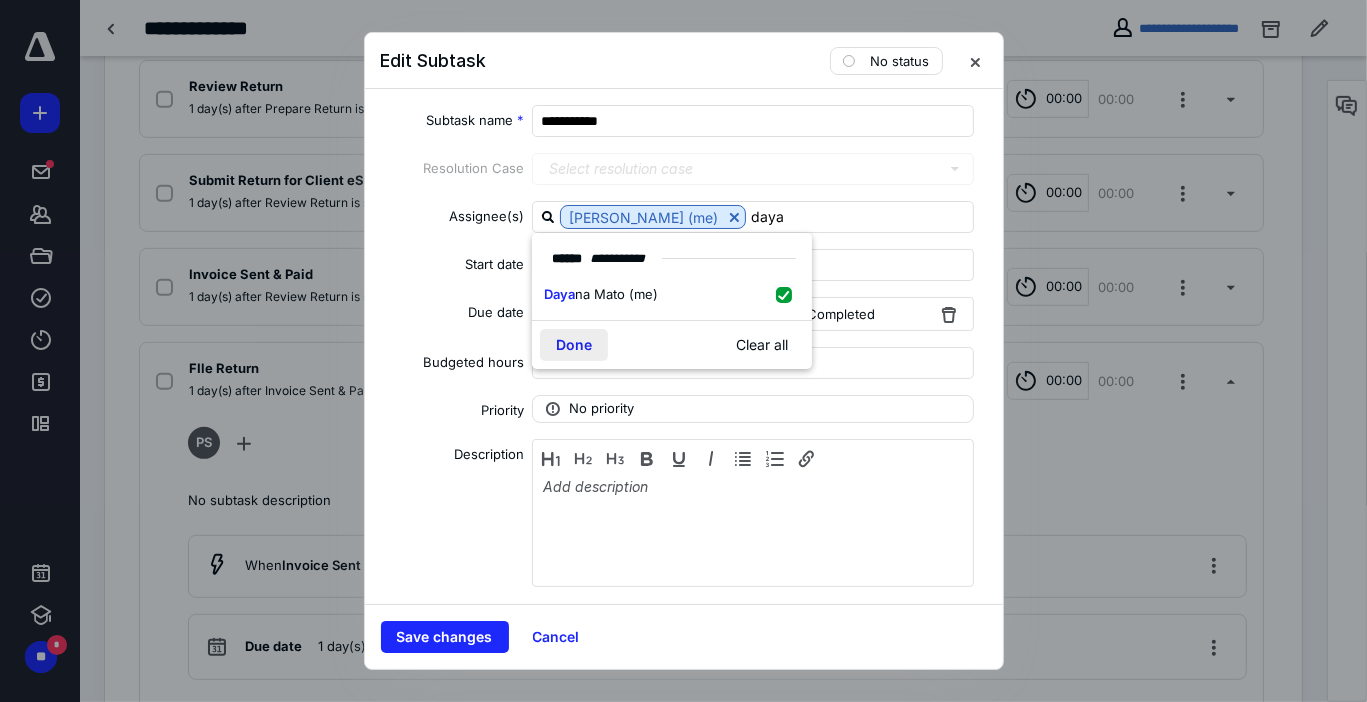 type 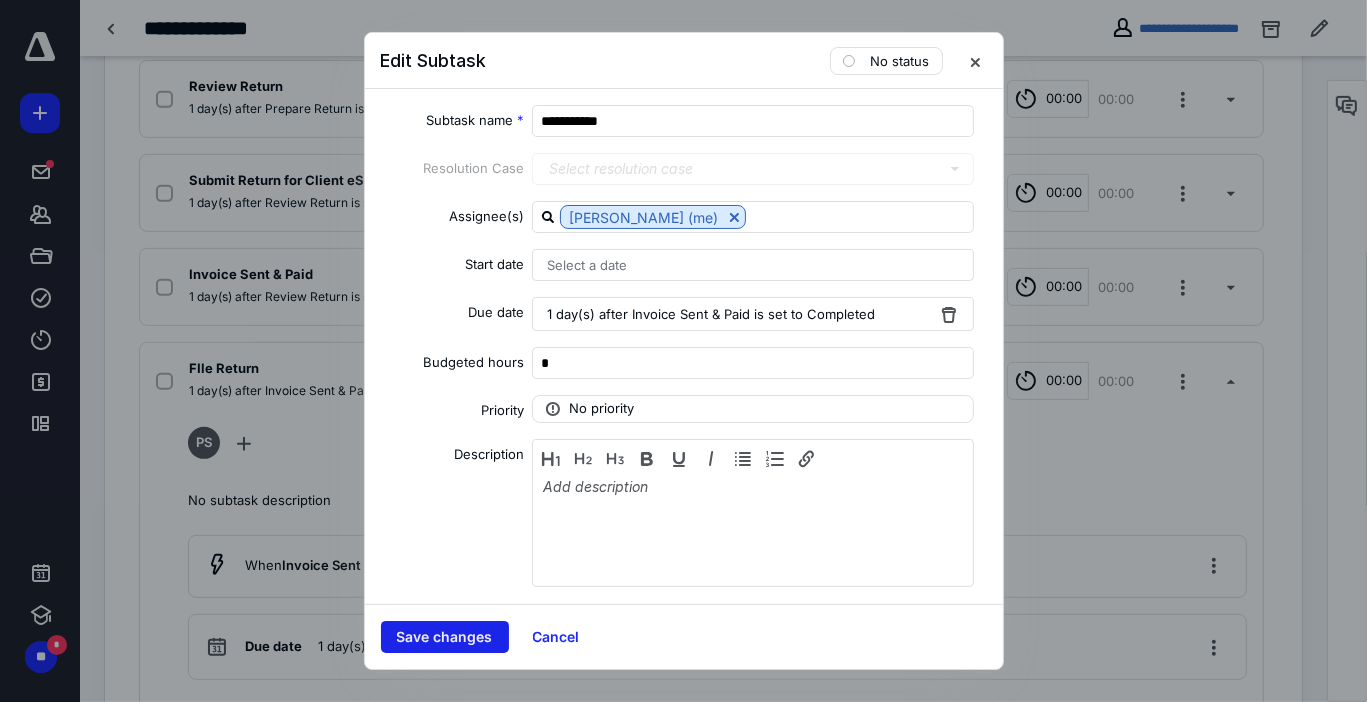 click on "Save changes" at bounding box center (445, 637) 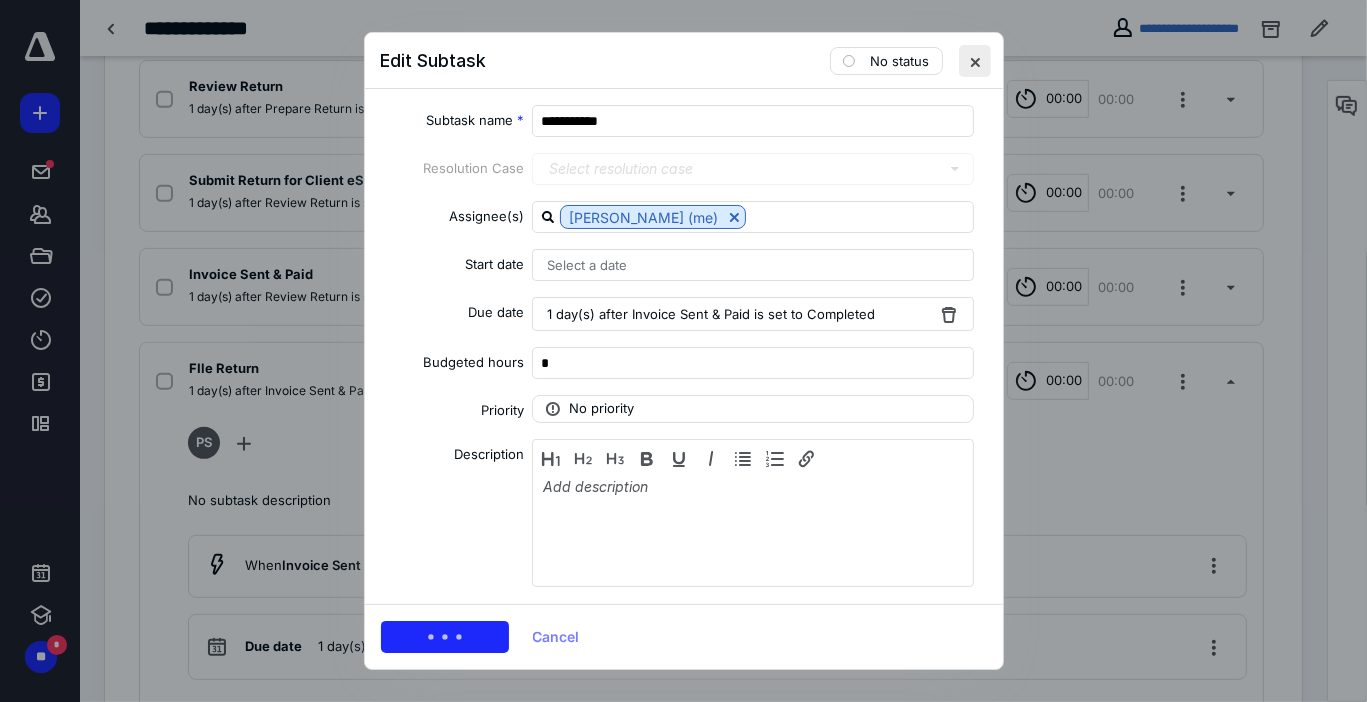 click at bounding box center [975, 61] 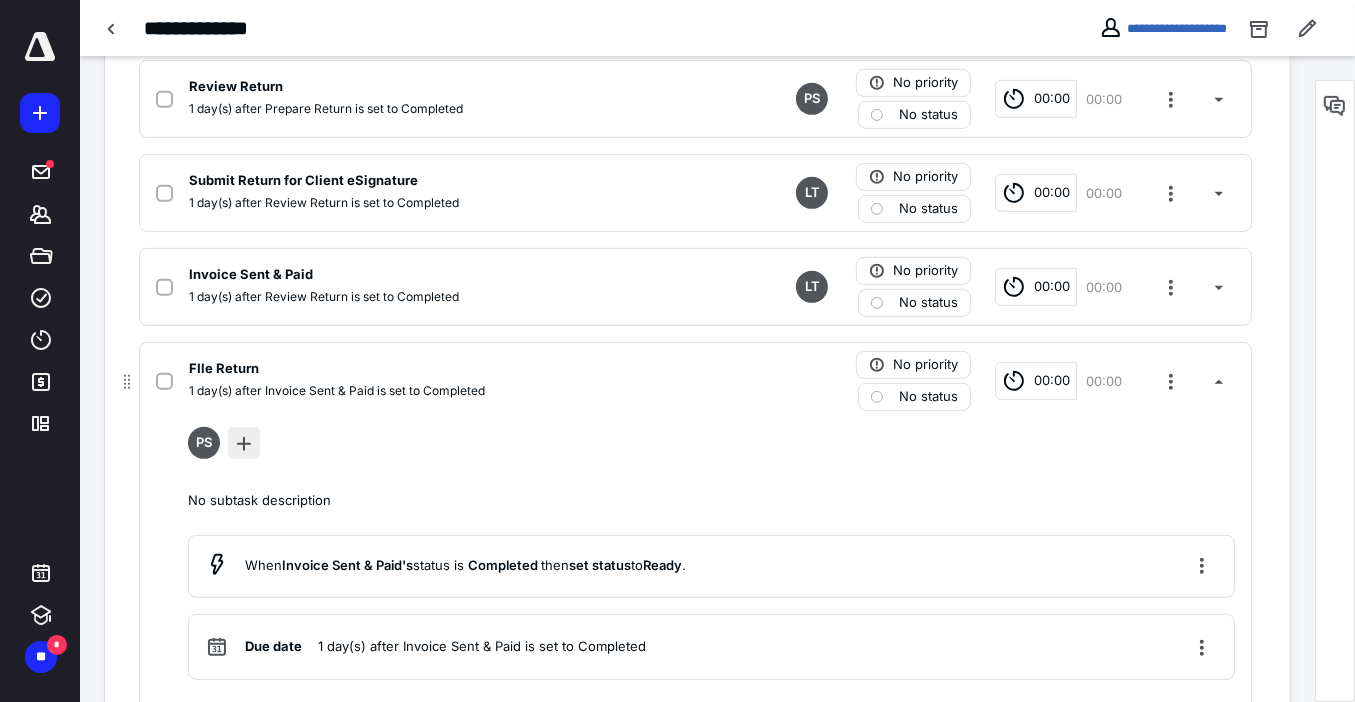 click at bounding box center (244, 443) 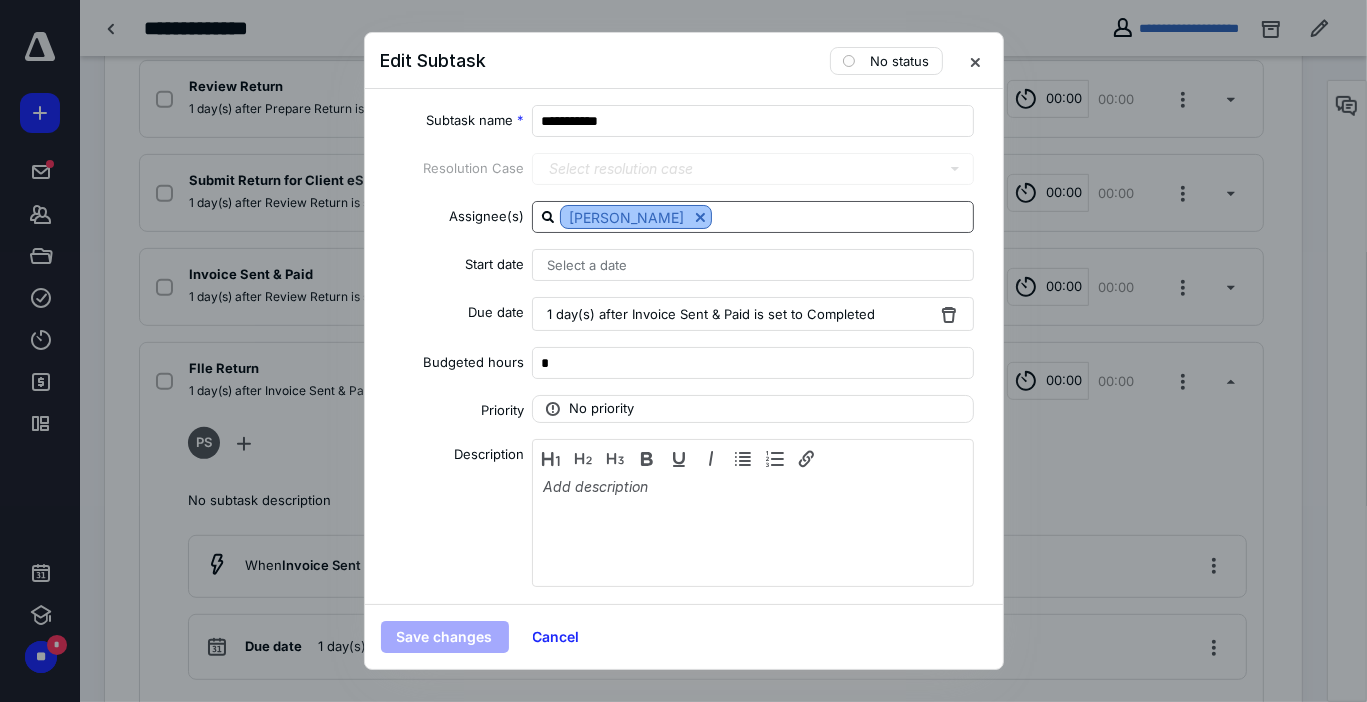 click at bounding box center [700, 217] 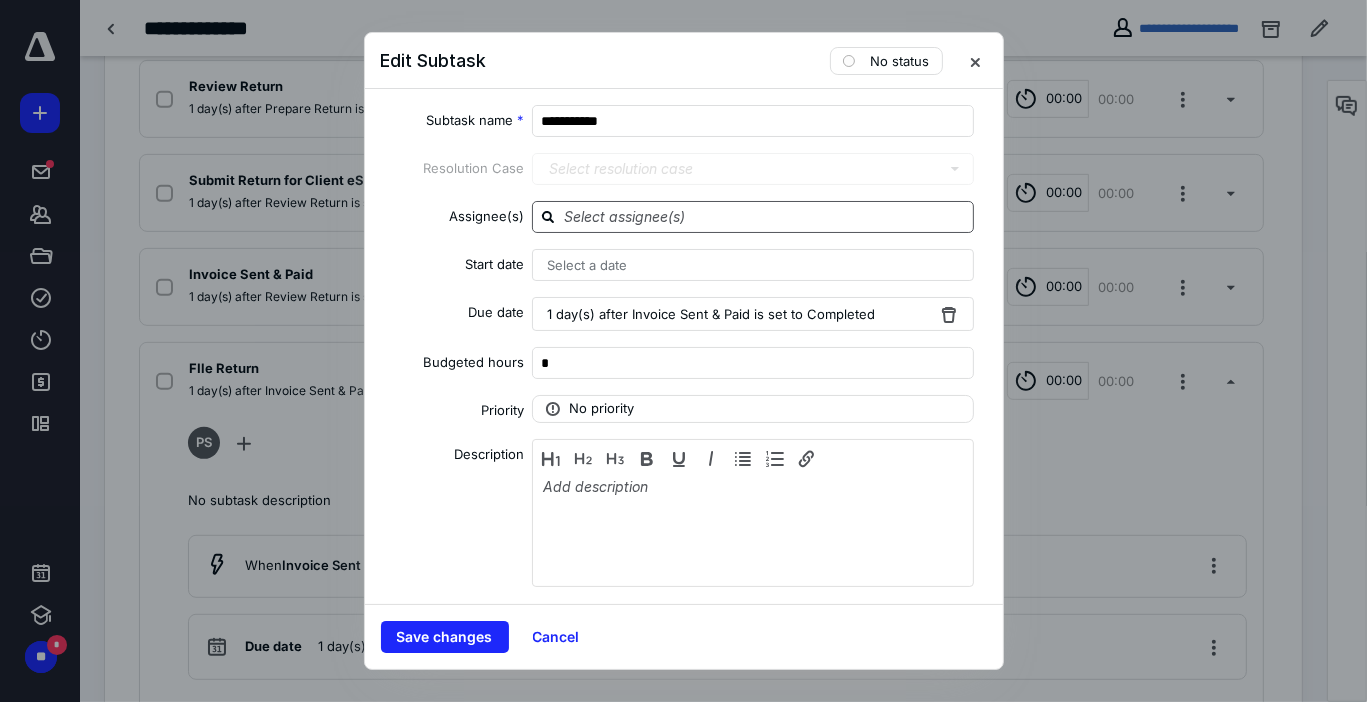 click at bounding box center [765, 216] 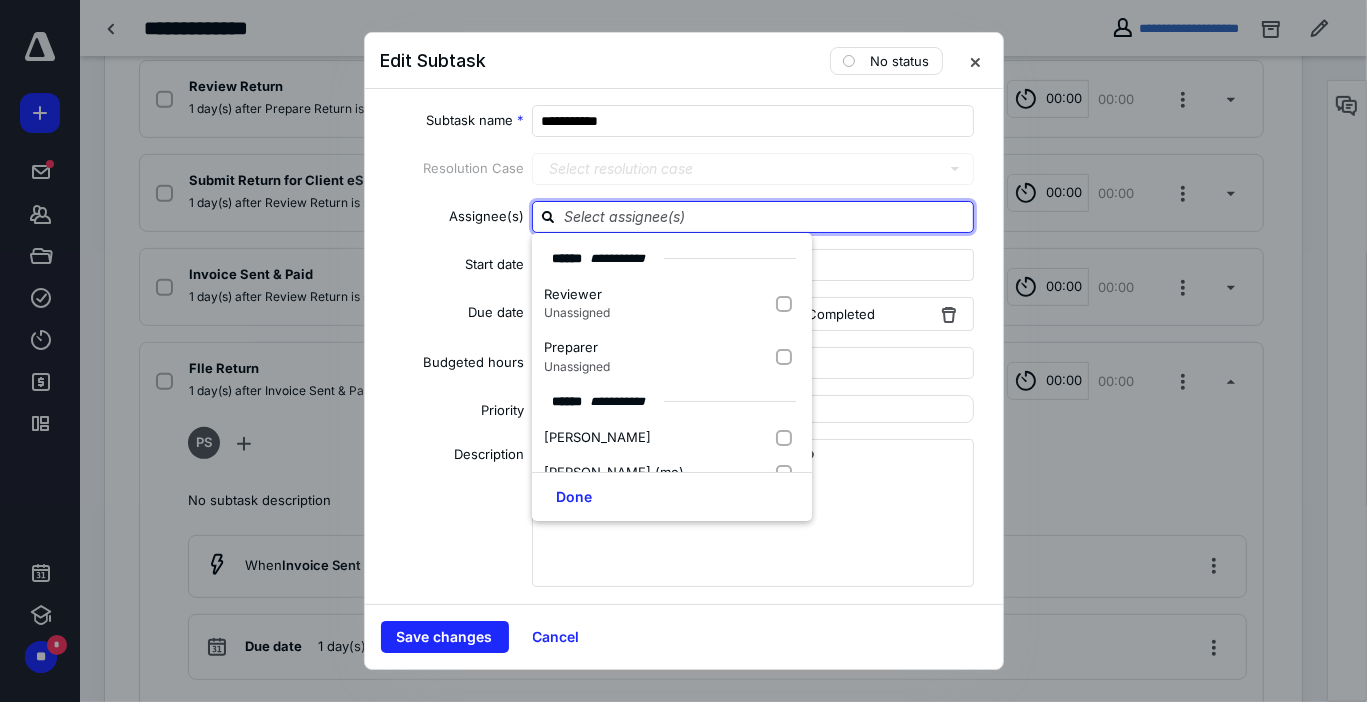 type on "s" 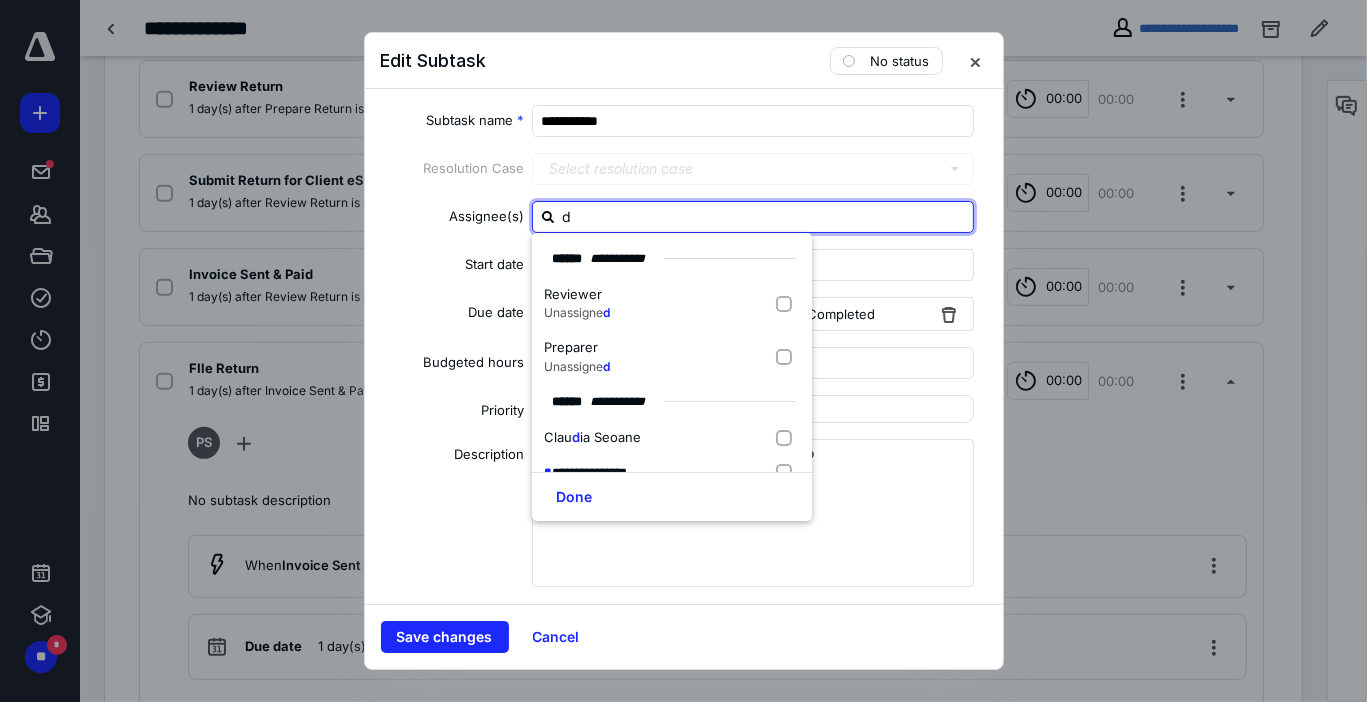 type on "da" 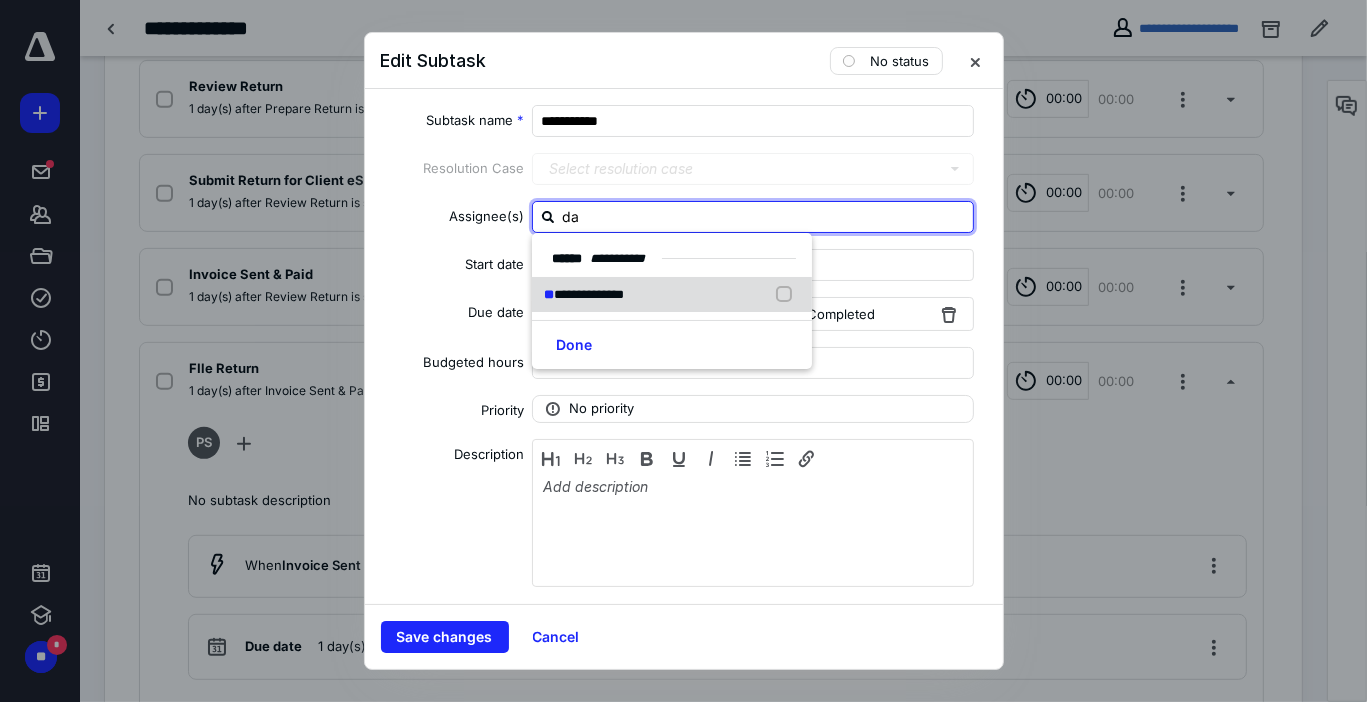click on "**********" at bounding box center (672, 295) 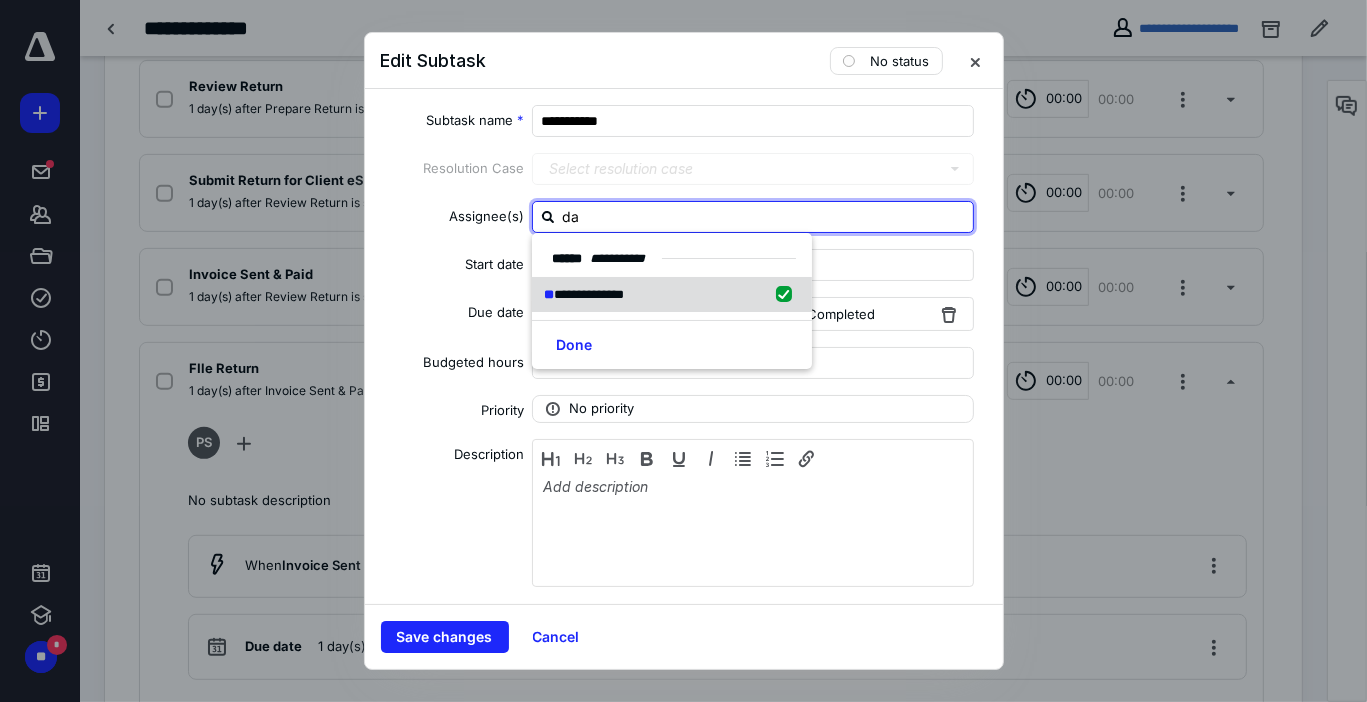 checkbox on "true" 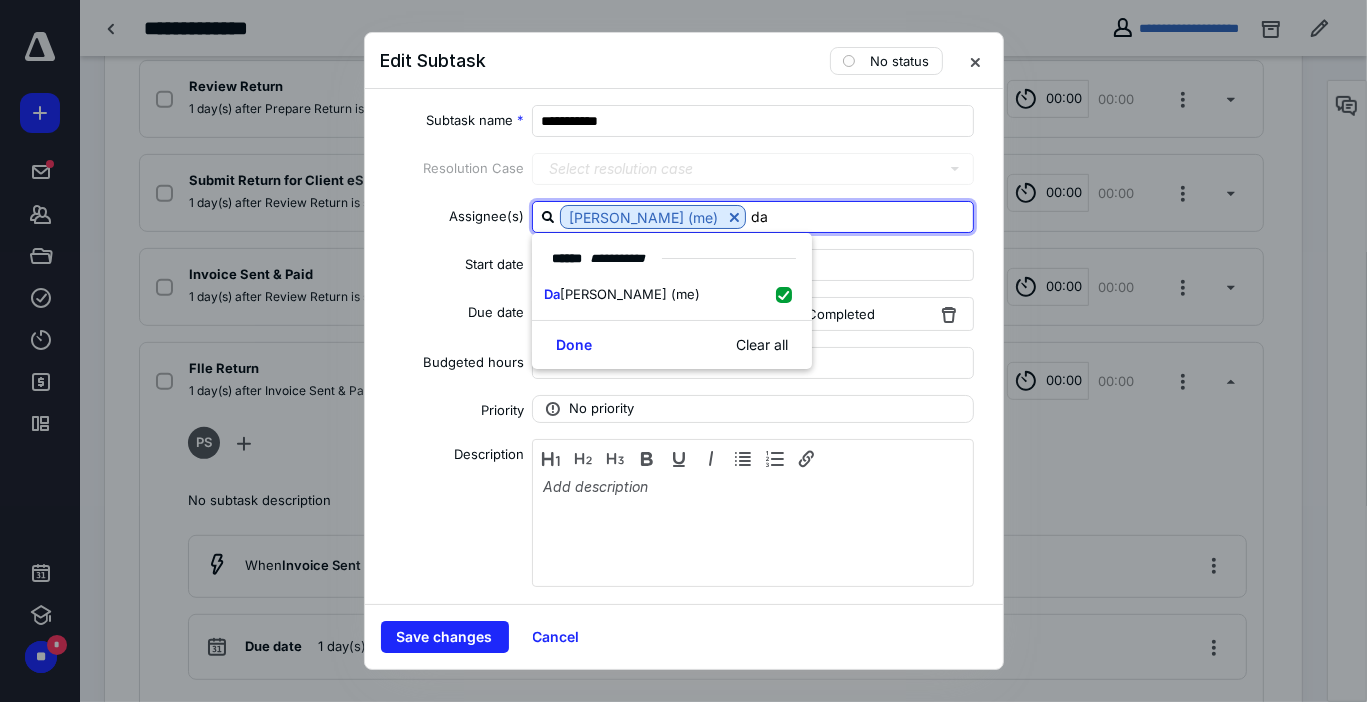 type on "da" 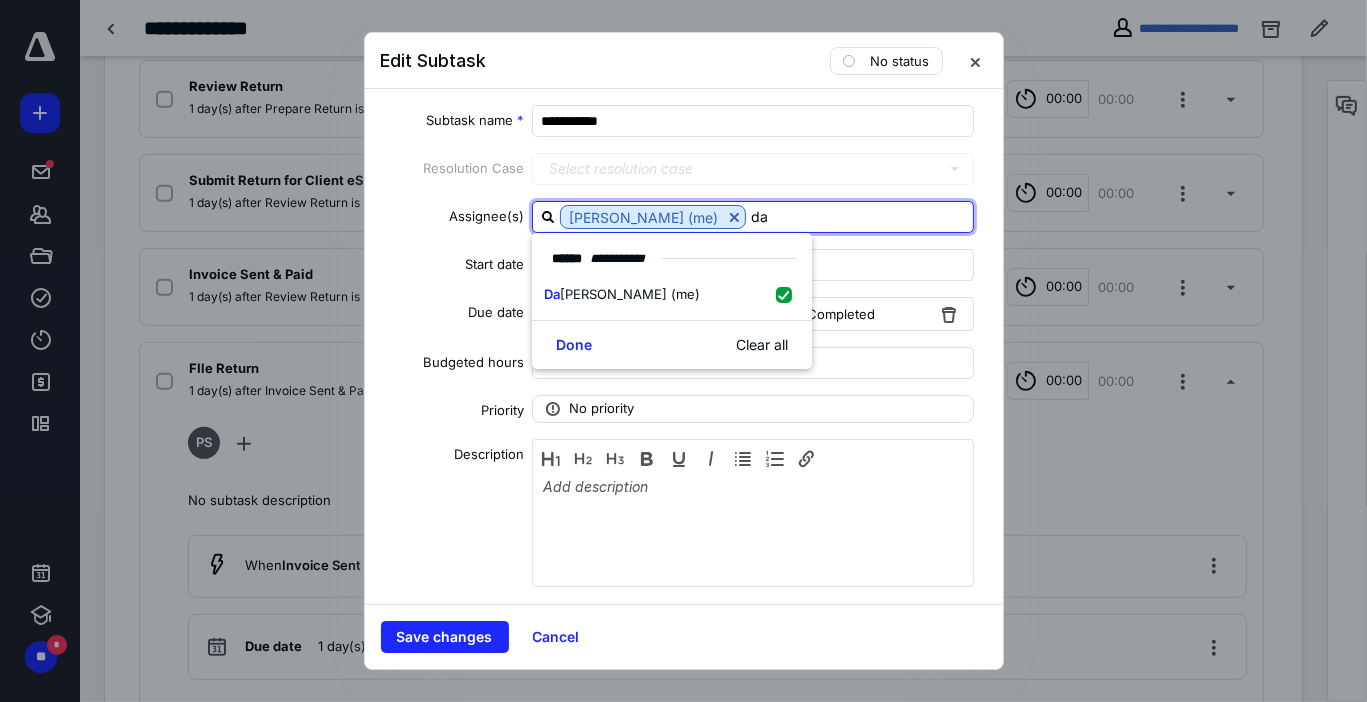 click on "Done Clear all" at bounding box center (672, 344) 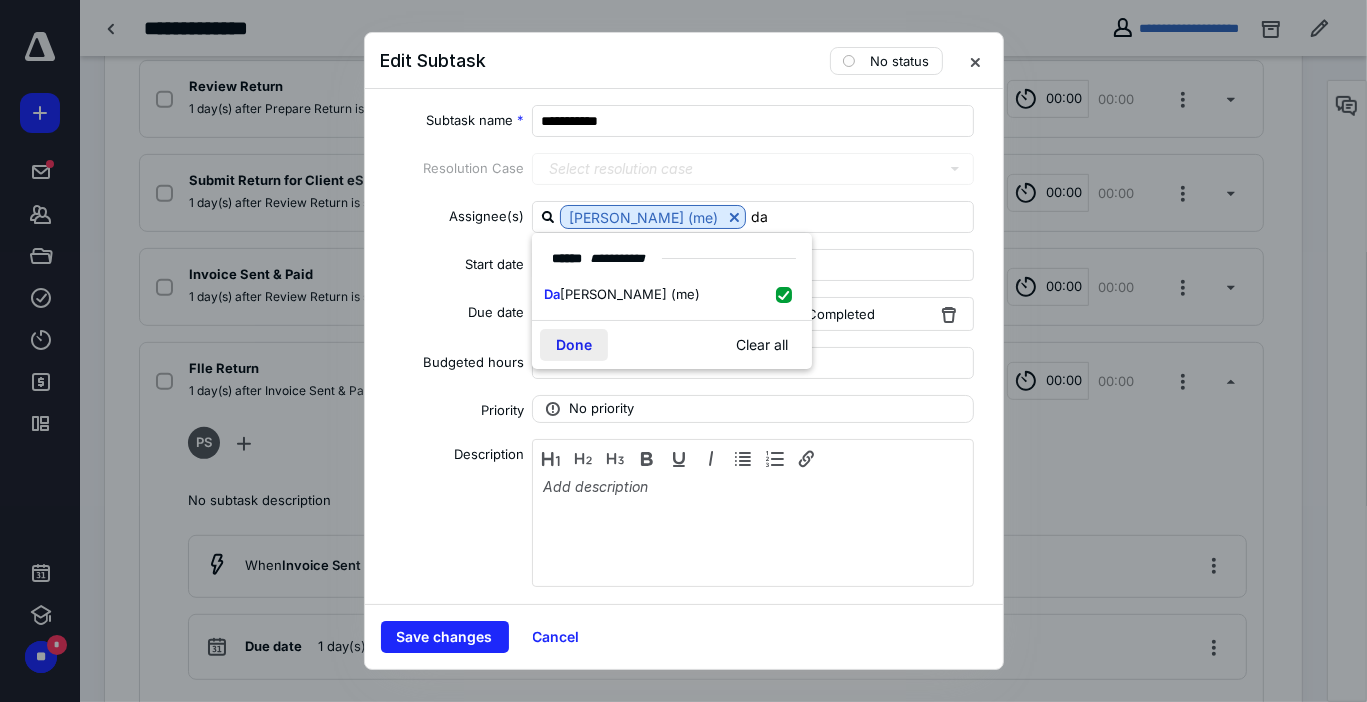 click on "Done" at bounding box center [574, 345] 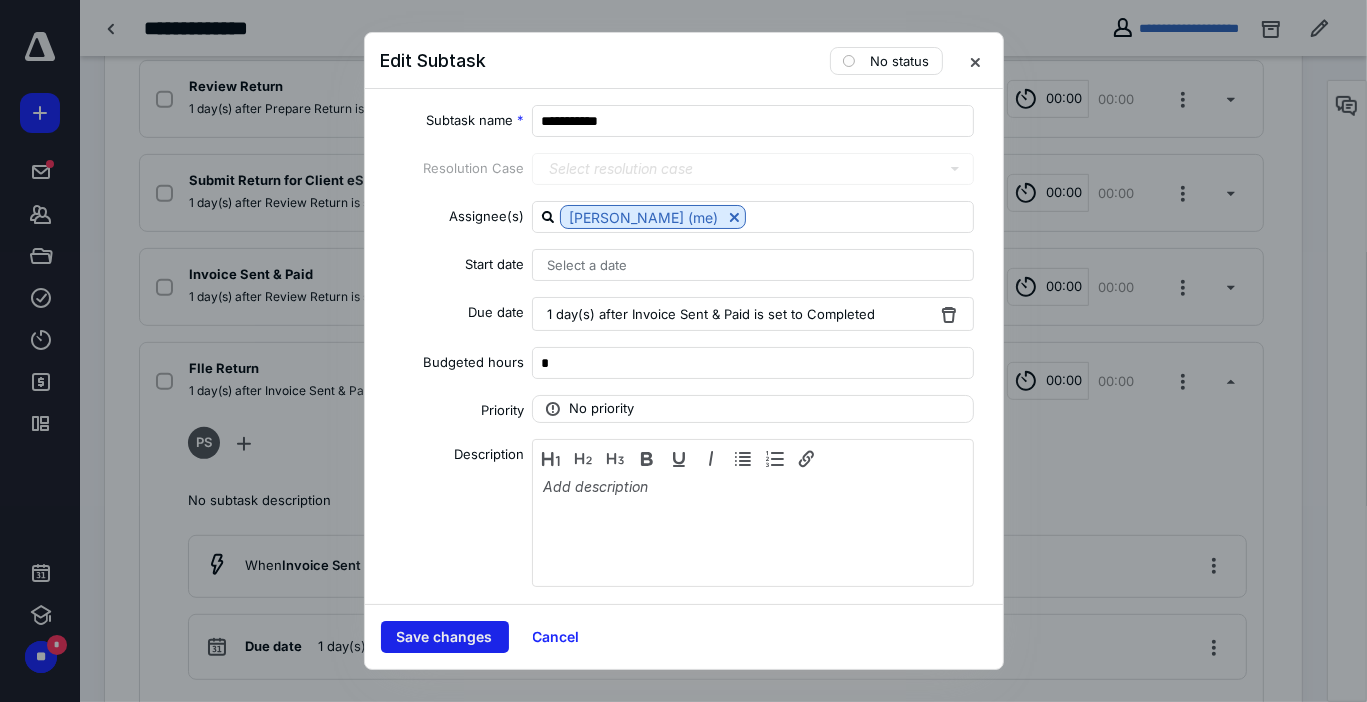 click on "Save changes" at bounding box center [445, 637] 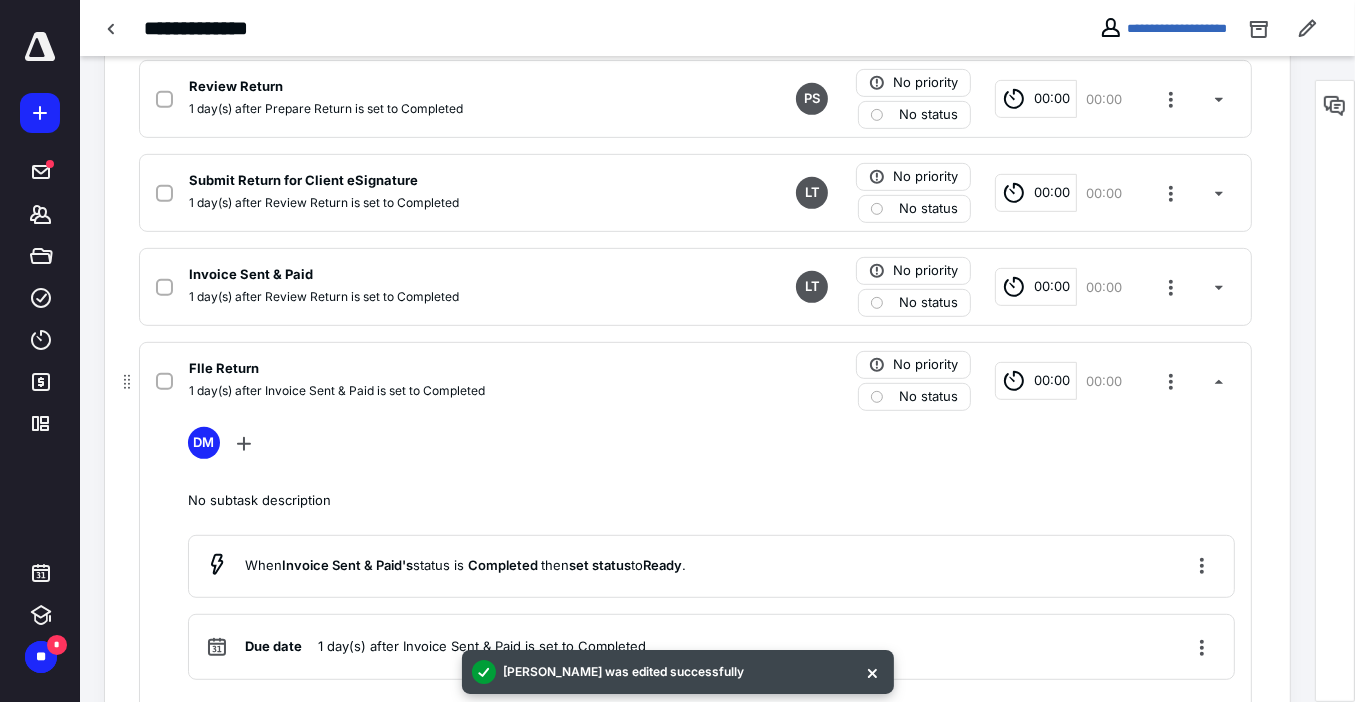 click on "FIle Return" at bounding box center [433, 369] 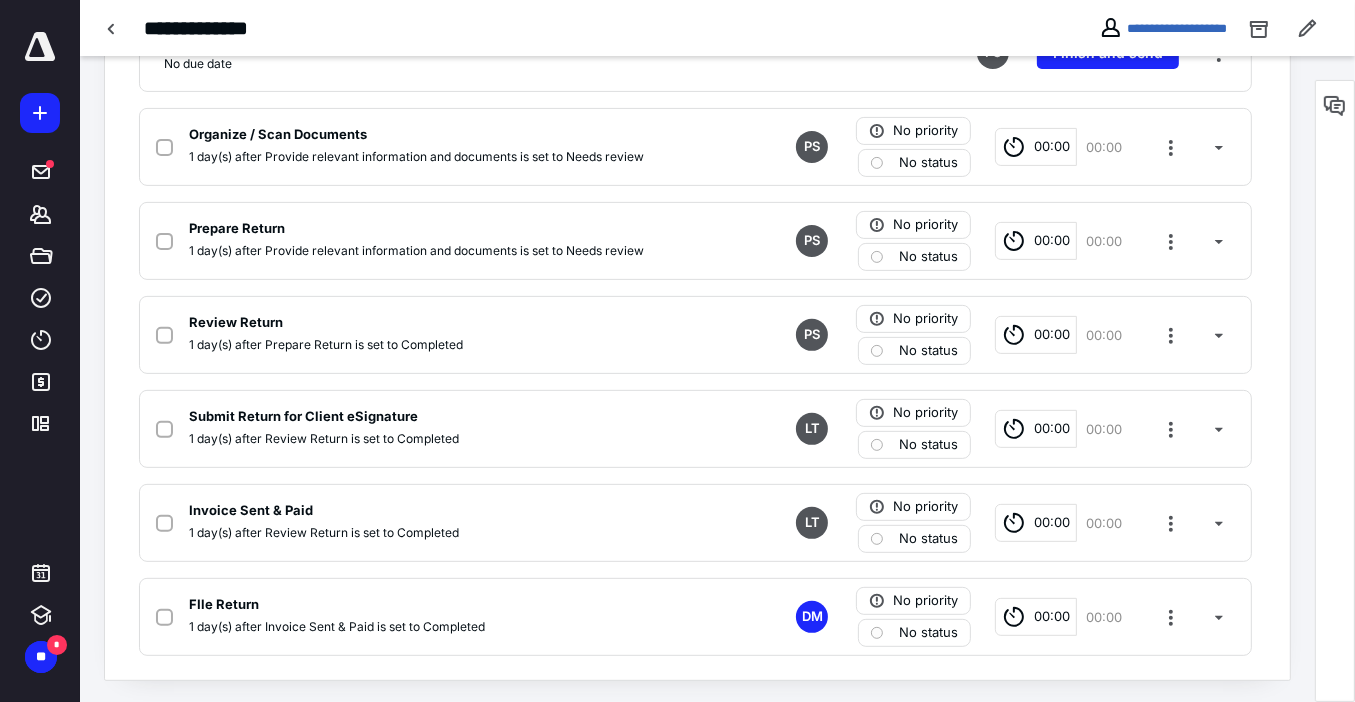 scroll, scrollTop: 566, scrollLeft: 0, axis: vertical 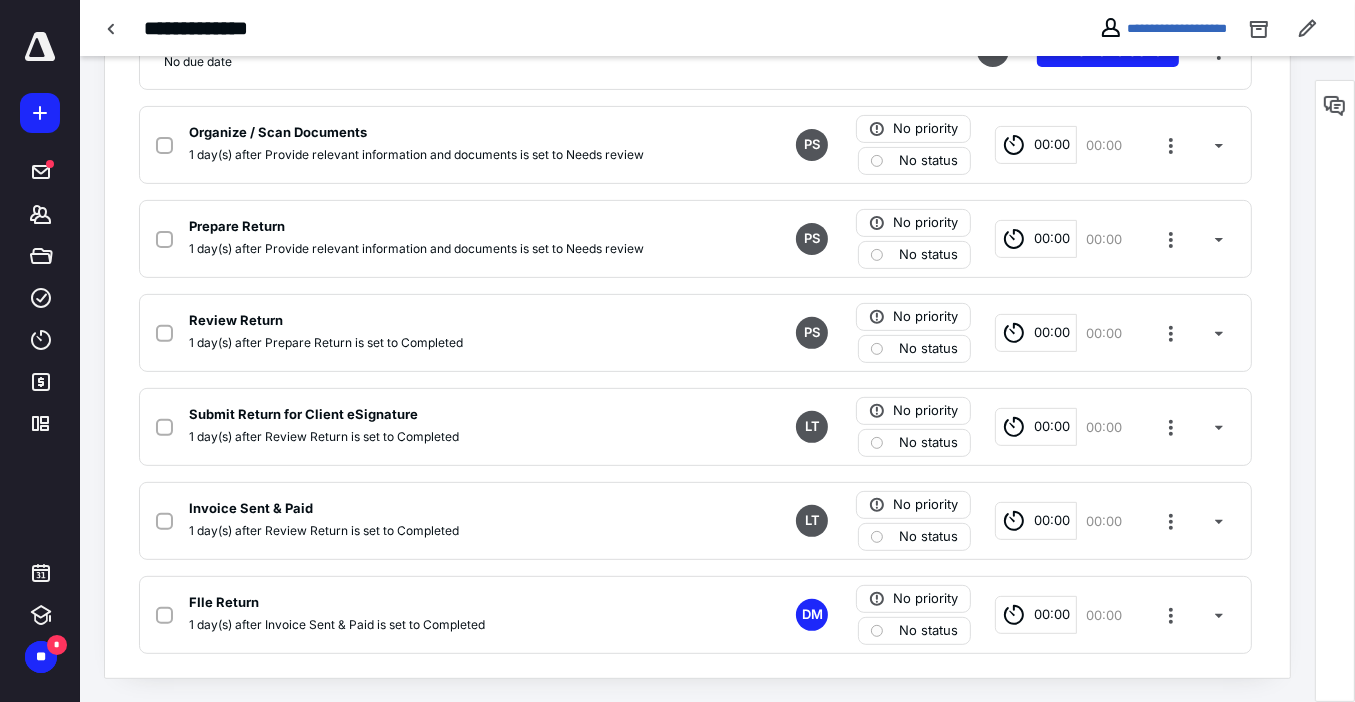 click on "***** ******* ***** **** **** ******* *********" at bounding box center (40, 238) 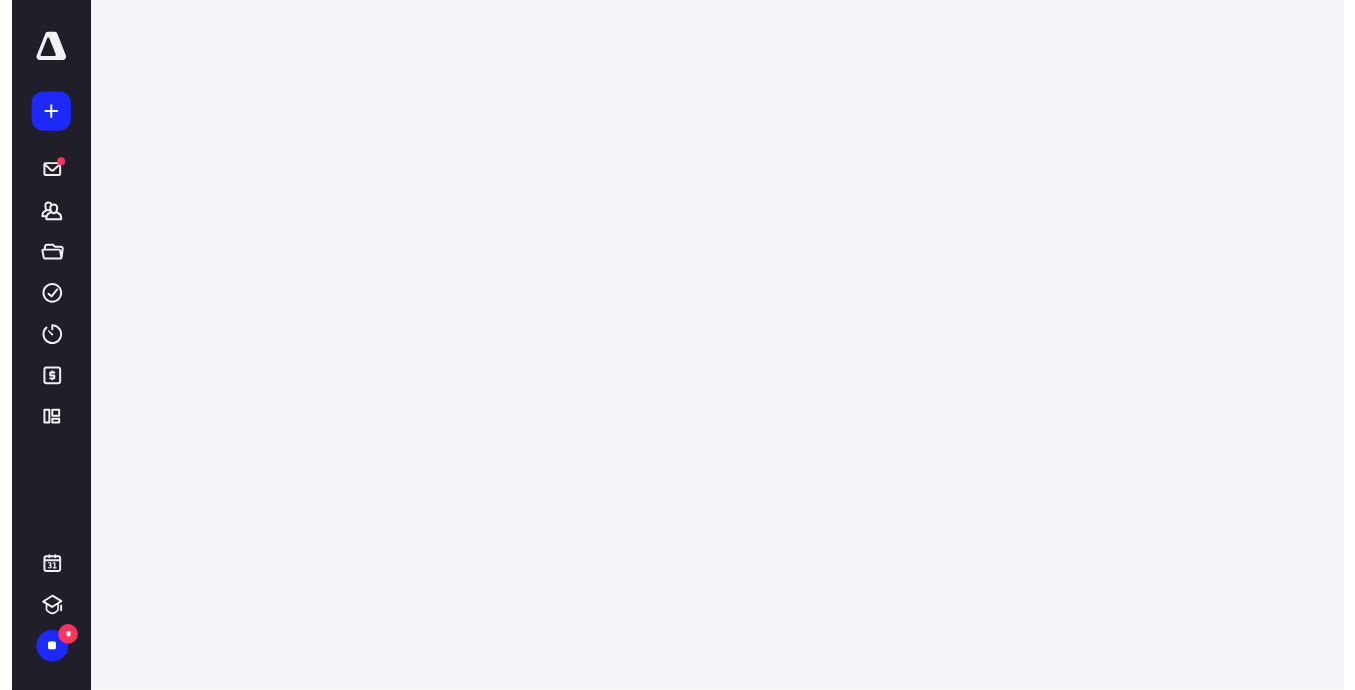 scroll, scrollTop: 0, scrollLeft: 0, axis: both 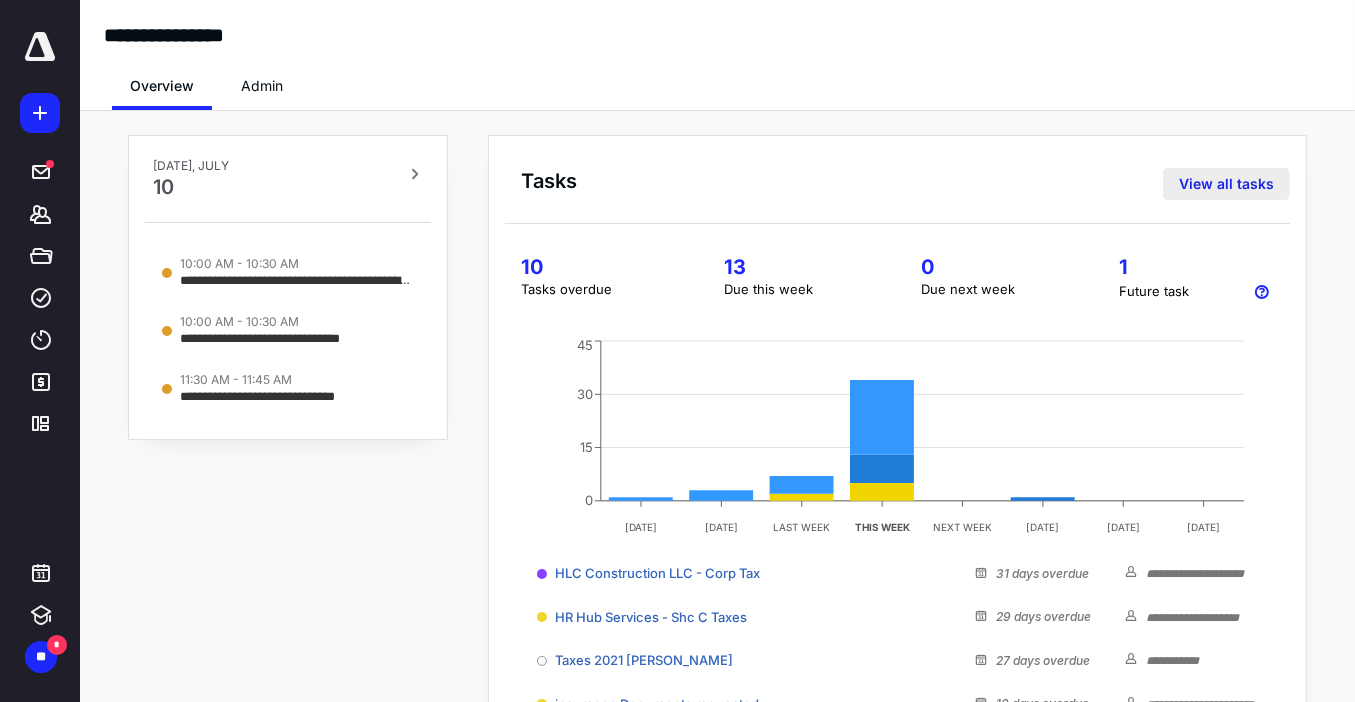 click on "View all tasks" at bounding box center (1226, 184) 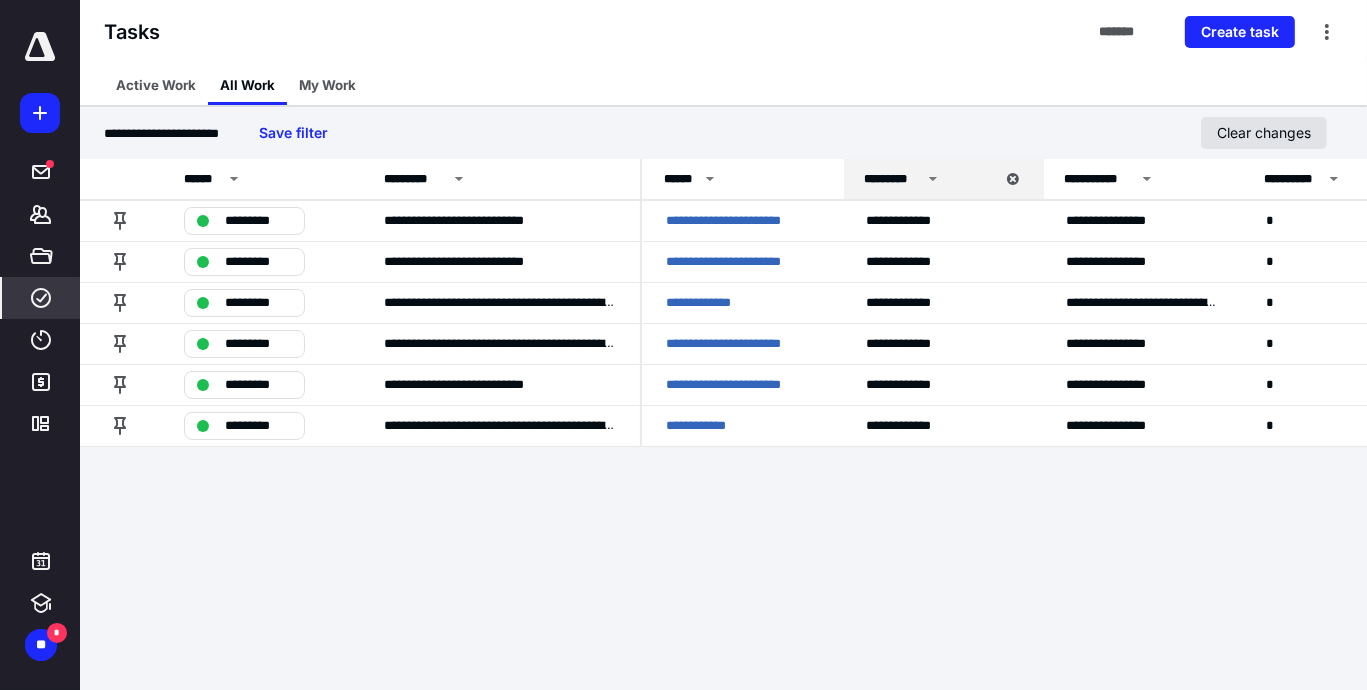 click on "Clear changes" at bounding box center (1264, 133) 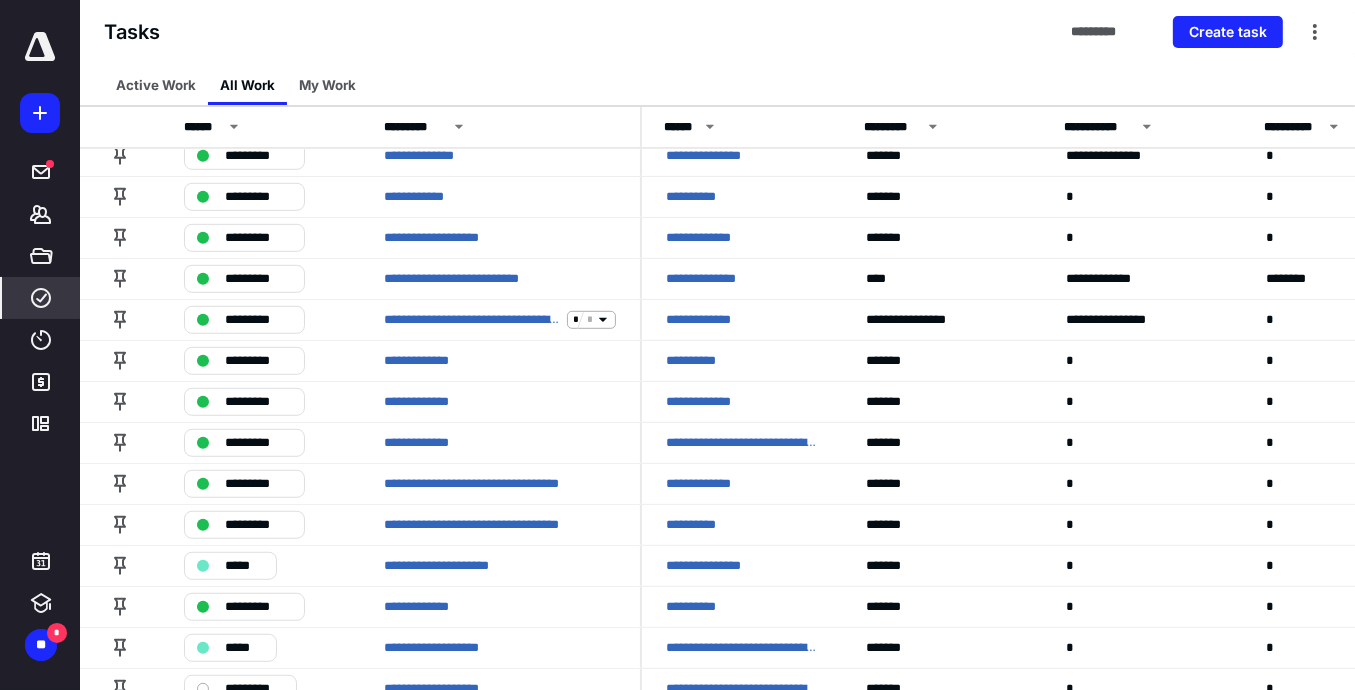 scroll, scrollTop: 1200, scrollLeft: 0, axis: vertical 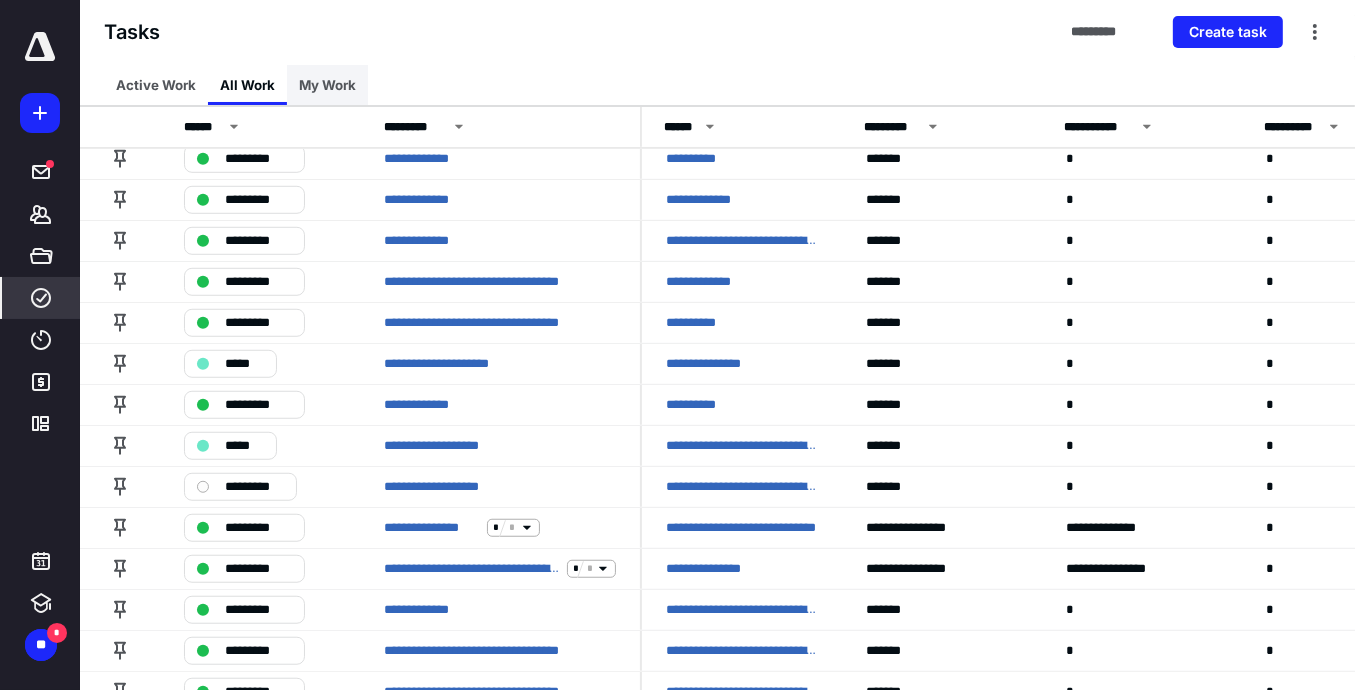 click on "My Work" at bounding box center (327, 85) 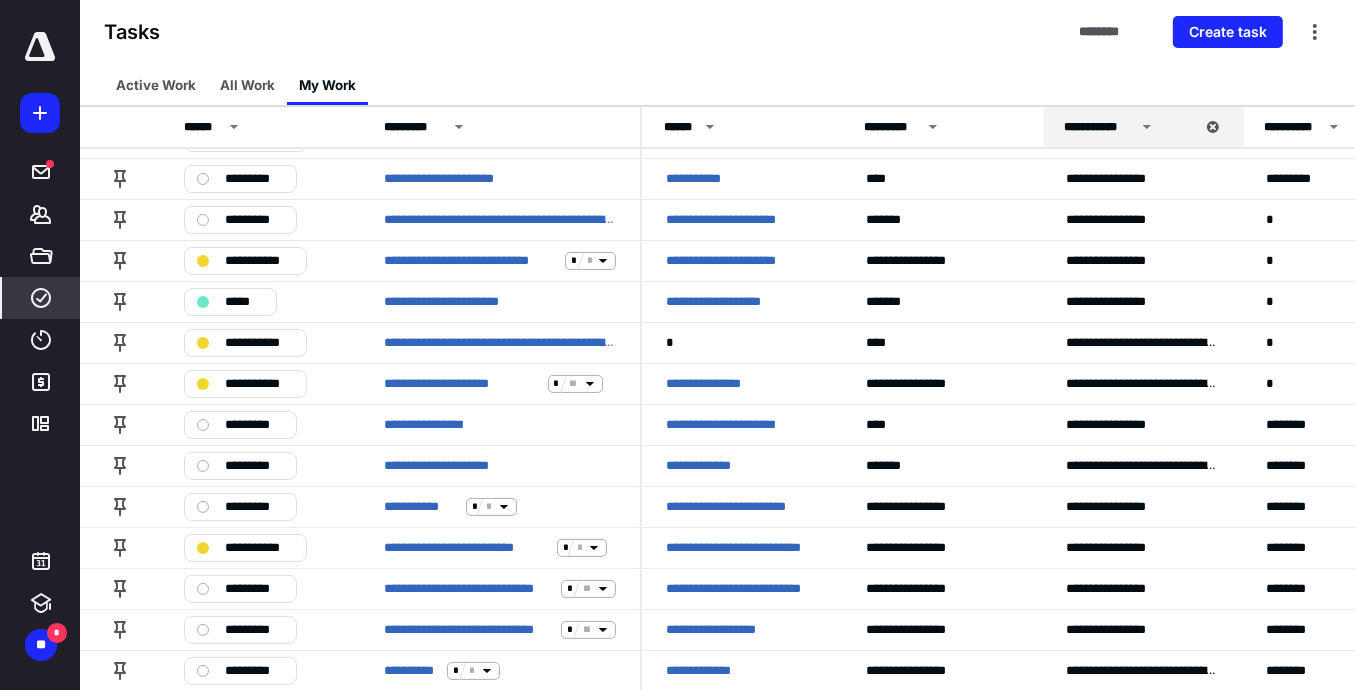 scroll, scrollTop: 0, scrollLeft: 0, axis: both 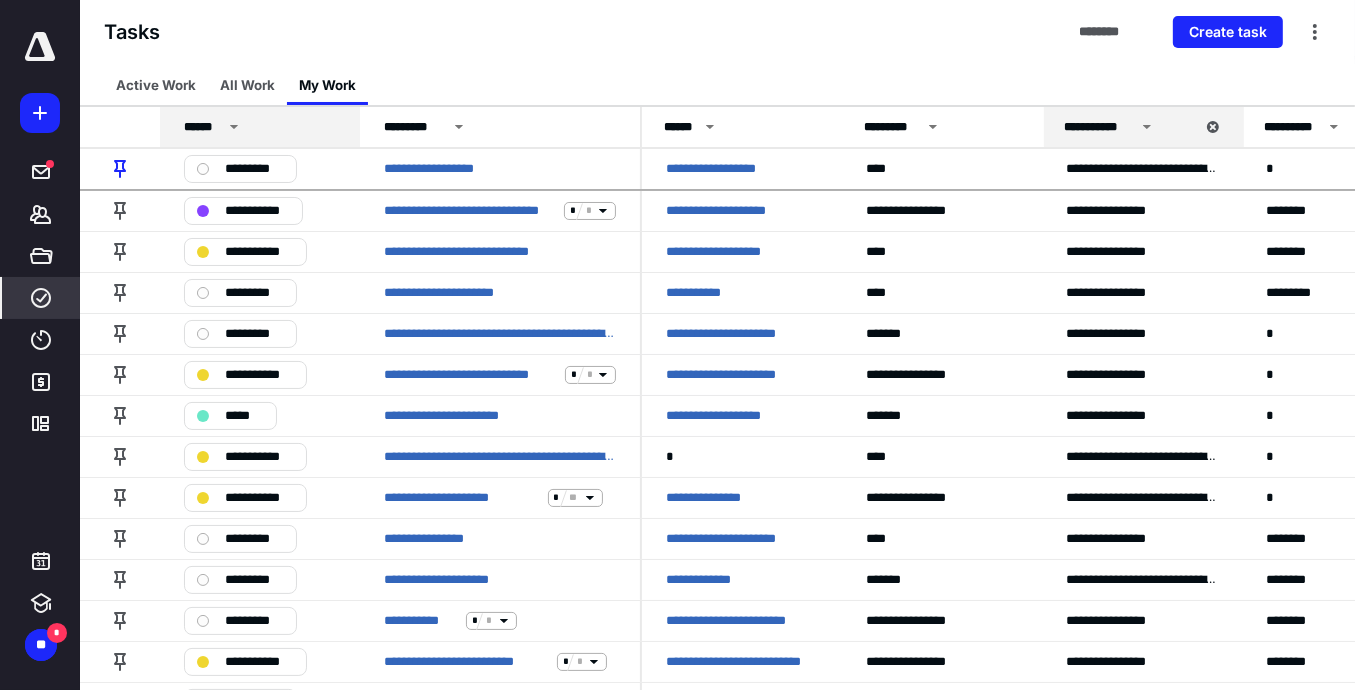 click on "******" at bounding box center (203, 127) 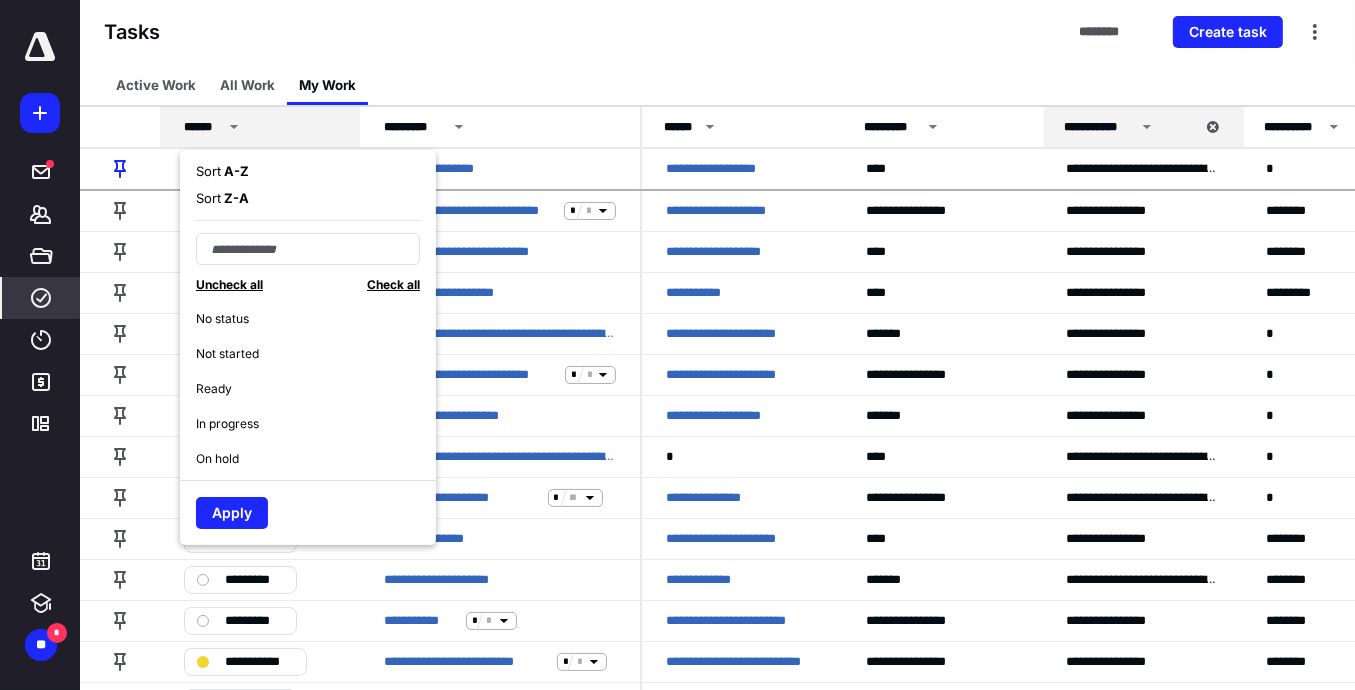 click on "Ready" at bounding box center (214, 389) 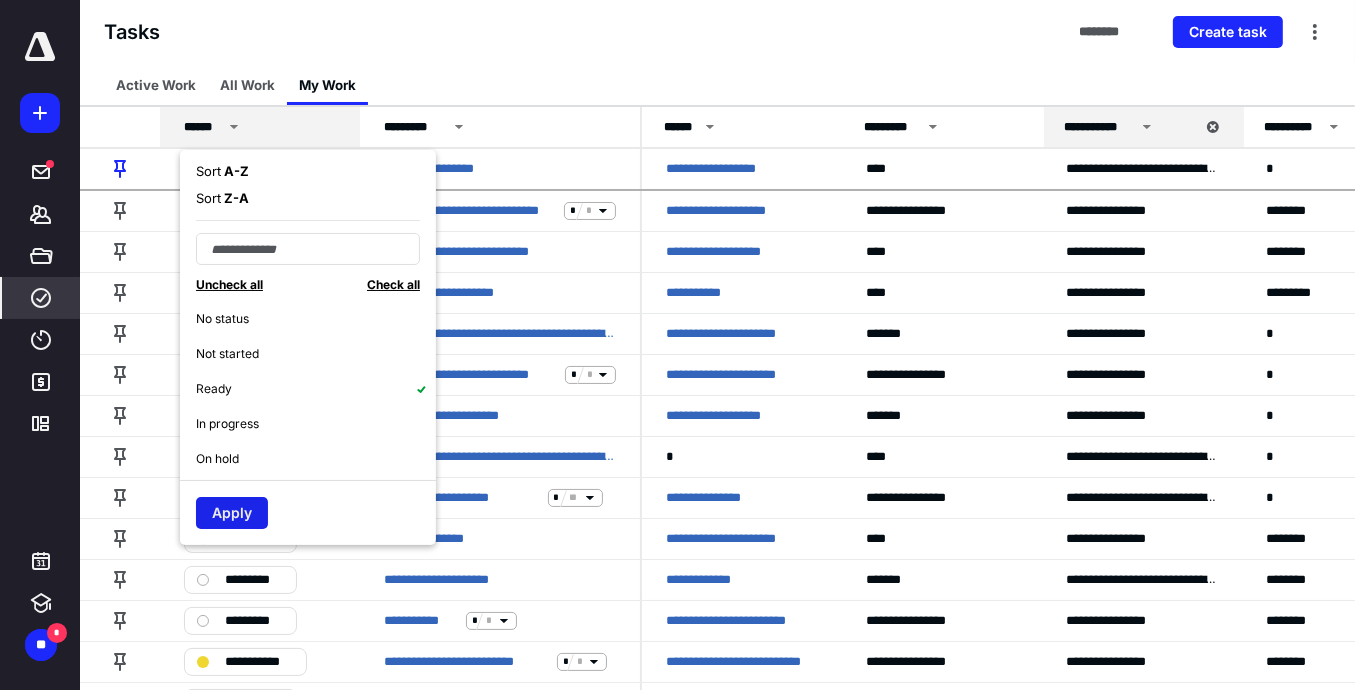 click on "Apply" at bounding box center [232, 513] 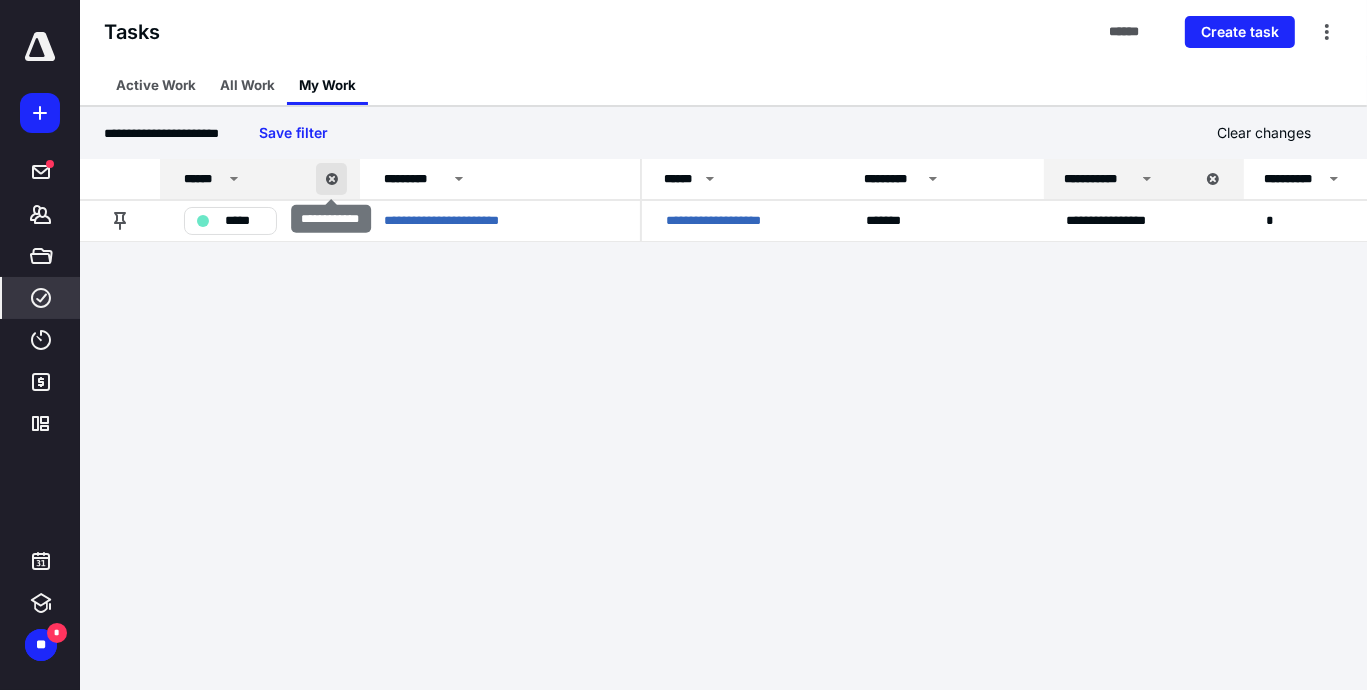click at bounding box center [331, 179] 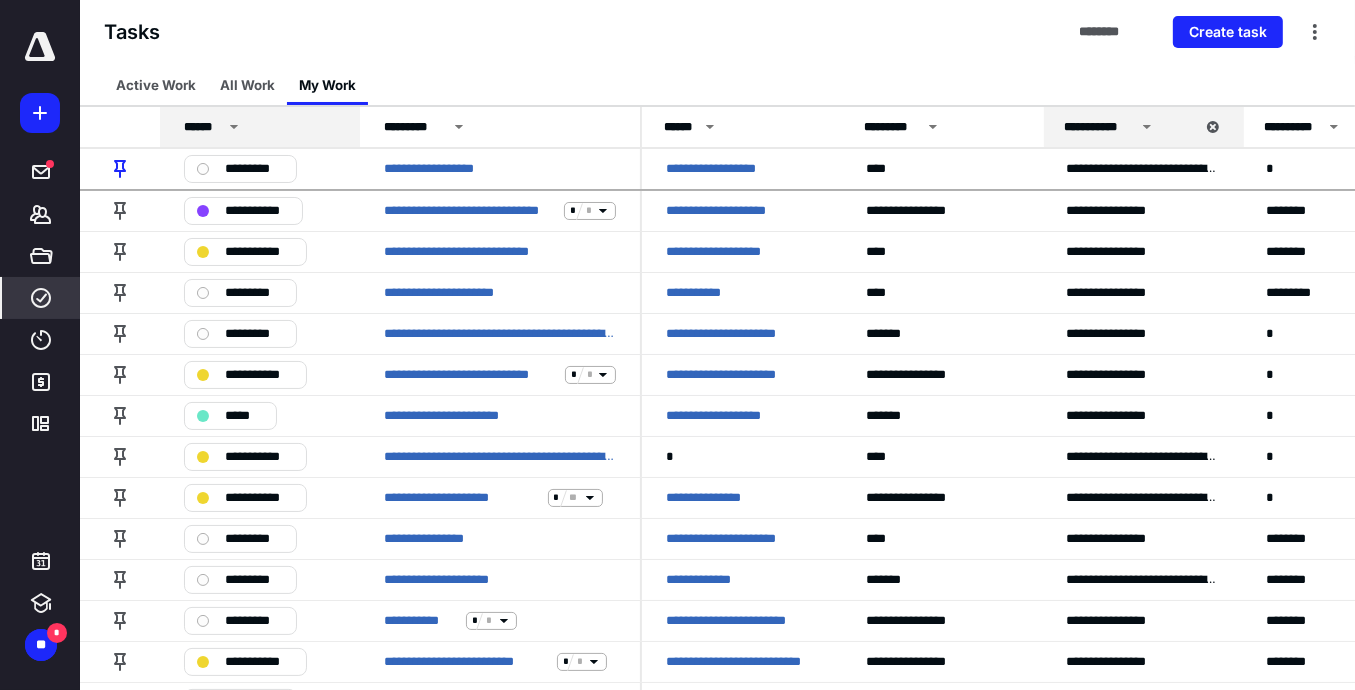 click on "******" at bounding box center [263, 127] 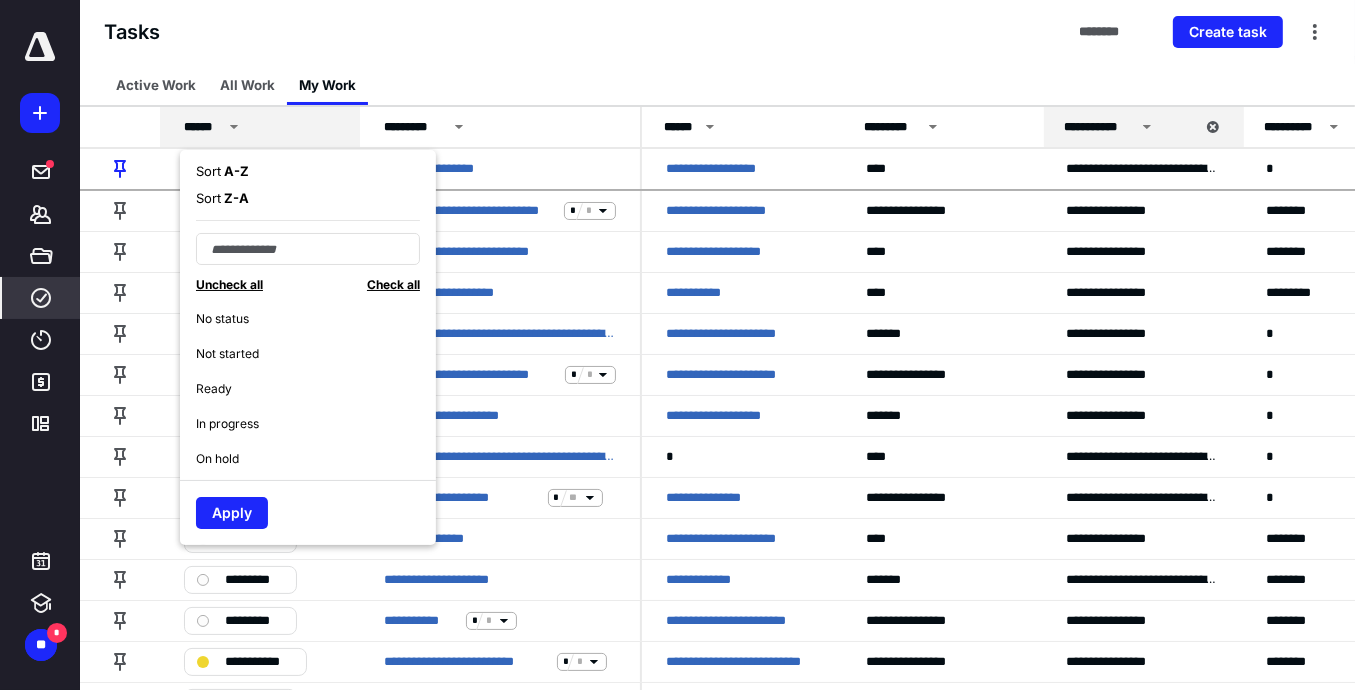 click on "In progress" at bounding box center (227, 424) 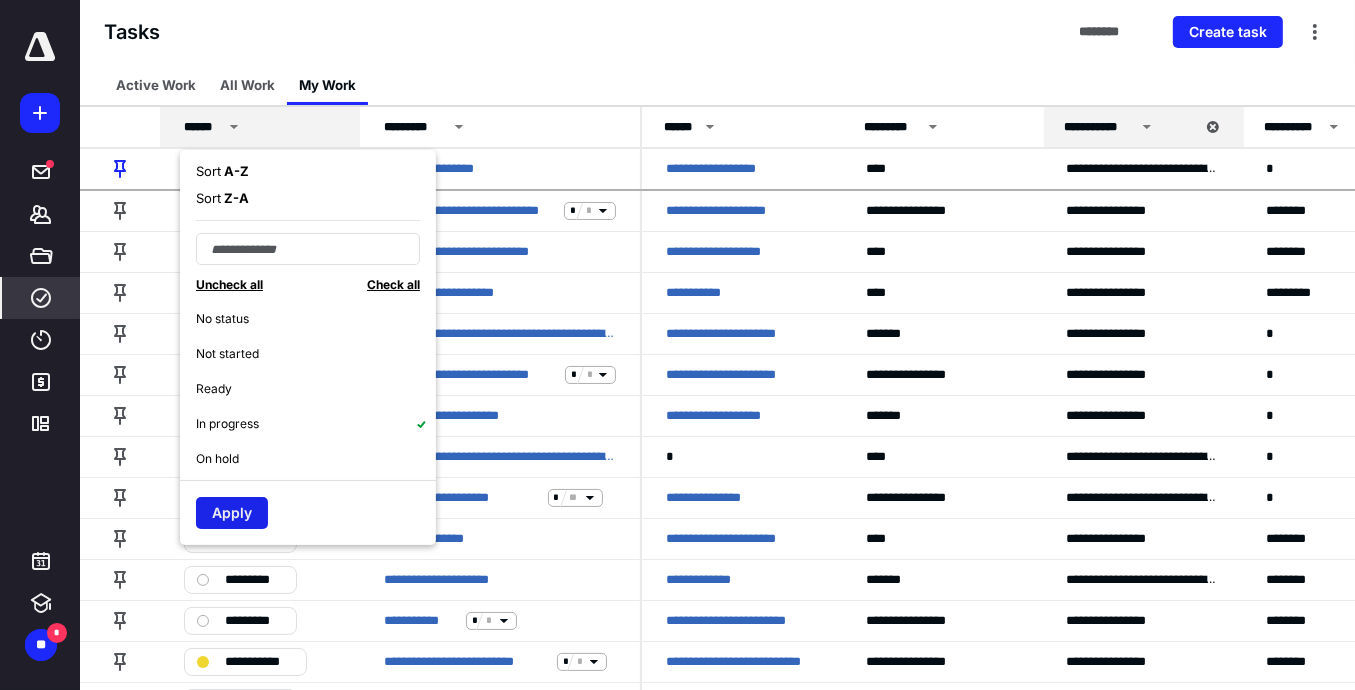 click on "Apply" at bounding box center (232, 513) 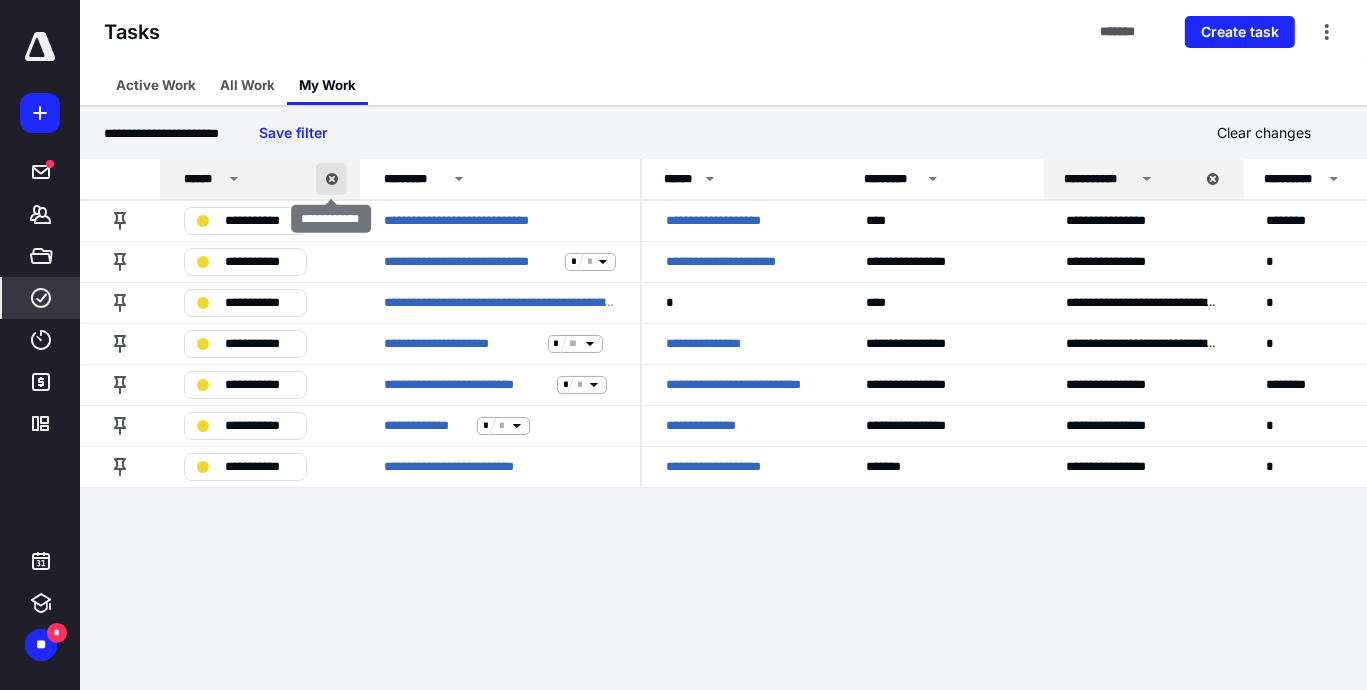 click at bounding box center [331, 179] 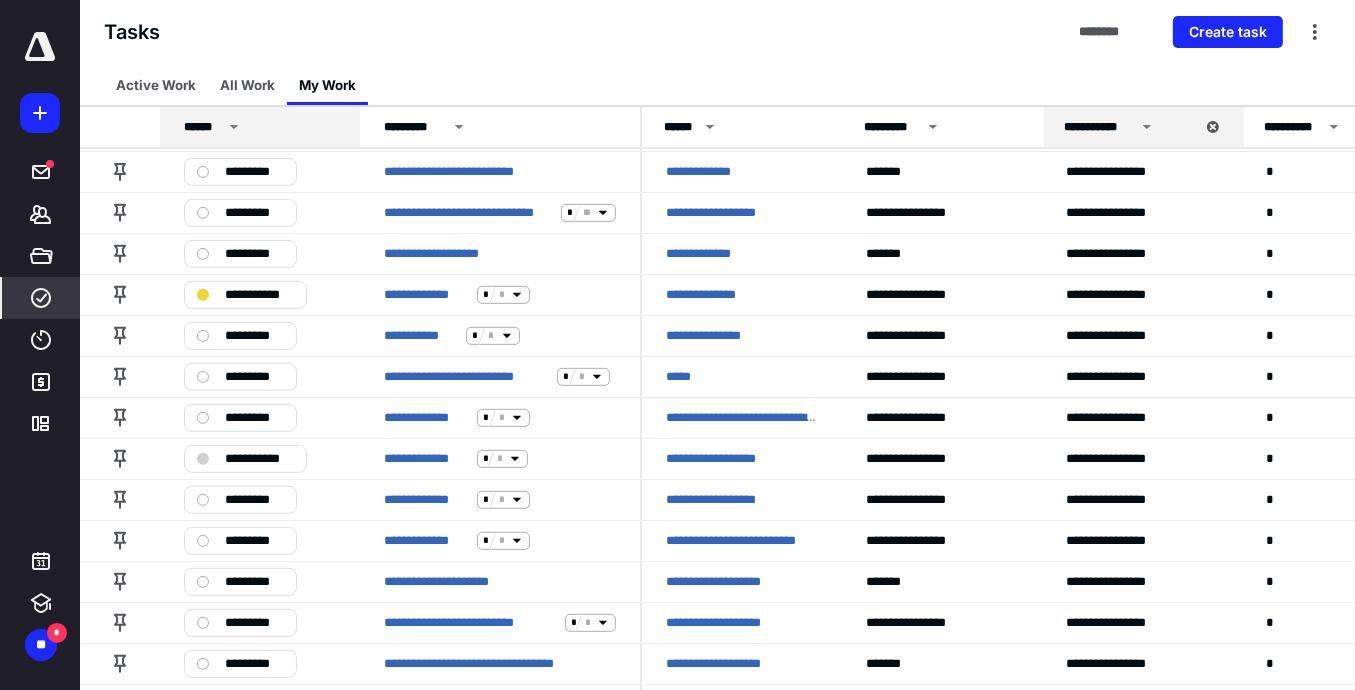 scroll, scrollTop: 800, scrollLeft: 0, axis: vertical 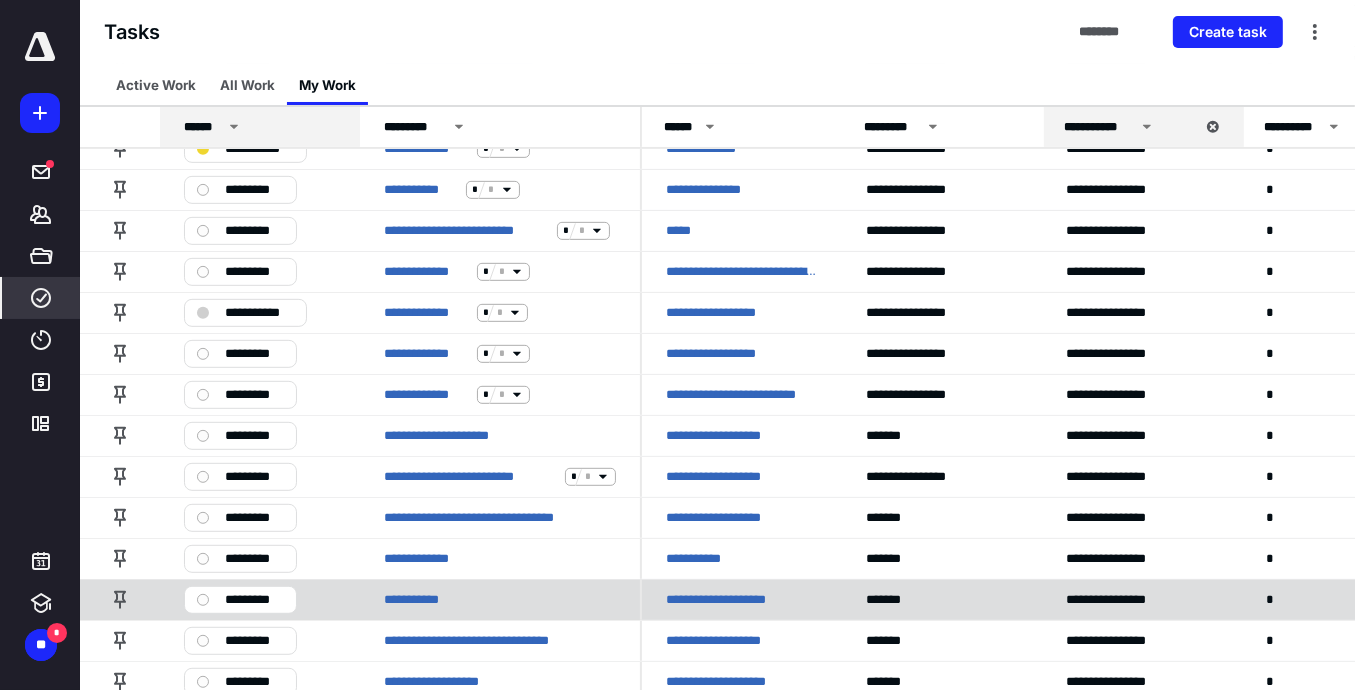 click on "**********" at bounding box center (742, 600) 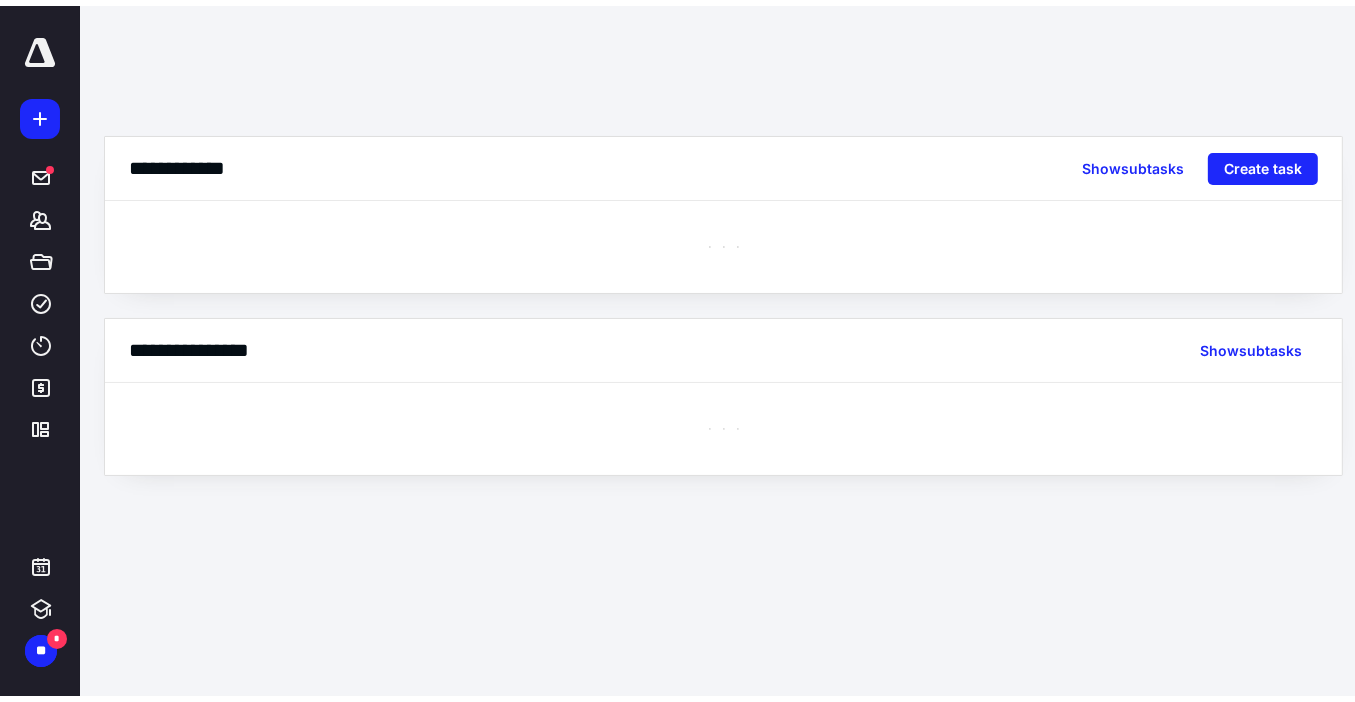 scroll, scrollTop: 0, scrollLeft: 0, axis: both 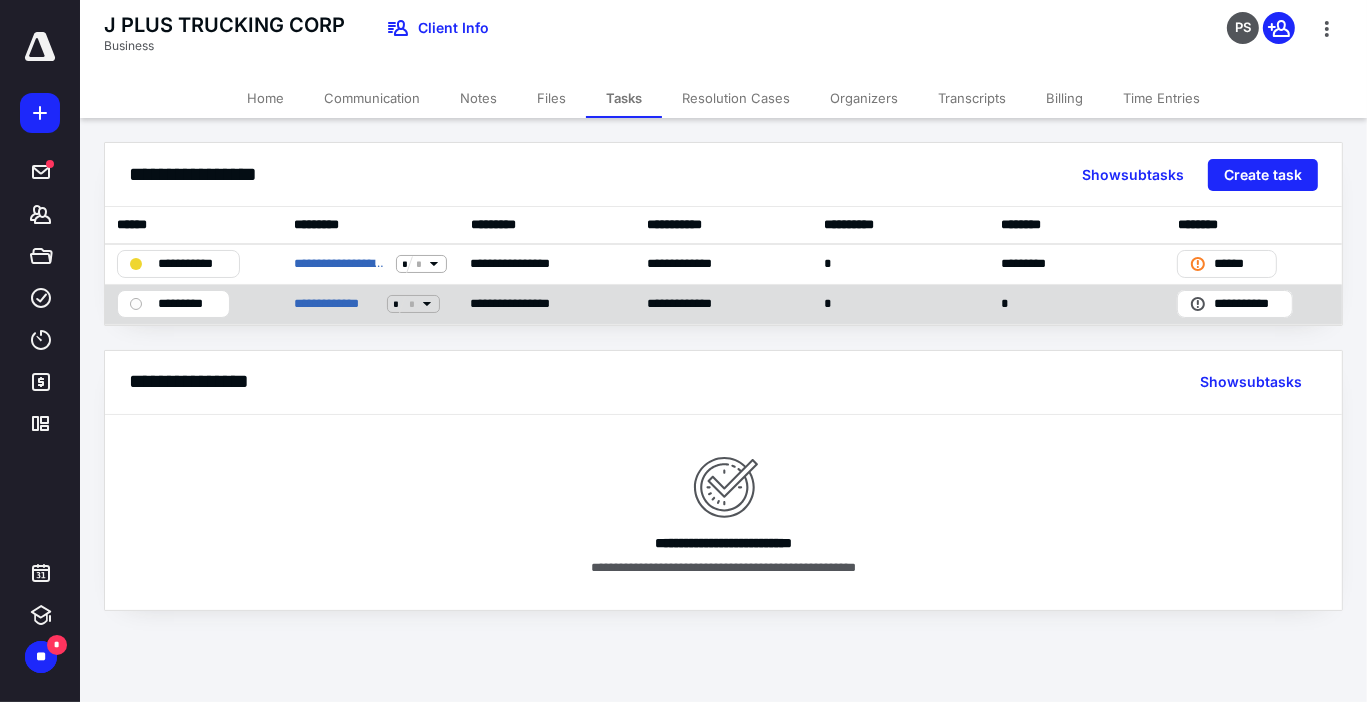 click on "**********" at bounding box center [370, 304] 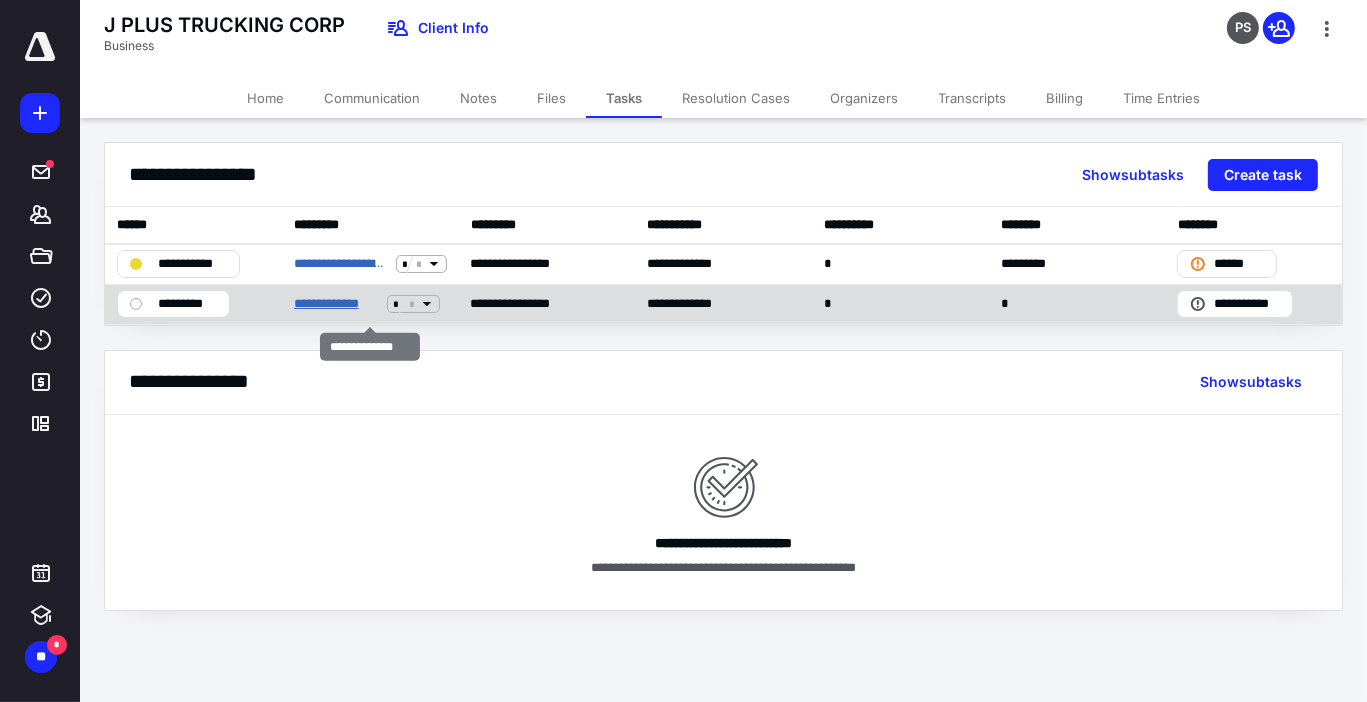 click on "**********" at bounding box center [336, 304] 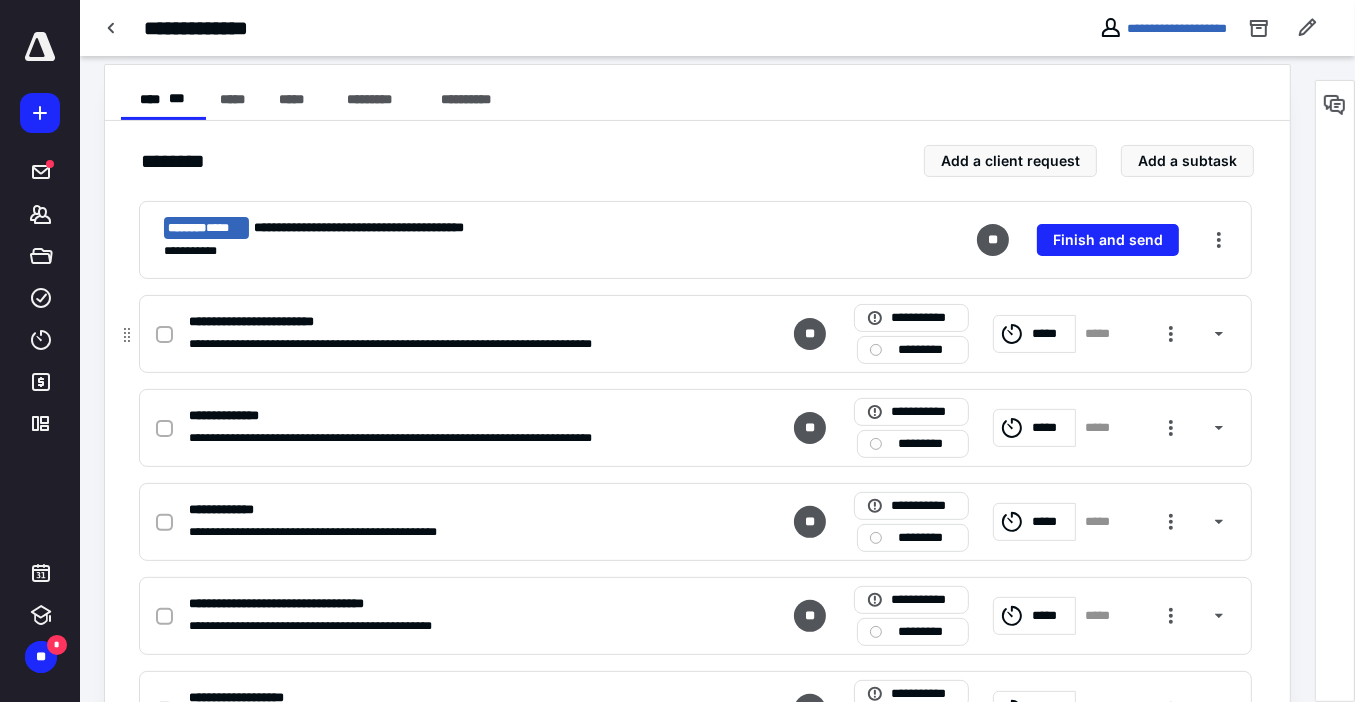scroll, scrollTop: 406, scrollLeft: 0, axis: vertical 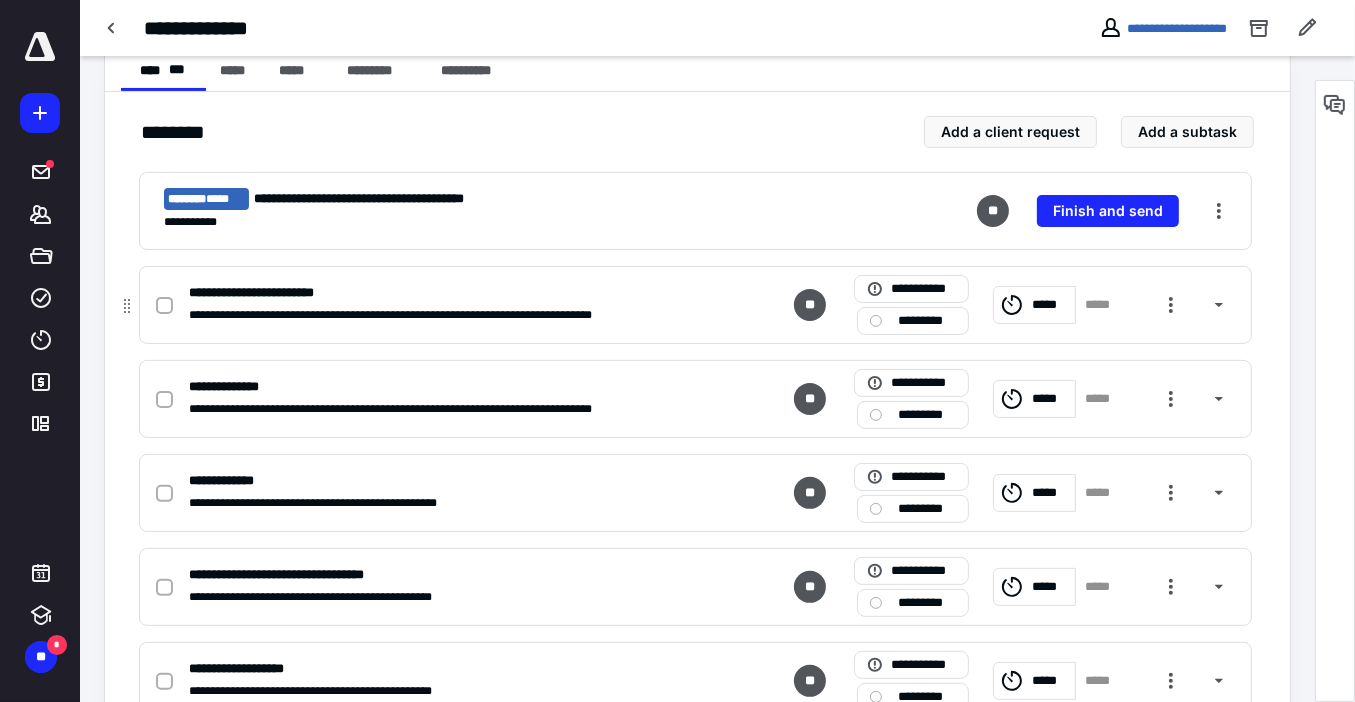 click at bounding box center (164, 306) 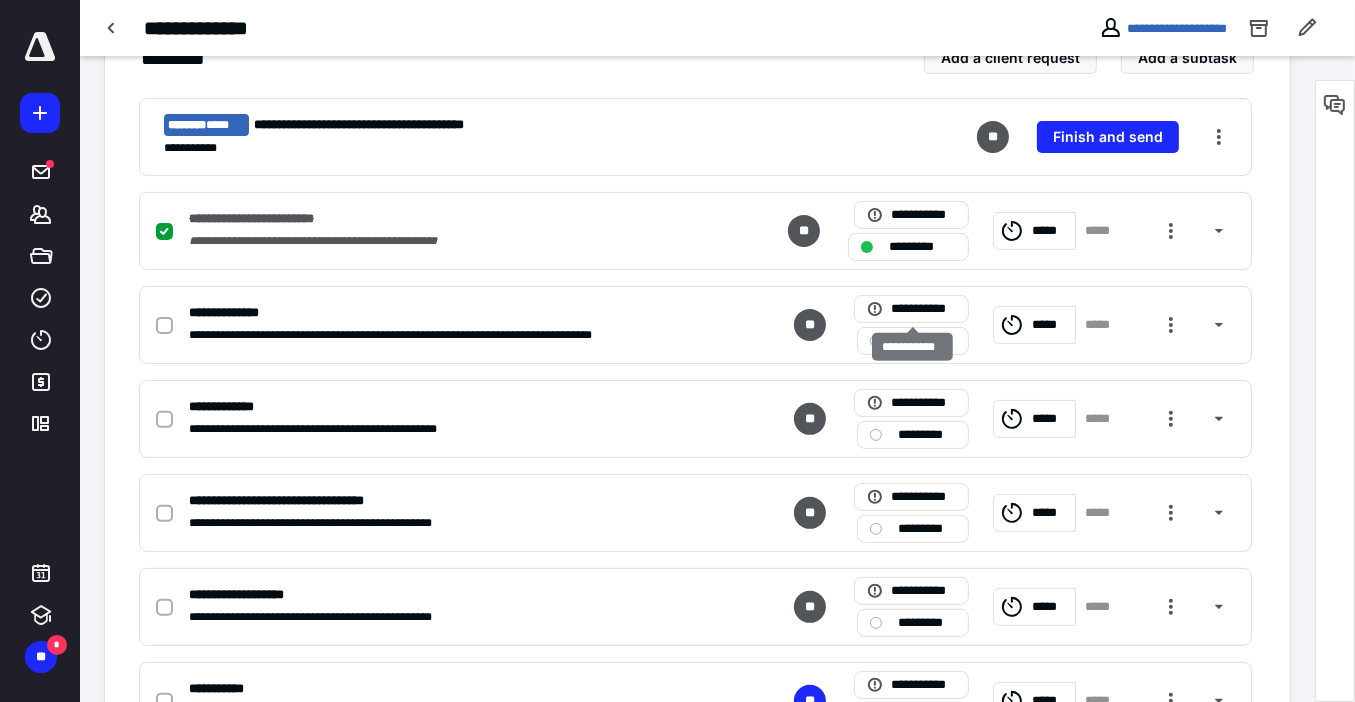 scroll, scrollTop: 0, scrollLeft: 0, axis: both 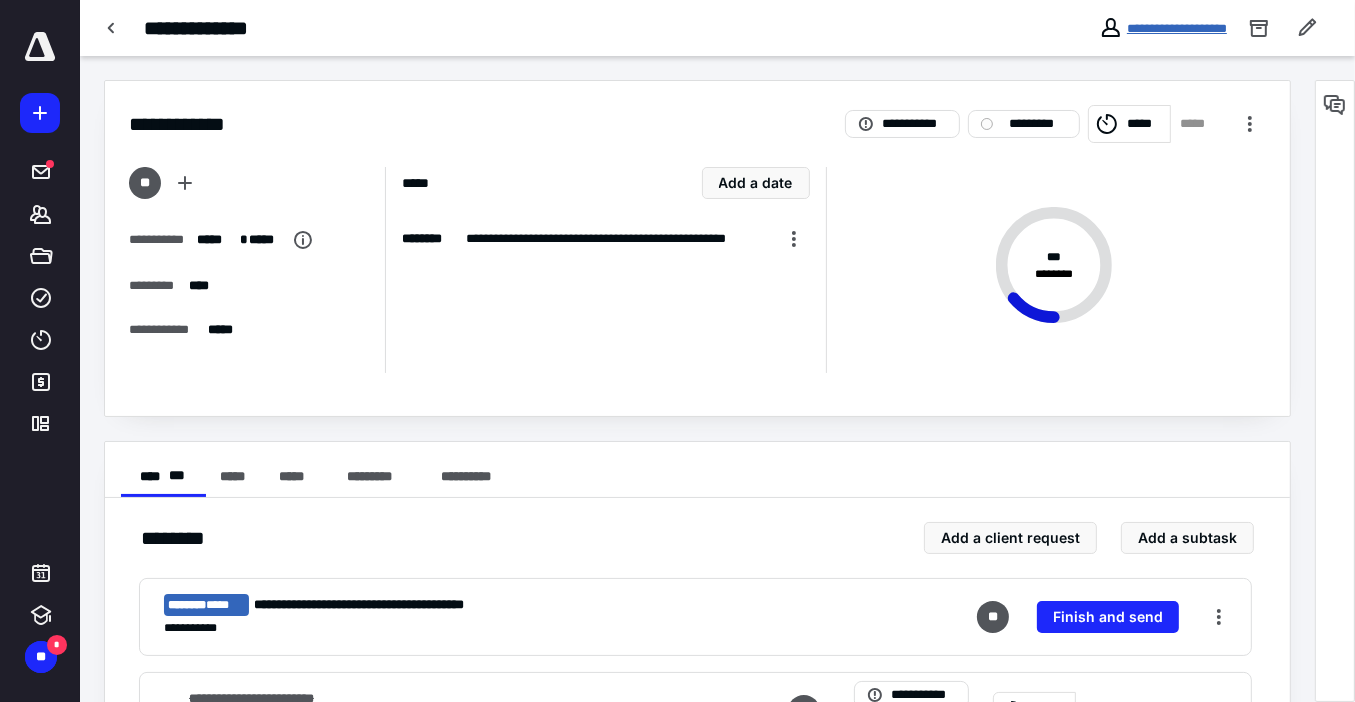 click on "**********" at bounding box center (1177, 28) 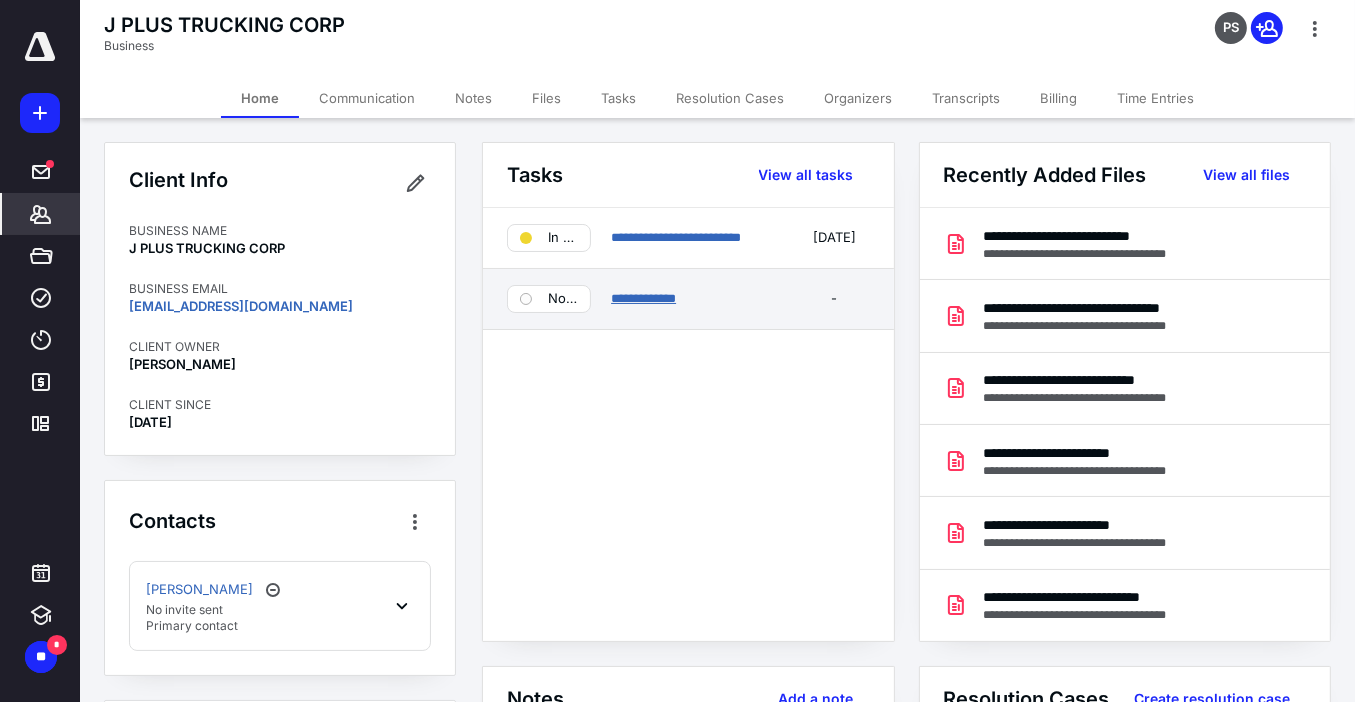 click on "**********" at bounding box center [643, 298] 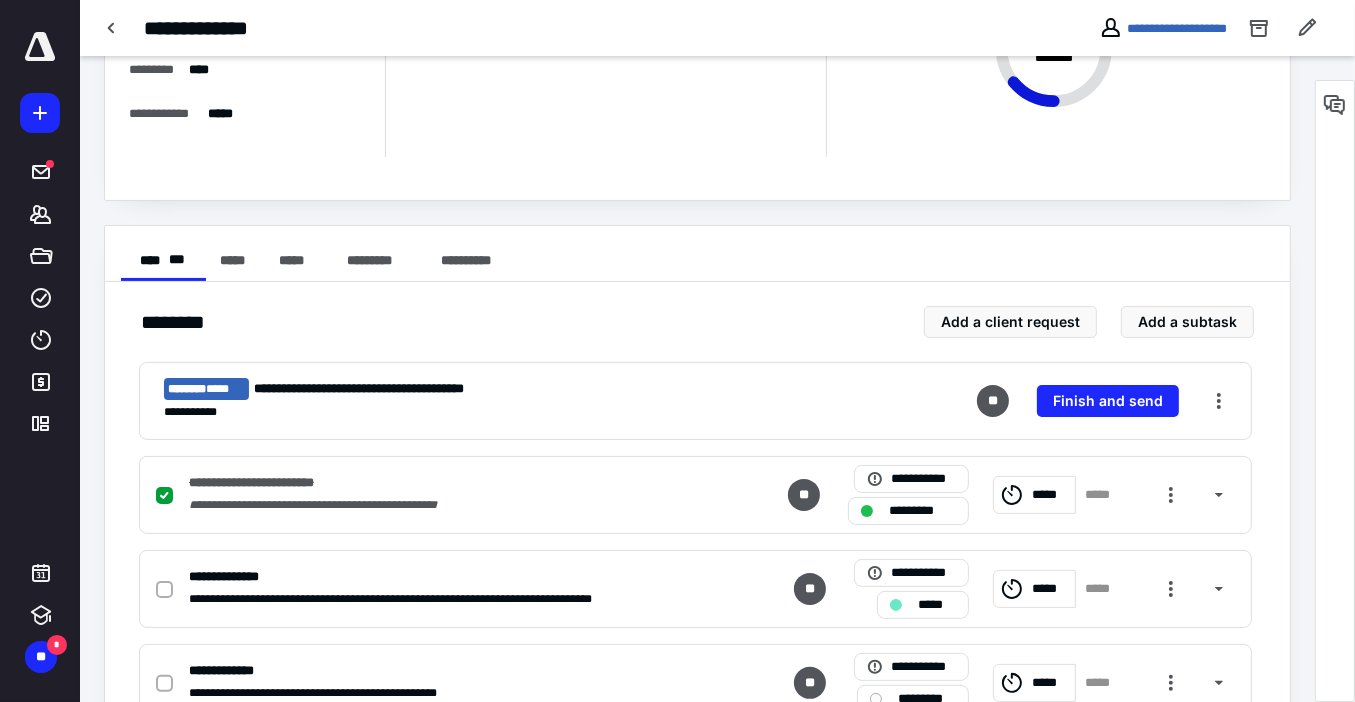 scroll, scrollTop: 480, scrollLeft: 0, axis: vertical 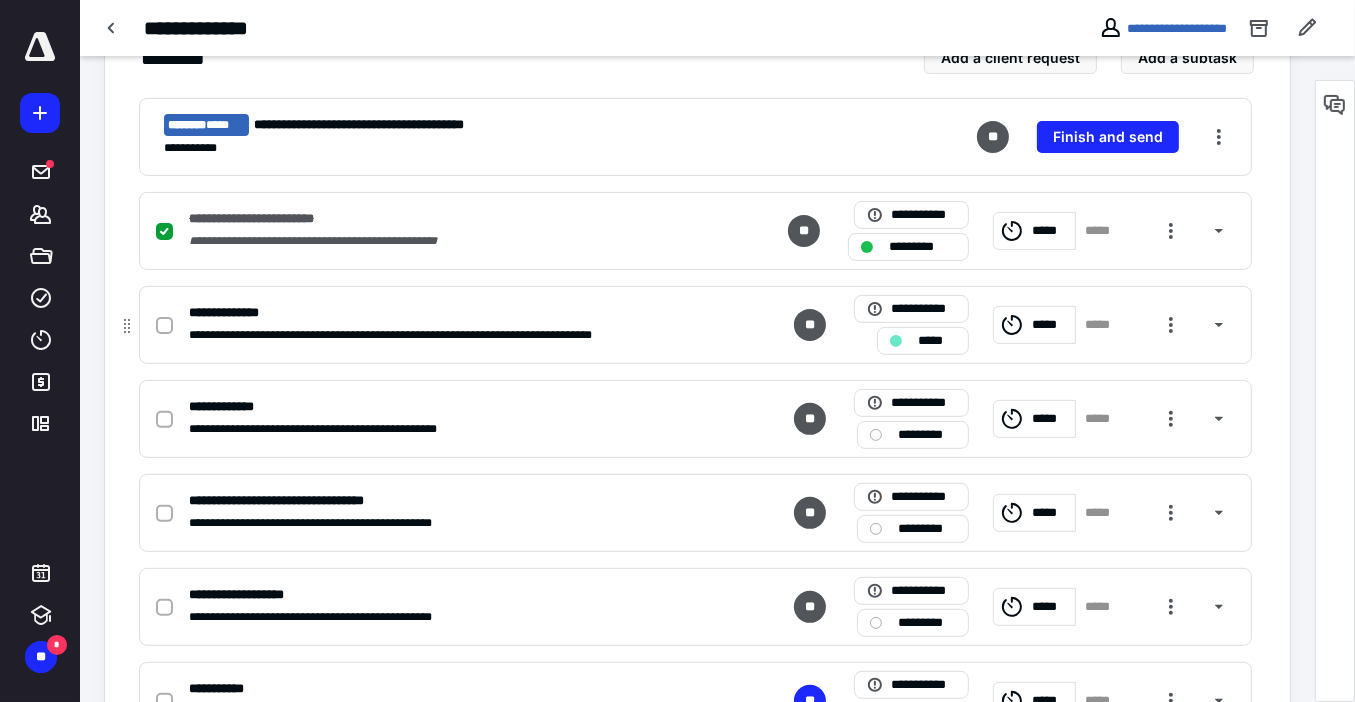 click on "*****" at bounding box center [937, 341] 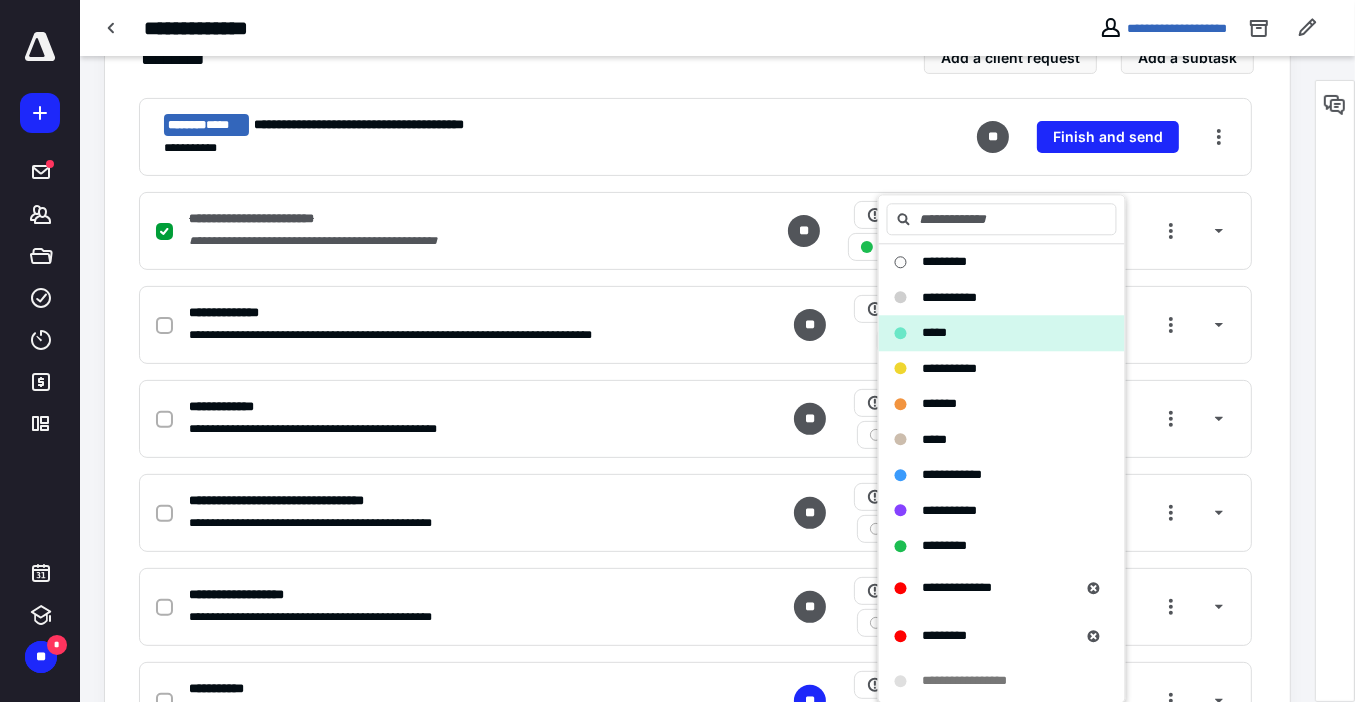 click on "*****" at bounding box center (935, 332) 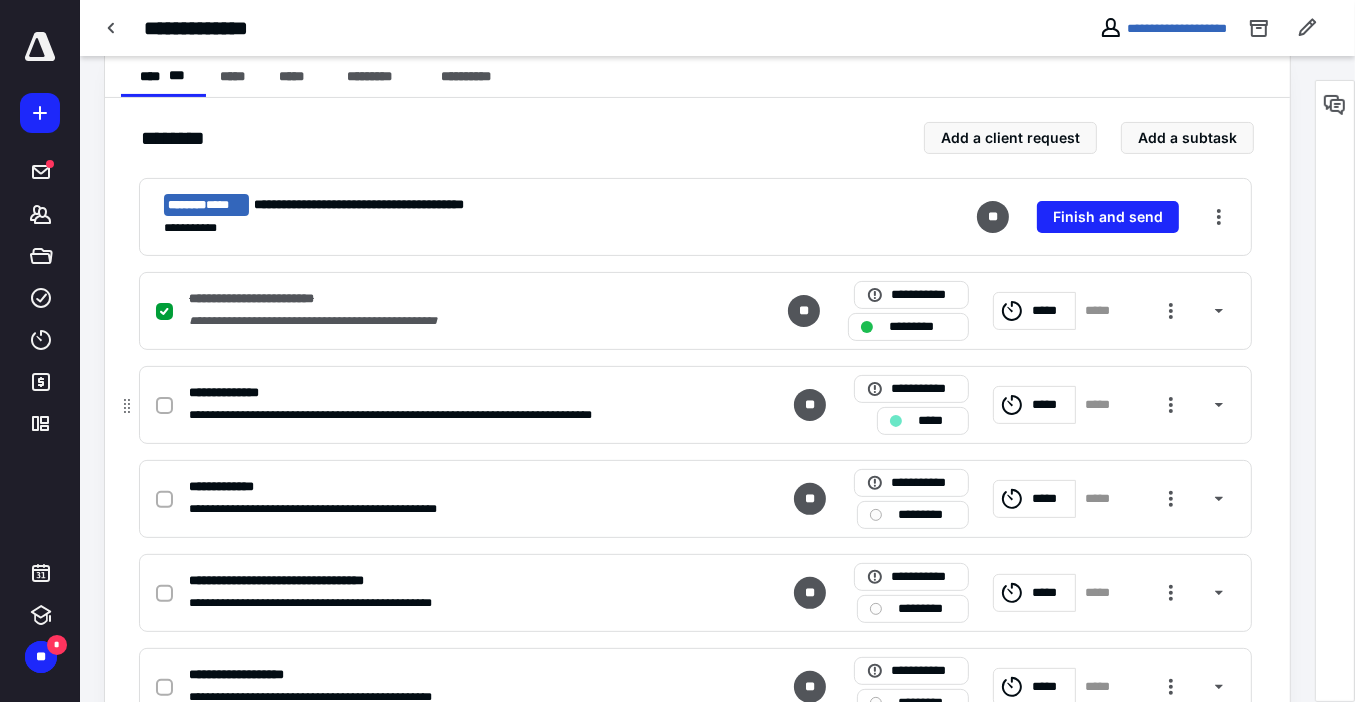 scroll, scrollTop: 400, scrollLeft: 0, axis: vertical 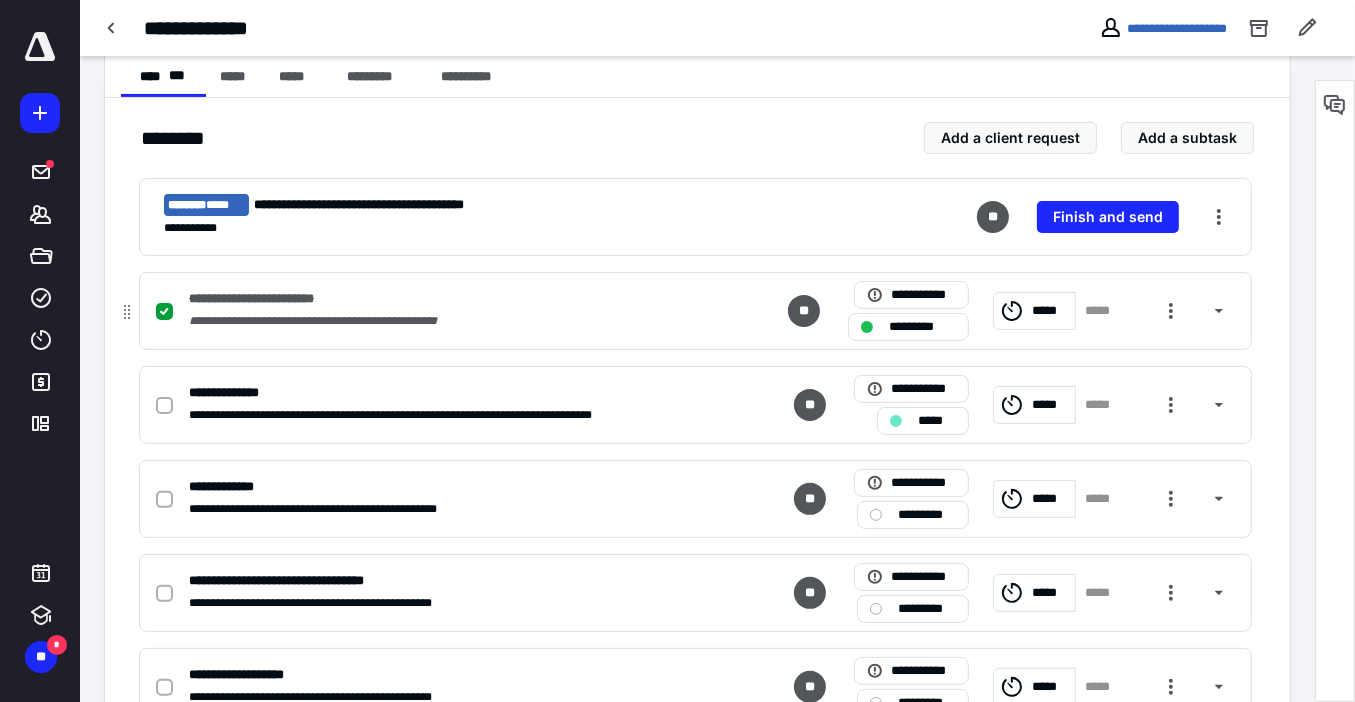 click at bounding box center [164, 312] 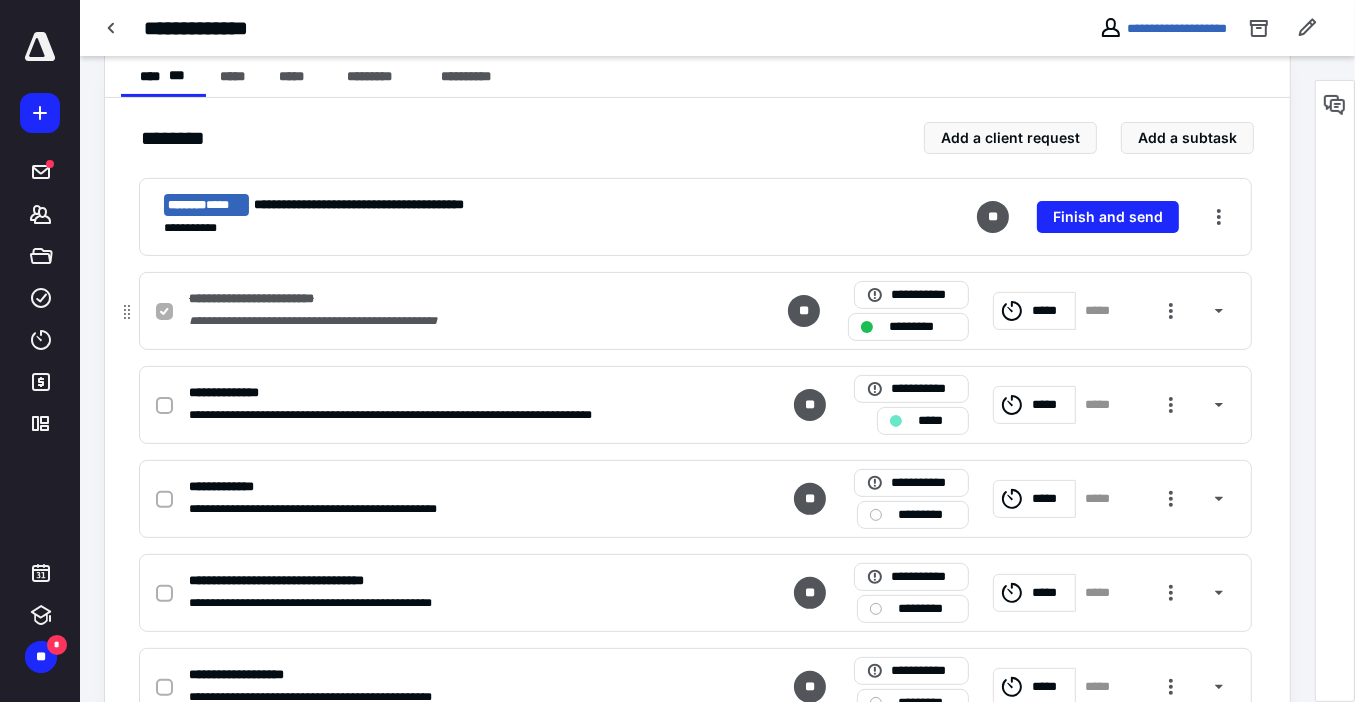 checkbox on "false" 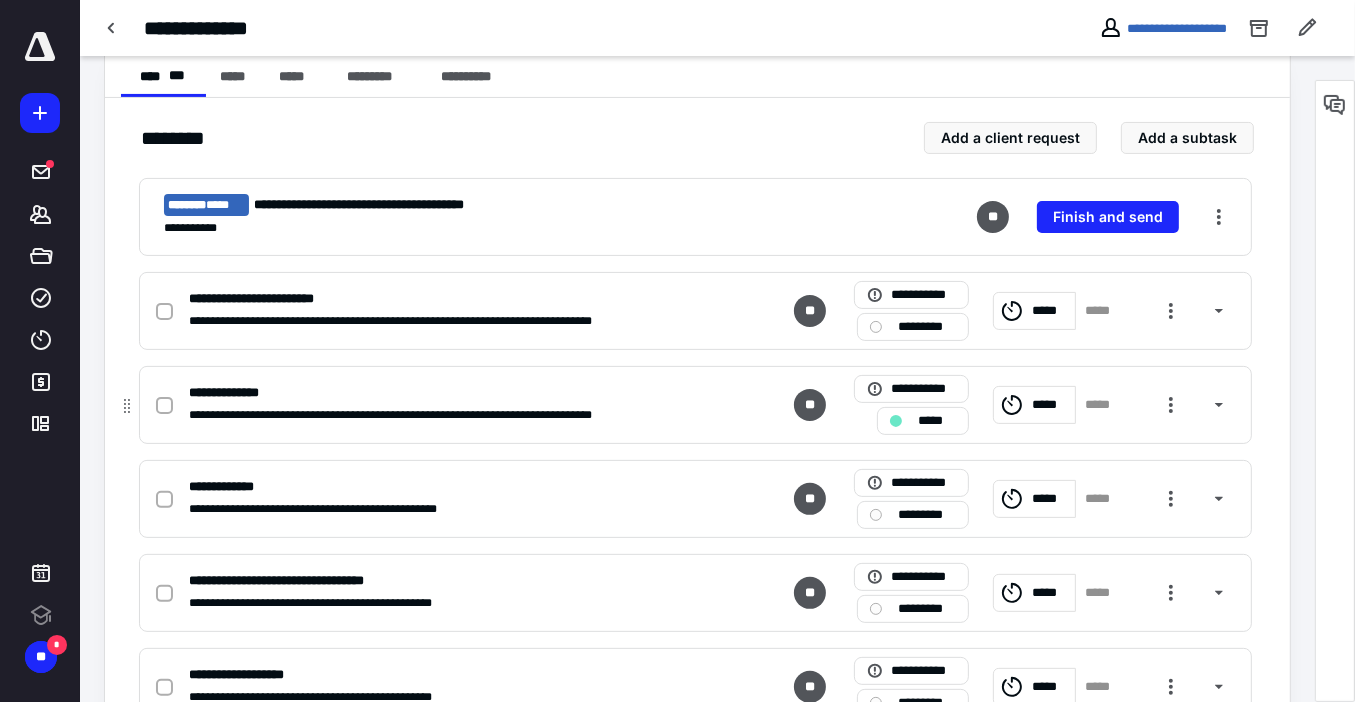 scroll, scrollTop: 480, scrollLeft: 0, axis: vertical 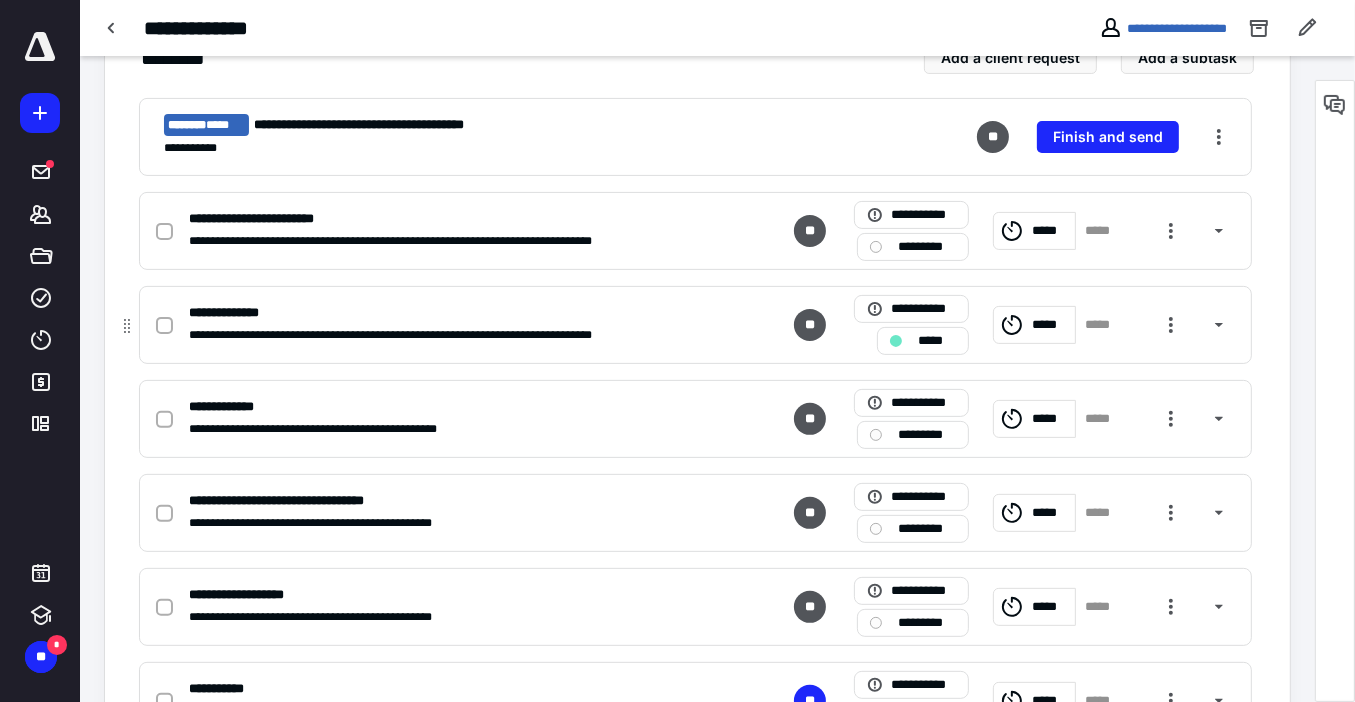 click on "*****" at bounding box center (937, 341) 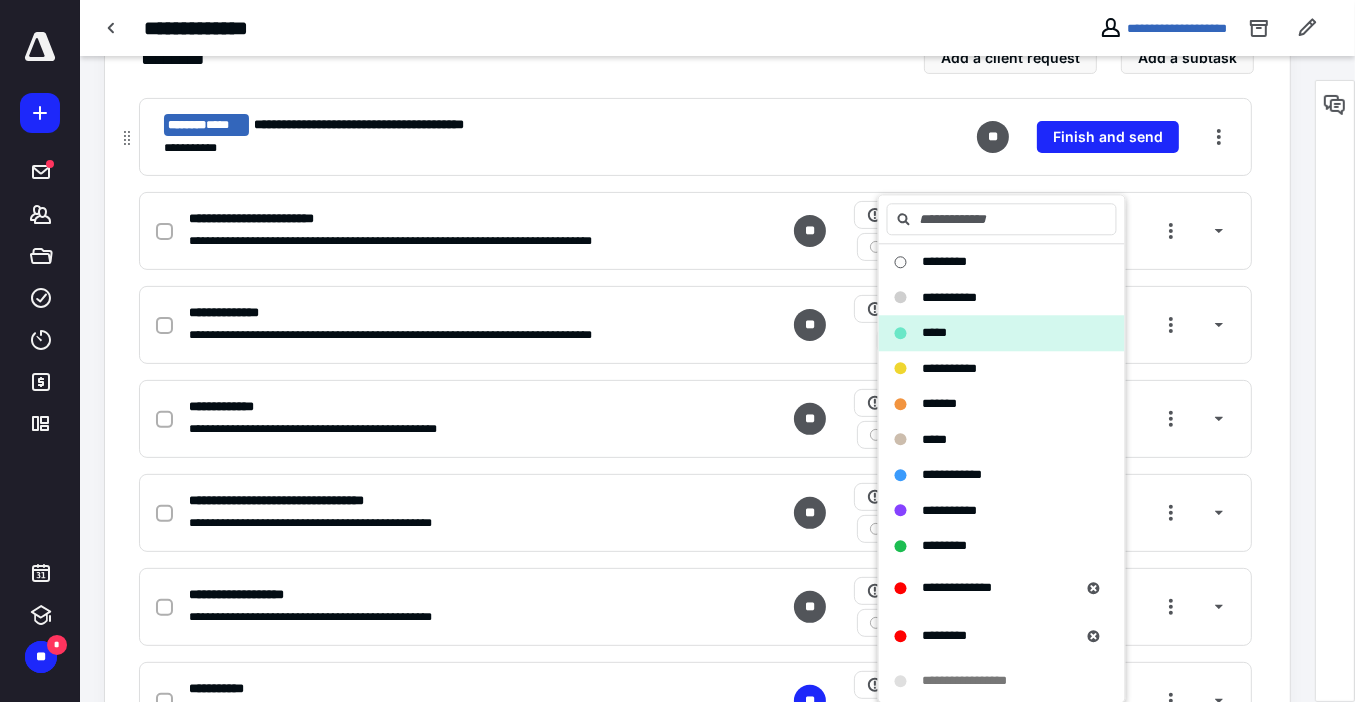 click on "**********" at bounding box center [695, 137] 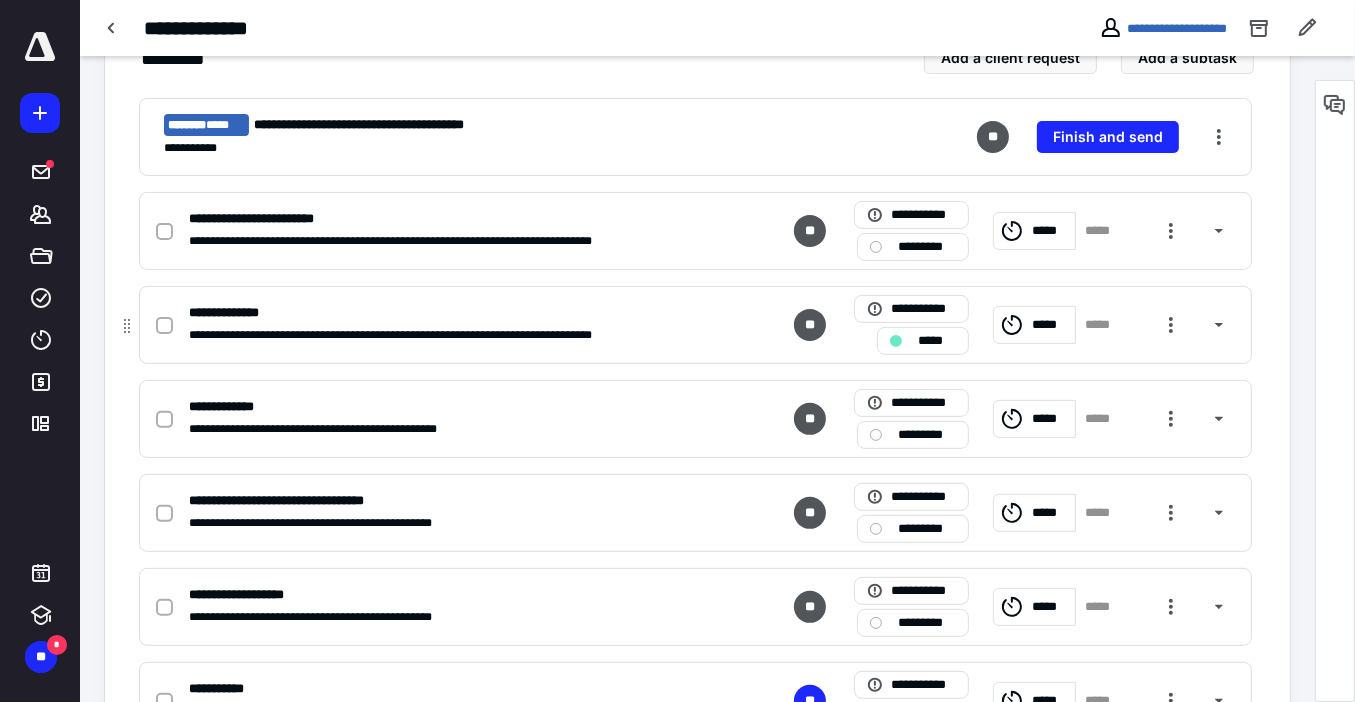 click on "*****" at bounding box center (937, 341) 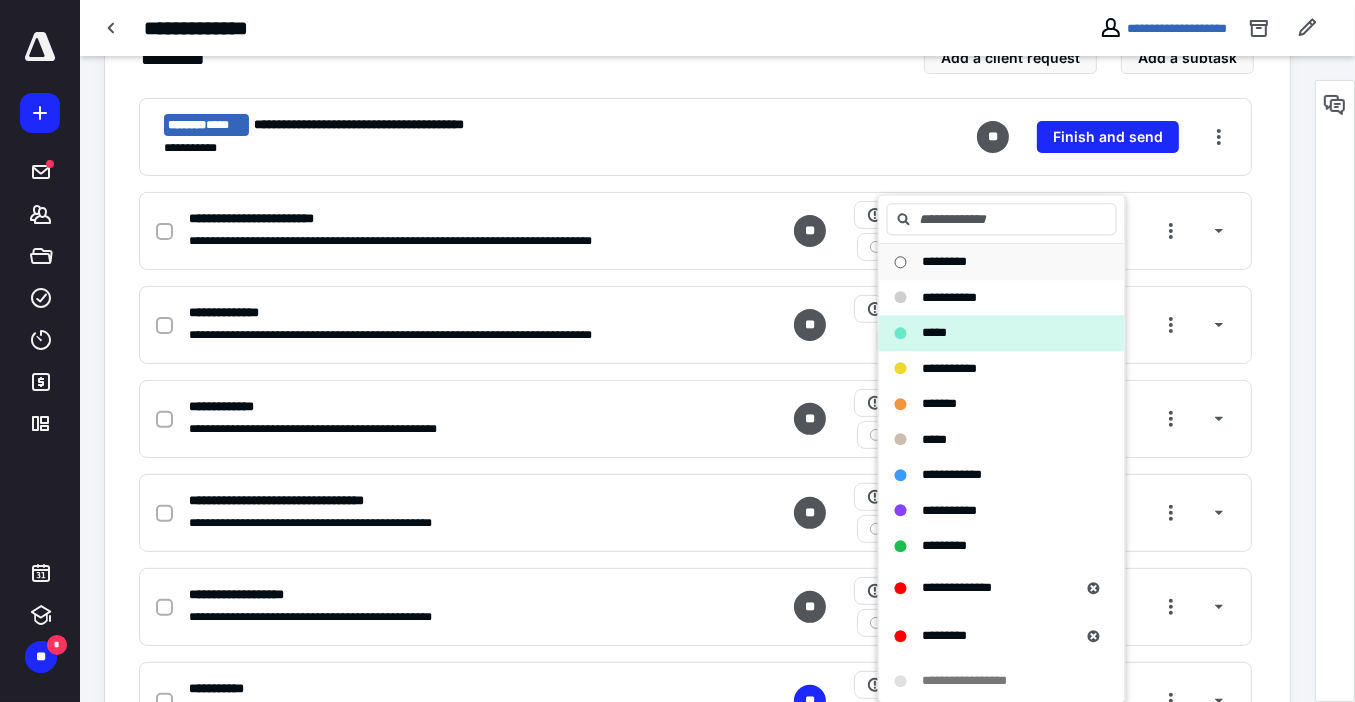 click on "*********" at bounding box center (945, 261) 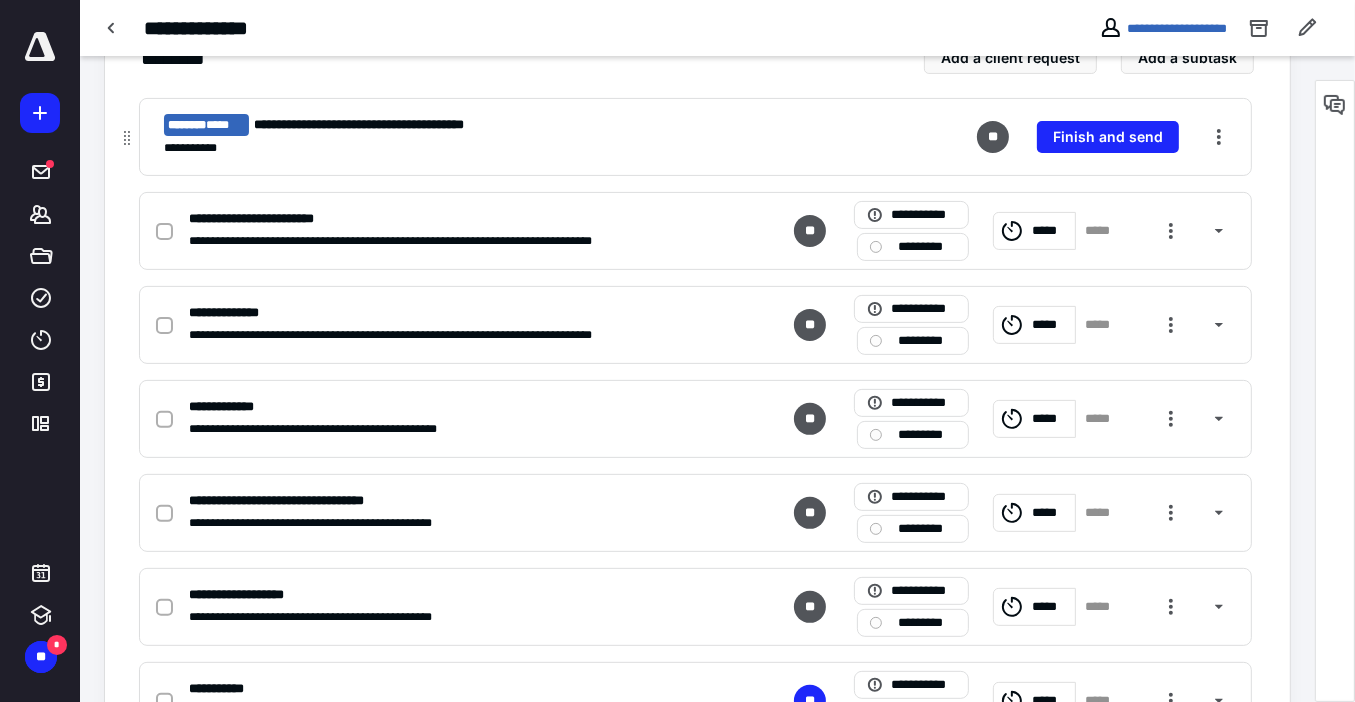 click on "**********" at bounding box center (695, 137) 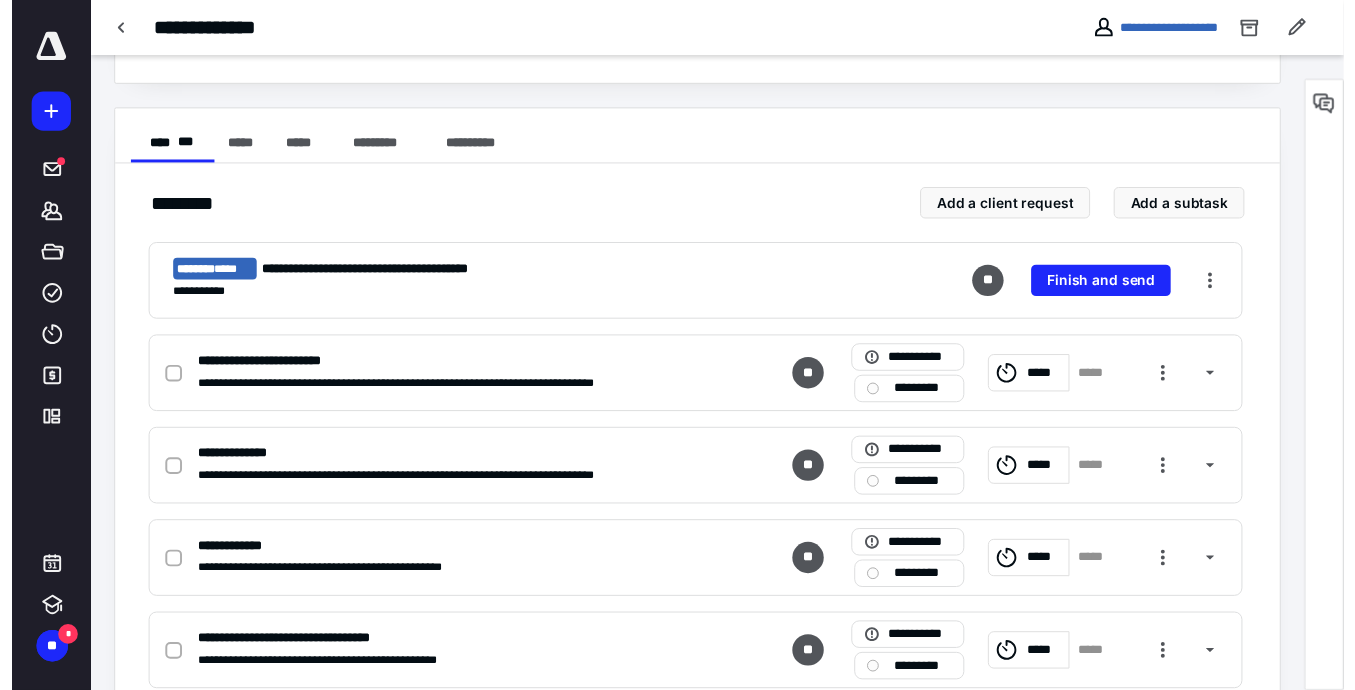 scroll, scrollTop: 0, scrollLeft: 0, axis: both 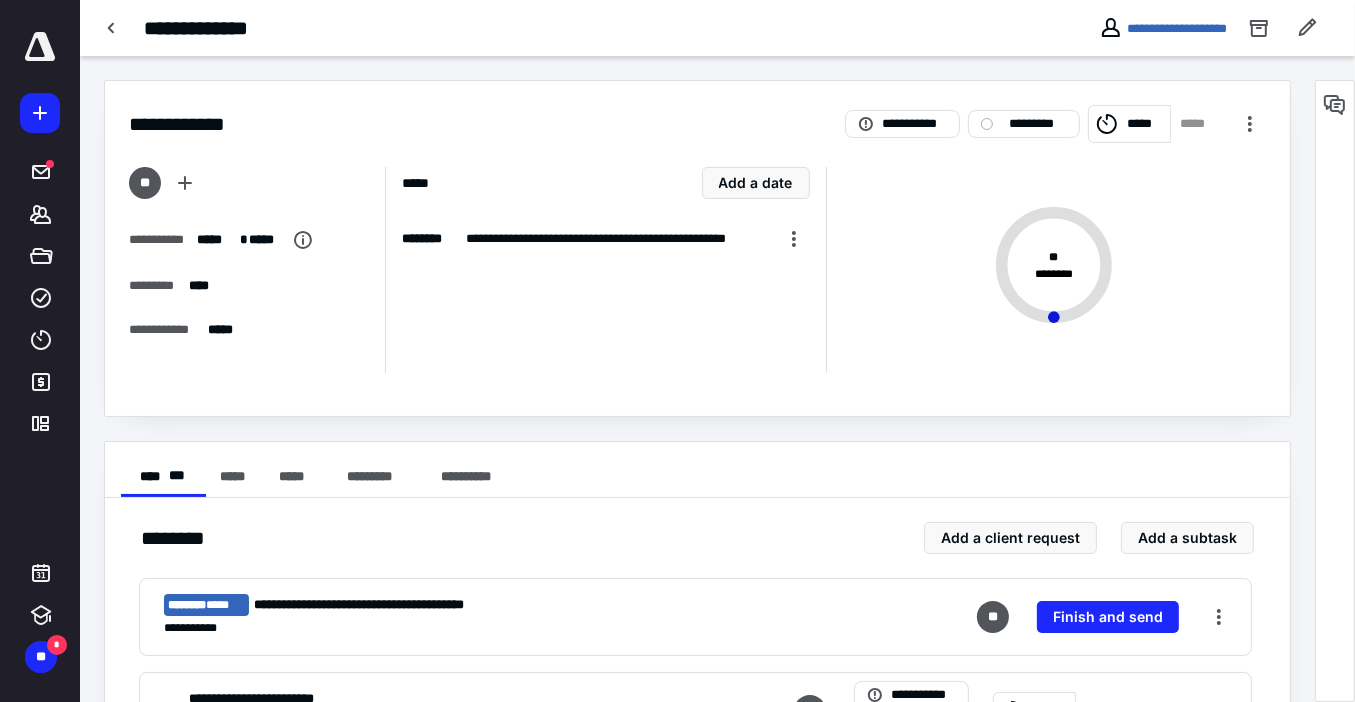 click at bounding box center [40, 47] 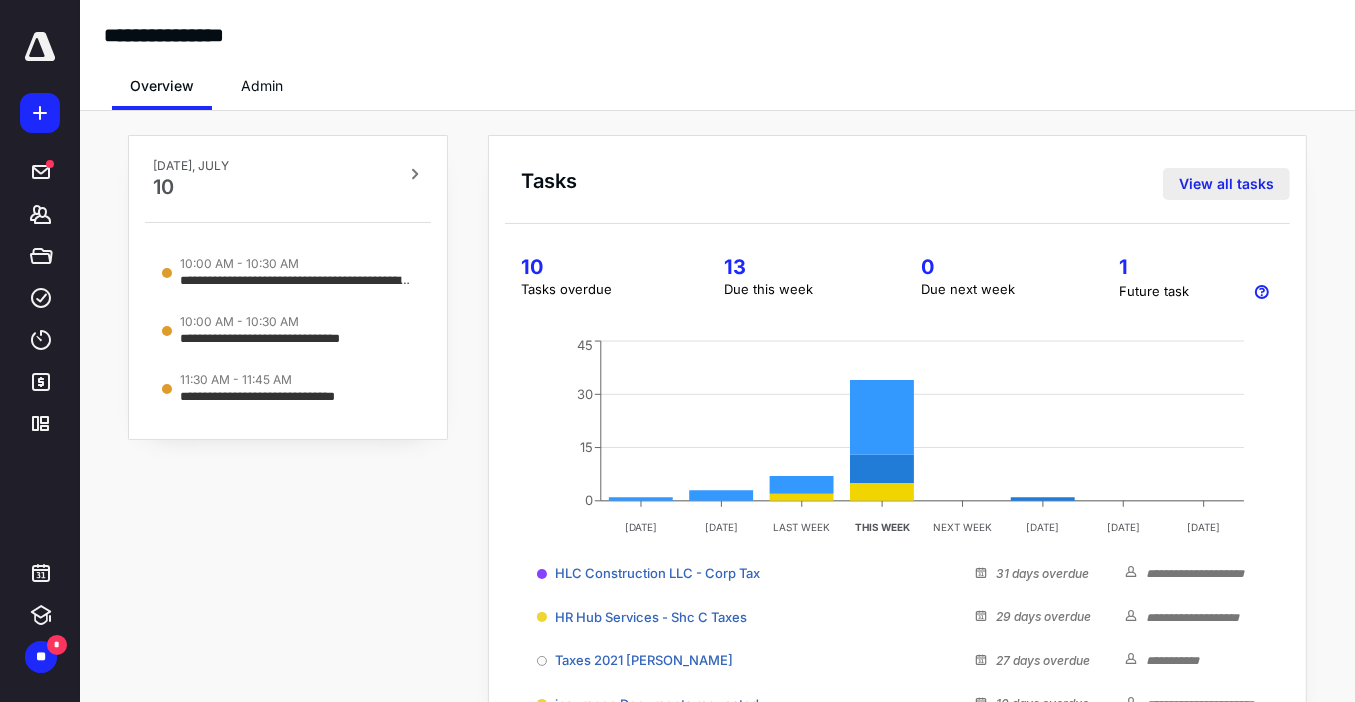 click on "View all tasks" at bounding box center [1226, 184] 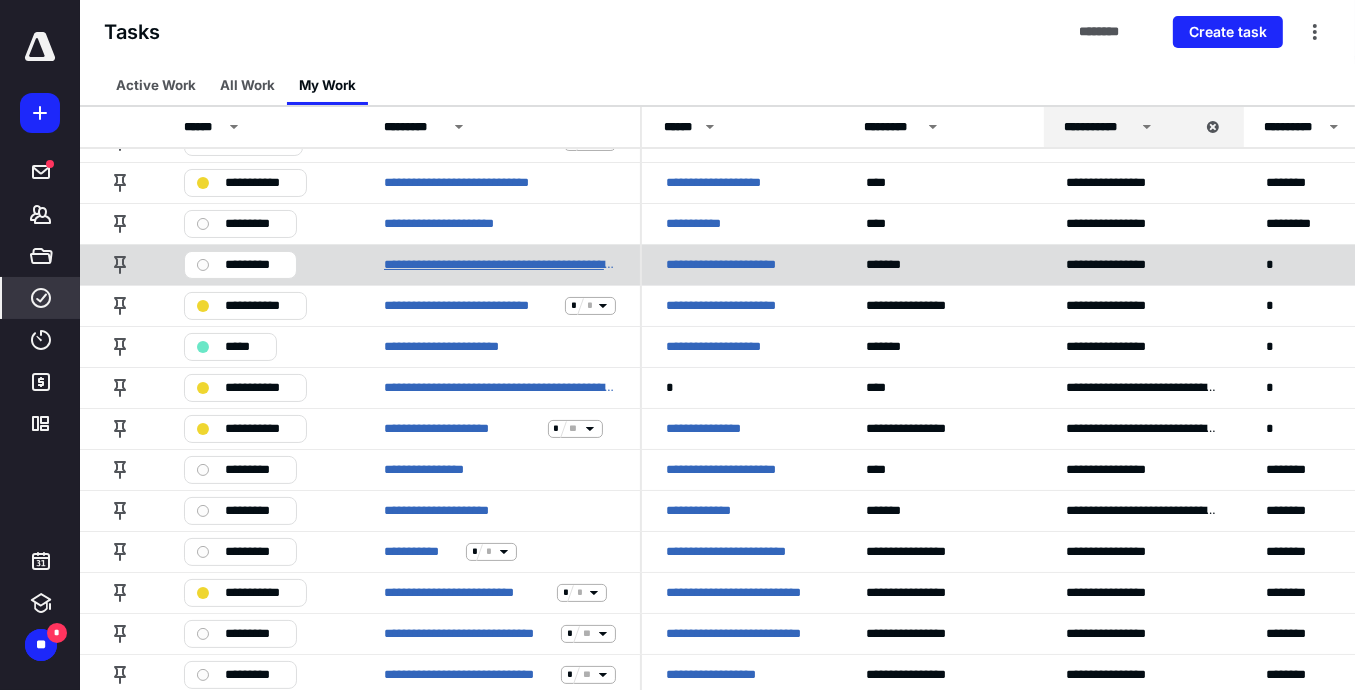 scroll, scrollTop: 0, scrollLeft: 0, axis: both 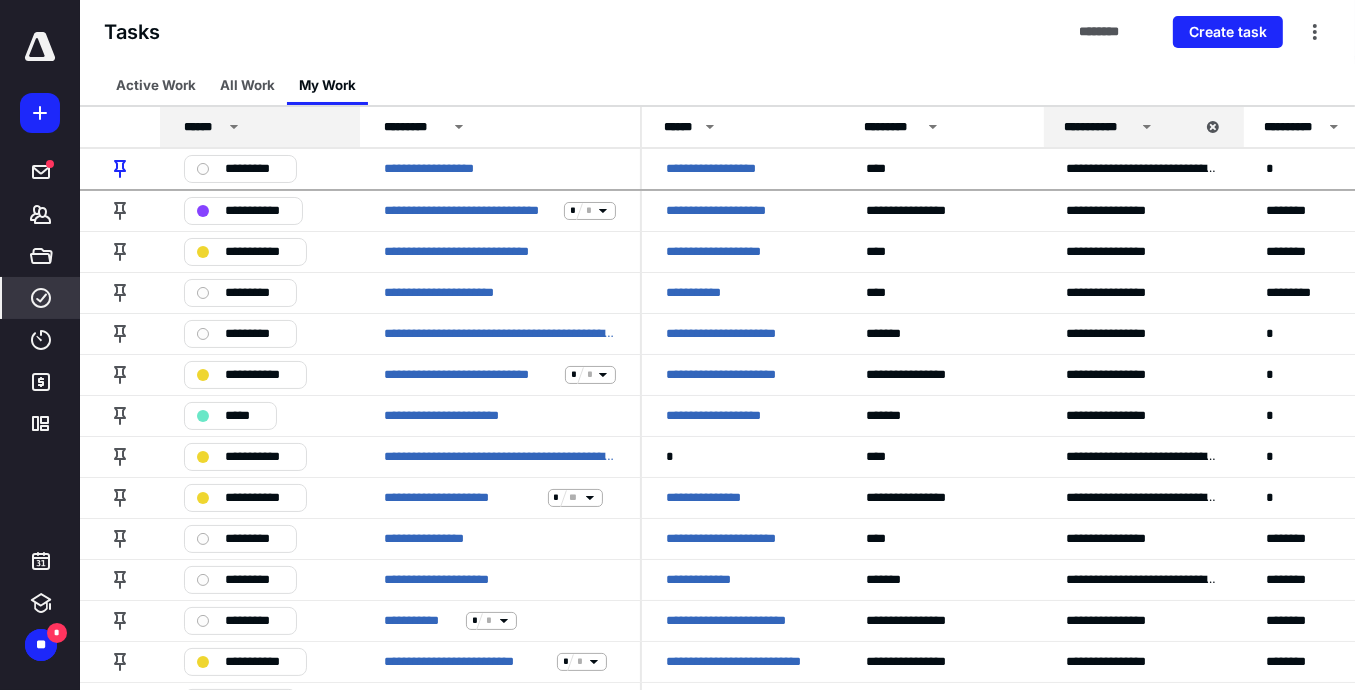 click on "******" at bounding box center [203, 127] 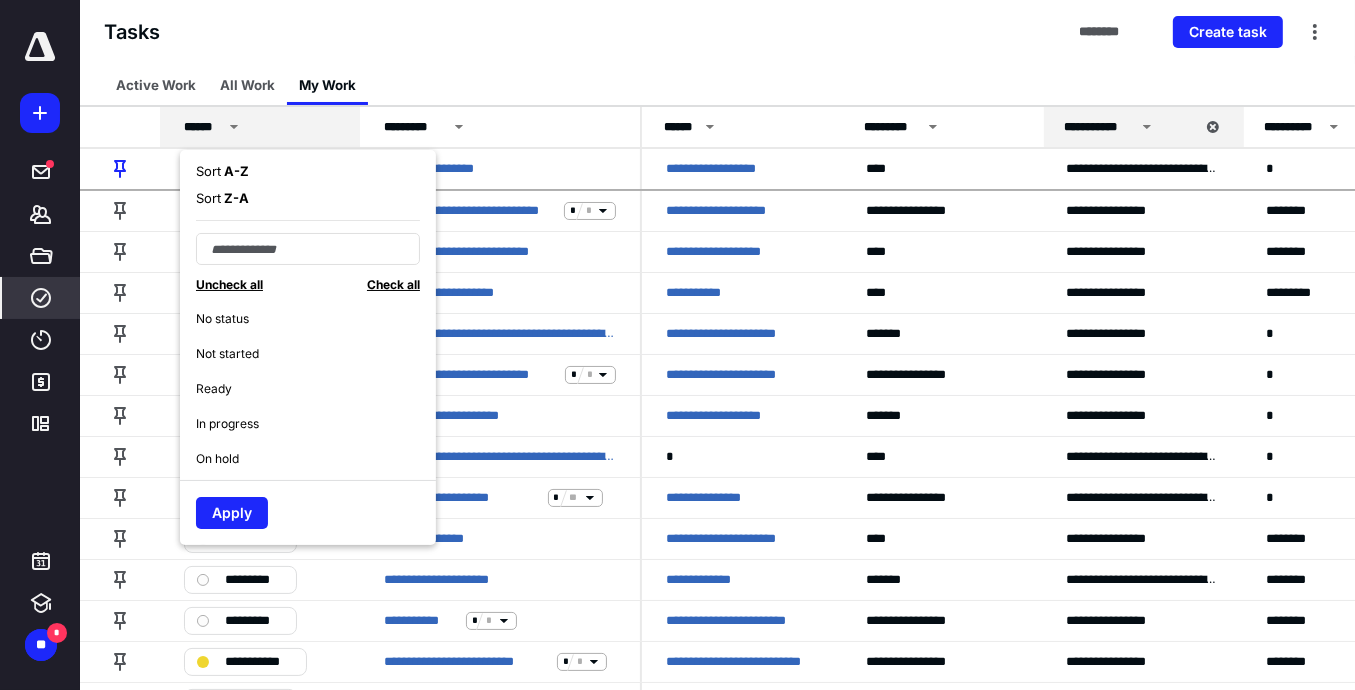 click on "A  -  Z" at bounding box center (235, 171) 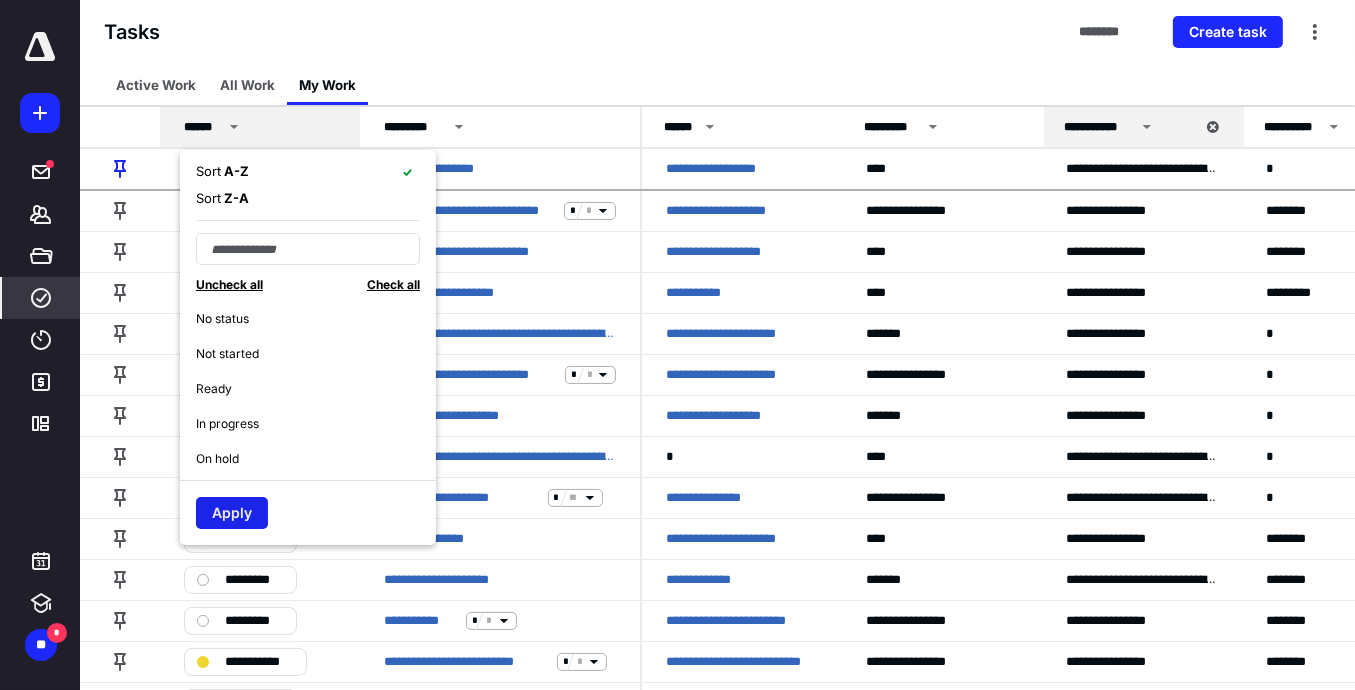 click on "Apply" at bounding box center (232, 513) 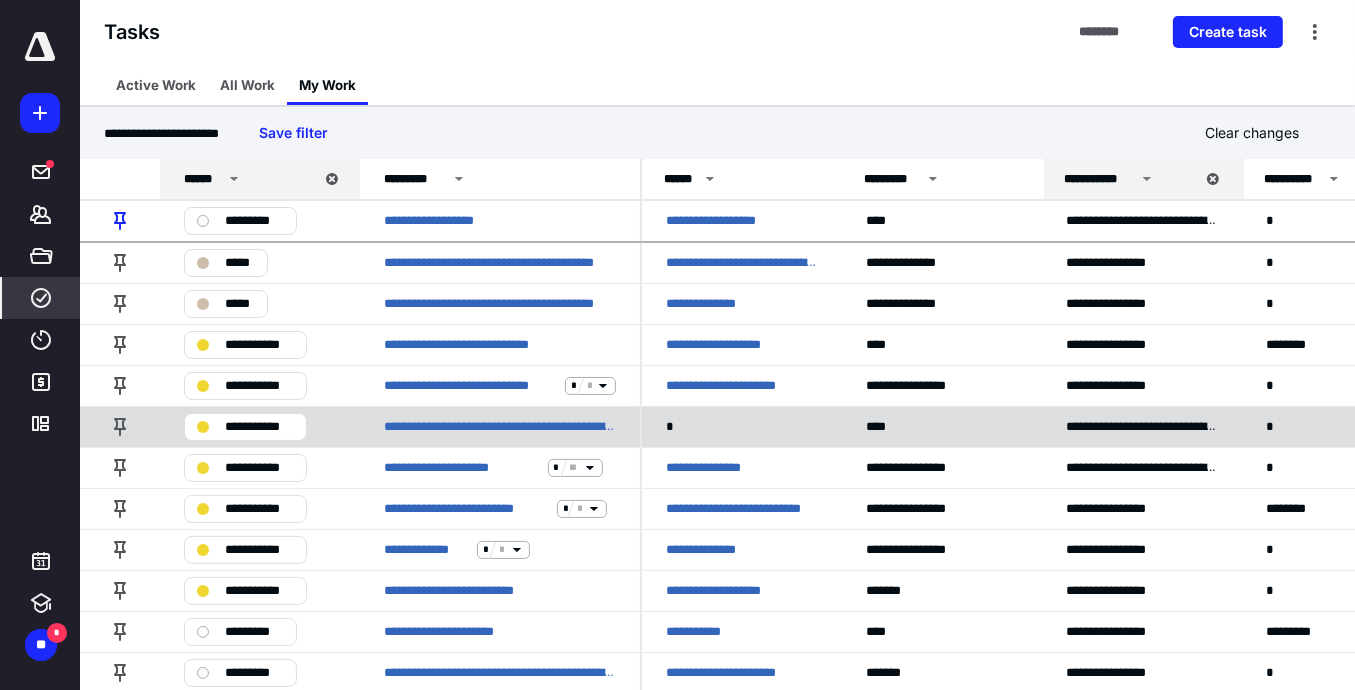 scroll, scrollTop: 80, scrollLeft: 0, axis: vertical 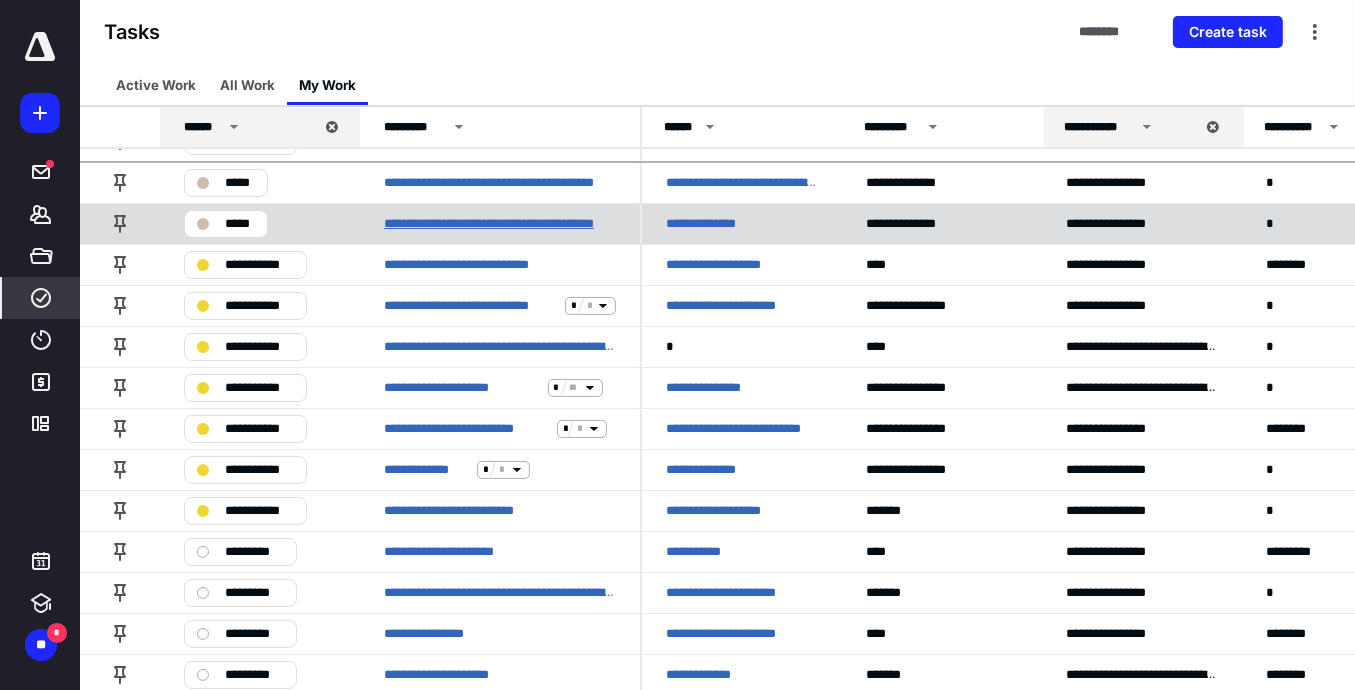 click on "**********" at bounding box center (500, 224) 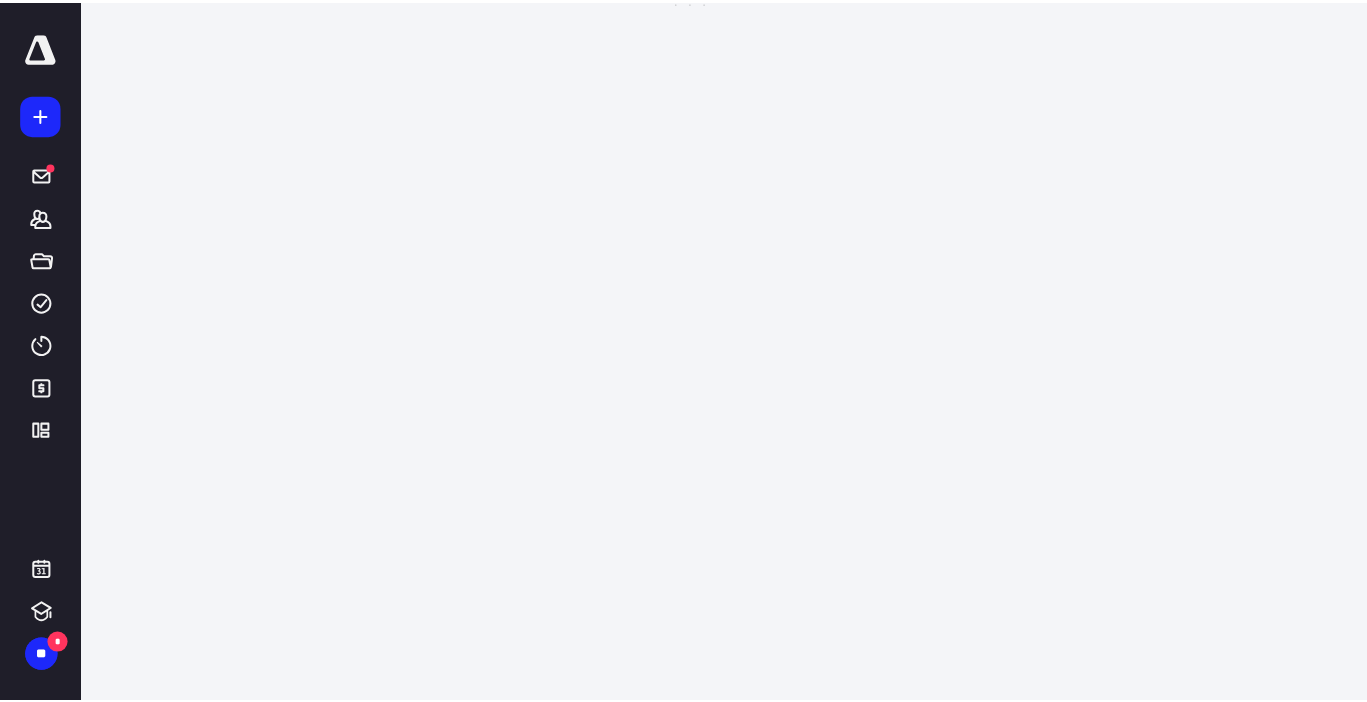 scroll, scrollTop: 0, scrollLeft: 0, axis: both 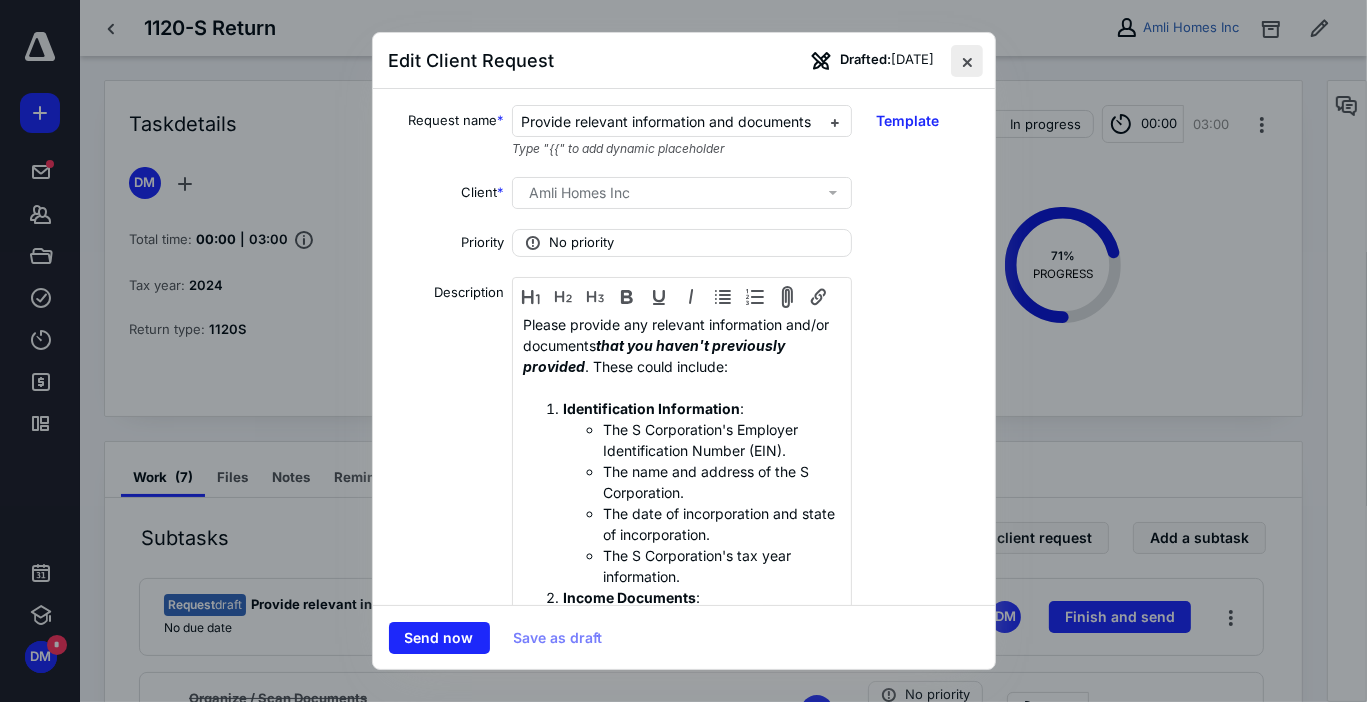 click at bounding box center (967, 61) 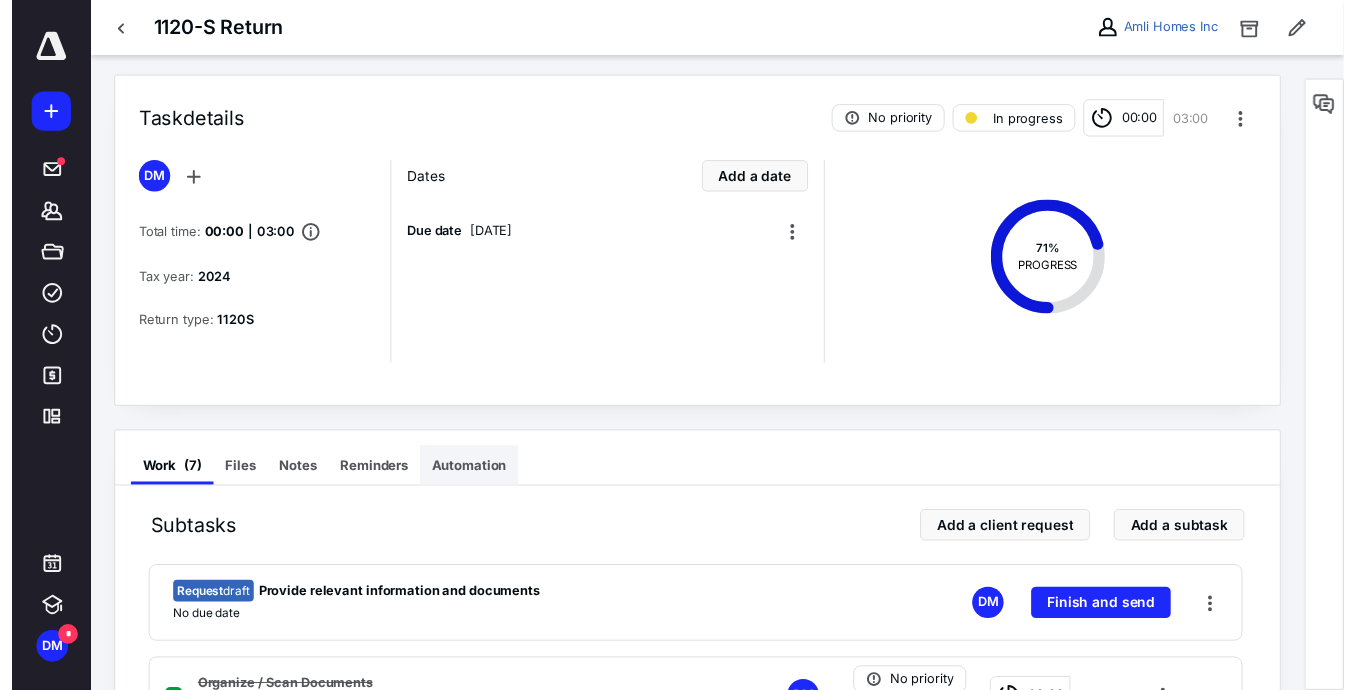 scroll, scrollTop: 0, scrollLeft: 0, axis: both 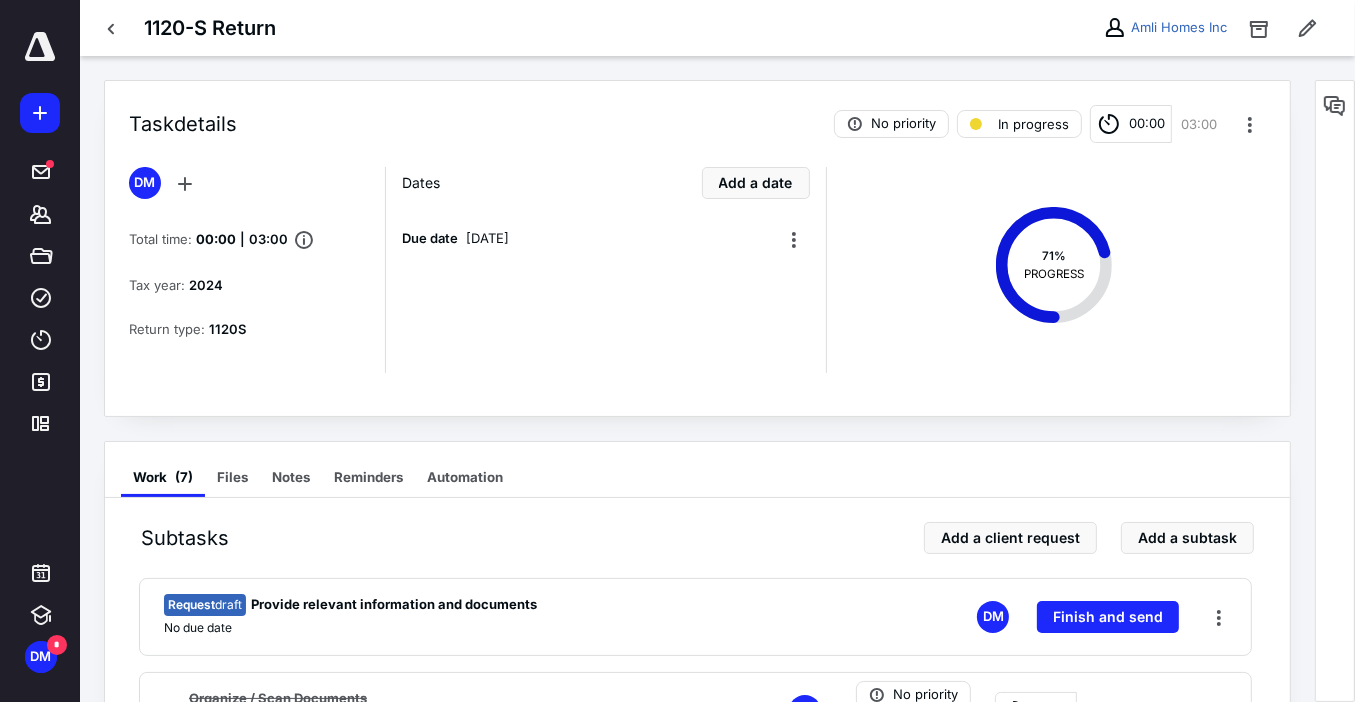 click at bounding box center (40, 47) 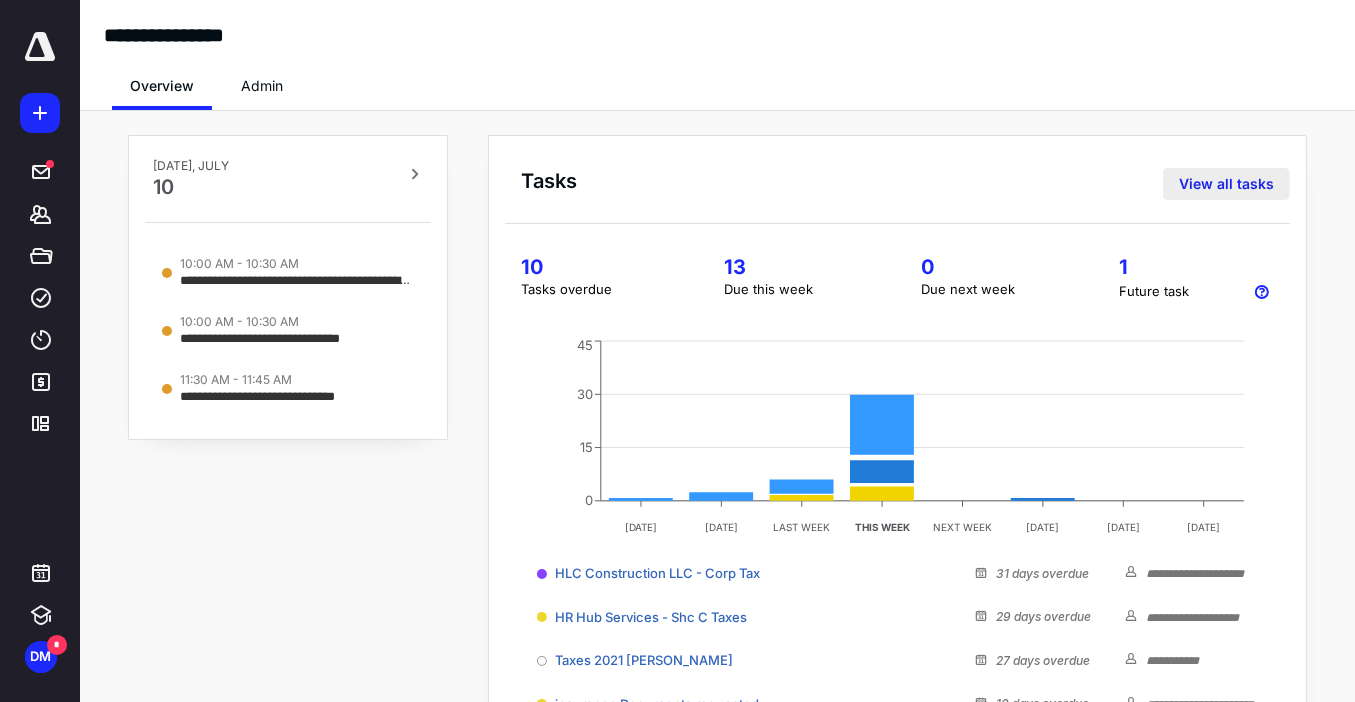 click on "View all tasks" at bounding box center [1226, 184] 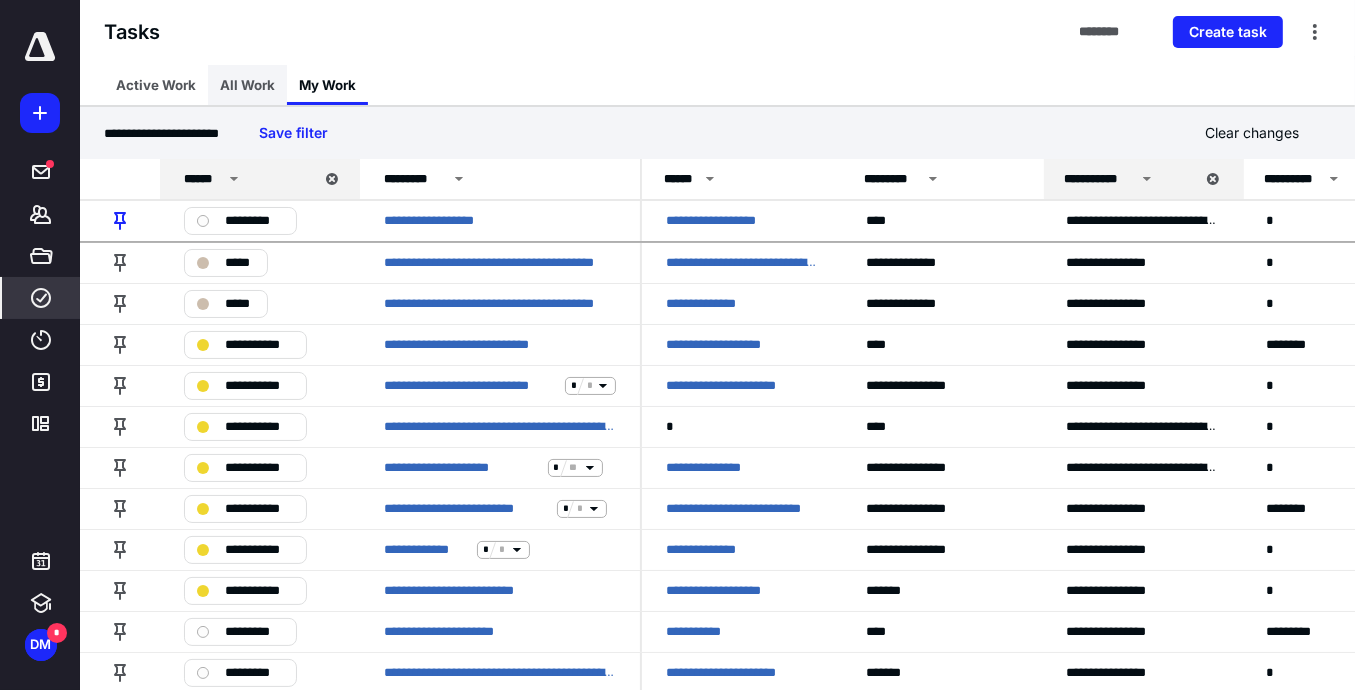 click on "All Work" at bounding box center (247, 85) 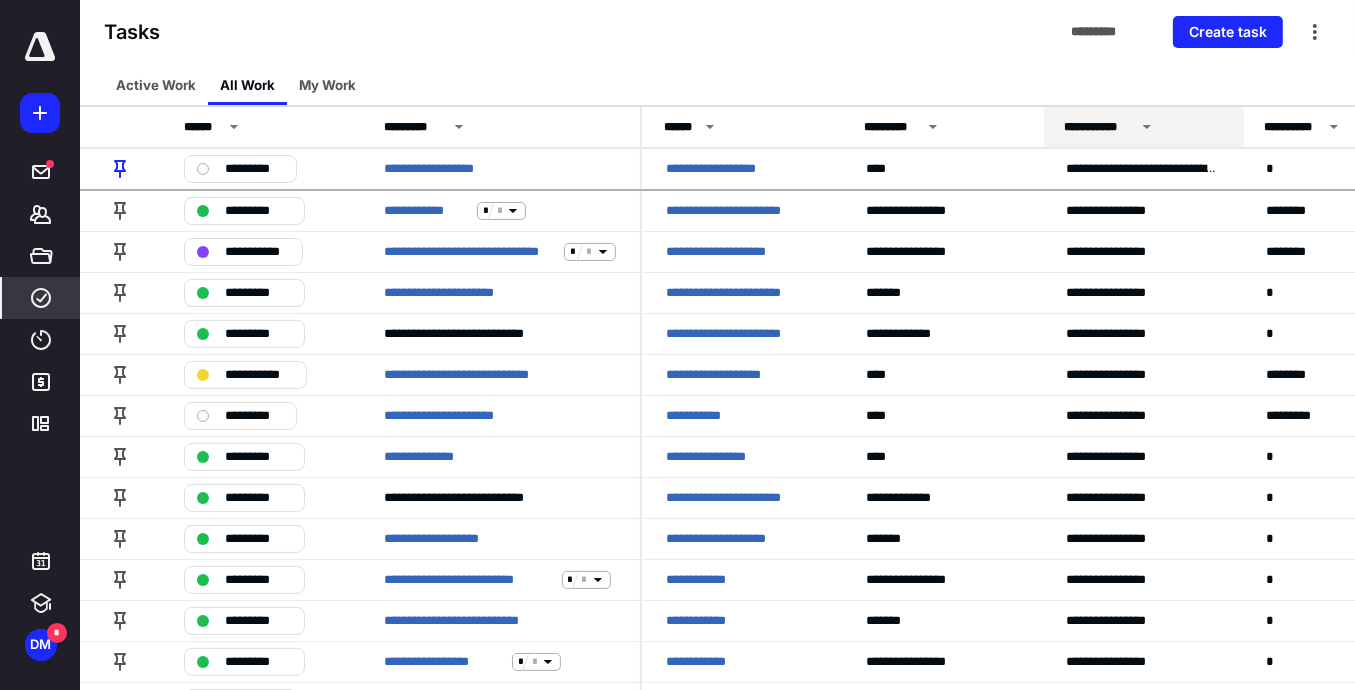 click 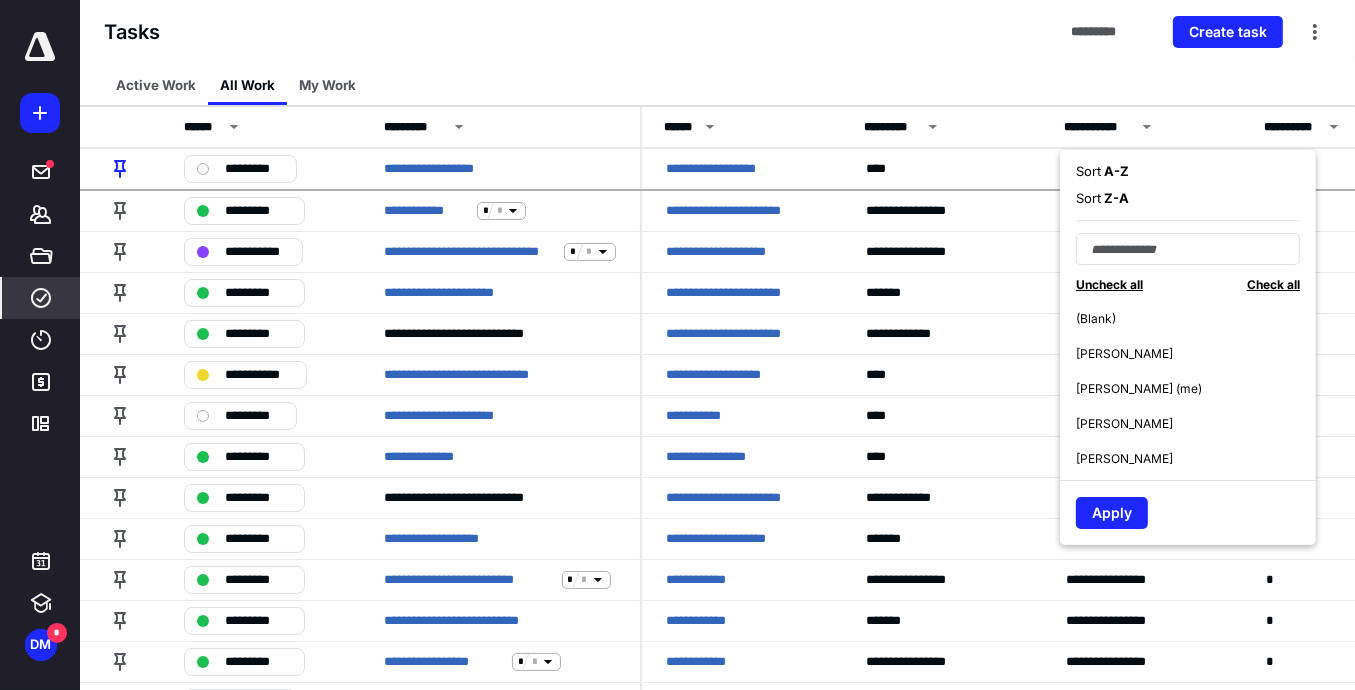 click on "Luciana Toscano" at bounding box center [1124, 459] 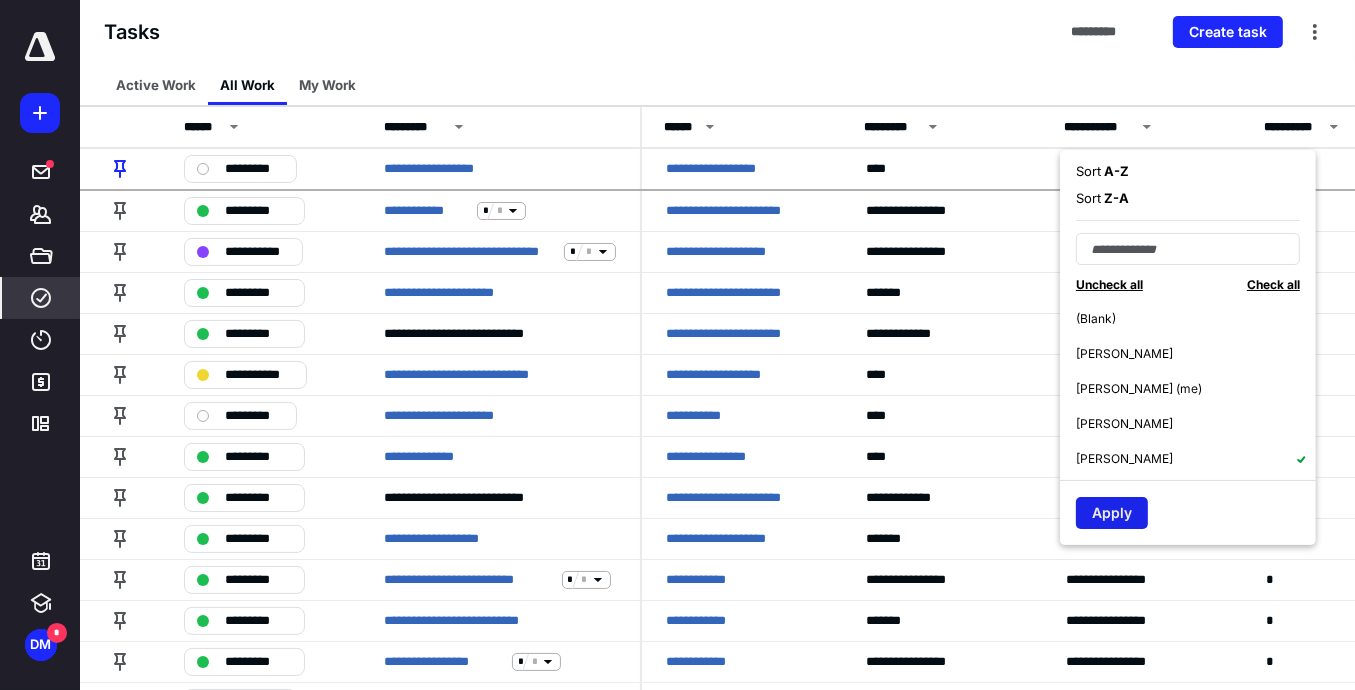 click on "Apply" at bounding box center [1112, 513] 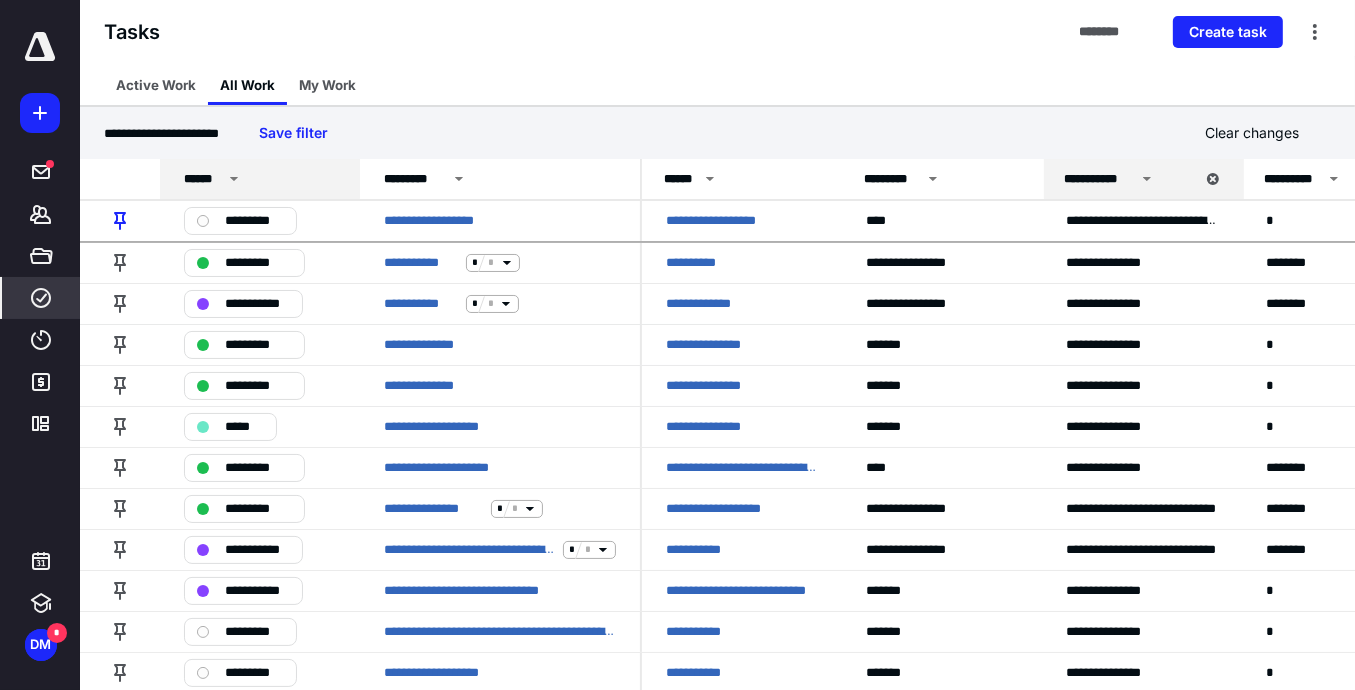 click on "******" at bounding box center (203, 179) 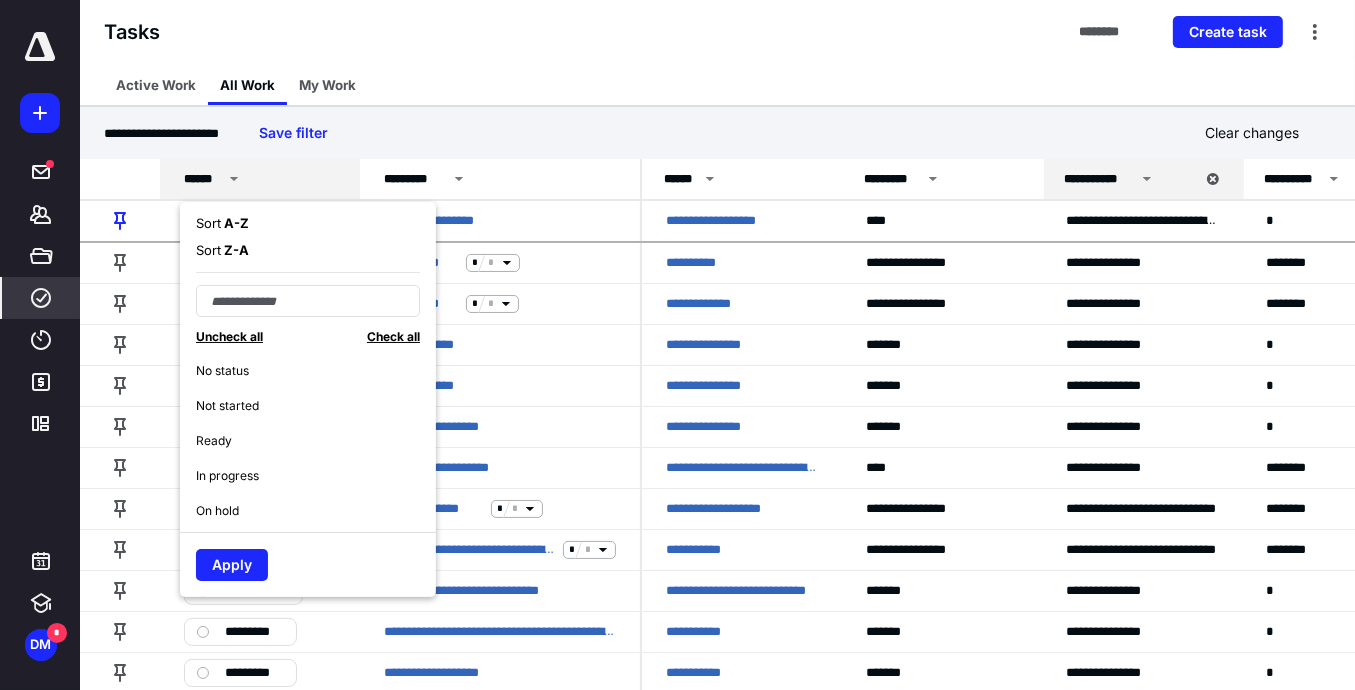 click on "A  -  Z" at bounding box center [235, 223] 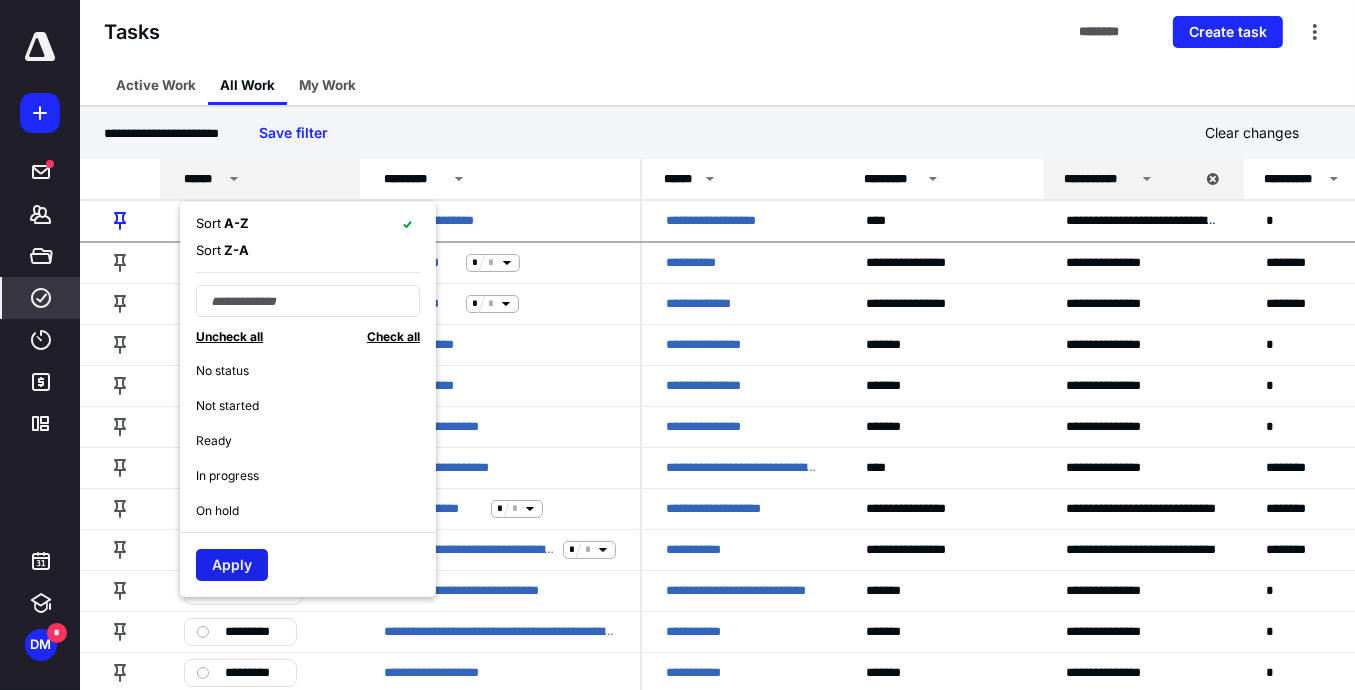 click on "Apply" at bounding box center [232, 565] 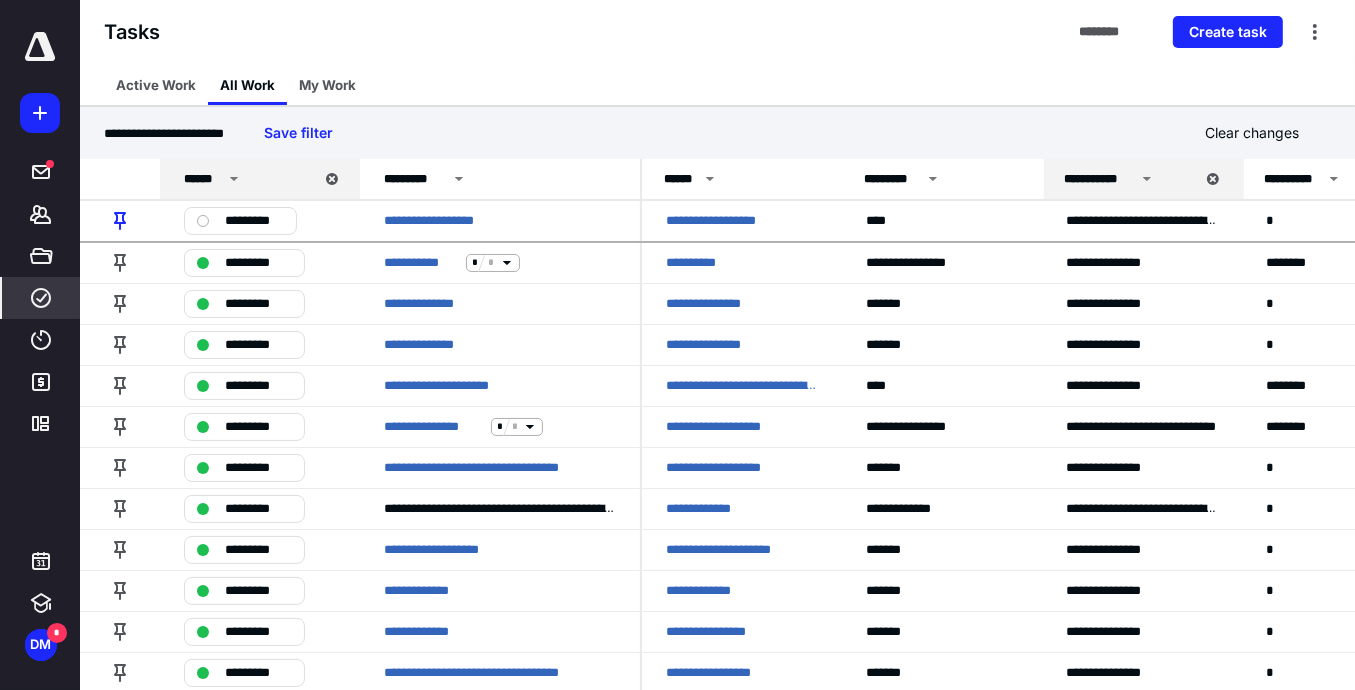 click 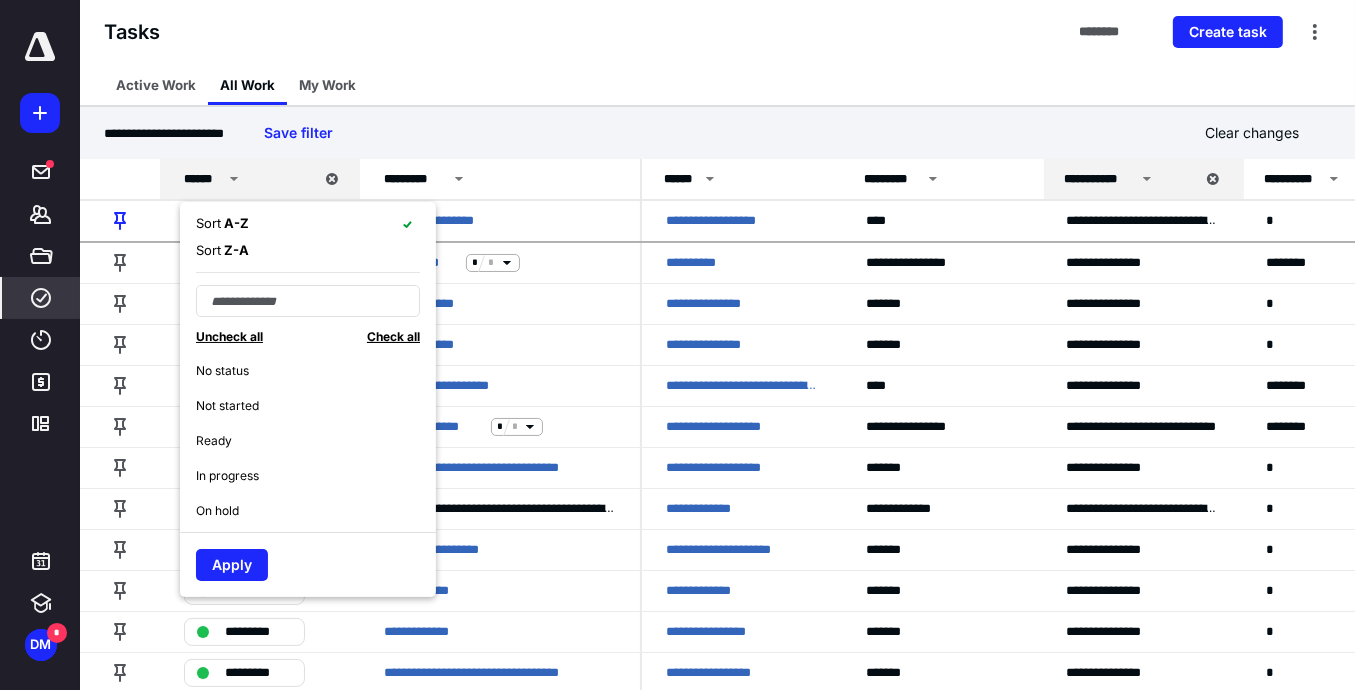 click on "Check all" at bounding box center (393, 336) 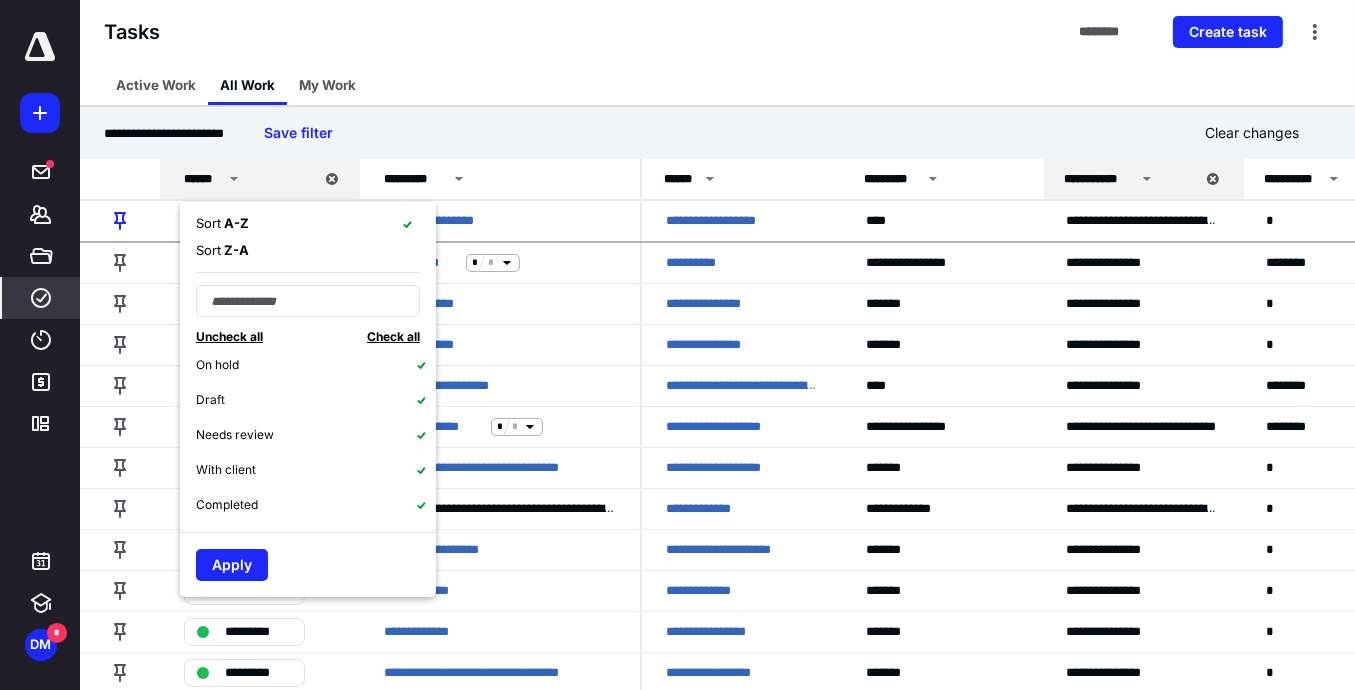 scroll, scrollTop: 209, scrollLeft: 0, axis: vertical 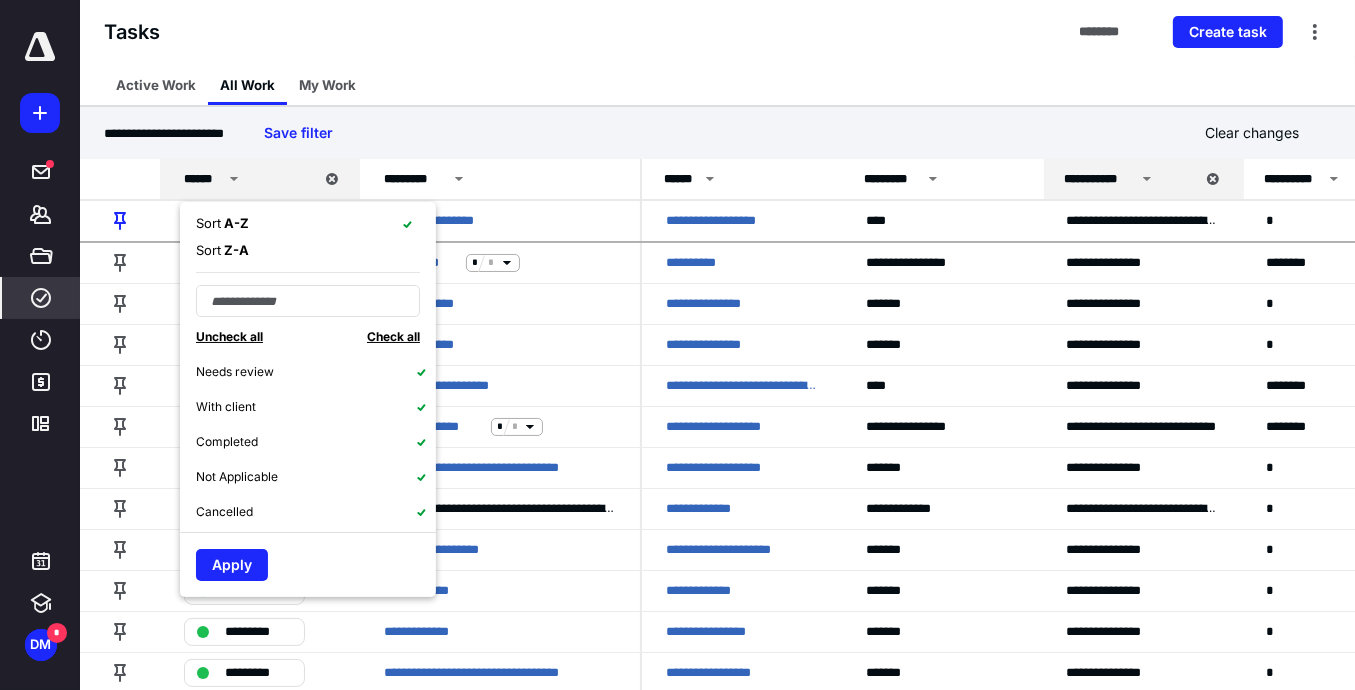 click on "Completed" at bounding box center [227, 442] 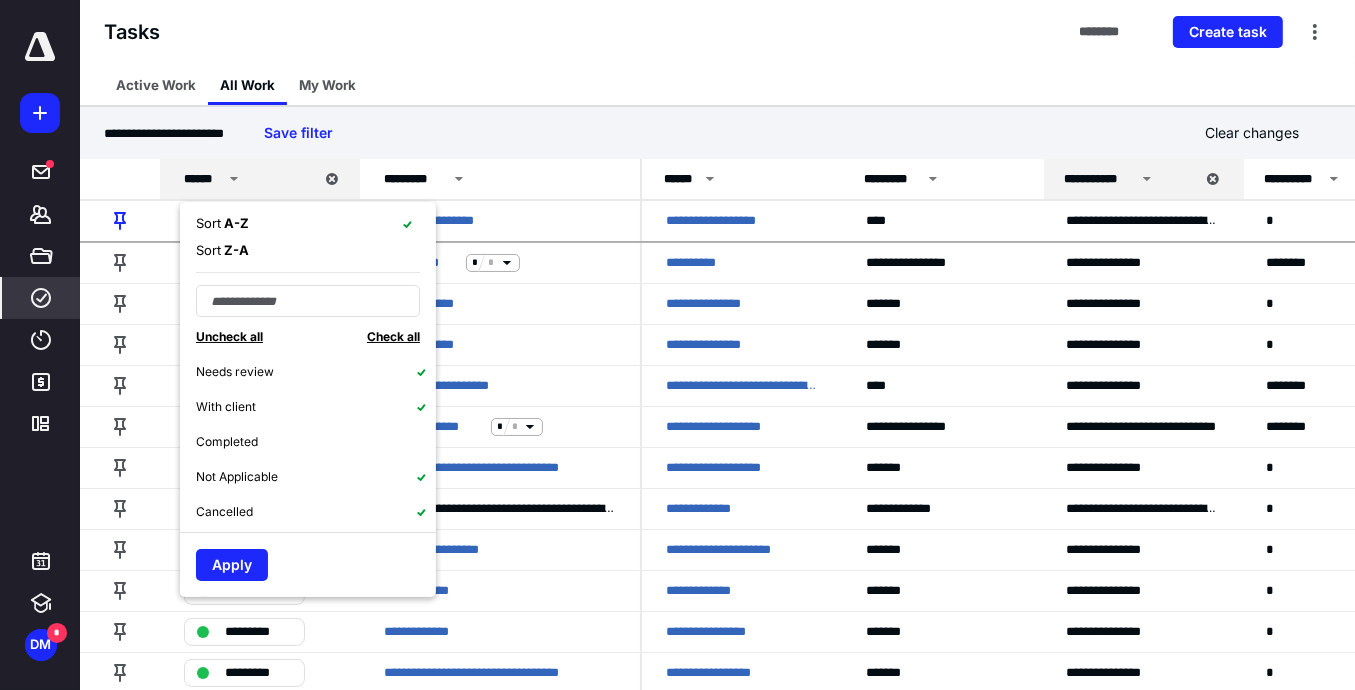 click on "Cancelled" at bounding box center [316, 511] 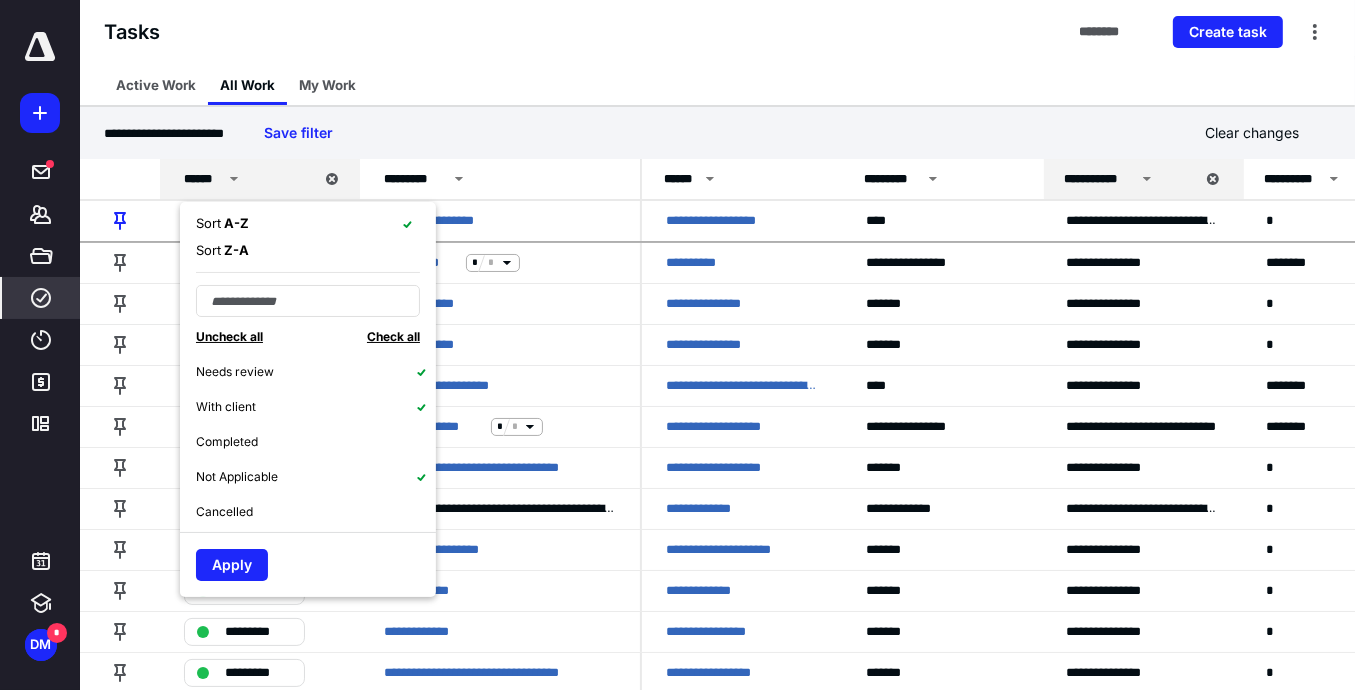 click on "Not Applicable" at bounding box center (237, 477) 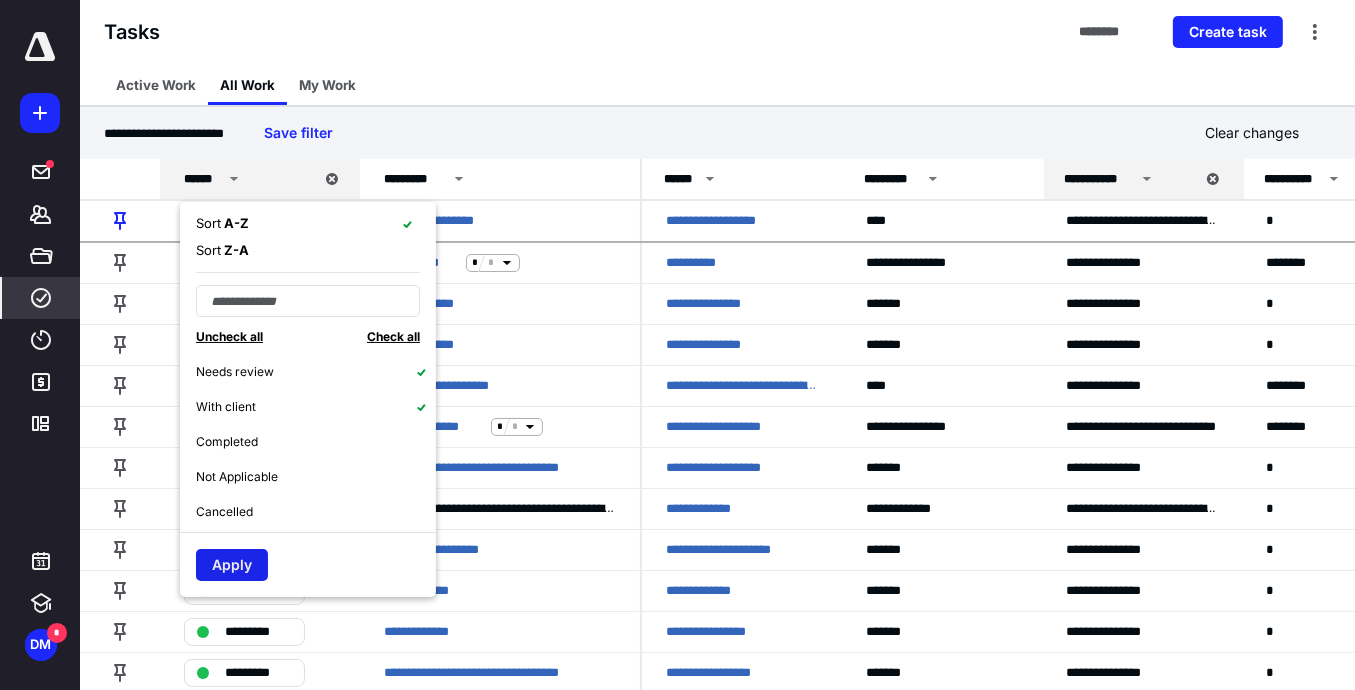 click on "Apply" at bounding box center [232, 565] 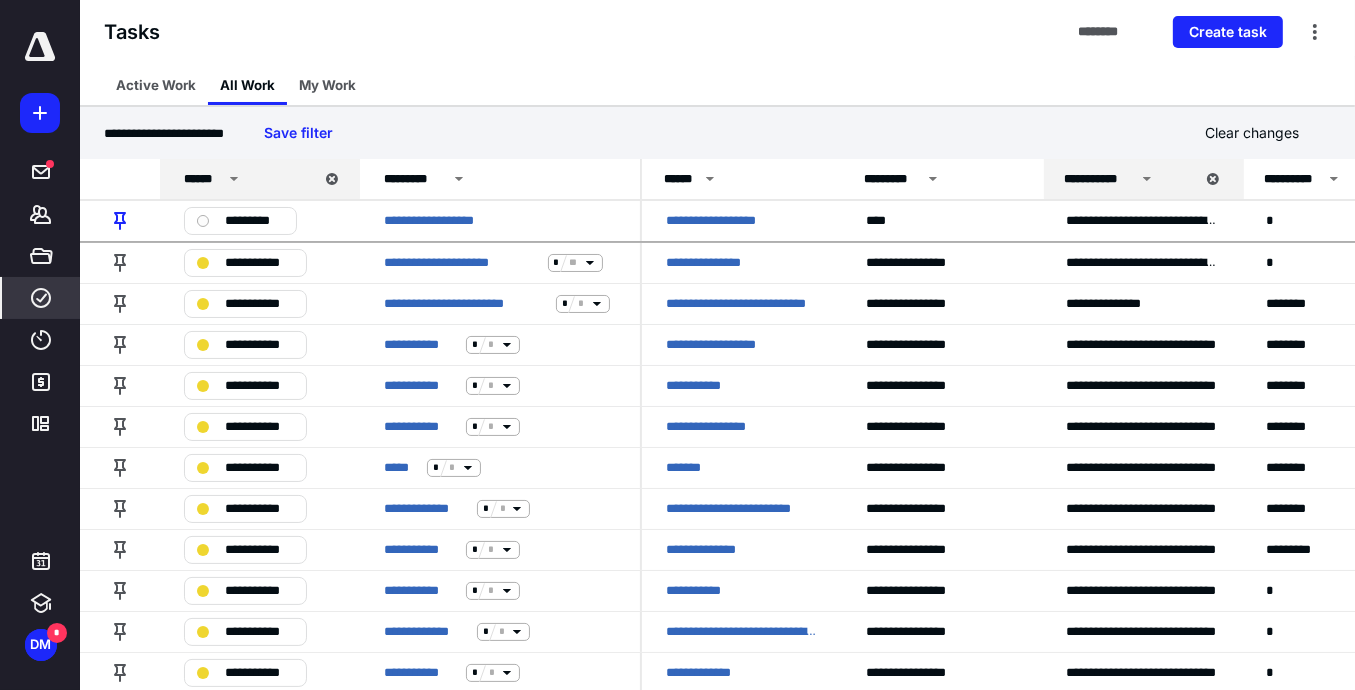 click 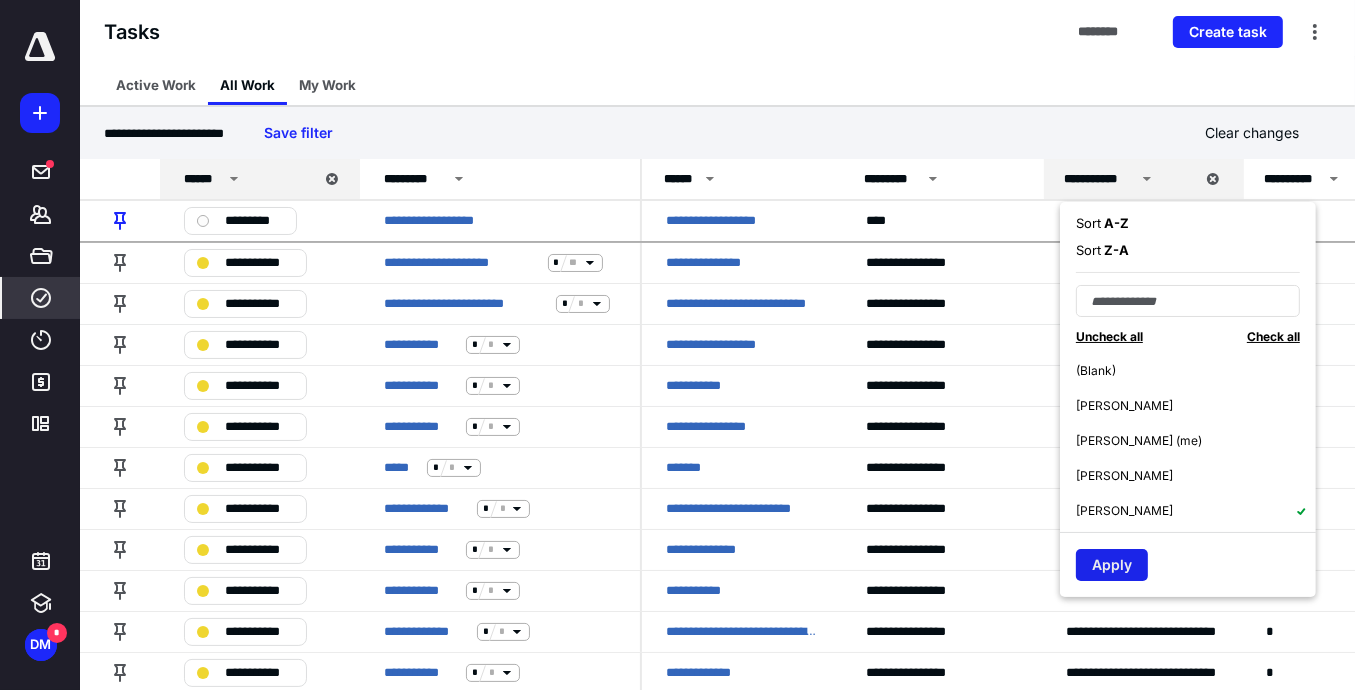 click on "Apply" at bounding box center (1112, 565) 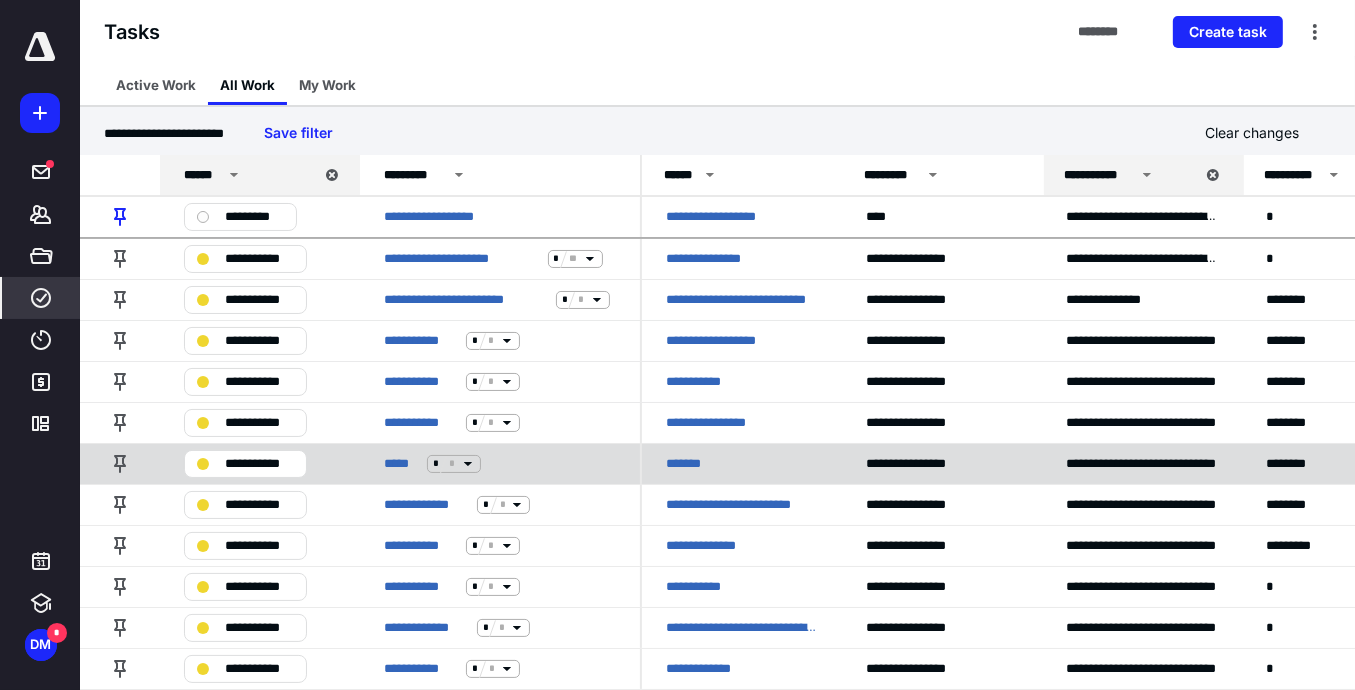 scroll, scrollTop: 0, scrollLeft: 0, axis: both 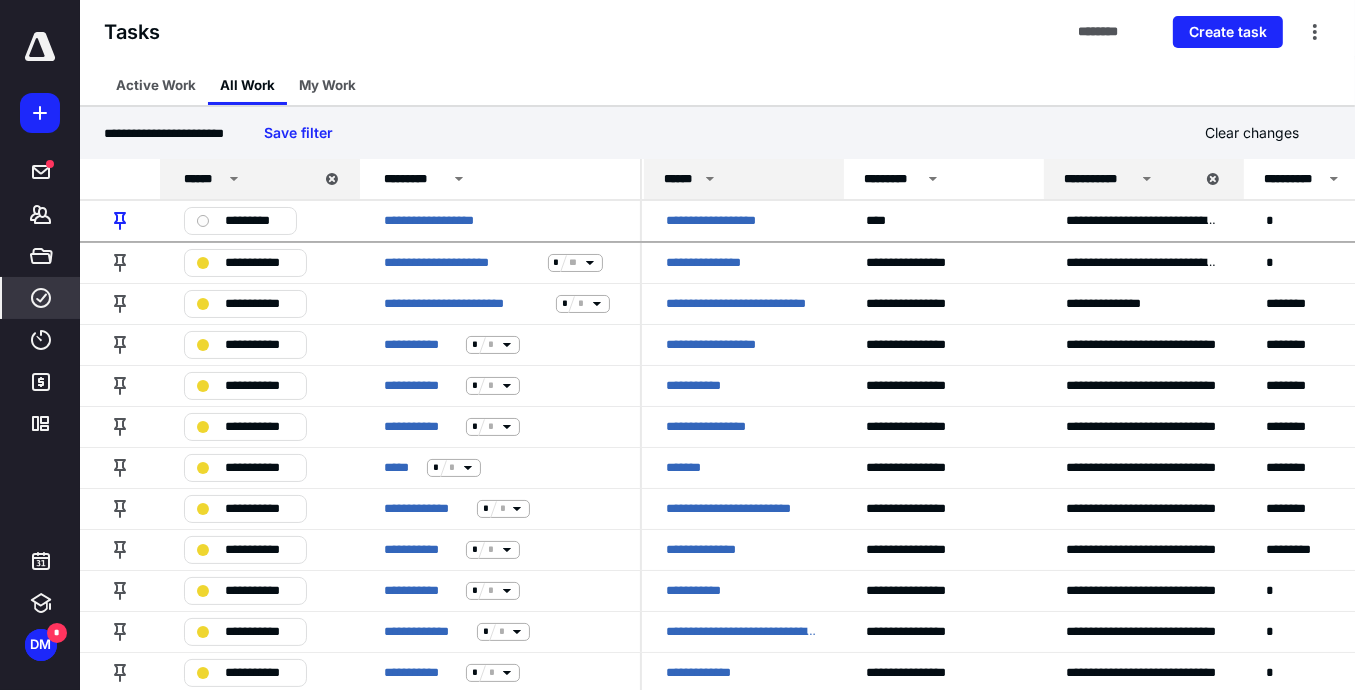 click on "******" at bounding box center [681, 179] 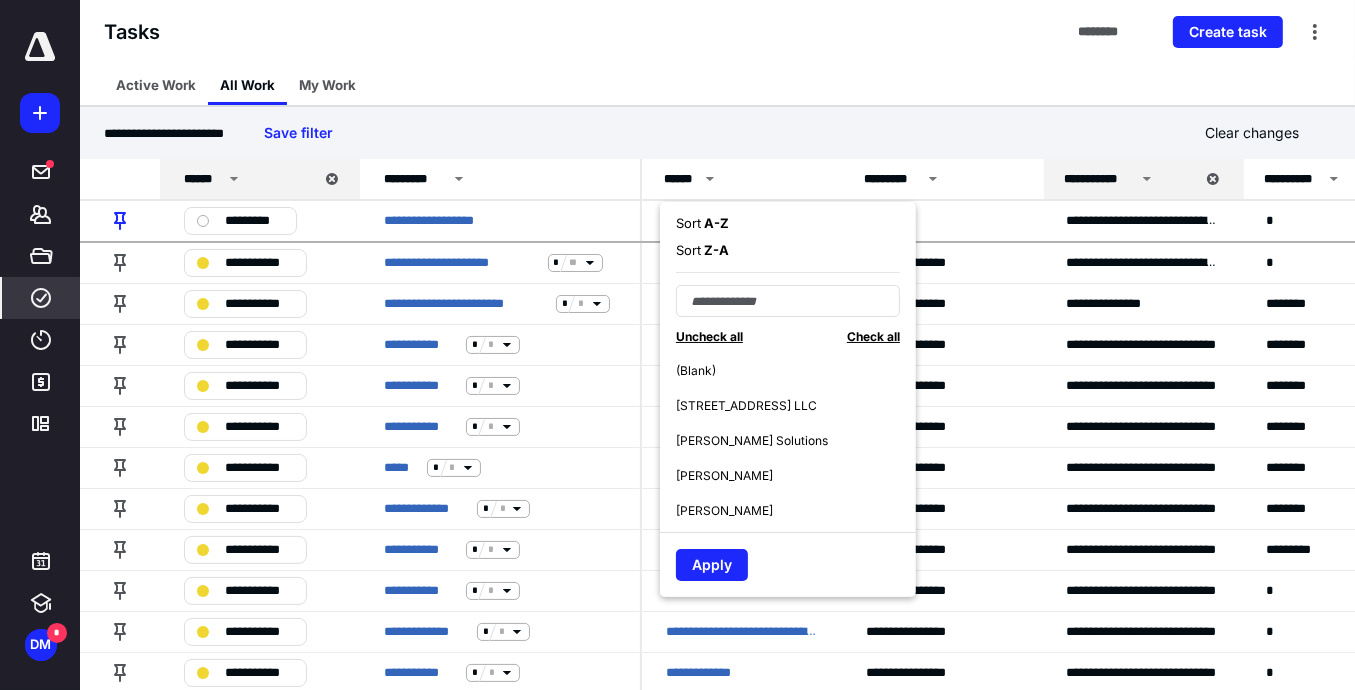 click on "A  -  Z" at bounding box center [715, 223] 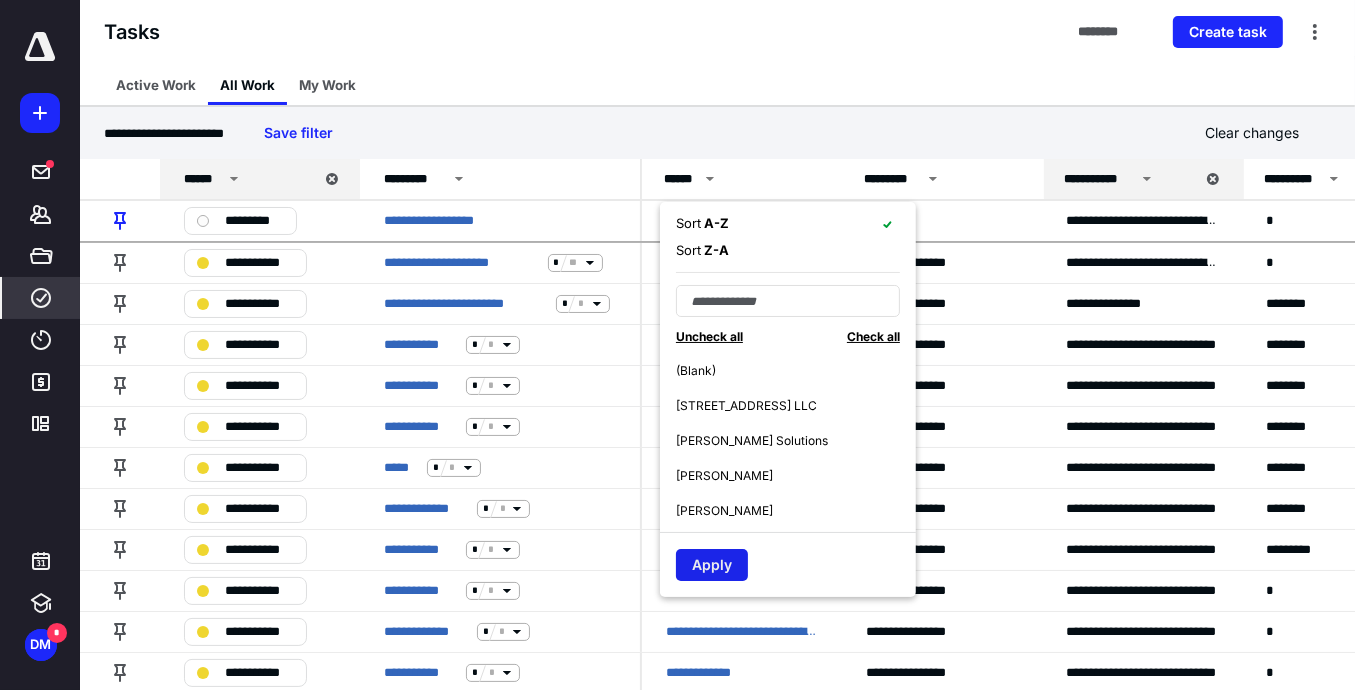 click on "Apply" at bounding box center (712, 565) 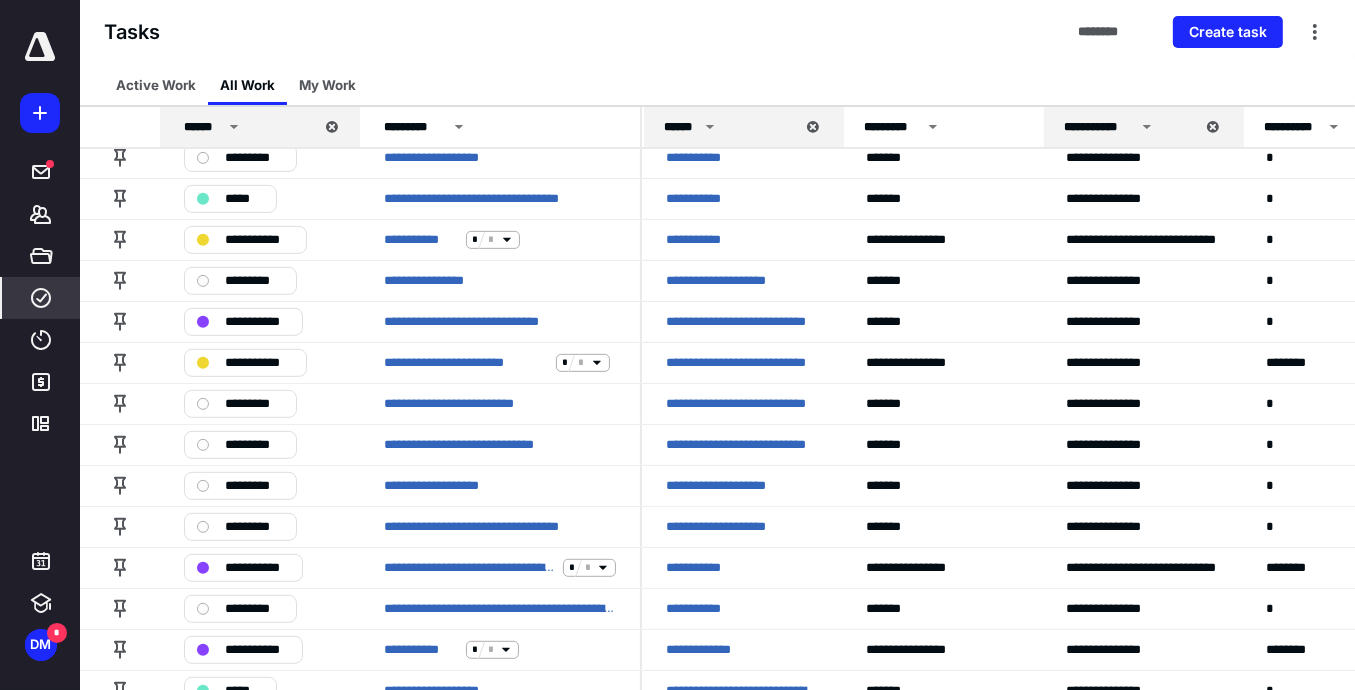 scroll, scrollTop: 800, scrollLeft: 0, axis: vertical 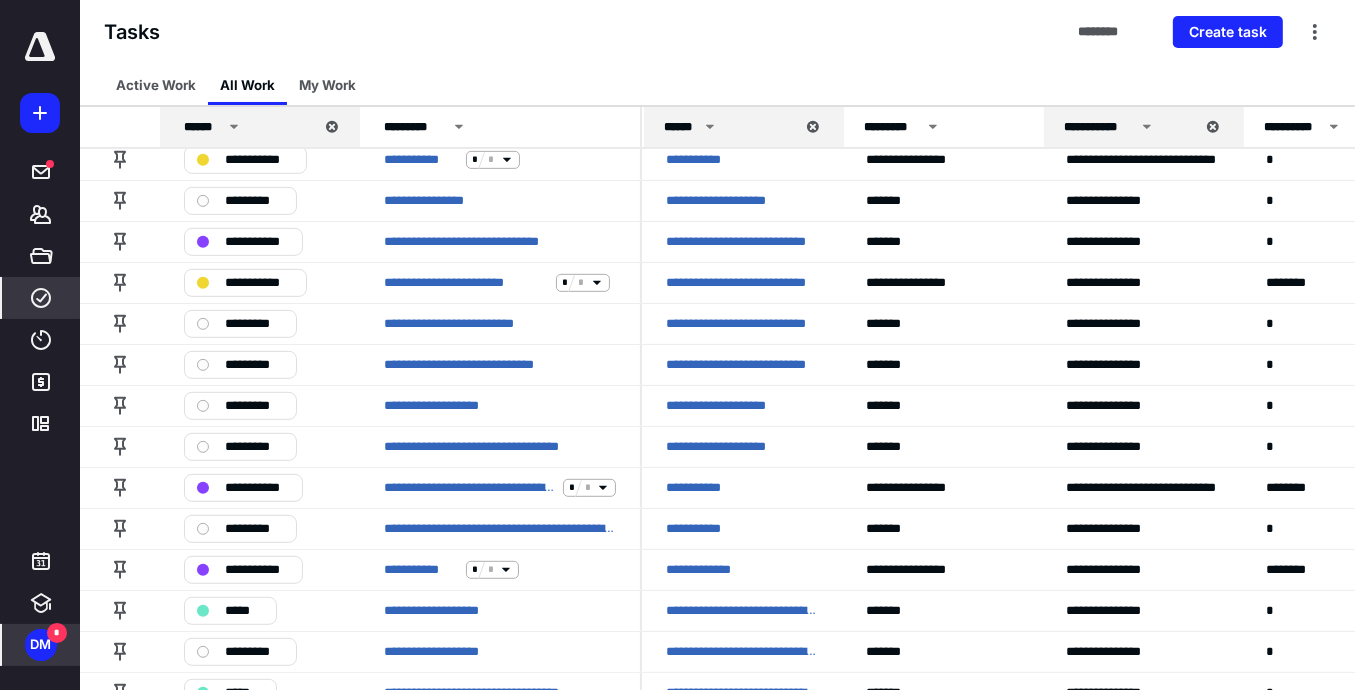 click on "DM" at bounding box center (41, 645) 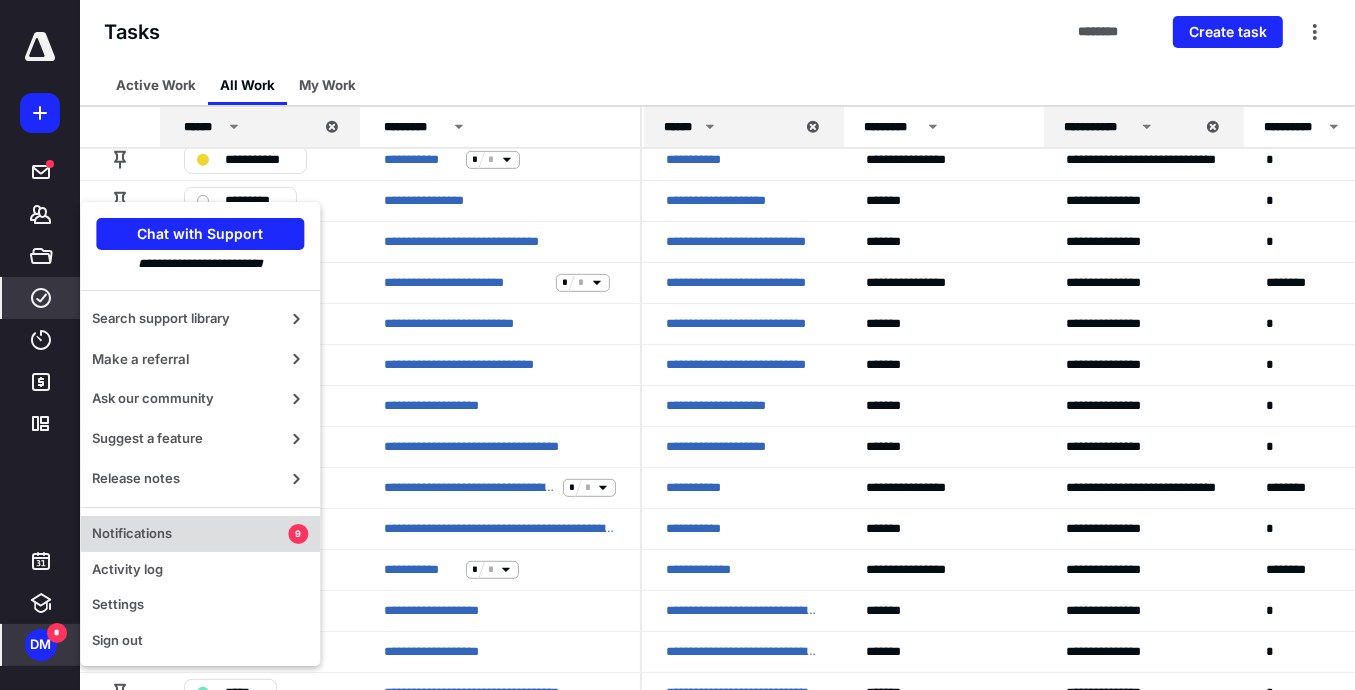 click on "Notifications" at bounding box center [190, 534] 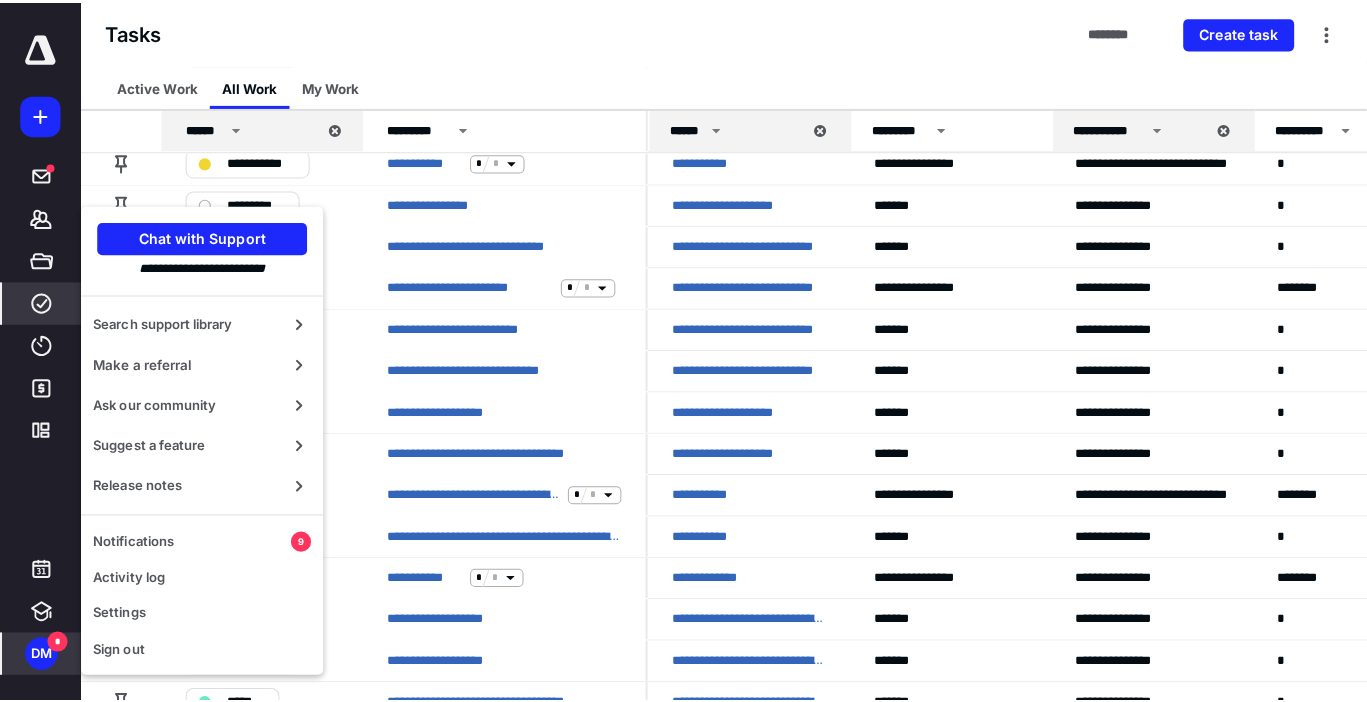 scroll, scrollTop: 0, scrollLeft: 0, axis: both 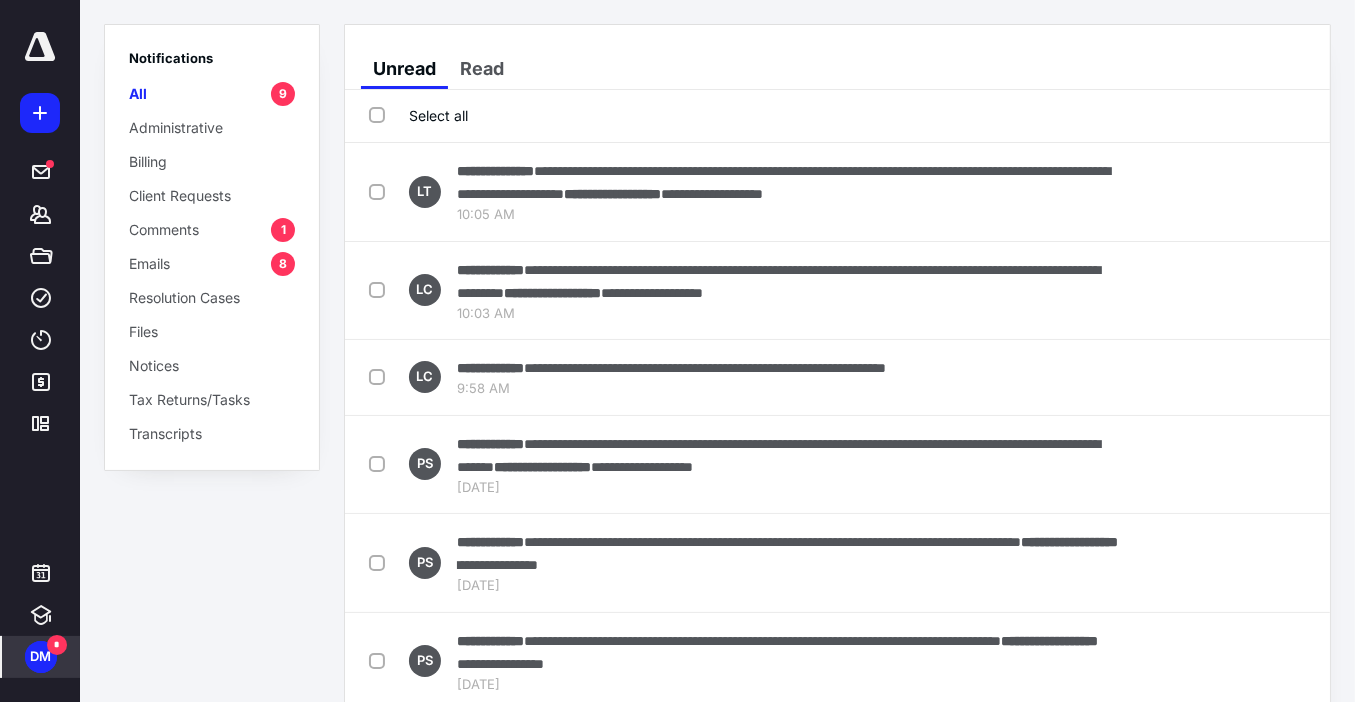 click on "Comments" at bounding box center [164, 229] 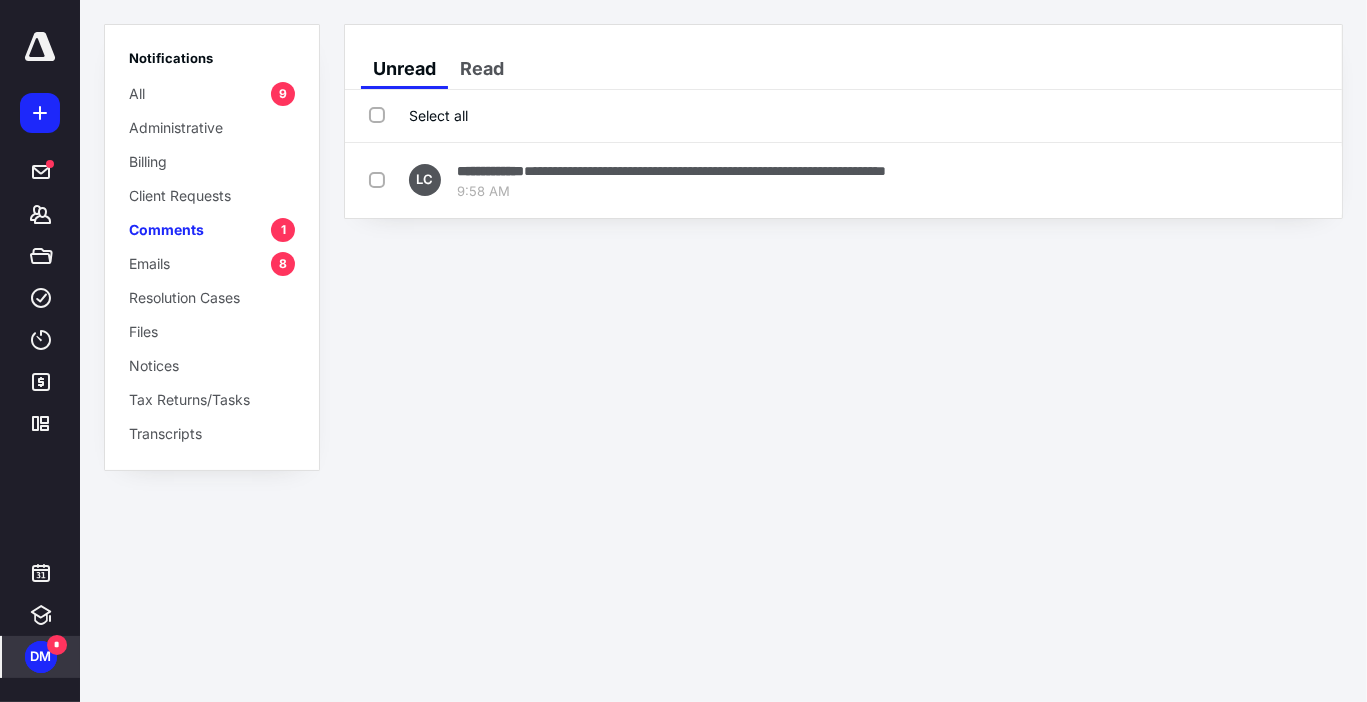click on "Tax Returns/Tasks" at bounding box center (189, 399) 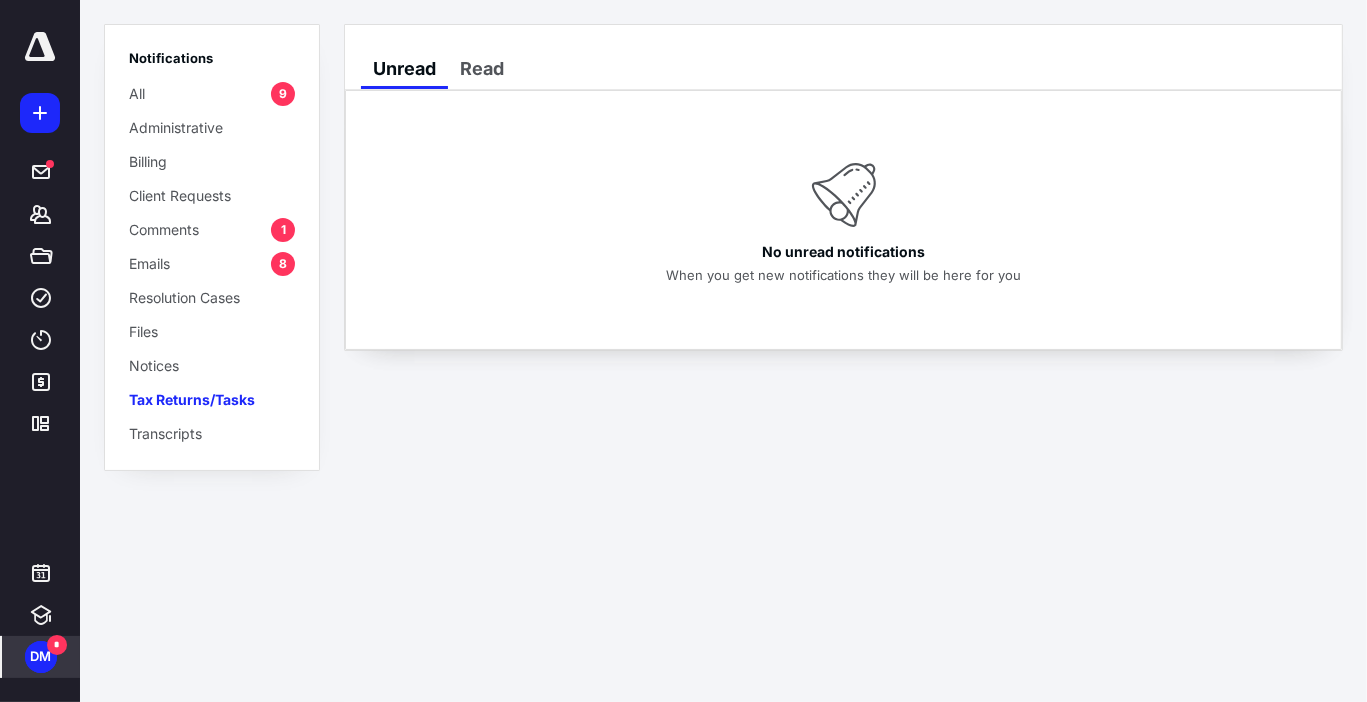 click on "Tax Returns/Tasks" at bounding box center [192, 399] 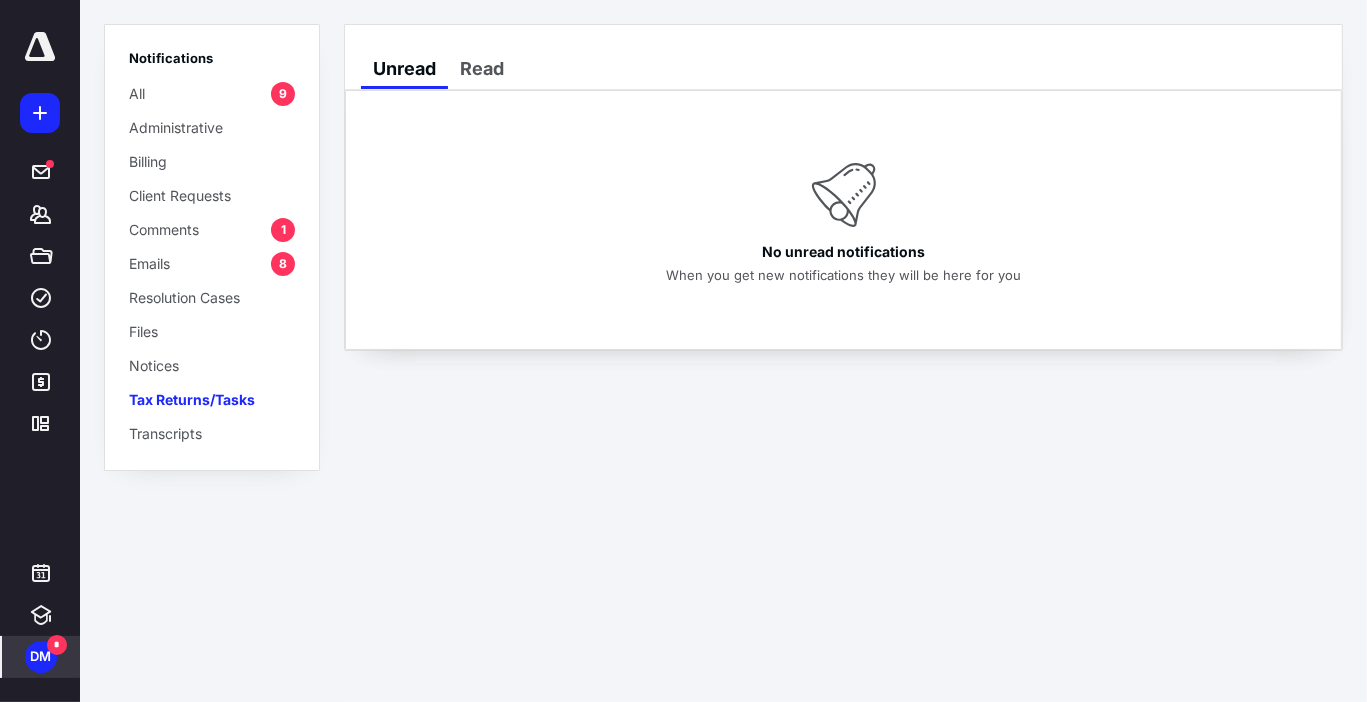 click on "DM" at bounding box center (41, 657) 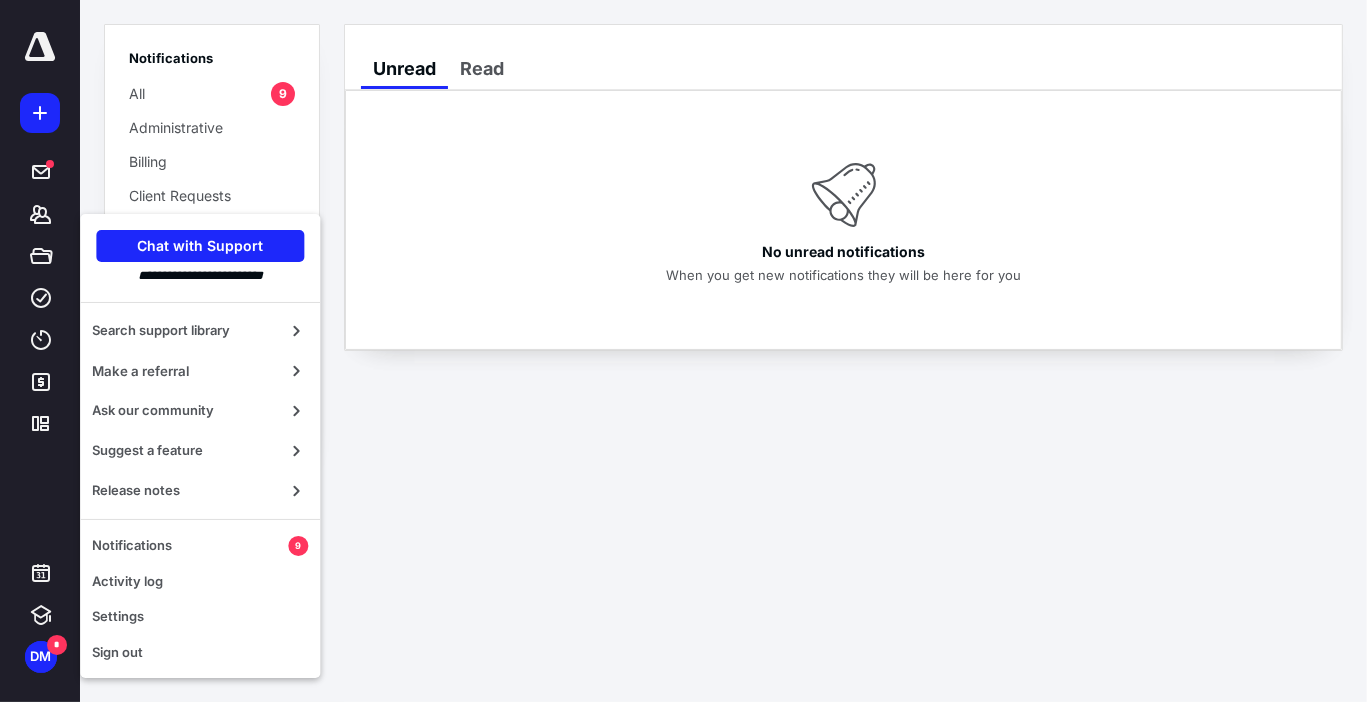 click on "**********" at bounding box center [683, 351] 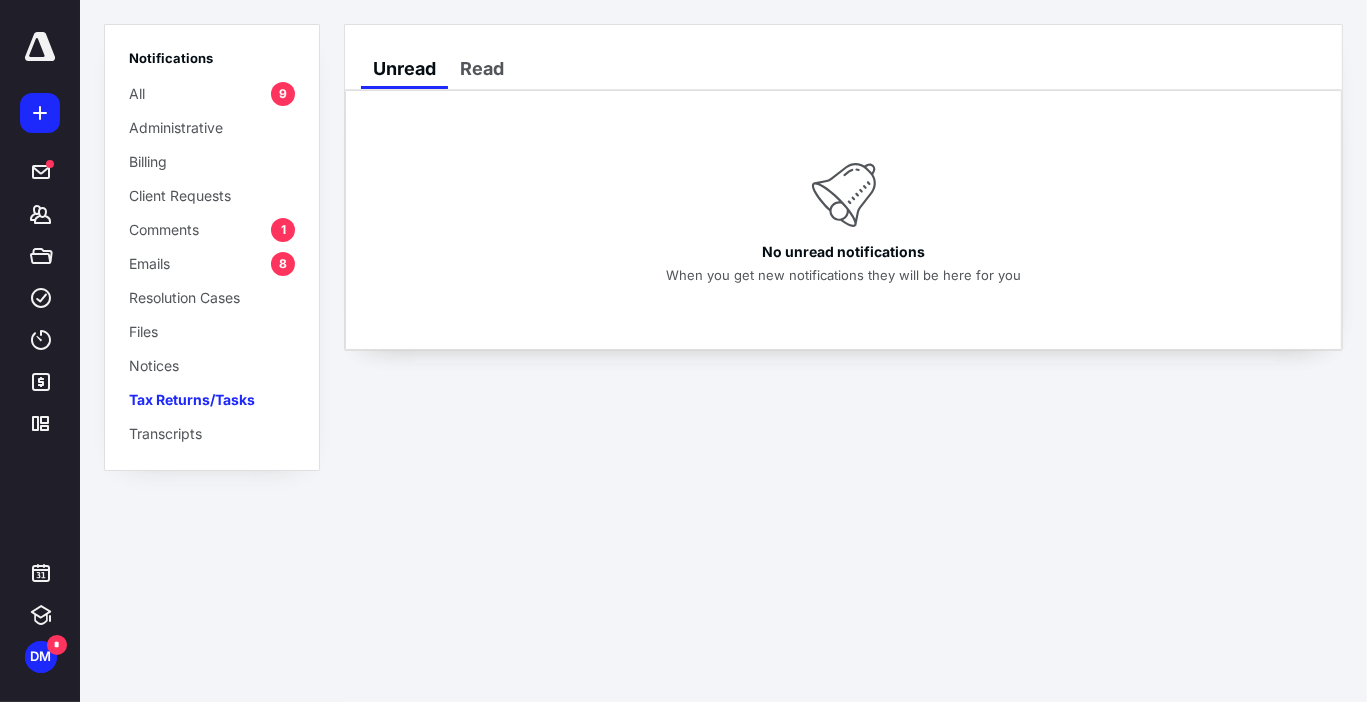 click on "**********" at bounding box center (683, 351) 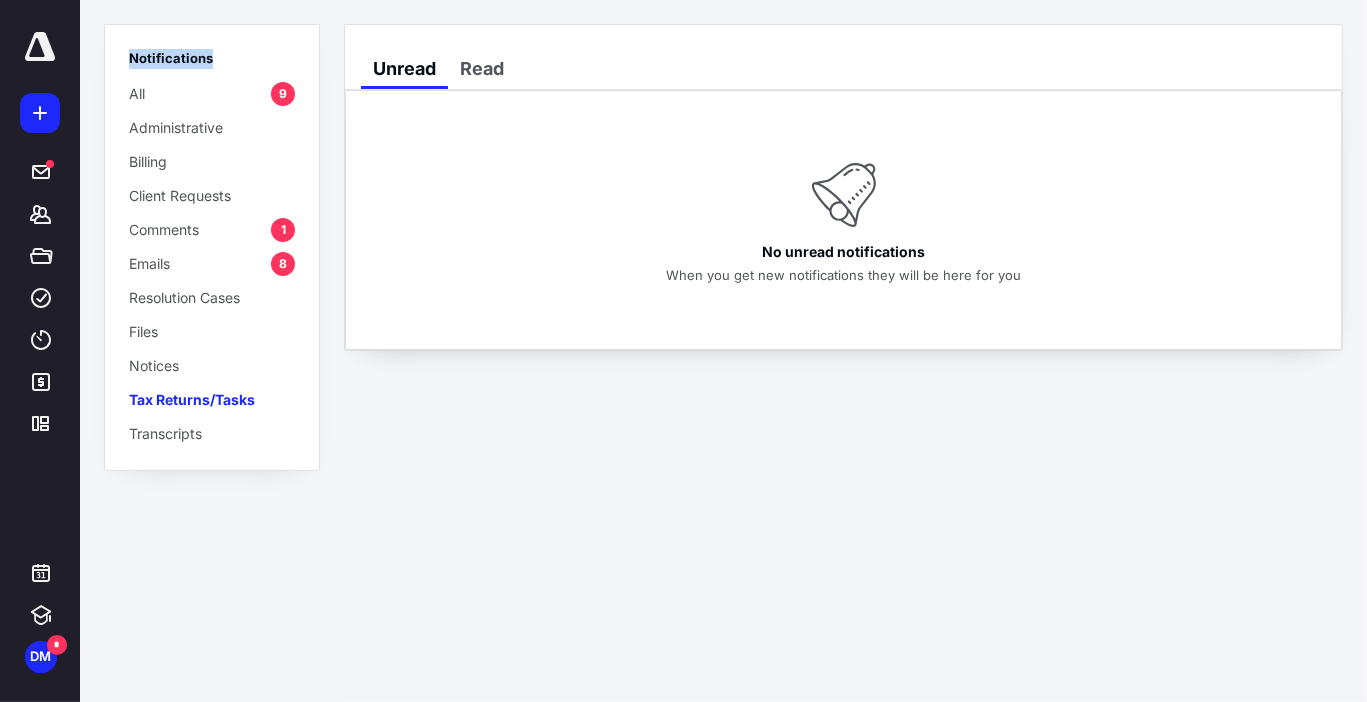 drag, startPoint x: 784, startPoint y: 511, endPoint x: 1124, endPoint y: 463, distance: 343.37152 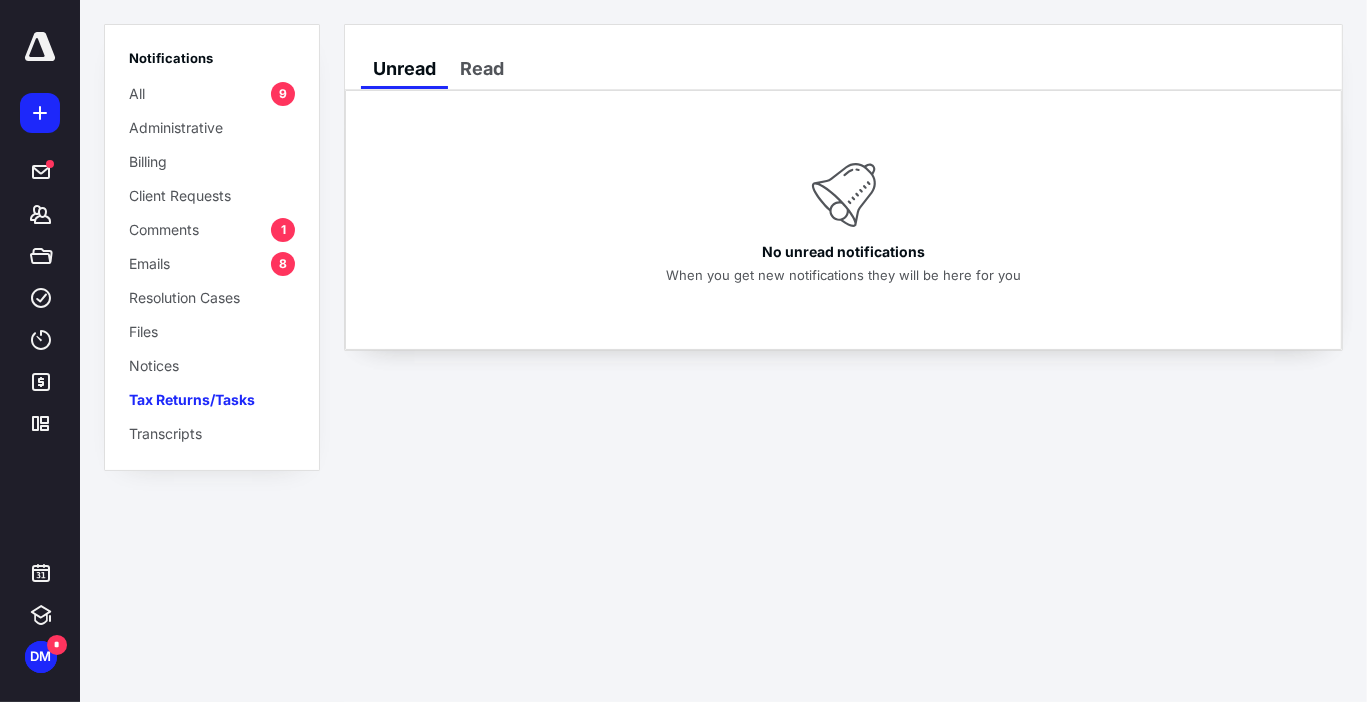 drag, startPoint x: 1141, startPoint y: 463, endPoint x: 1006, endPoint y: 267, distance: 237.9937 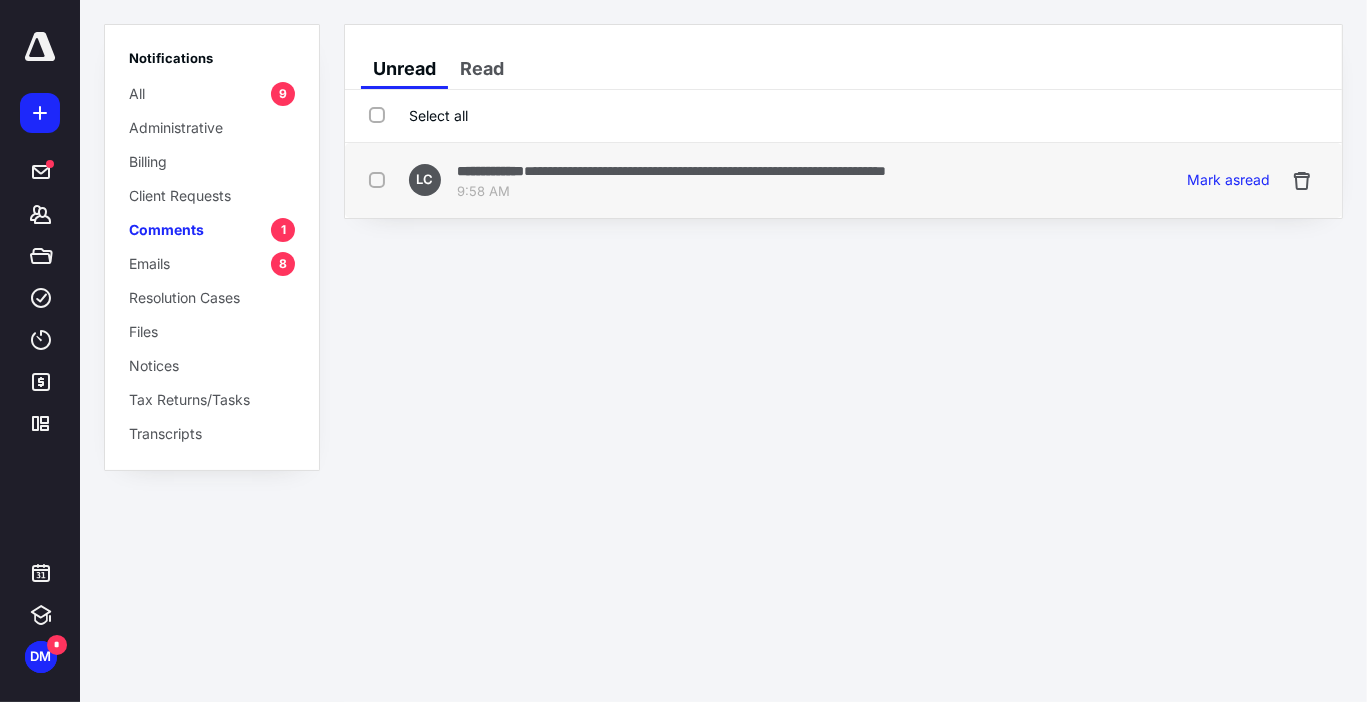 click on "**********" at bounding box center [705, 171] 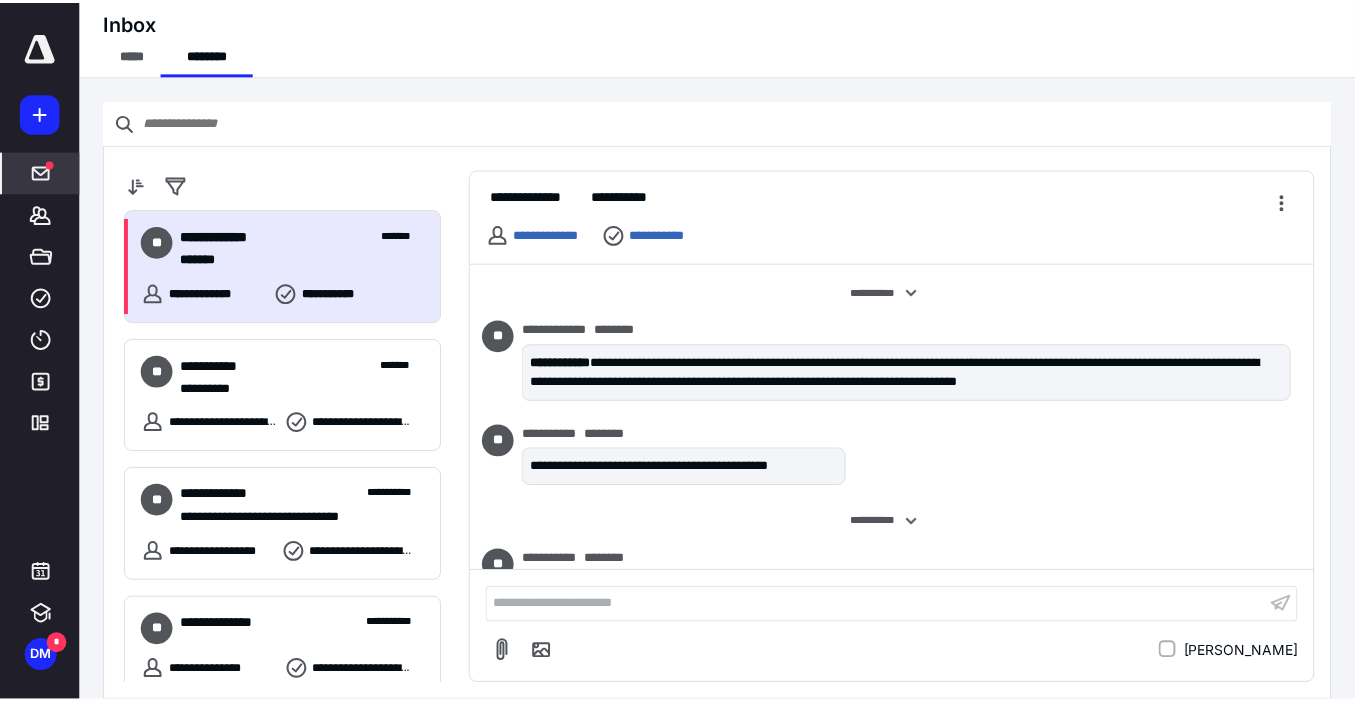 scroll, scrollTop: 216, scrollLeft: 0, axis: vertical 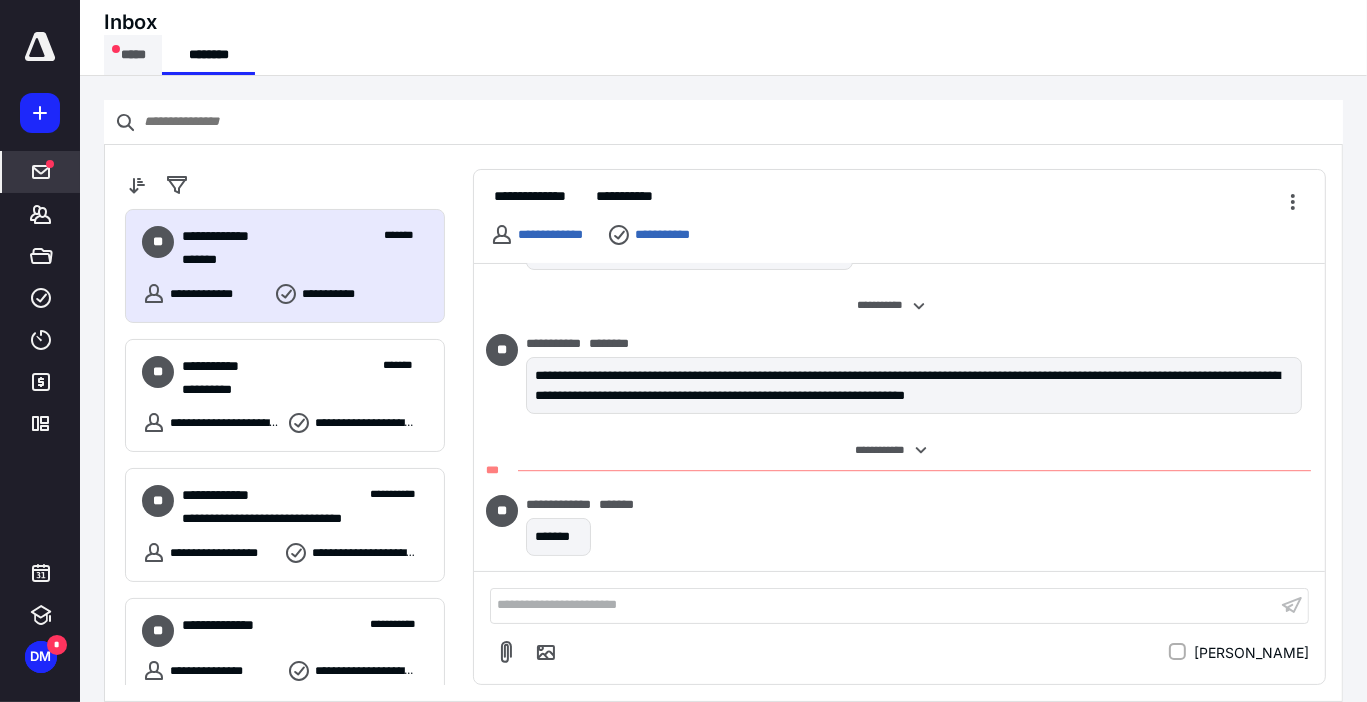 click on "*****" at bounding box center [133, 55] 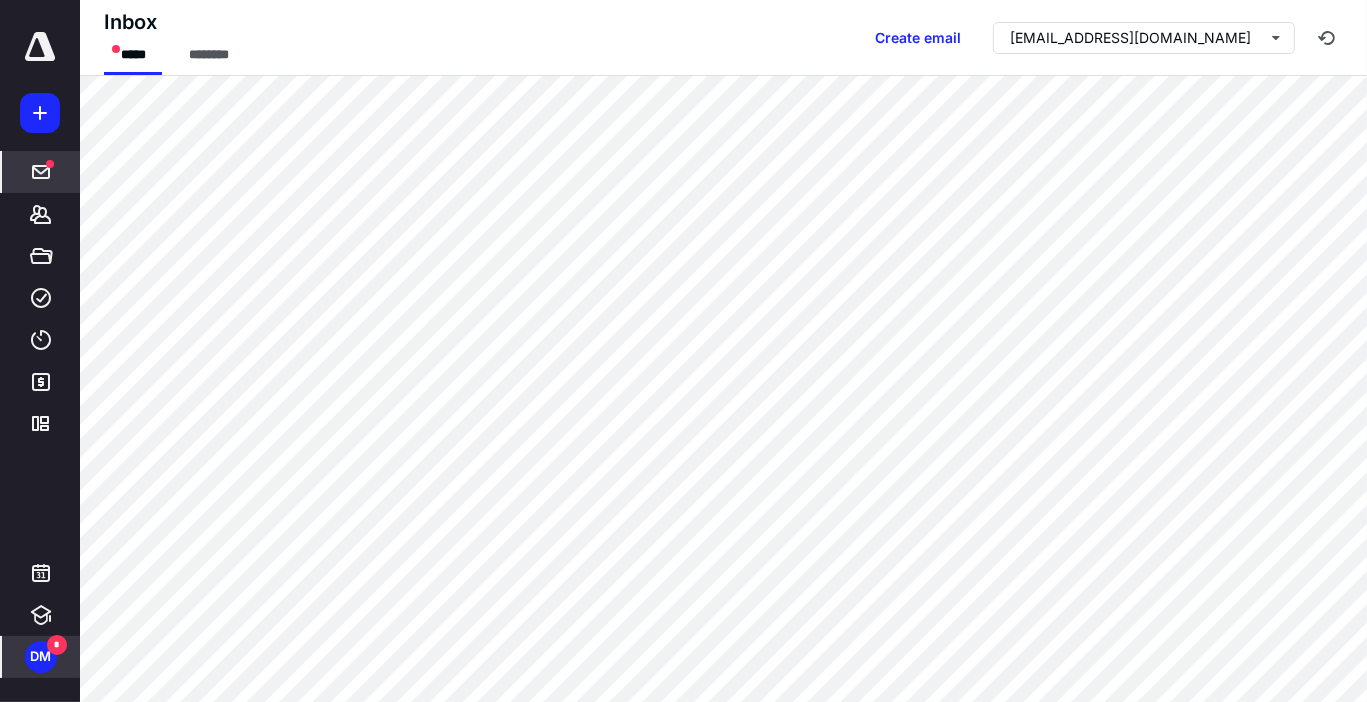 click on "DM" at bounding box center (41, 657) 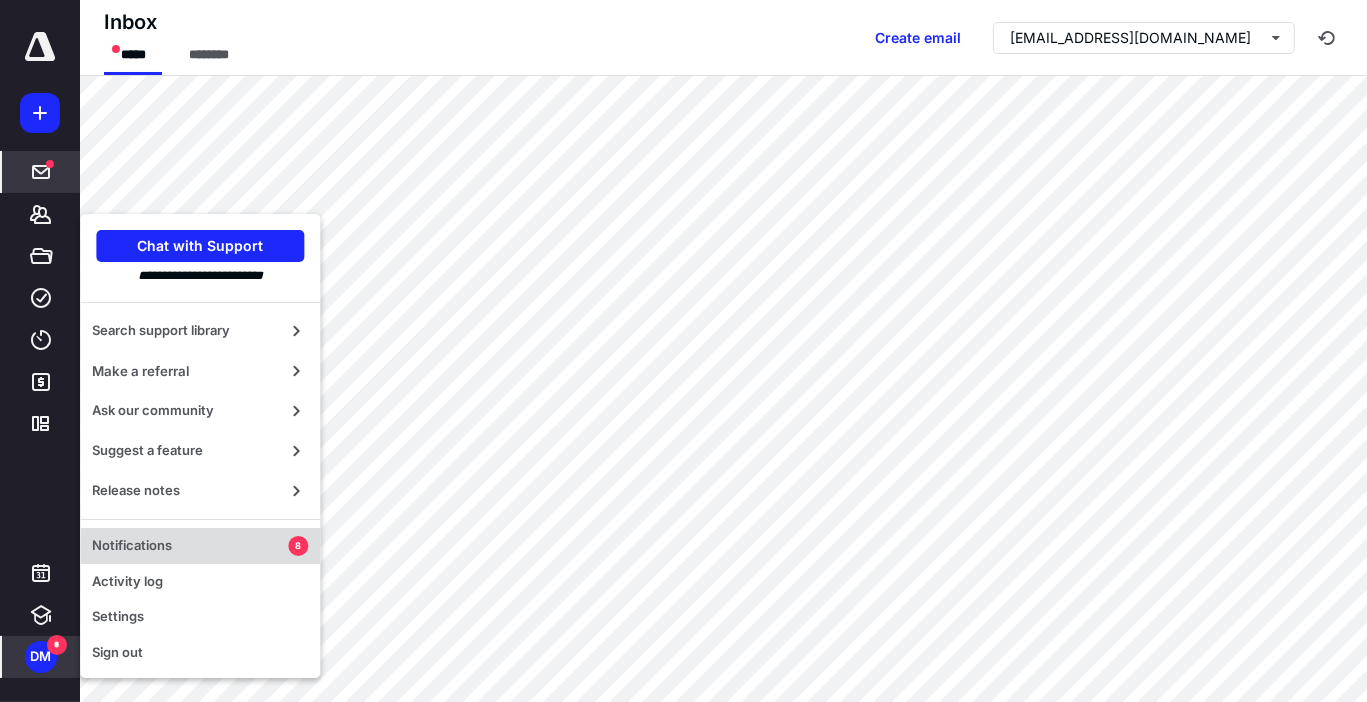 click on "Notifications 8" at bounding box center [200, 546] 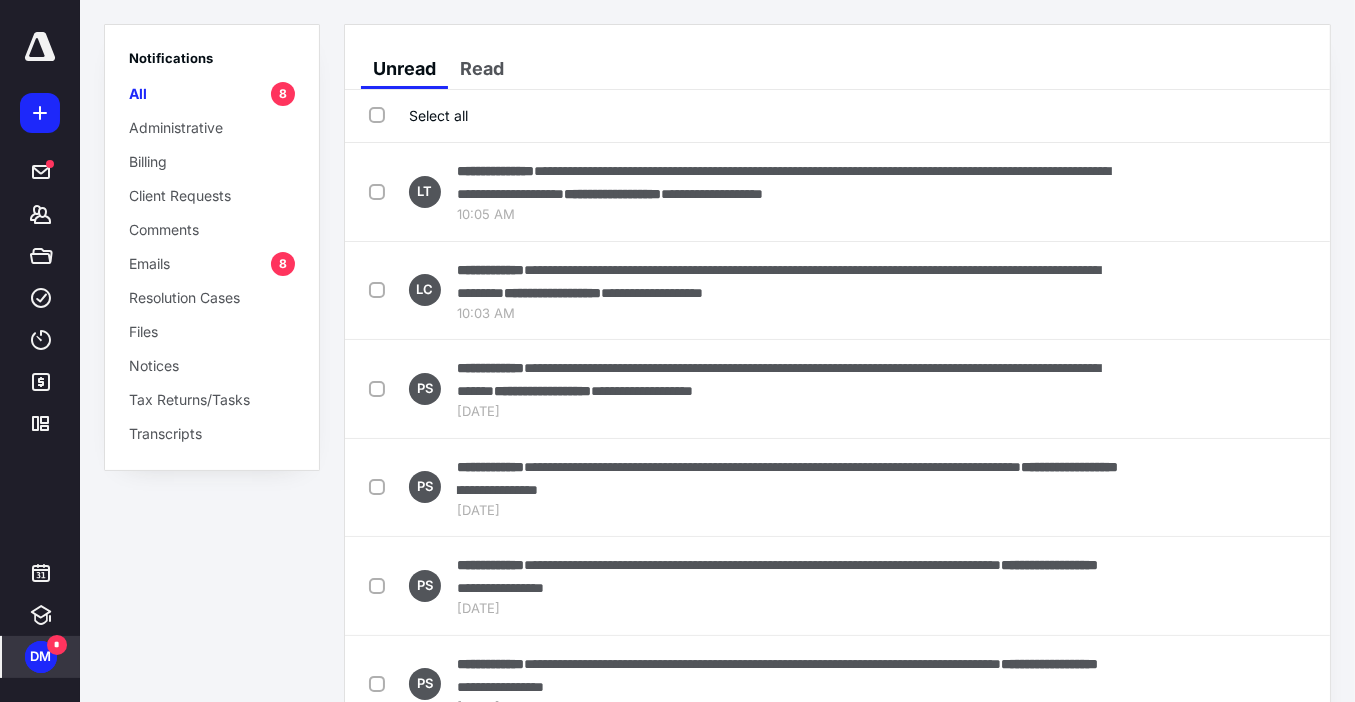 click on "Emails" at bounding box center [149, 263] 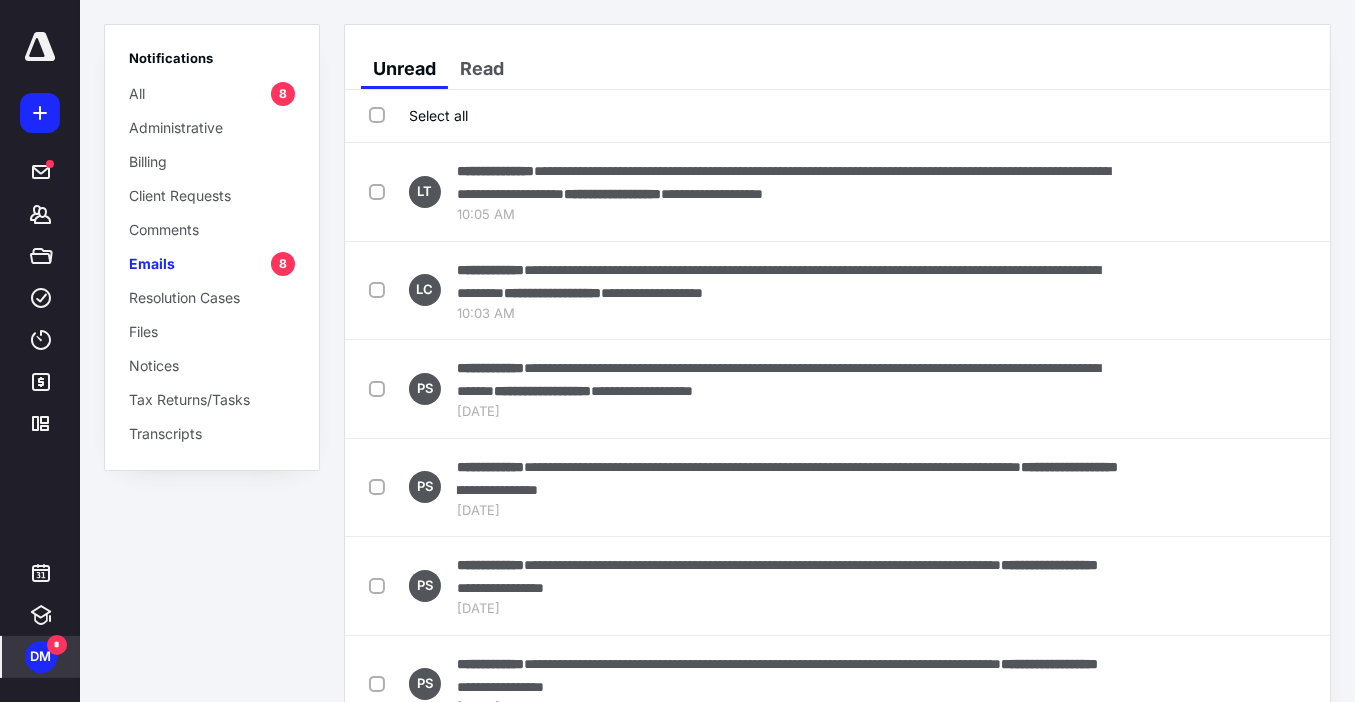 click on "Select all" at bounding box center [418, 115] 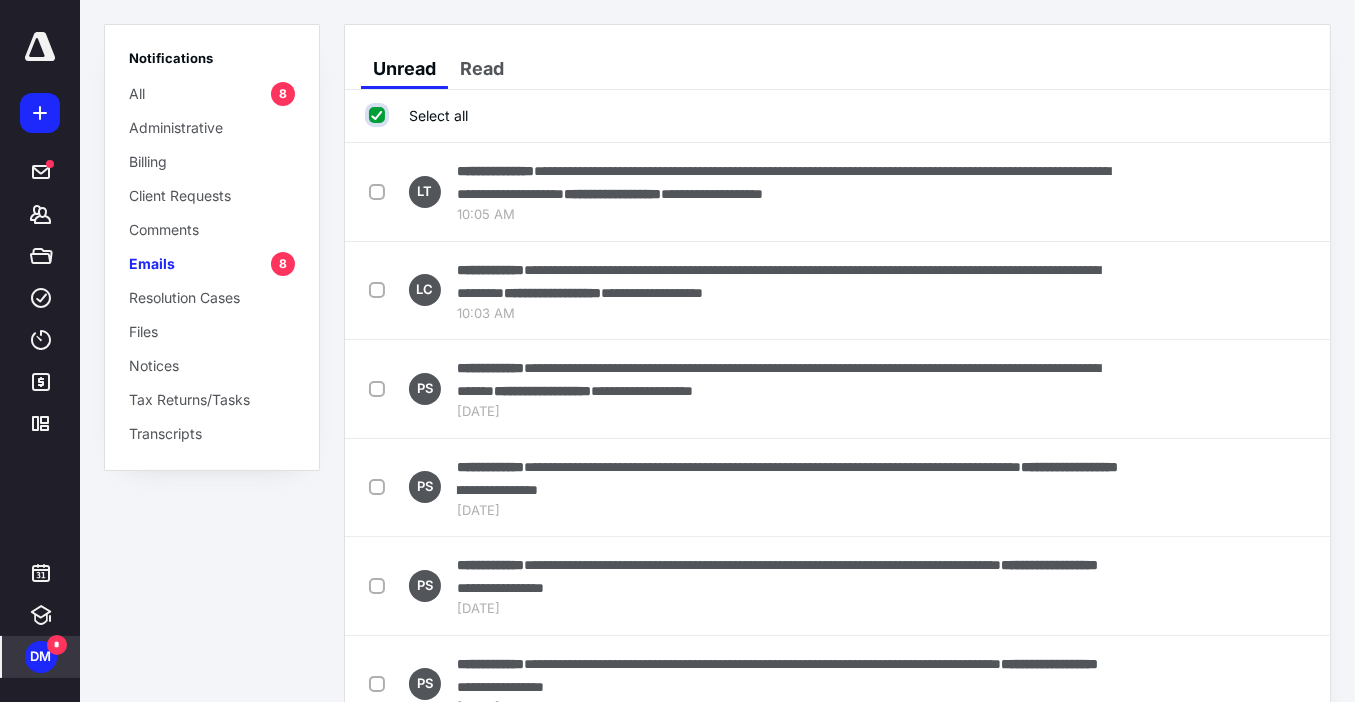 checkbox on "true" 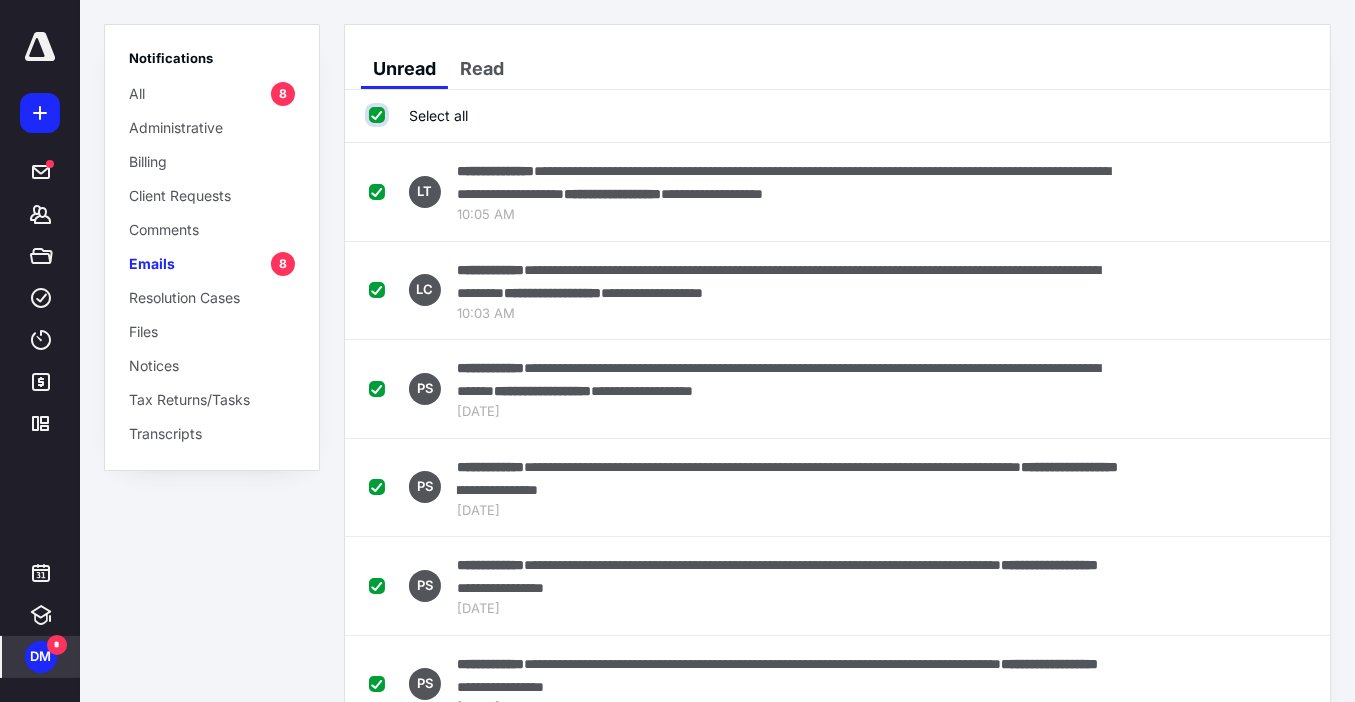 checkbox on "true" 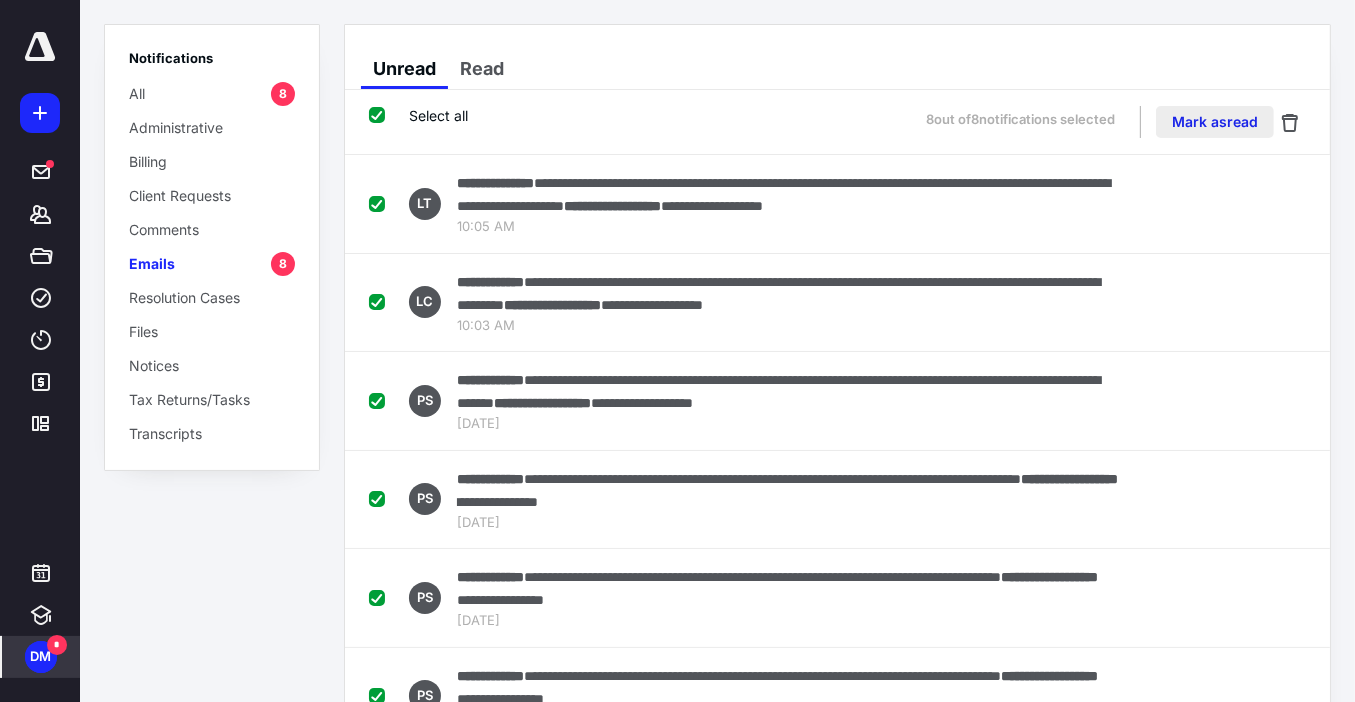 click on "Mark as  read" at bounding box center (1215, 122) 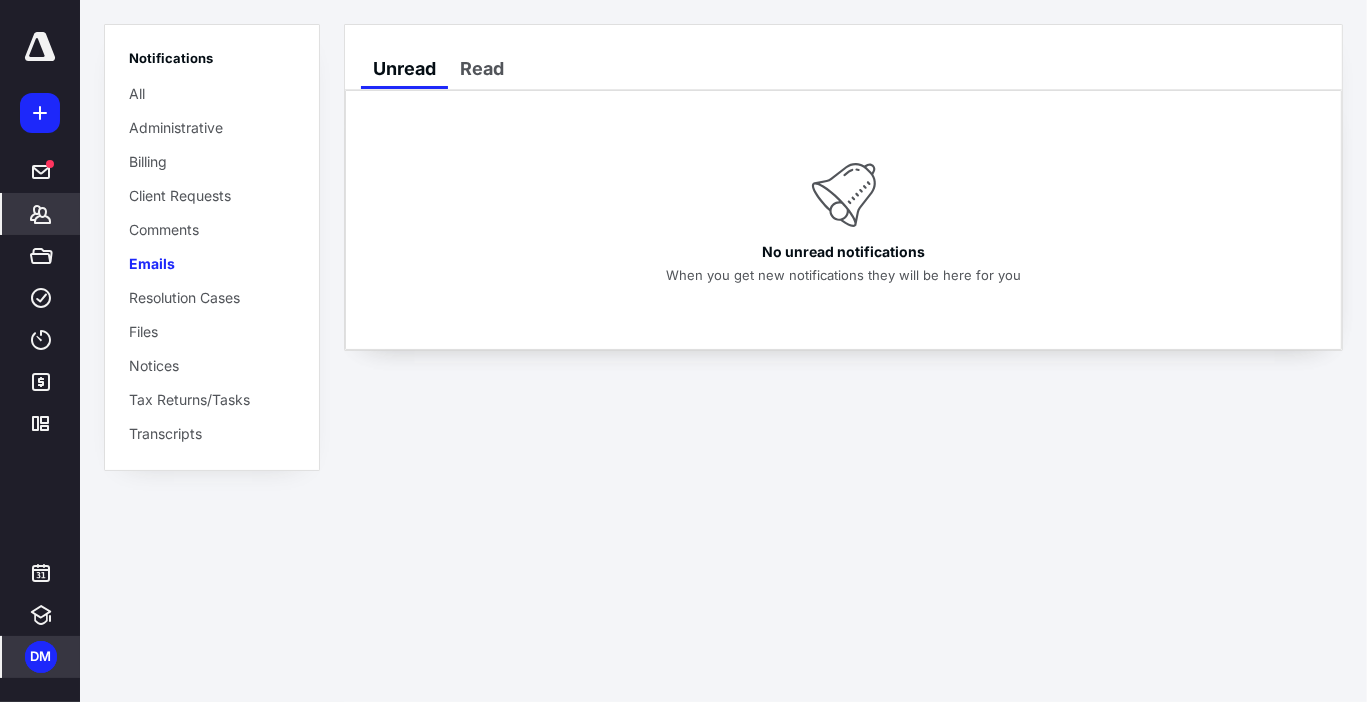 click 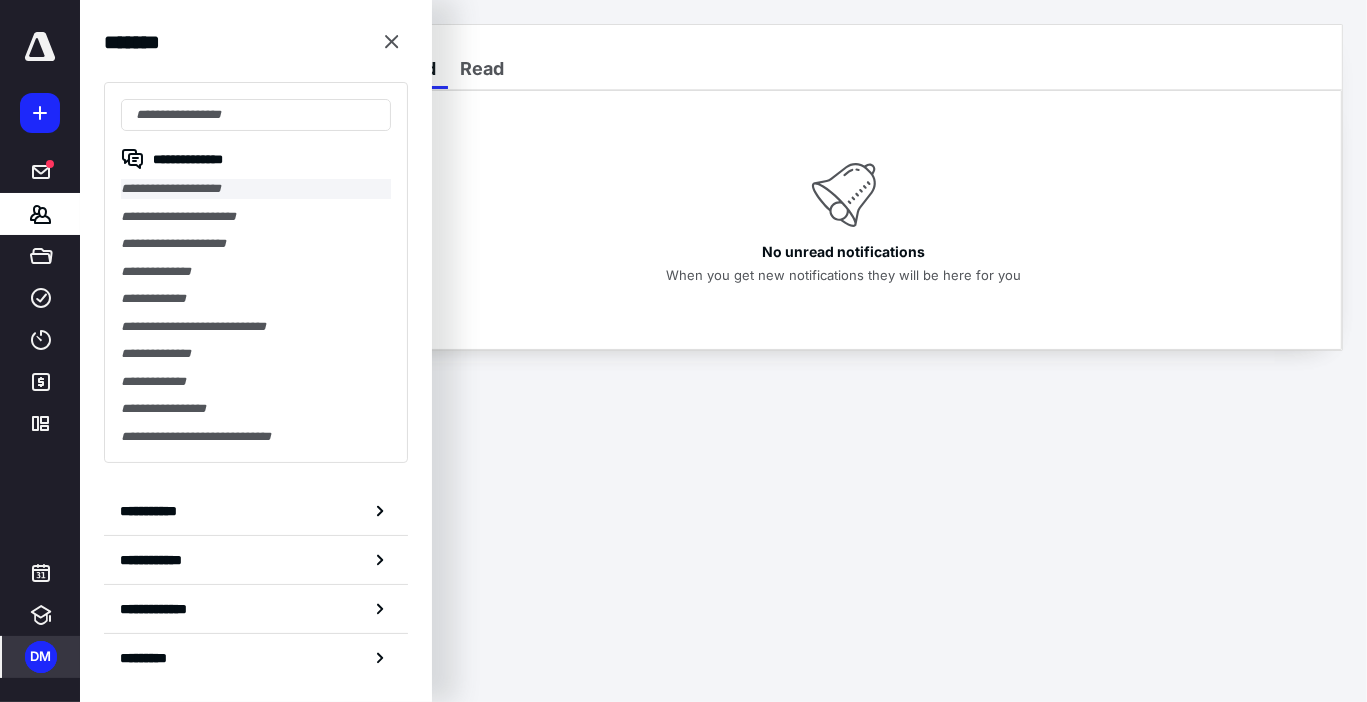 click on "**********" at bounding box center [256, 189] 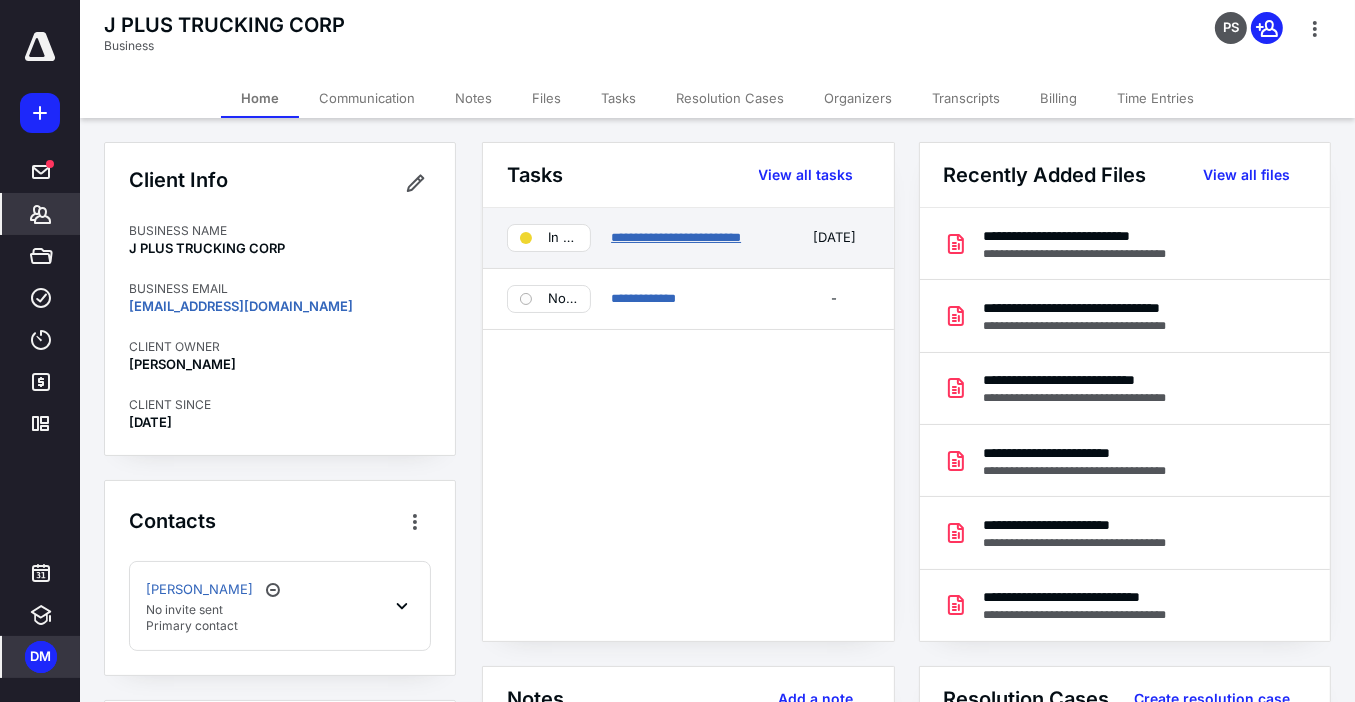 click on "**********" at bounding box center (676, 237) 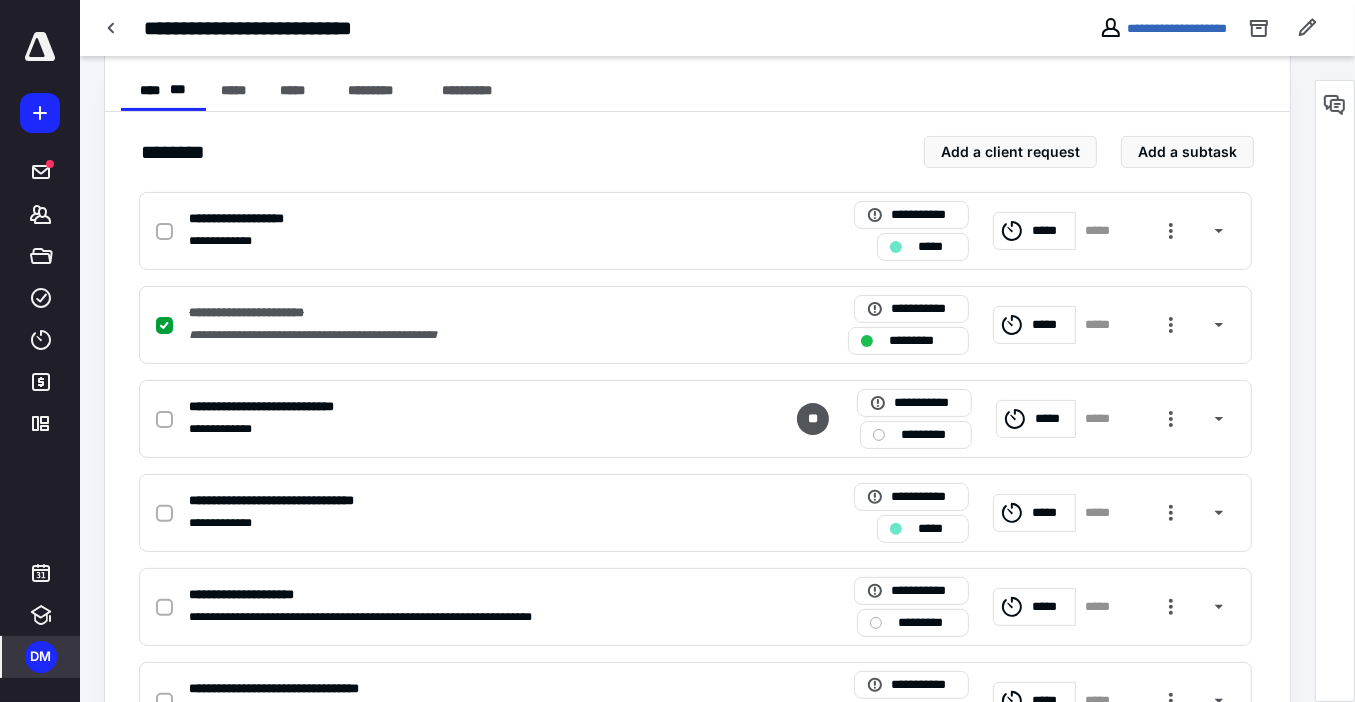 scroll, scrollTop: 472, scrollLeft: 0, axis: vertical 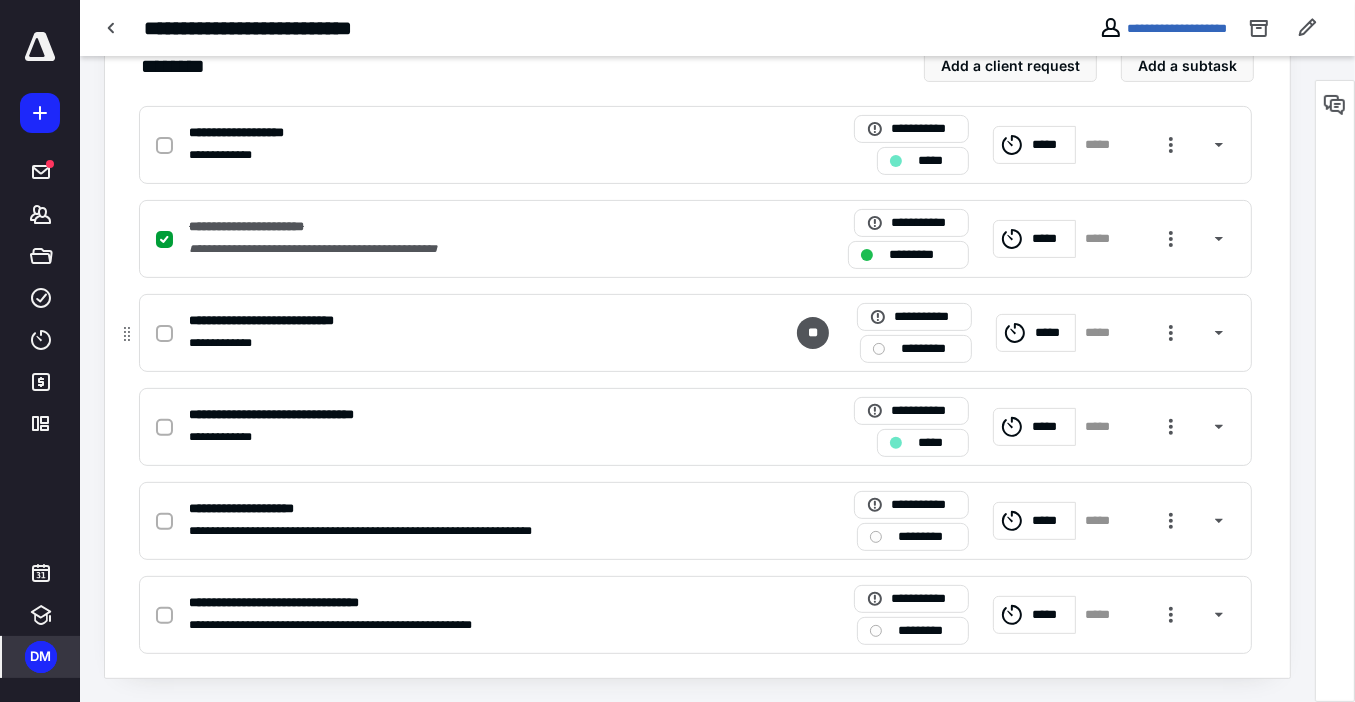 click 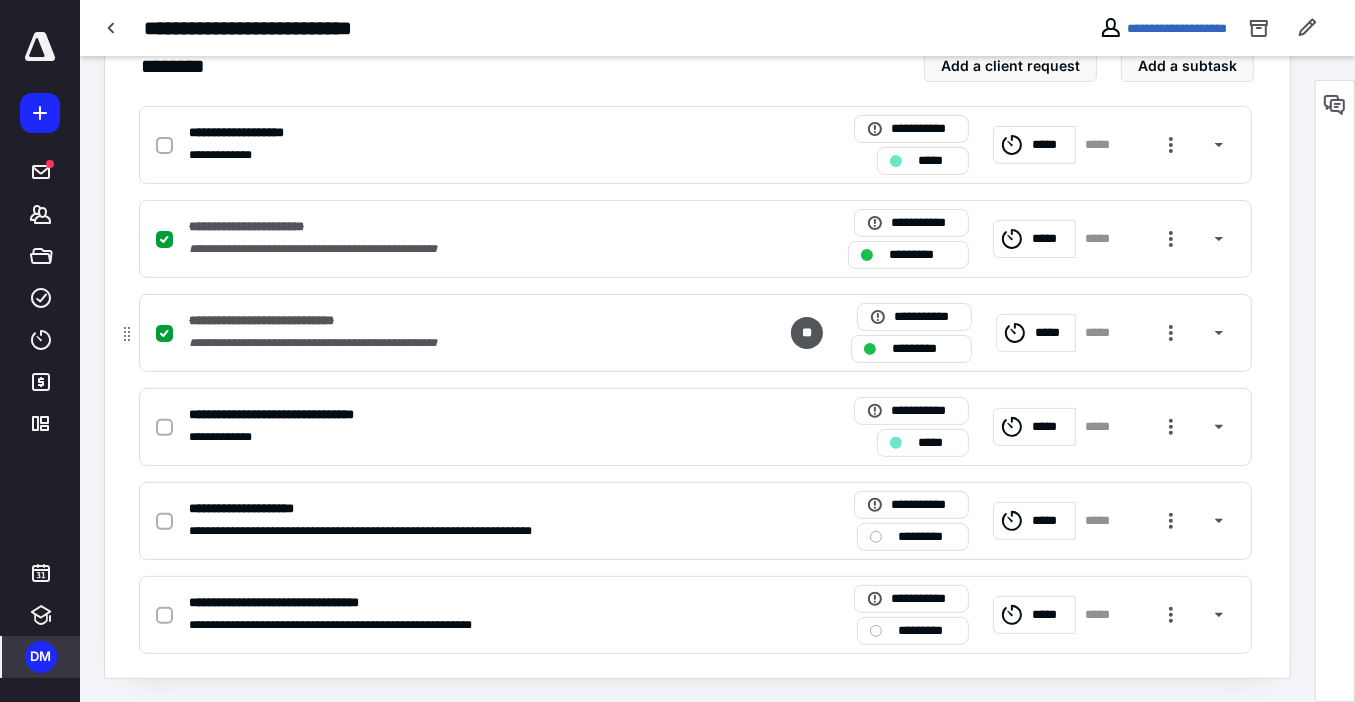 click on "**********" at bounding box center [695, 333] 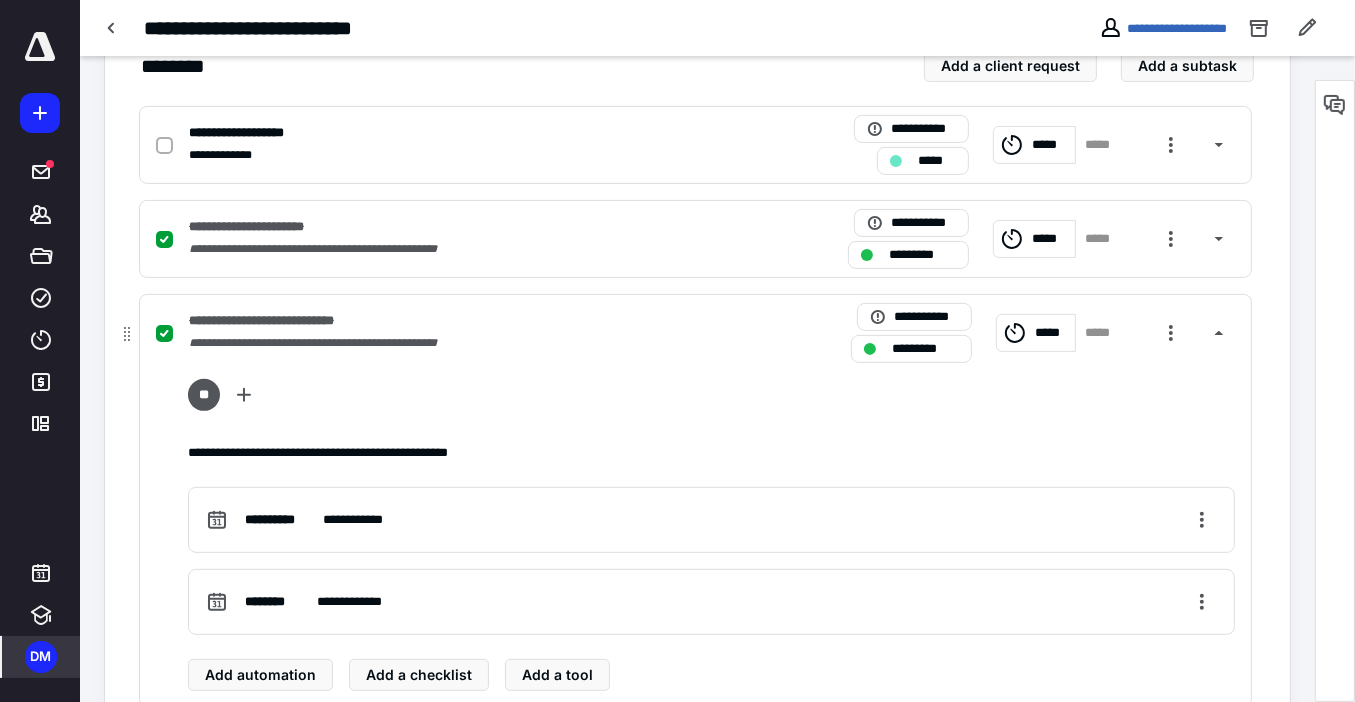 click 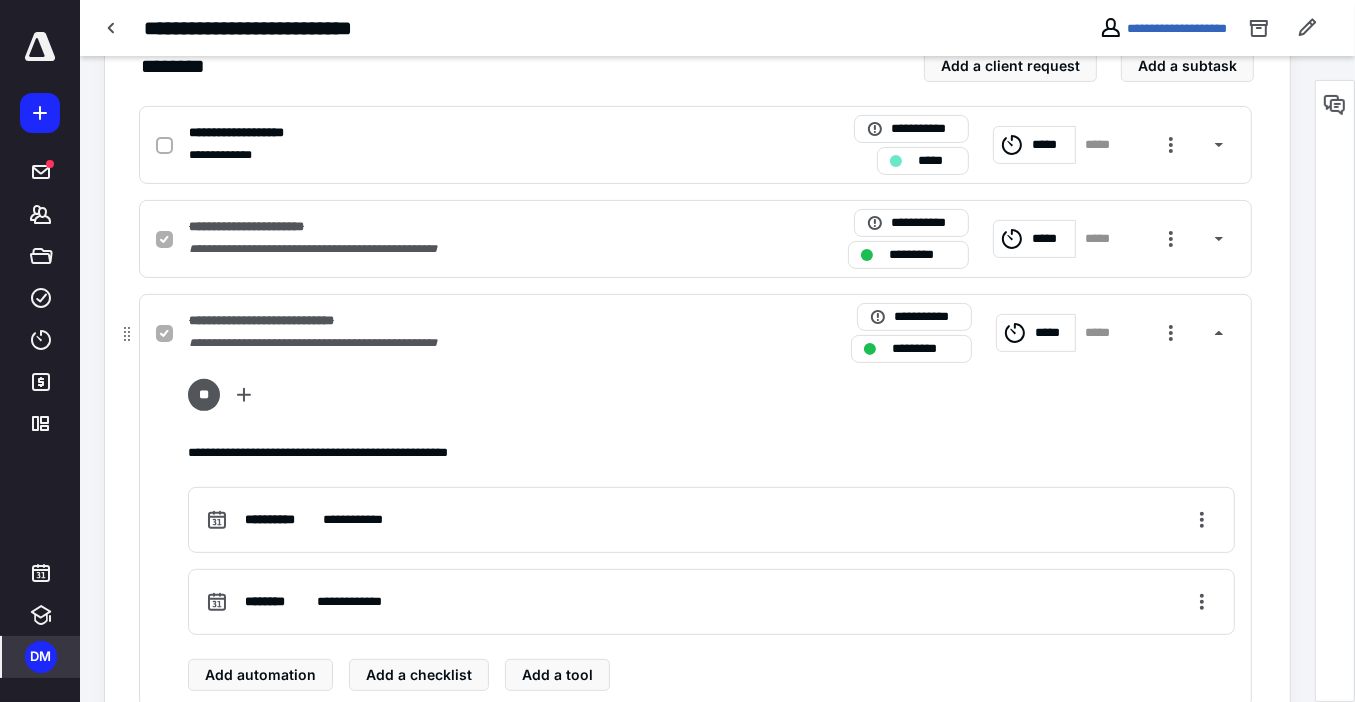 checkbox on "false" 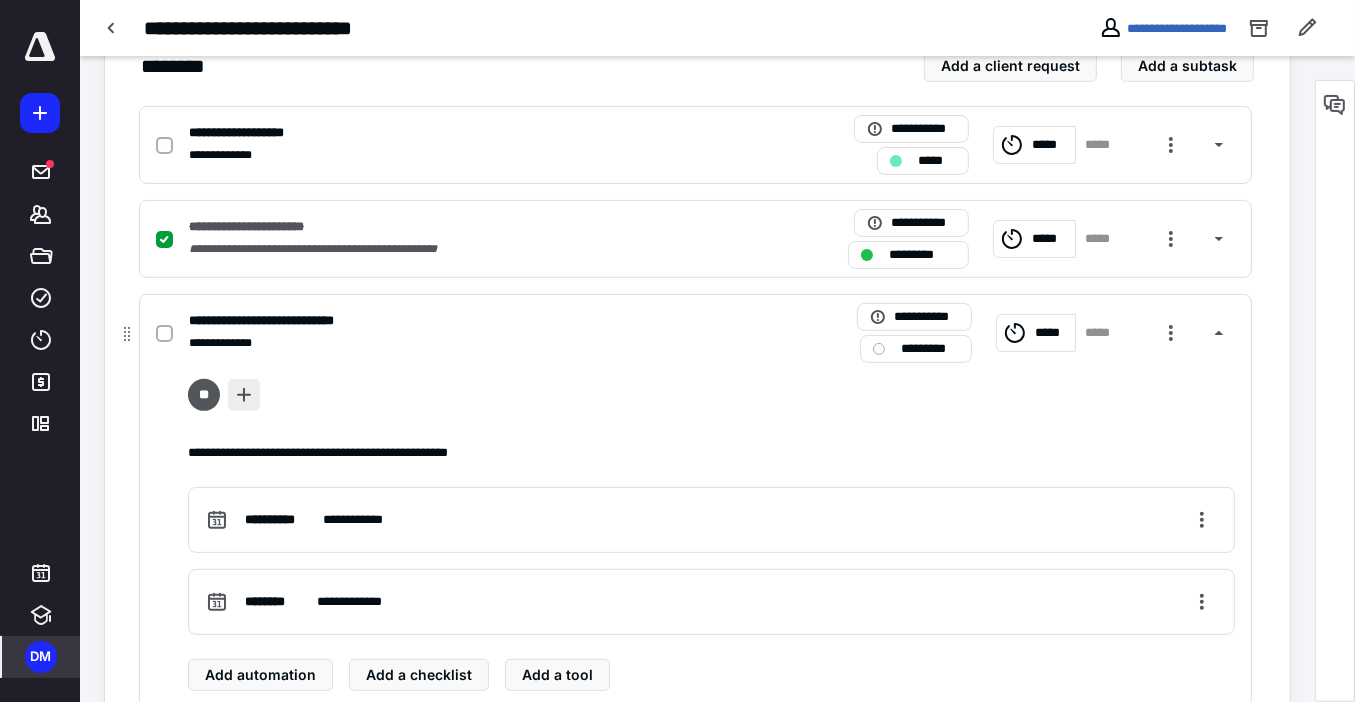 click at bounding box center (244, 395) 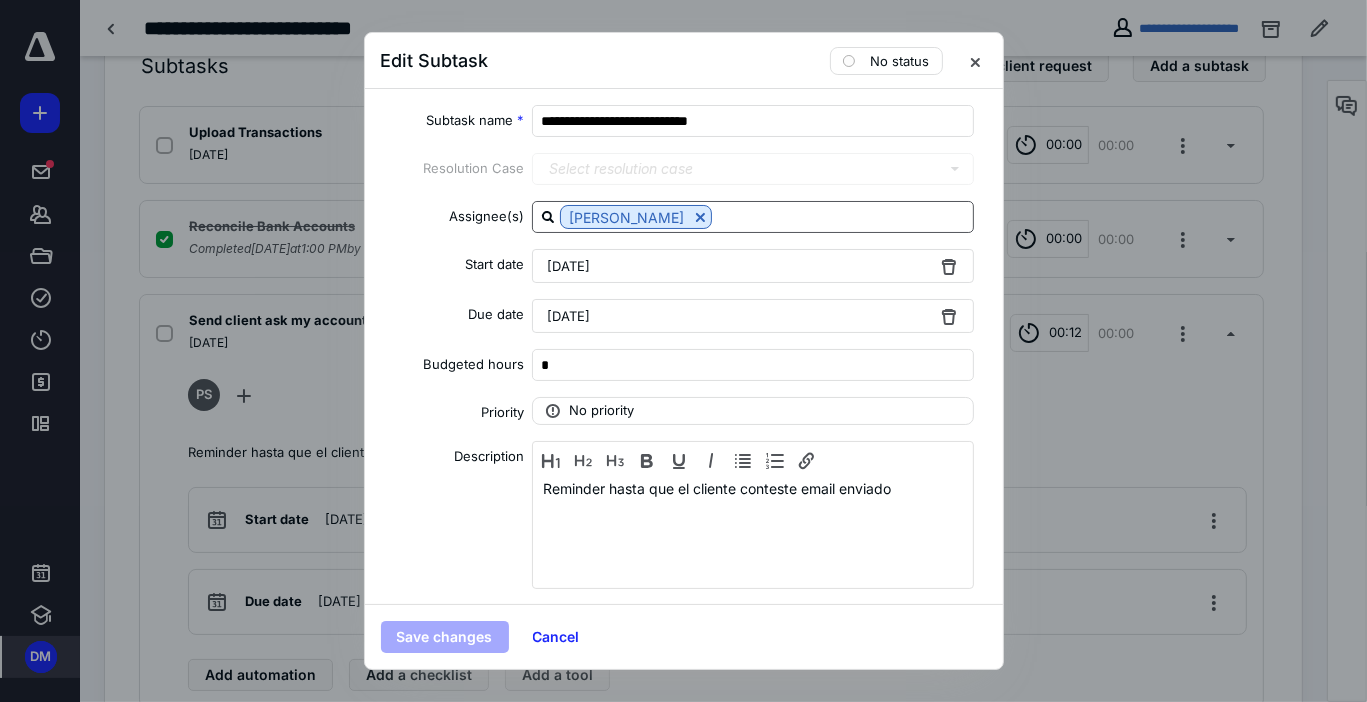 click at bounding box center [842, 216] 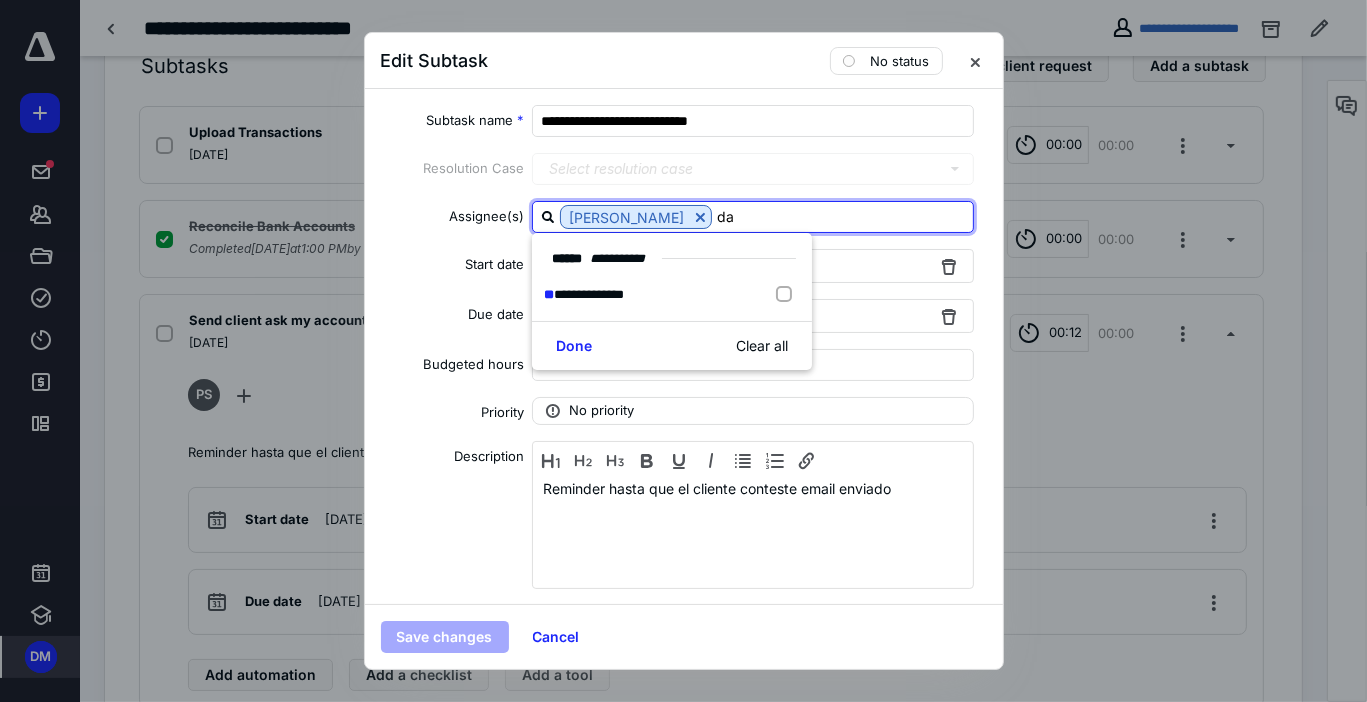 type on "day" 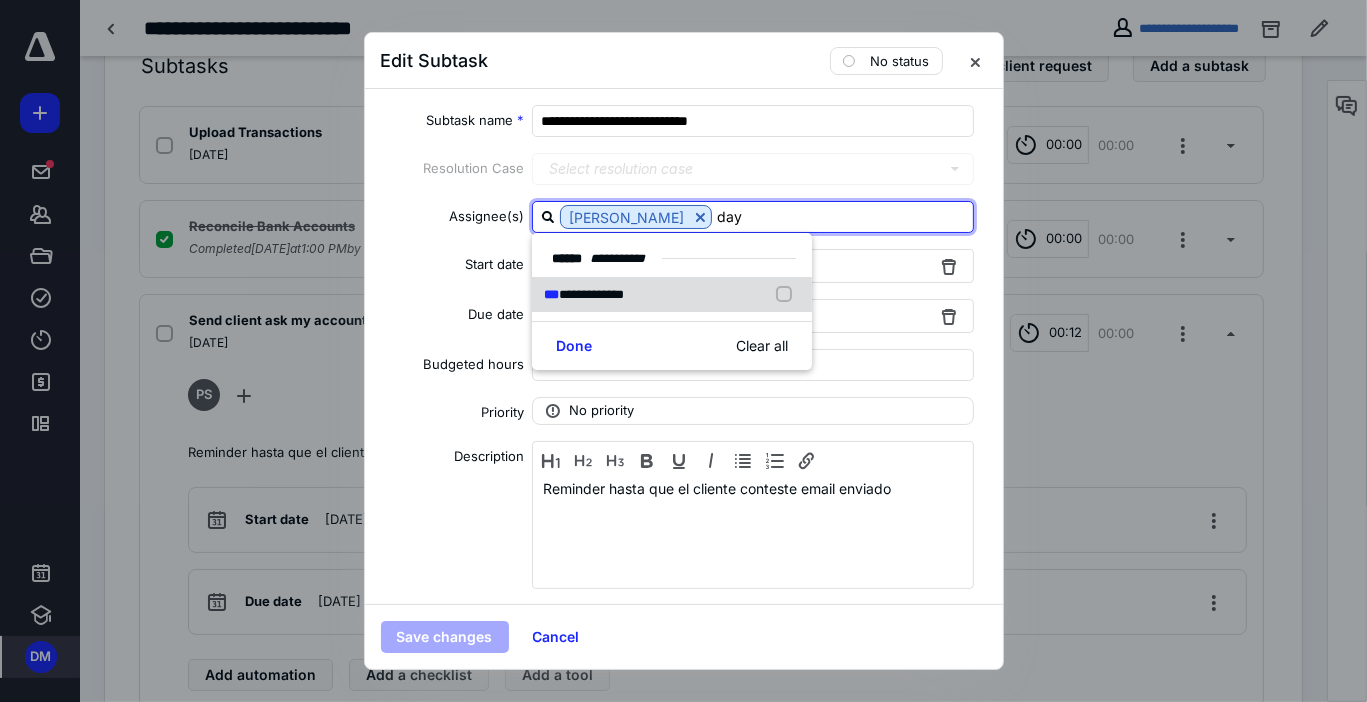 click on "**********" at bounding box center (672, 295) 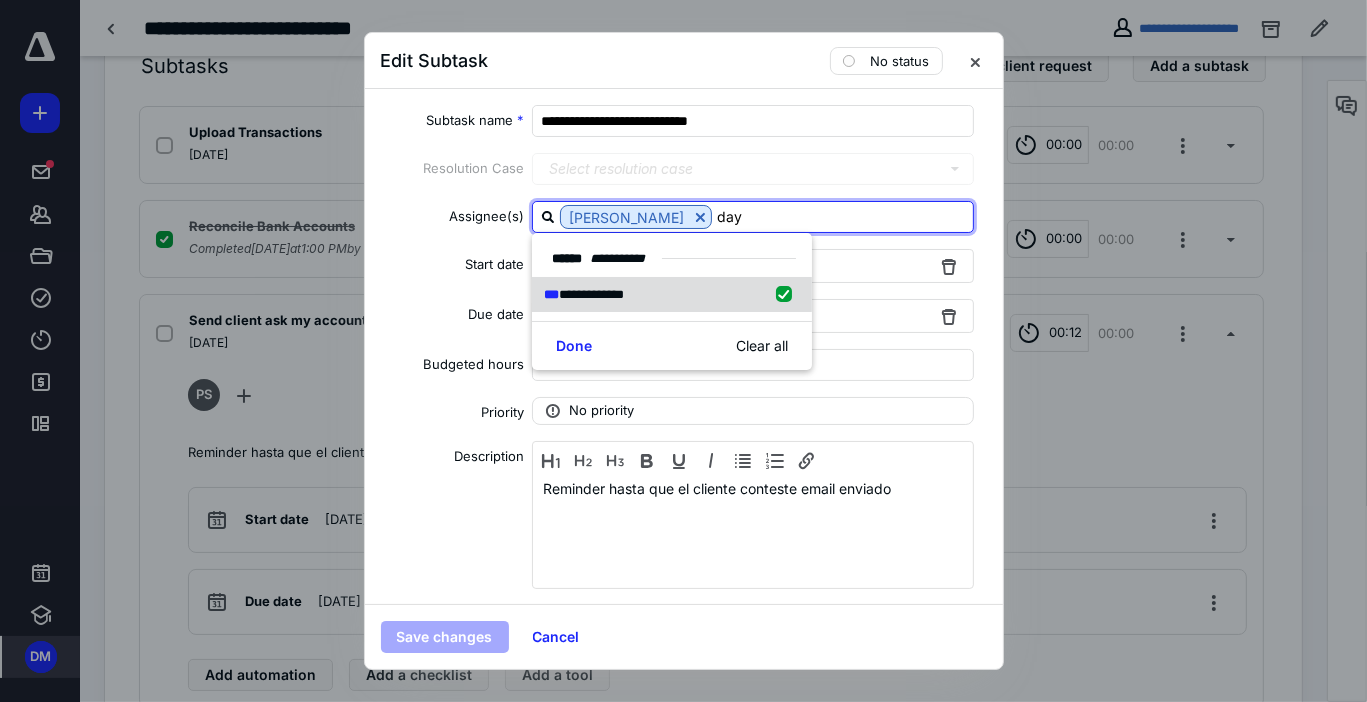 checkbox on "true" 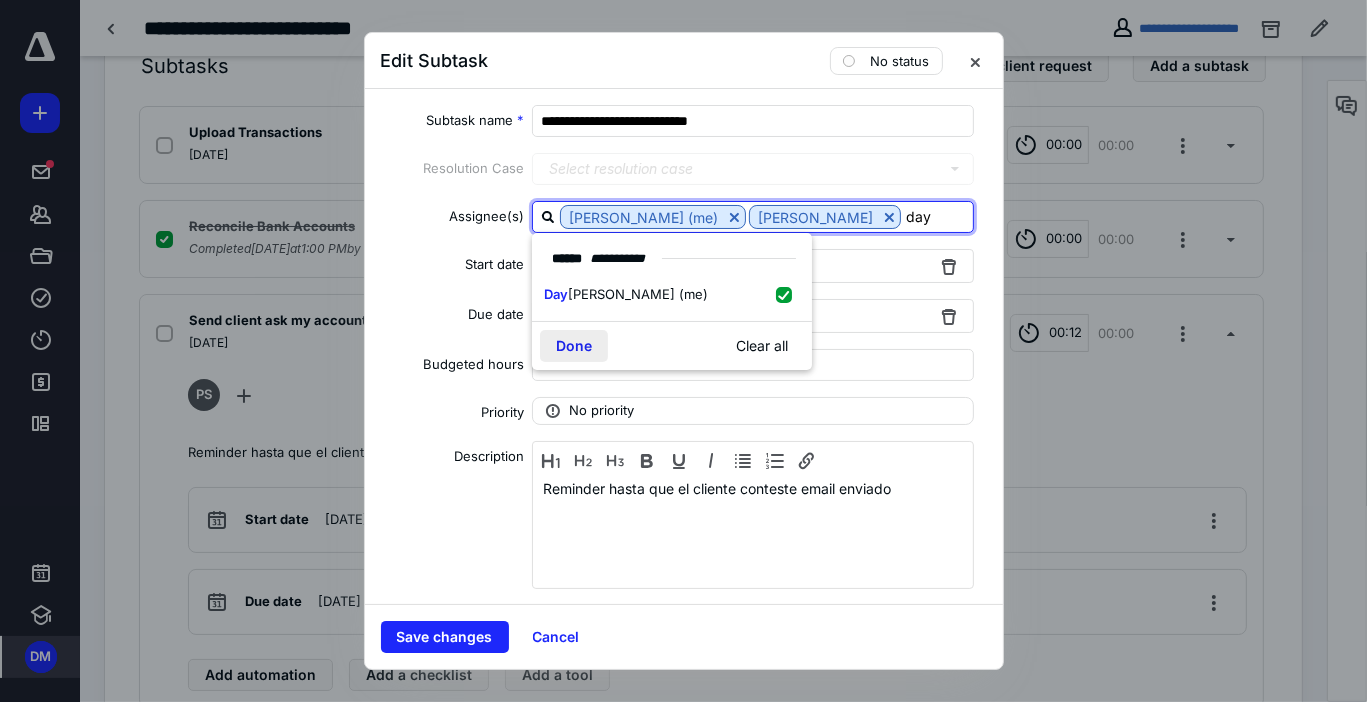 type on "day" 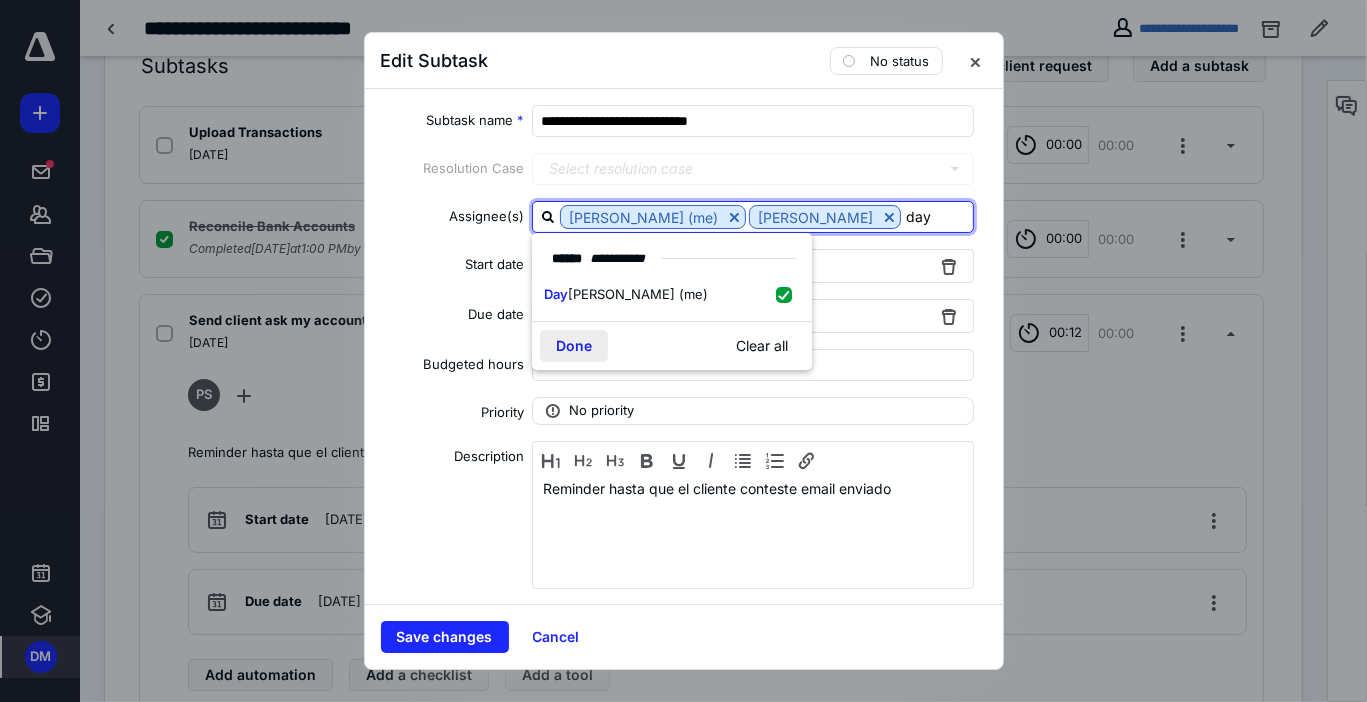 click on "Done" at bounding box center (574, 346) 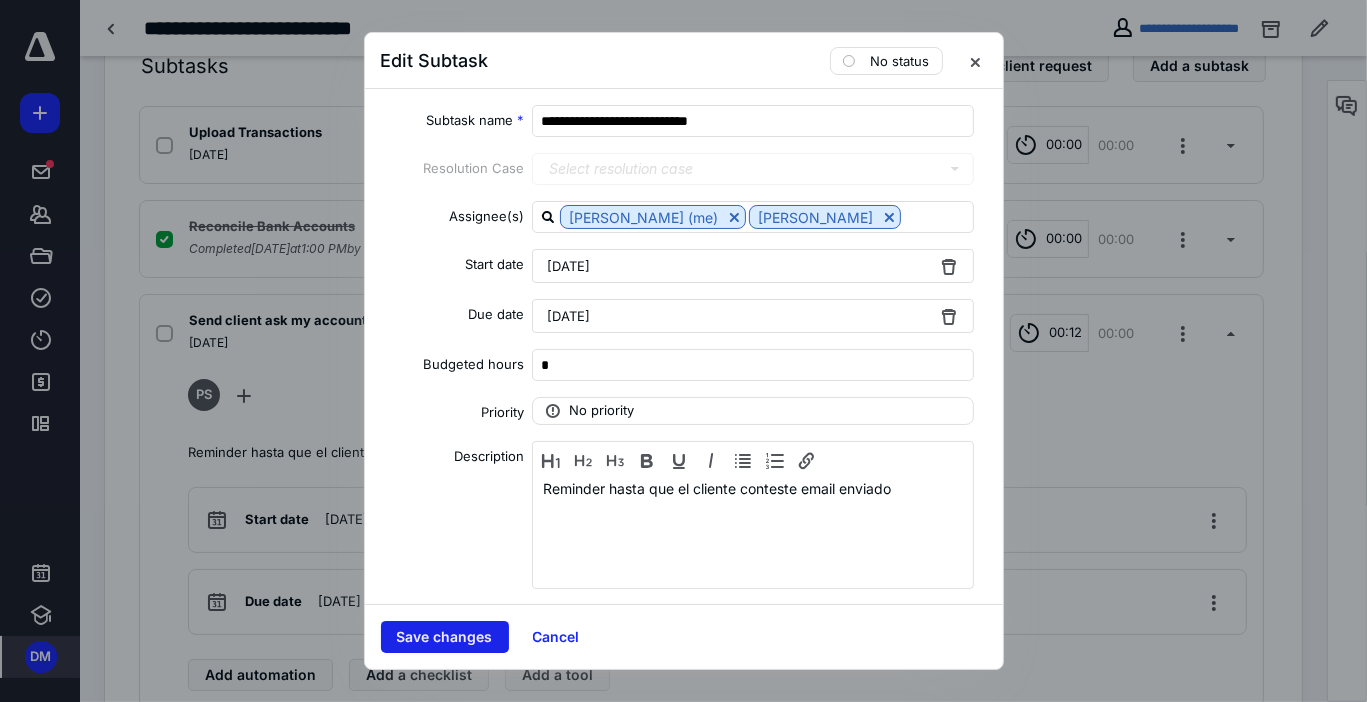 click on "Save changes" at bounding box center [445, 637] 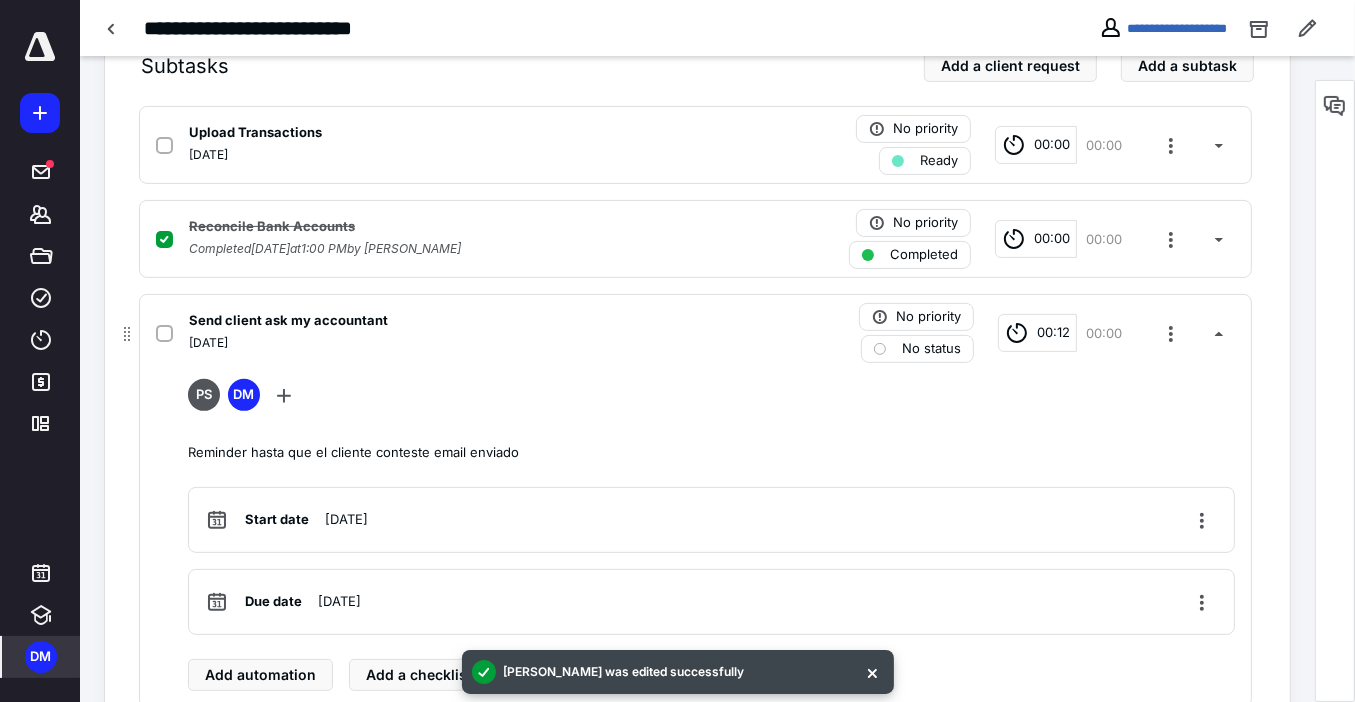 click 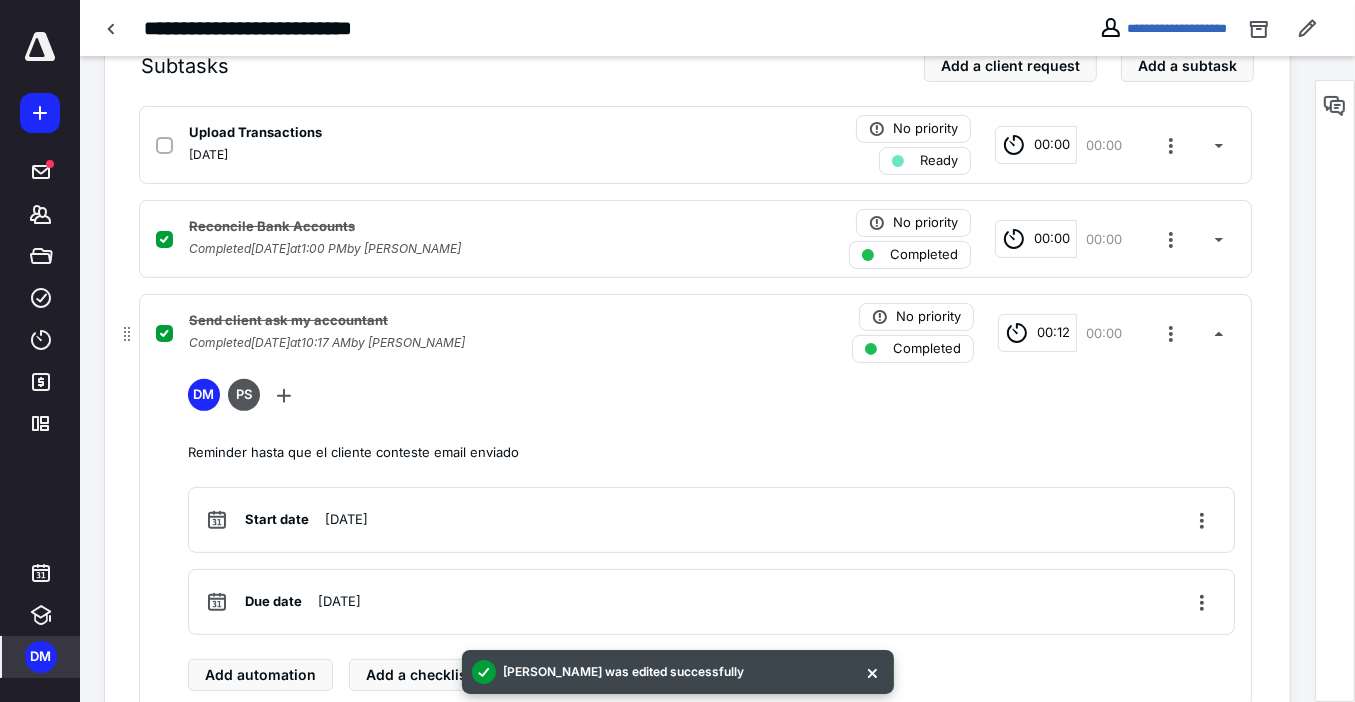 click 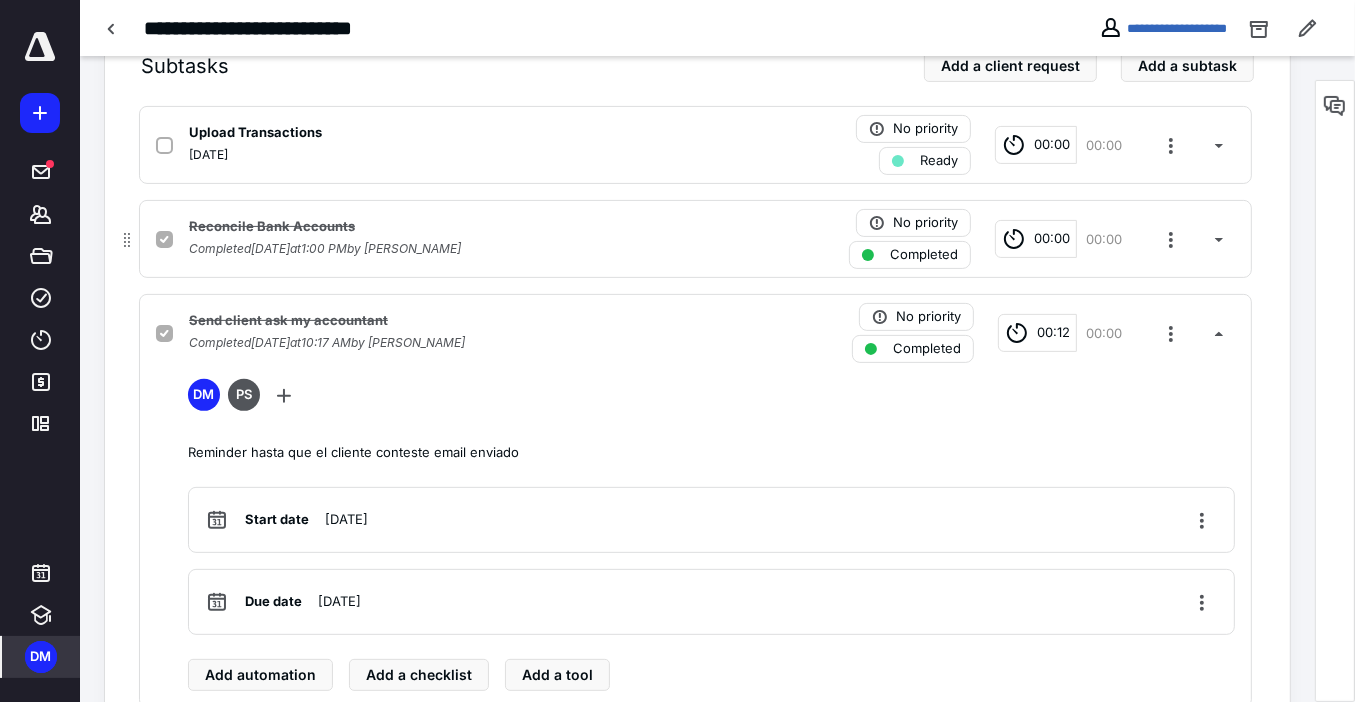 checkbox on "false" 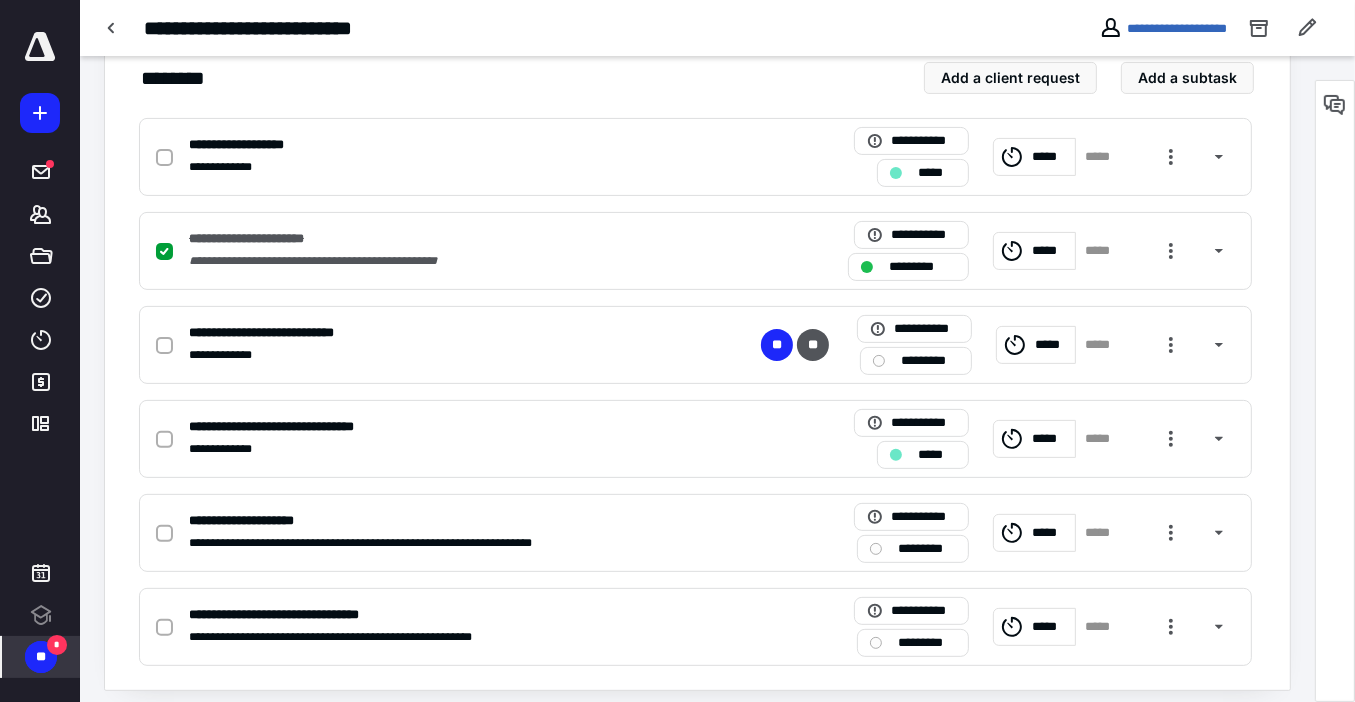 scroll, scrollTop: 0, scrollLeft: 0, axis: both 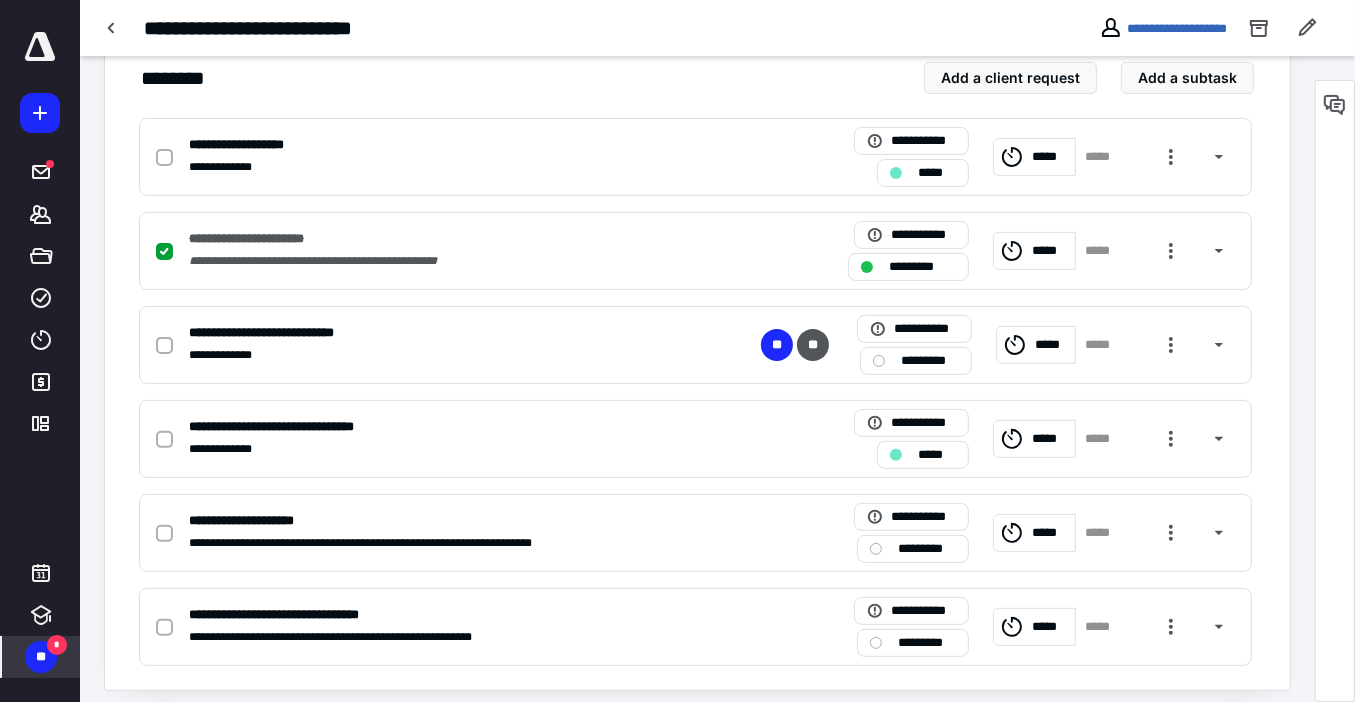 click on "**" at bounding box center [41, 657] 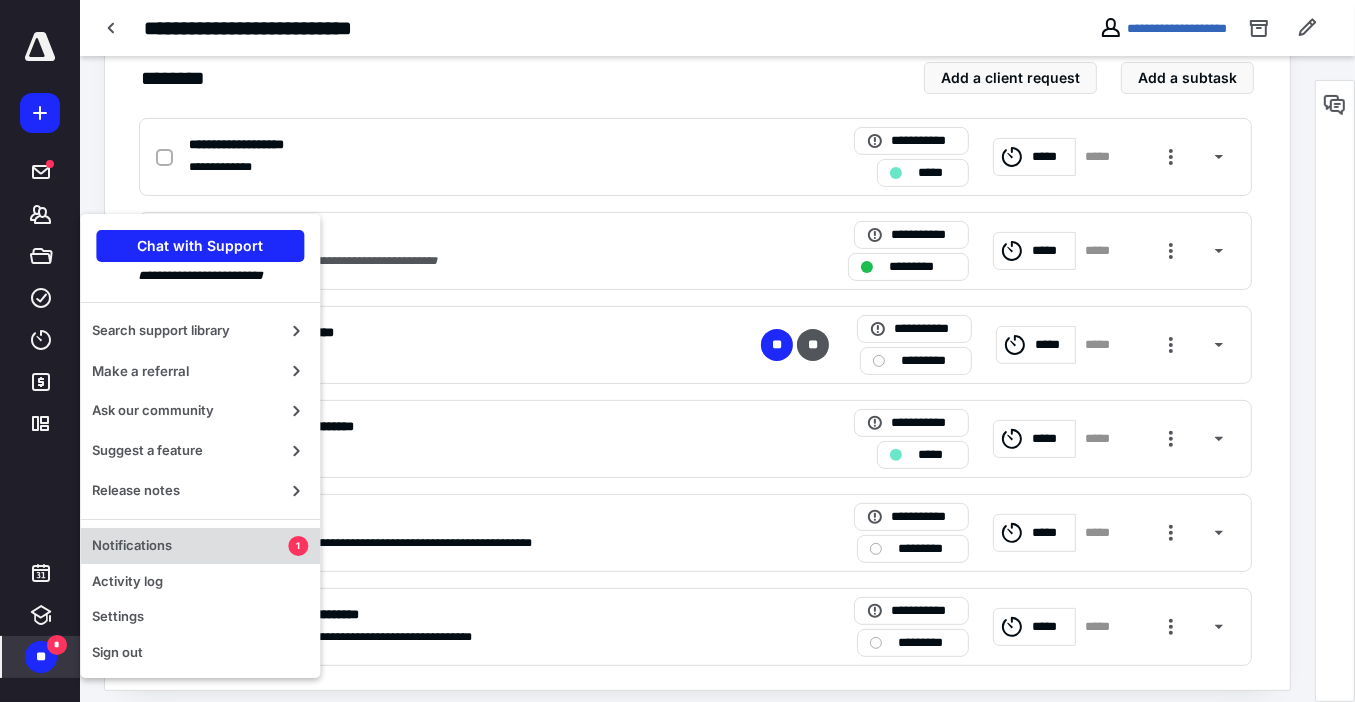 click on "Notifications" at bounding box center [190, 546] 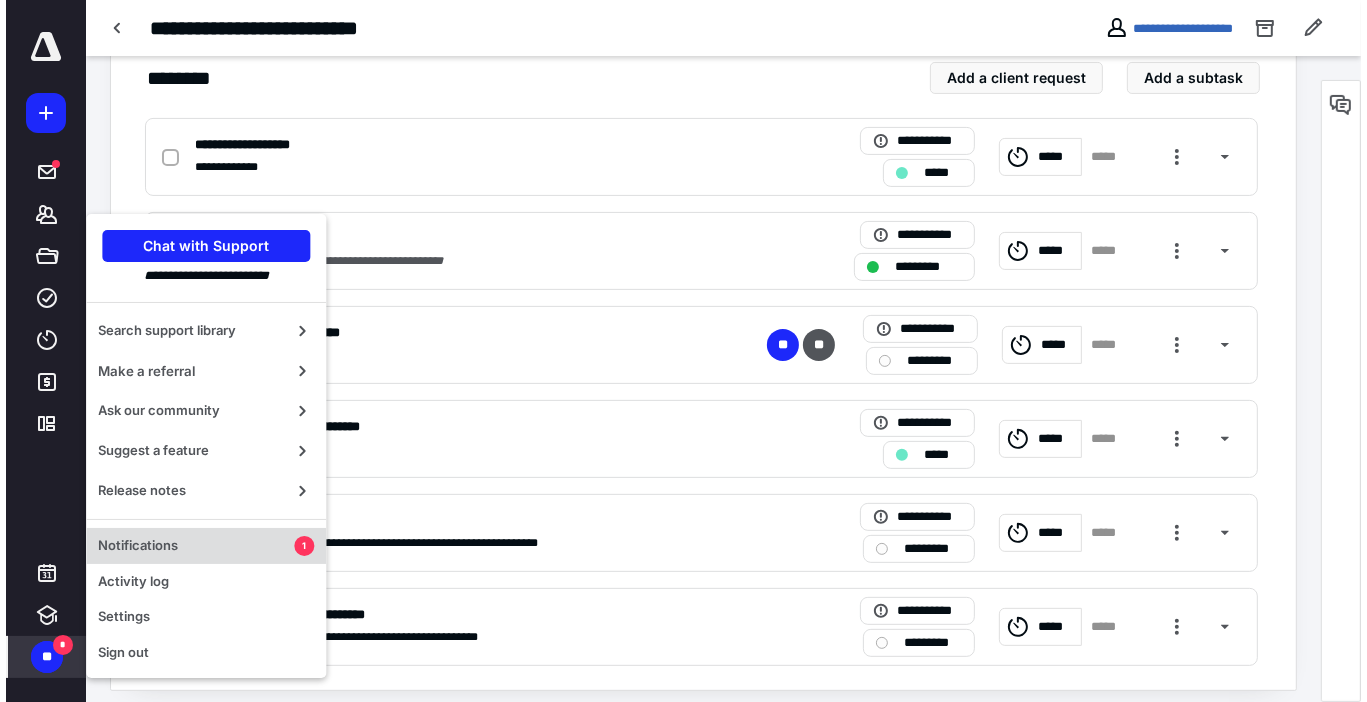 scroll, scrollTop: 0, scrollLeft: 0, axis: both 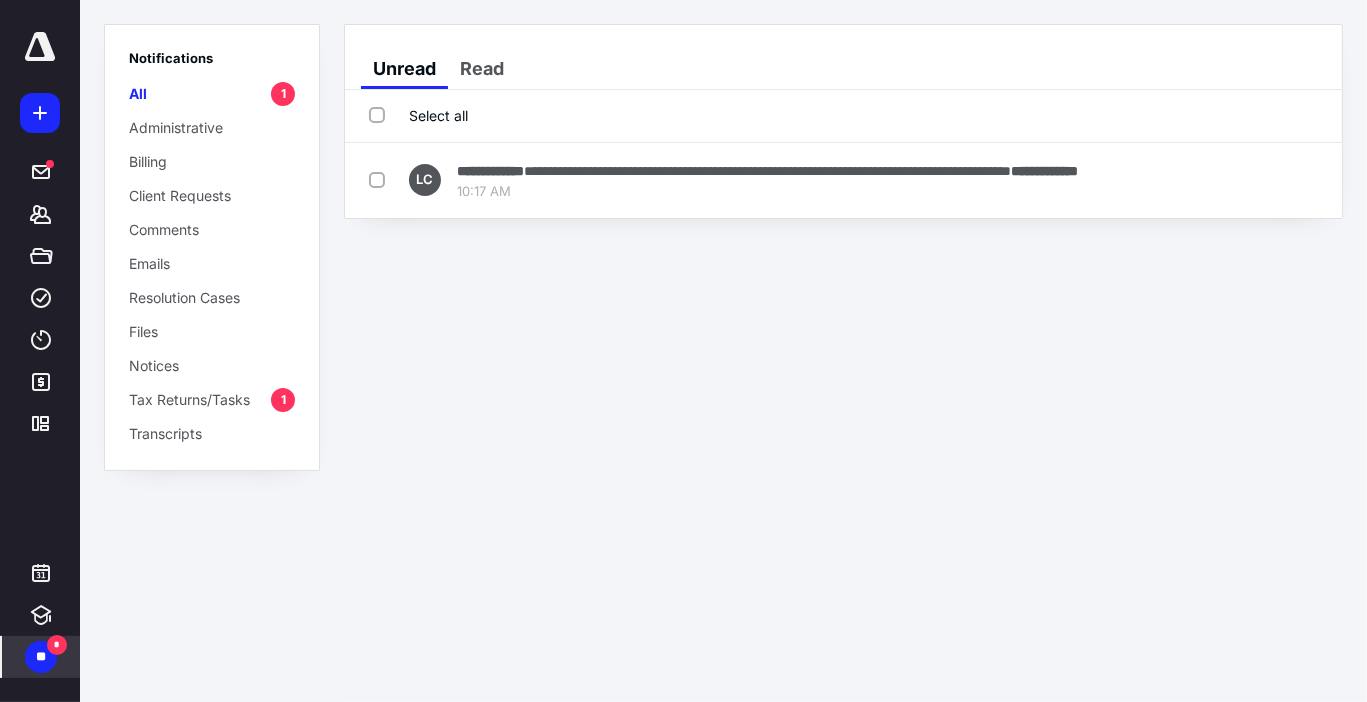 click on "Tax Returns/Tasks" at bounding box center (189, 399) 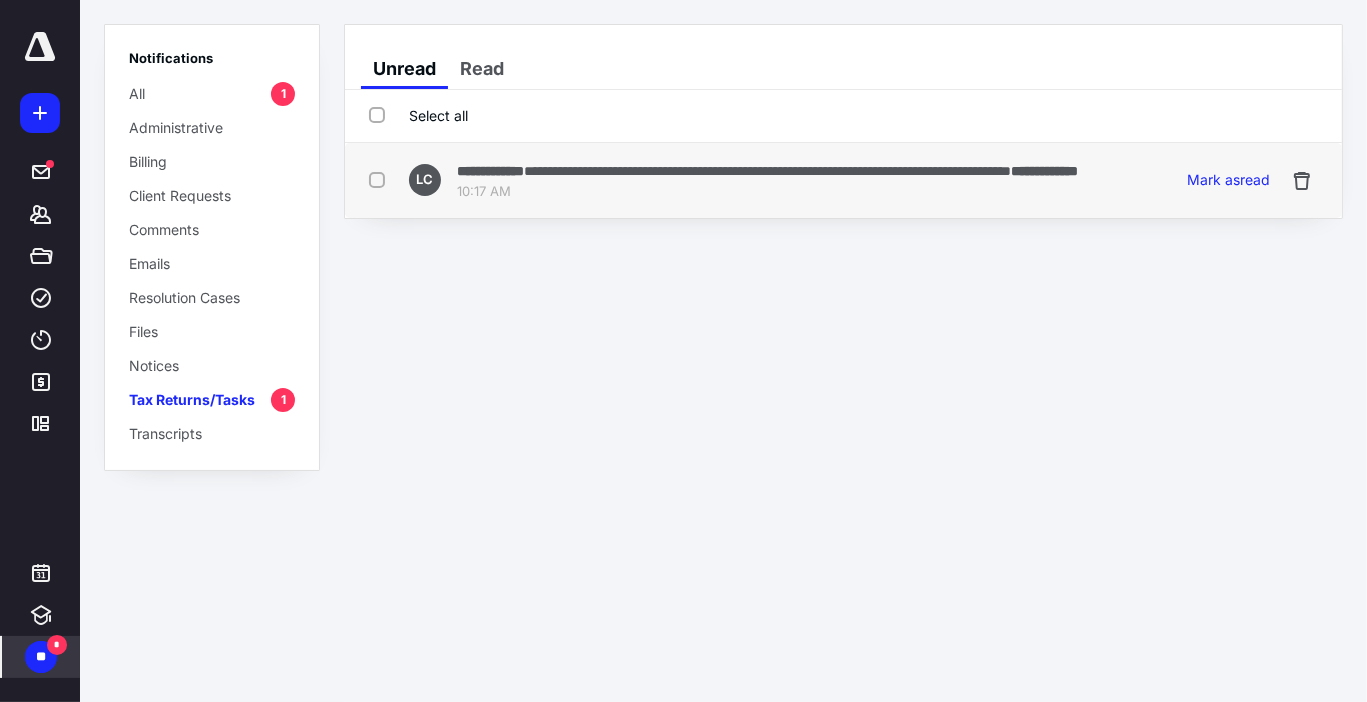 click on "**********" at bounding box center (767, 171) 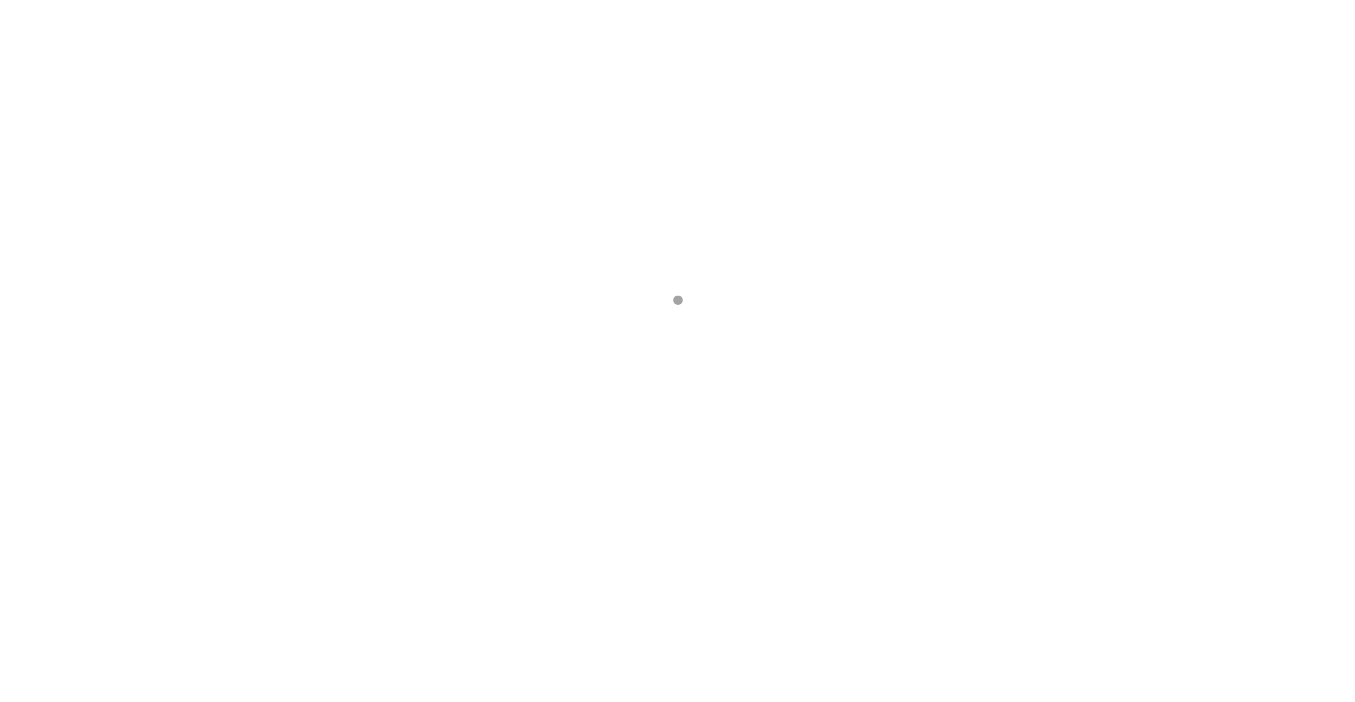 scroll, scrollTop: 0, scrollLeft: 0, axis: both 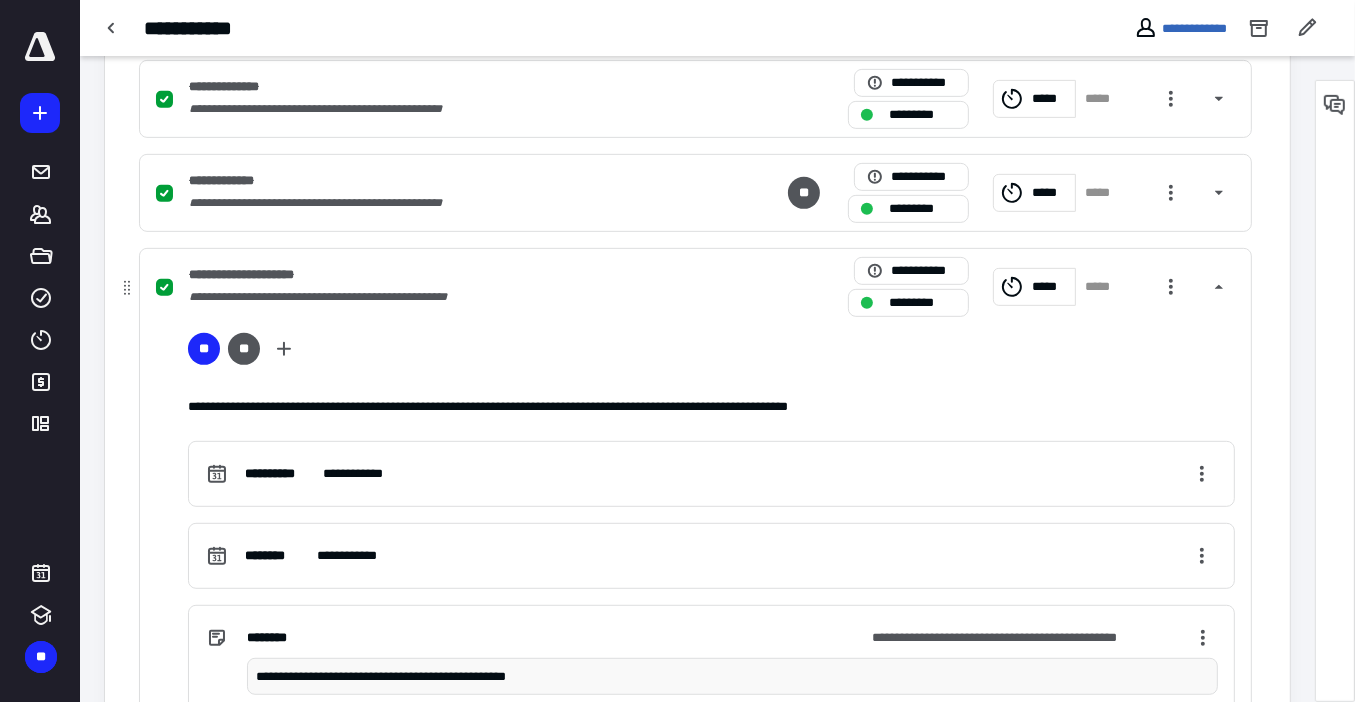 click on "**********" at bounding box center (433, 297) 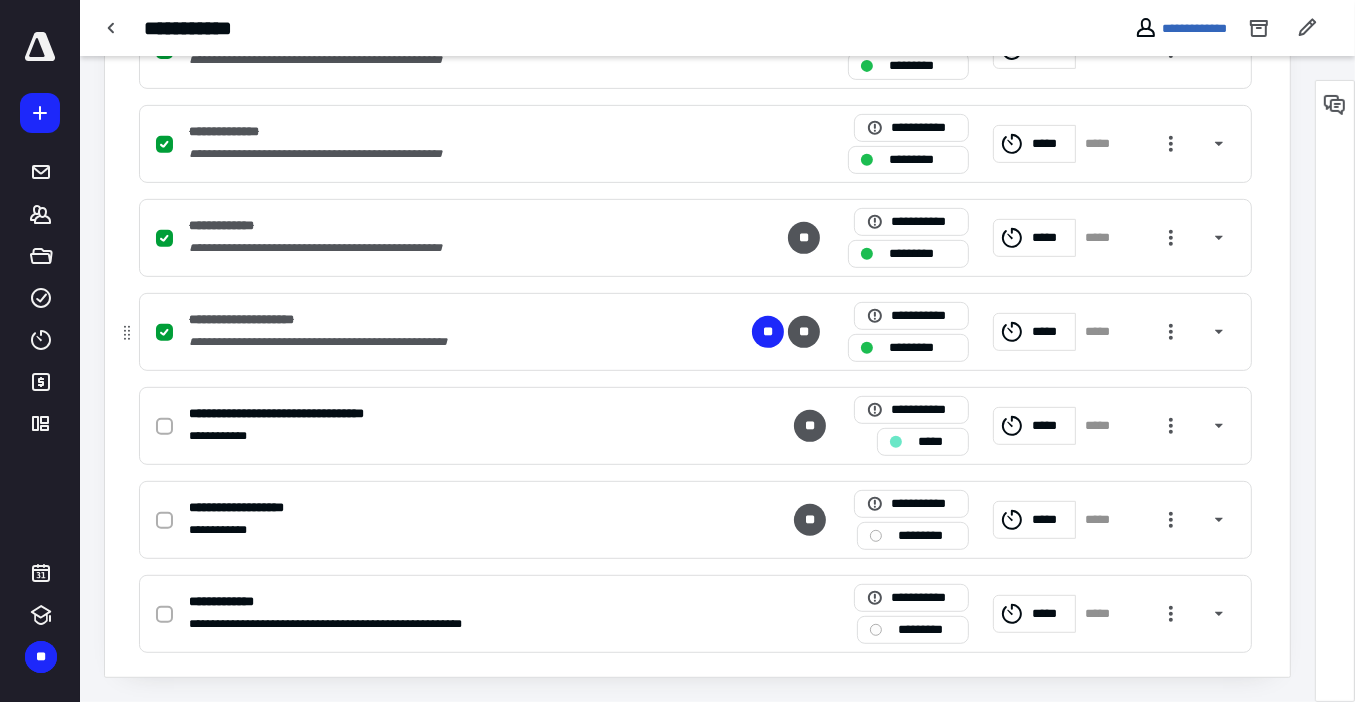 scroll, scrollTop: 754, scrollLeft: 0, axis: vertical 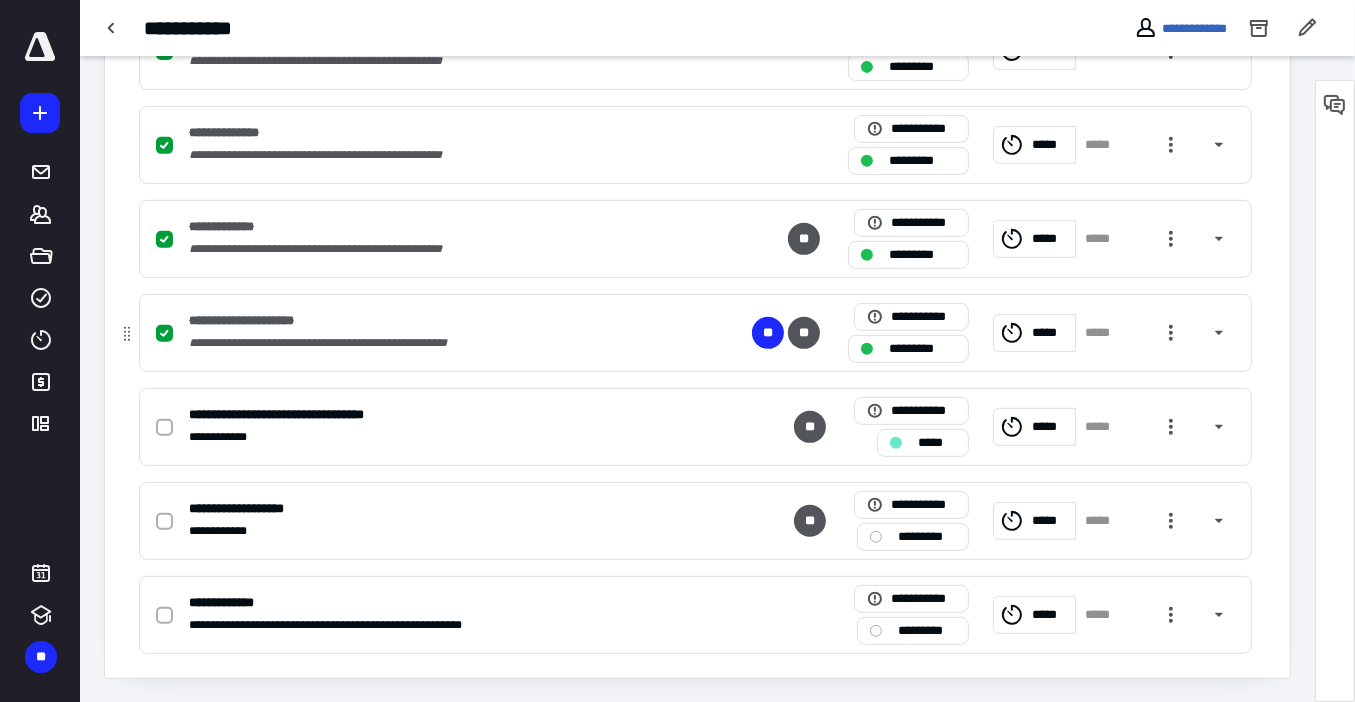 click on "**********" at bounding box center (433, 321) 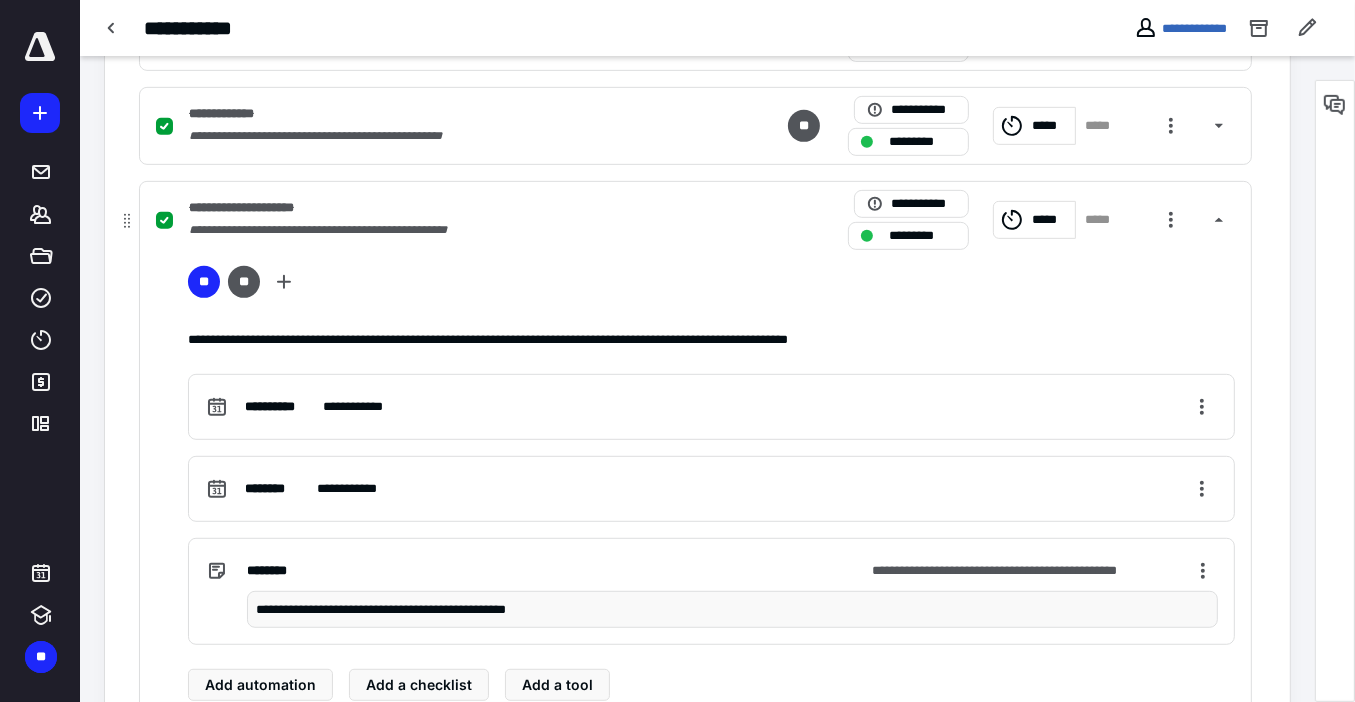 scroll, scrollTop: 960, scrollLeft: 0, axis: vertical 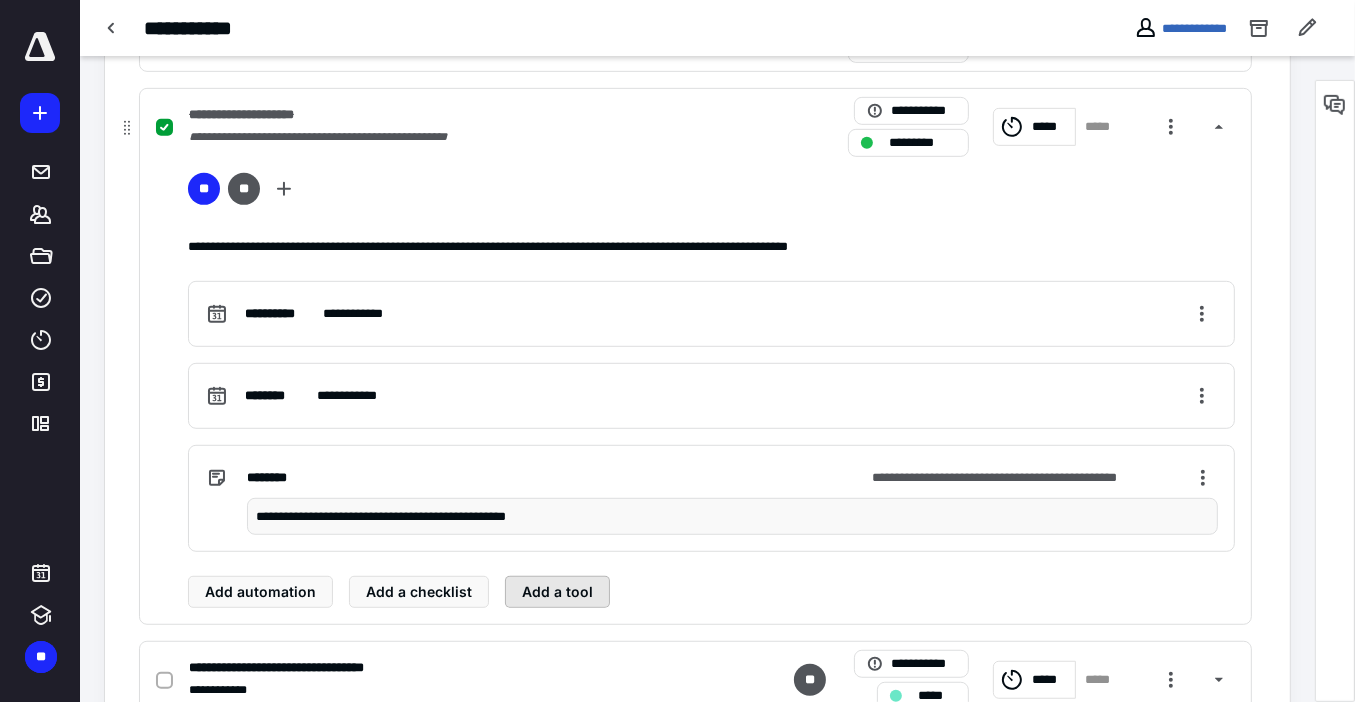 click on "Add a tool" at bounding box center (557, 592) 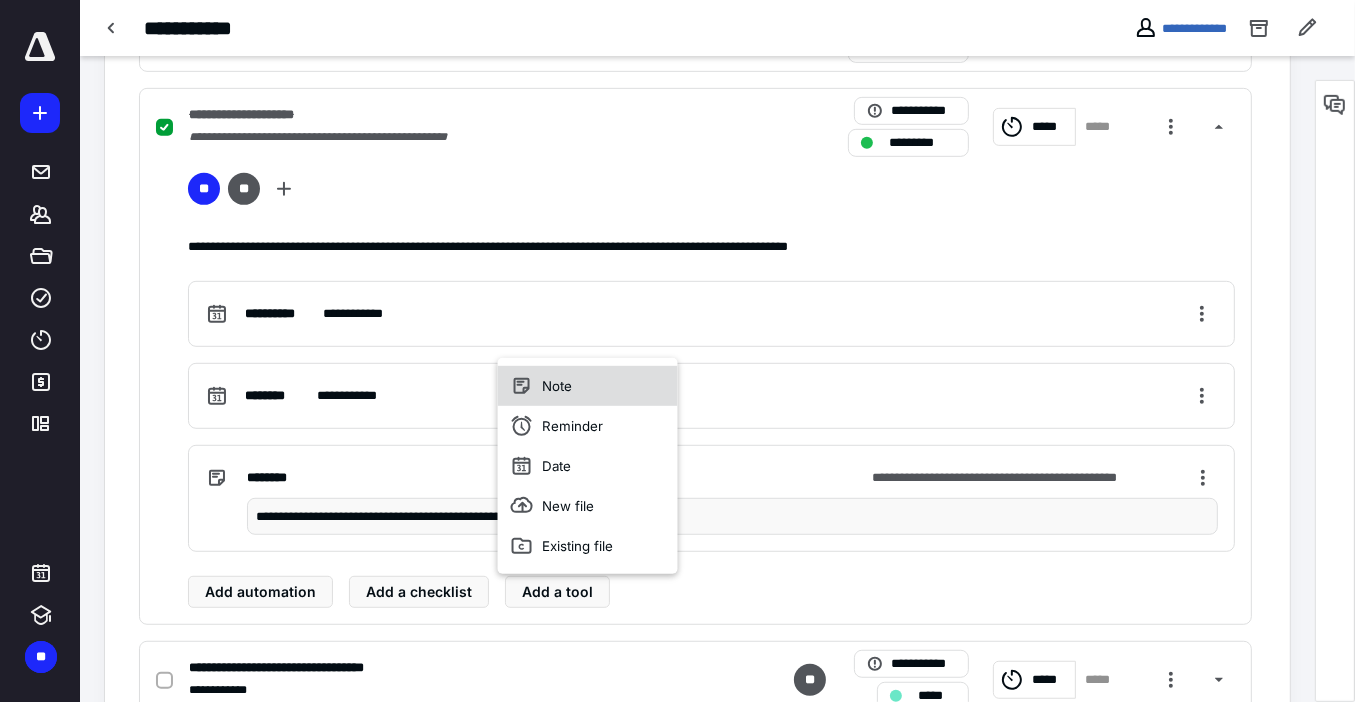 click on "Note" at bounding box center [588, 386] 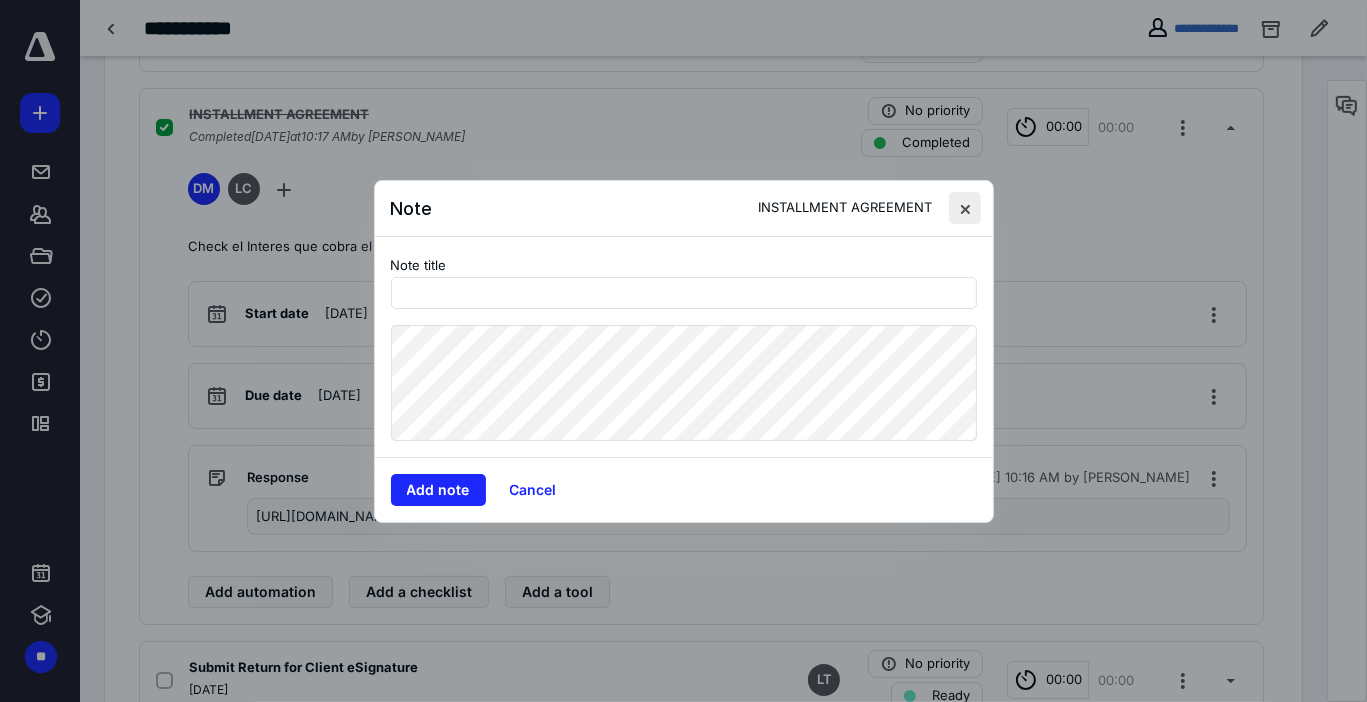 click at bounding box center [965, 208] 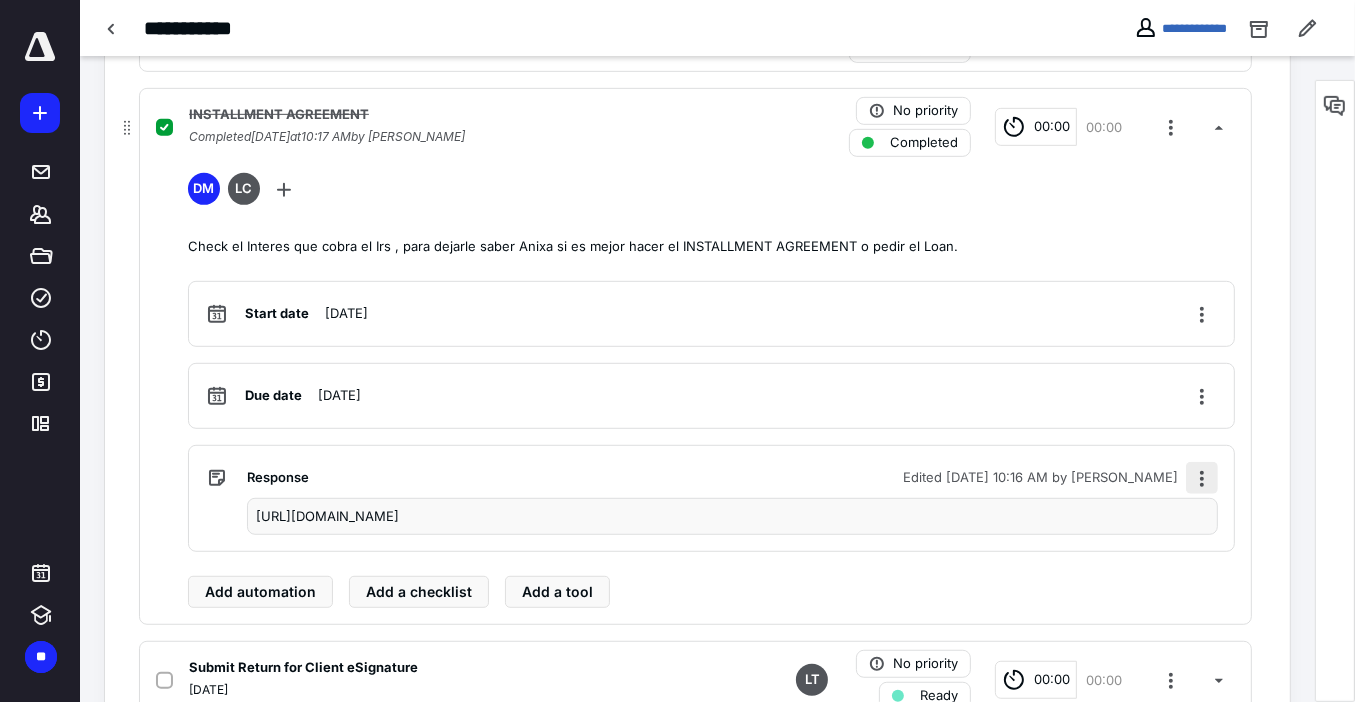 click at bounding box center [1202, 478] 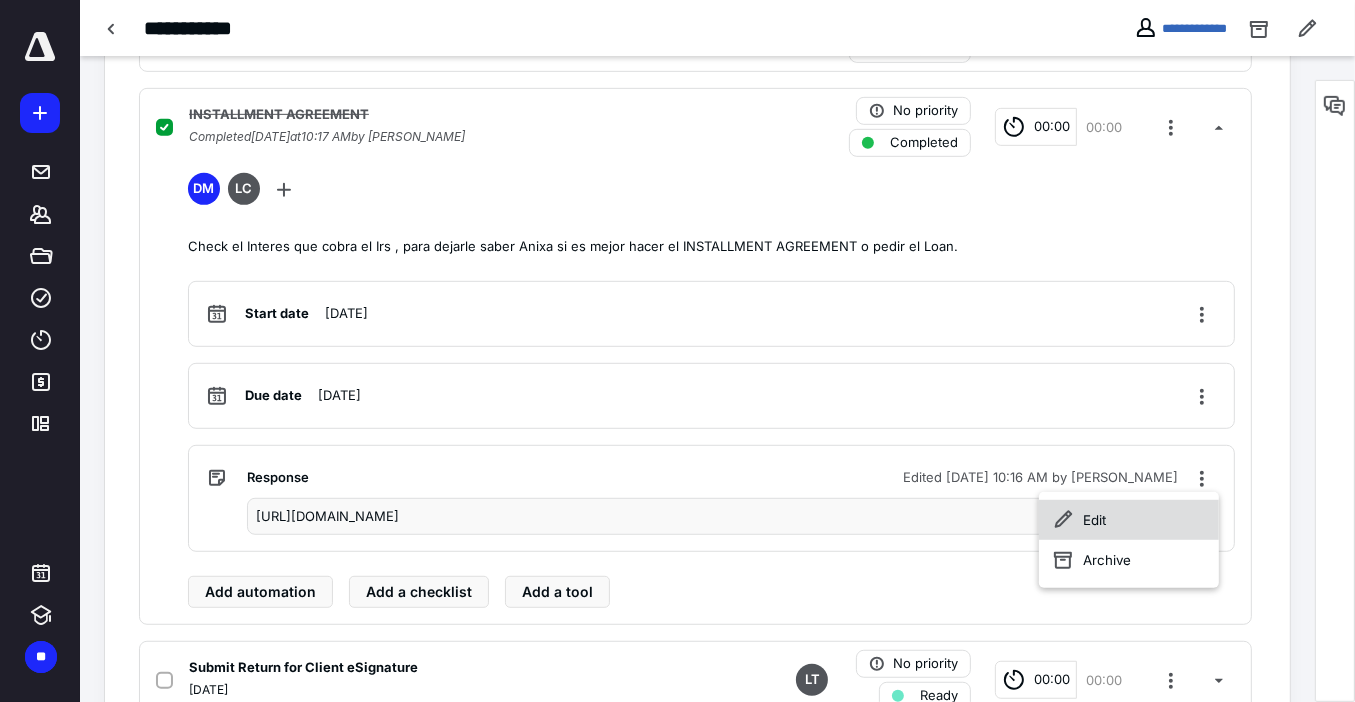 click on "Edit" at bounding box center [1129, 520] 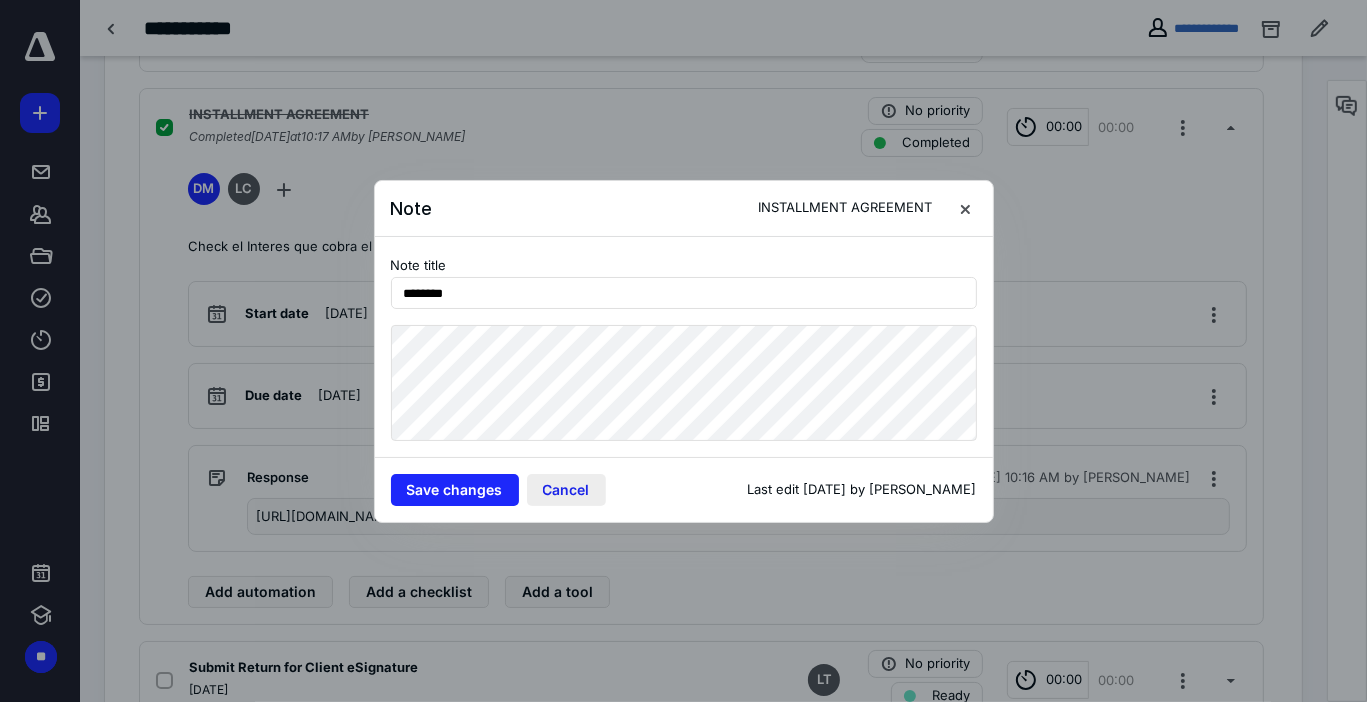 click on "Cancel" at bounding box center (566, 490) 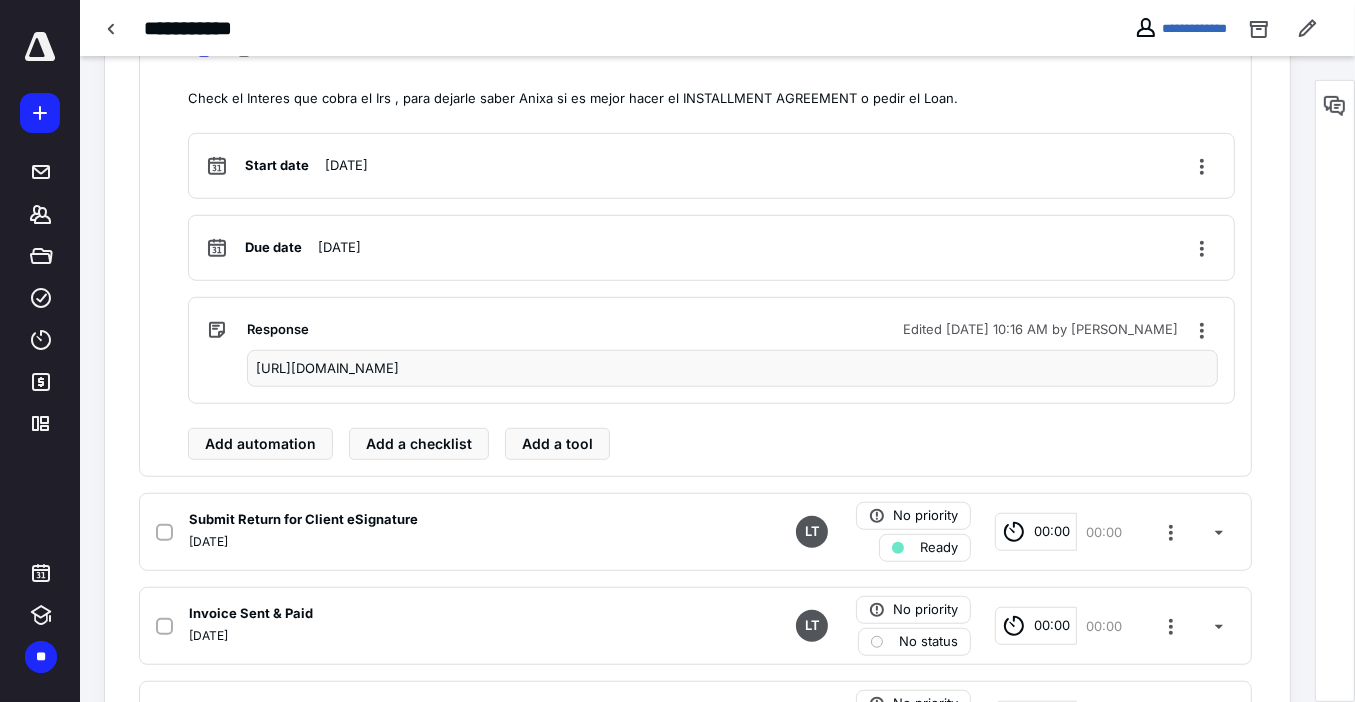 scroll, scrollTop: 1120, scrollLeft: 0, axis: vertical 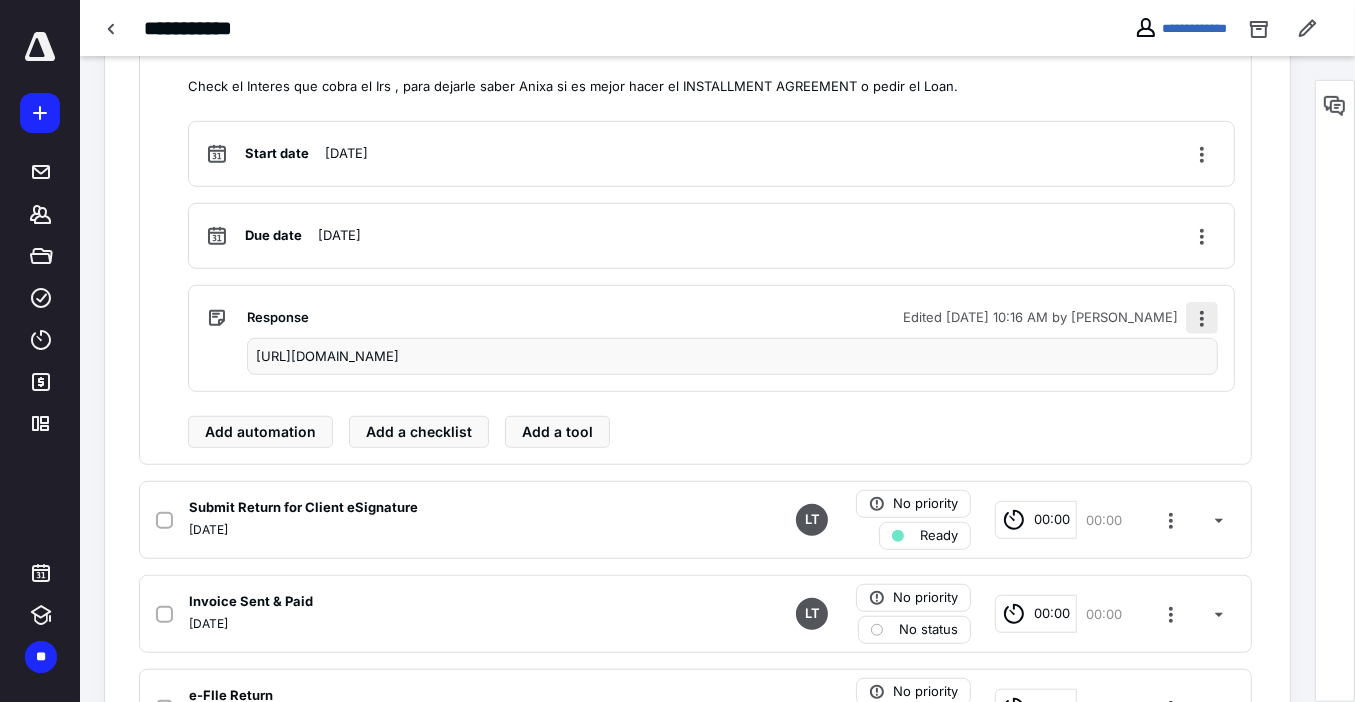 click at bounding box center [1202, 318] 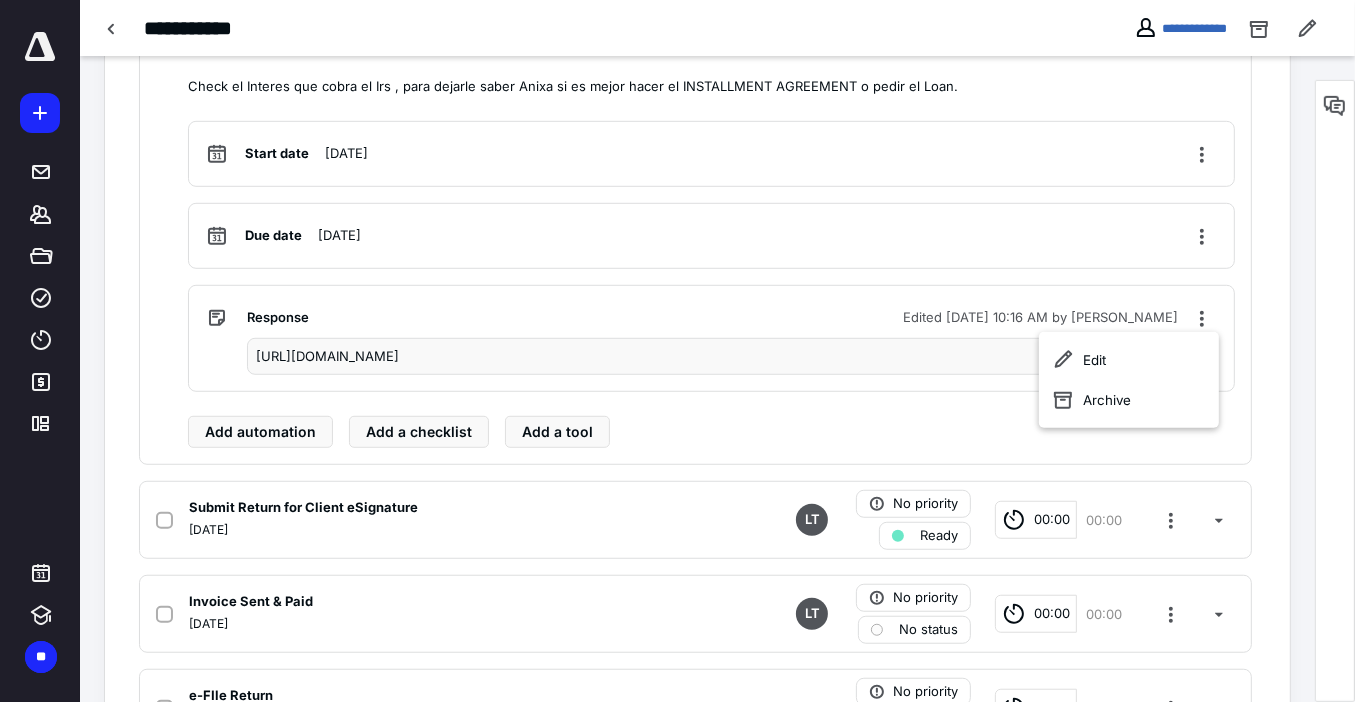 click on "Start date July 8, 2025 Due date July 9, 2025 Response Edited July 10, 2025 at 10:16 AM by Lisvet Chacon https://www.irscalculators.com/interest-calculator Add automation Add a checklist Add a tool" at bounding box center (711, 285) 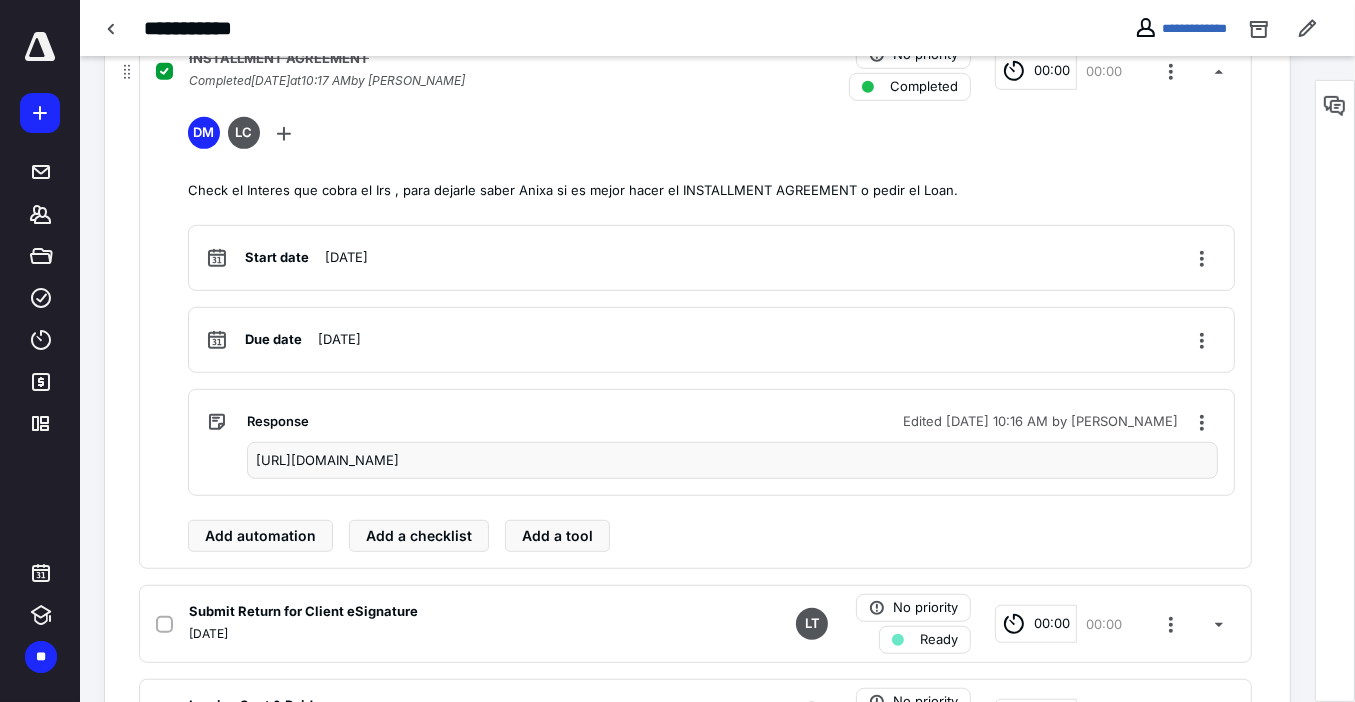 scroll, scrollTop: 880, scrollLeft: 0, axis: vertical 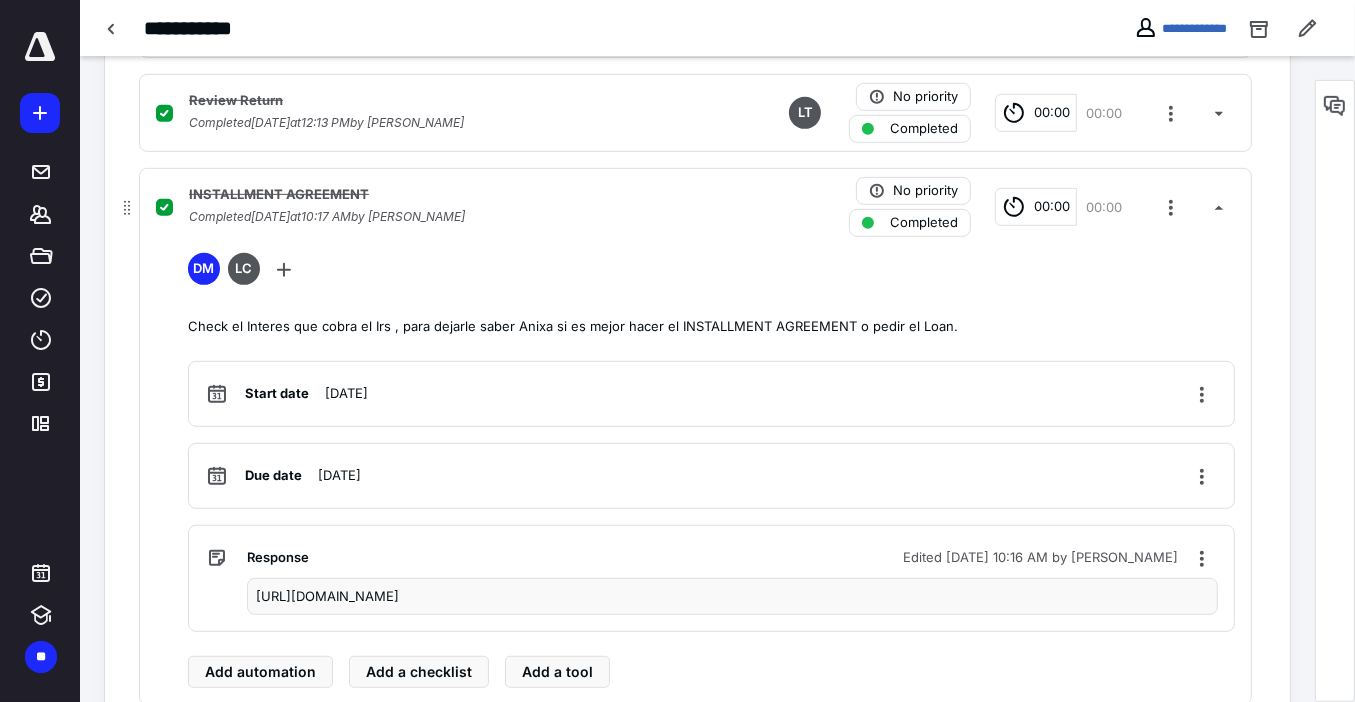 click on "INSTALLMENT AGREEMENT Completed  July 10, 2025  at  10:17 AM  by Lisvet Chacon No priority Completed 00:00 00:00" at bounding box center [695, 207] 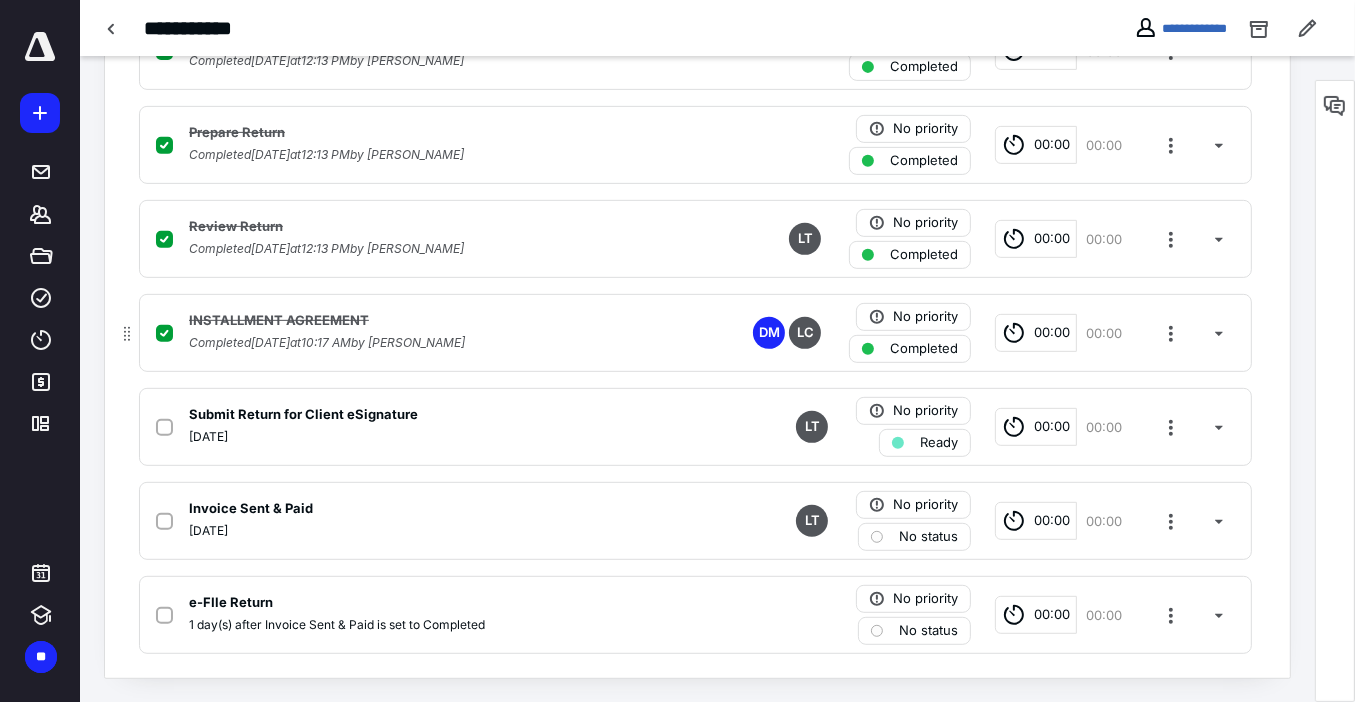 click on "INSTALLMENT AGREEMENT" at bounding box center (433, 321) 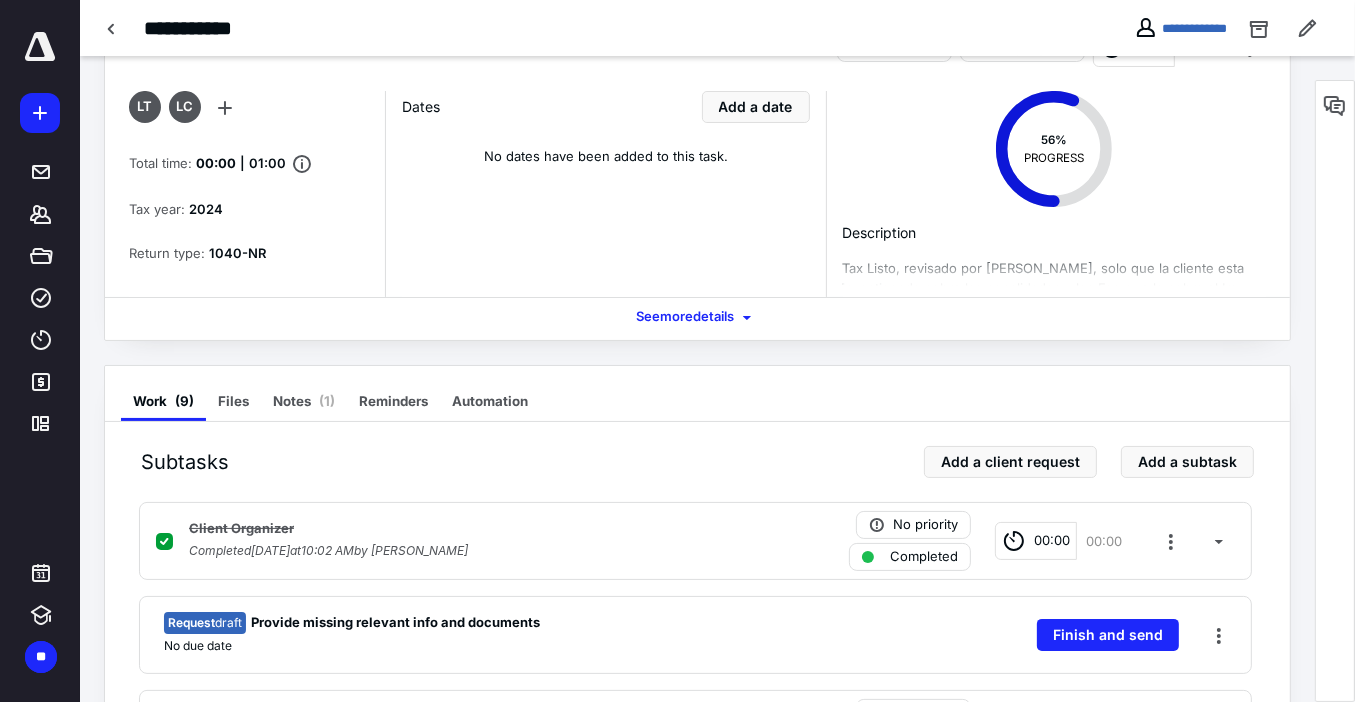 scroll, scrollTop: 0, scrollLeft: 0, axis: both 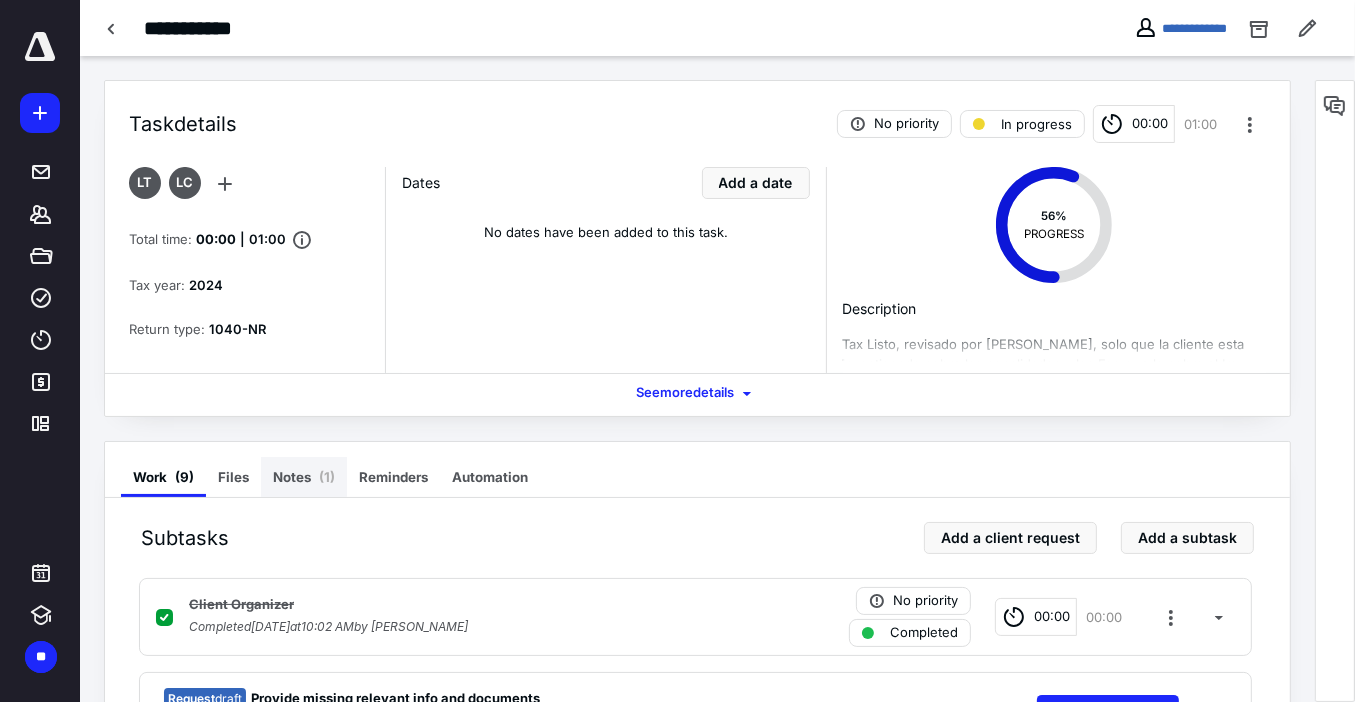 click on "Notes ( 1 )" at bounding box center (304, 477) 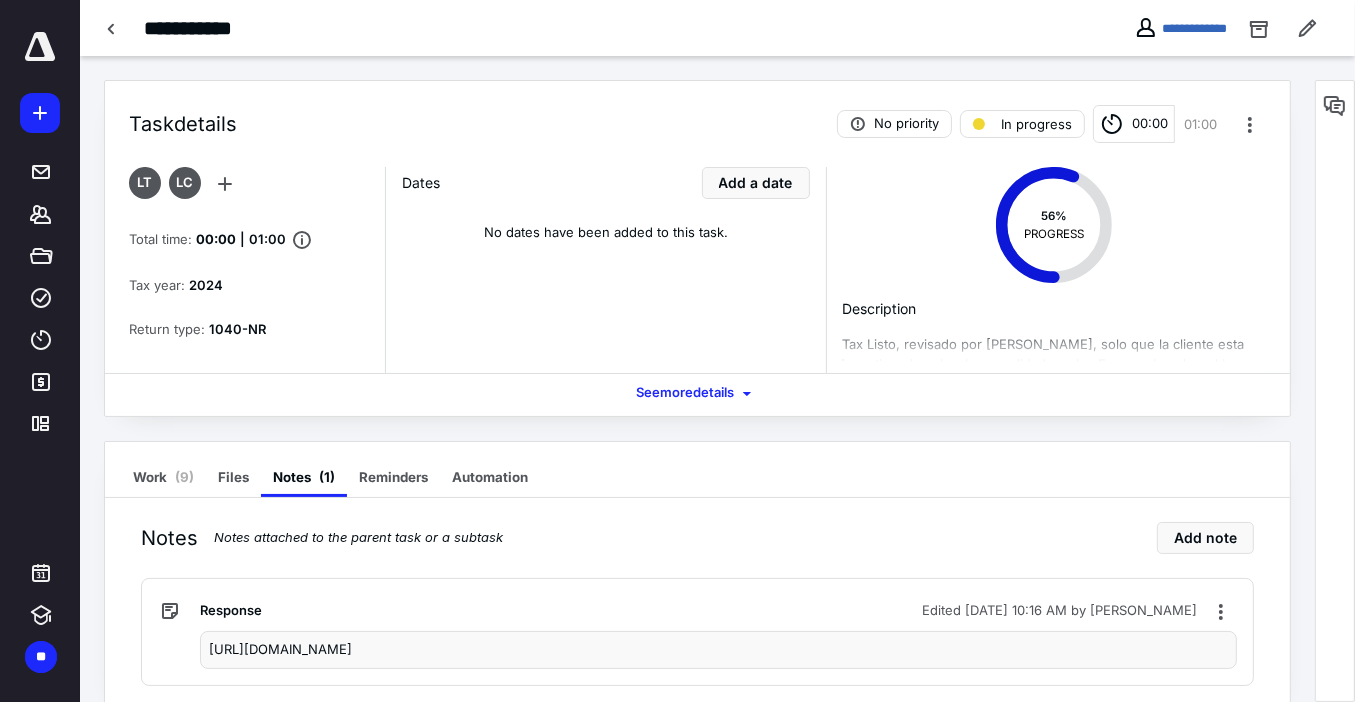 scroll, scrollTop: 31, scrollLeft: 0, axis: vertical 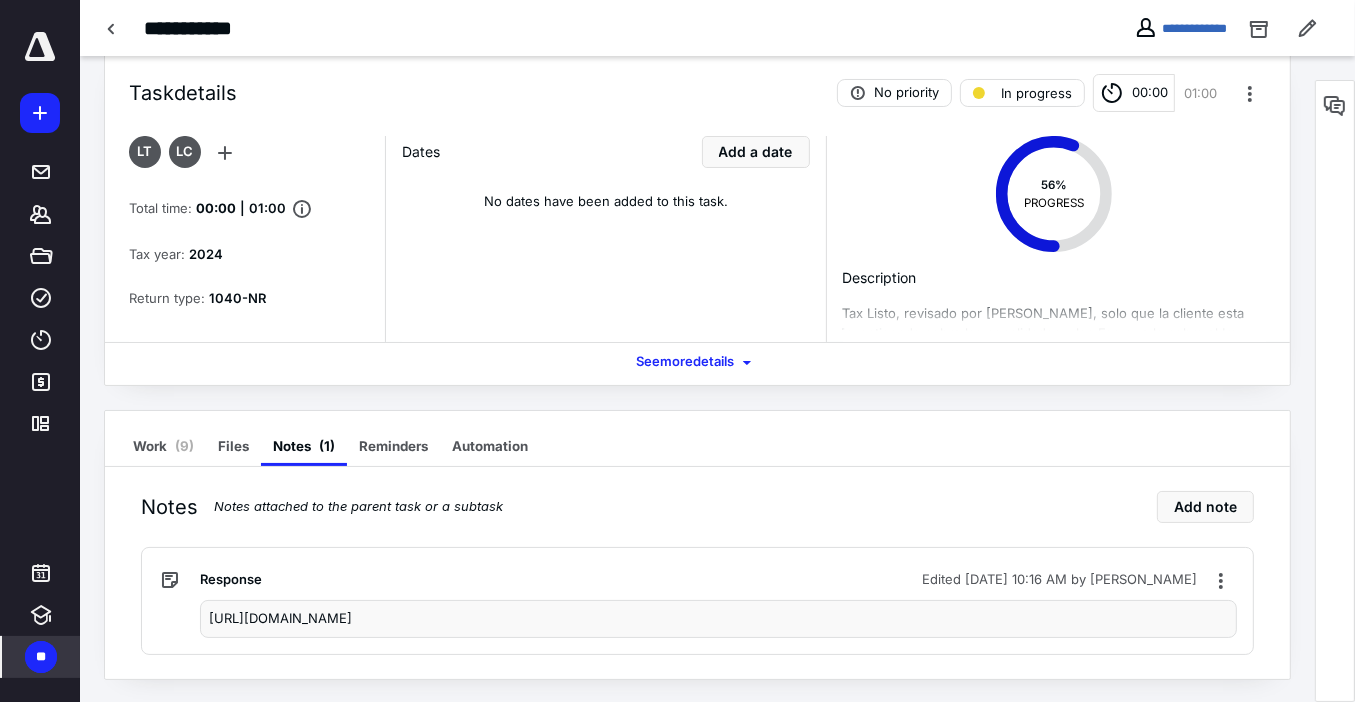 click on "**" at bounding box center (41, 657) 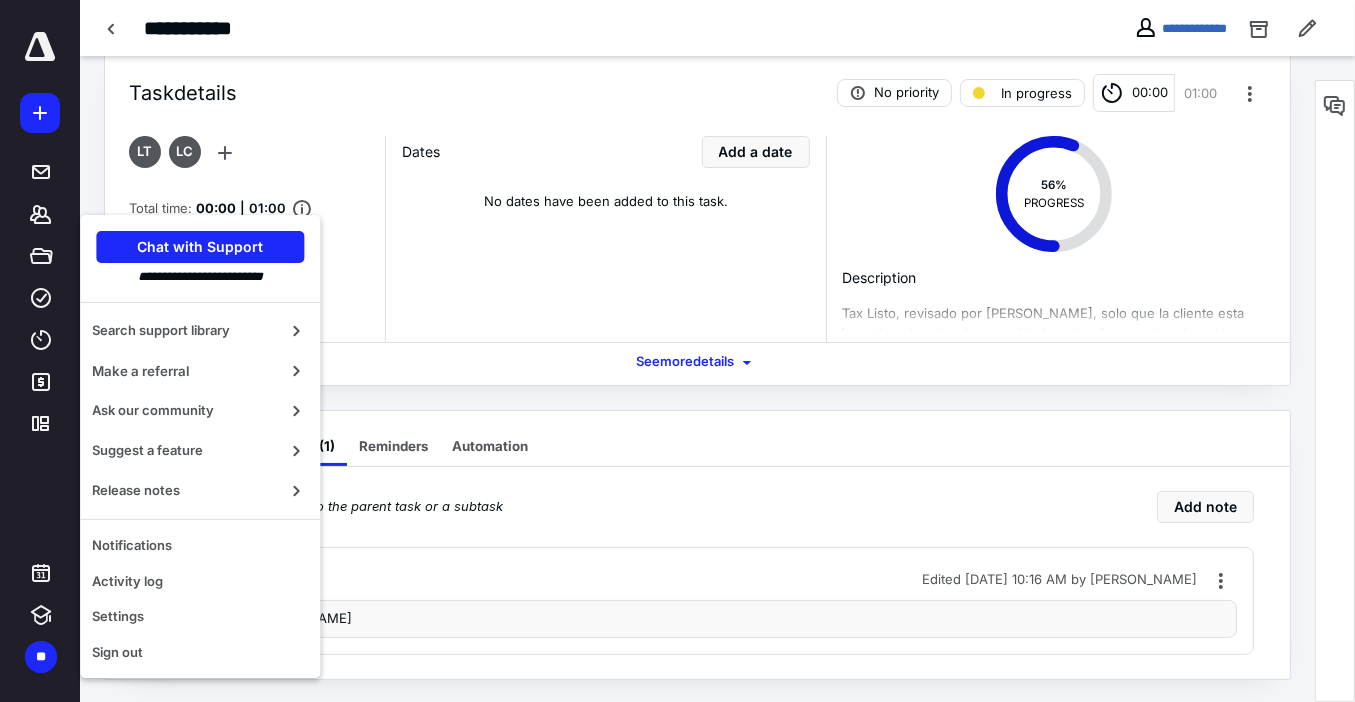 click on "Task  details No priority In progress 00:00 01:00" at bounding box center [697, 81] 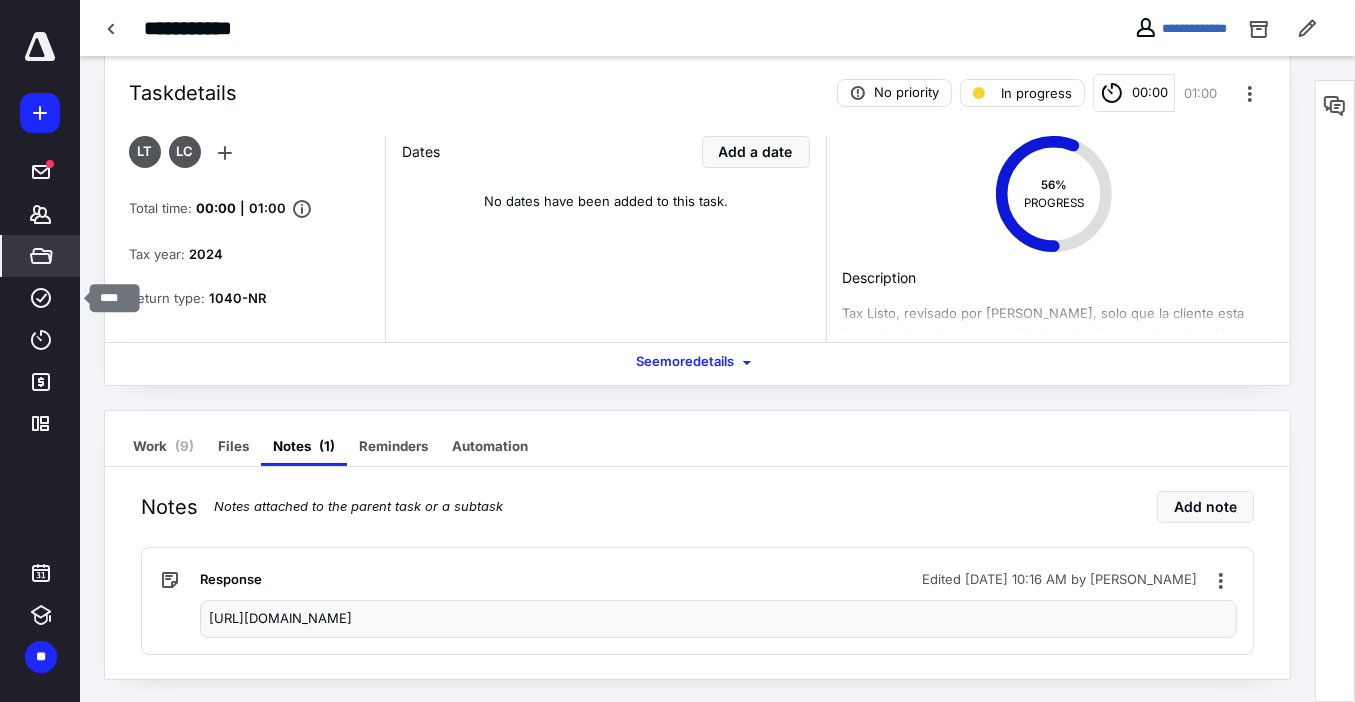 click on "*****" at bounding box center (41, 256) 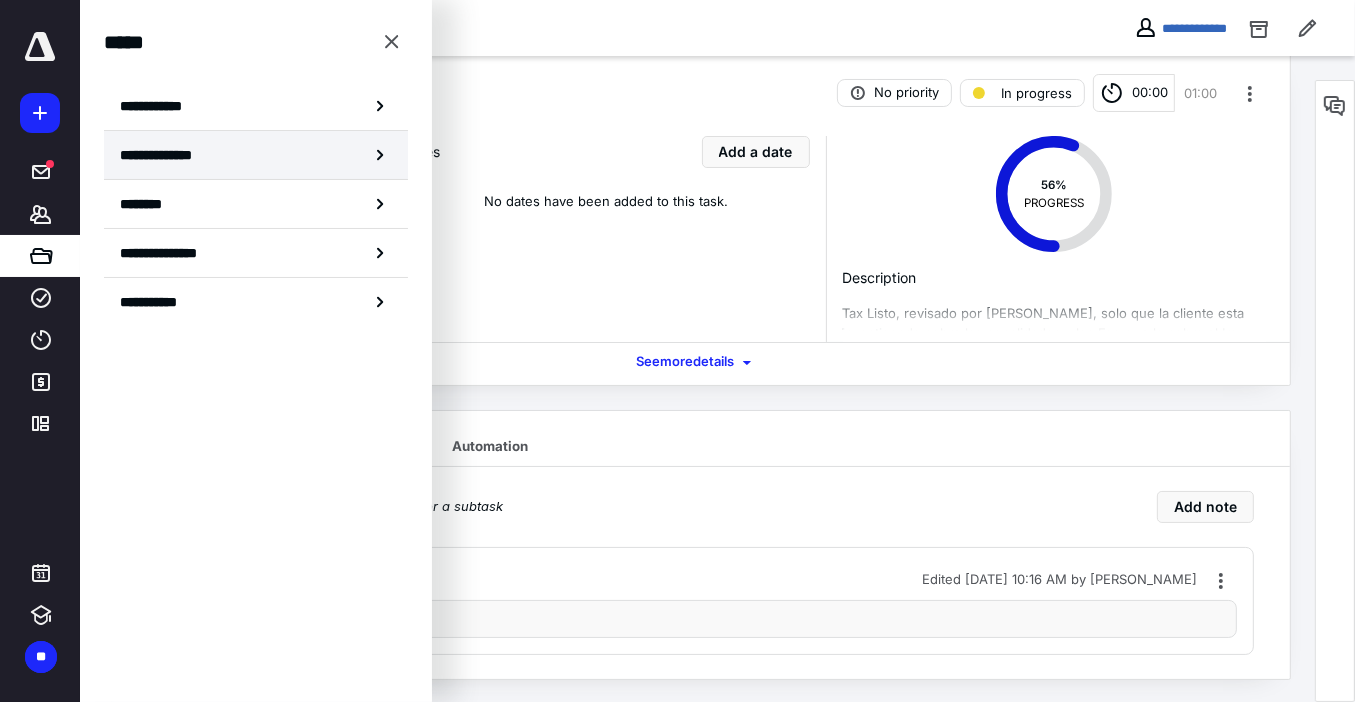 click on "**********" at bounding box center [163, 155] 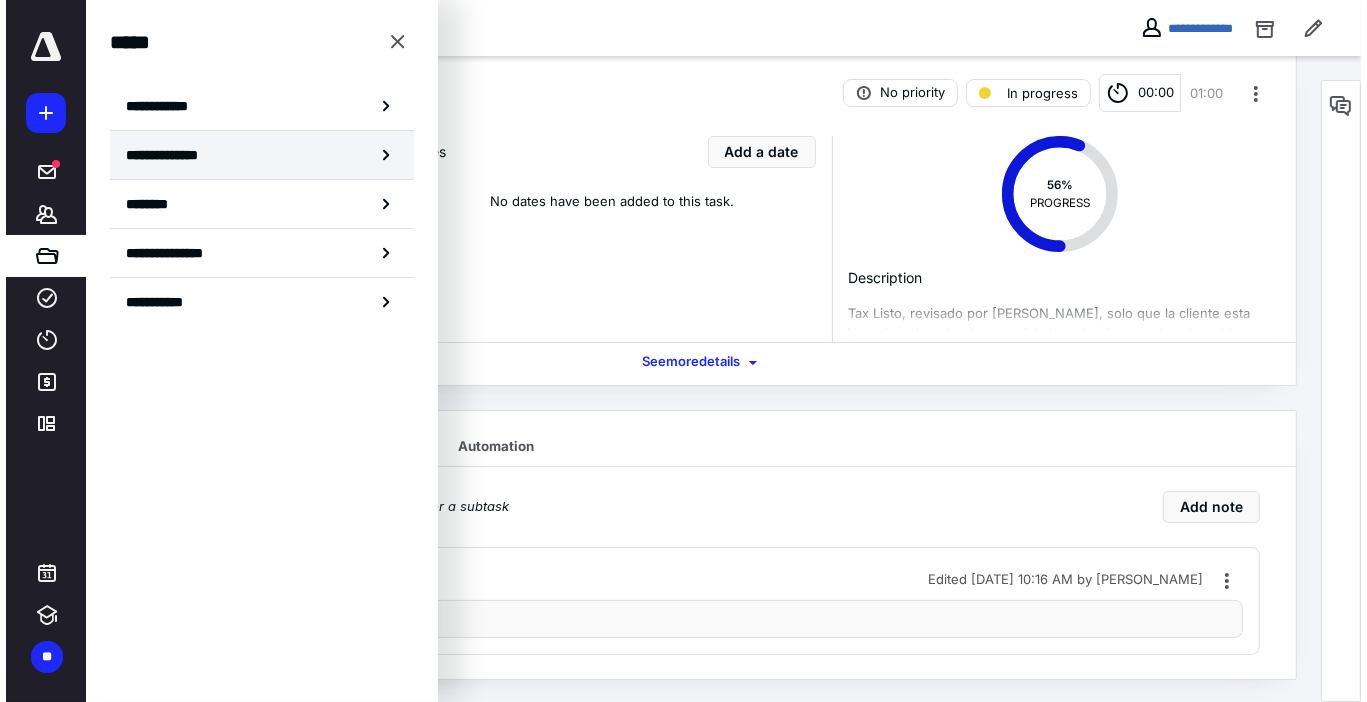 scroll, scrollTop: 0, scrollLeft: 0, axis: both 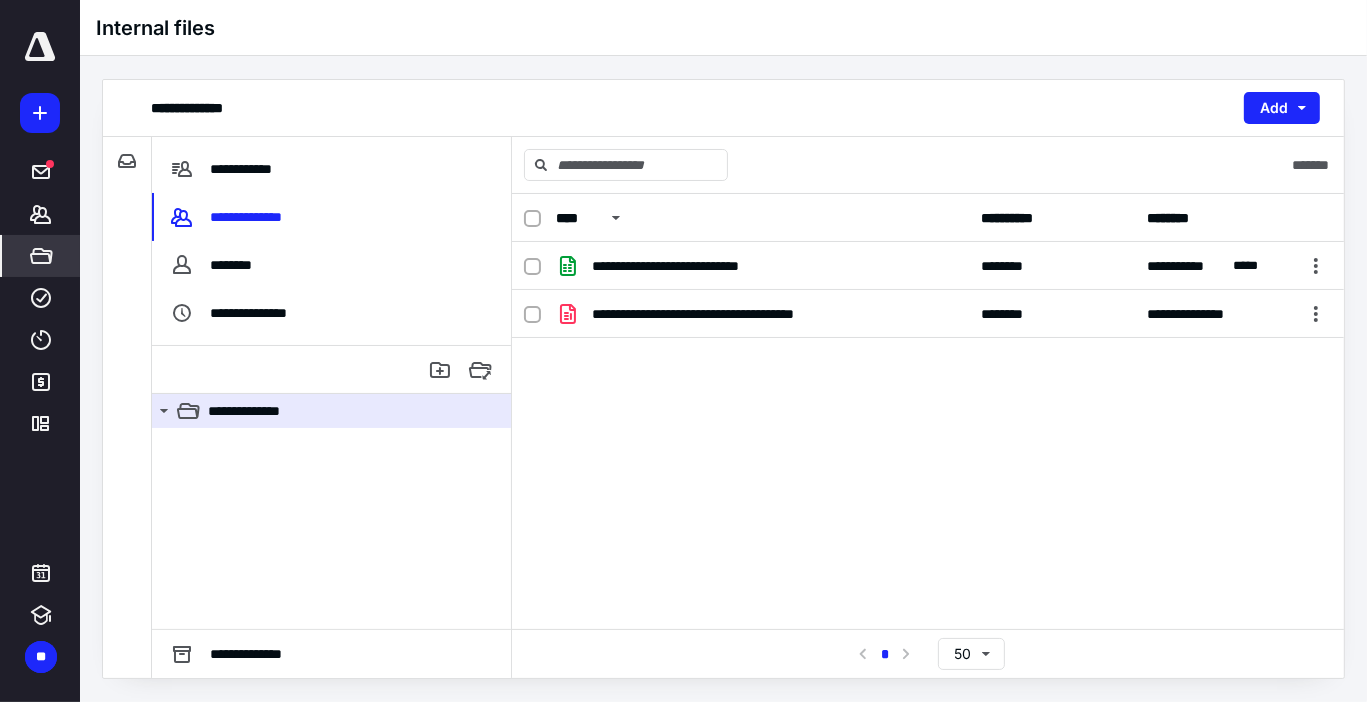 drag, startPoint x: 400, startPoint y: 480, endPoint x: 893, endPoint y: 443, distance: 494.38647 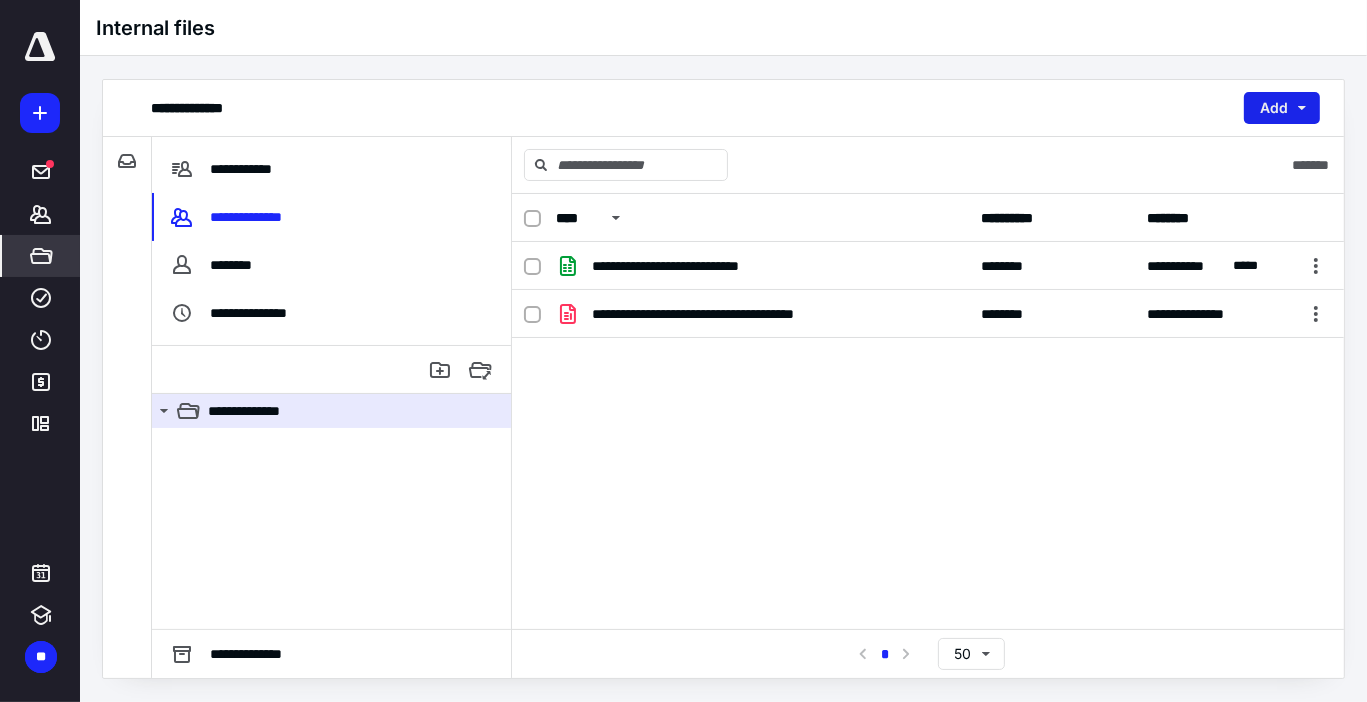 click on "Add" at bounding box center [1282, 108] 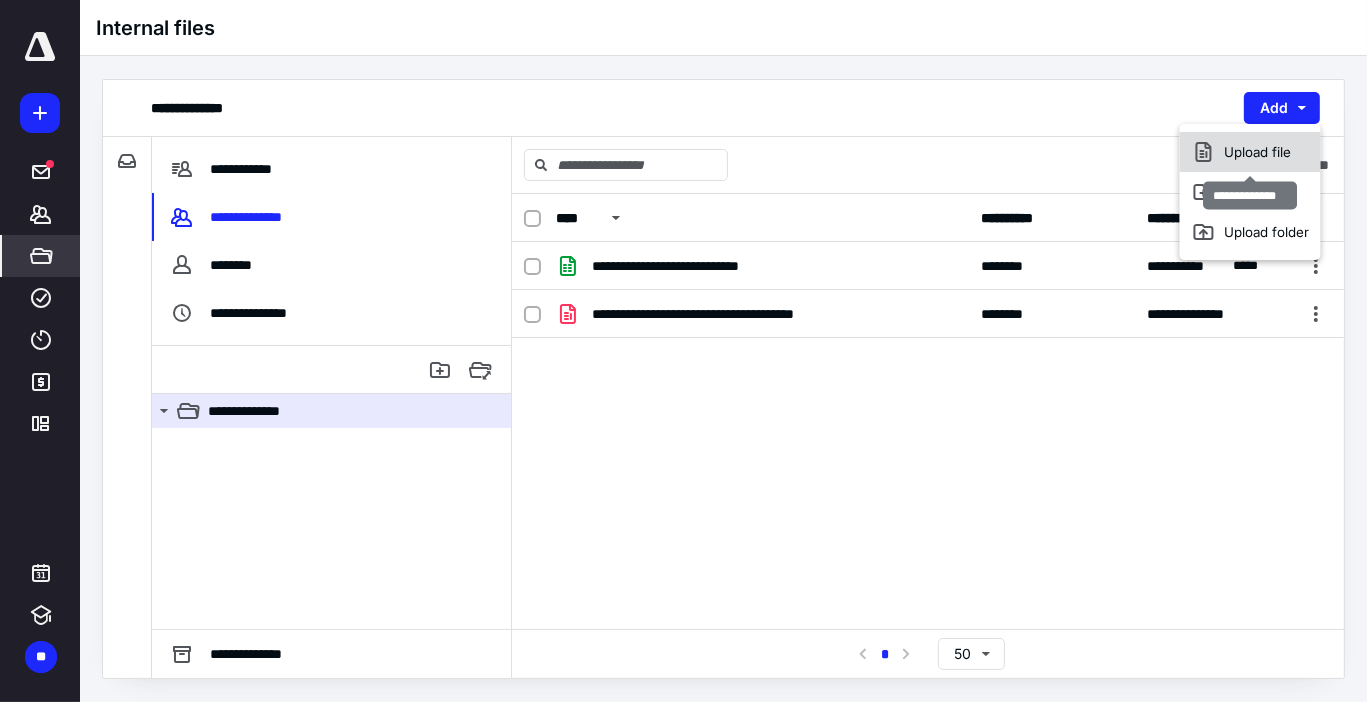 click on "Upload file" at bounding box center [1250, 152] 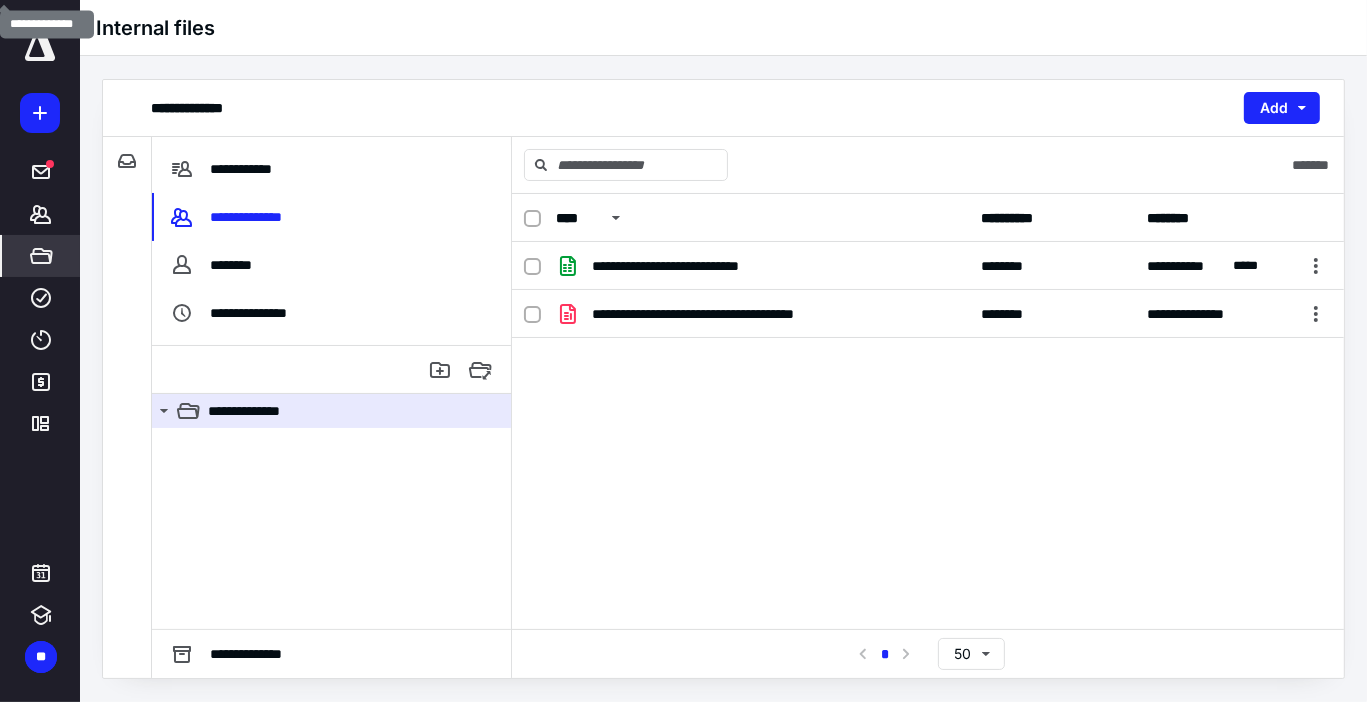 click on "**********" at bounding box center [928, 392] 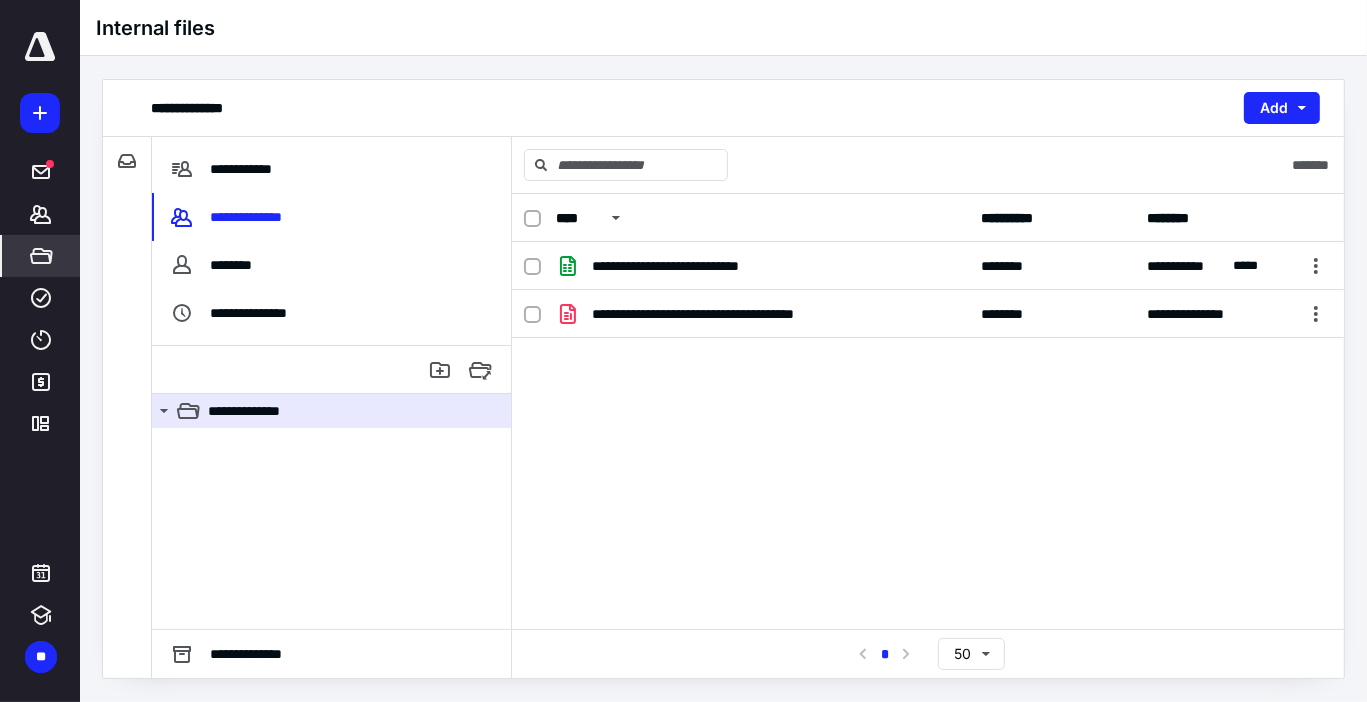 click on "**********" at bounding box center (928, 392) 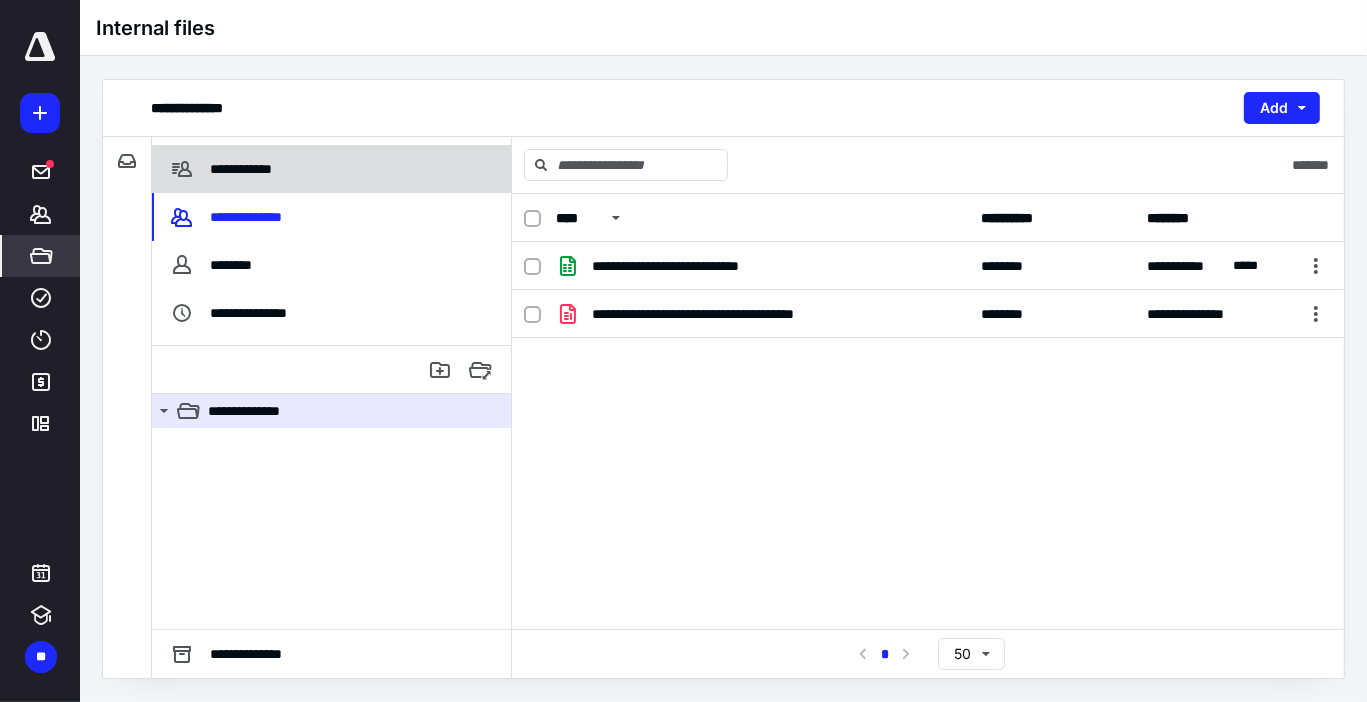 click on "**********" at bounding box center (224, 169) 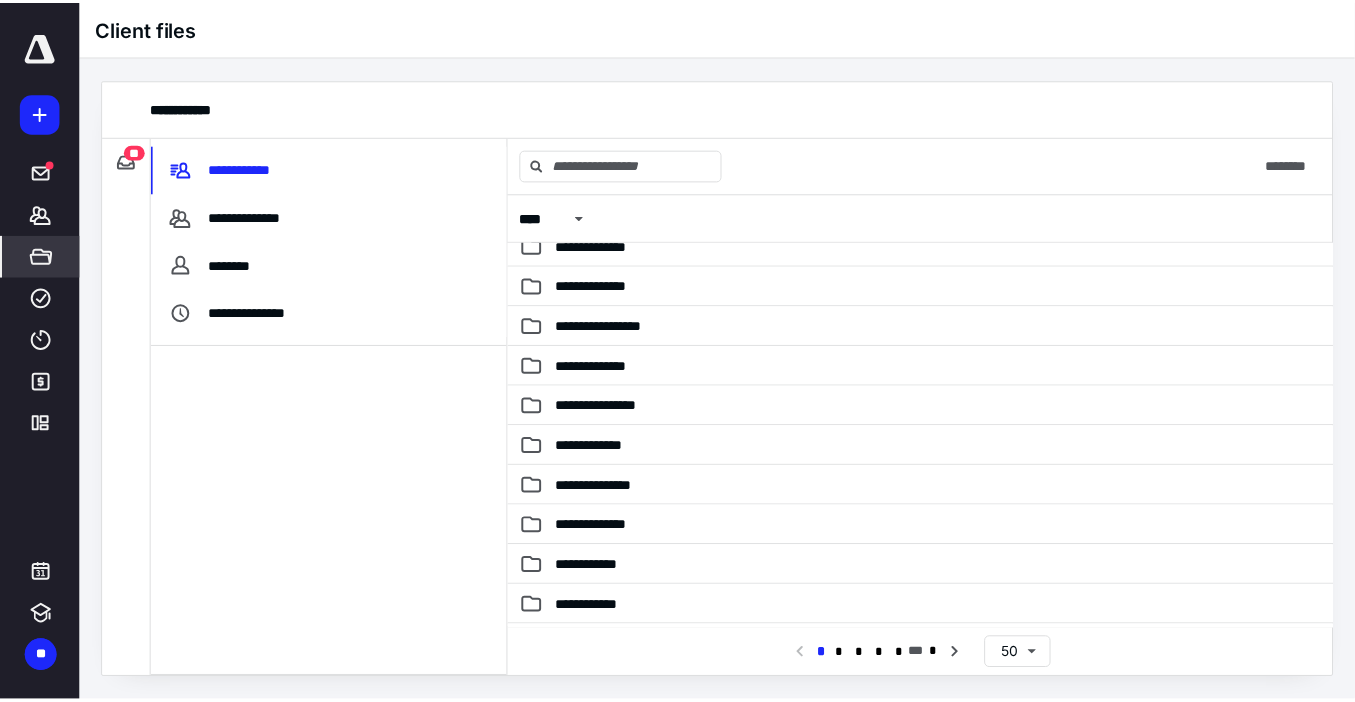 scroll, scrollTop: 0, scrollLeft: 0, axis: both 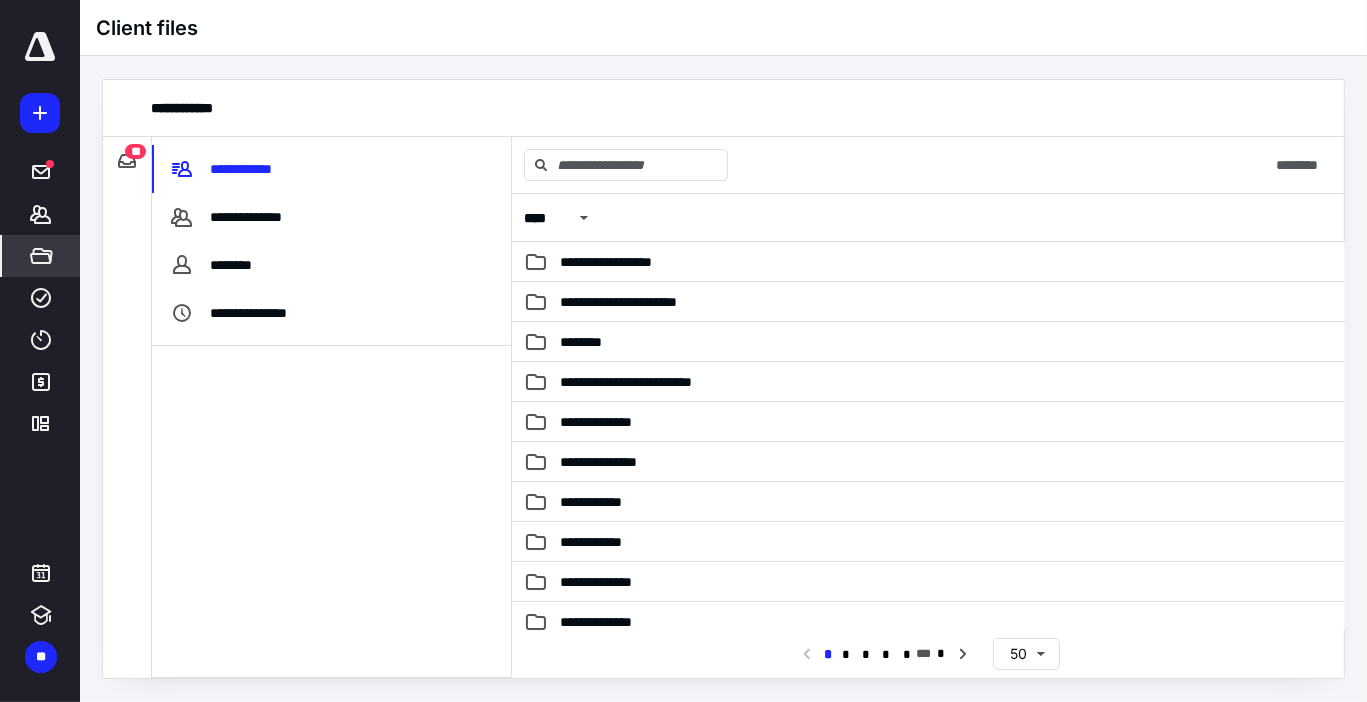 click at bounding box center [331, 511] 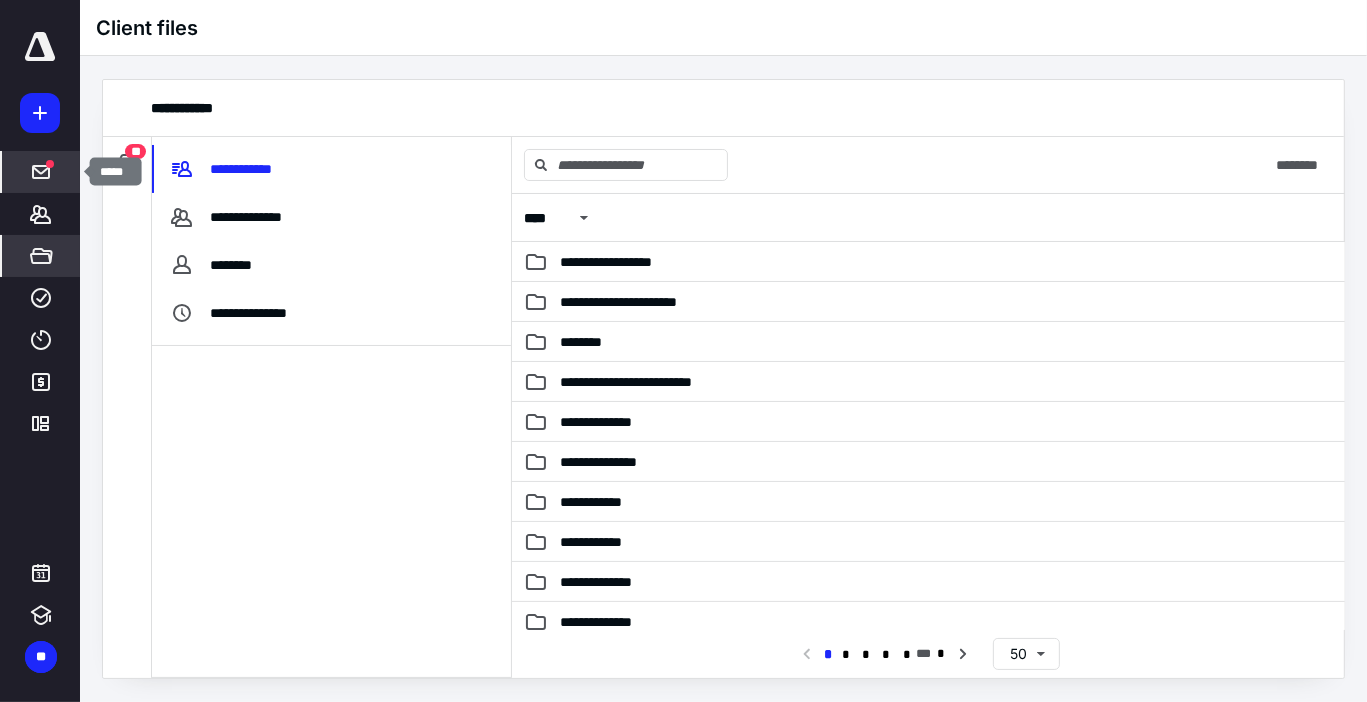 click 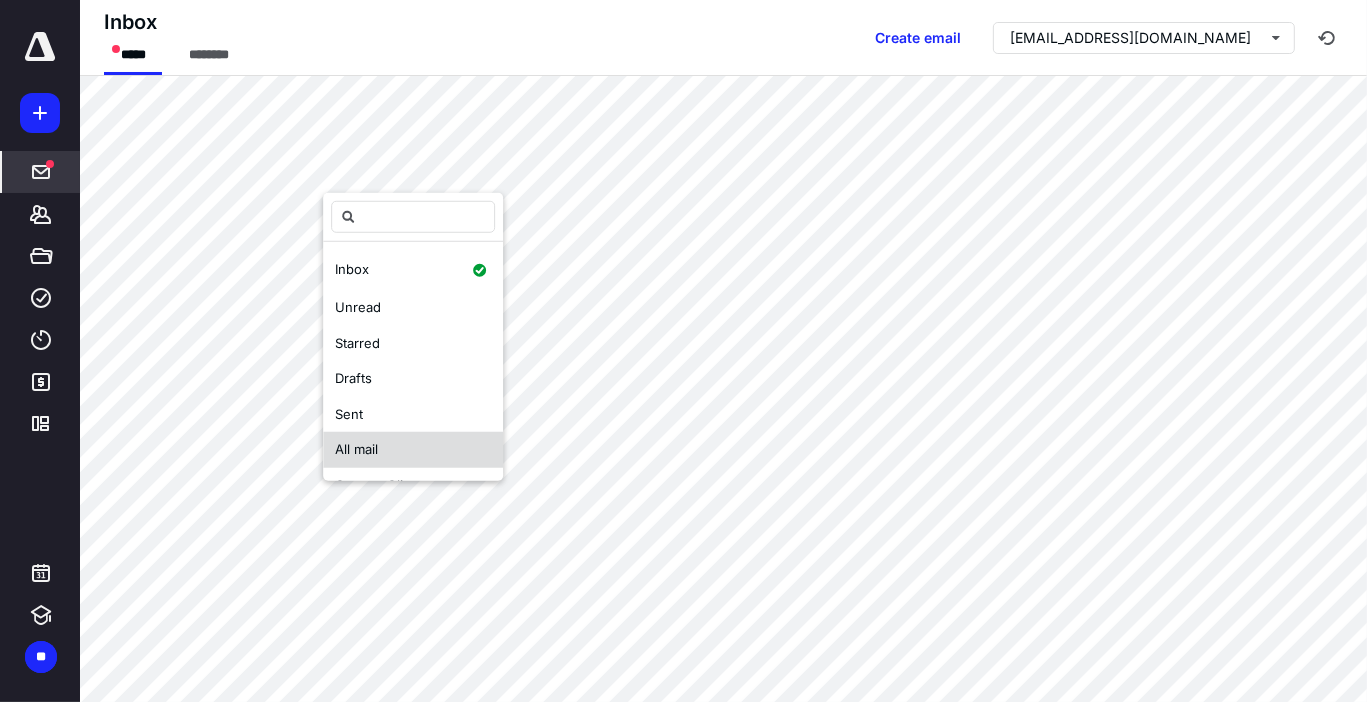 click on "All mail" at bounding box center [413, 450] 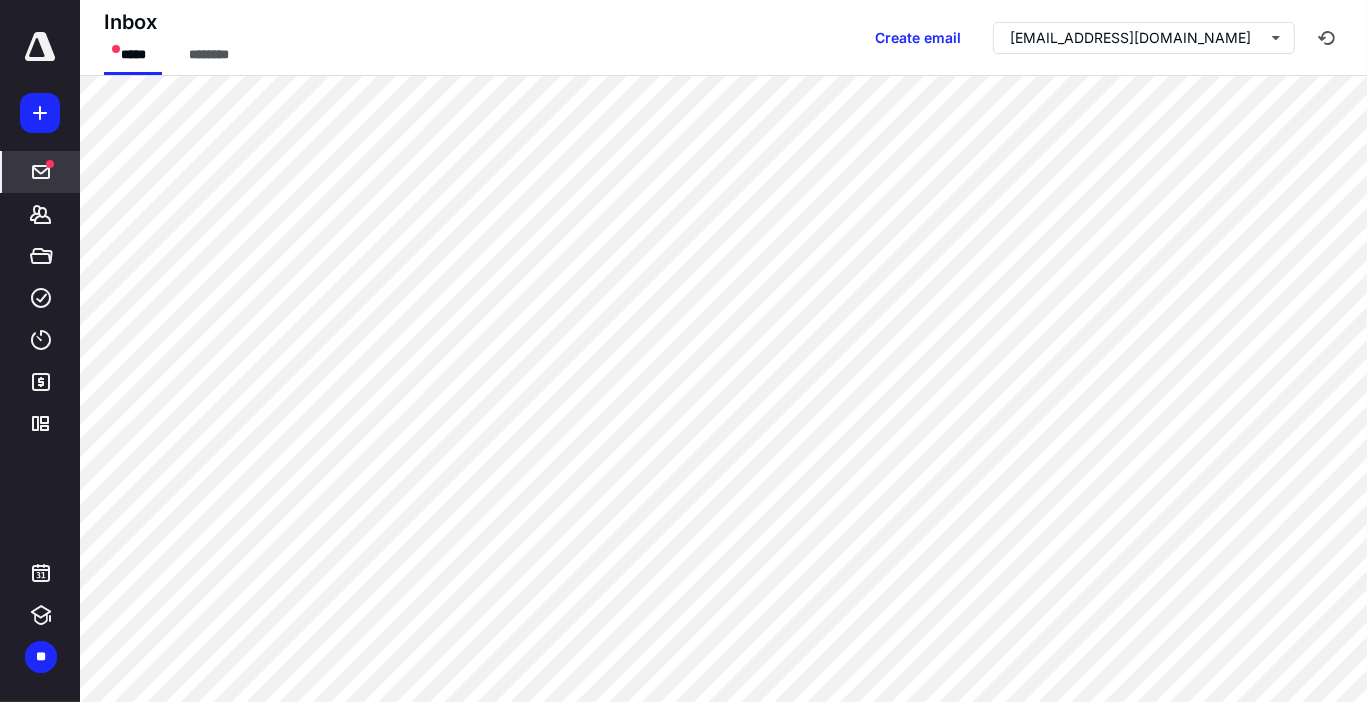 click at bounding box center (41, 172) 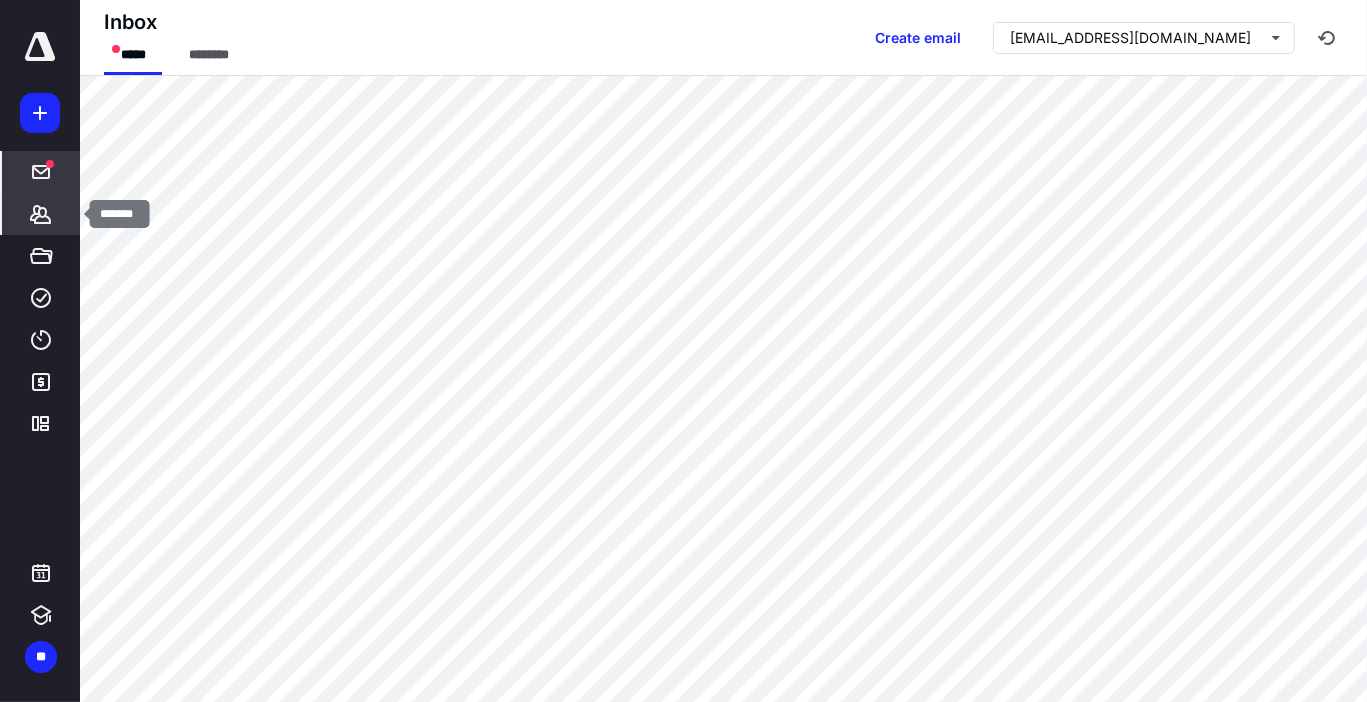 click 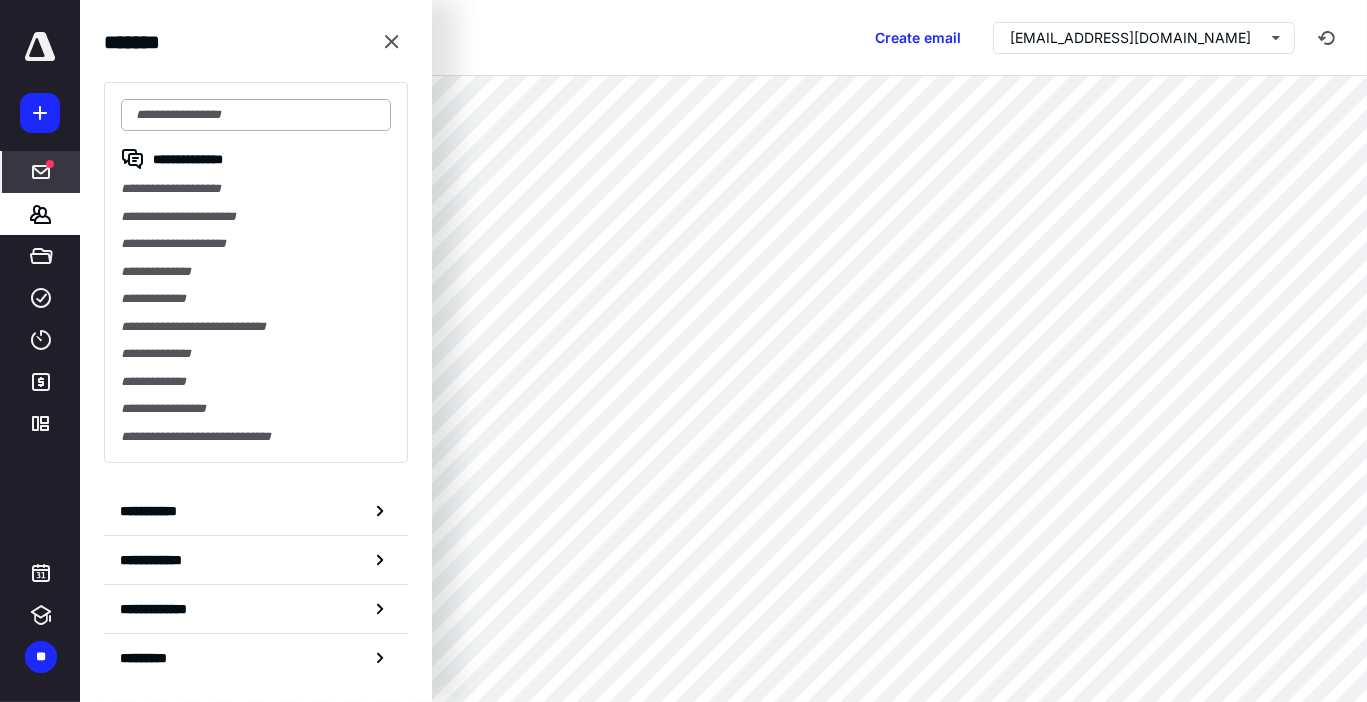 click at bounding box center (256, 115) 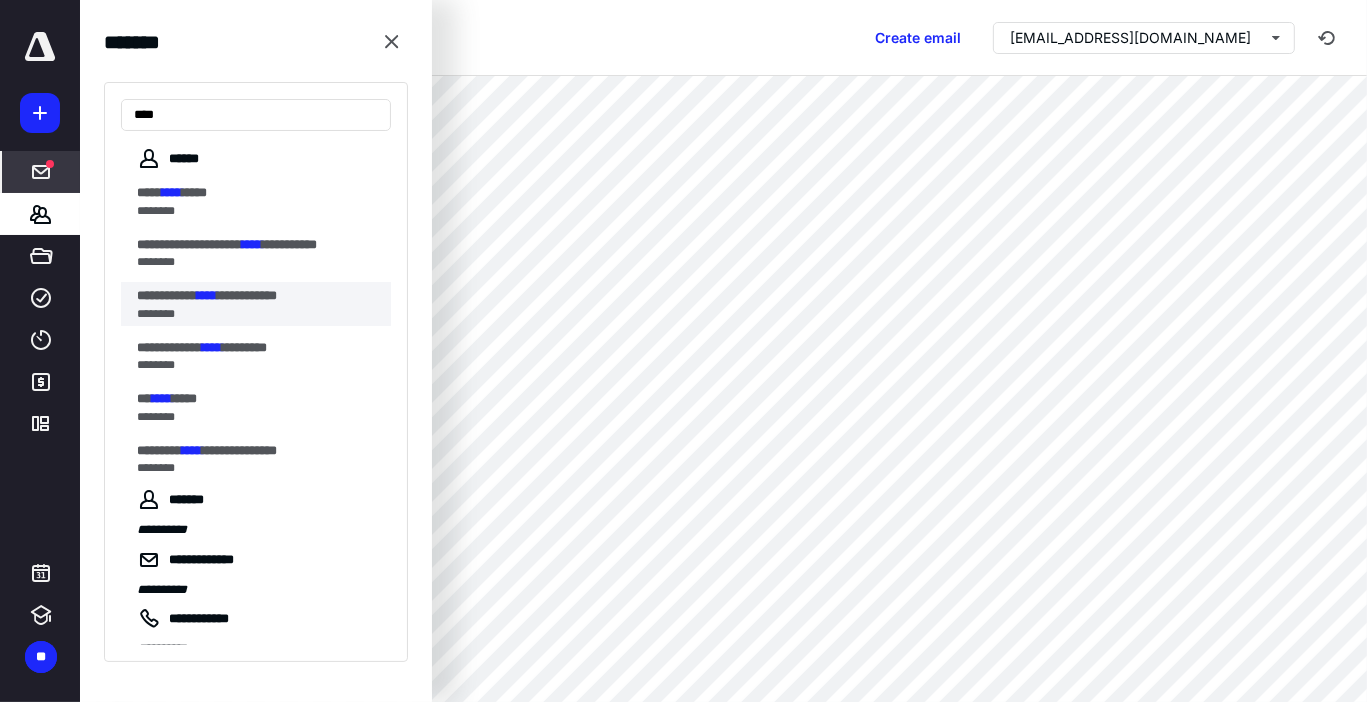 type on "****" 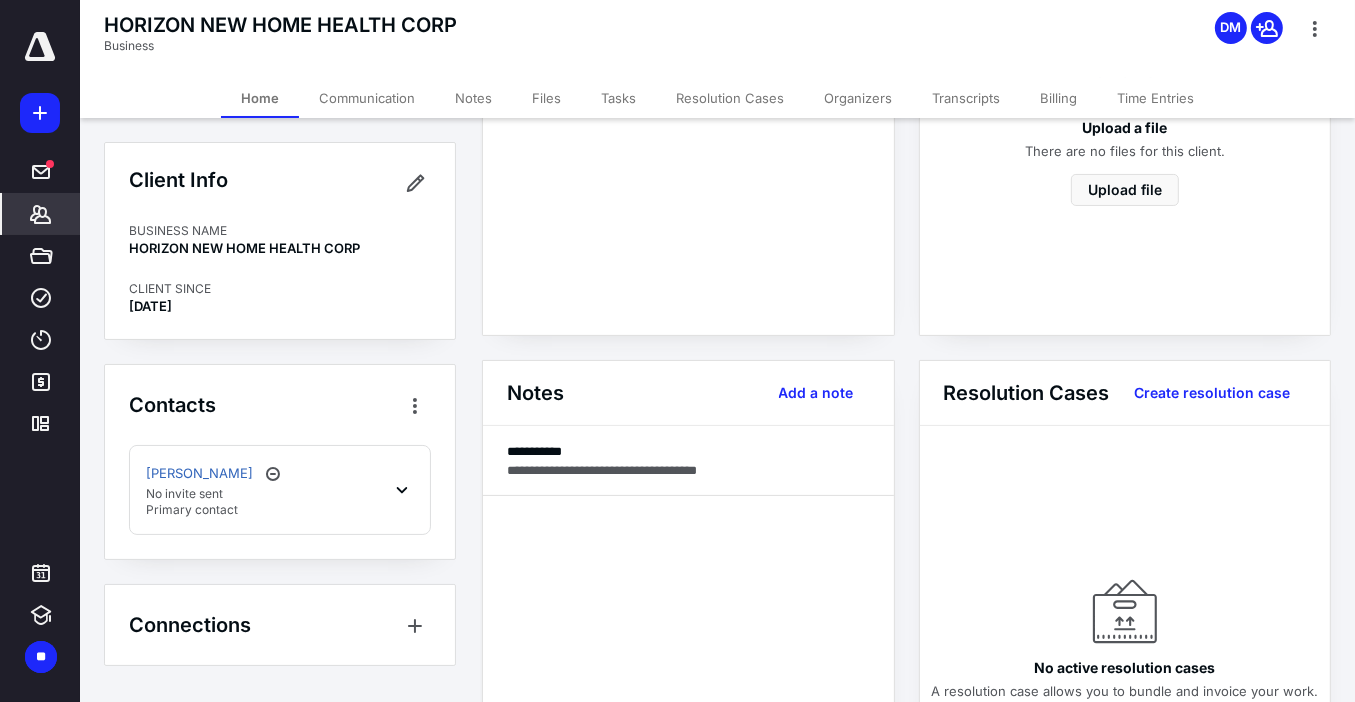 scroll, scrollTop: 0, scrollLeft: 0, axis: both 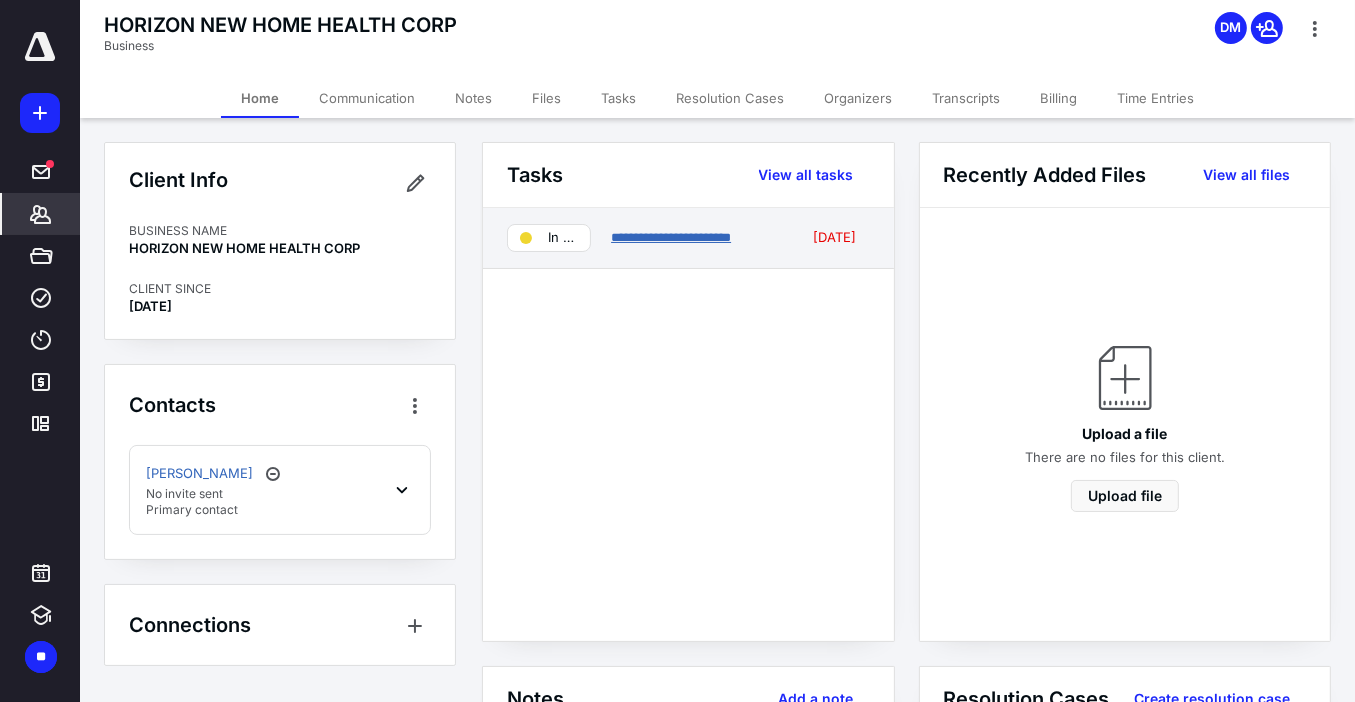 click on "**********" at bounding box center (671, 237) 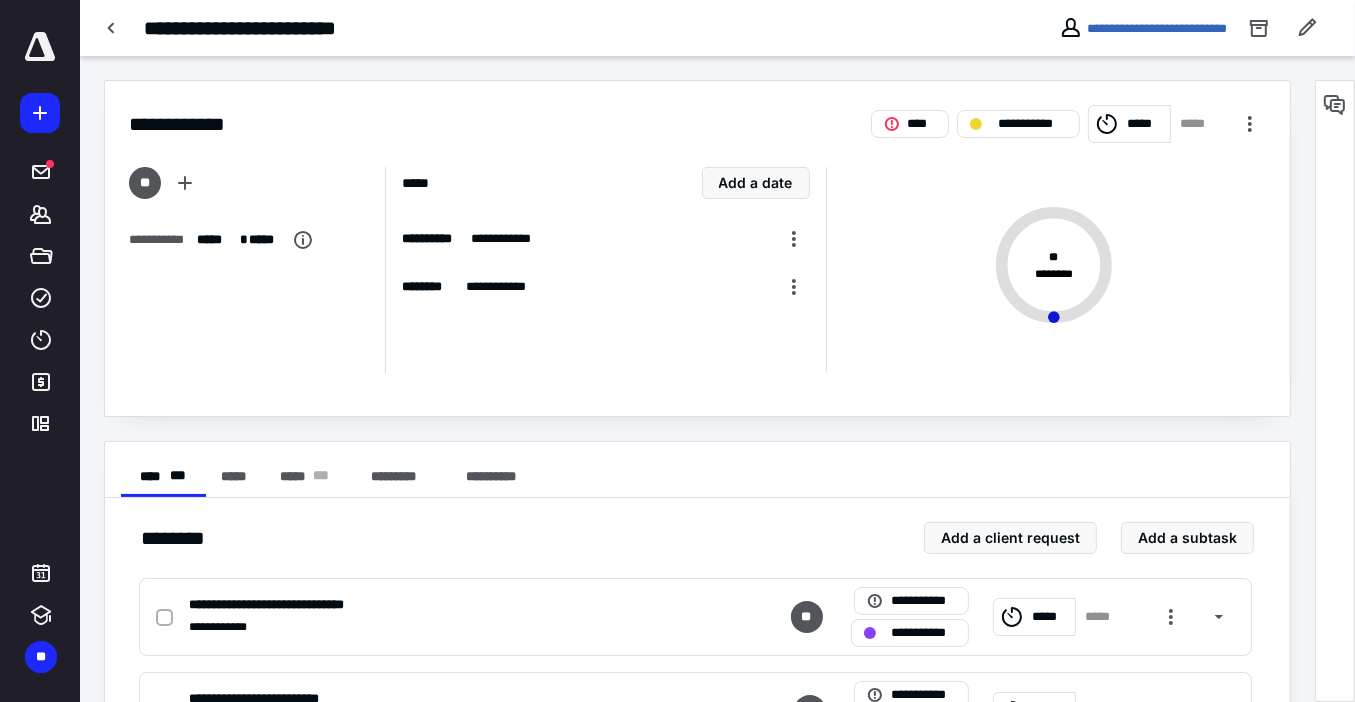 scroll, scrollTop: 190, scrollLeft: 0, axis: vertical 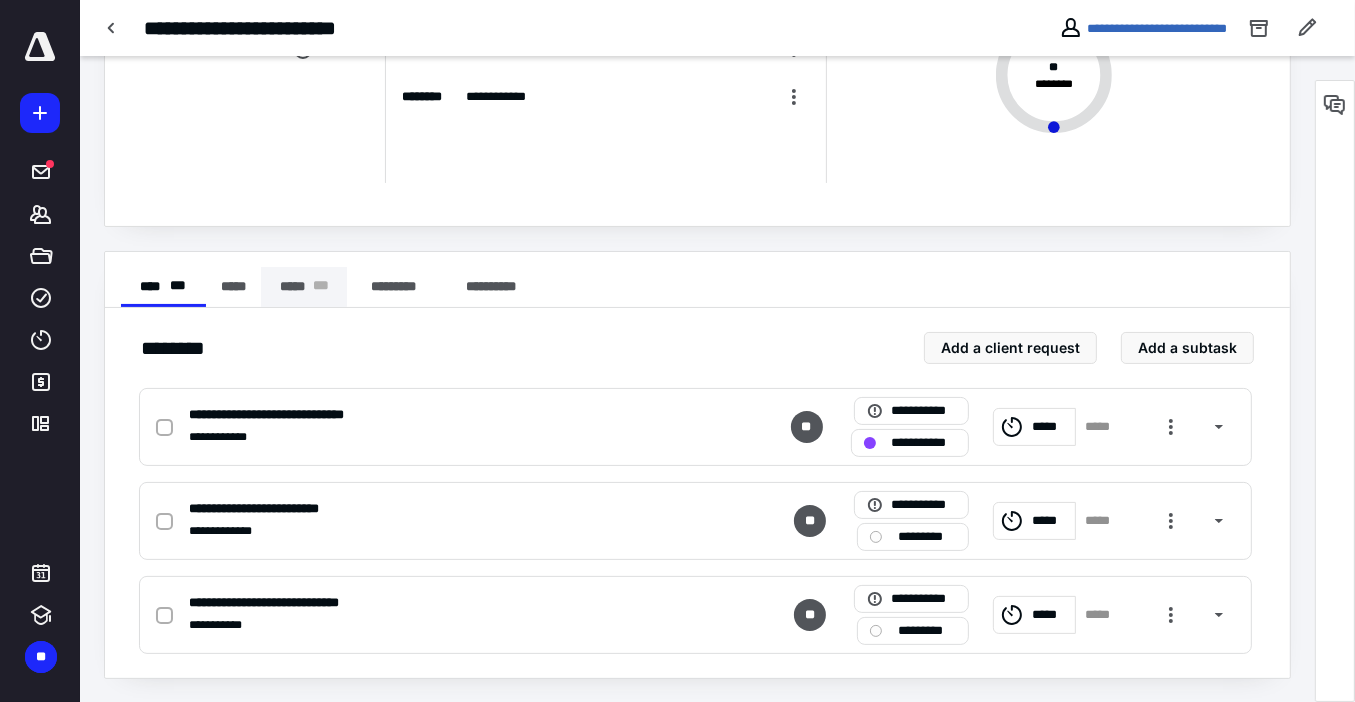 click on "***** * * *" at bounding box center [304, 287] 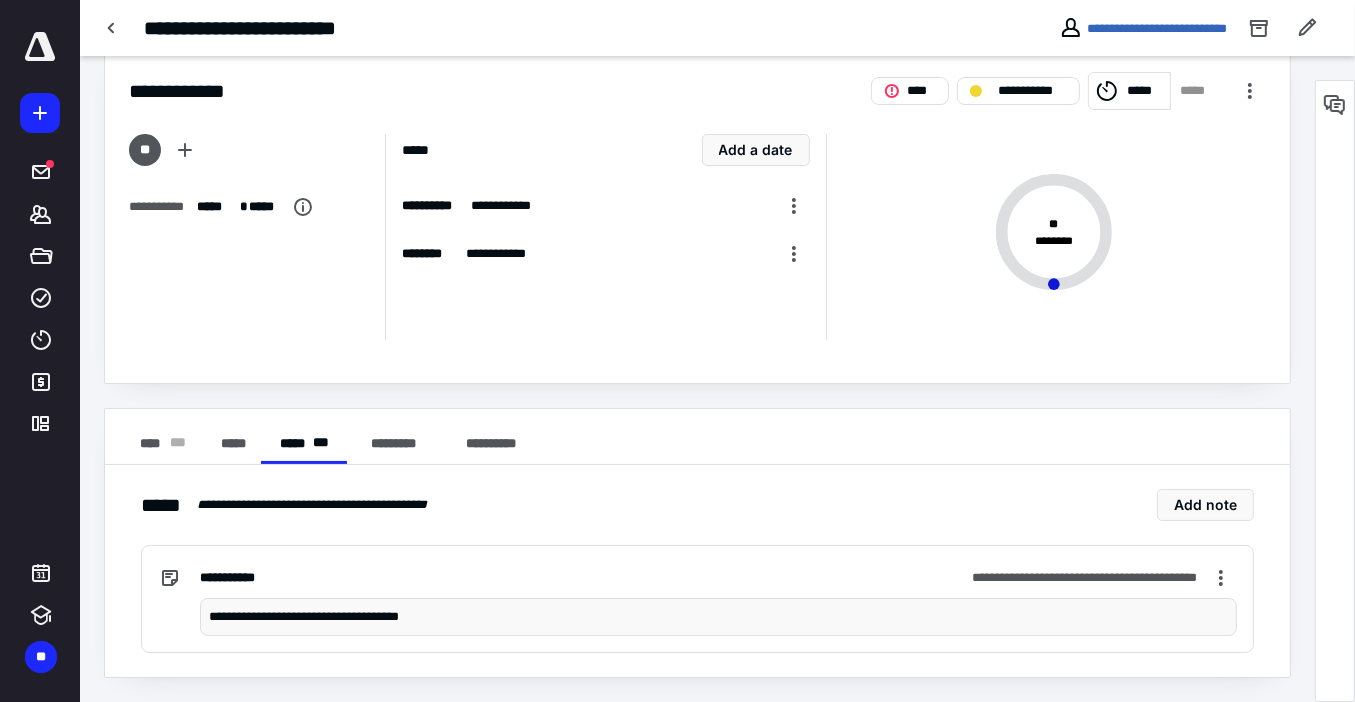 scroll, scrollTop: 31, scrollLeft: 0, axis: vertical 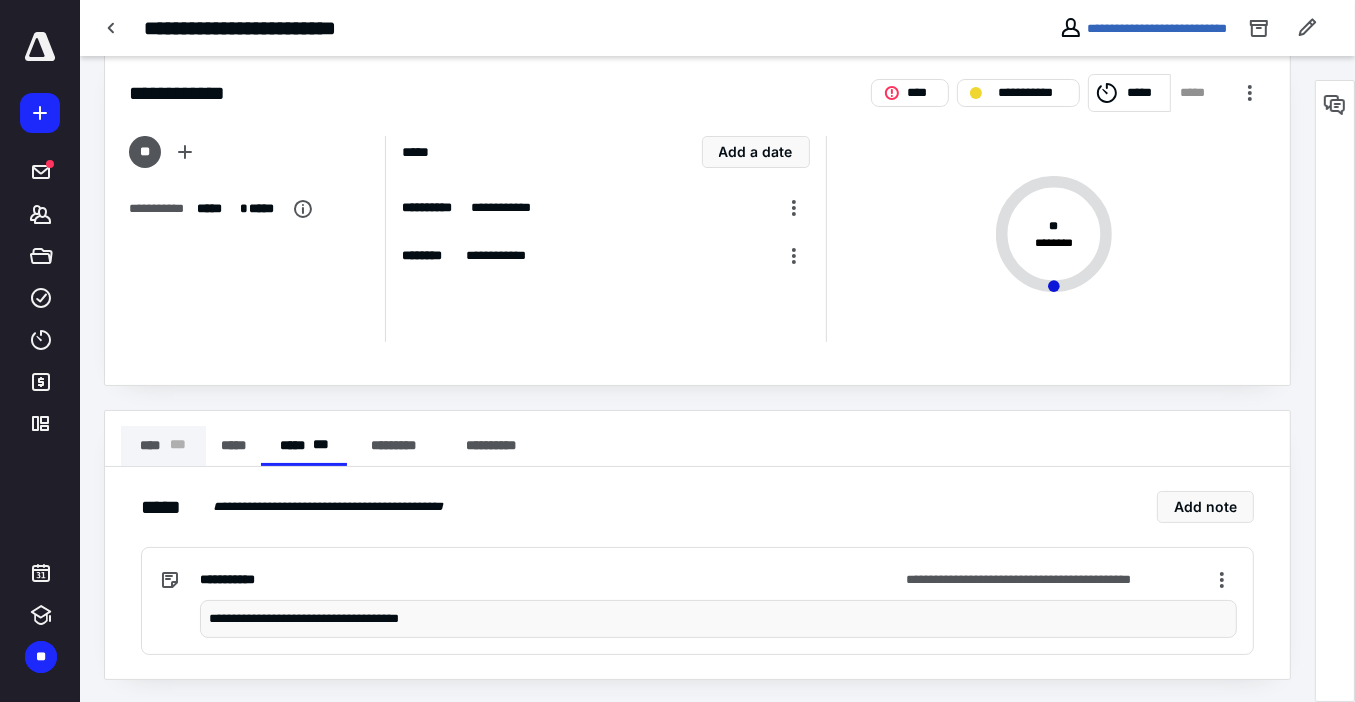 click on "**** * * *" at bounding box center [163, 446] 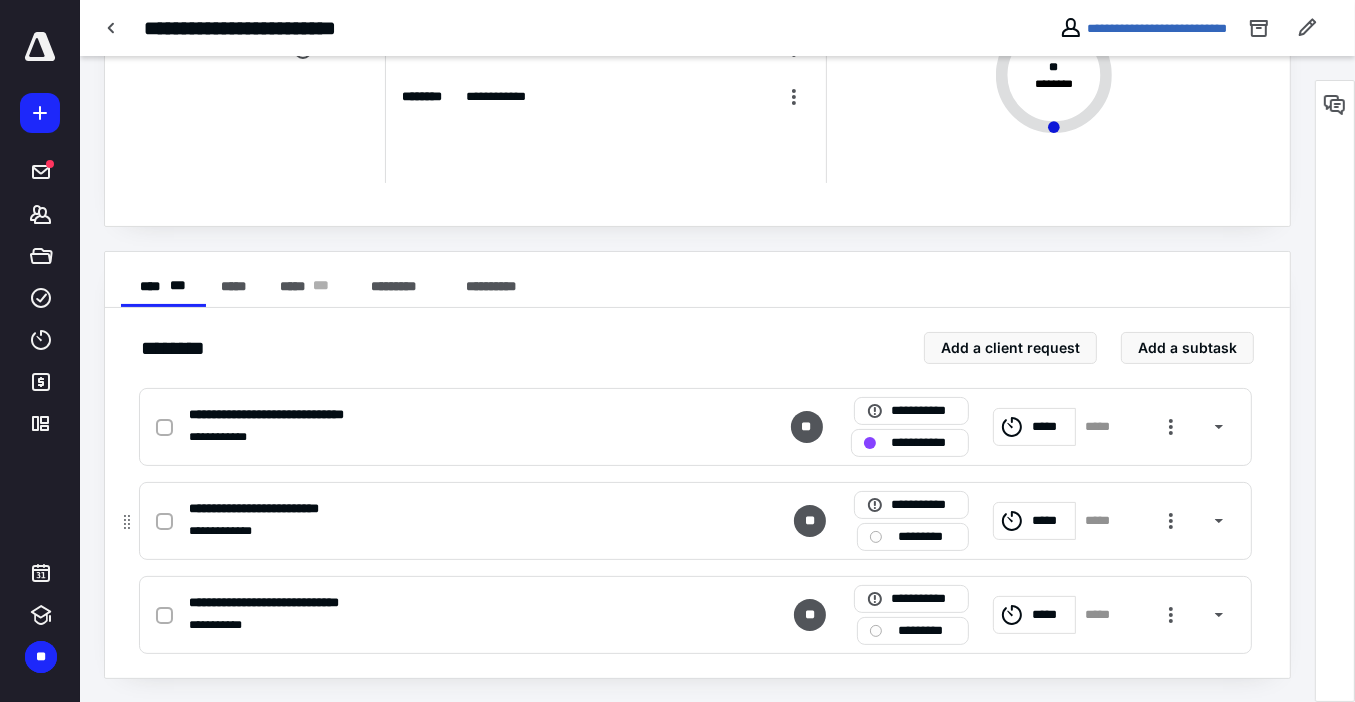 scroll, scrollTop: 0, scrollLeft: 0, axis: both 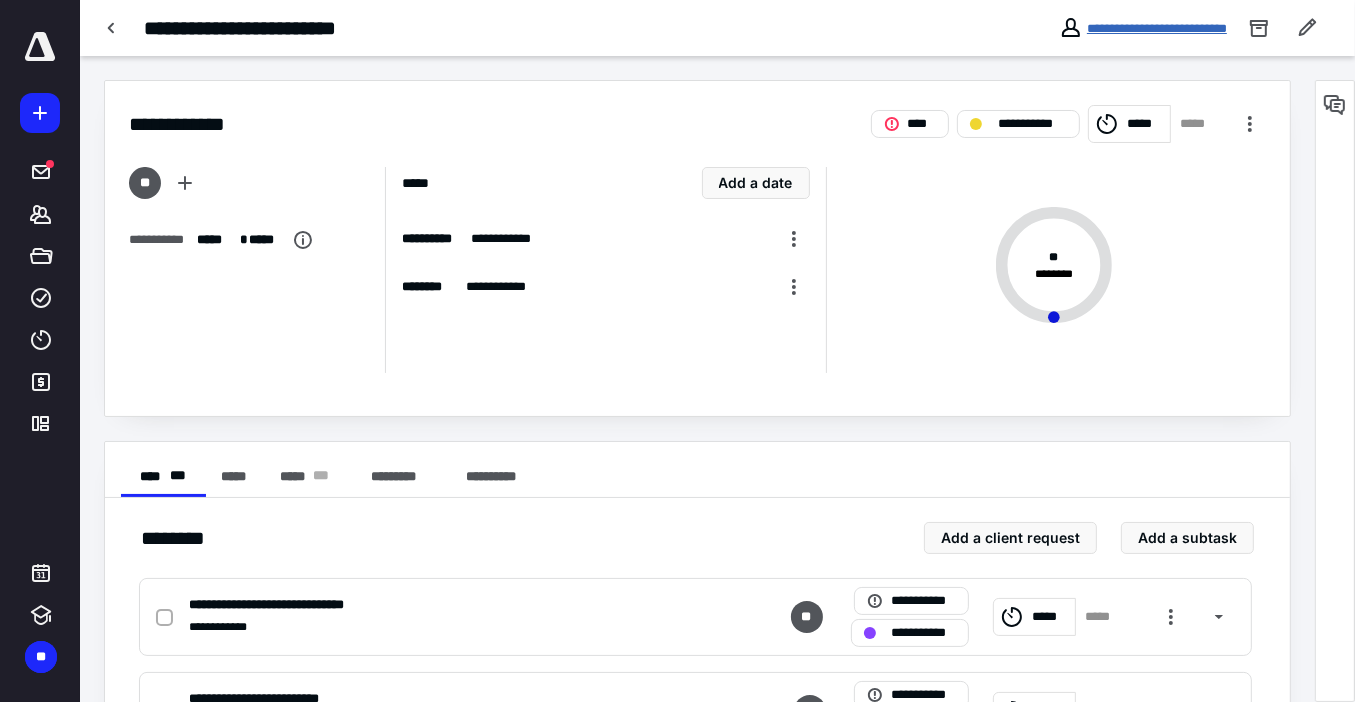 click on "**********" at bounding box center (1157, 28) 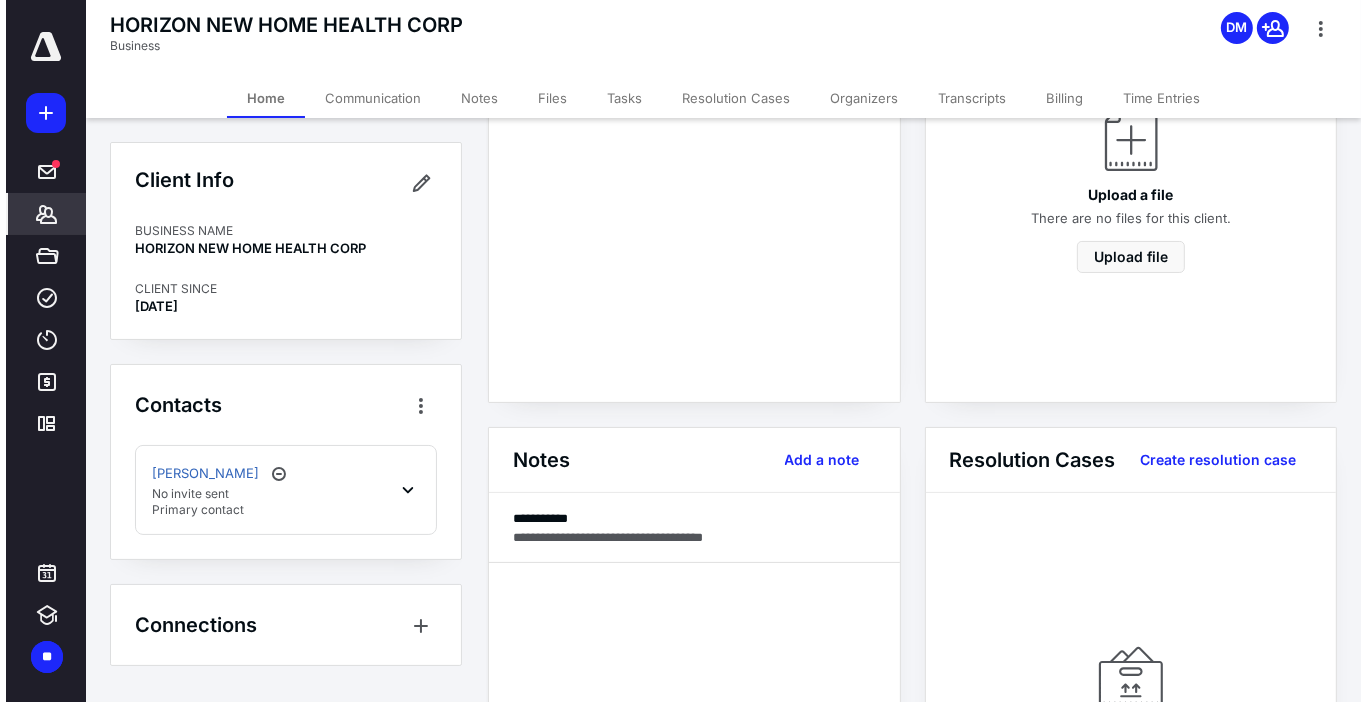 scroll, scrollTop: 80, scrollLeft: 0, axis: vertical 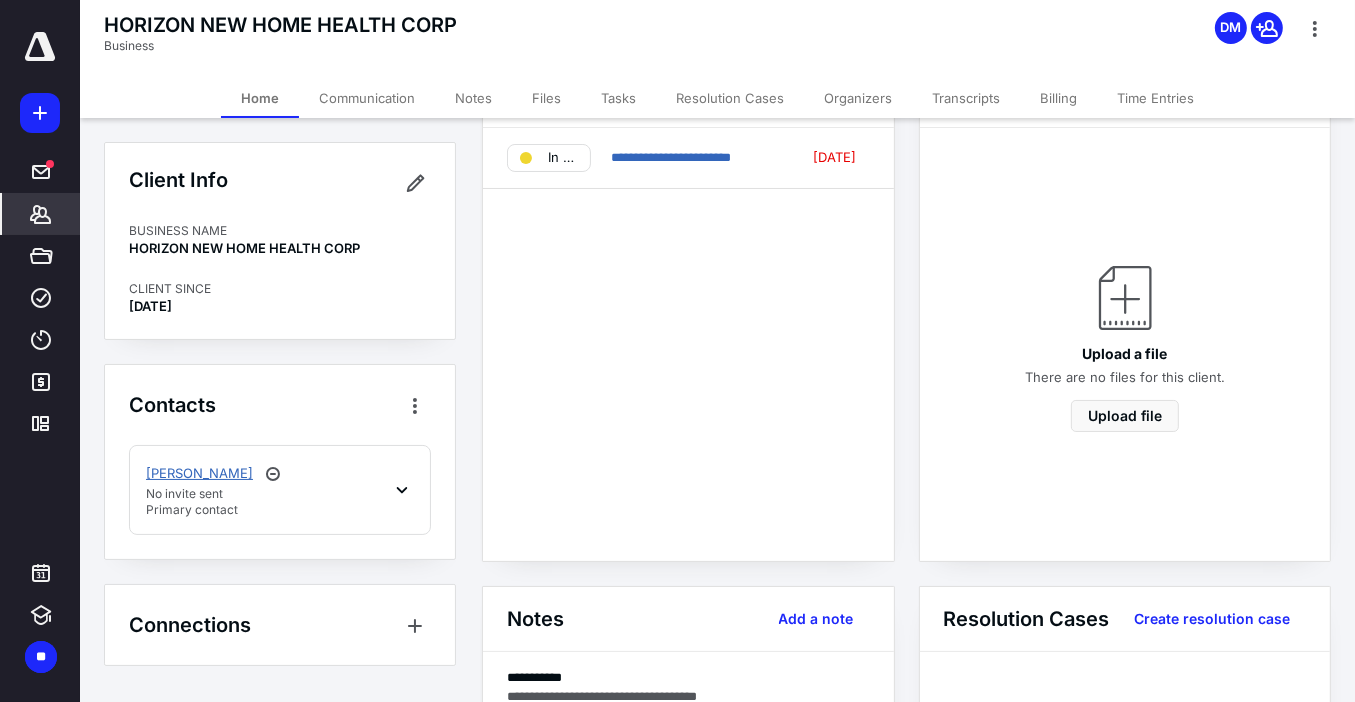 click on "[PERSON_NAME]" at bounding box center (199, 474) 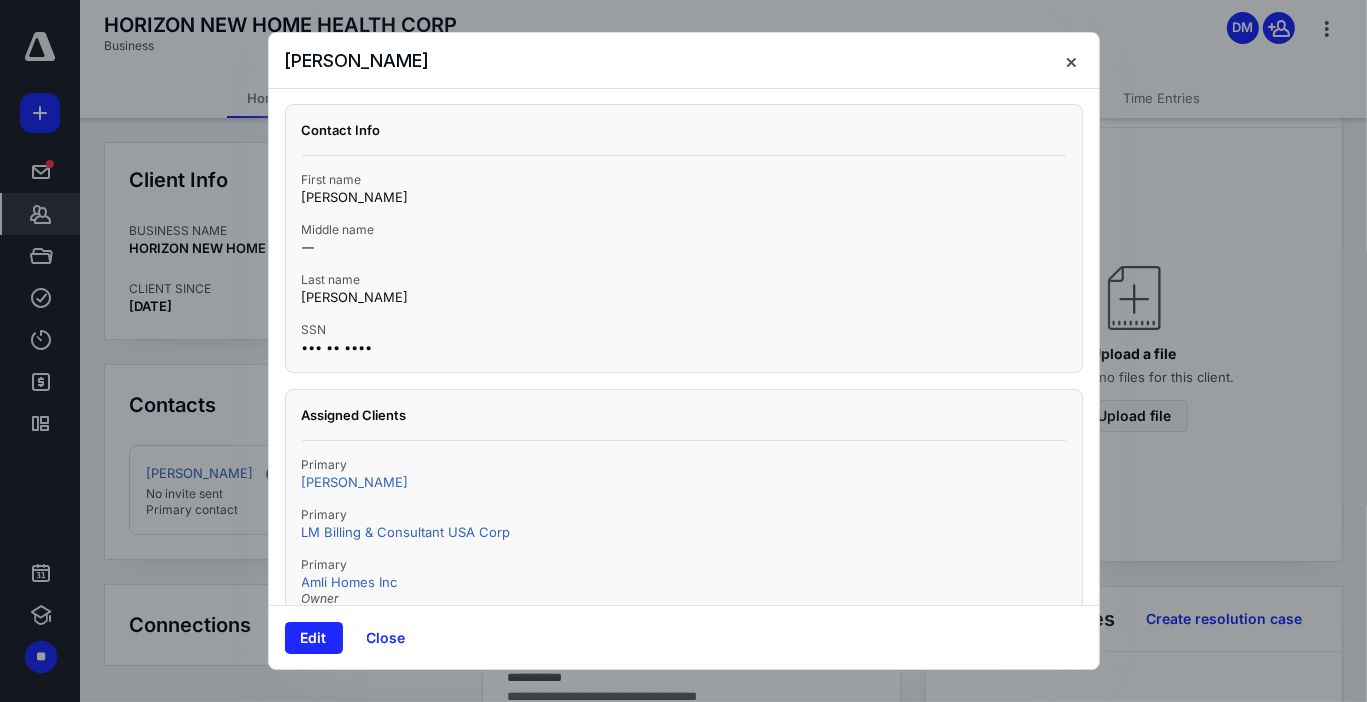 scroll, scrollTop: 0, scrollLeft: 0, axis: both 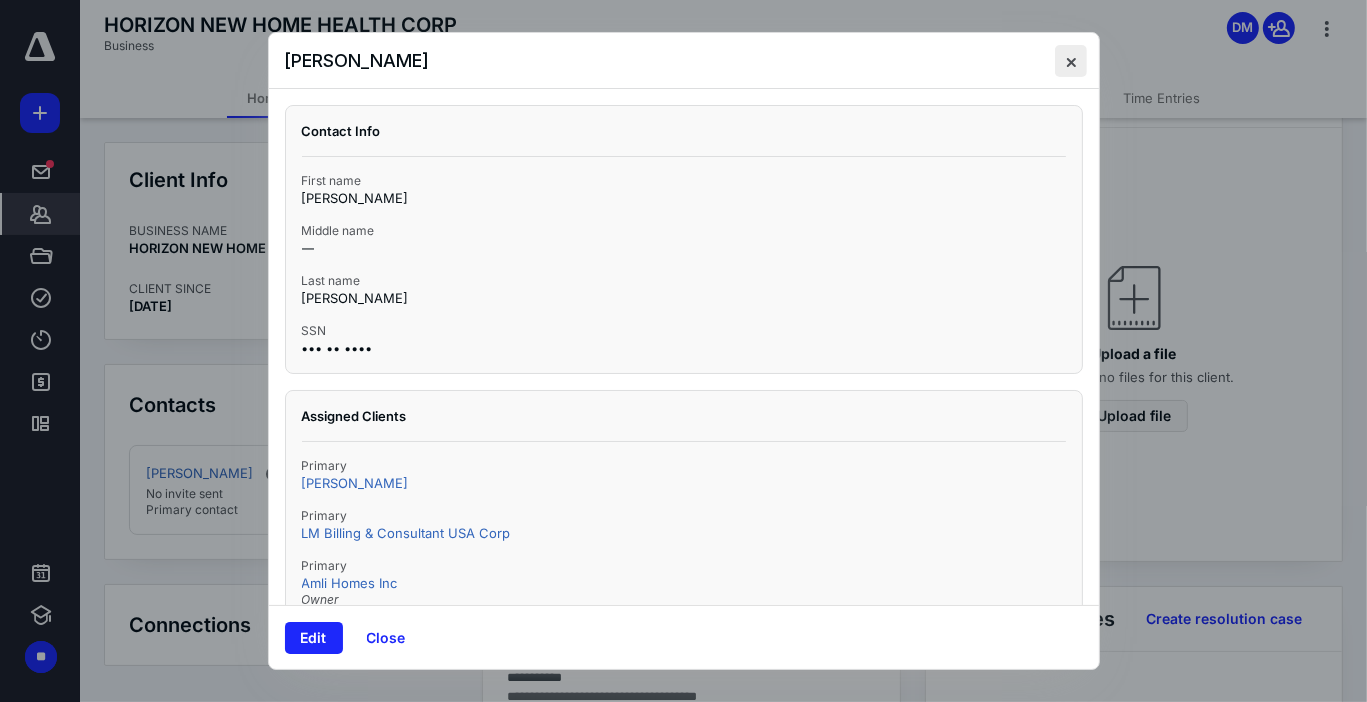 click at bounding box center [1071, 61] 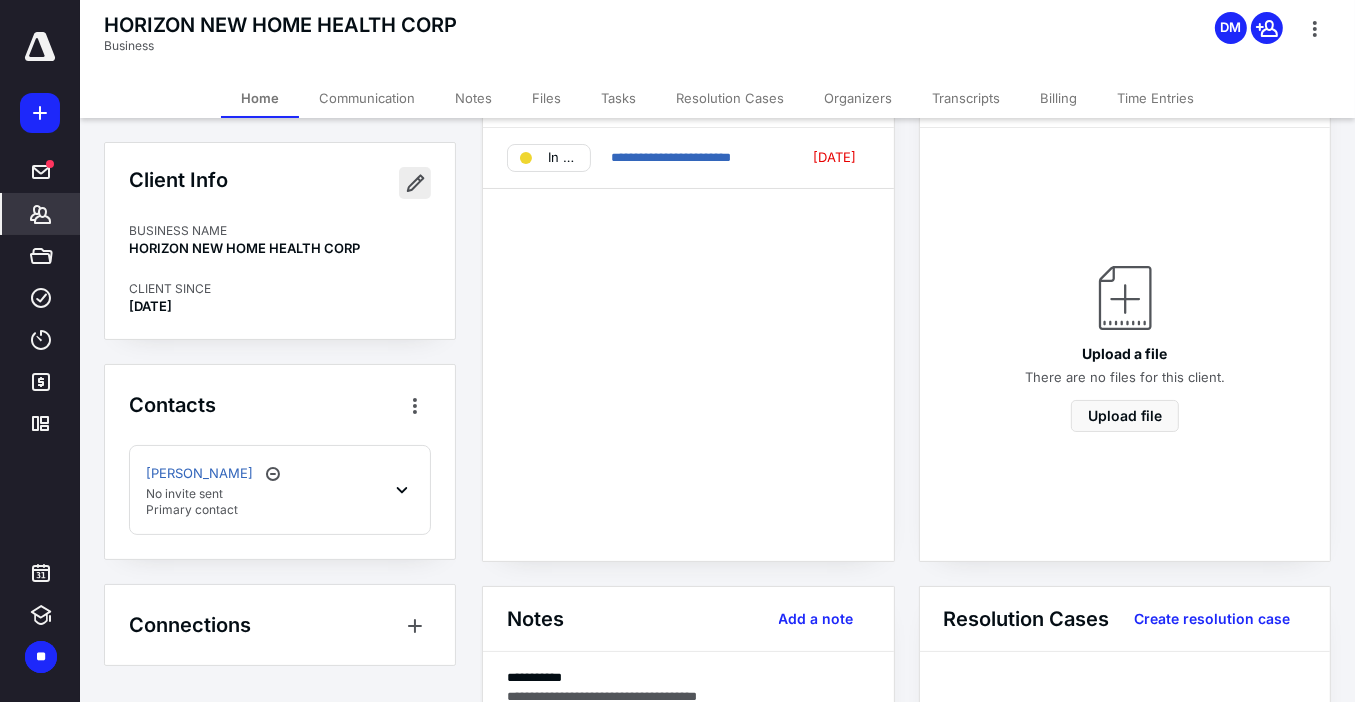 click at bounding box center (415, 183) 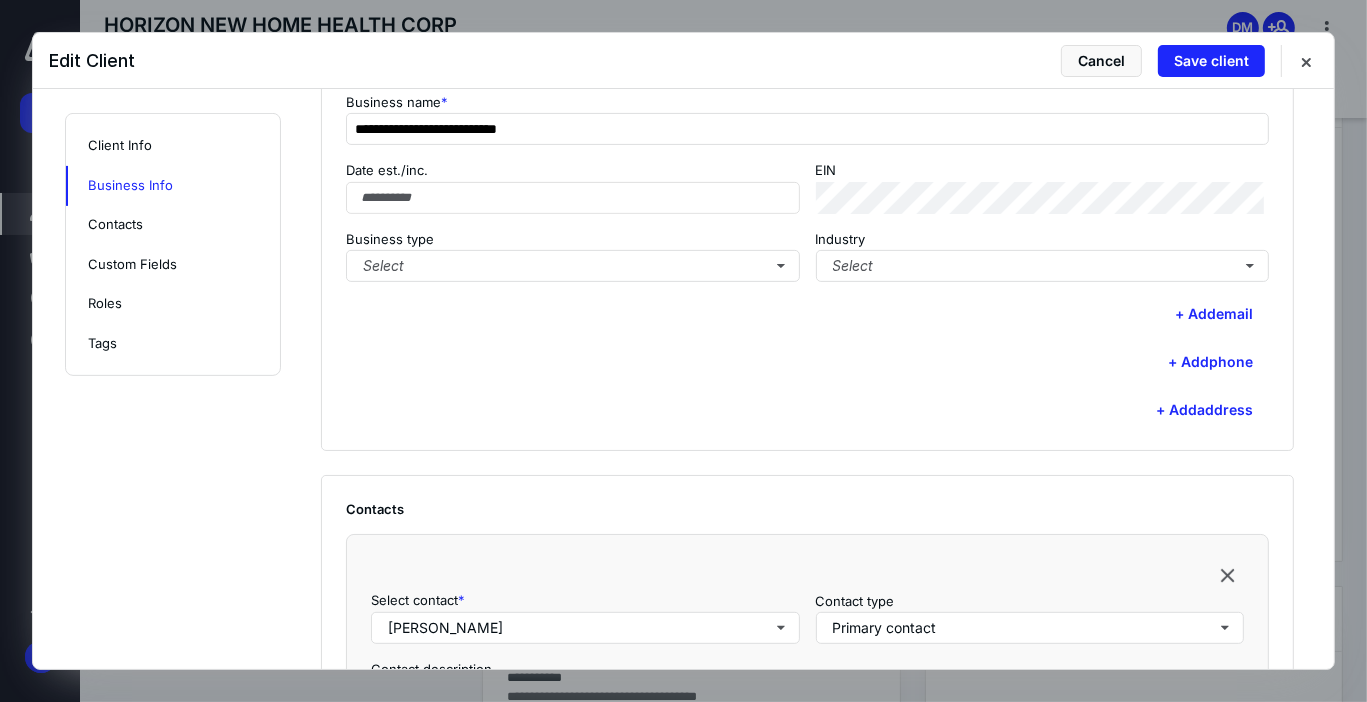 scroll, scrollTop: 720, scrollLeft: 0, axis: vertical 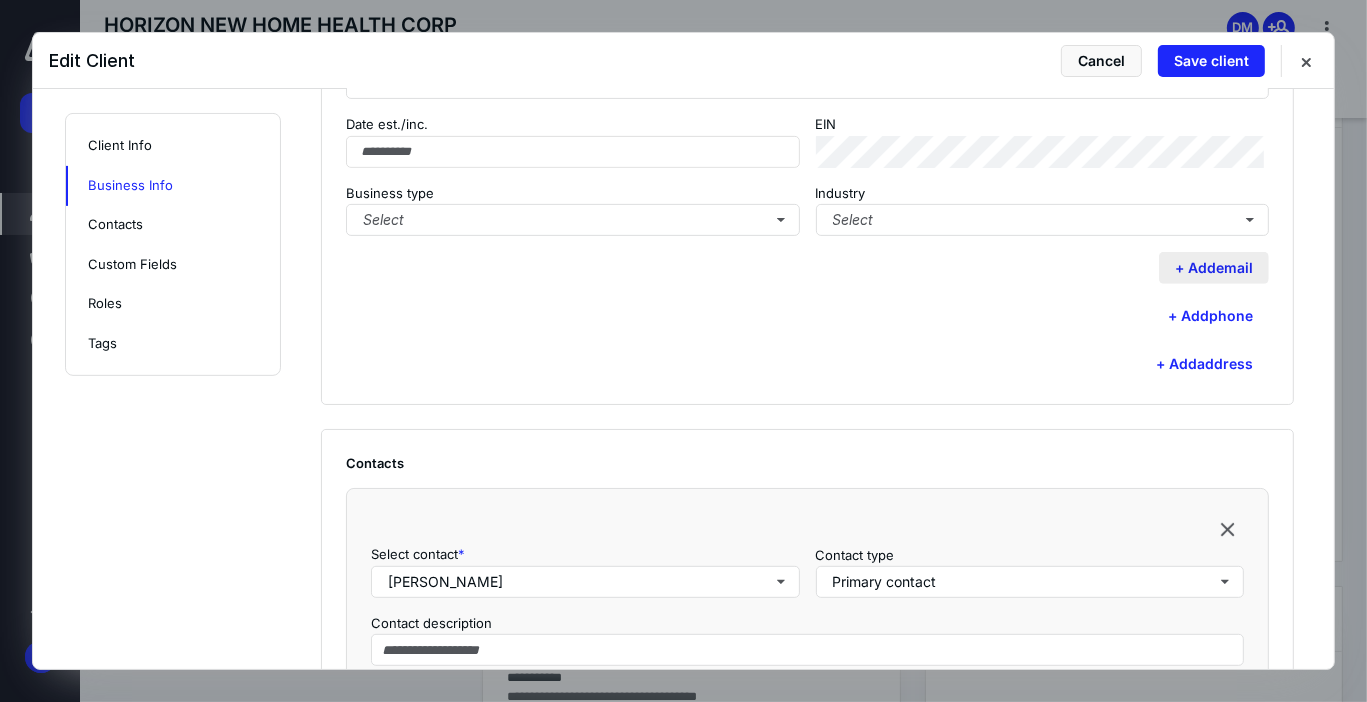 click on "+ Add  email" at bounding box center (1214, 268) 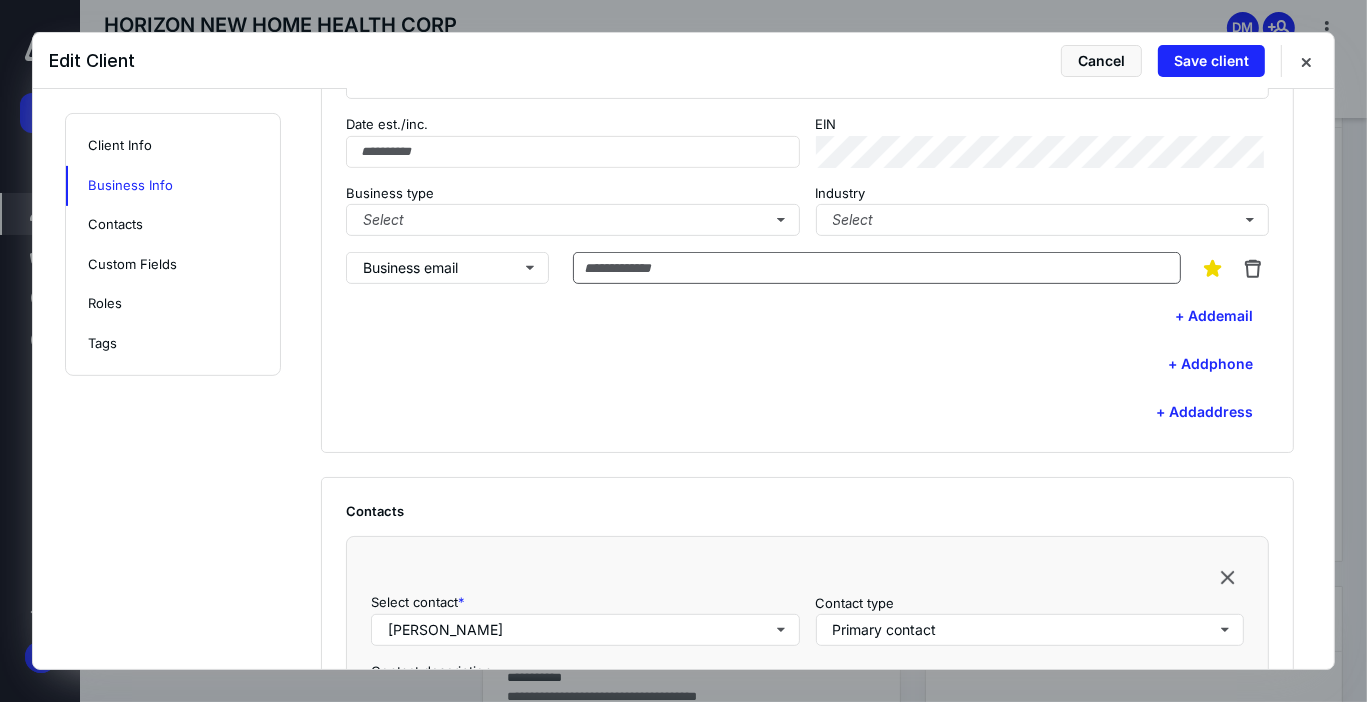 click at bounding box center (877, 268) 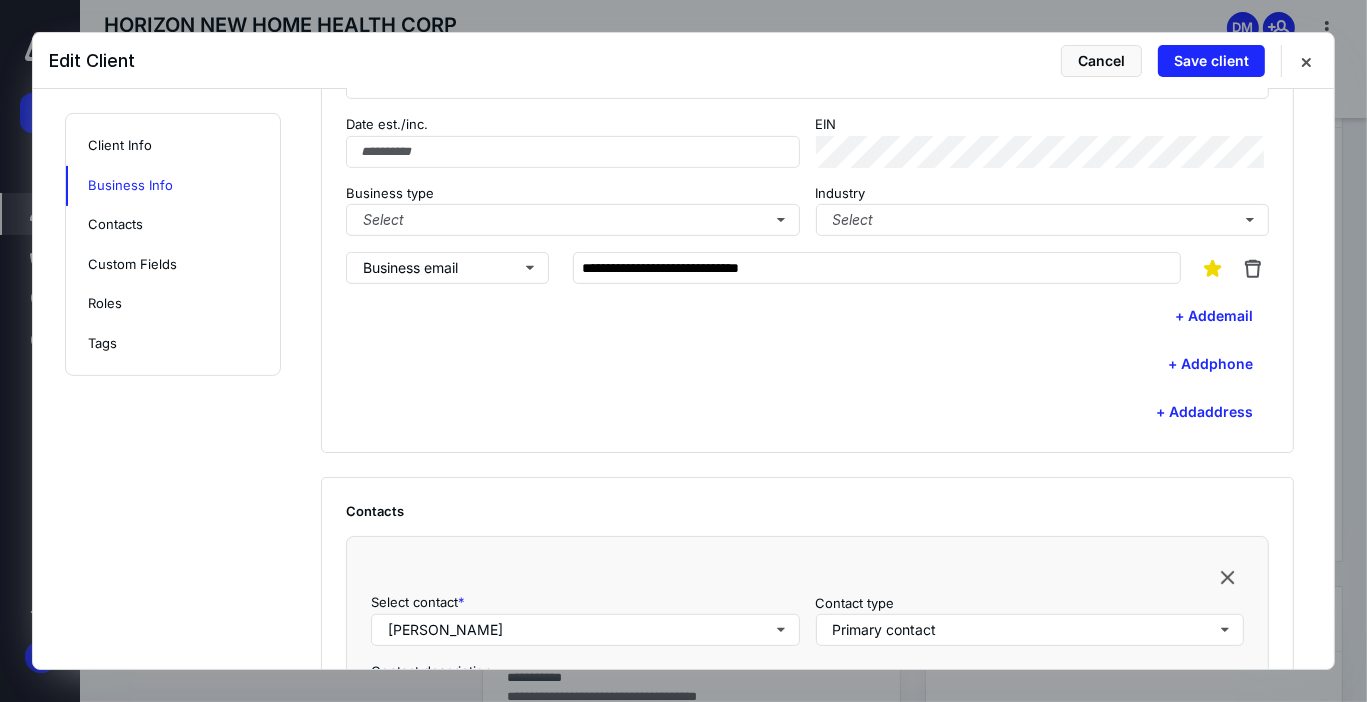 type on "**********" 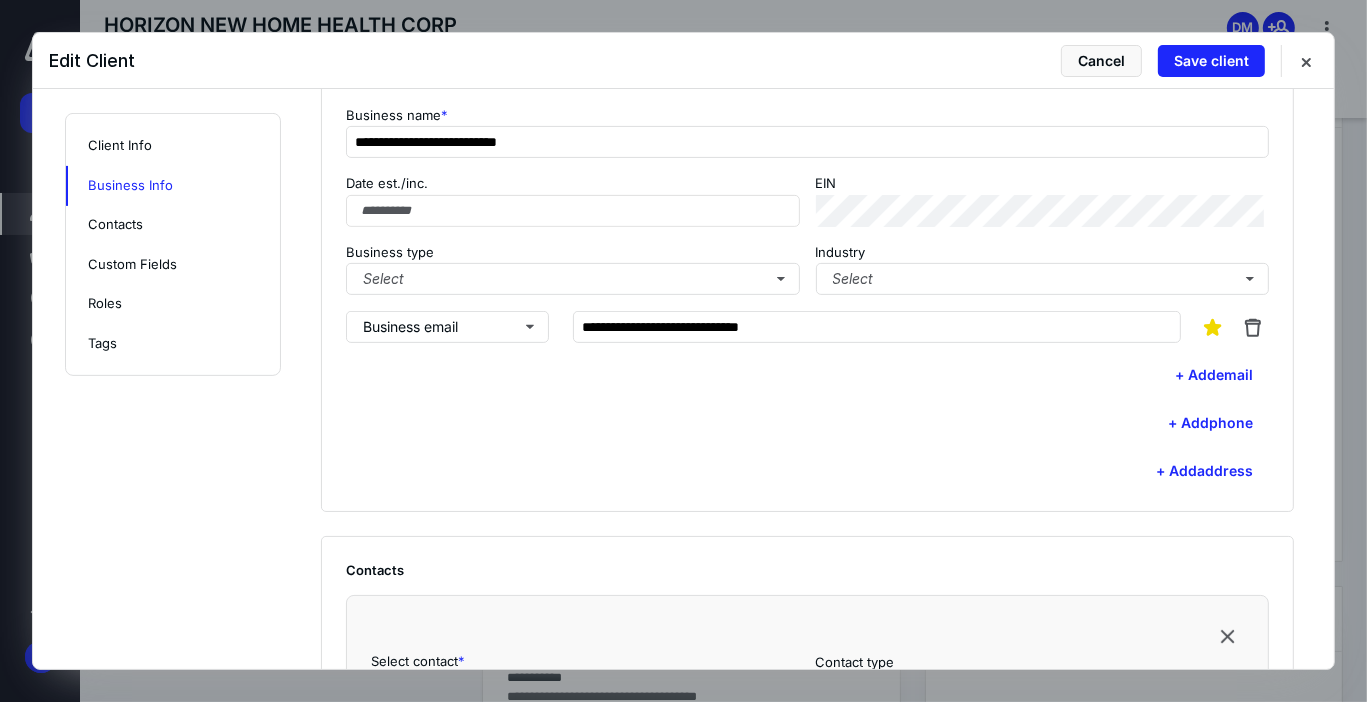 scroll, scrollTop: 665, scrollLeft: 0, axis: vertical 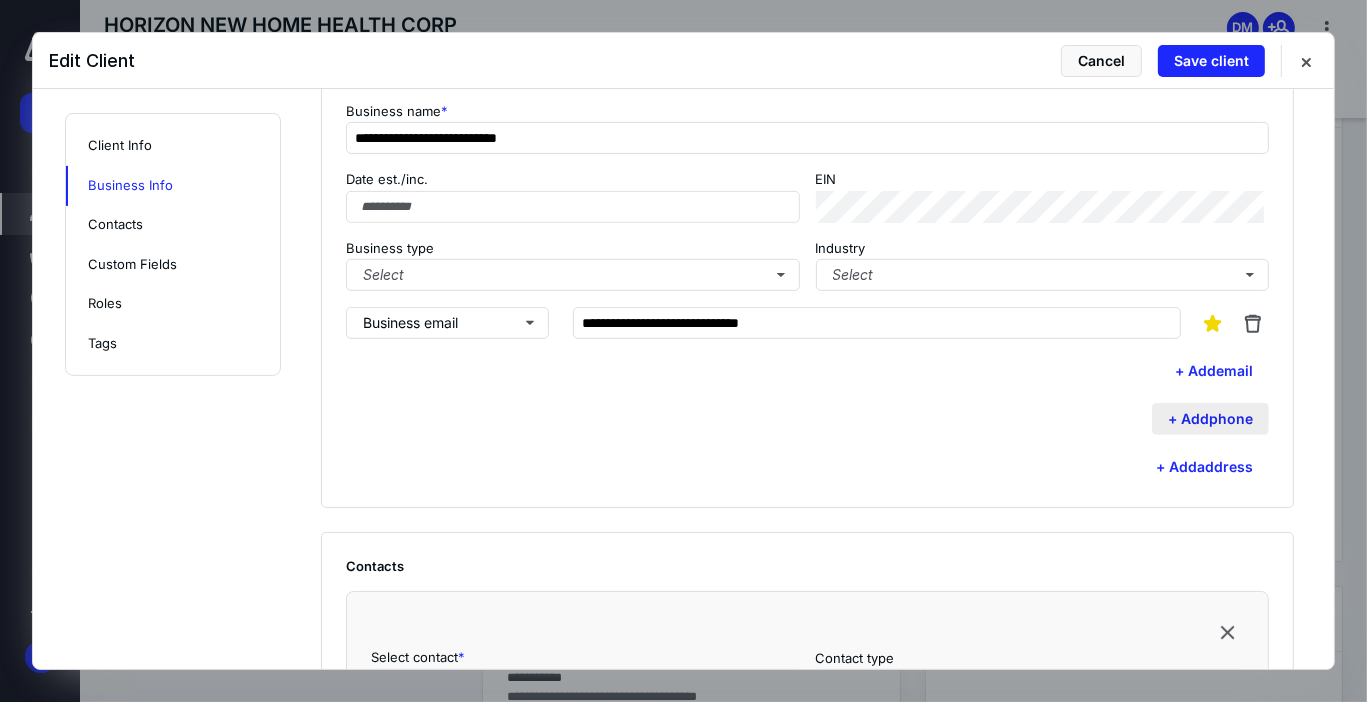 click on "+ Add  phone" at bounding box center (1210, 419) 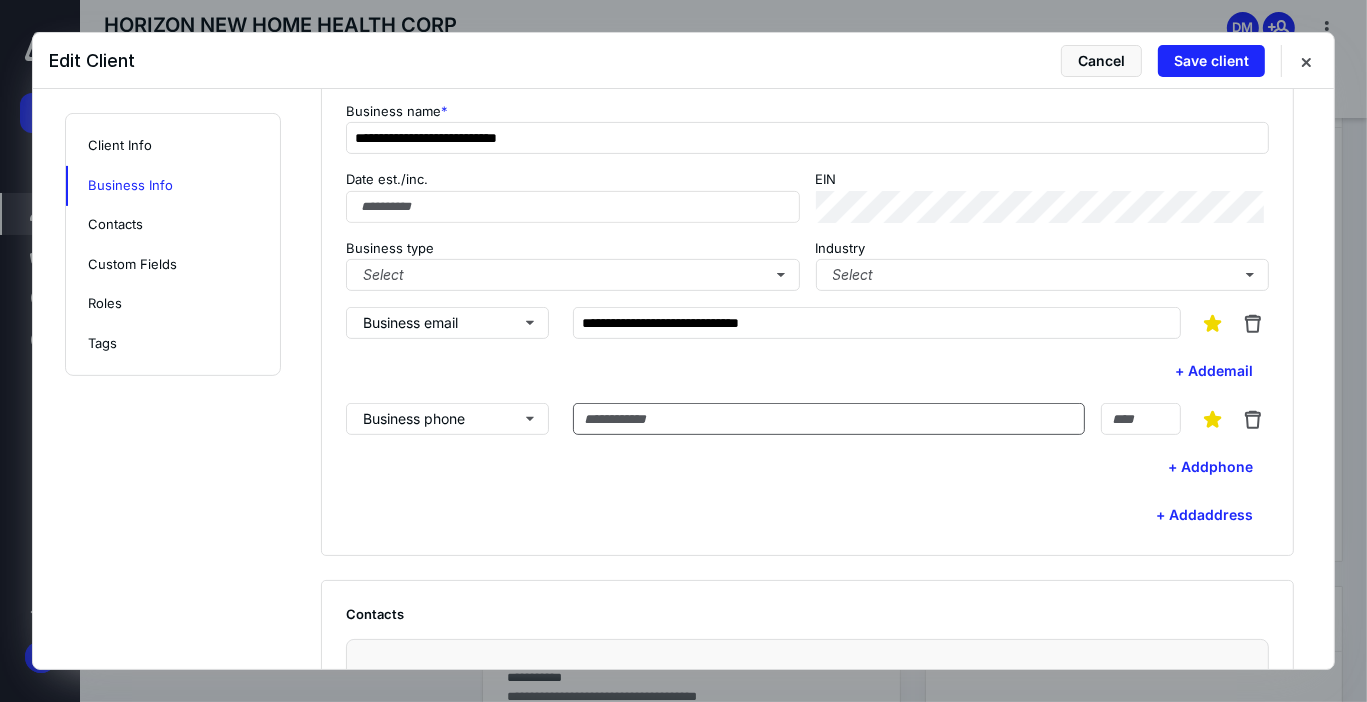 click at bounding box center [829, 419] 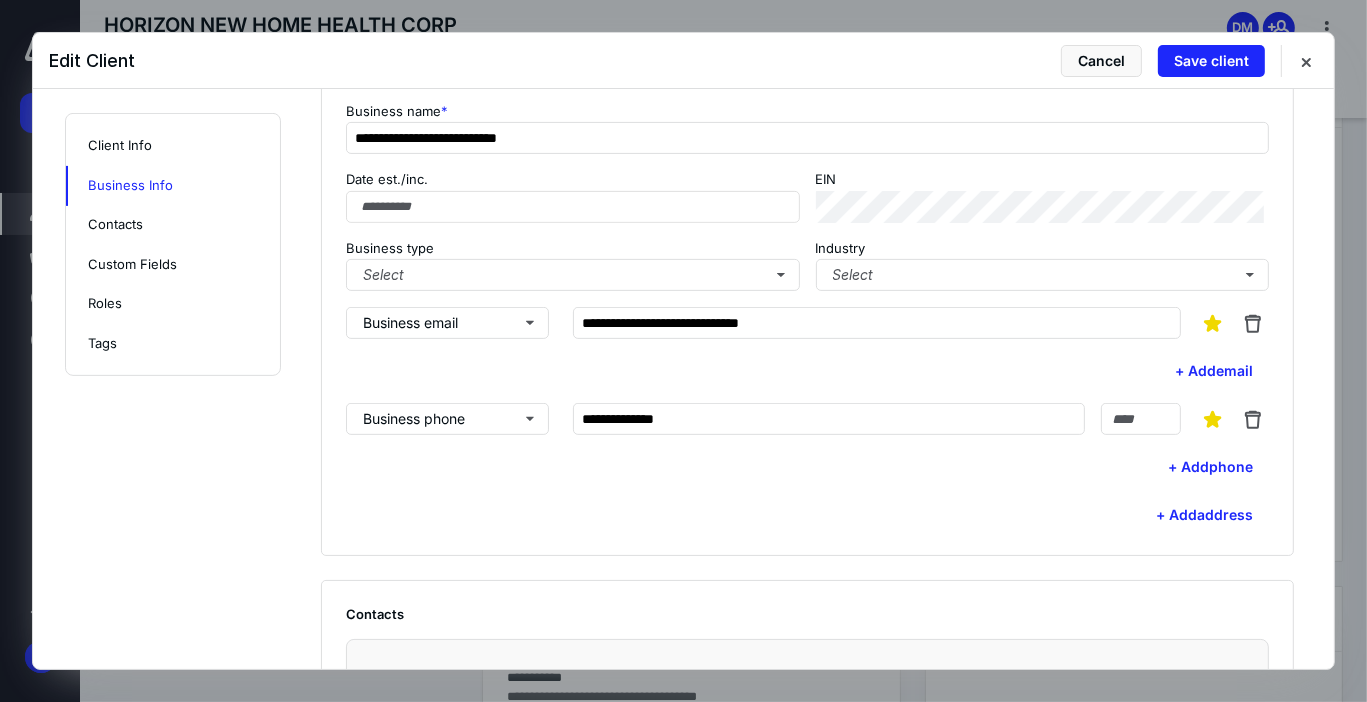 type on "**********" 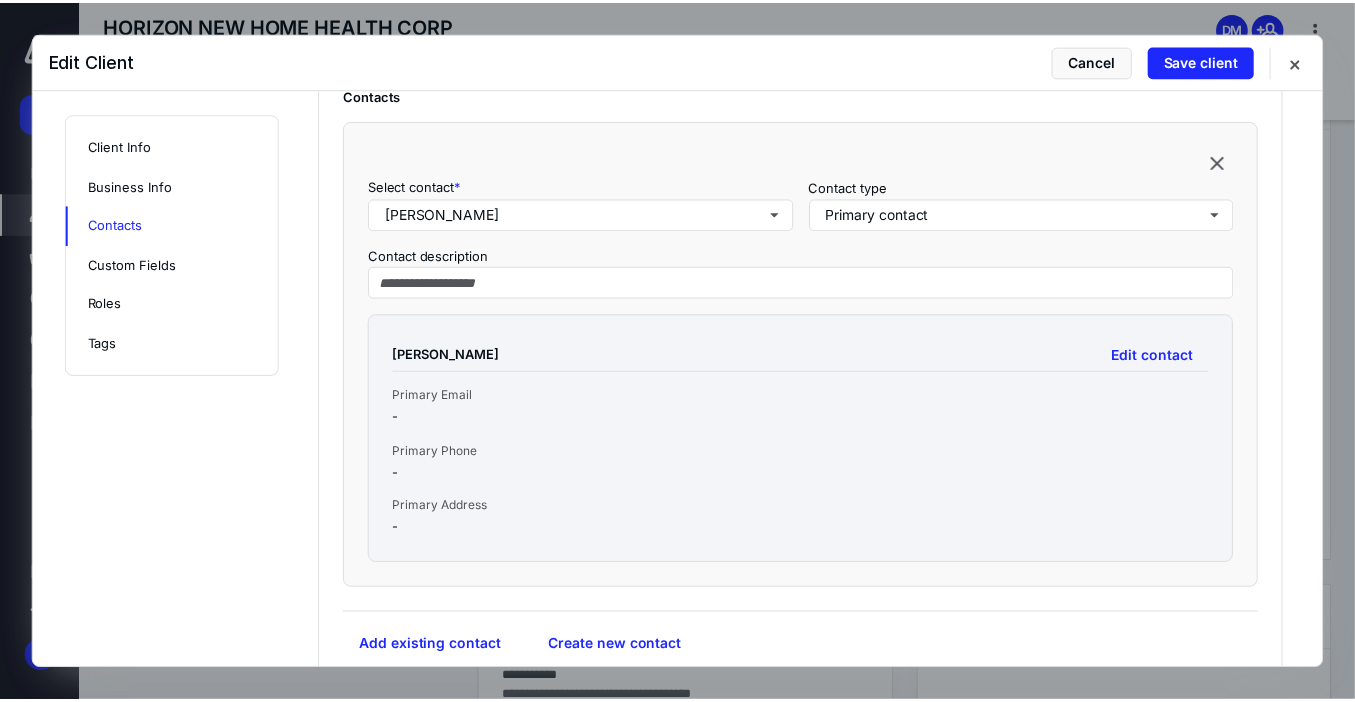 scroll, scrollTop: 1305, scrollLeft: 0, axis: vertical 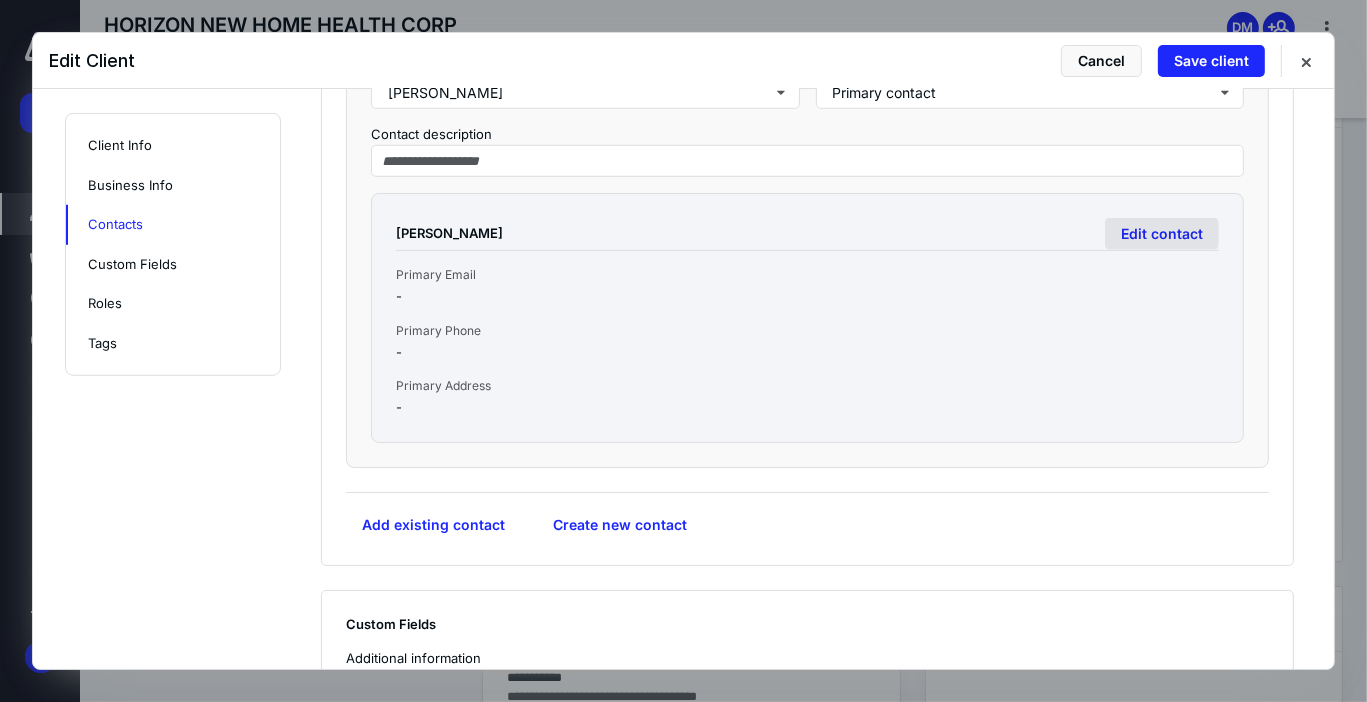 click on "Edit contact" at bounding box center [1162, 234] 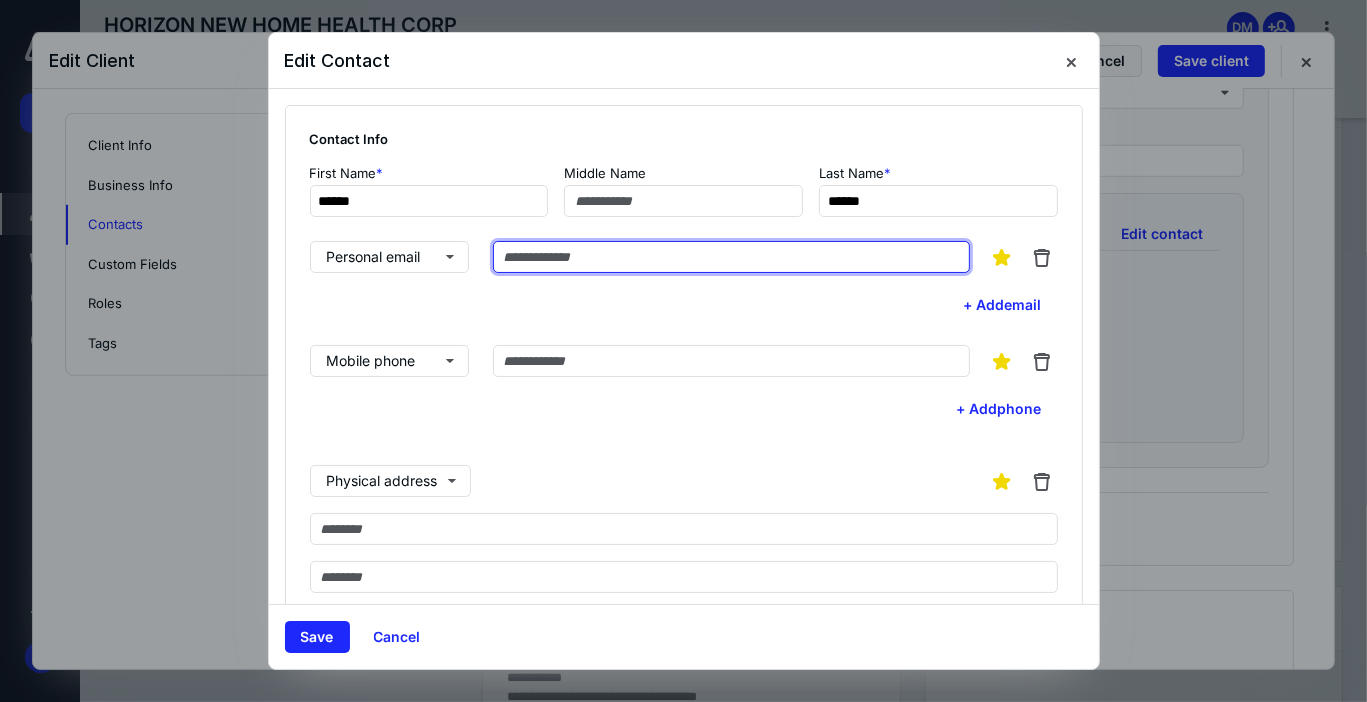 click at bounding box center (731, 257) 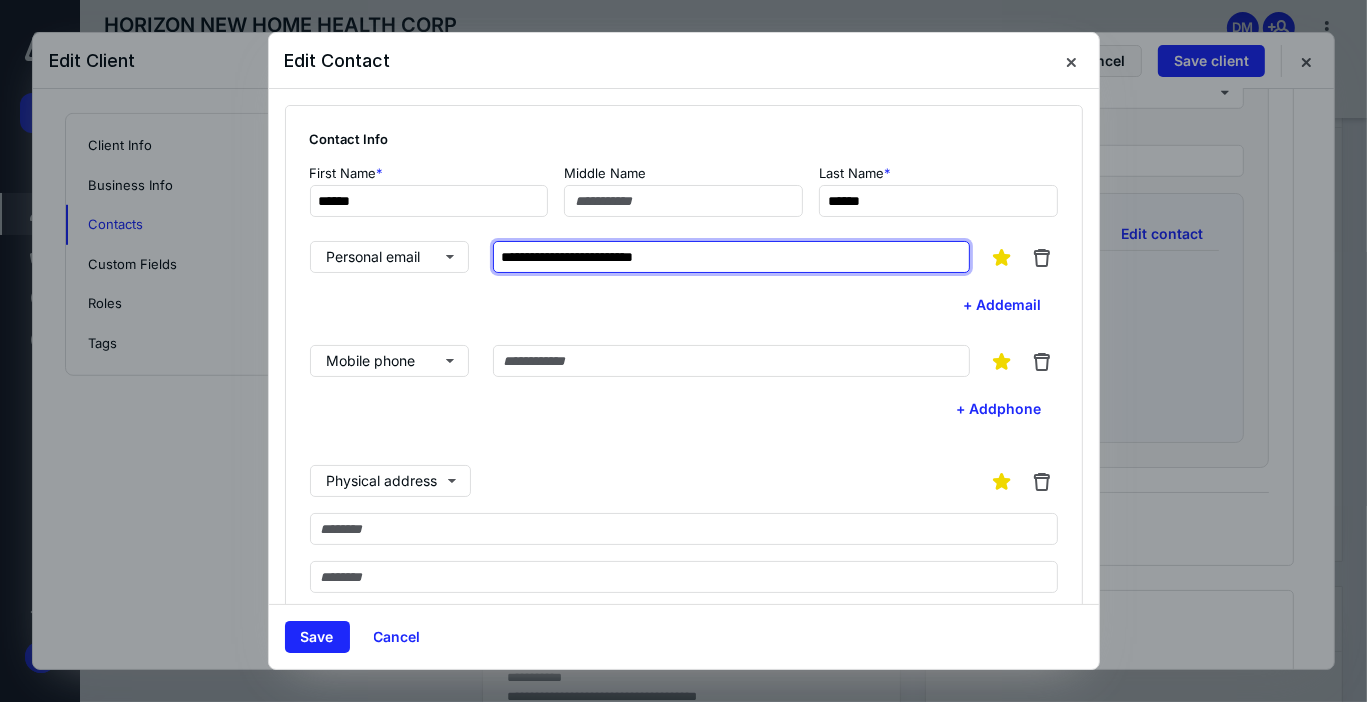 type on "**********" 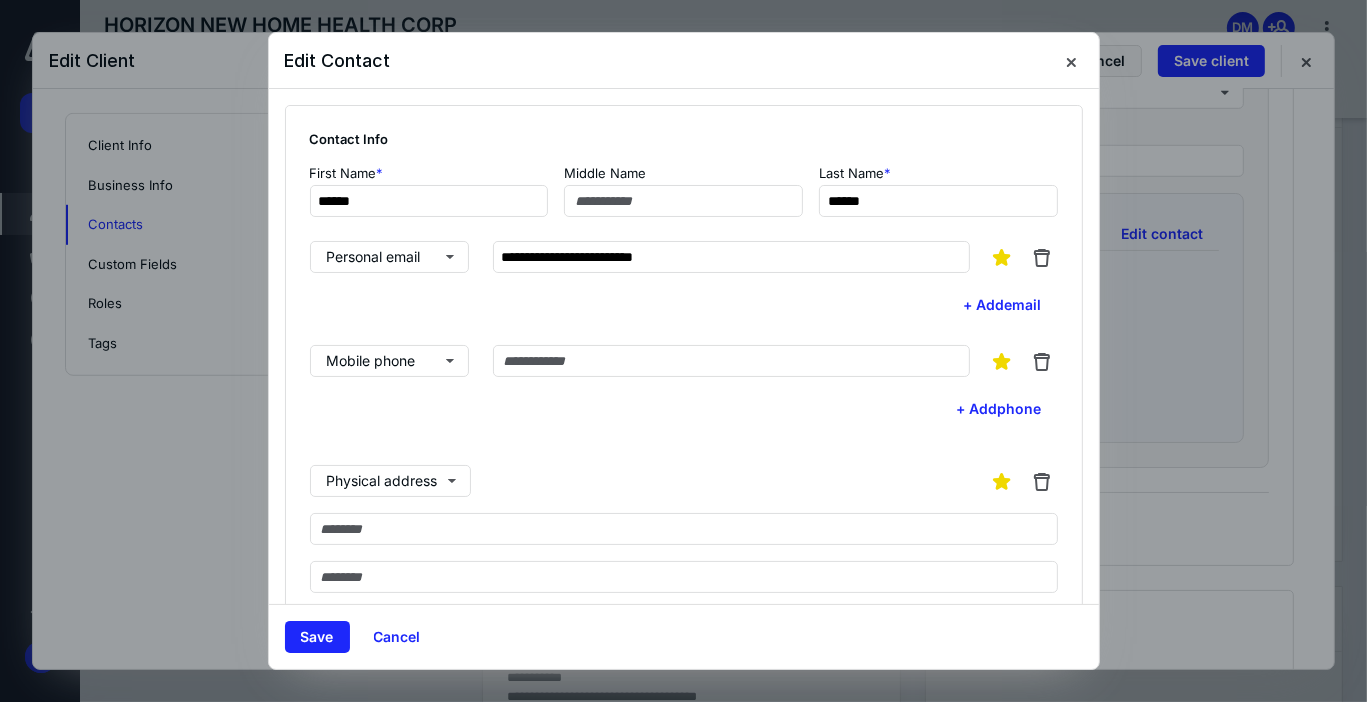click on "**********" at bounding box center (684, 527) 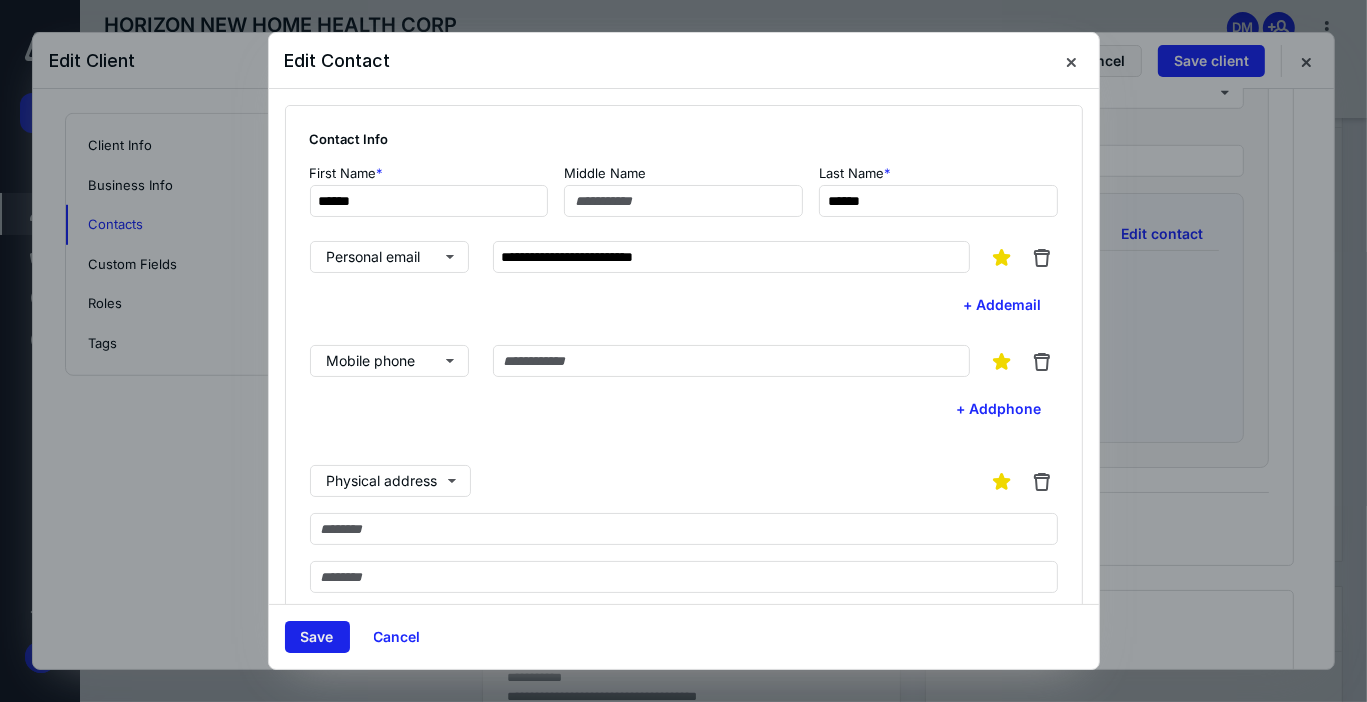 click on "Save" at bounding box center (317, 637) 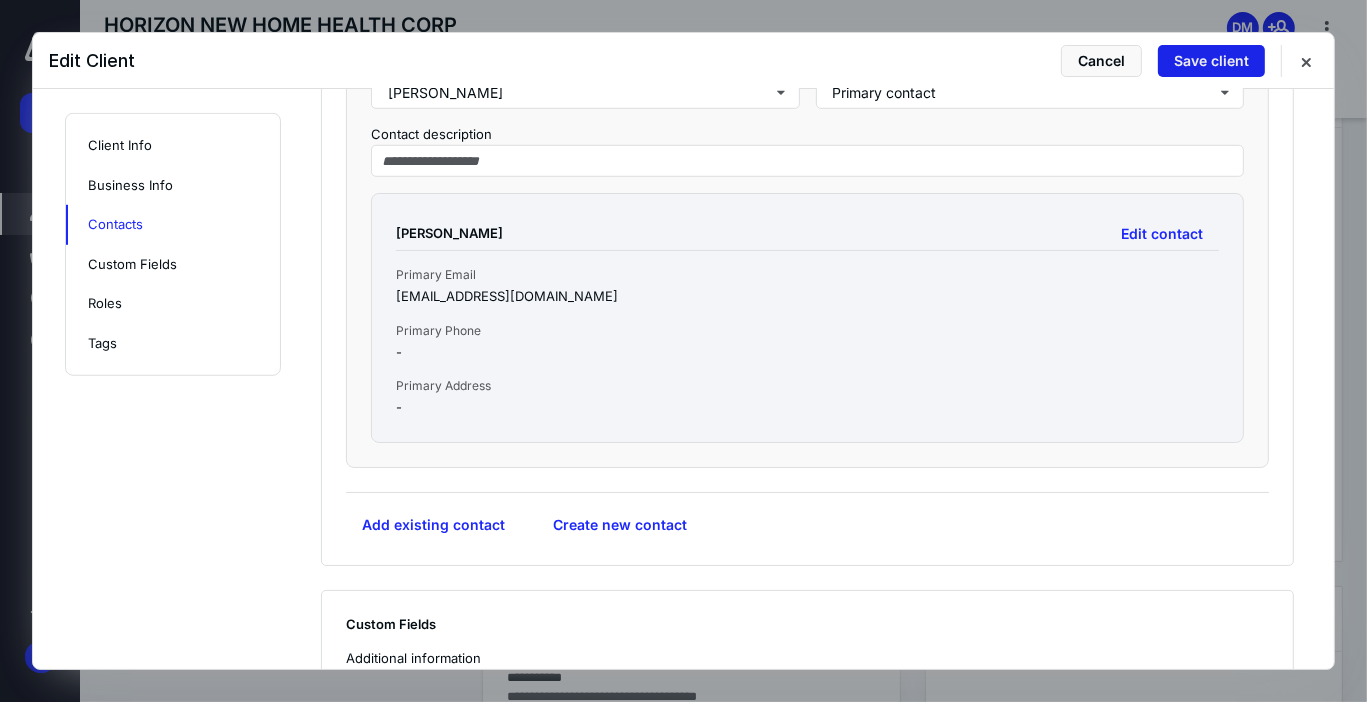 click on "Save client" at bounding box center (1211, 61) 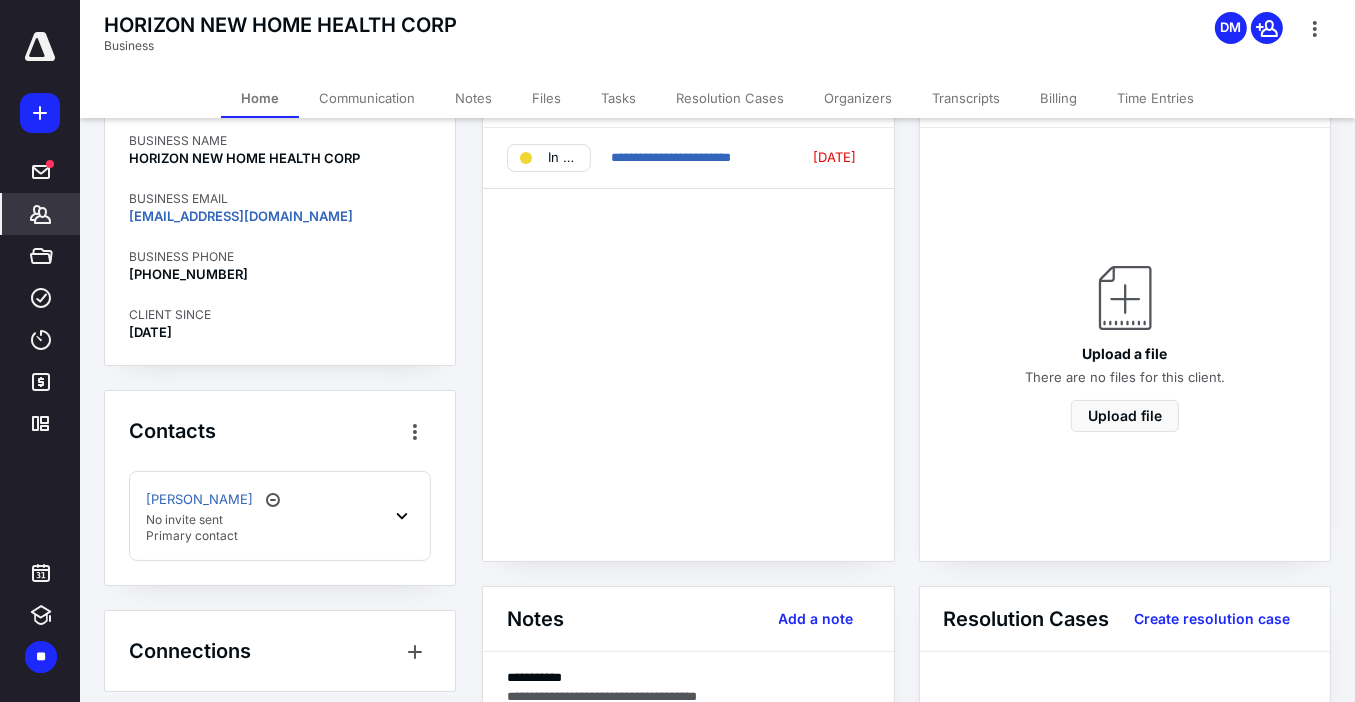 scroll, scrollTop: 101, scrollLeft: 0, axis: vertical 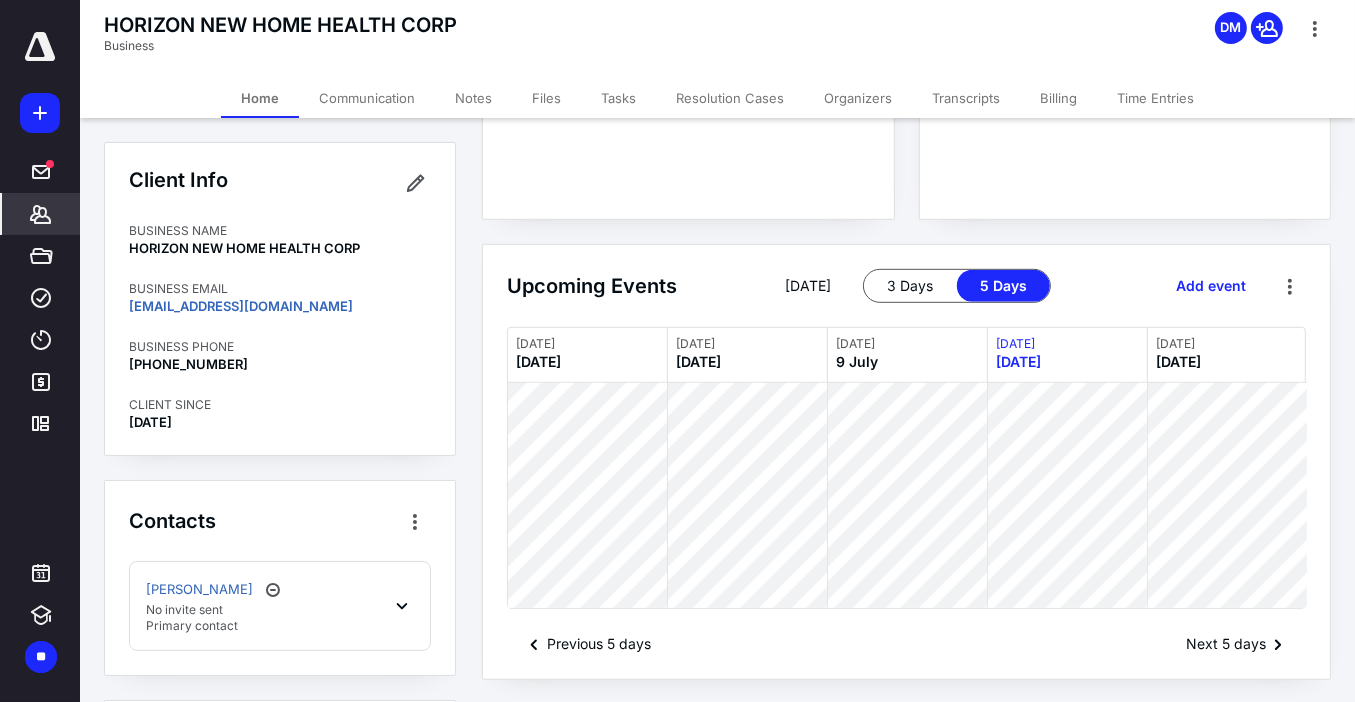 click on "Files" at bounding box center (546, 98) 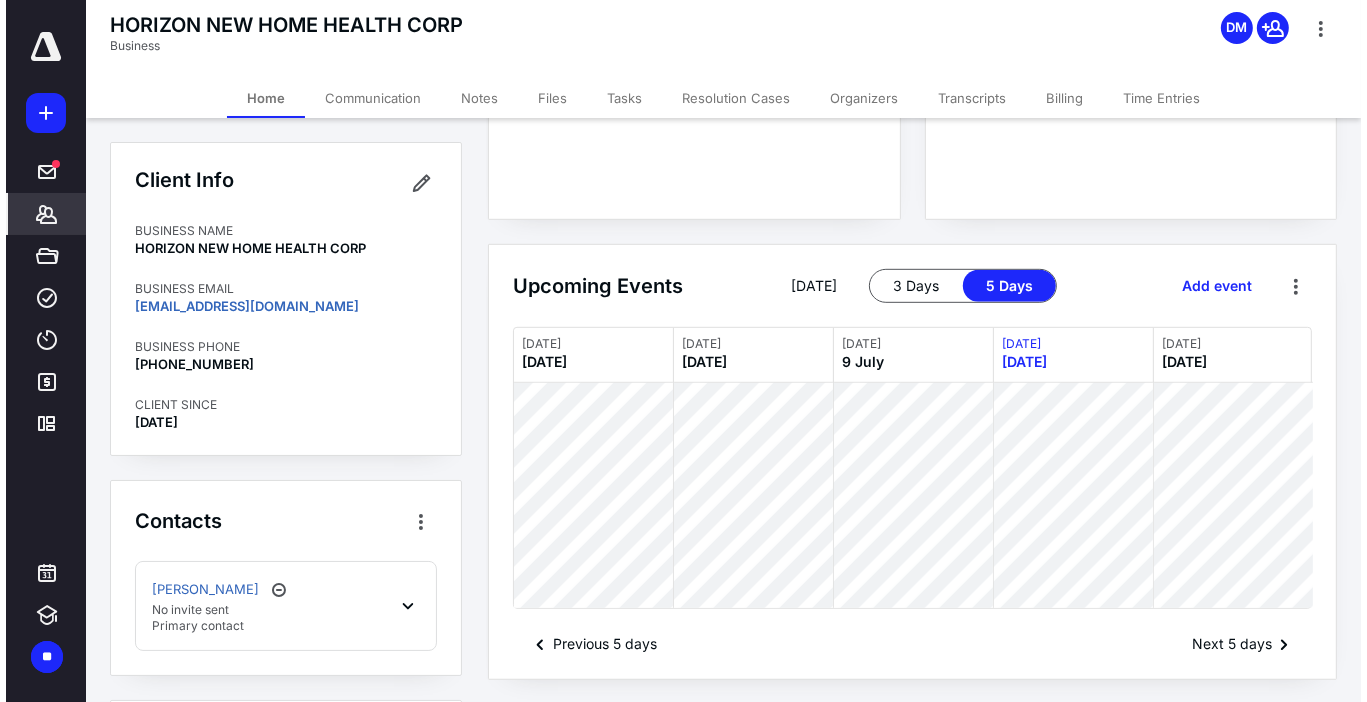 scroll, scrollTop: 0, scrollLeft: 0, axis: both 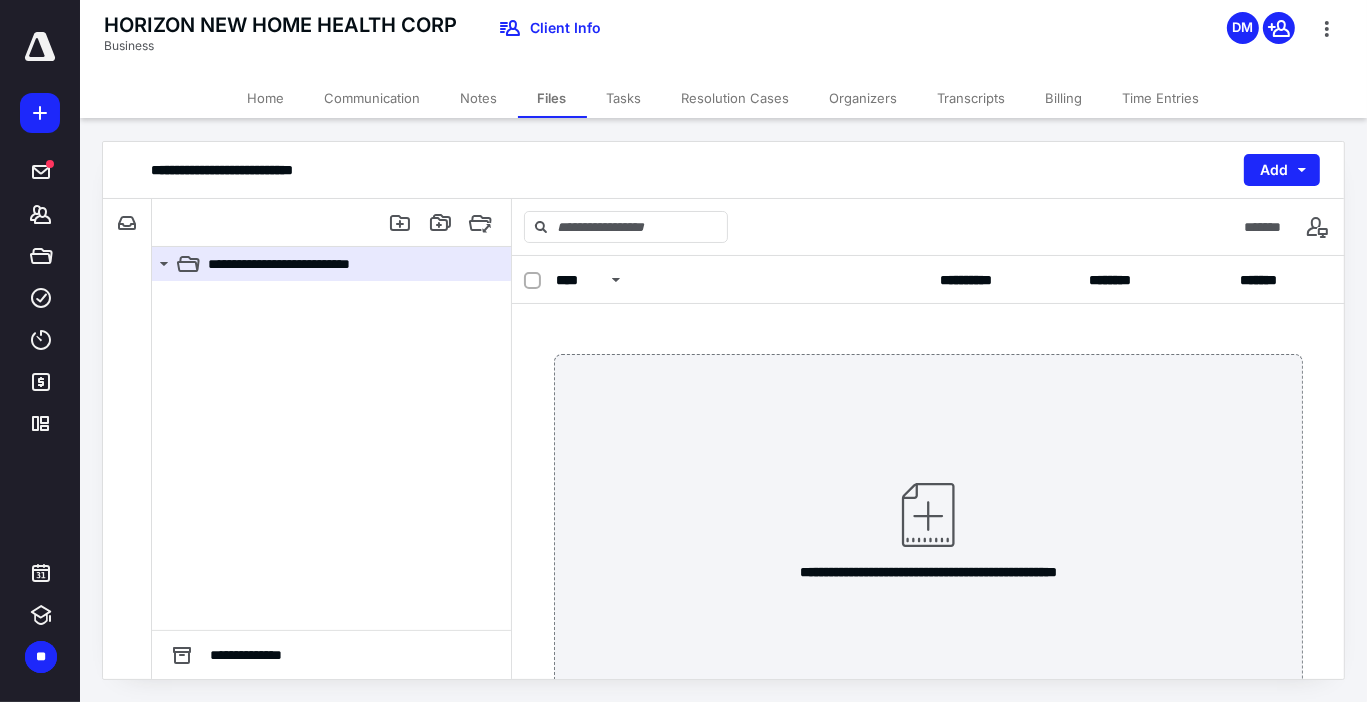click at bounding box center [331, 455] 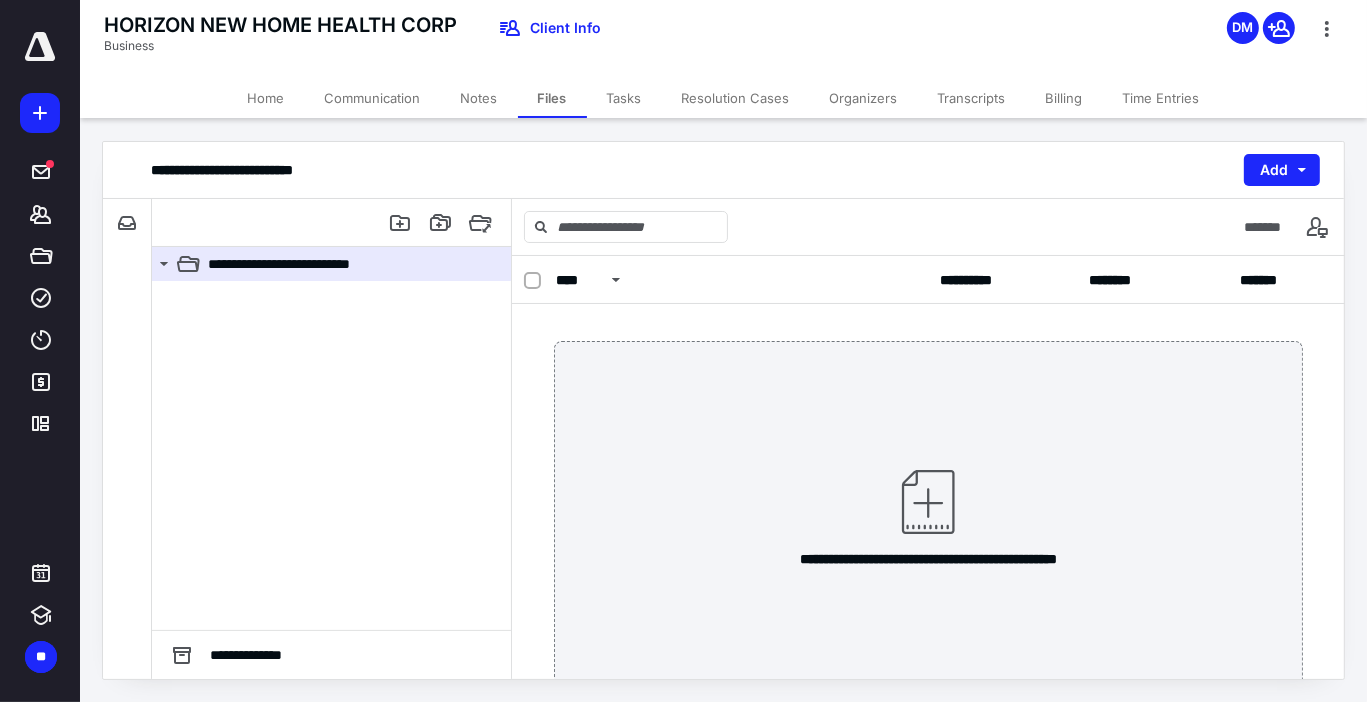 scroll, scrollTop: 0, scrollLeft: 0, axis: both 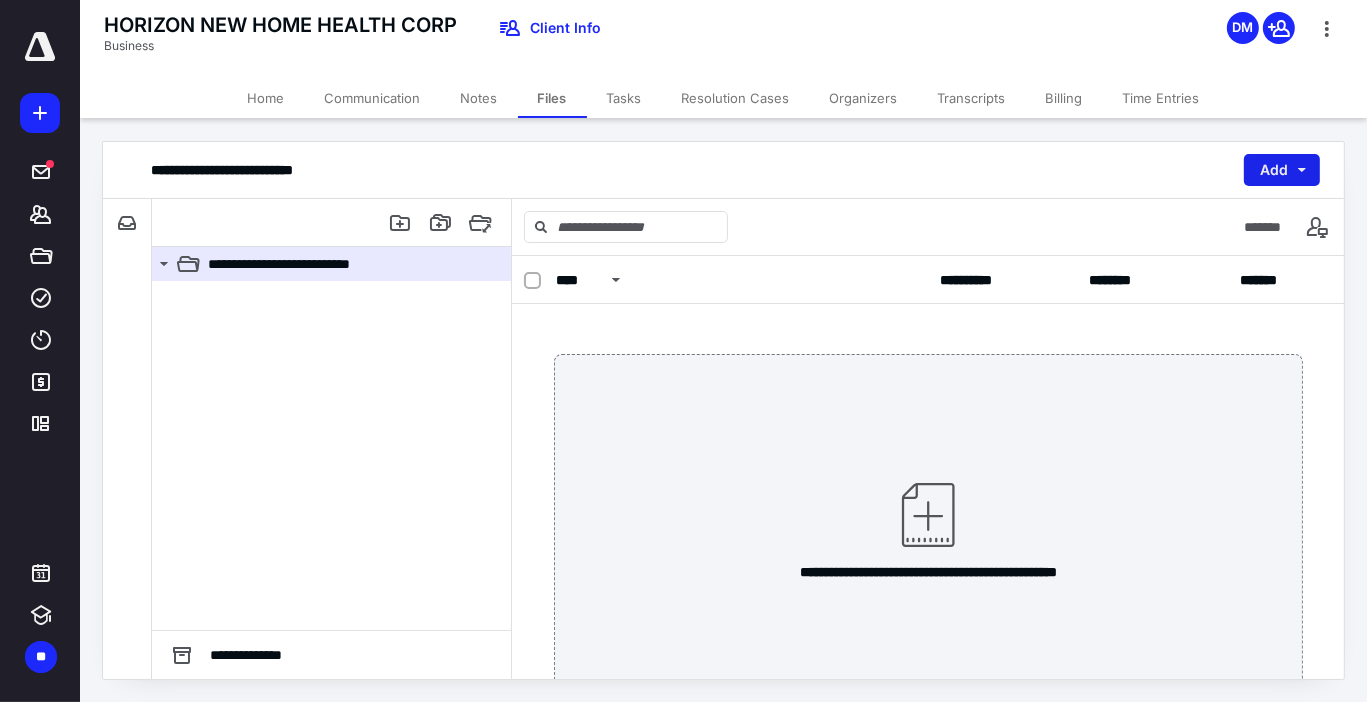 click on "Add" at bounding box center [1282, 170] 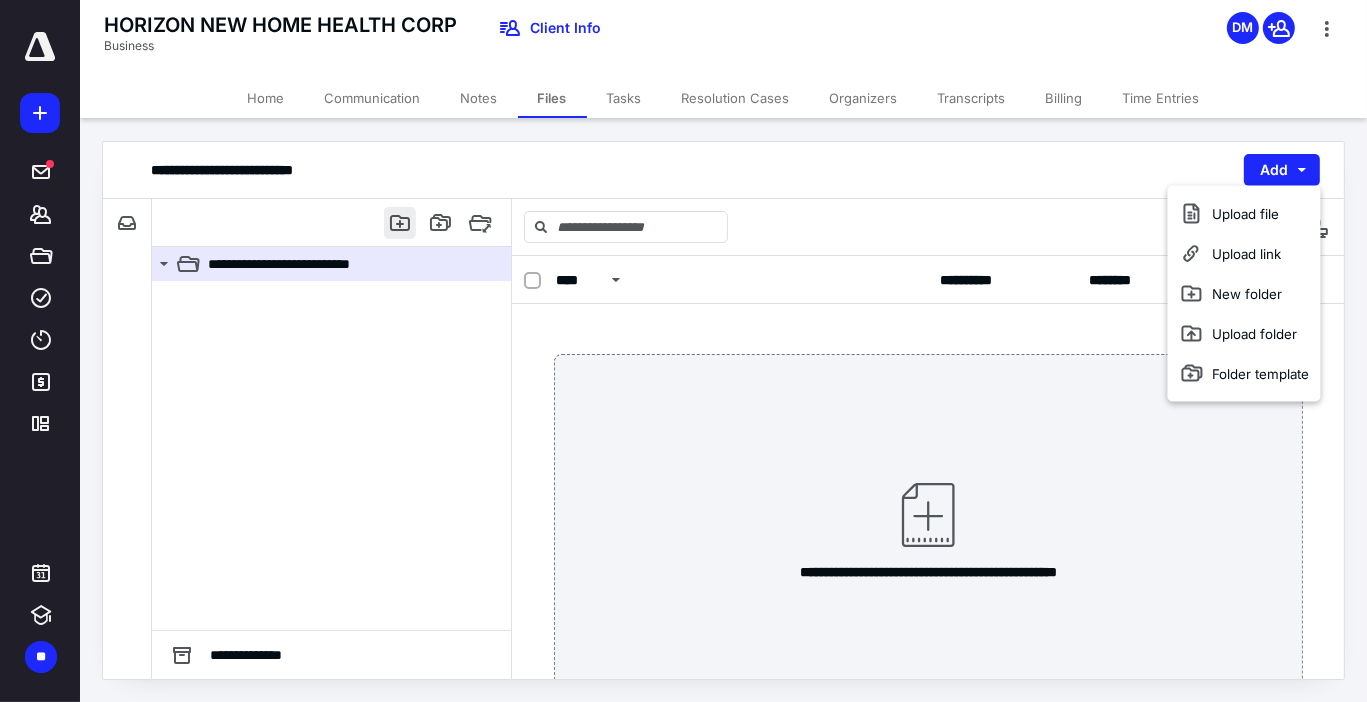 click at bounding box center (400, 223) 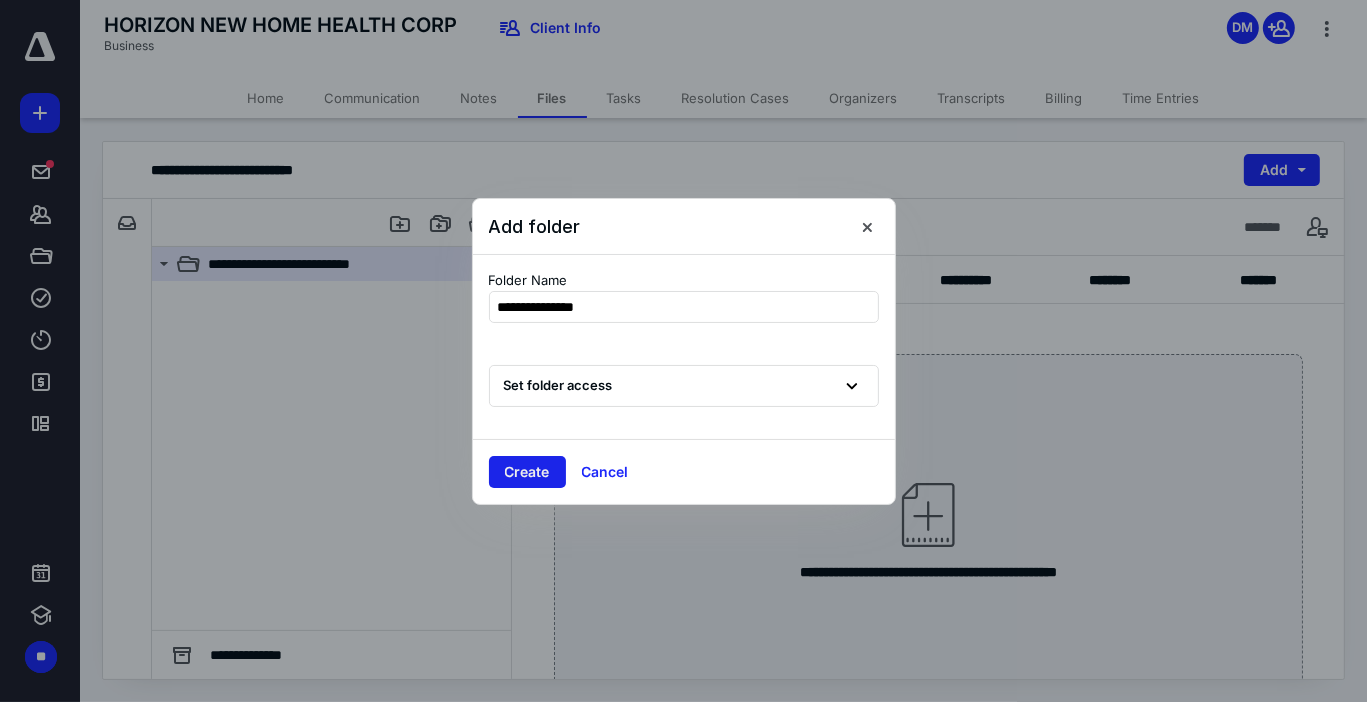 type on "**********" 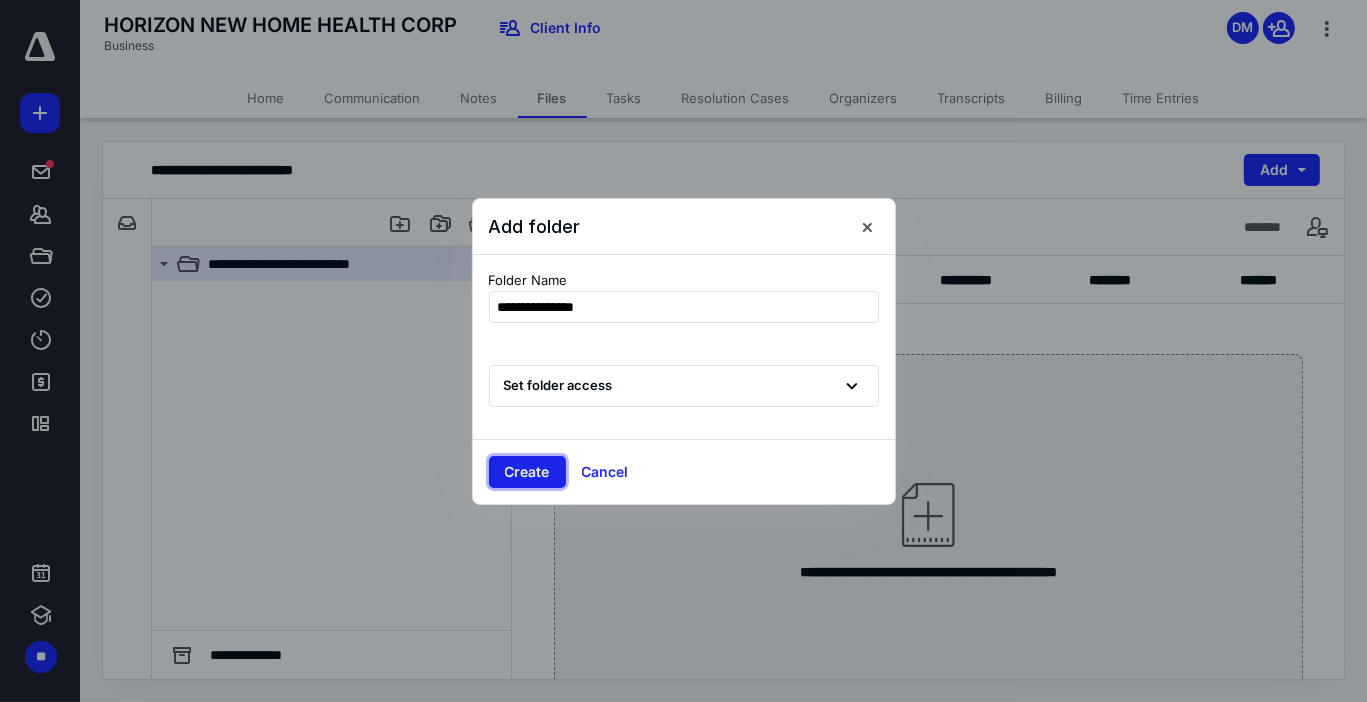 click on "Create" at bounding box center (527, 472) 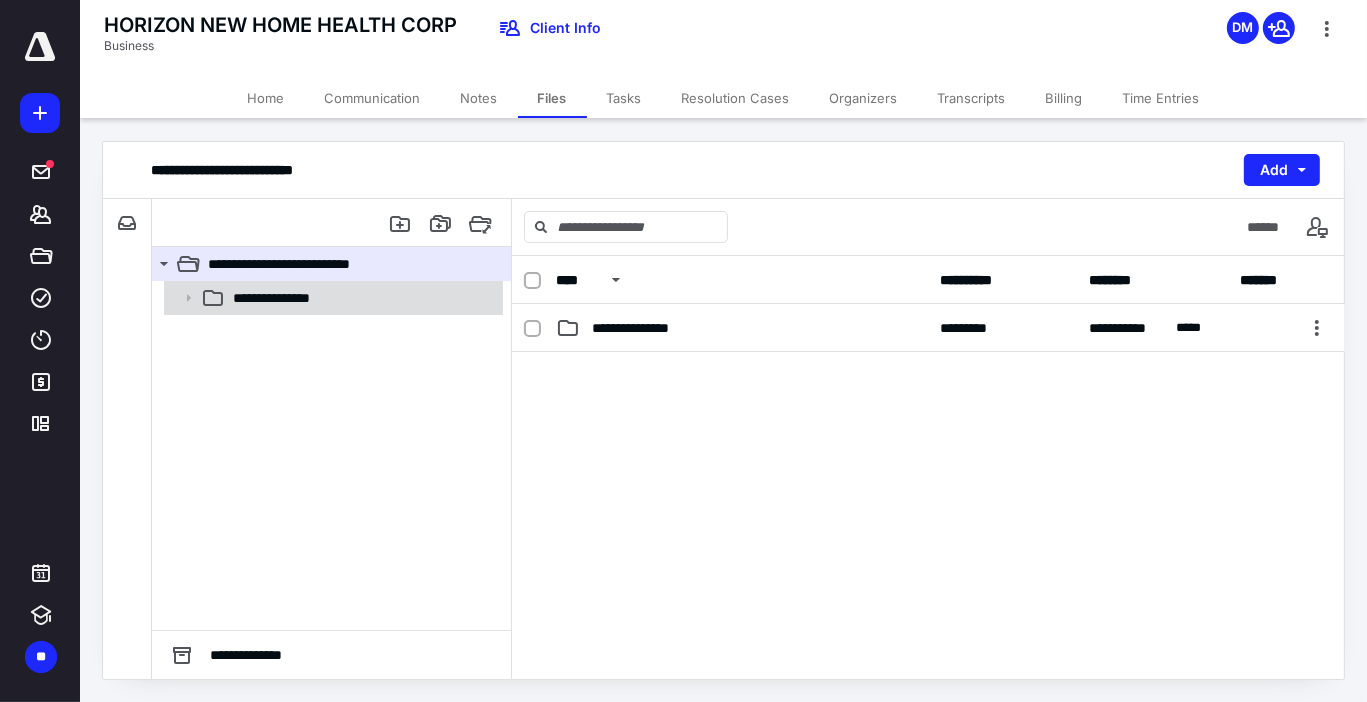 click on "**********" at bounding box center [286, 298] 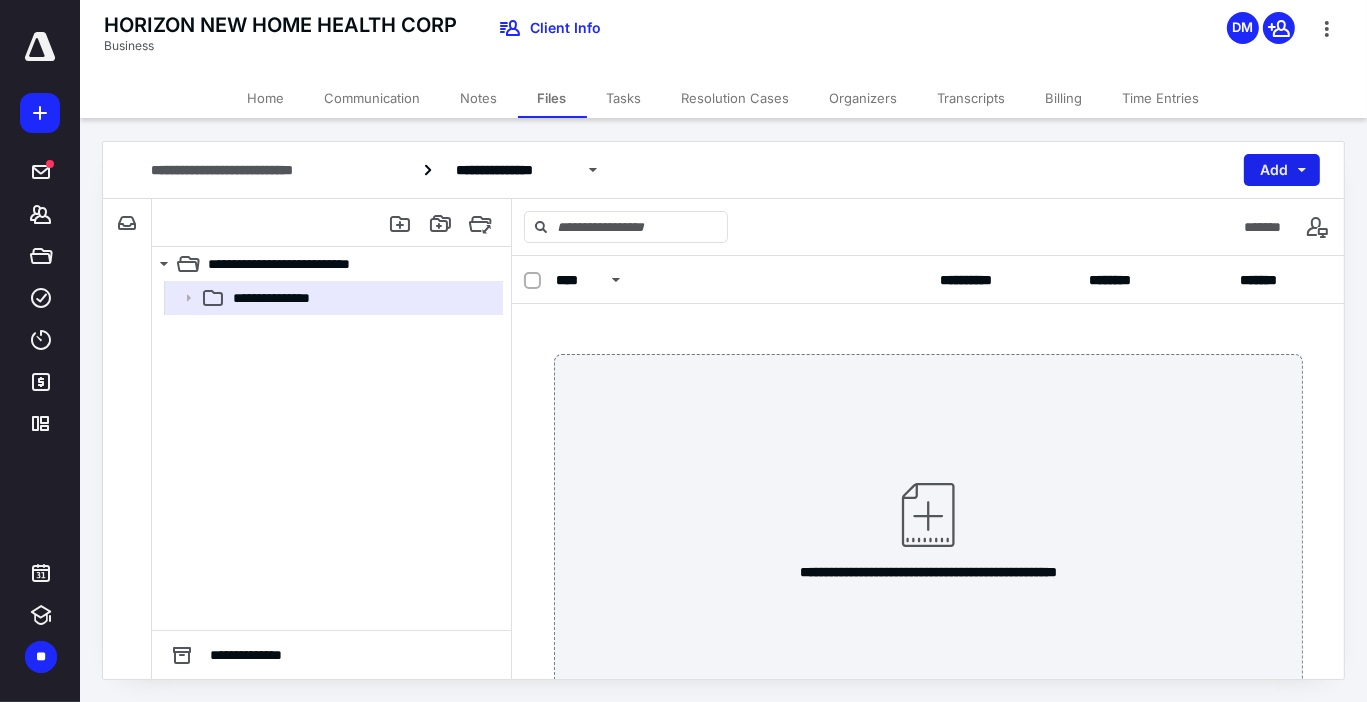 click on "Add" at bounding box center (1282, 170) 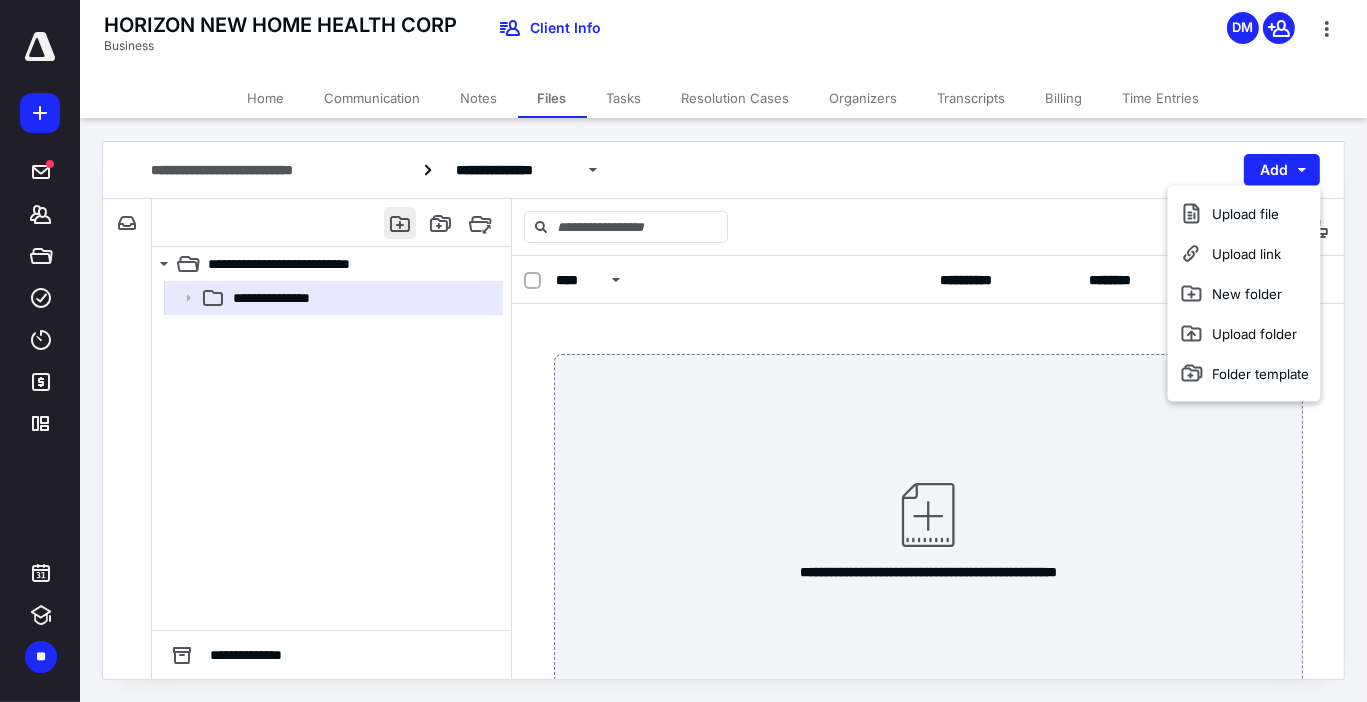 click at bounding box center [400, 223] 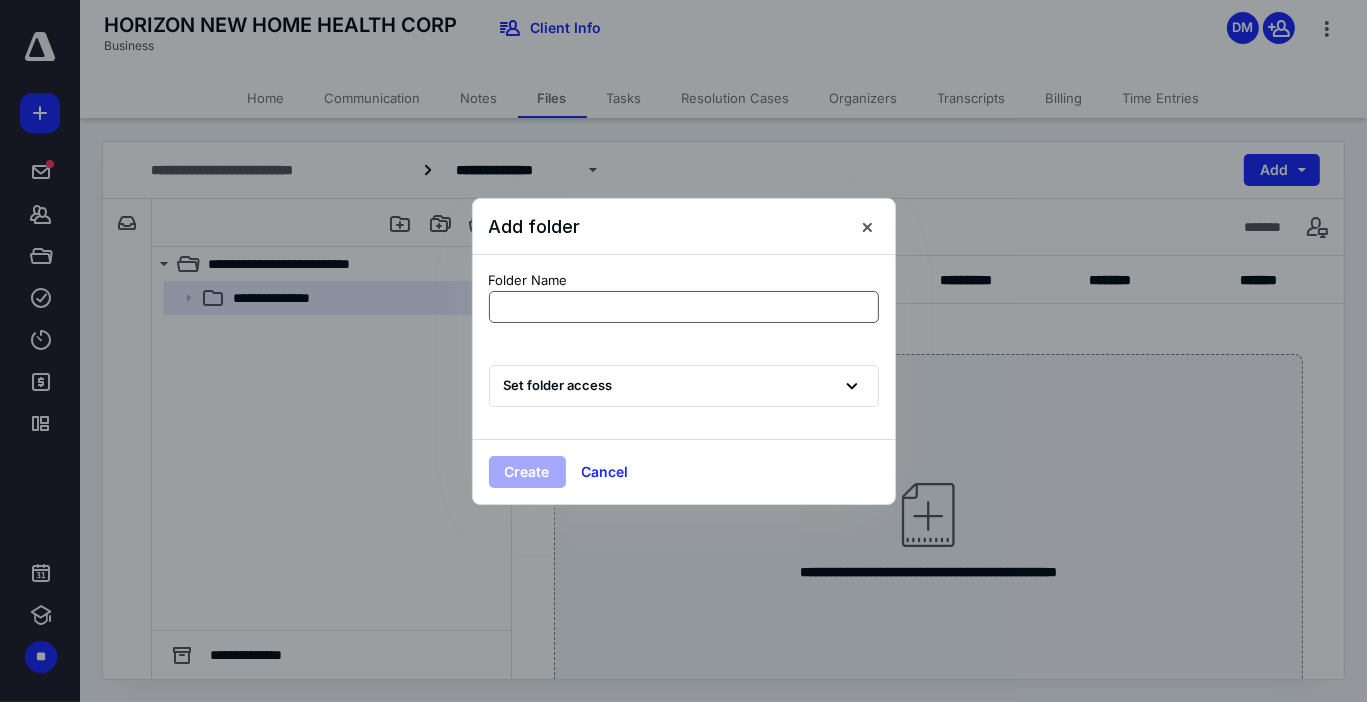 click at bounding box center (684, 307) 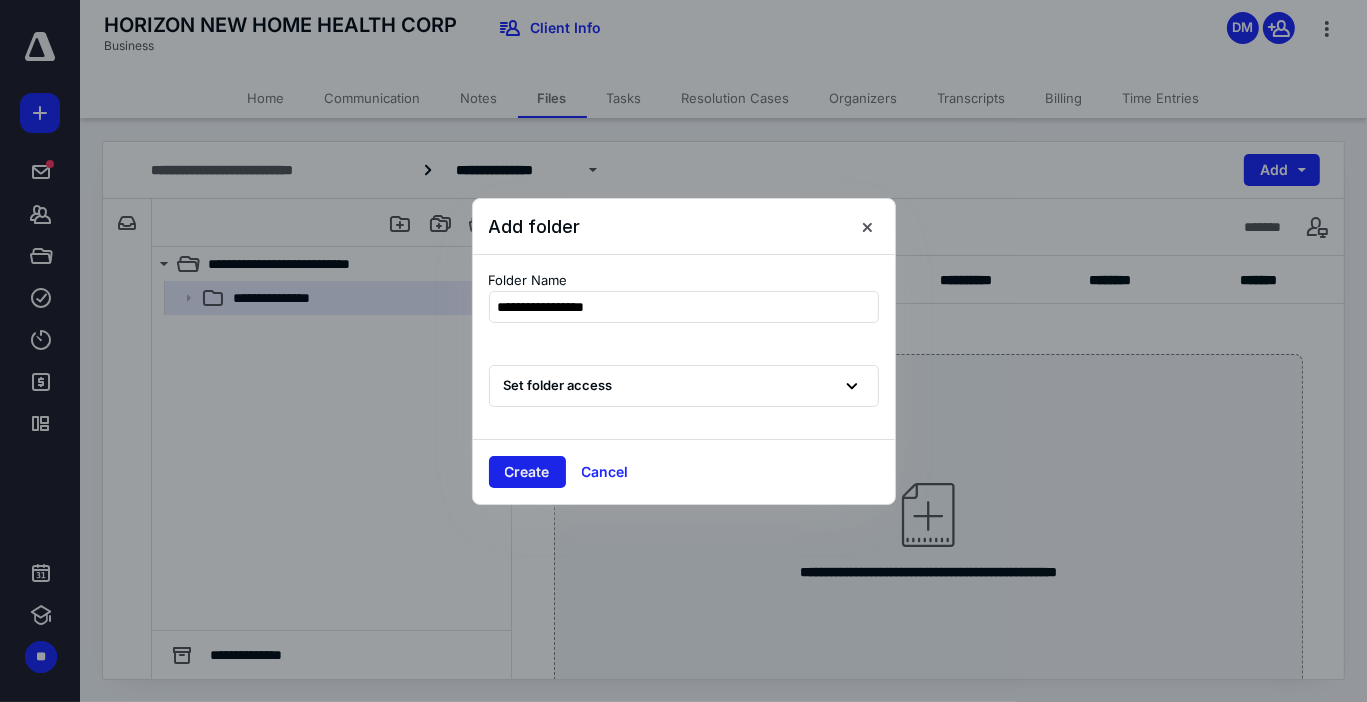 type on "**********" 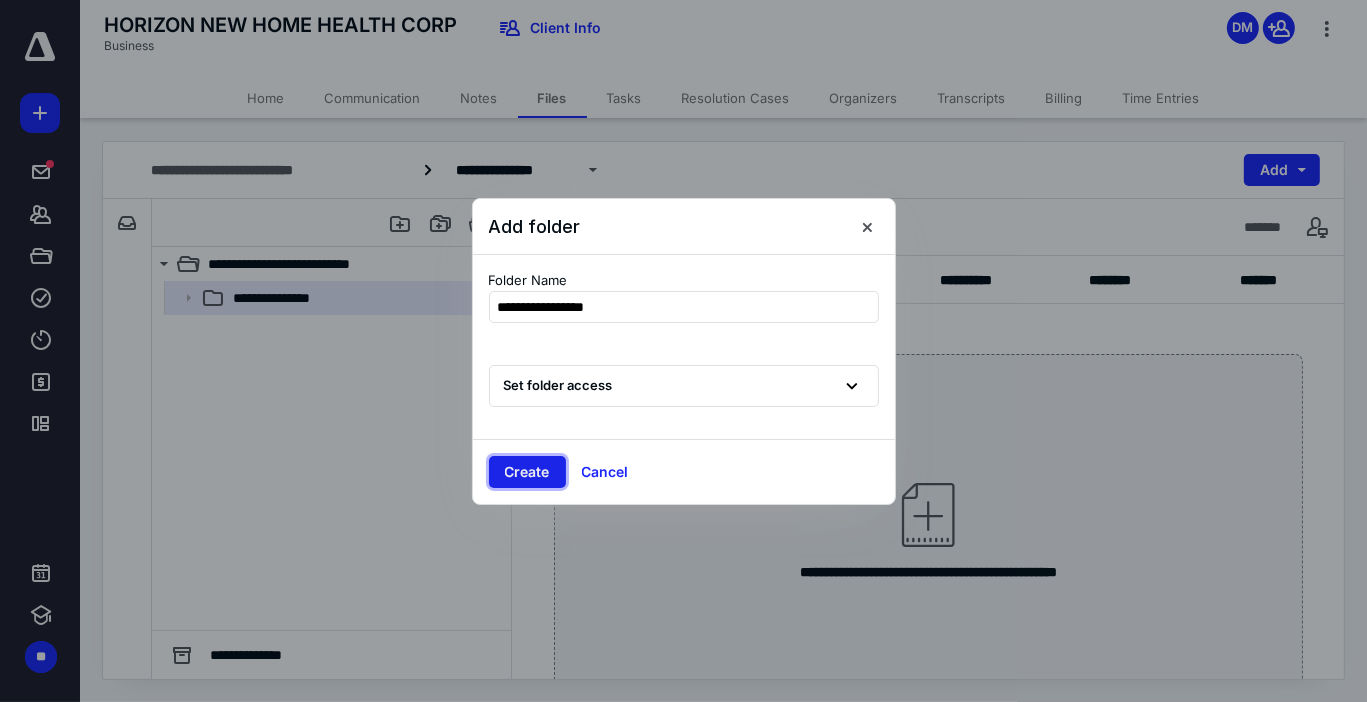 click on "Create" at bounding box center (527, 472) 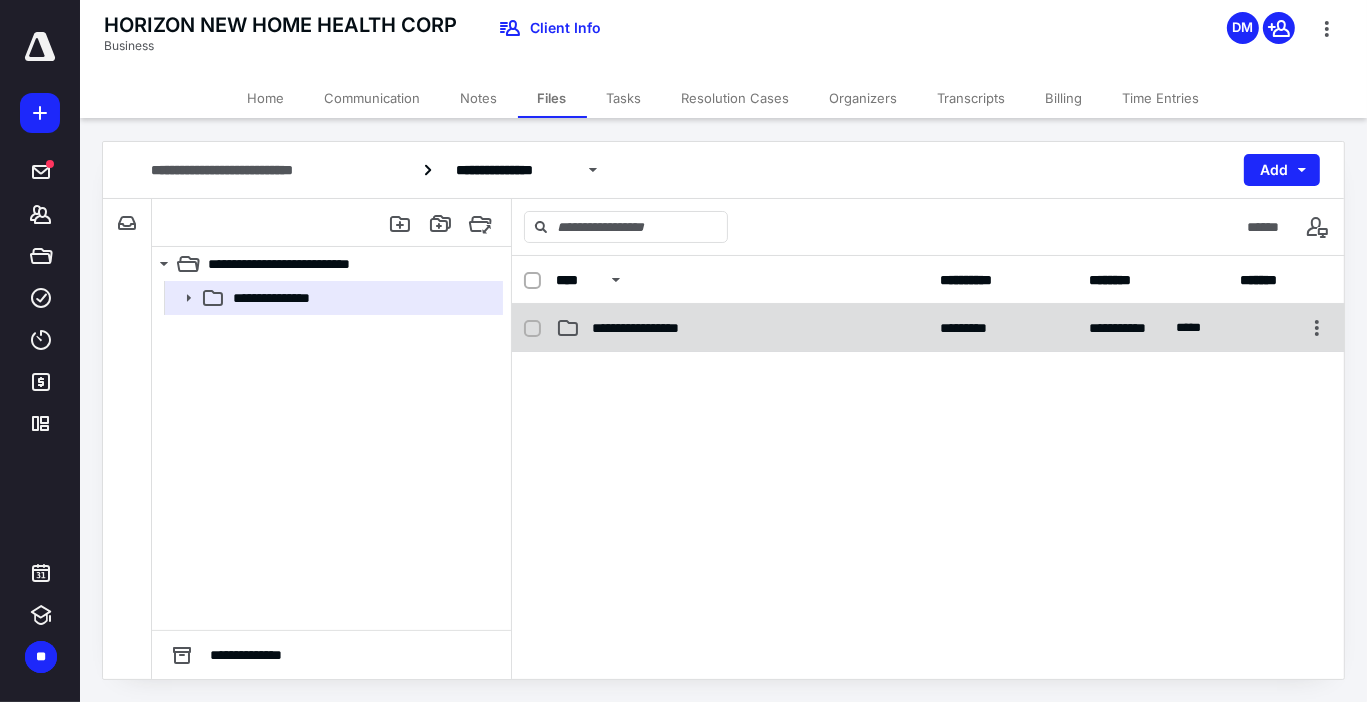 click on "**********" at bounding box center [659, 328] 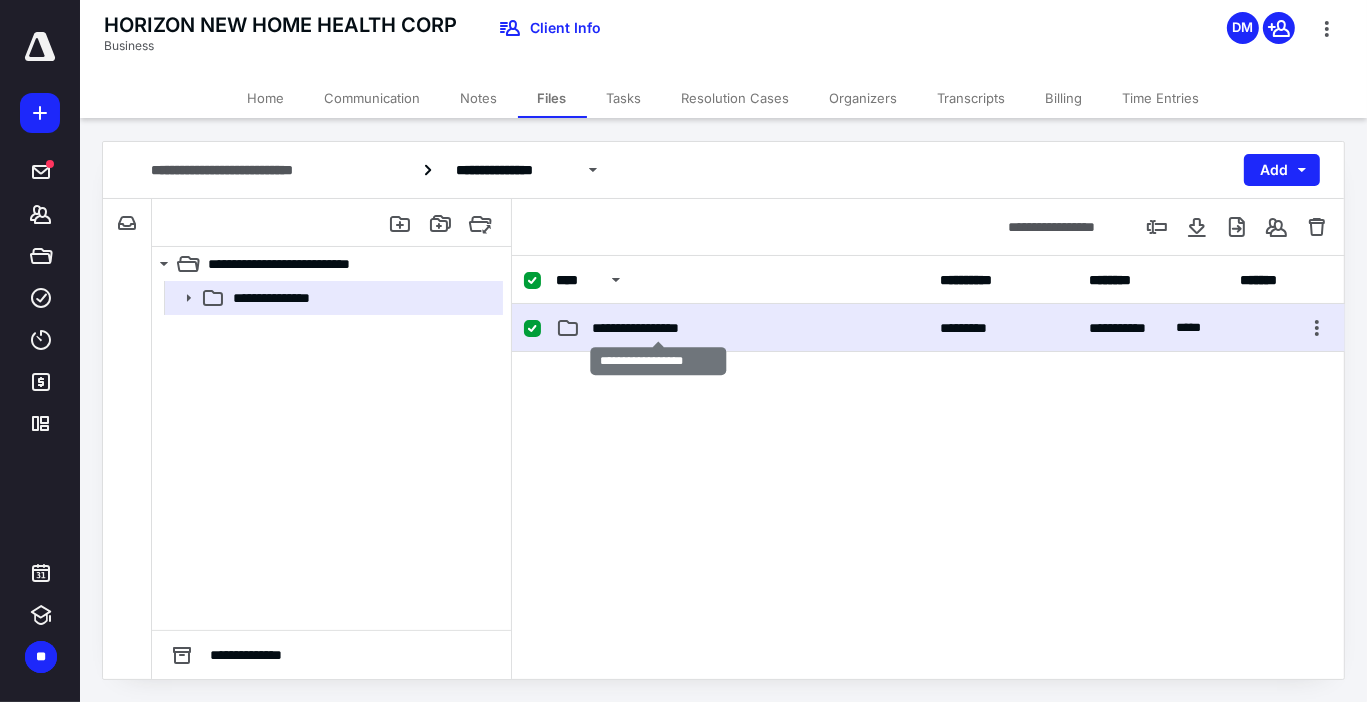 click on "**********" at bounding box center (659, 328) 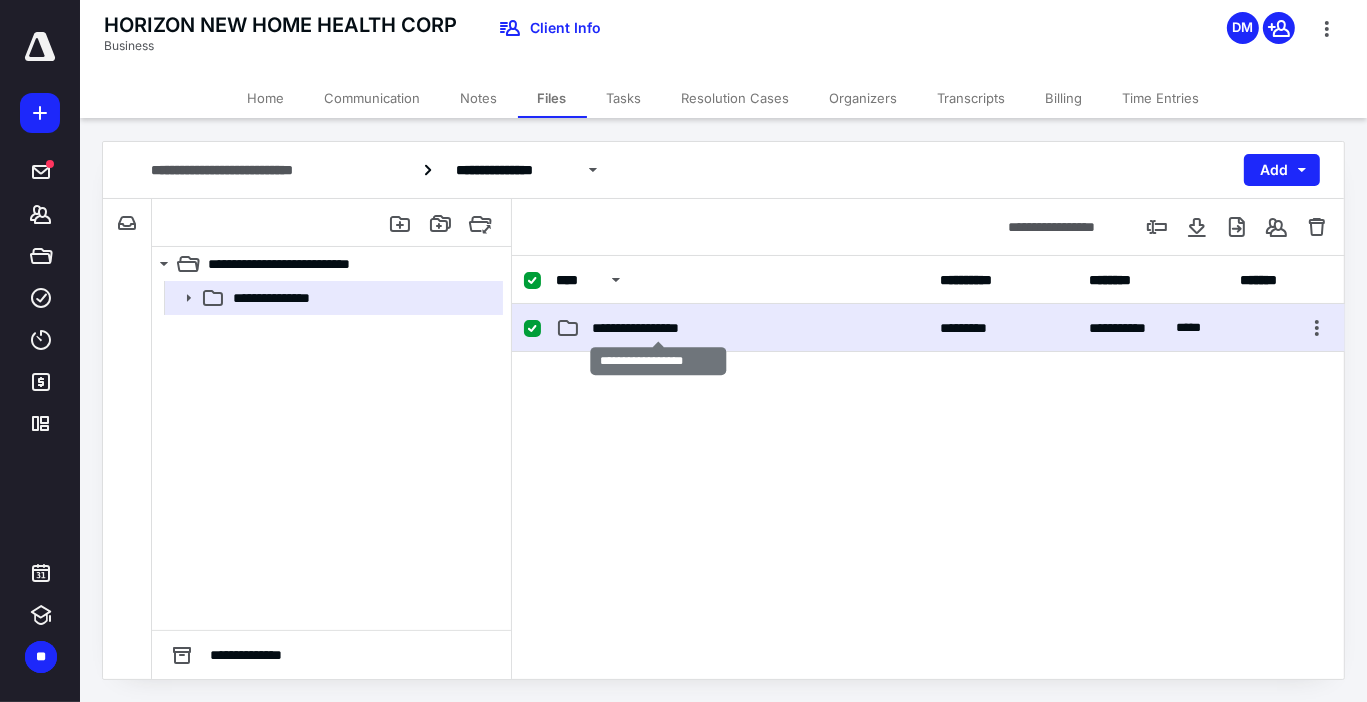 checkbox on "false" 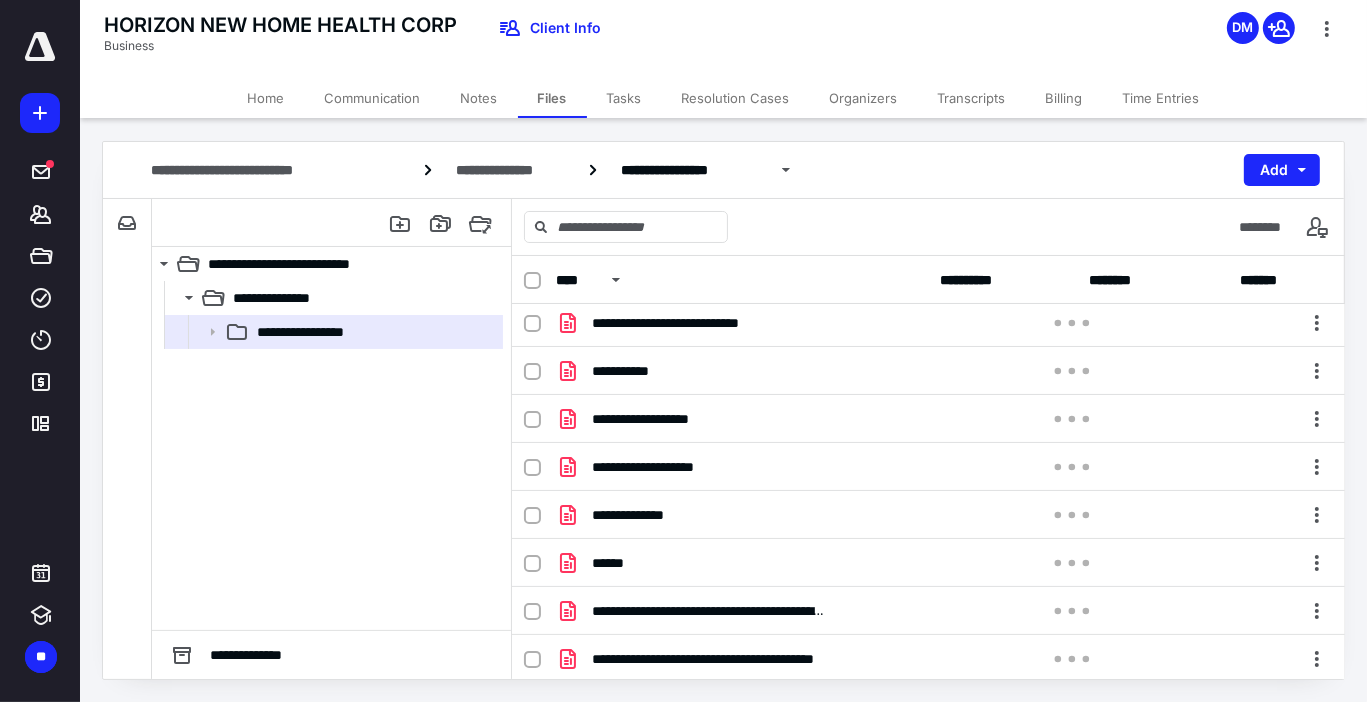 scroll, scrollTop: 0, scrollLeft: 0, axis: both 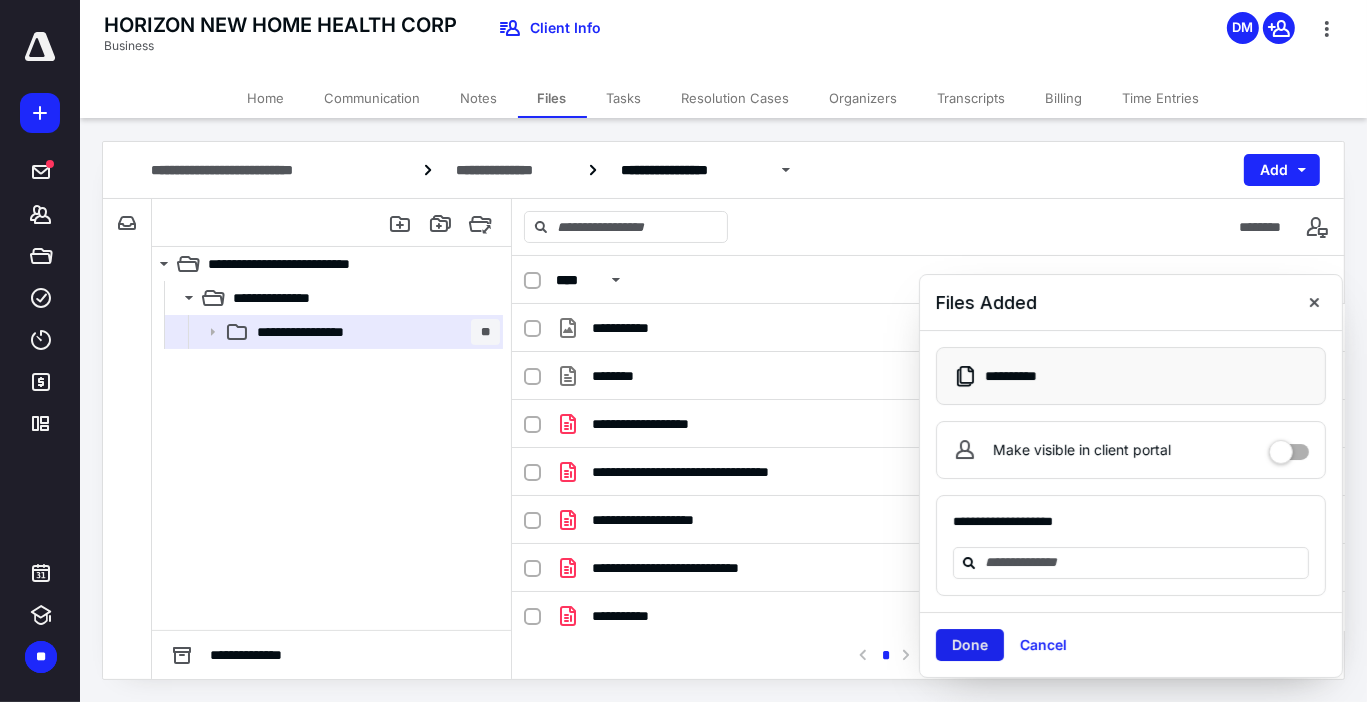 click on "Done" at bounding box center [970, 645] 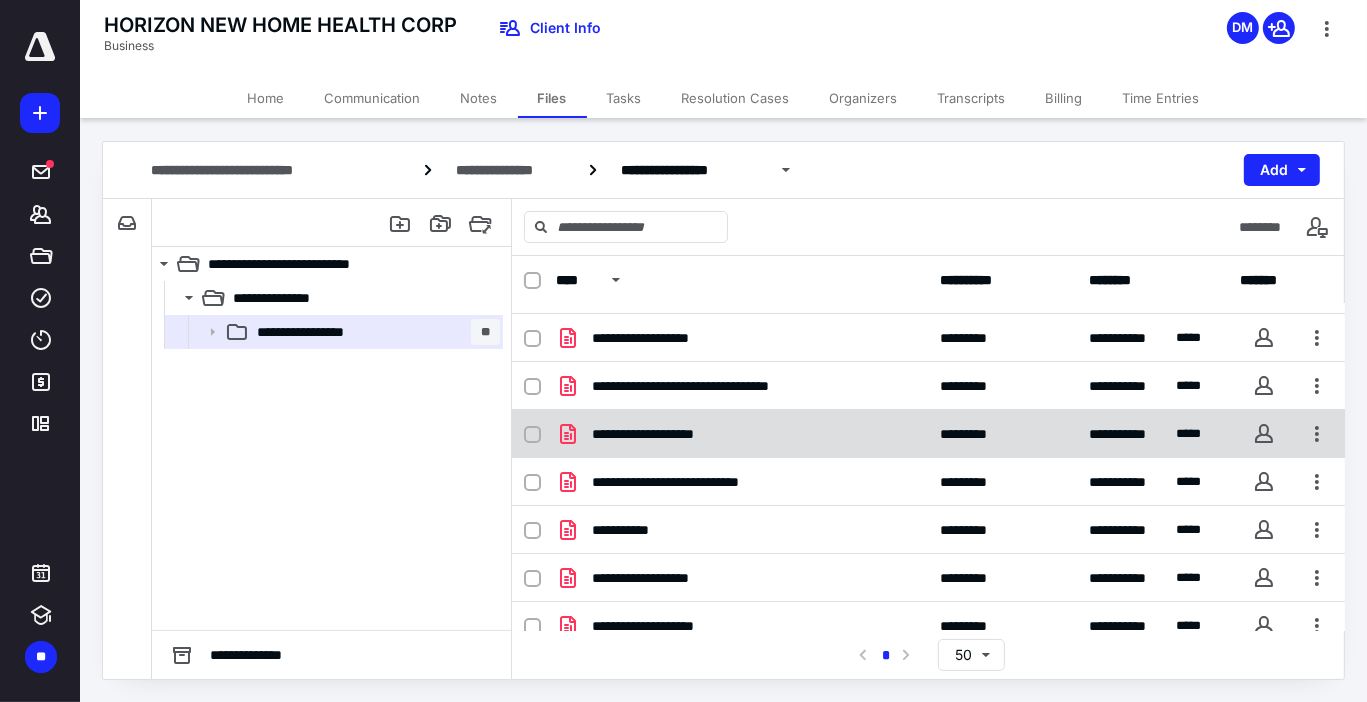 scroll, scrollTop: 0, scrollLeft: 0, axis: both 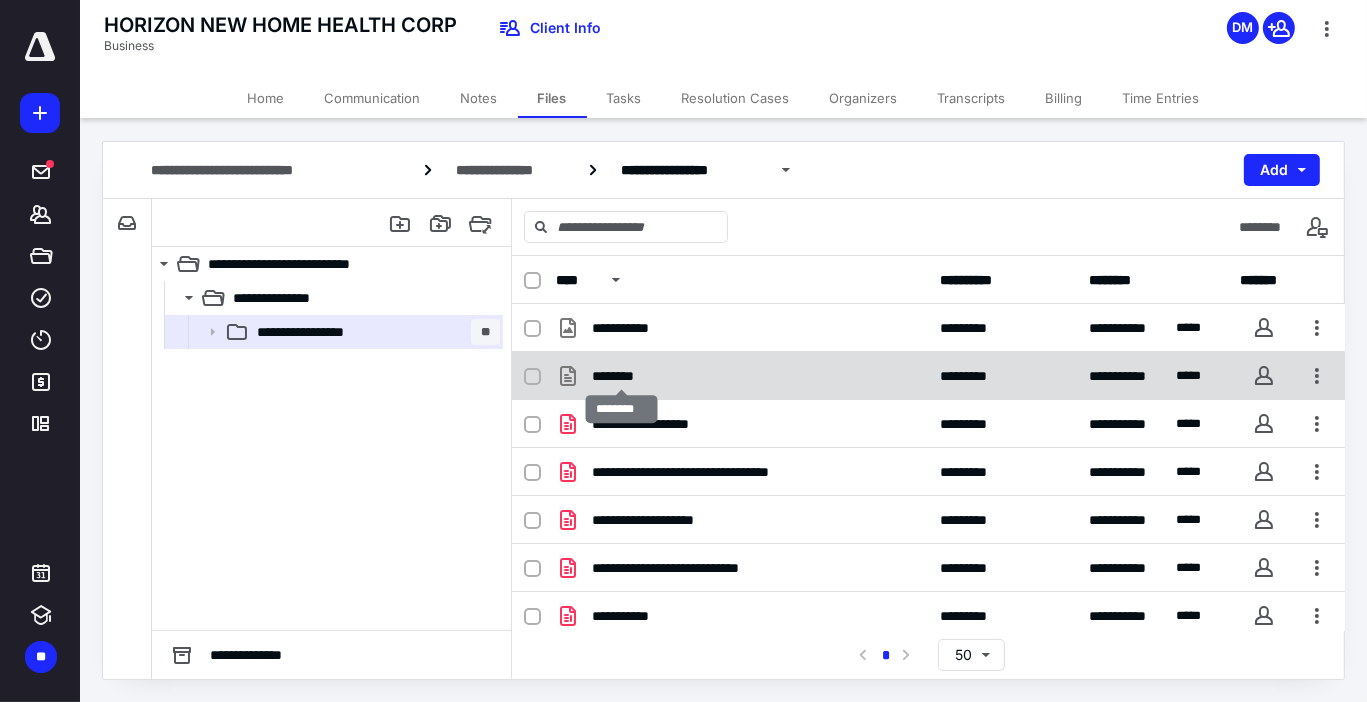 click on "********" at bounding box center (621, 376) 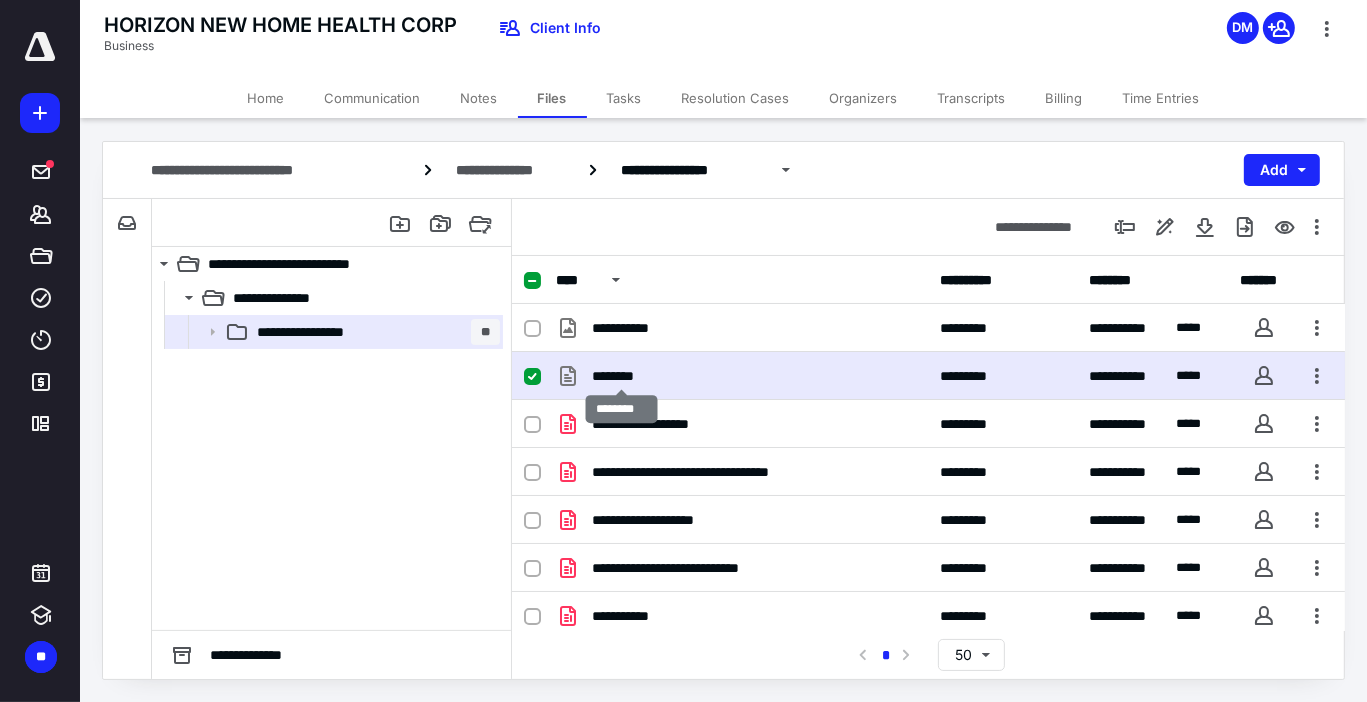click on "********" at bounding box center (621, 376) 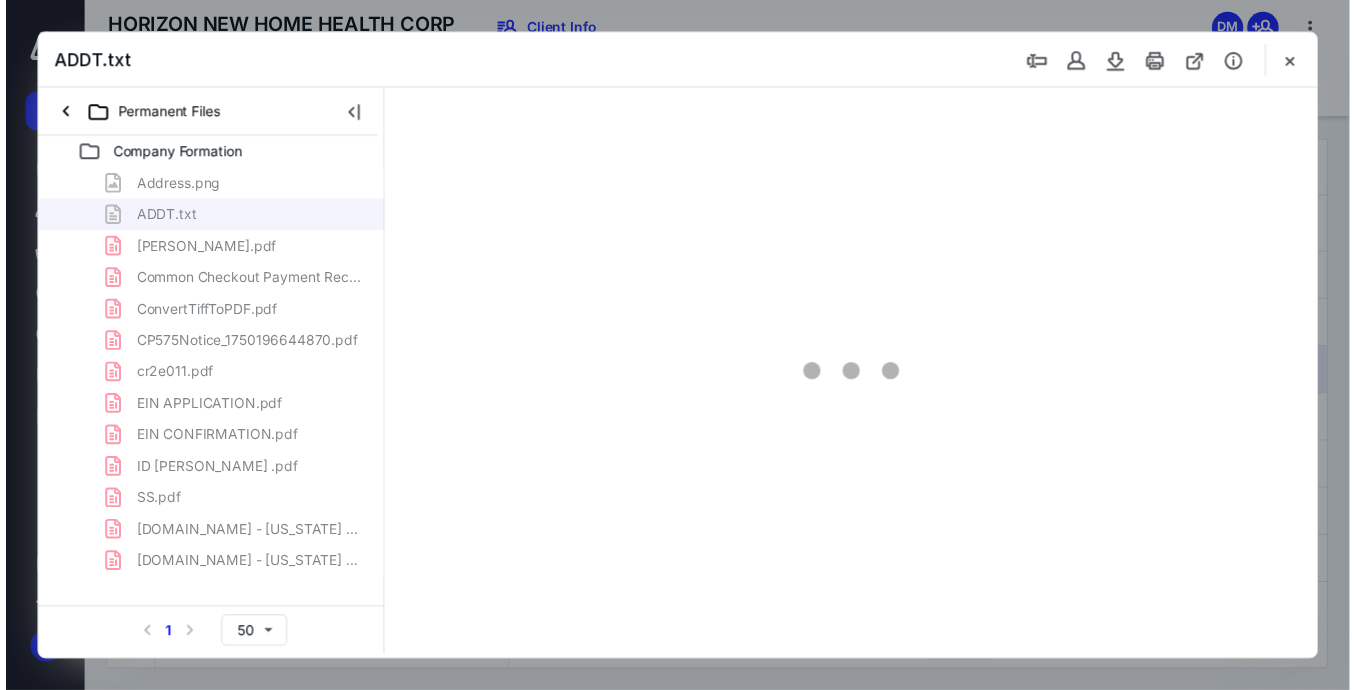 scroll, scrollTop: 0, scrollLeft: 0, axis: both 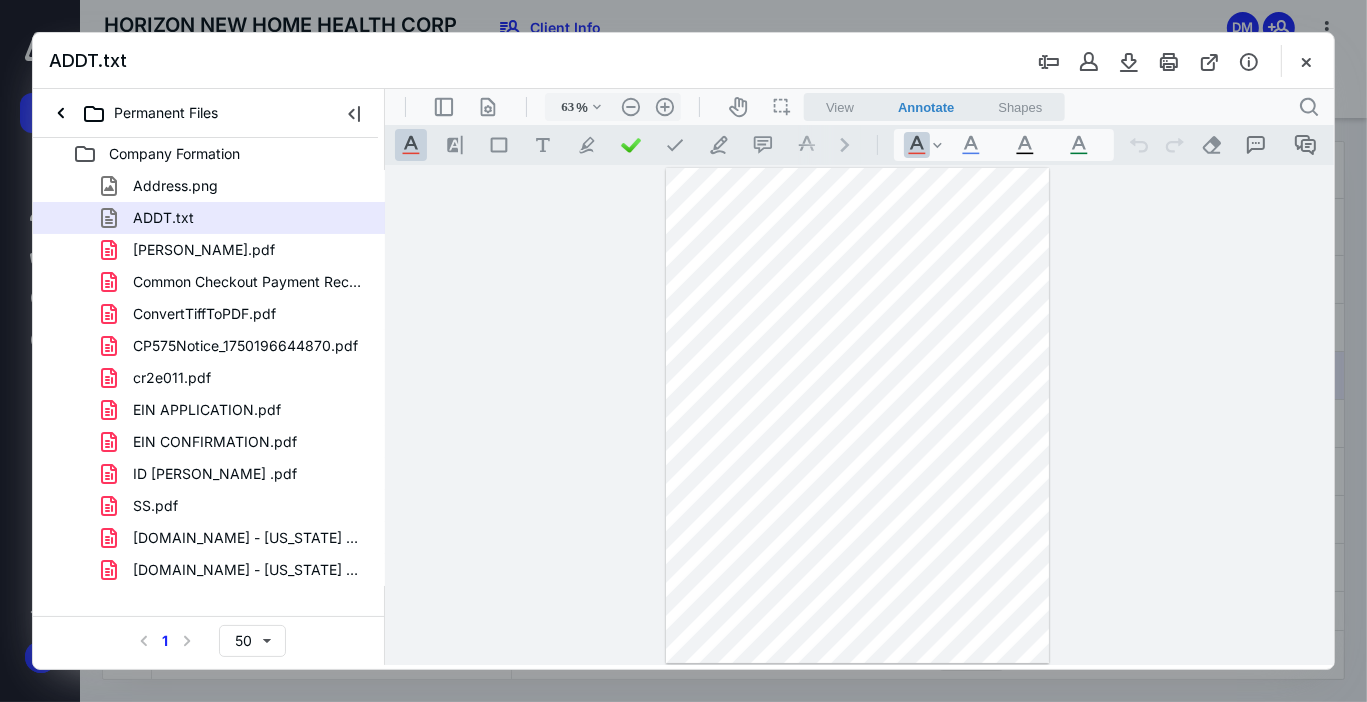 click at bounding box center [856, 415] 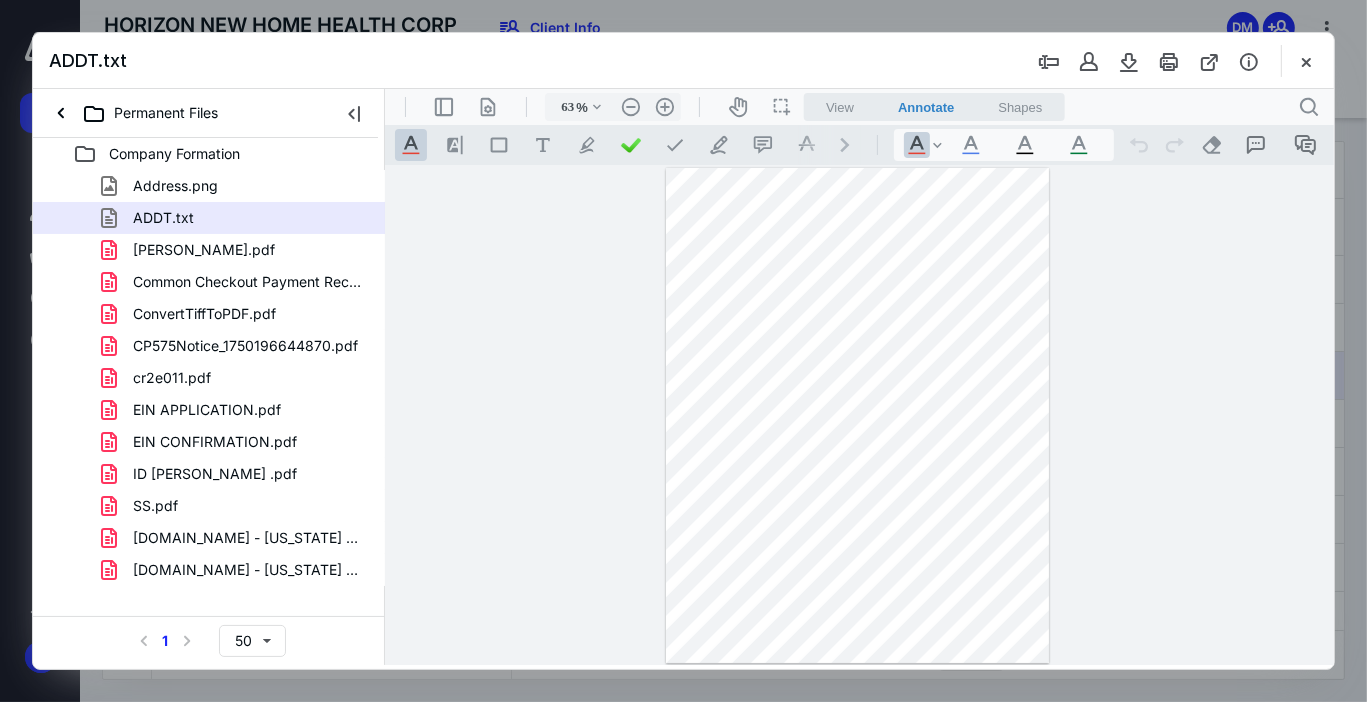 click at bounding box center [856, 415] 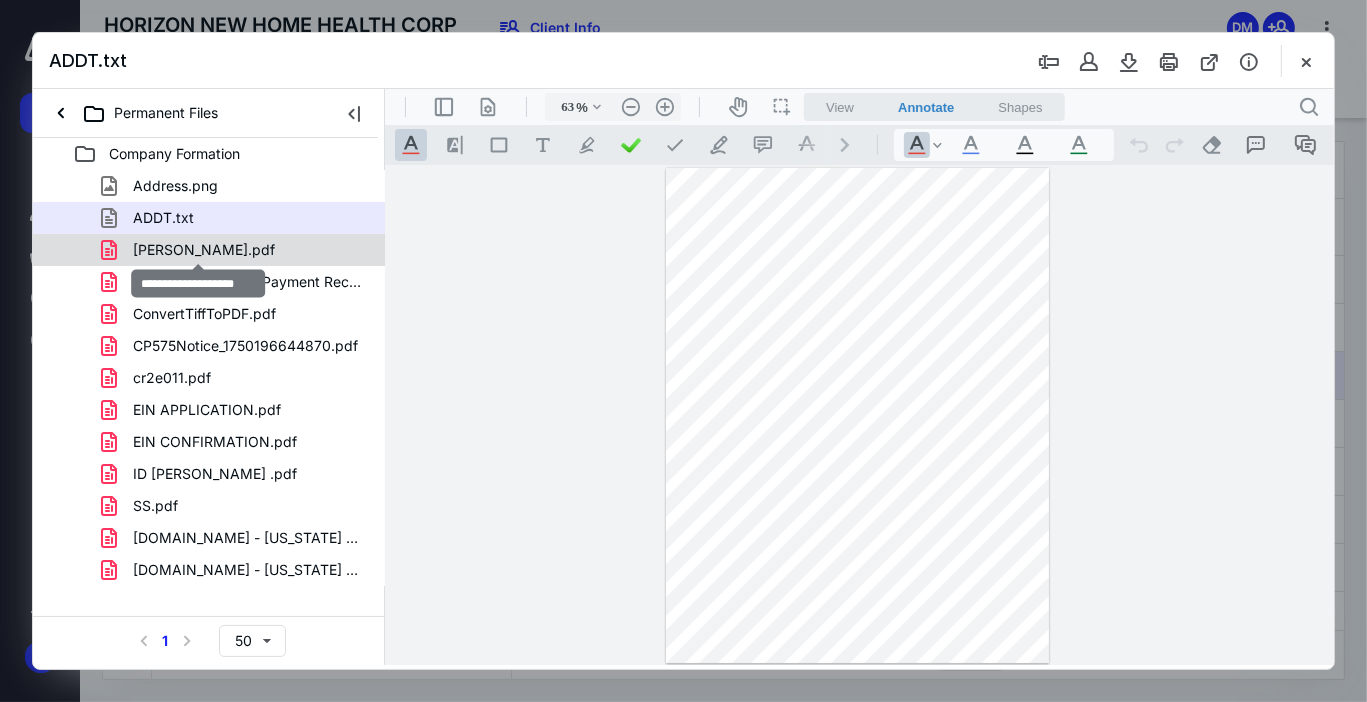 click on "Carlos Passport.pdf" at bounding box center [204, 250] 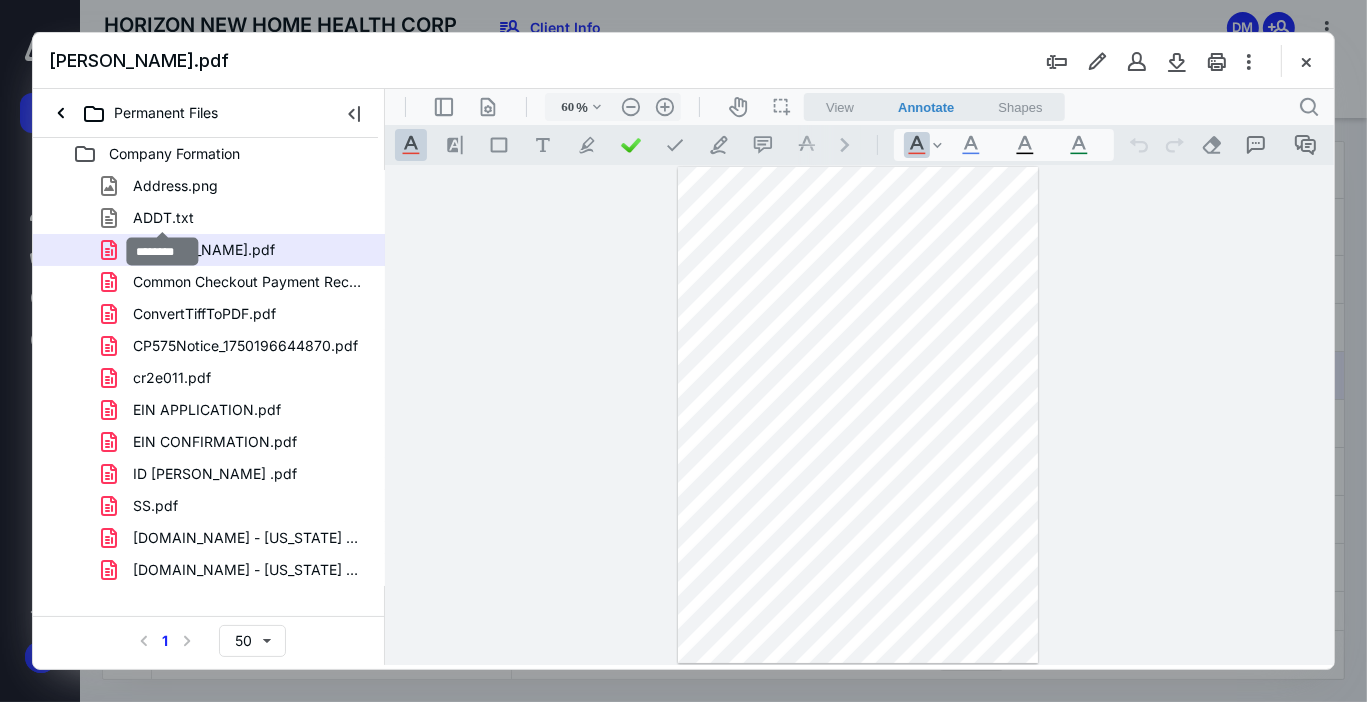 click on "ADDT.txt" at bounding box center [163, 218] 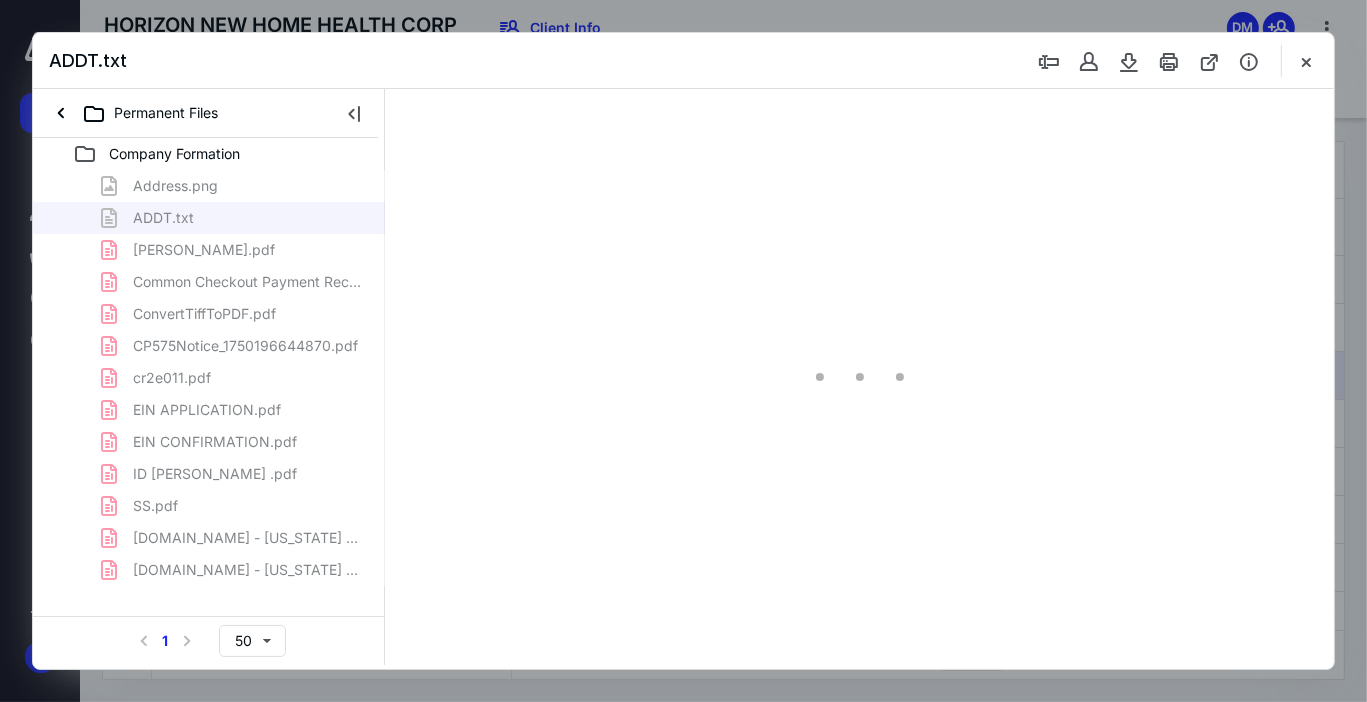 type on "63" 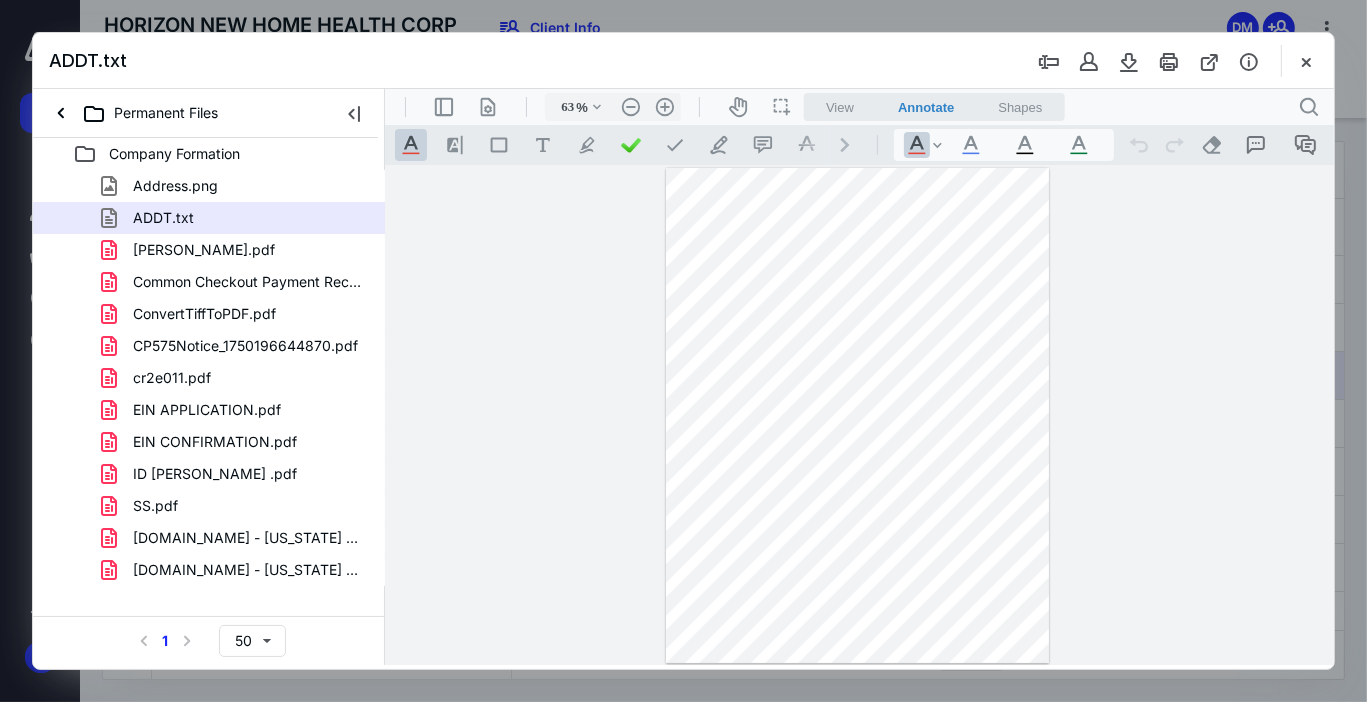 click at bounding box center (856, 415) 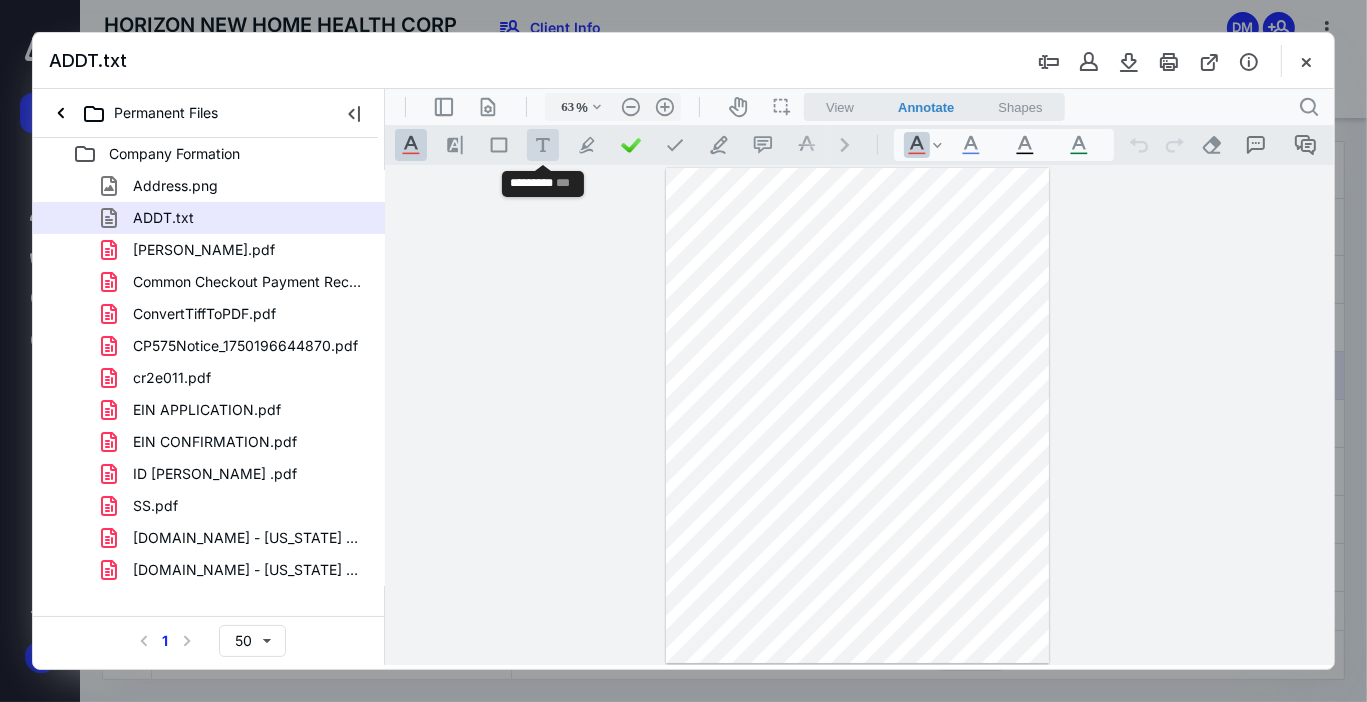 click on ".cls-1{fill:#abb0c4;} icon - tool - text - free text" at bounding box center [542, 144] 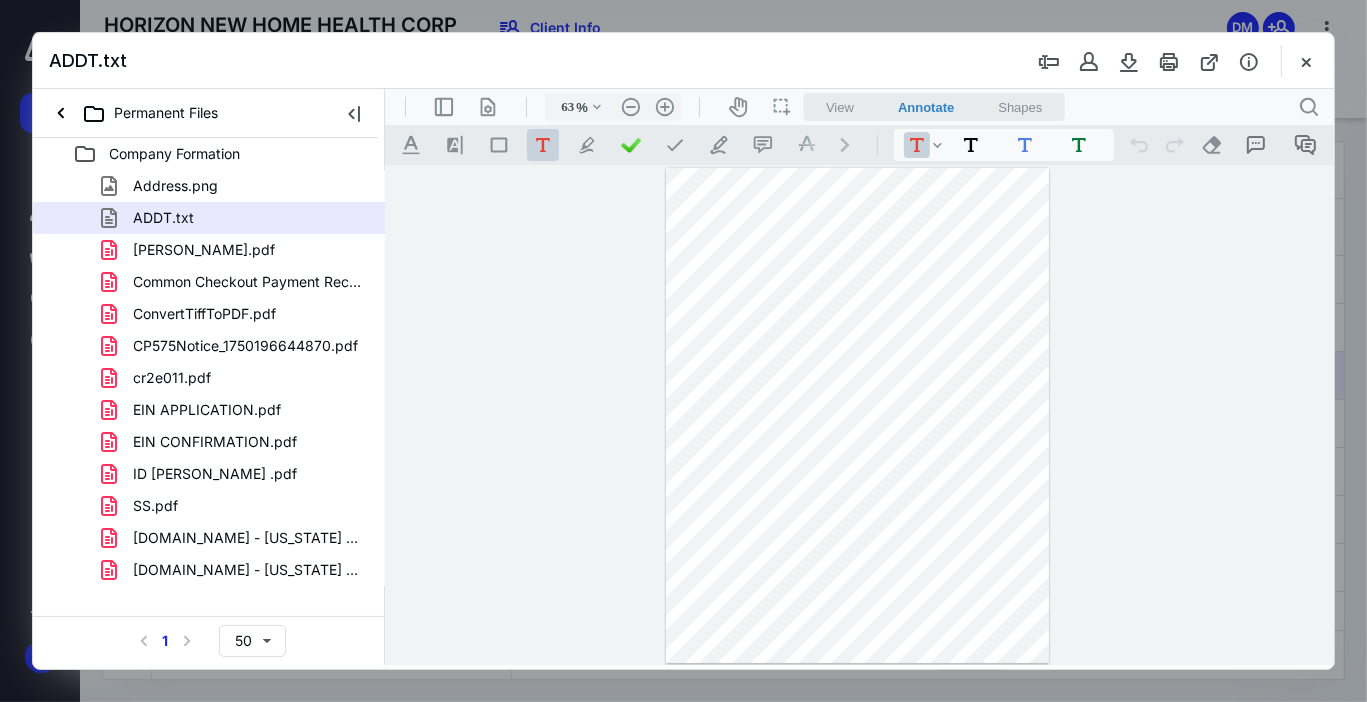 click at bounding box center [856, 415] 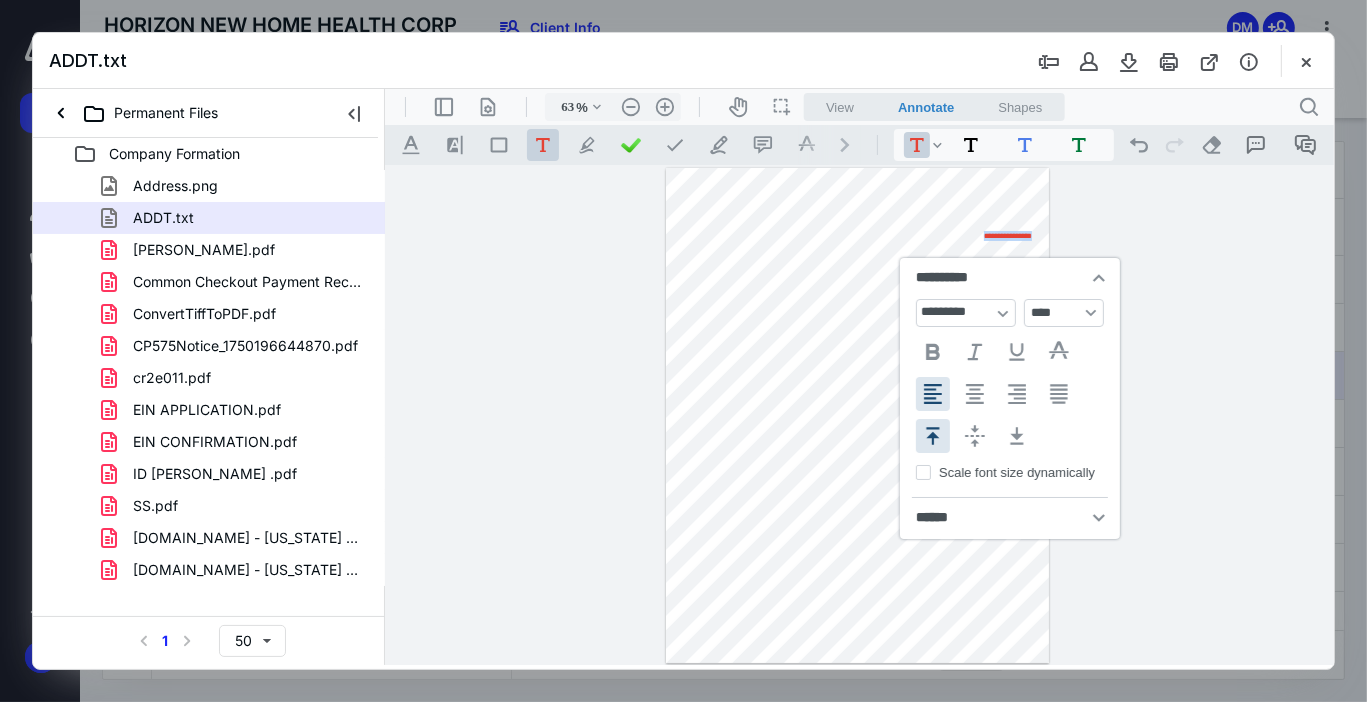 click on "**********" at bounding box center [1009, 277] 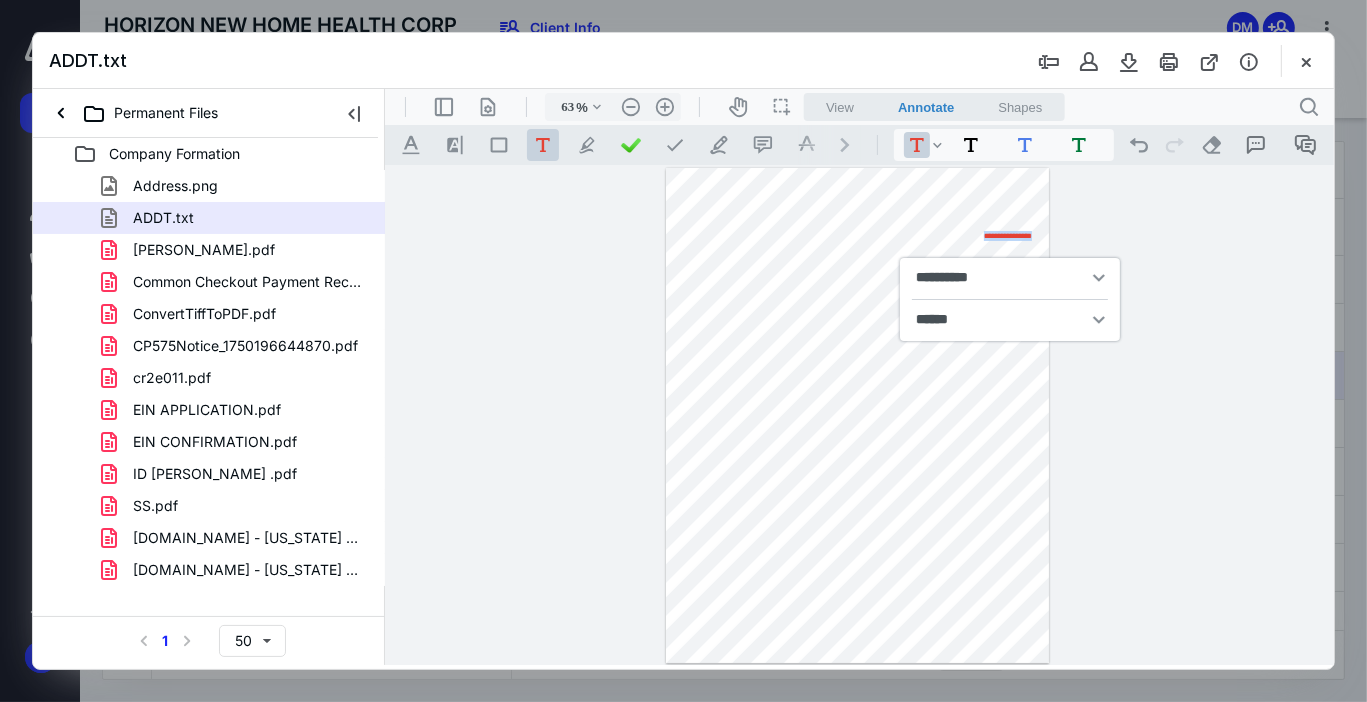 click on "**********" at bounding box center [1007, 235] 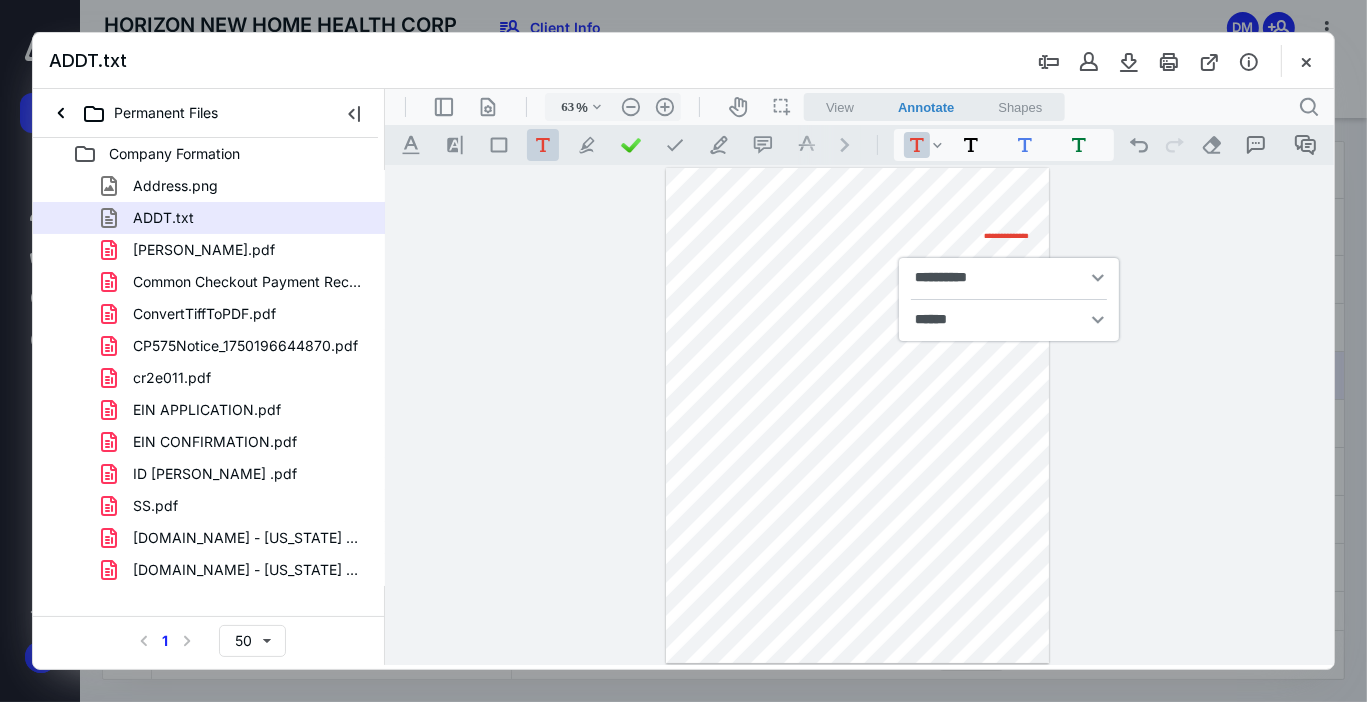 type 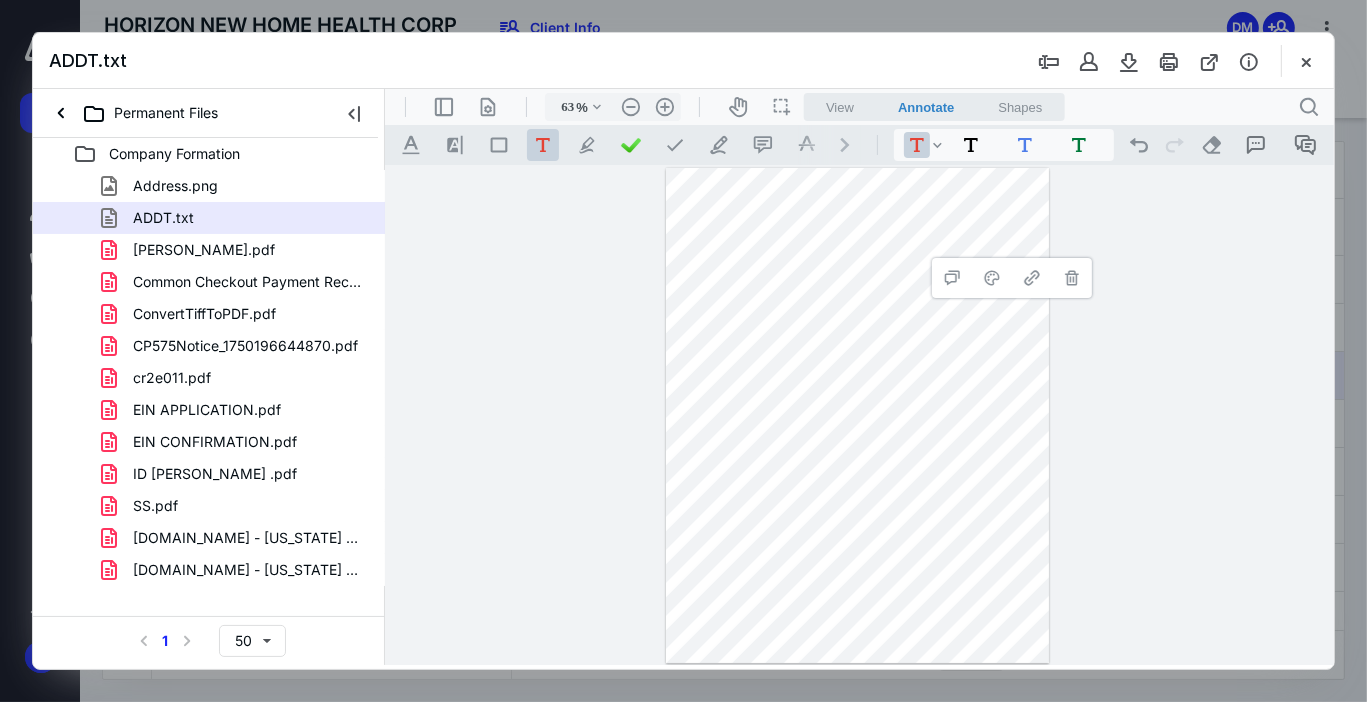 drag, startPoint x: 983, startPoint y: 236, endPoint x: 948, endPoint y: 236, distance: 35 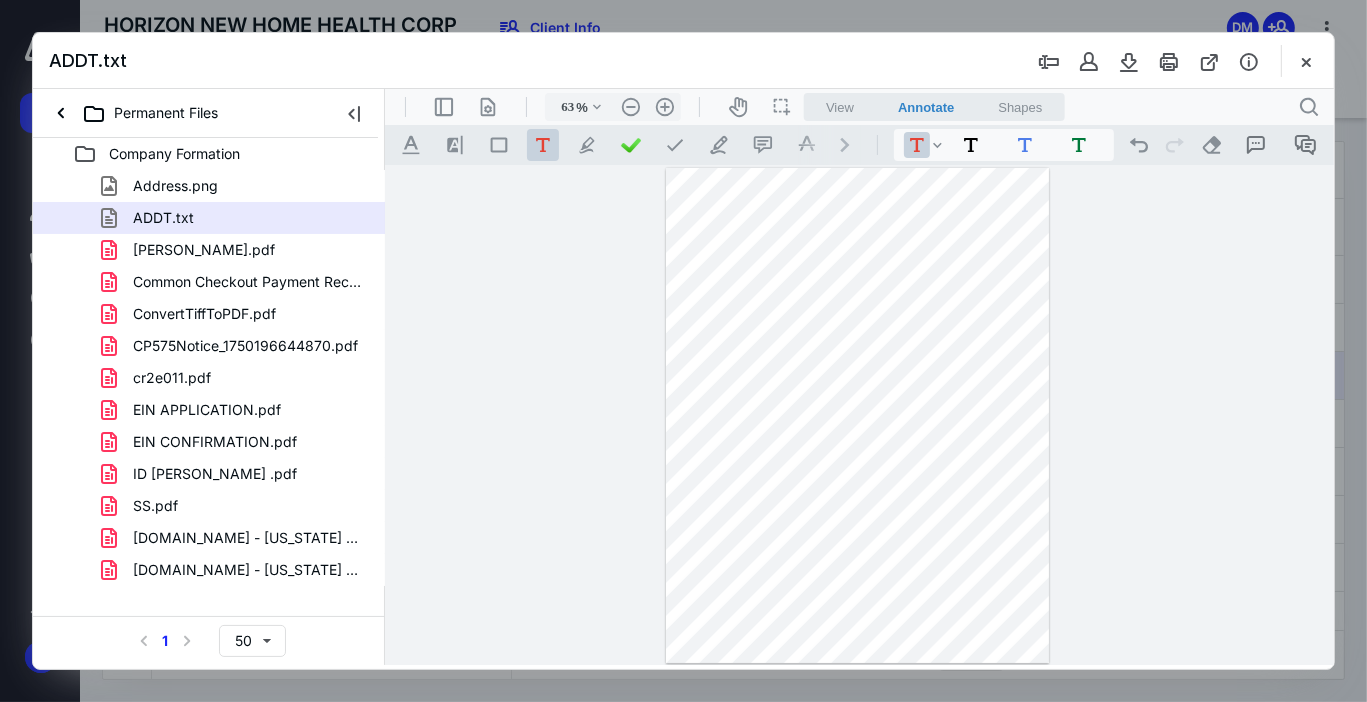 click on "View" at bounding box center [839, 106] 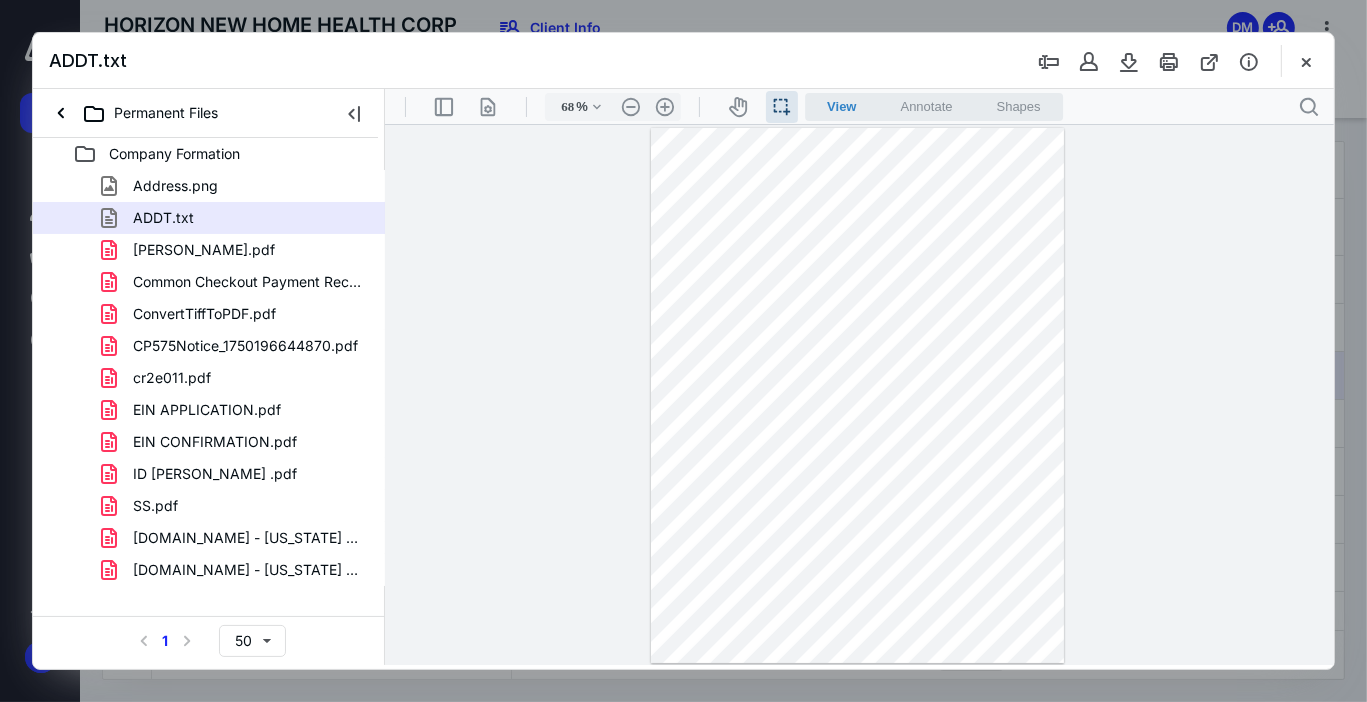 click on "Annotate" at bounding box center (926, 105) 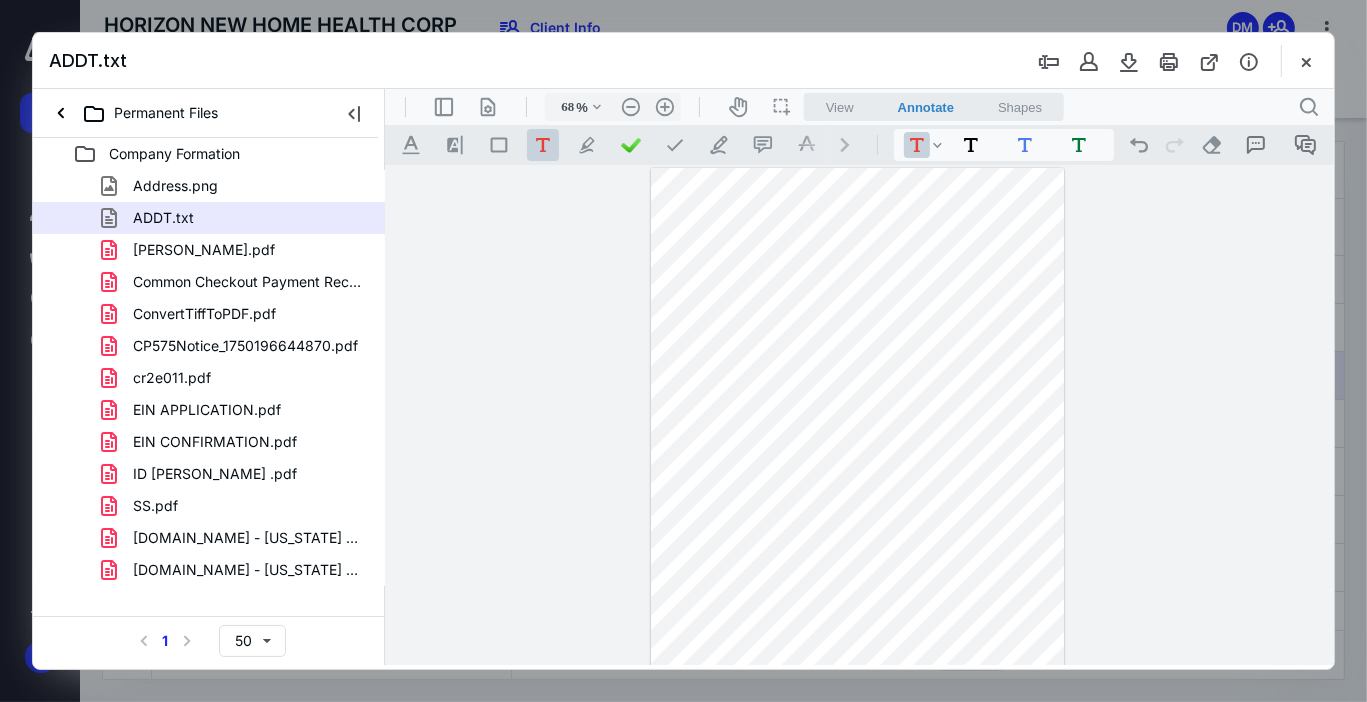 type on "63" 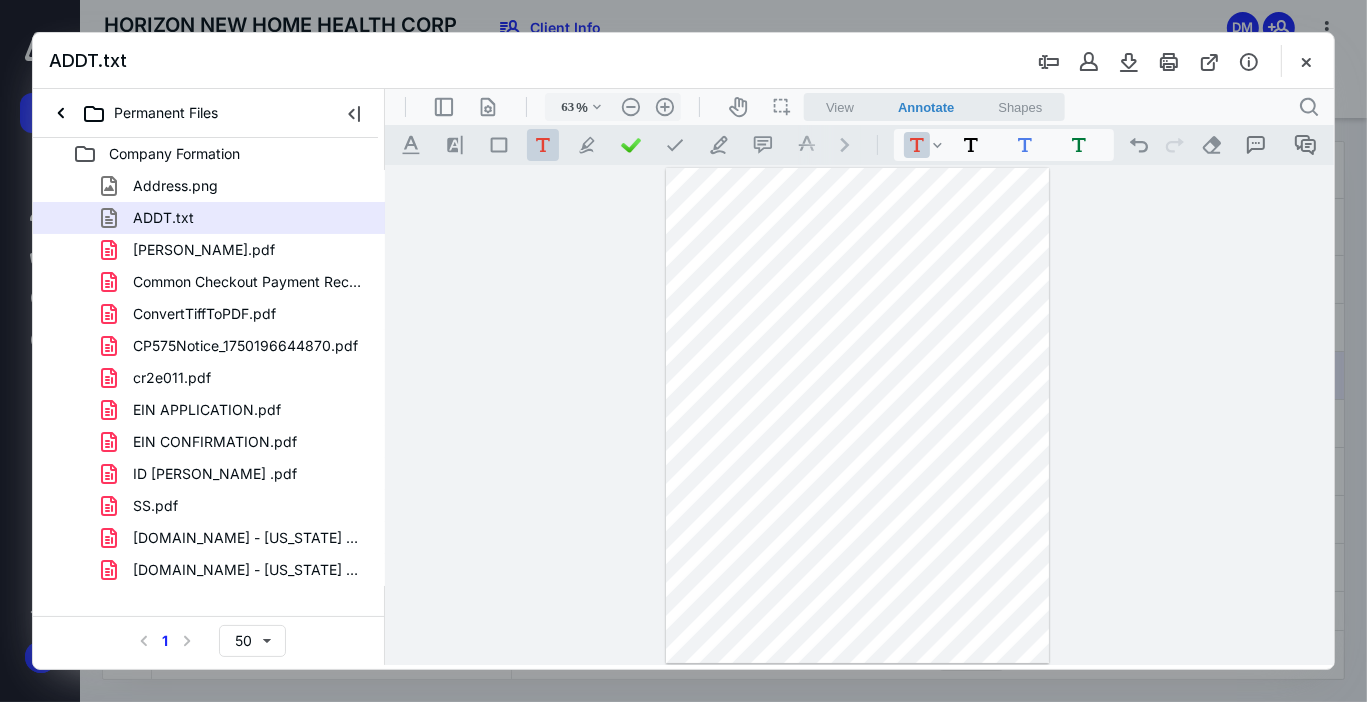 click on "Shapes" at bounding box center [1019, 106] 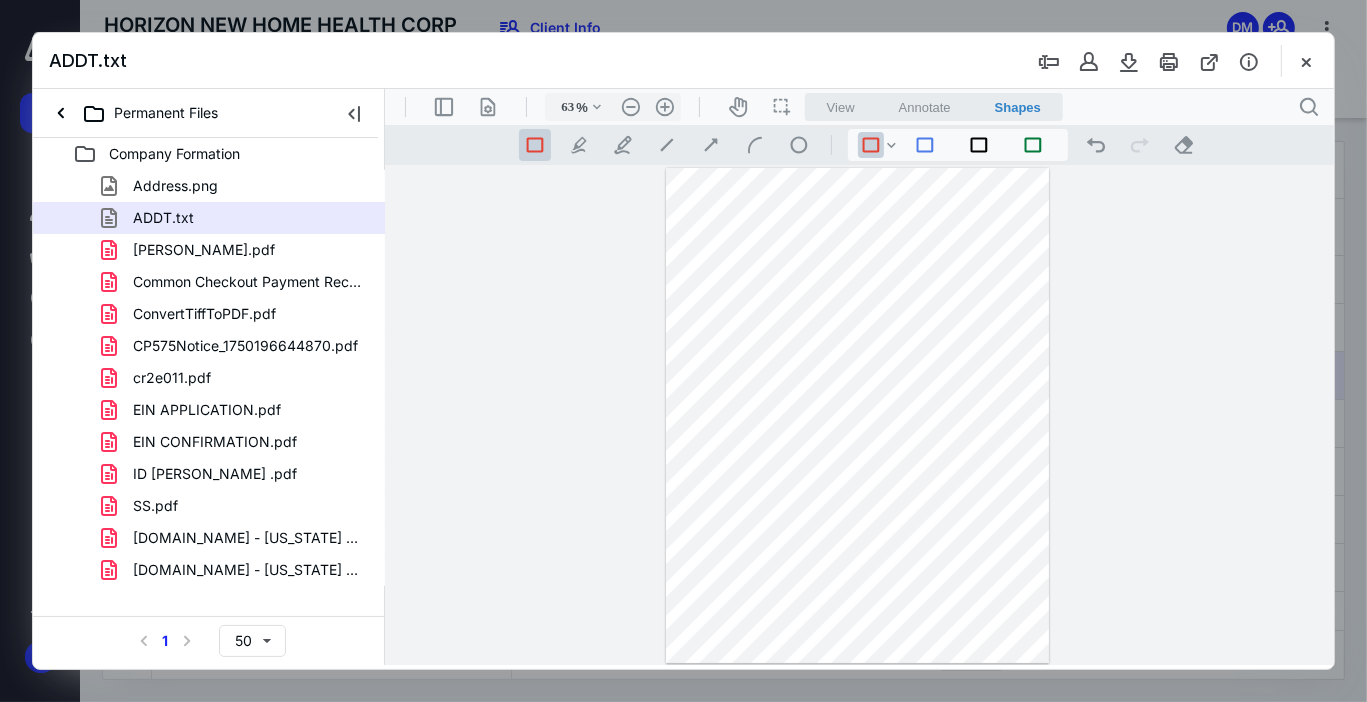 click on "Annotate" at bounding box center [924, 106] 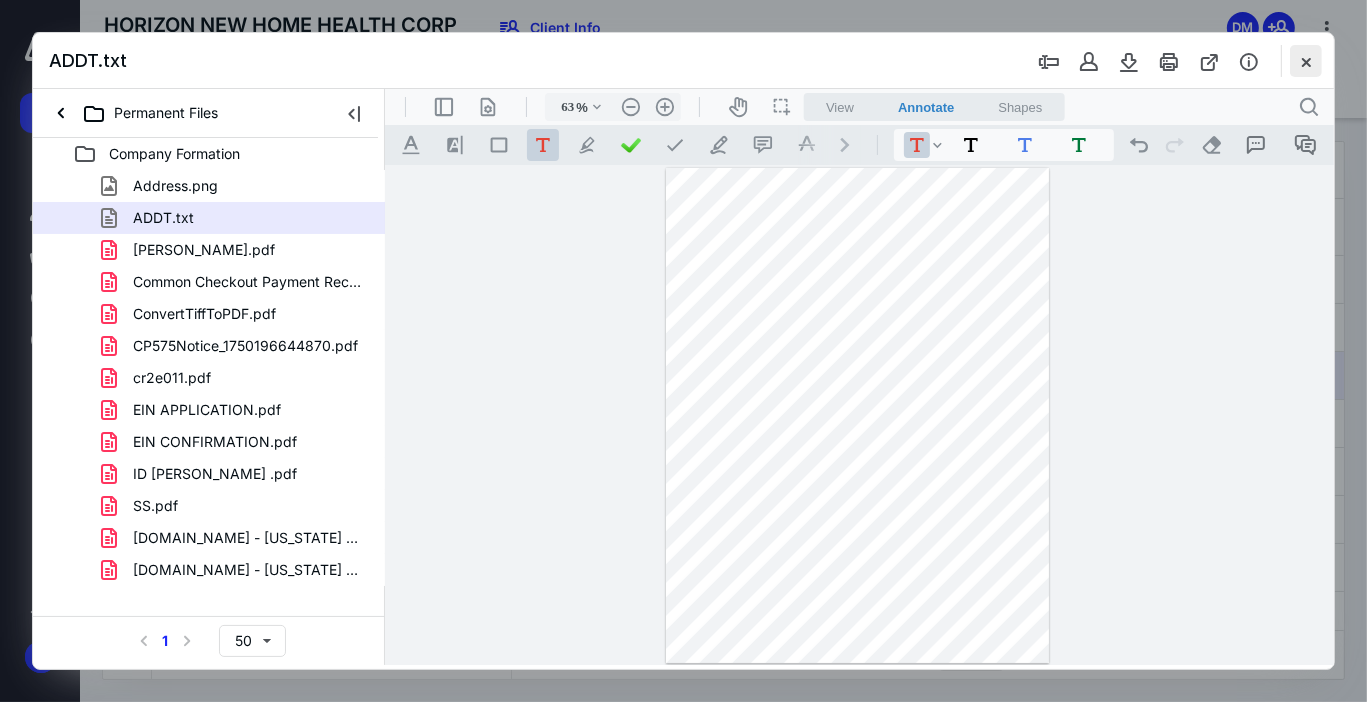 click at bounding box center (1306, 61) 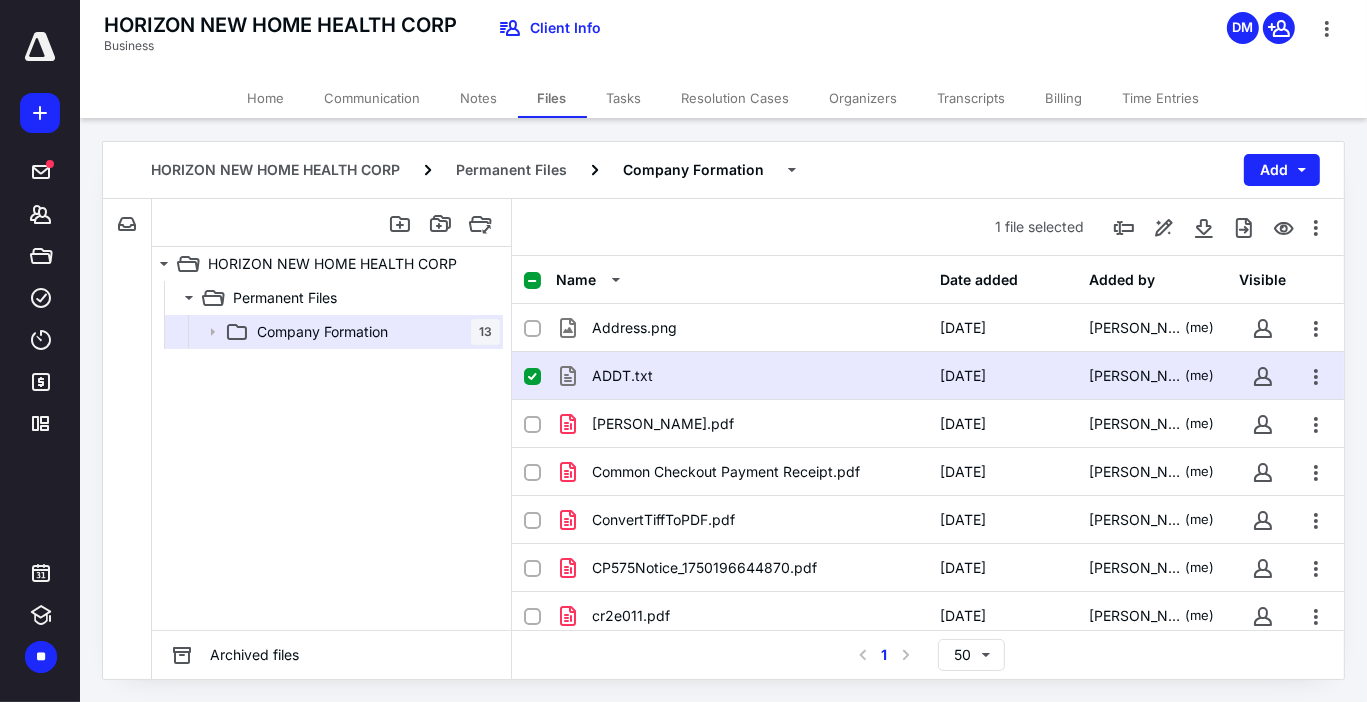 click at bounding box center (532, 377) 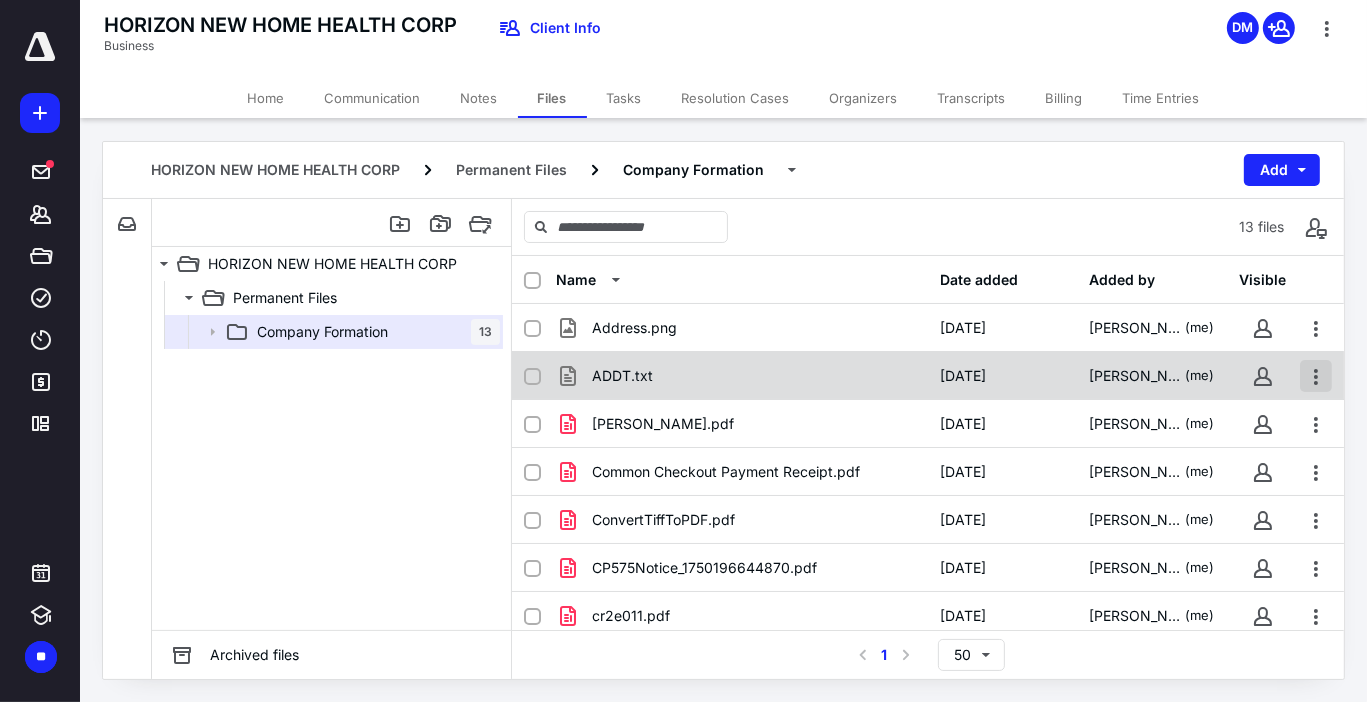 click at bounding box center (1316, 376) 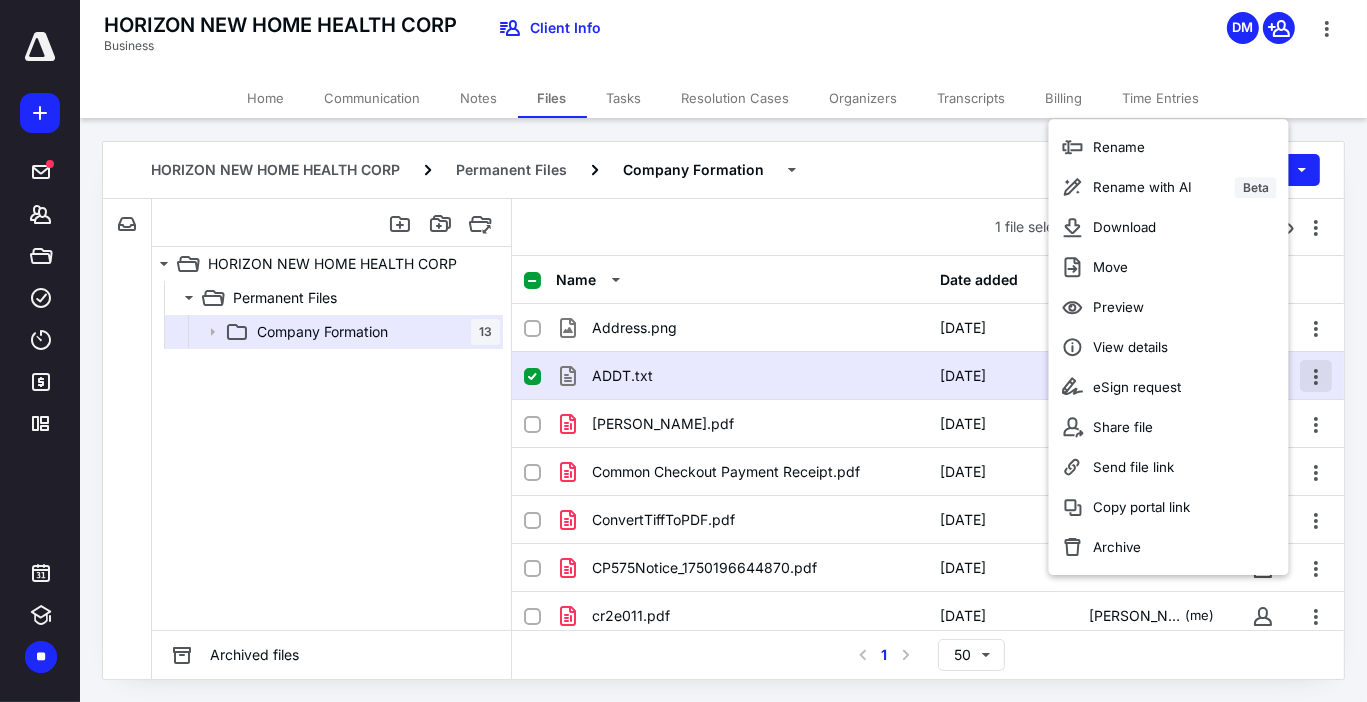 click at bounding box center (1316, 376) 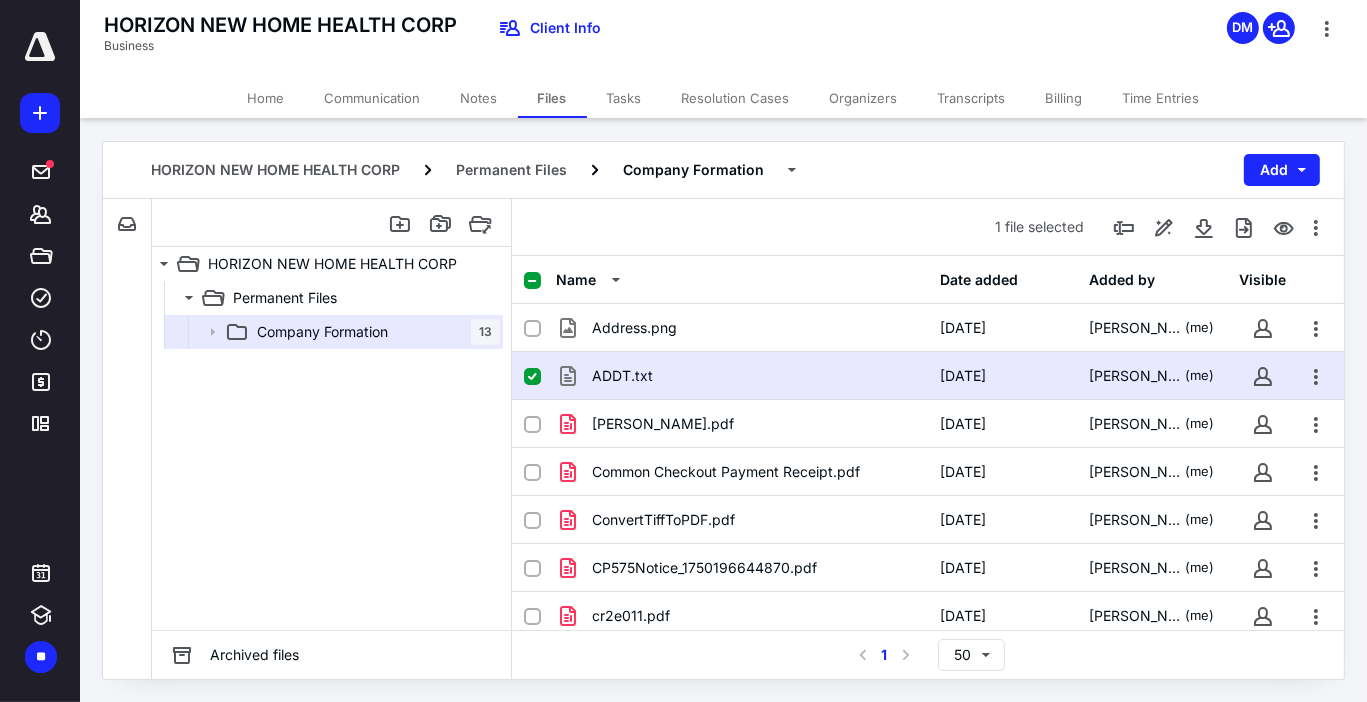 click 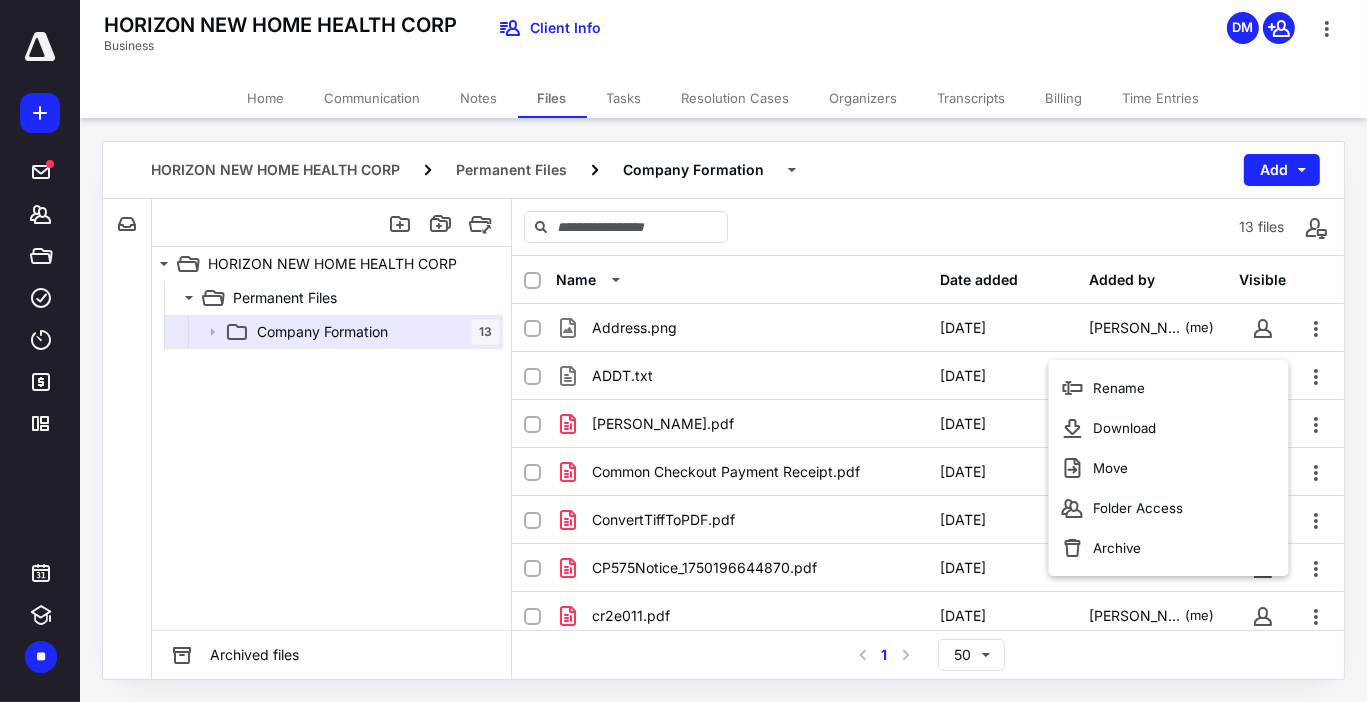 click on "Permanent Files Company Formation 13" at bounding box center (331, 455) 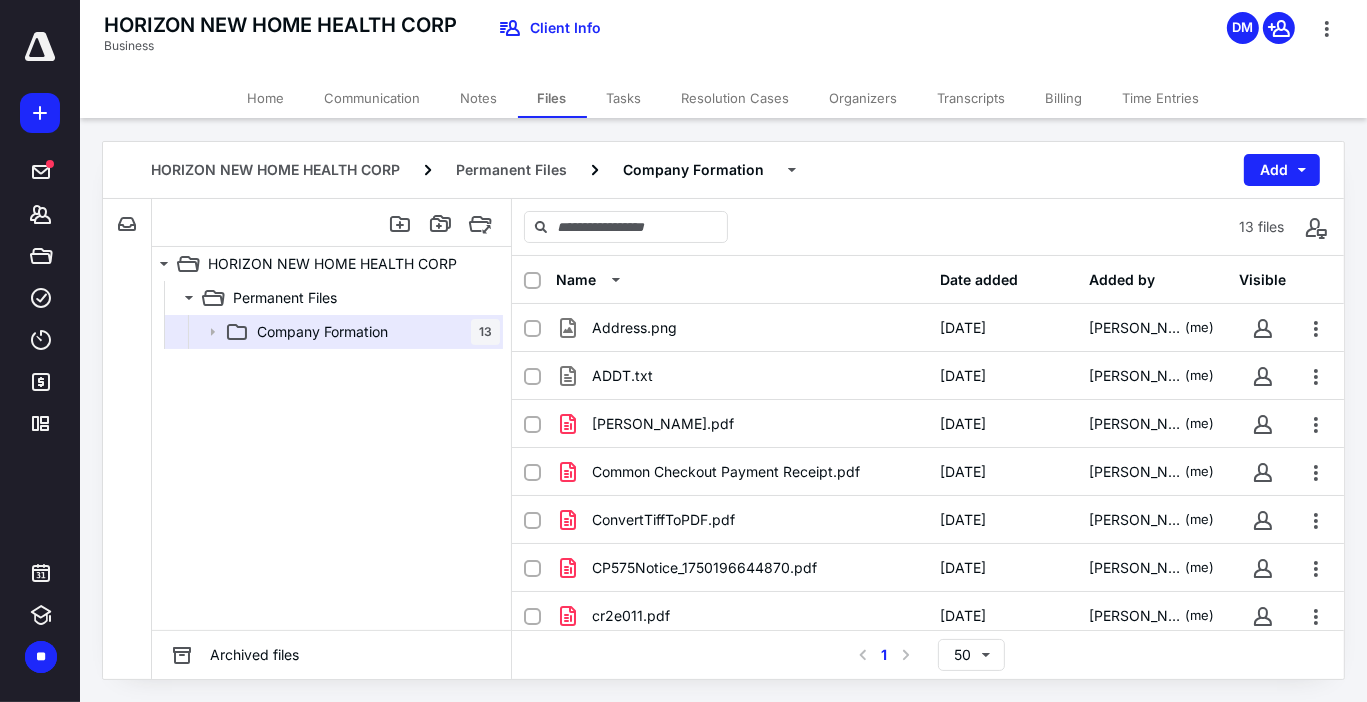 click at bounding box center (40, 47) 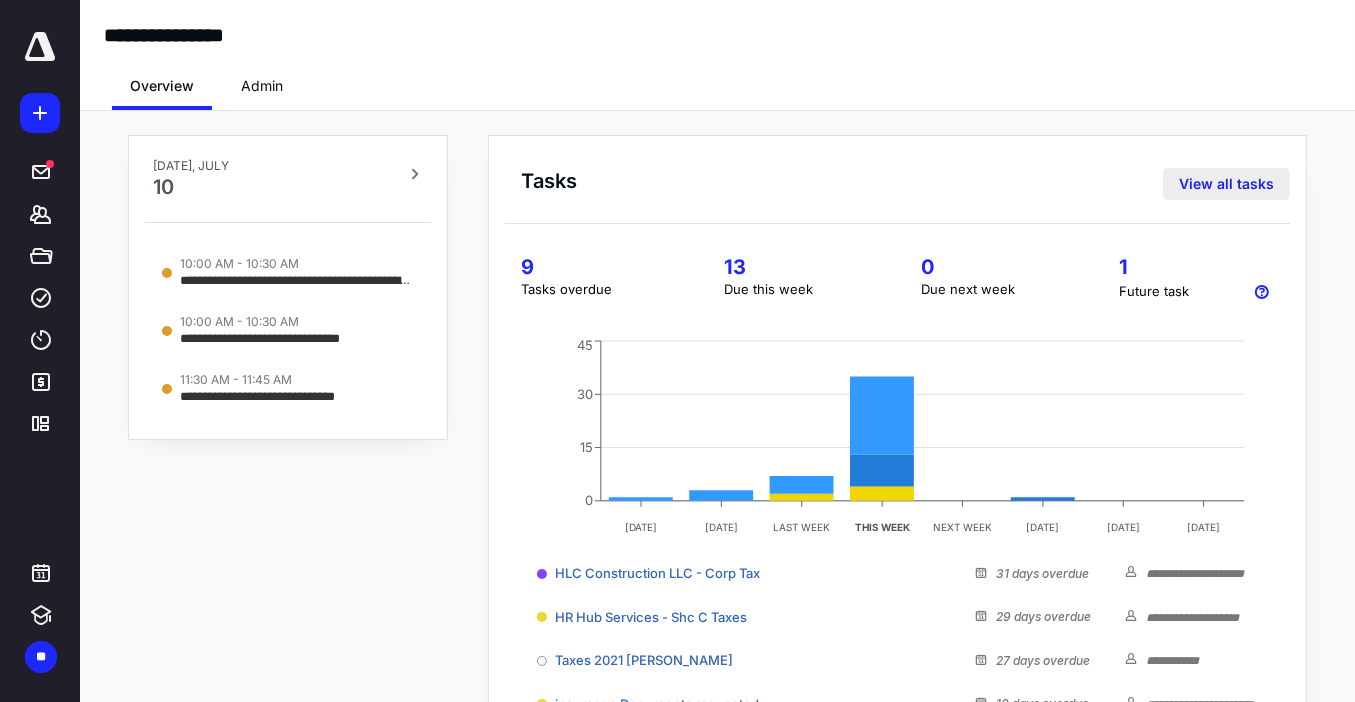 click on "View all tasks" at bounding box center (1226, 184) 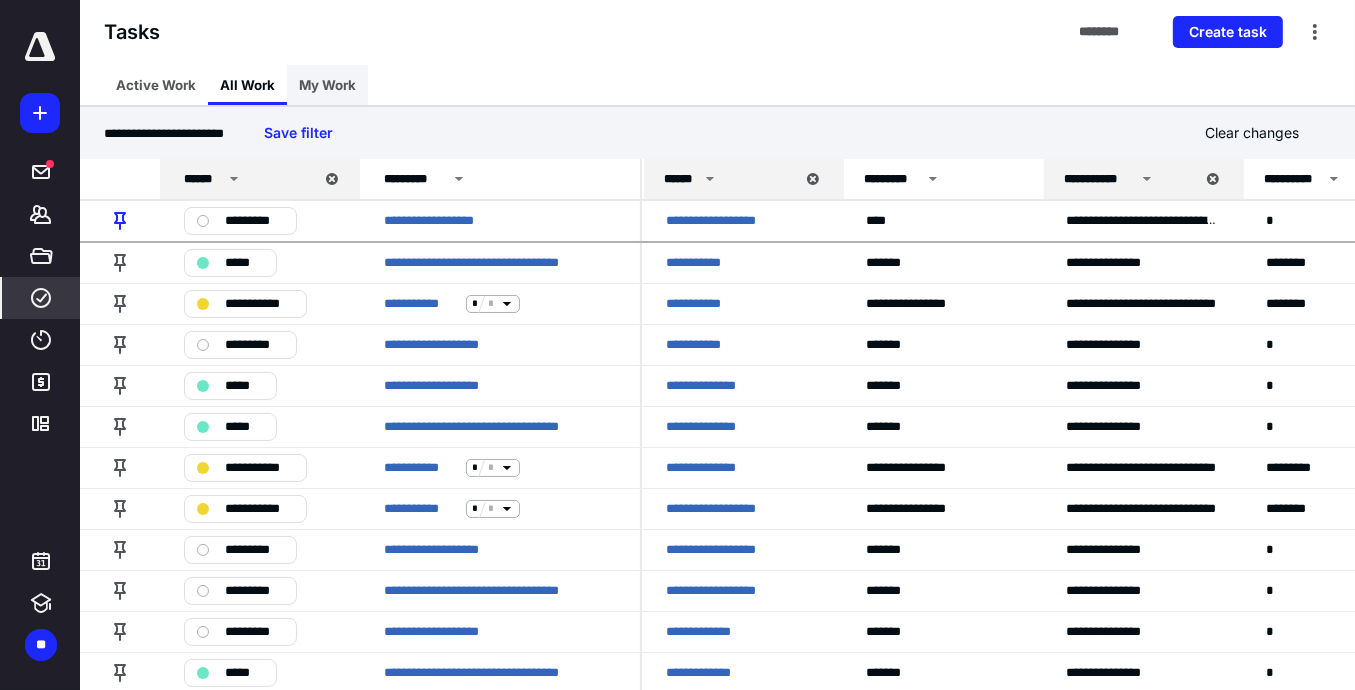 click on "My Work" at bounding box center [327, 85] 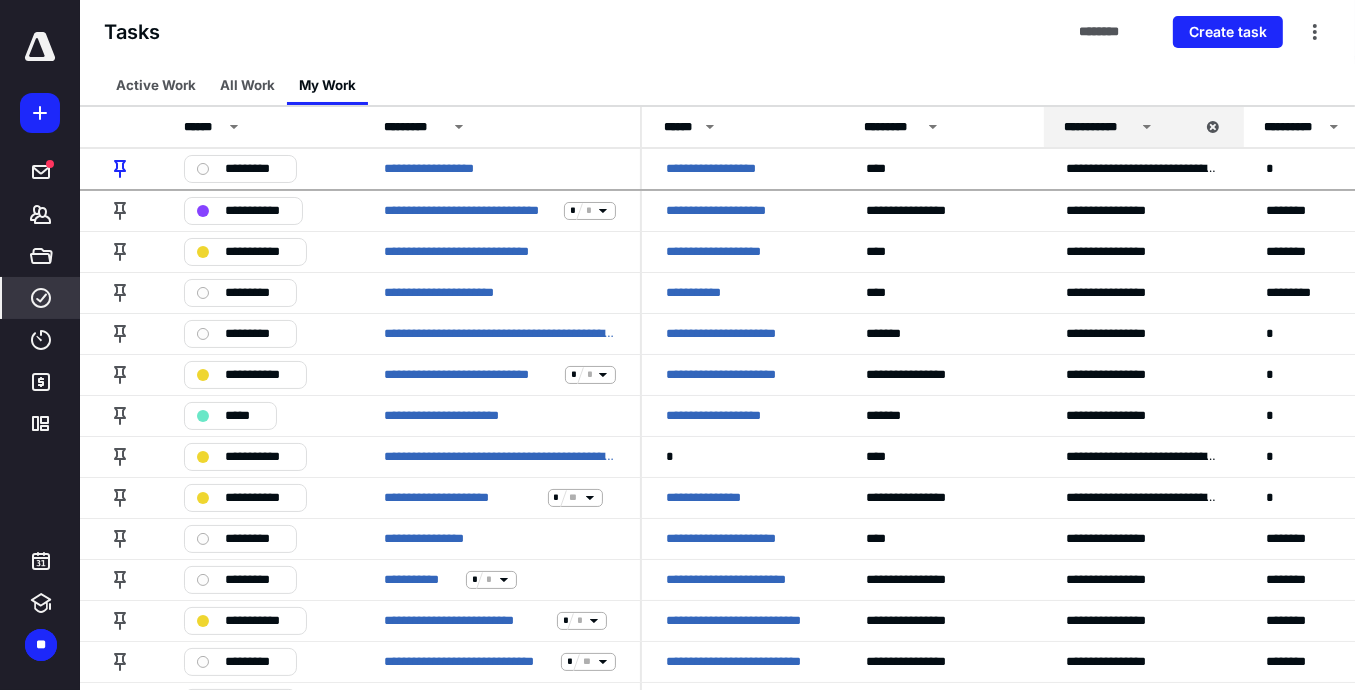 click on "All Work" at bounding box center [247, 85] 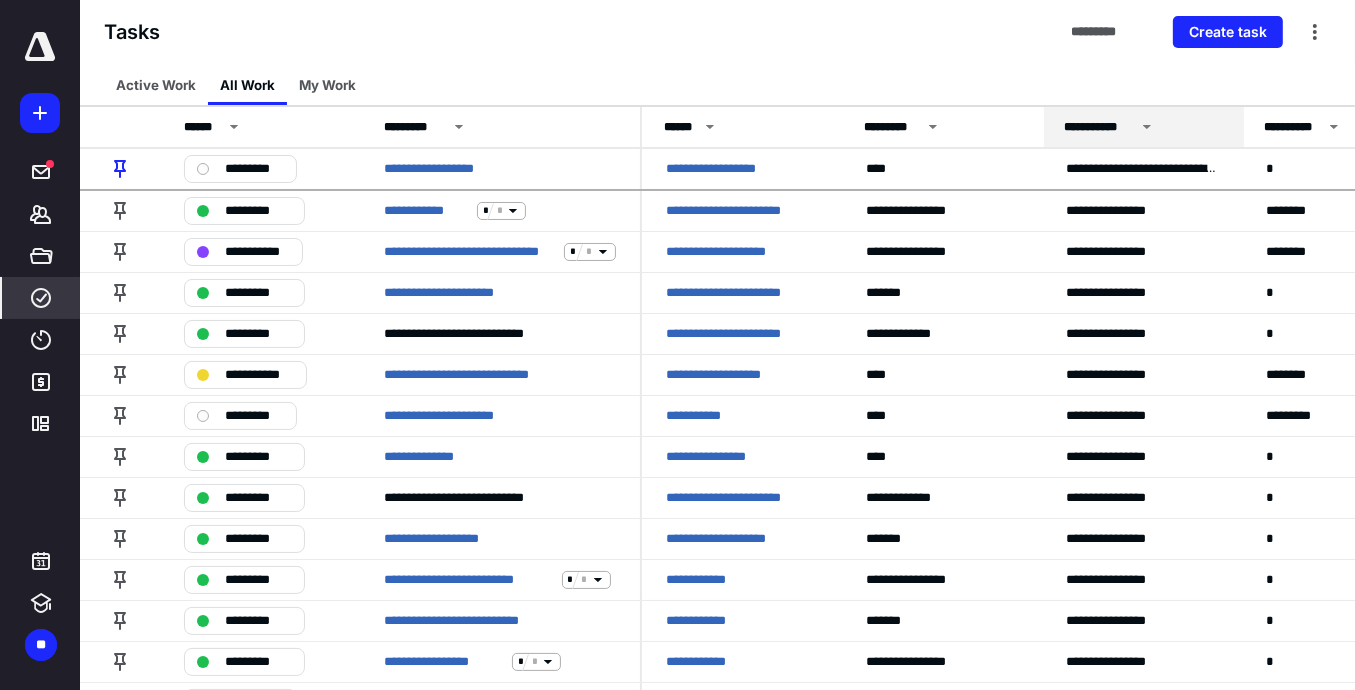 click 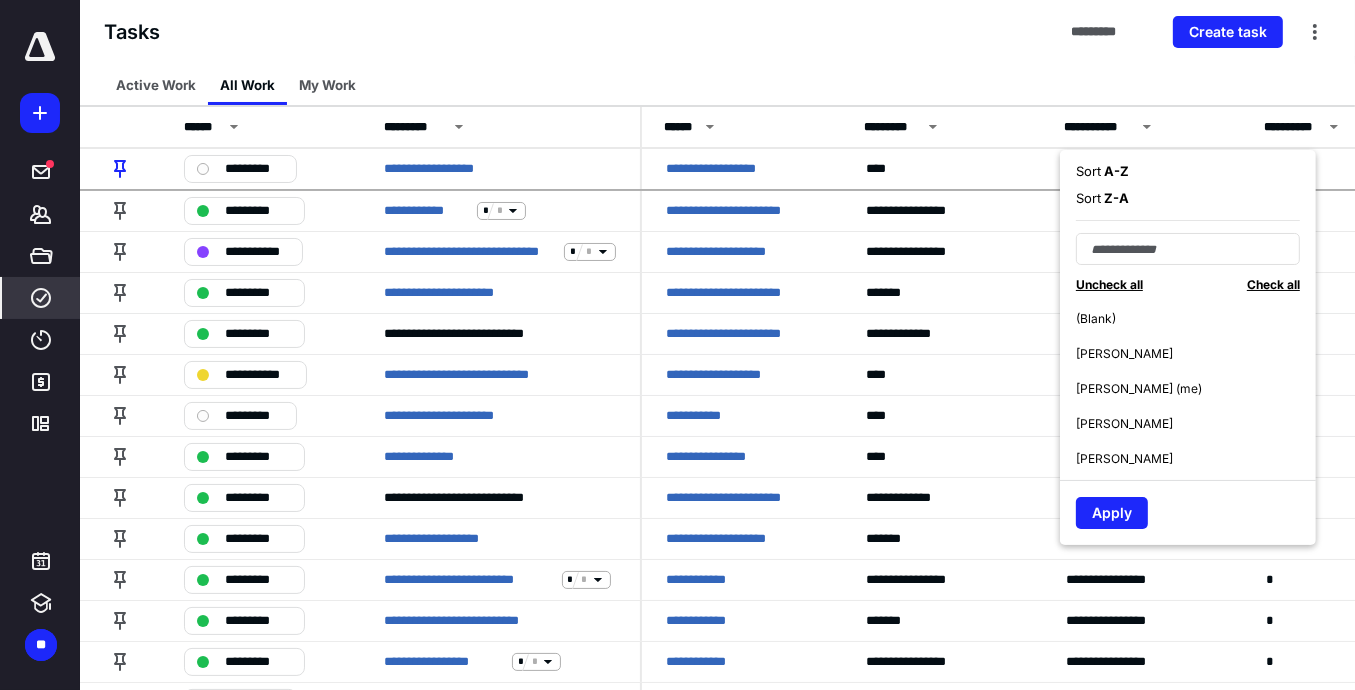 click on "[PERSON_NAME]" at bounding box center [1124, 459] 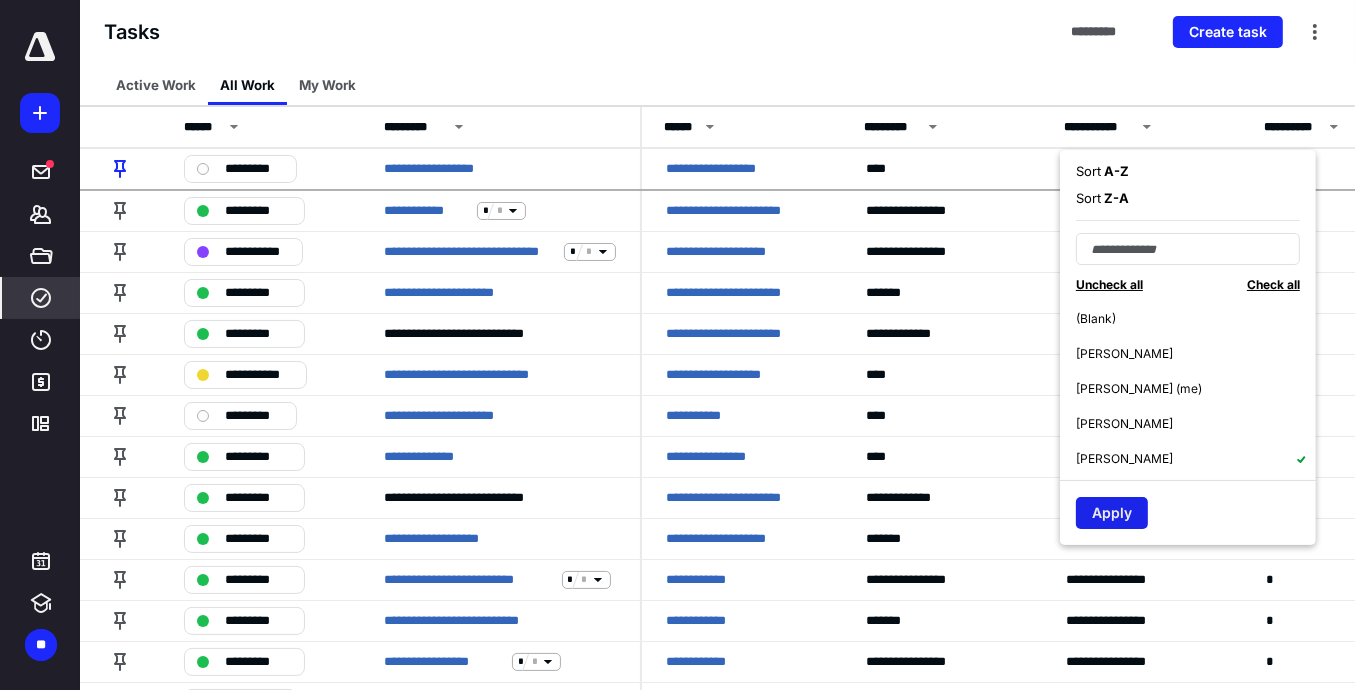 click on "Apply" at bounding box center (1112, 513) 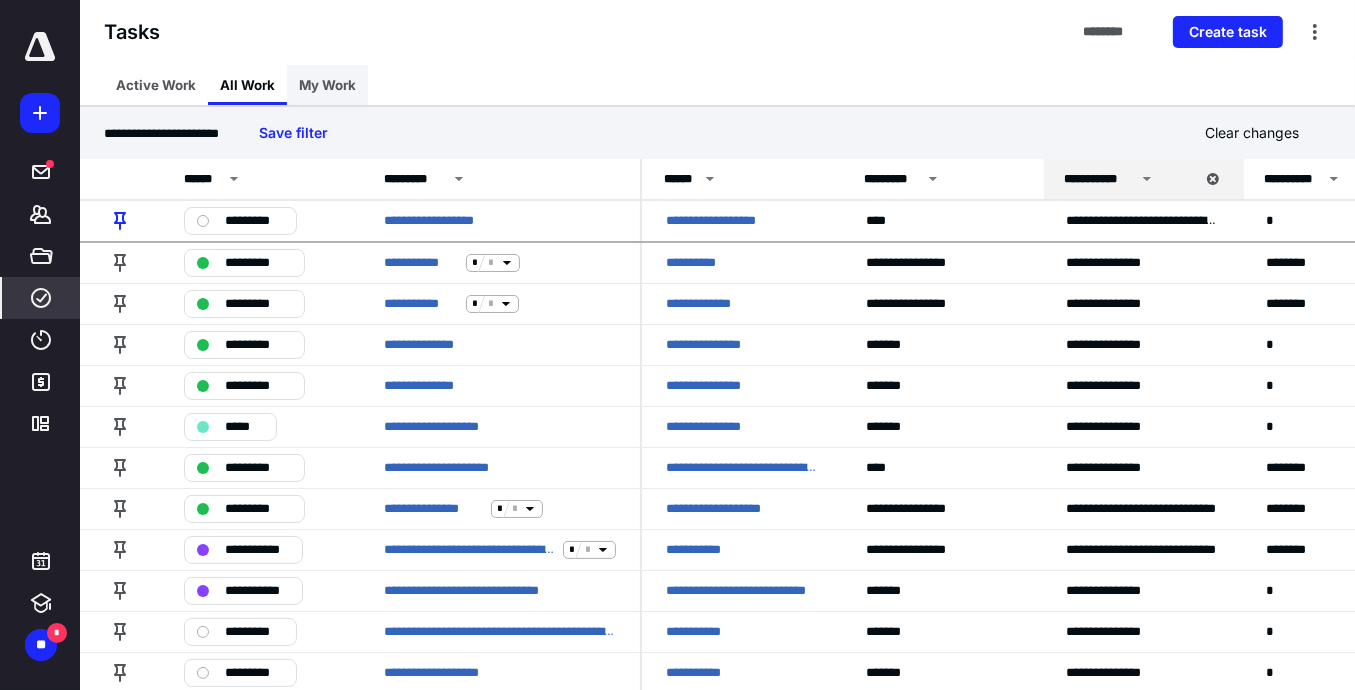 click on "My Work" at bounding box center (327, 85) 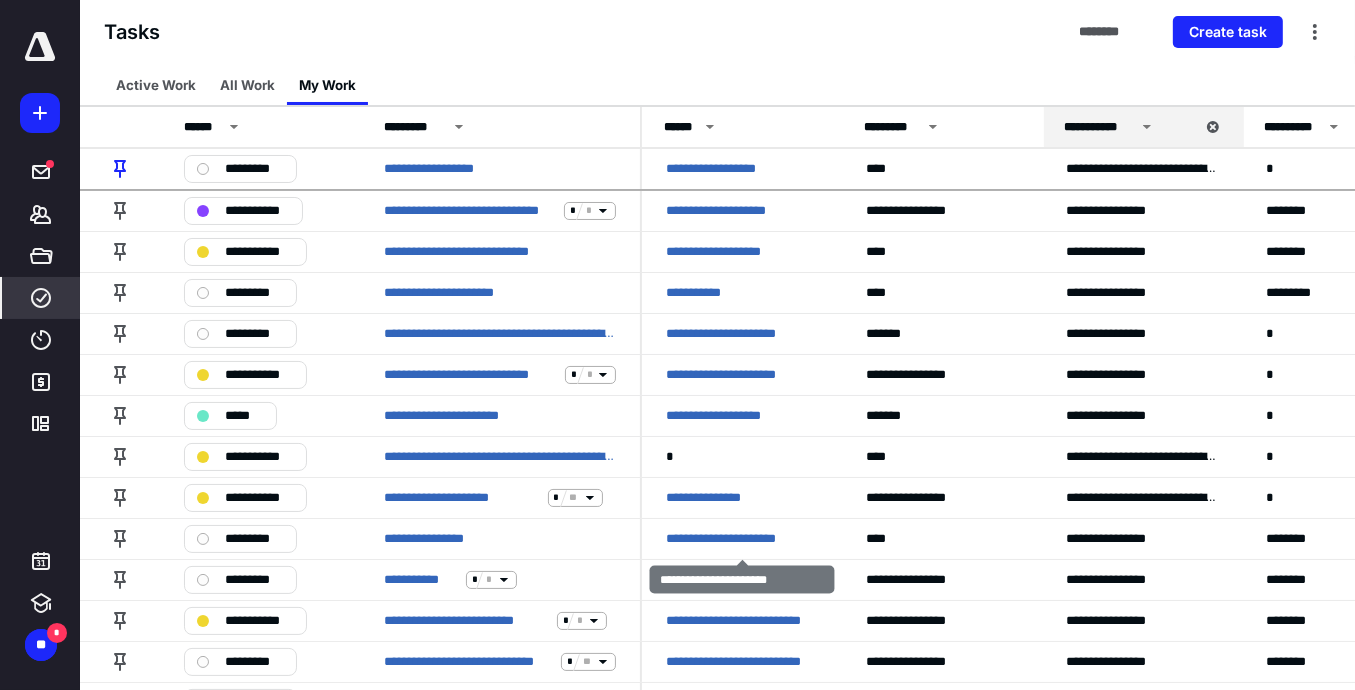 scroll, scrollTop: 80, scrollLeft: 0, axis: vertical 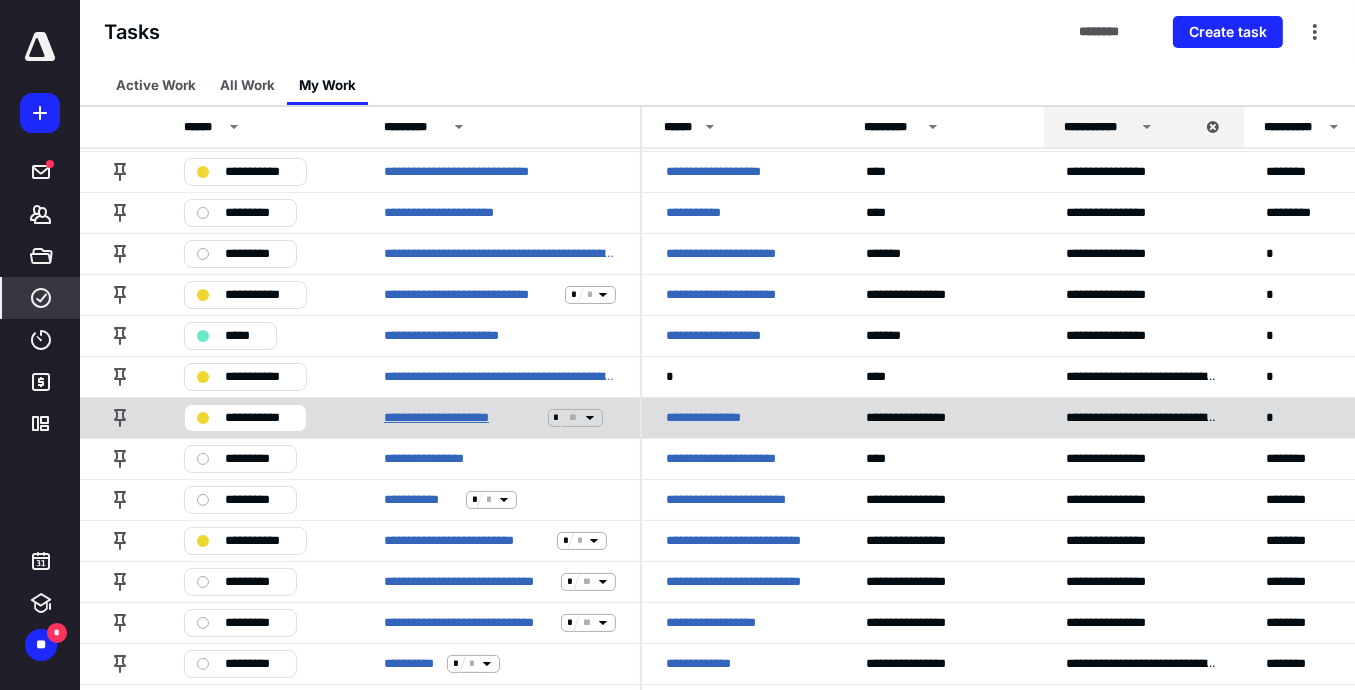 click on "**********" at bounding box center [462, 418] 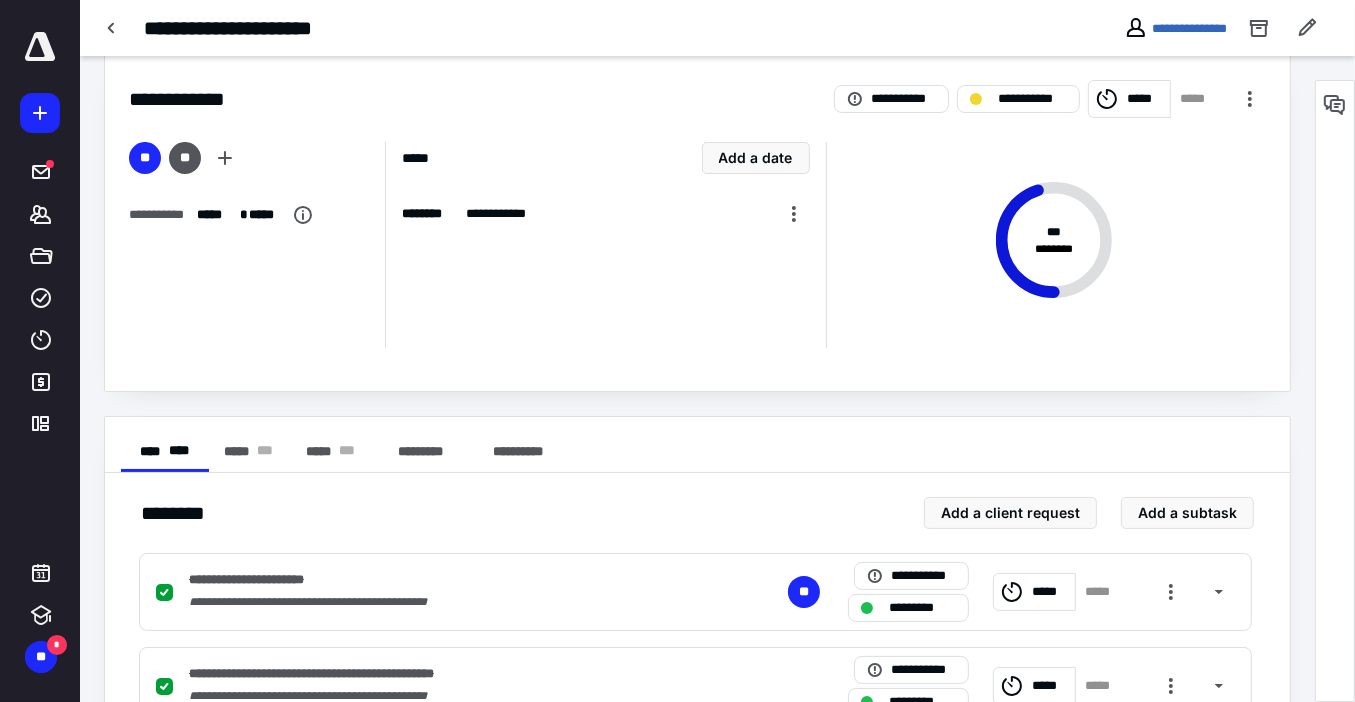 scroll, scrollTop: 0, scrollLeft: 0, axis: both 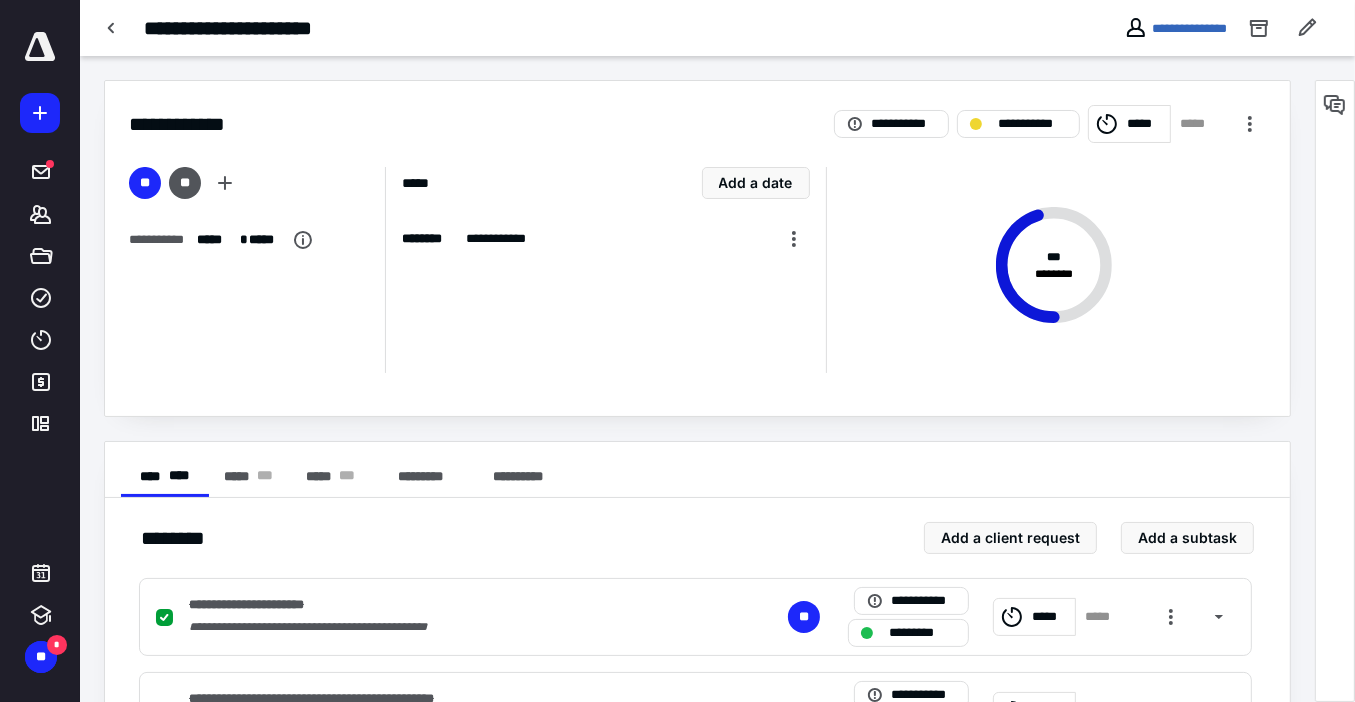 click at bounding box center (40, 47) 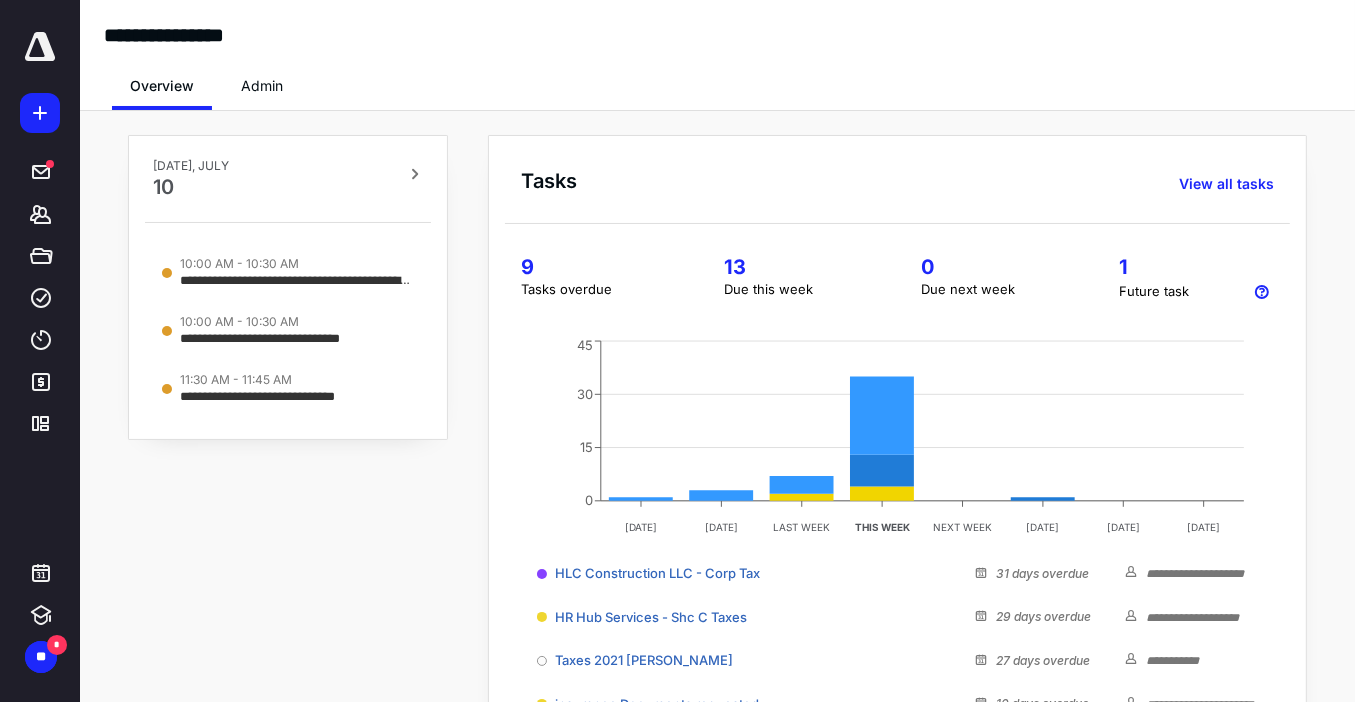 scroll, scrollTop: 365, scrollLeft: 0, axis: vertical 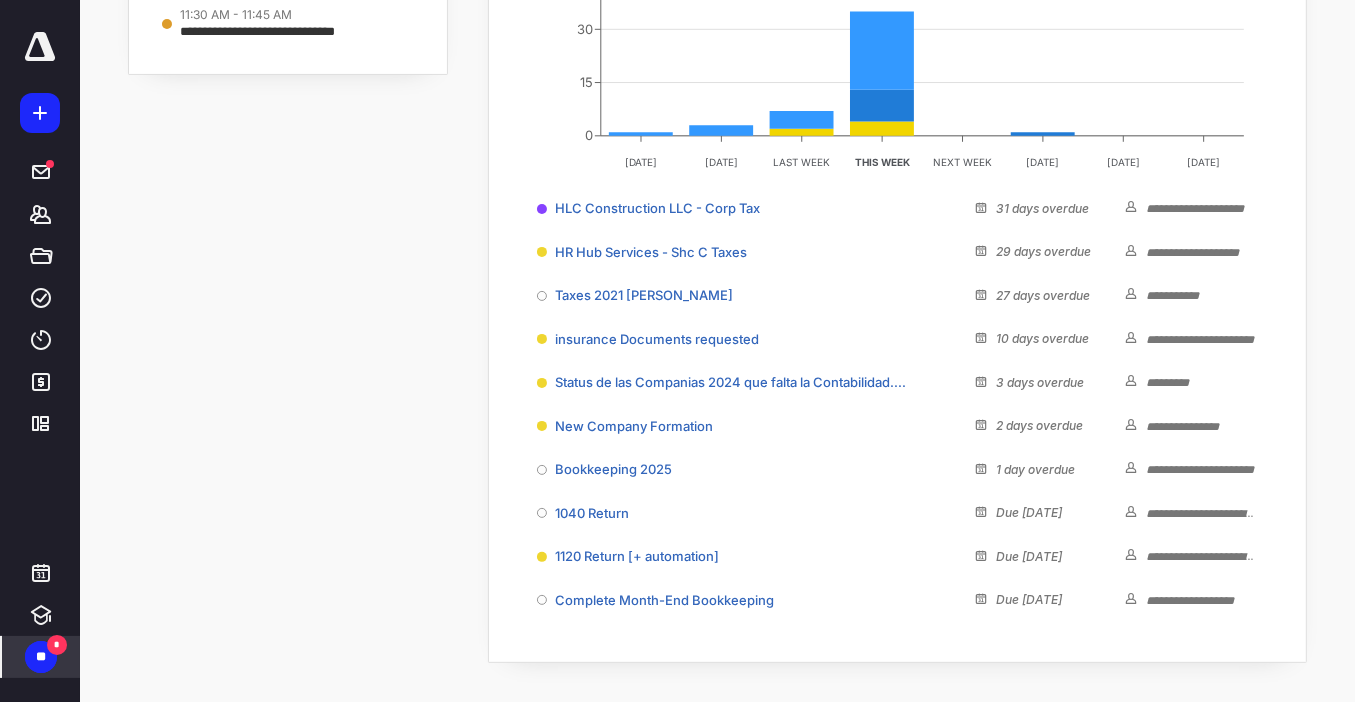 click on "** *" at bounding box center [41, 657] 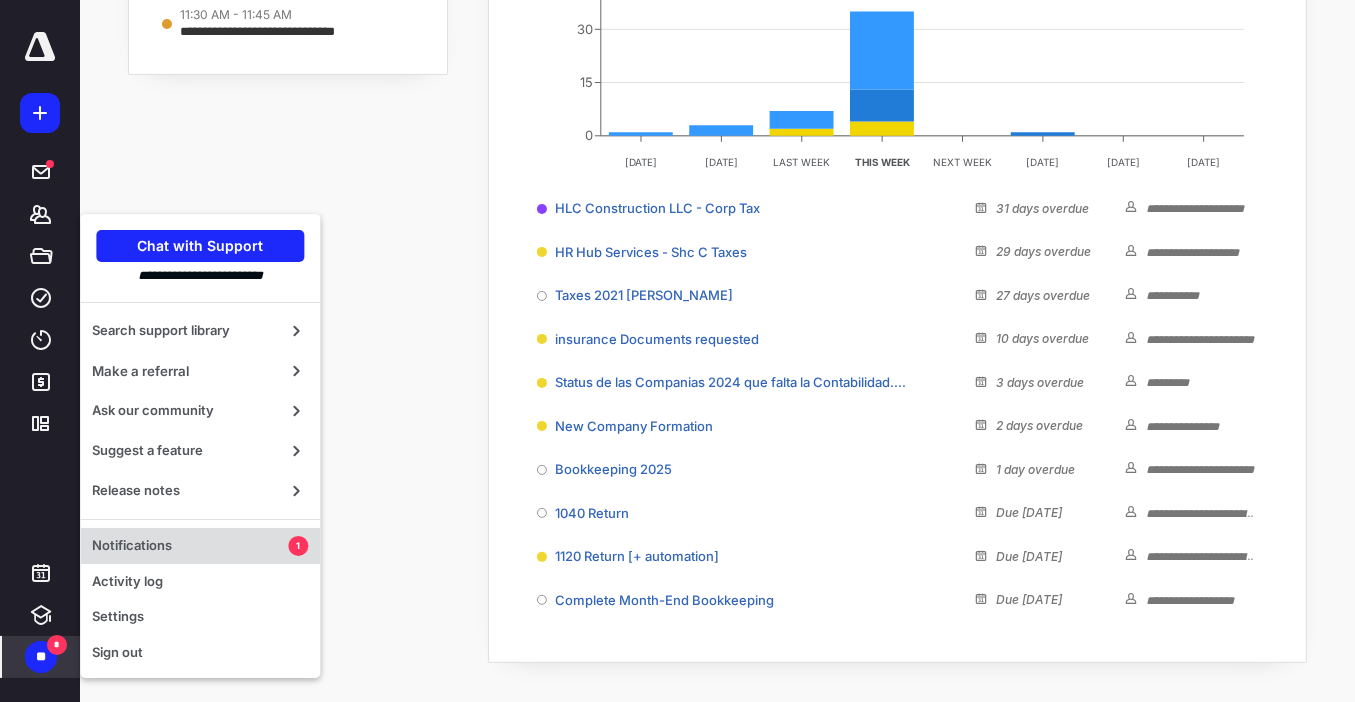 click on "Notifications" at bounding box center [190, 546] 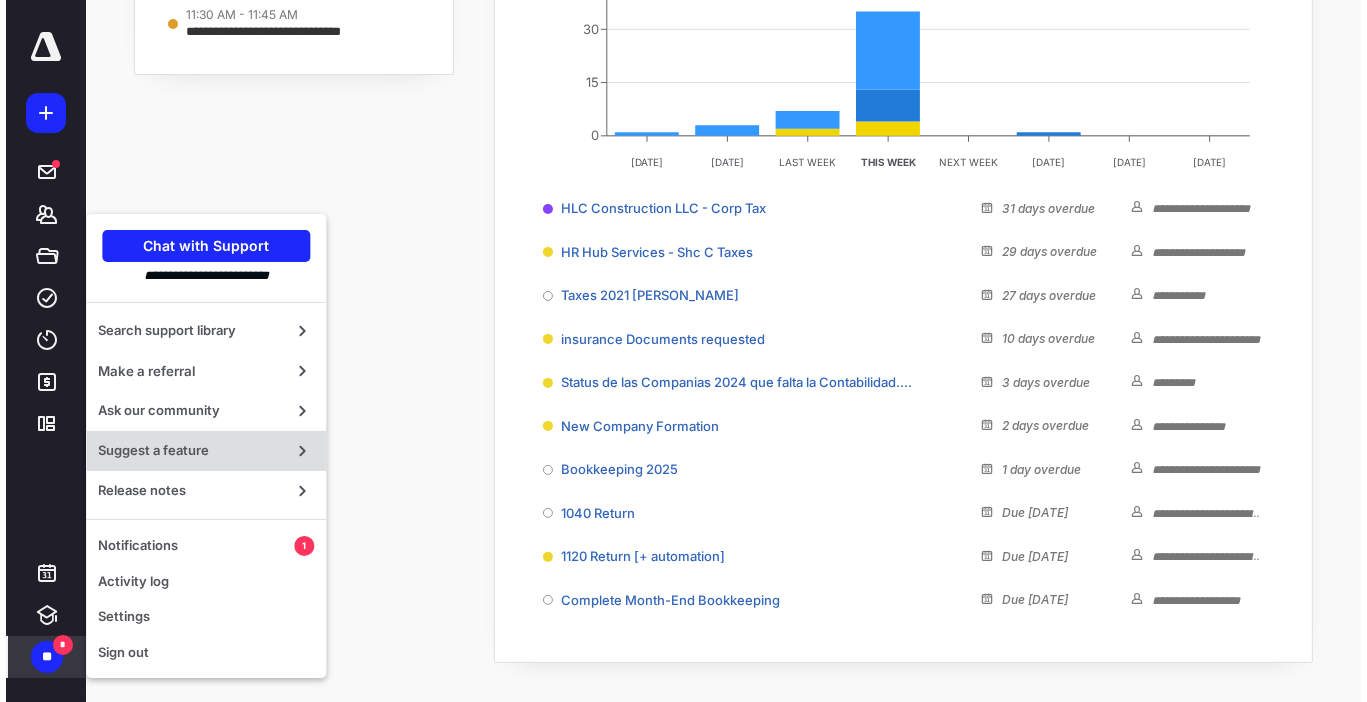scroll, scrollTop: 0, scrollLeft: 0, axis: both 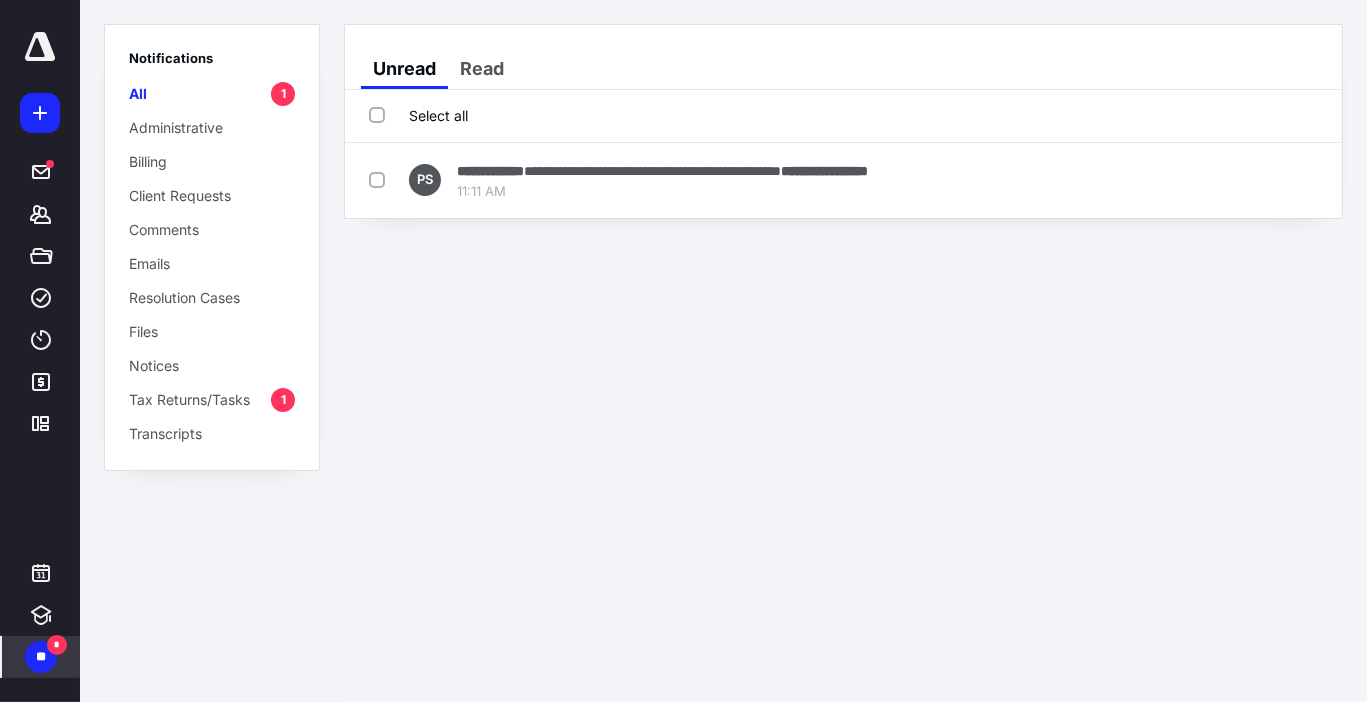 click on "Tax Returns/Tasks" at bounding box center (189, 399) 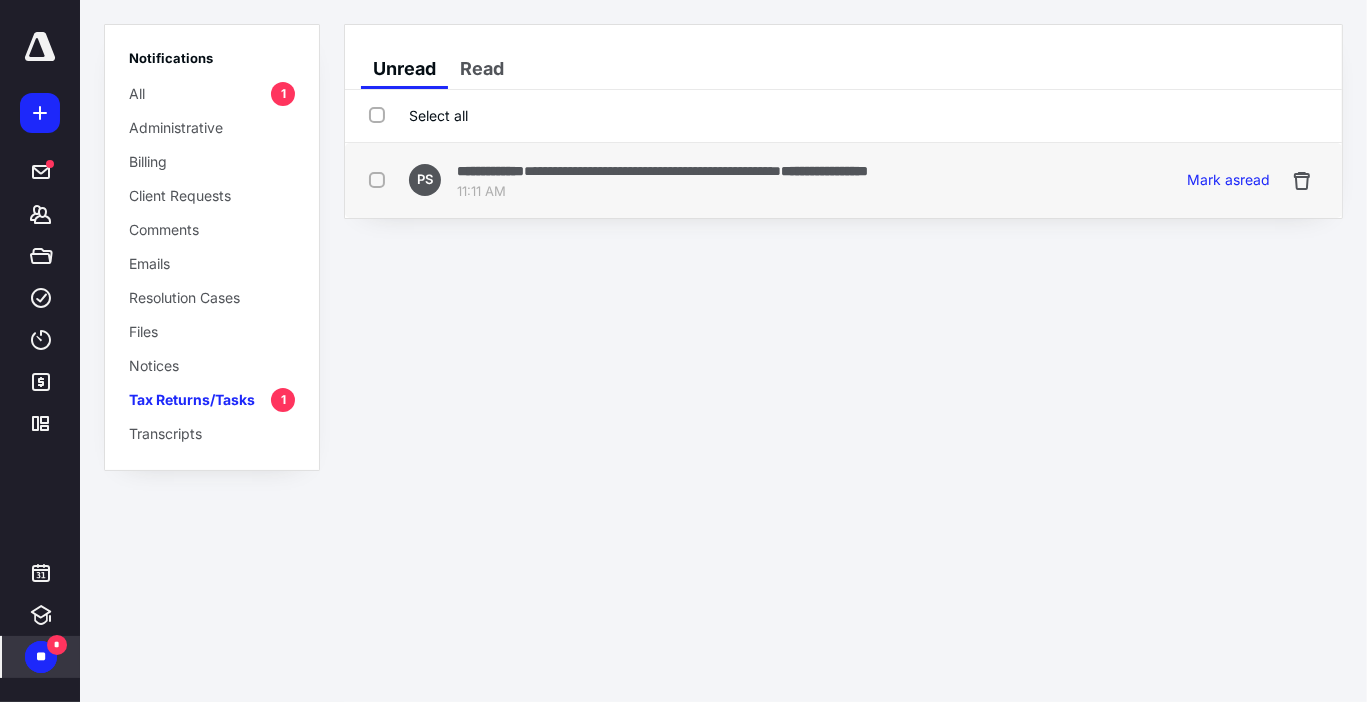 click on "**********" at bounding box center [652, 171] 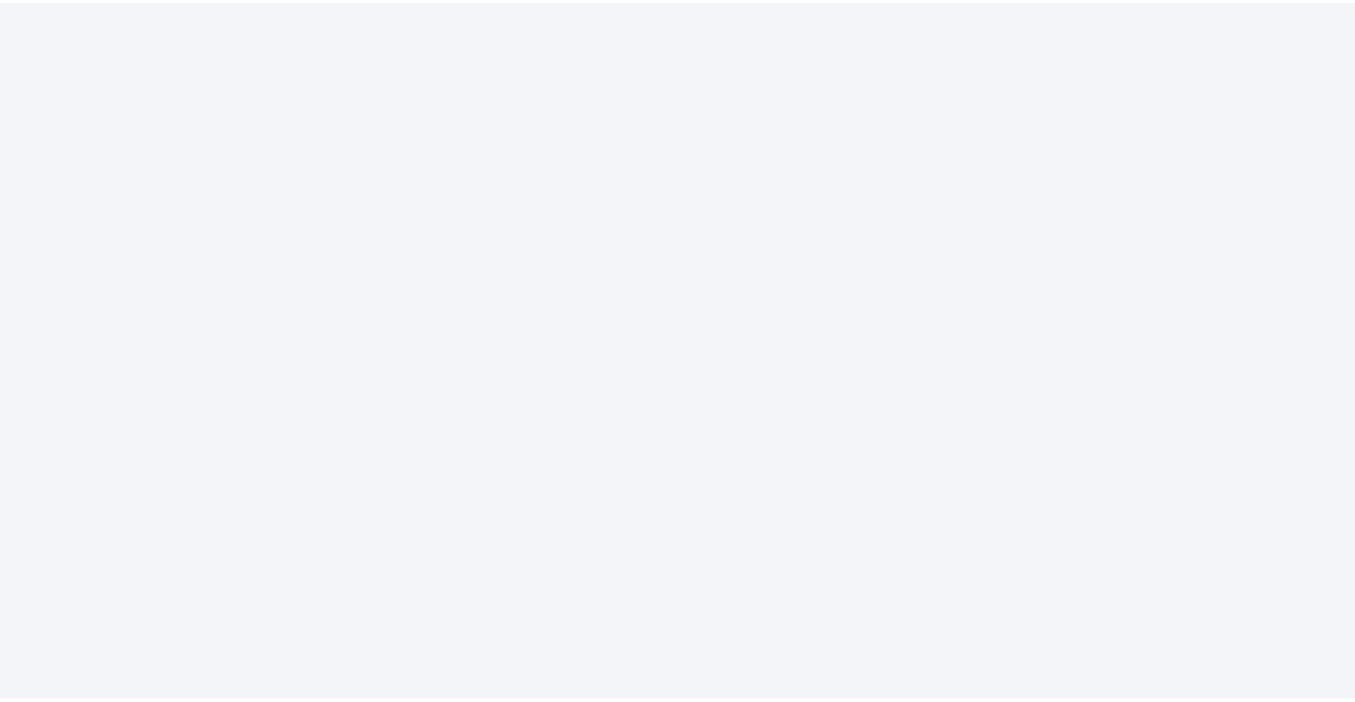 scroll, scrollTop: 0, scrollLeft: 0, axis: both 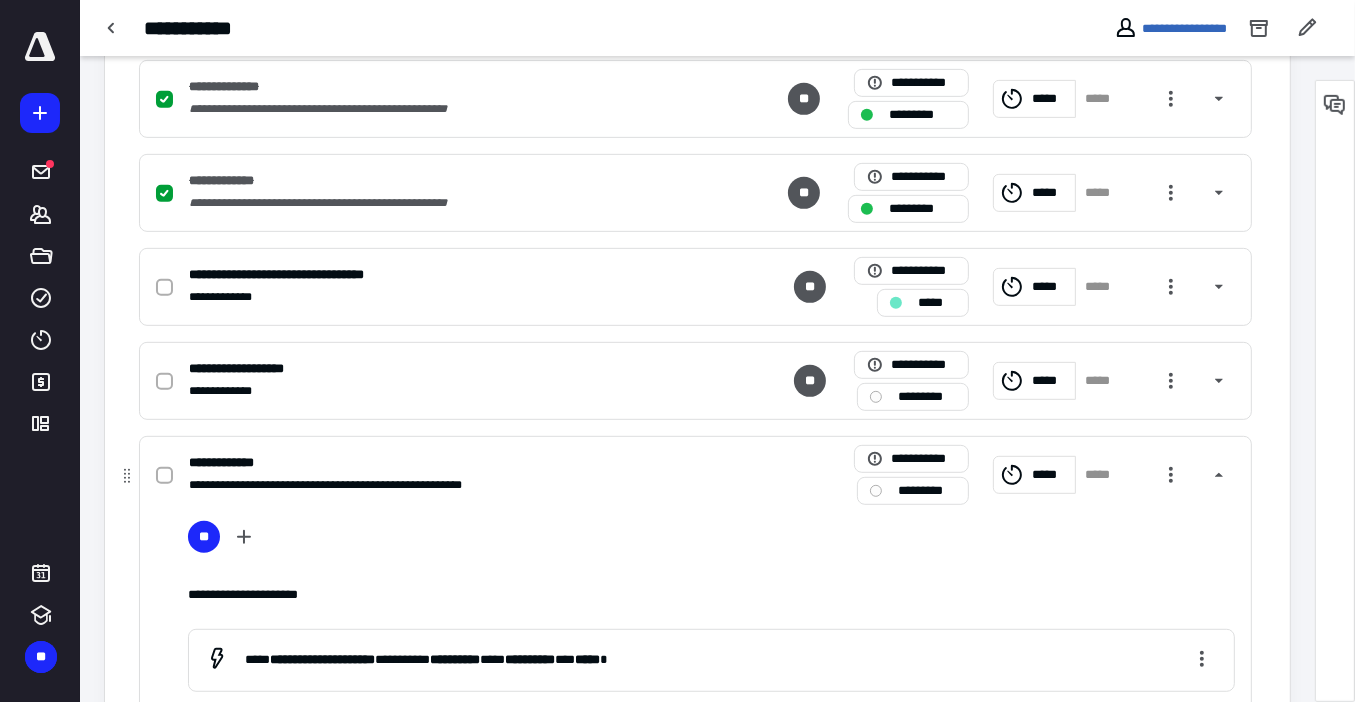 click on "**********" at bounding box center (433, 463) 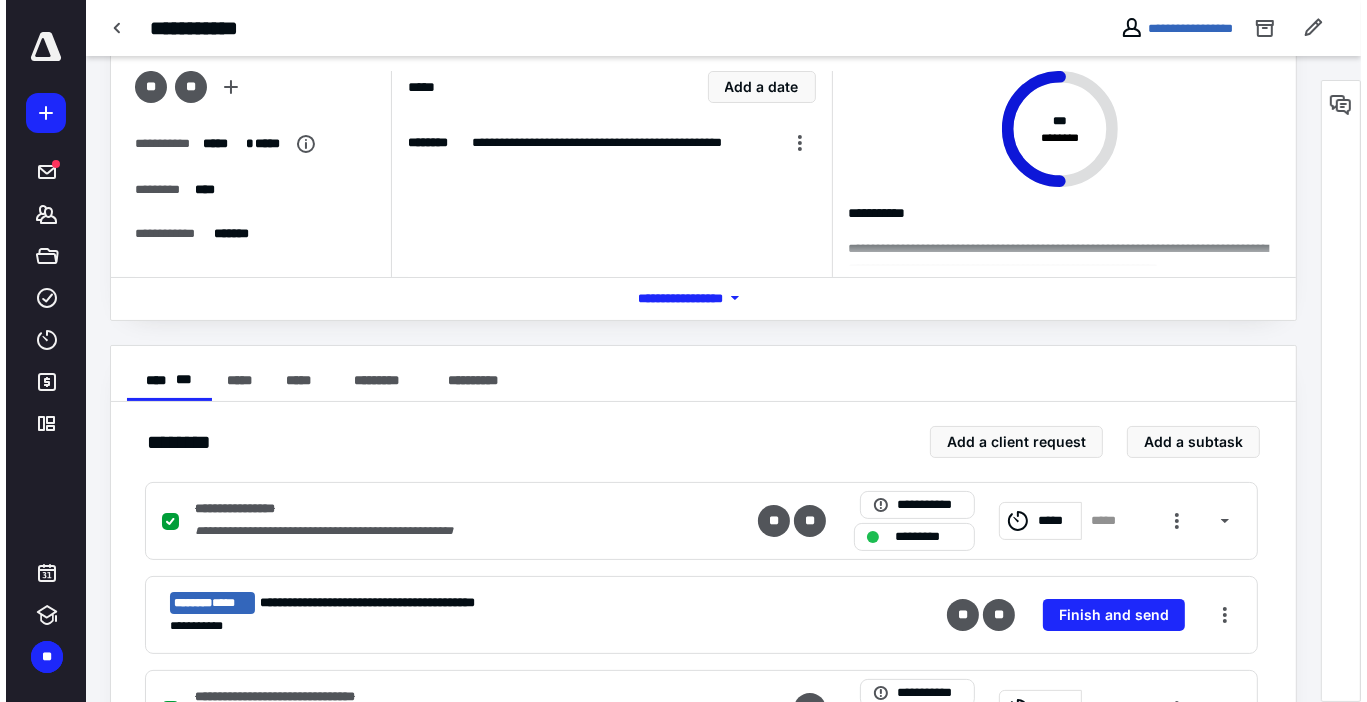 scroll, scrollTop: 0, scrollLeft: 0, axis: both 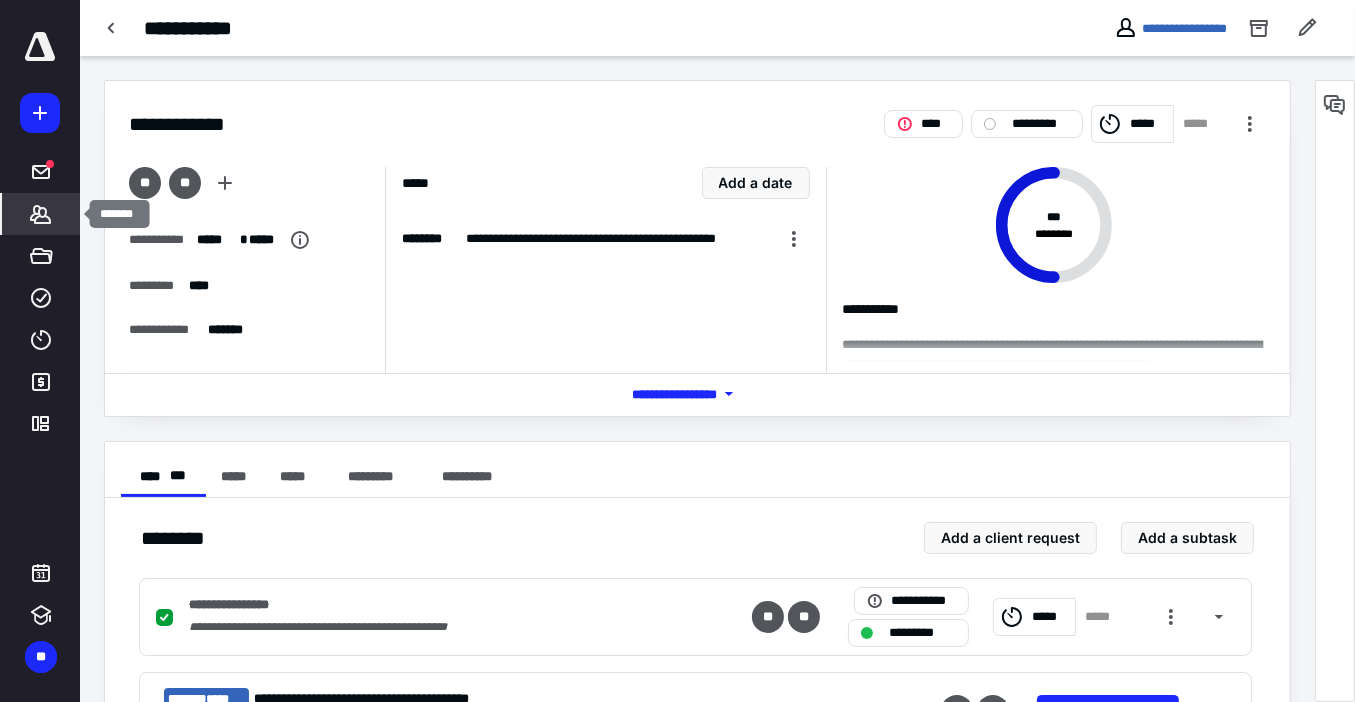 click 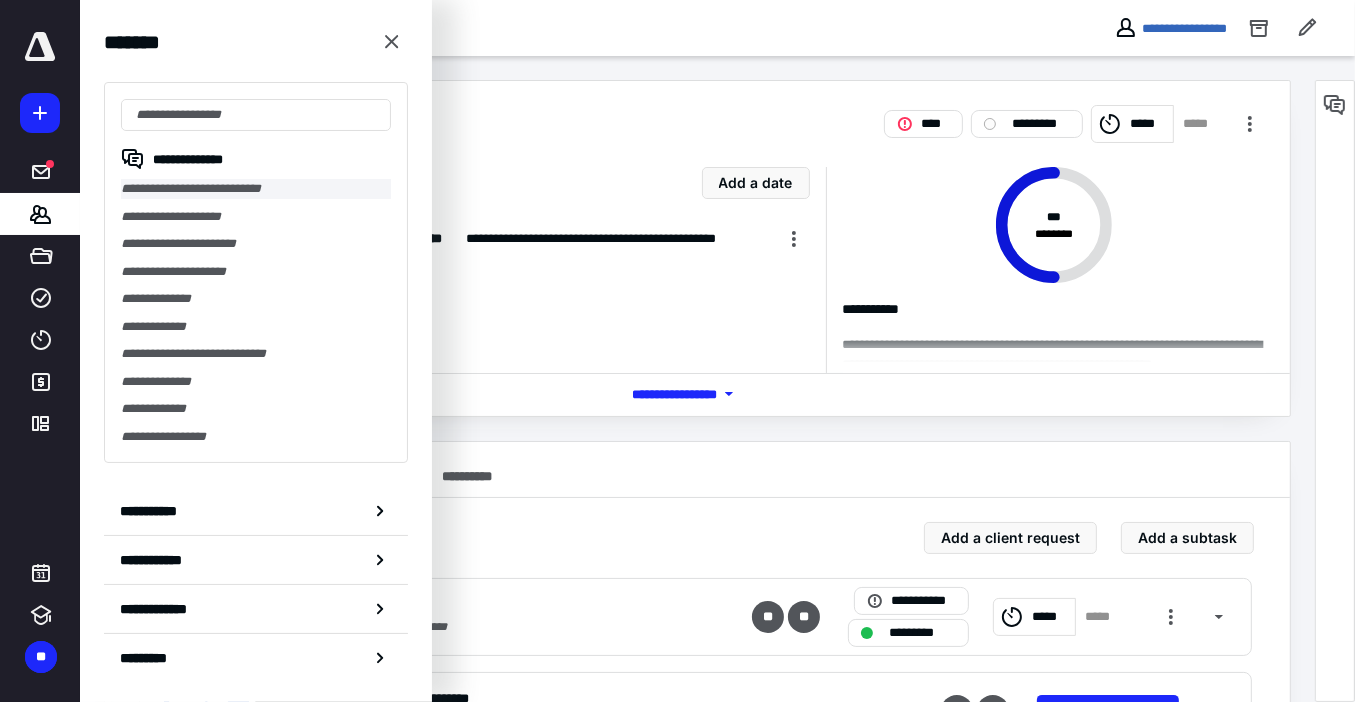 click on "**********" at bounding box center [256, 189] 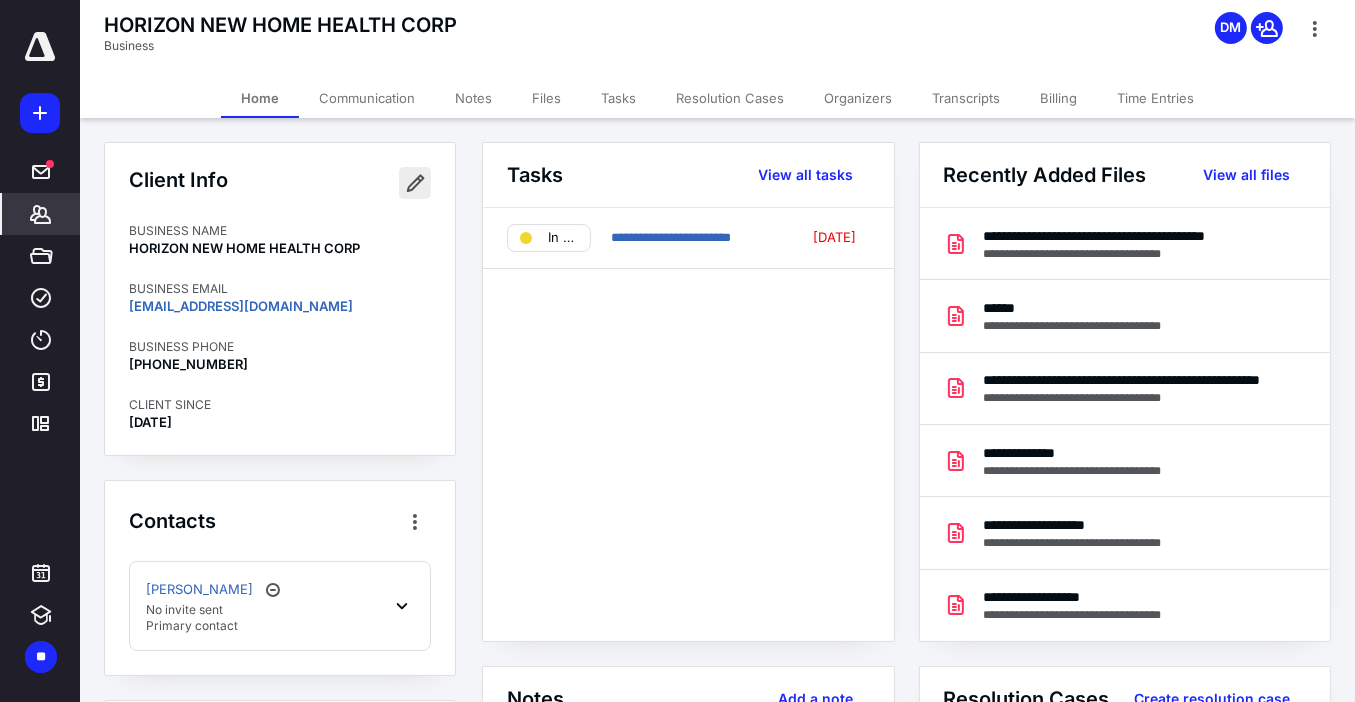 click at bounding box center (415, 183) 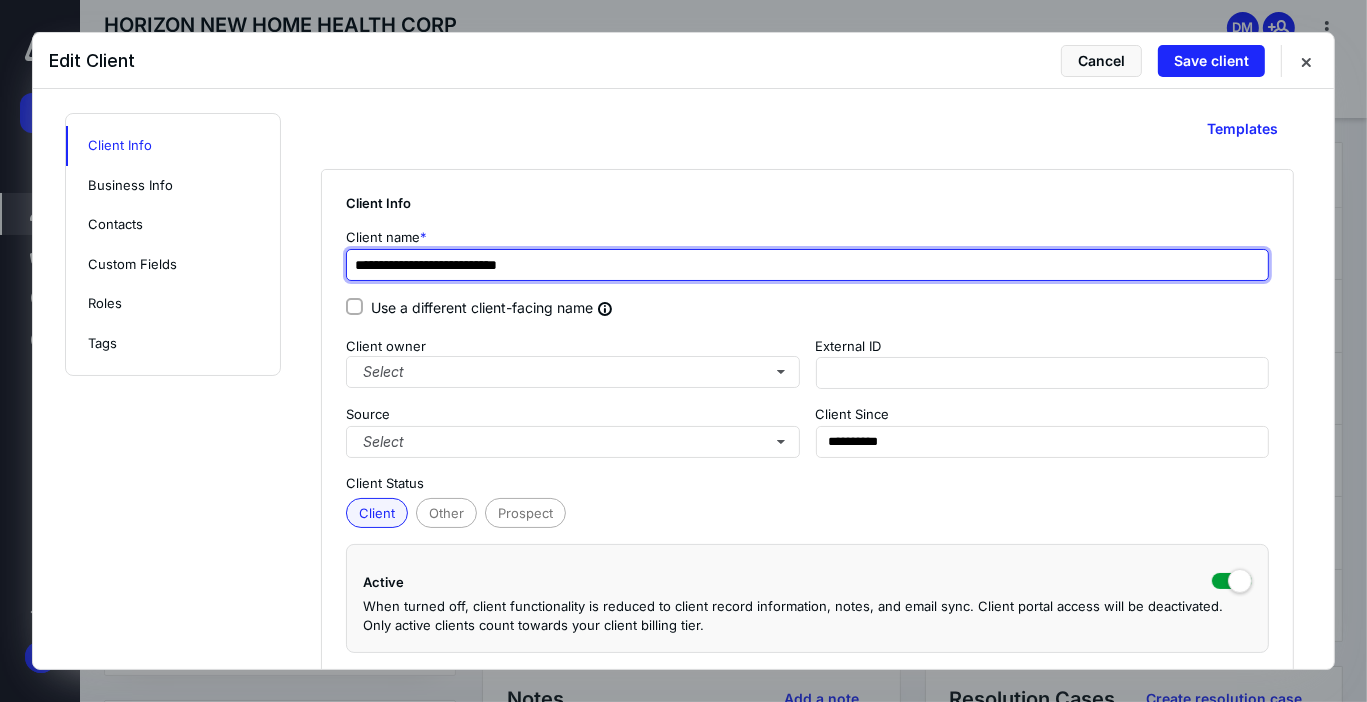 click on "**********" at bounding box center (807, 265) 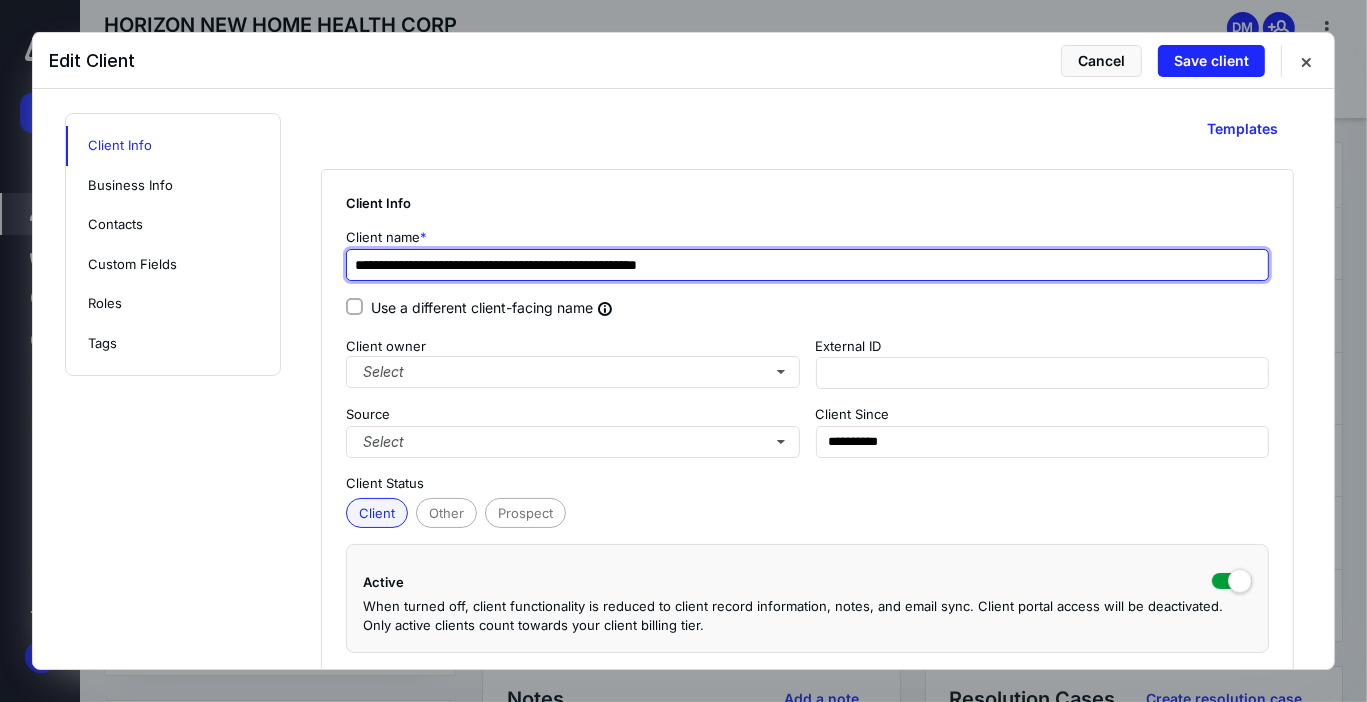 drag, startPoint x: 868, startPoint y: 262, endPoint x: 576, endPoint y: 265, distance: 292.0154 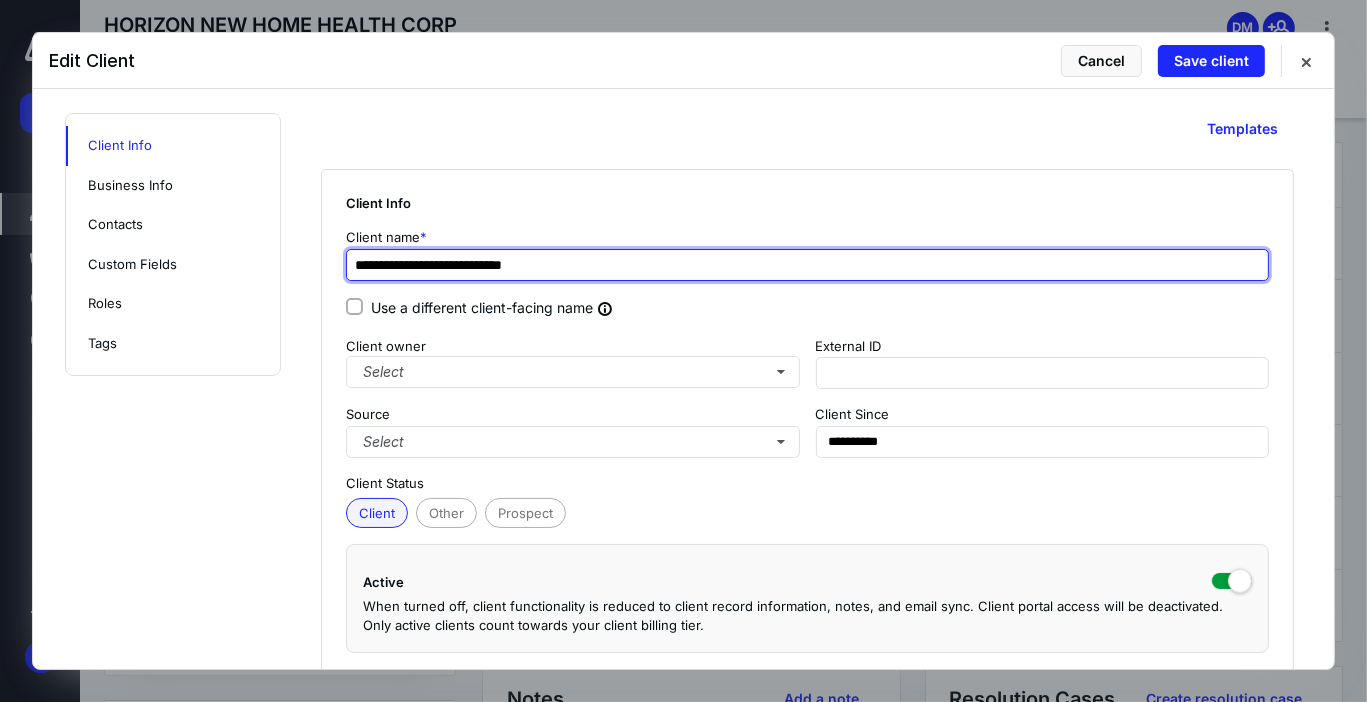 type on "**********" 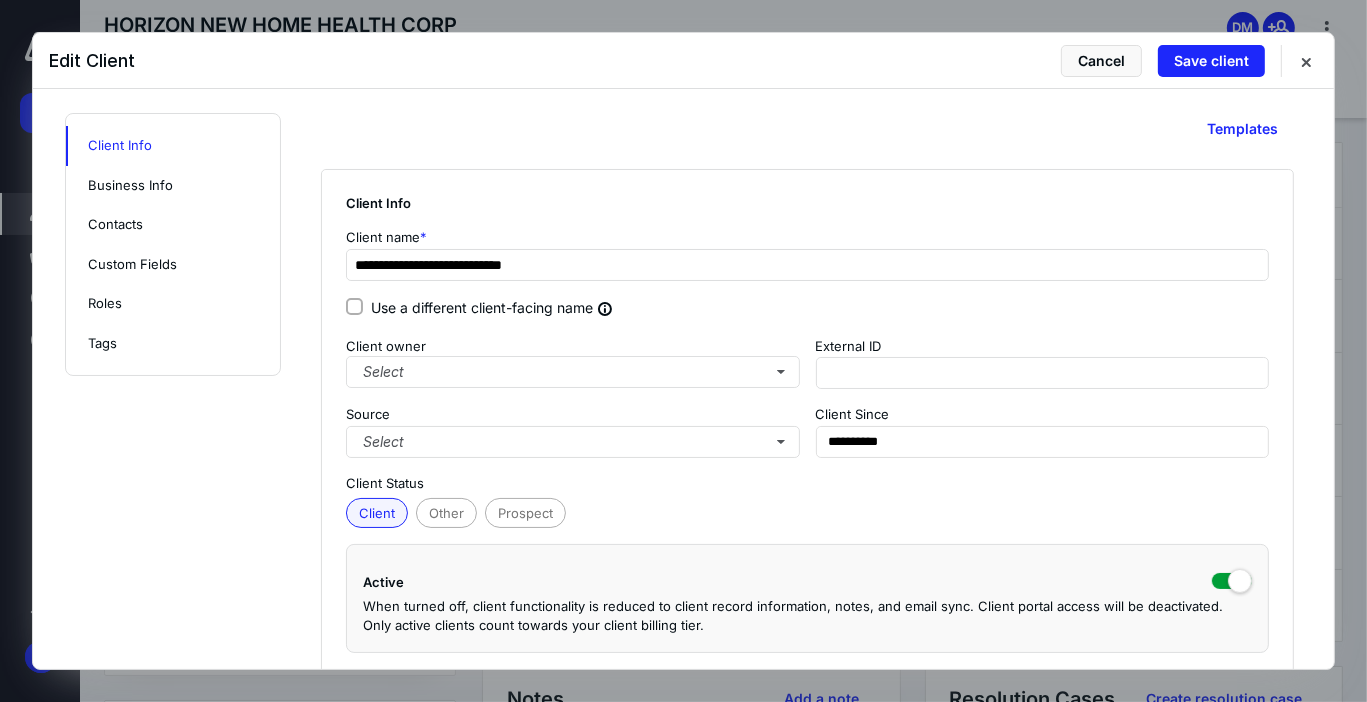 click on "**********" at bounding box center [807, 423] 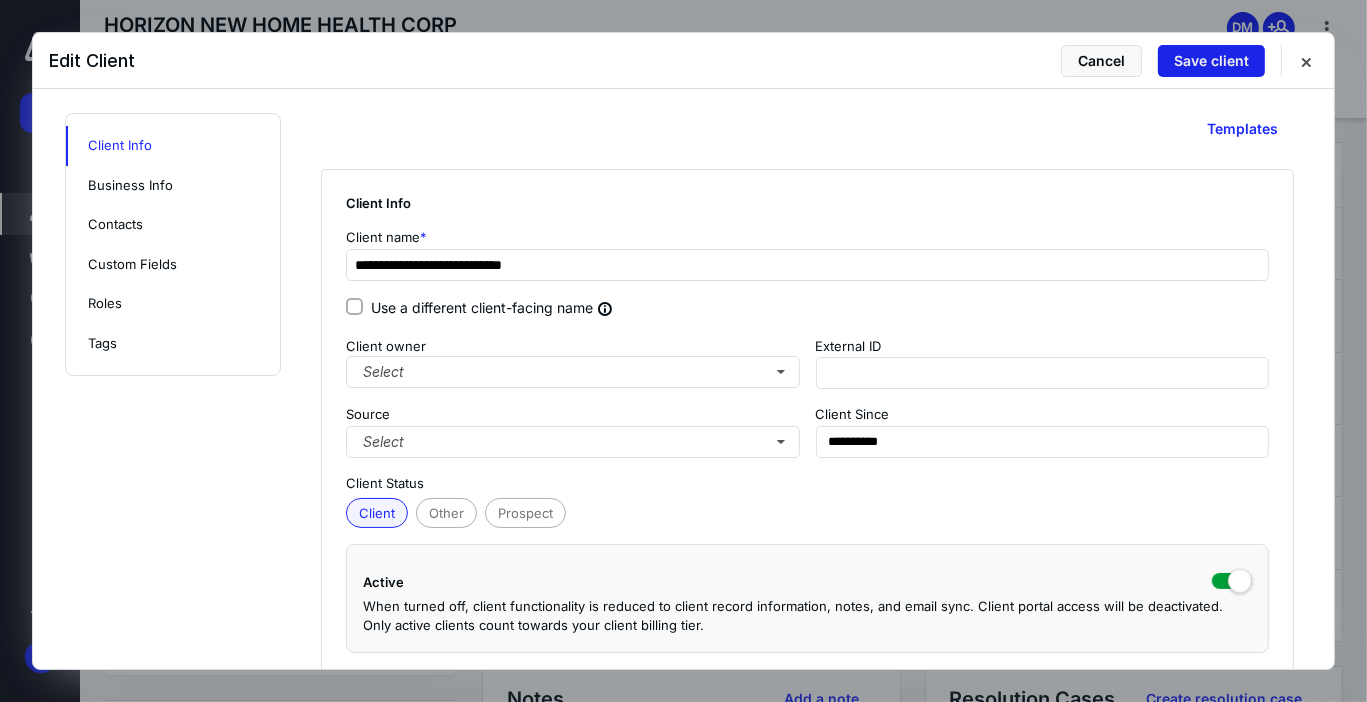 click on "Save client" at bounding box center [1211, 61] 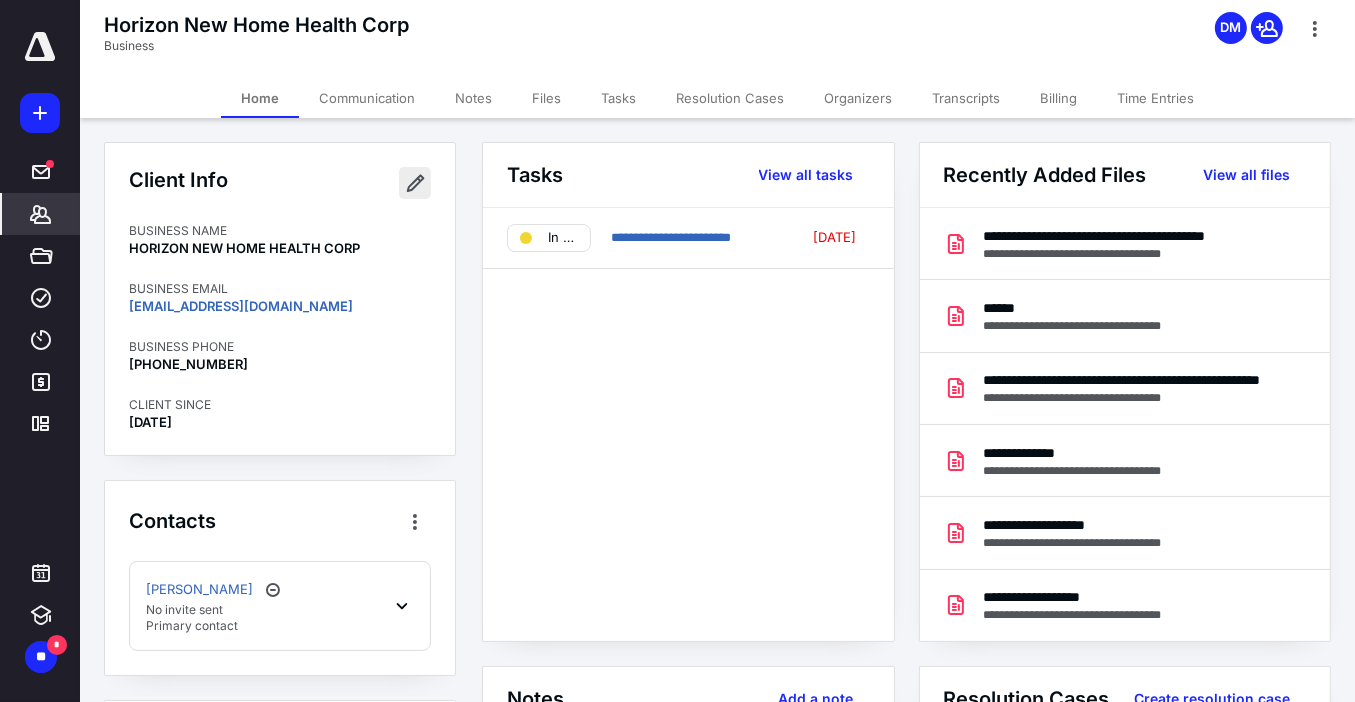 click at bounding box center (415, 183) 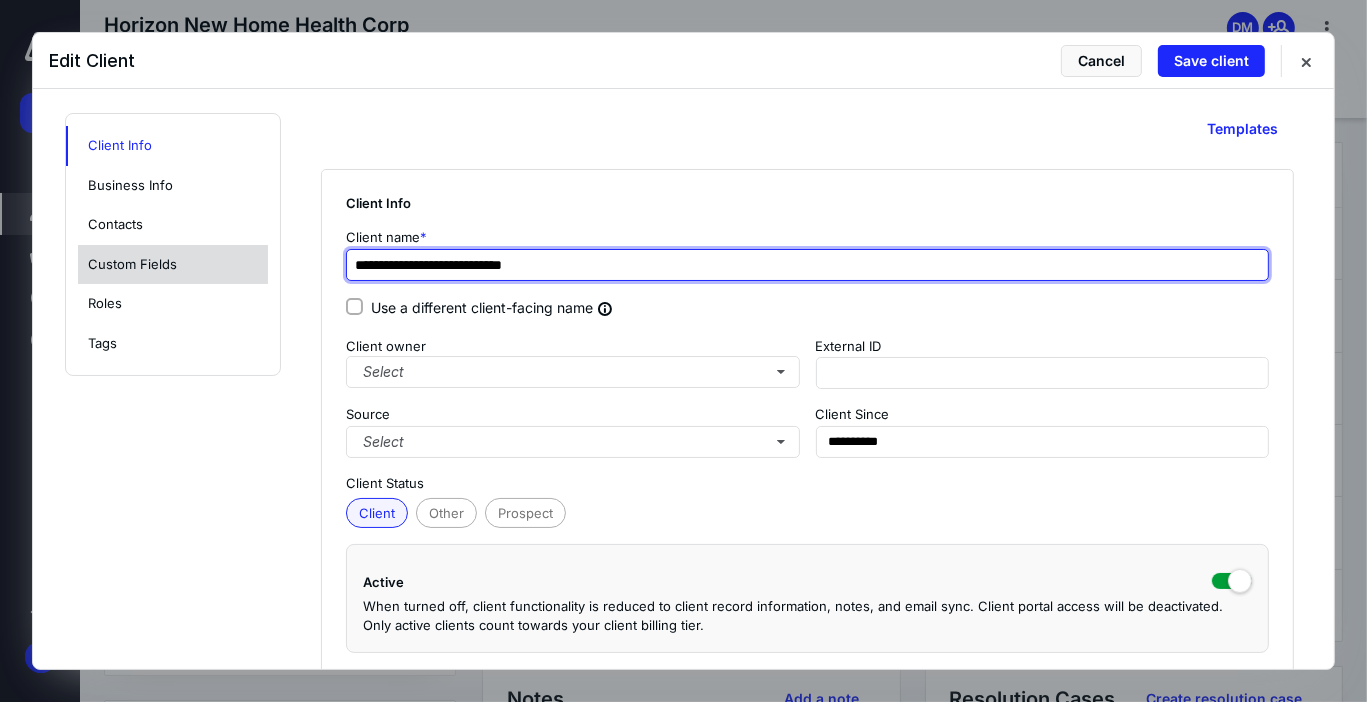 drag, startPoint x: 586, startPoint y: 264, endPoint x: 206, endPoint y: 252, distance: 380.18942 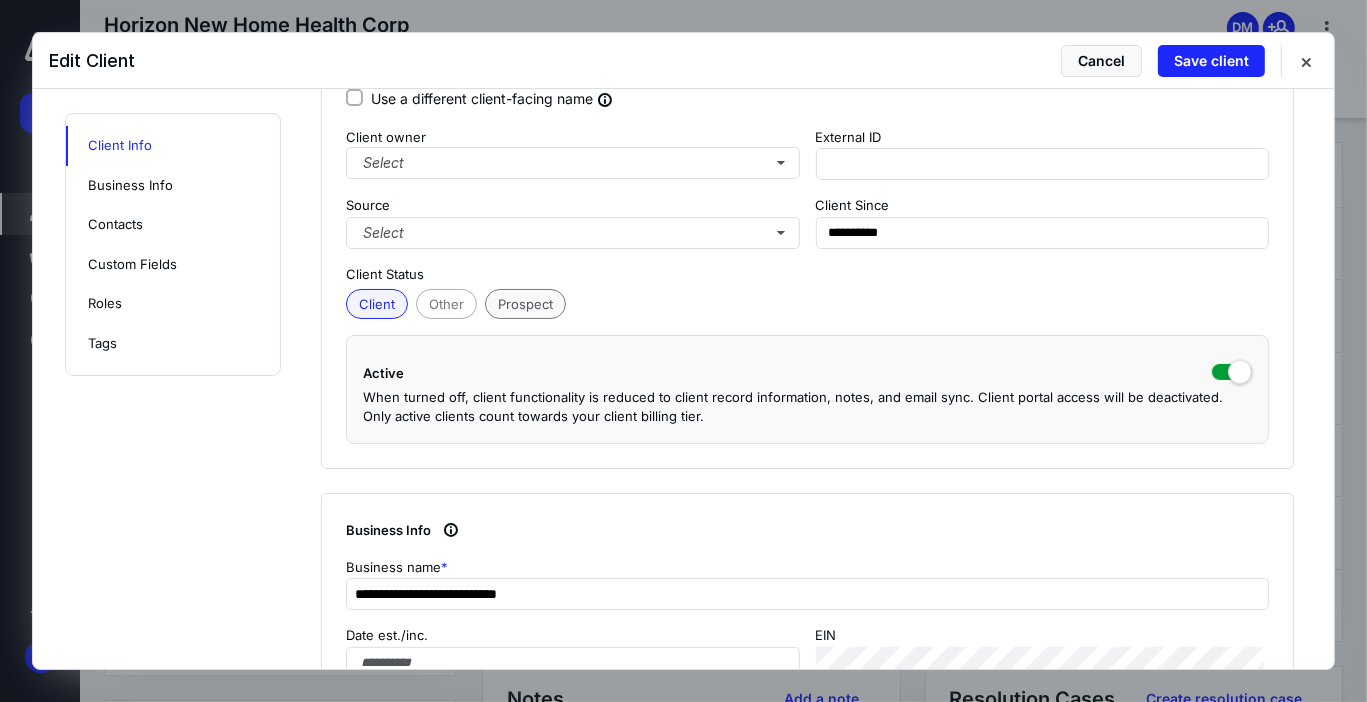 scroll, scrollTop: 480, scrollLeft: 0, axis: vertical 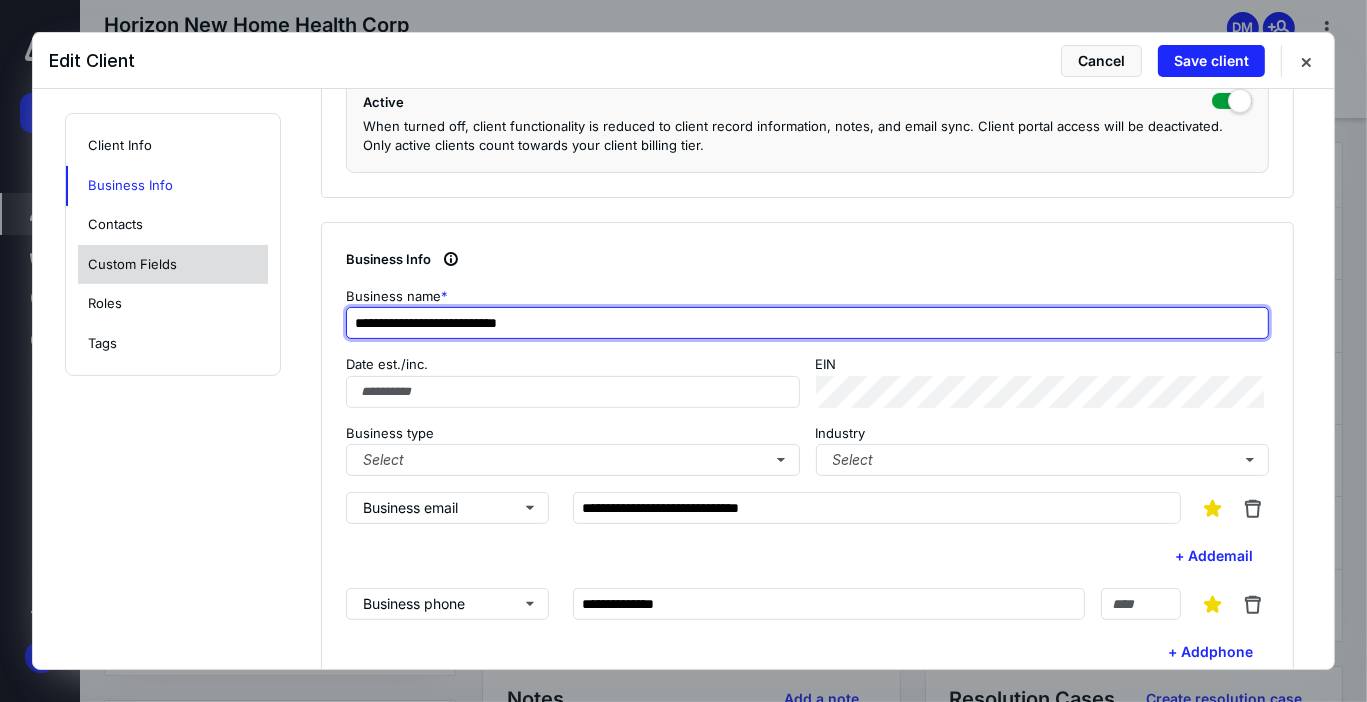drag, startPoint x: 640, startPoint y: 321, endPoint x: 180, endPoint y: 270, distance: 462.81854 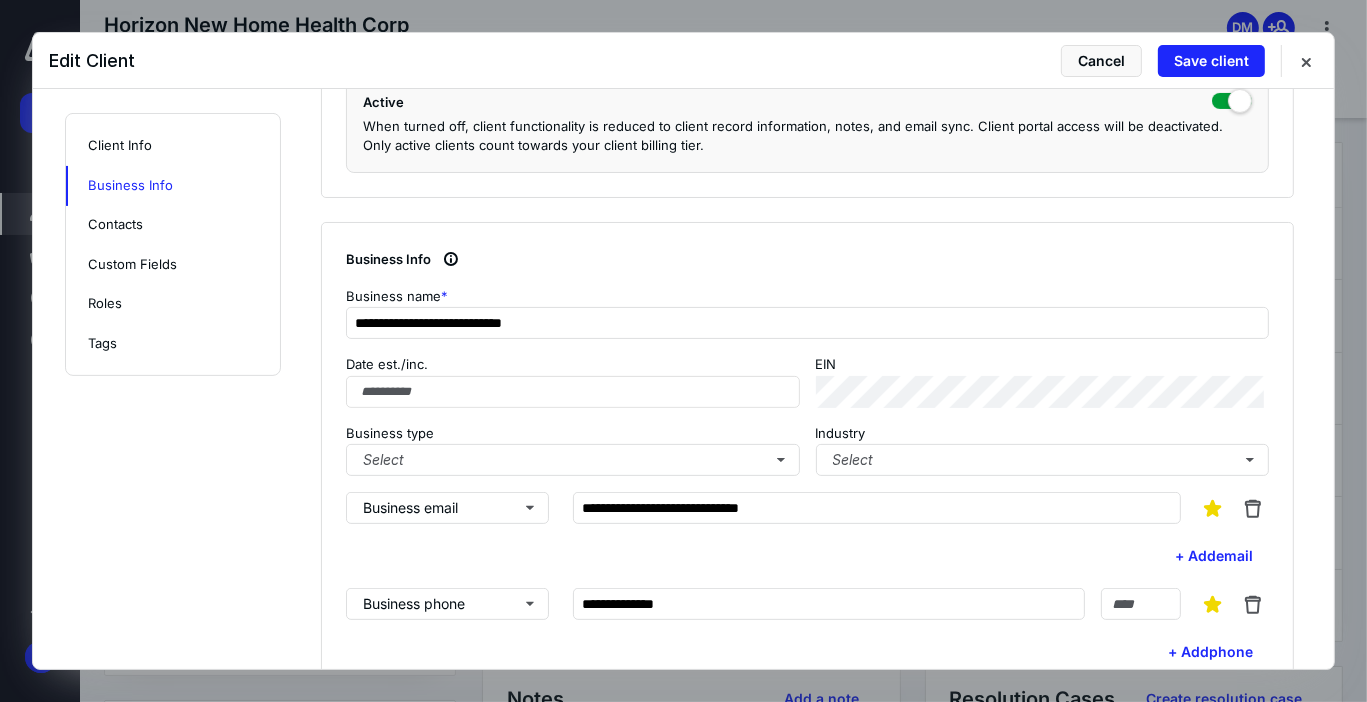 type on "**********" 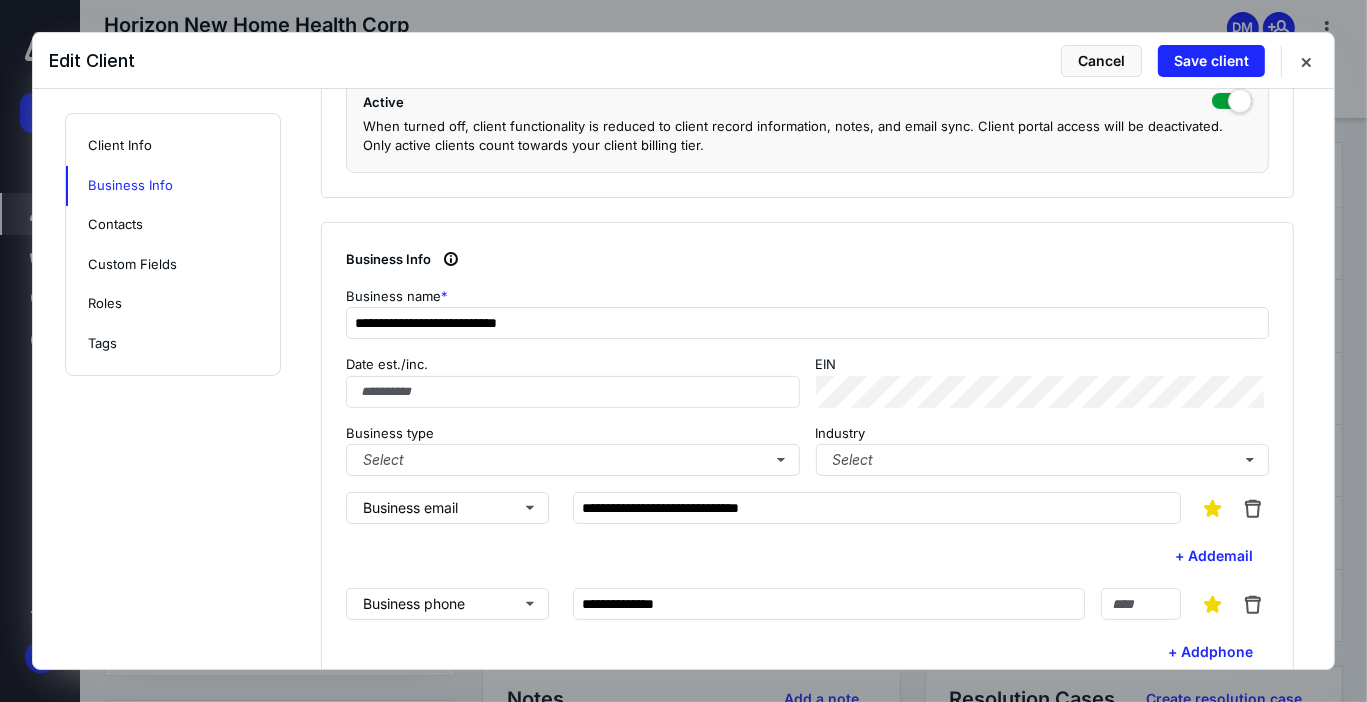 drag, startPoint x: 620, startPoint y: 244, endPoint x: 645, endPoint y: 244, distance: 25 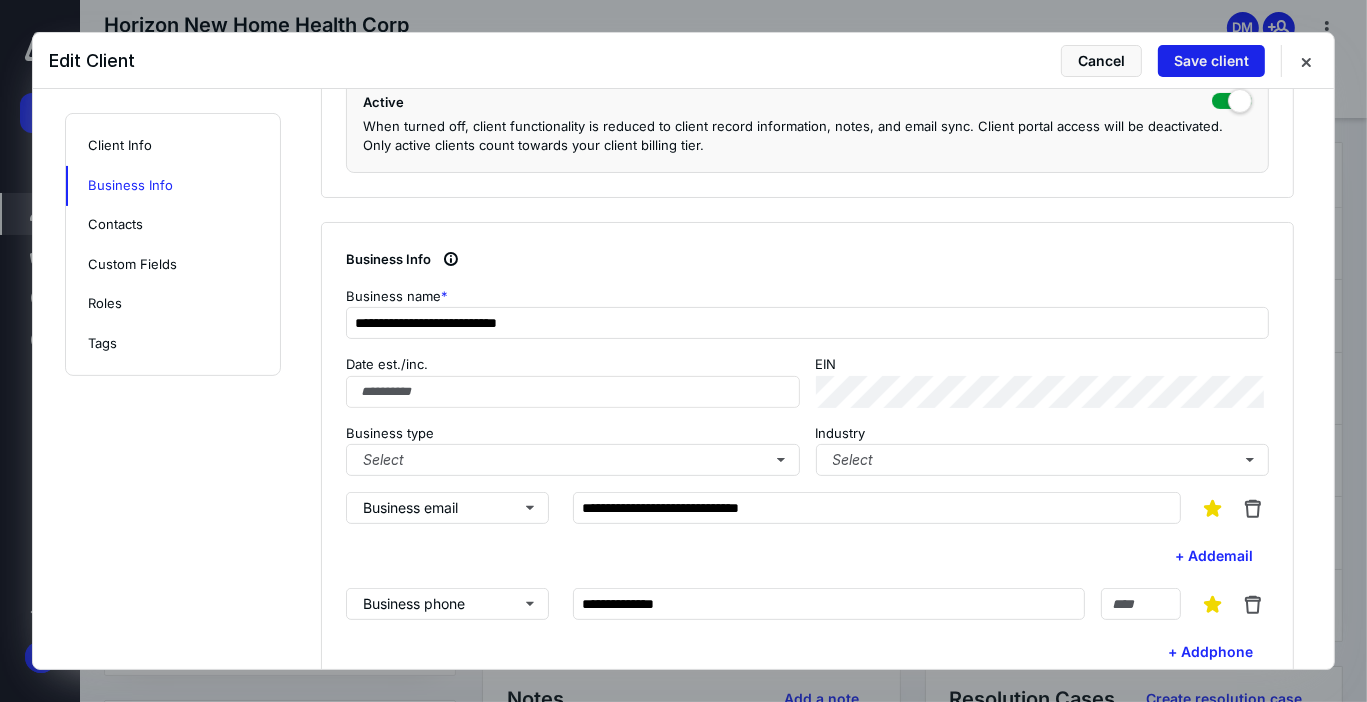 click on "Save client" at bounding box center (1211, 61) 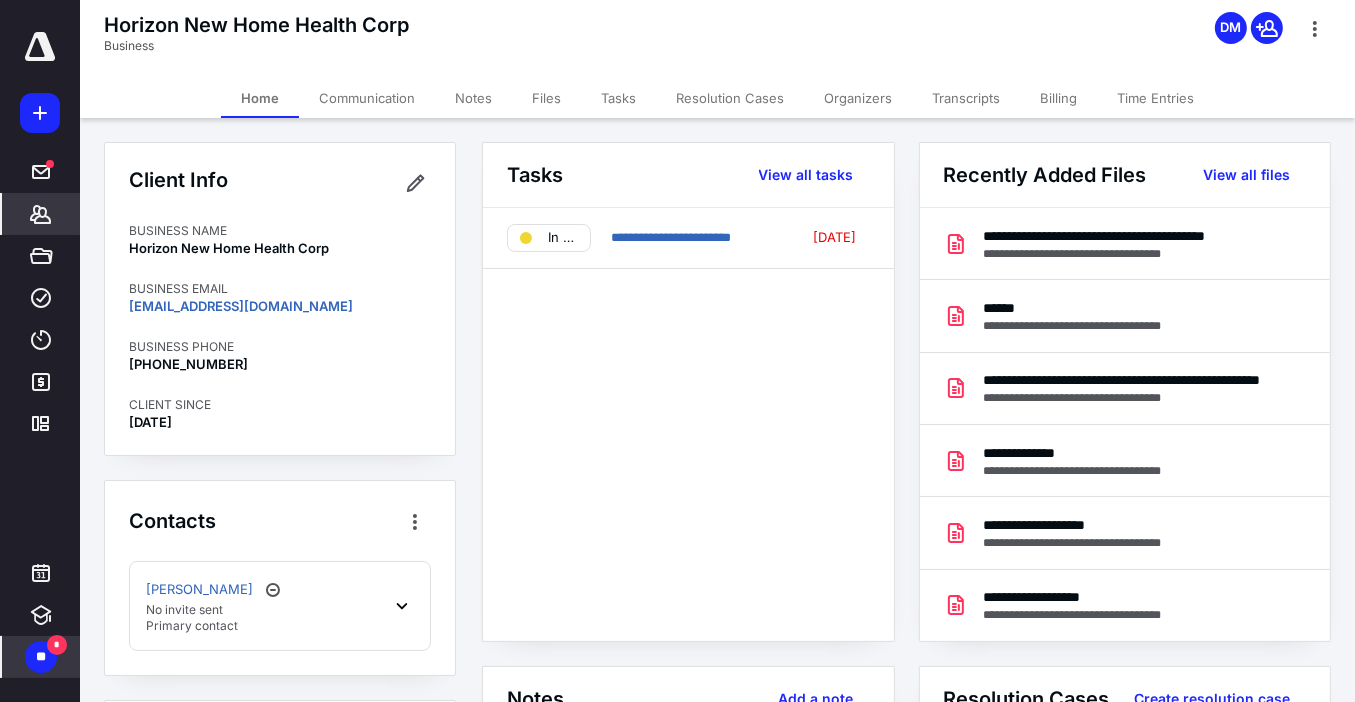 click on "**" at bounding box center (41, 657) 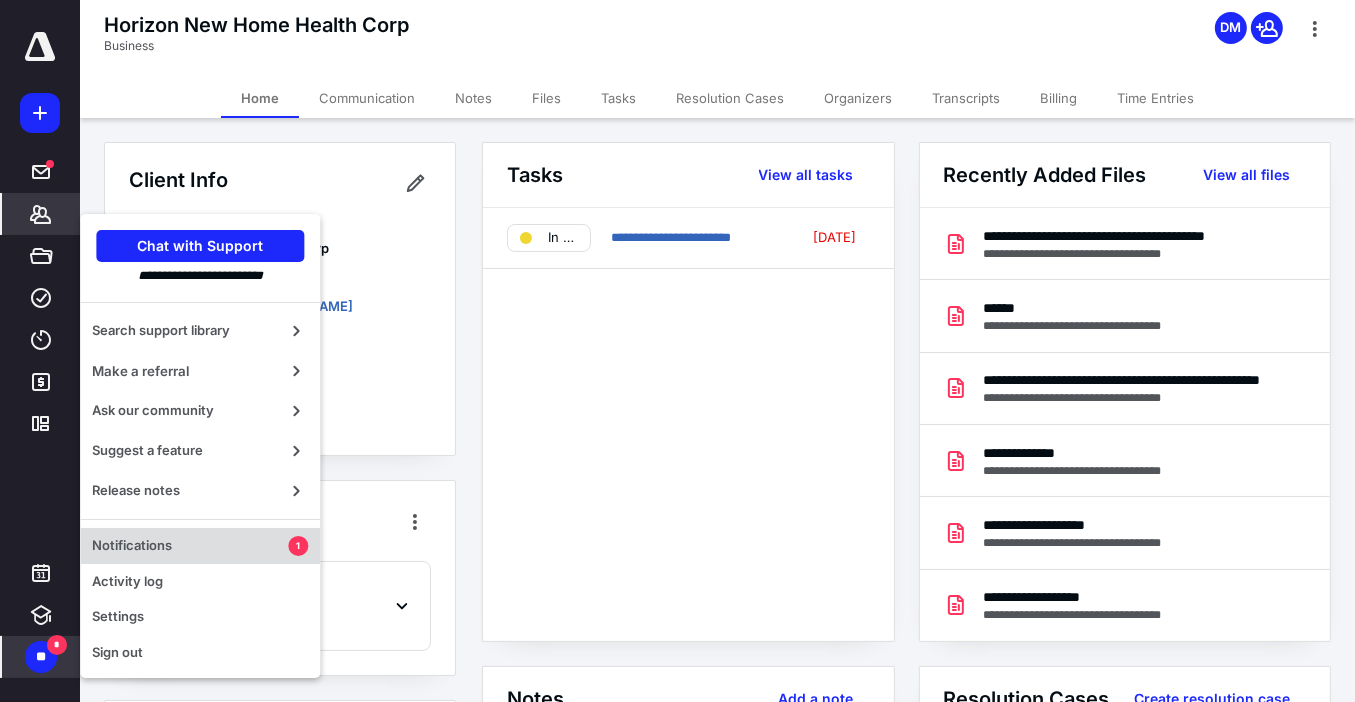 click on "Notifications" at bounding box center (190, 546) 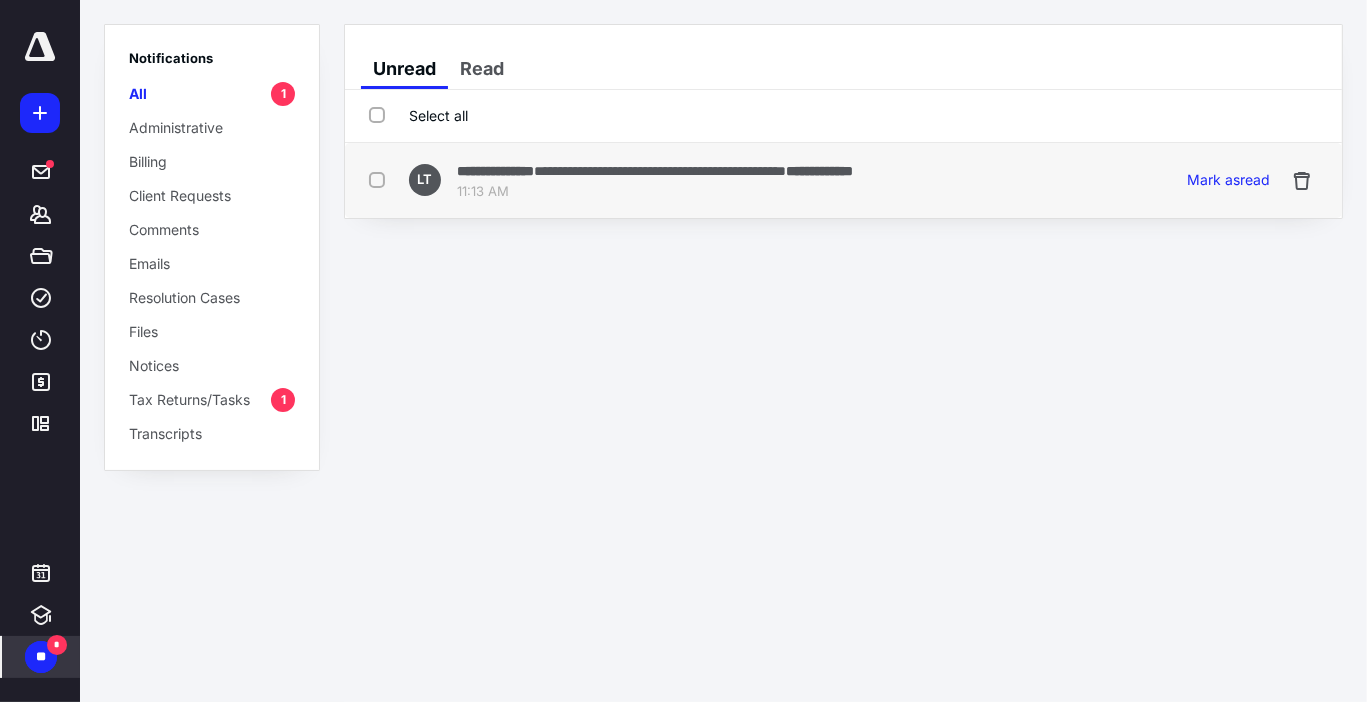 click on "**********" at bounding box center [660, 171] 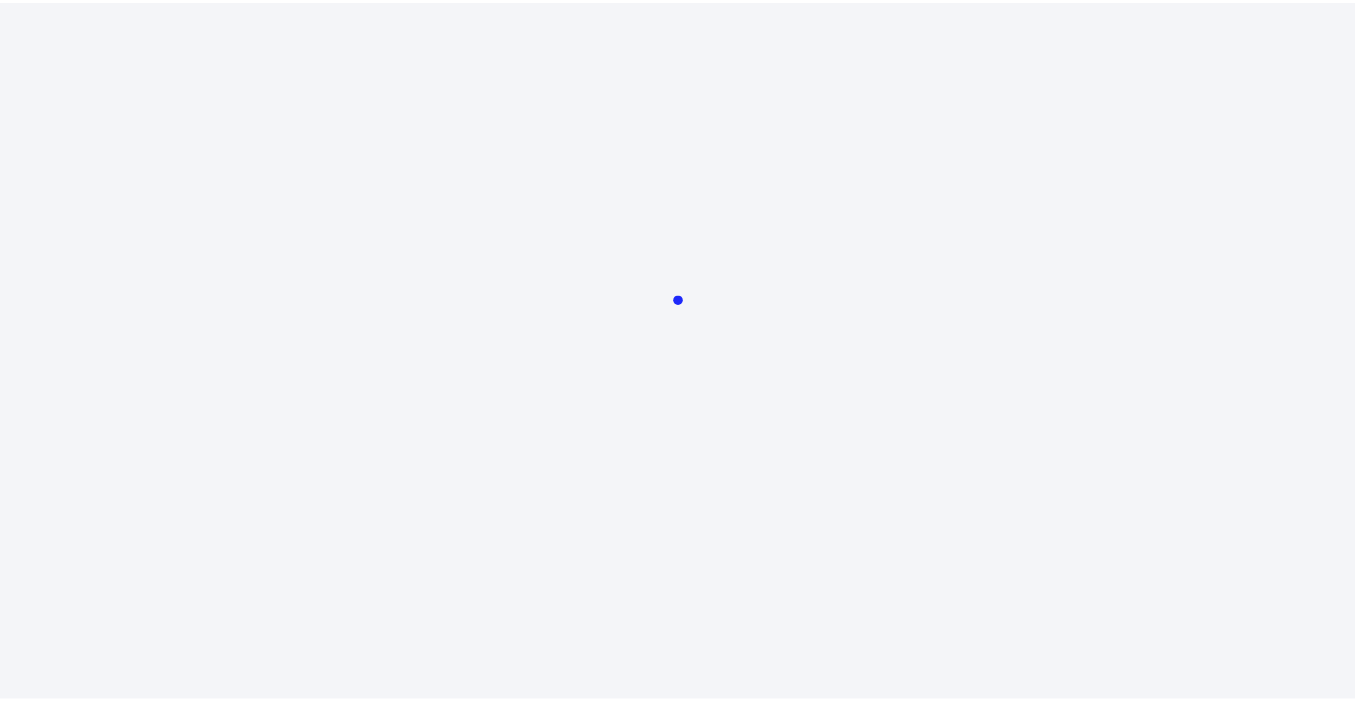 scroll, scrollTop: 0, scrollLeft: 0, axis: both 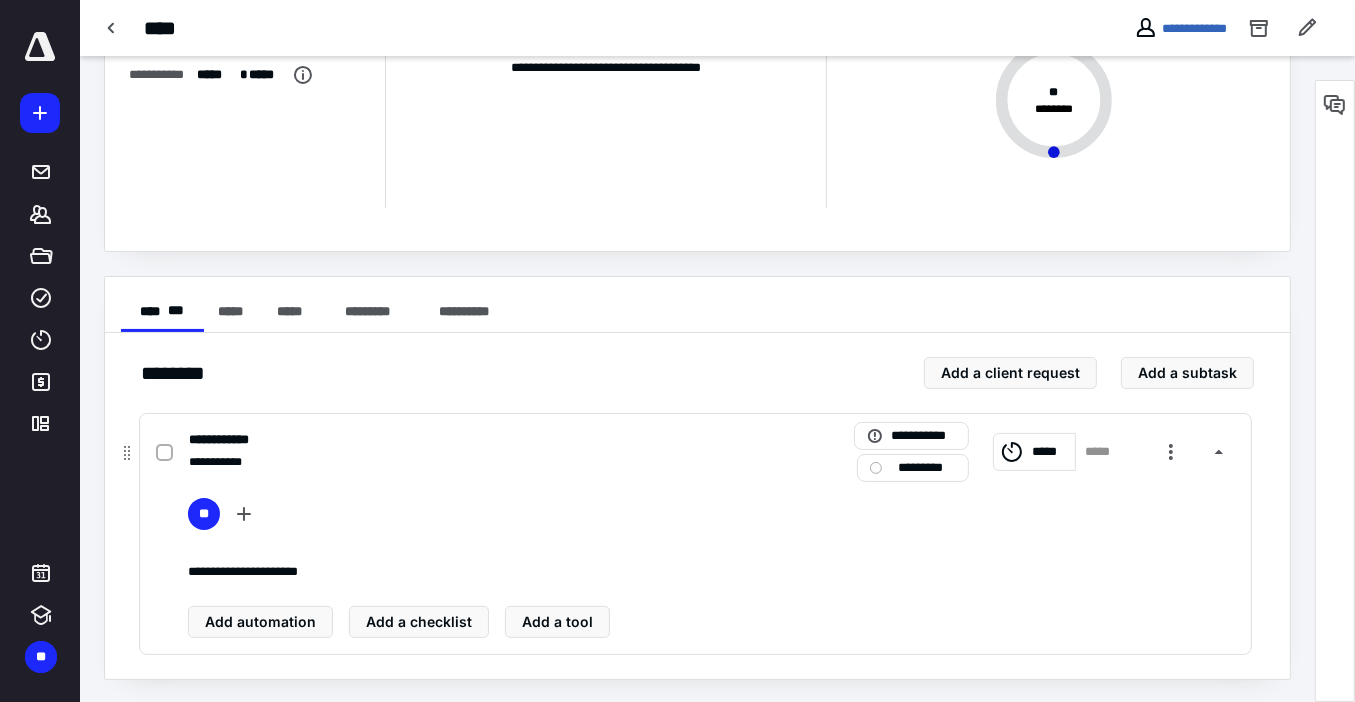 click on "**********" at bounding box center [433, 440] 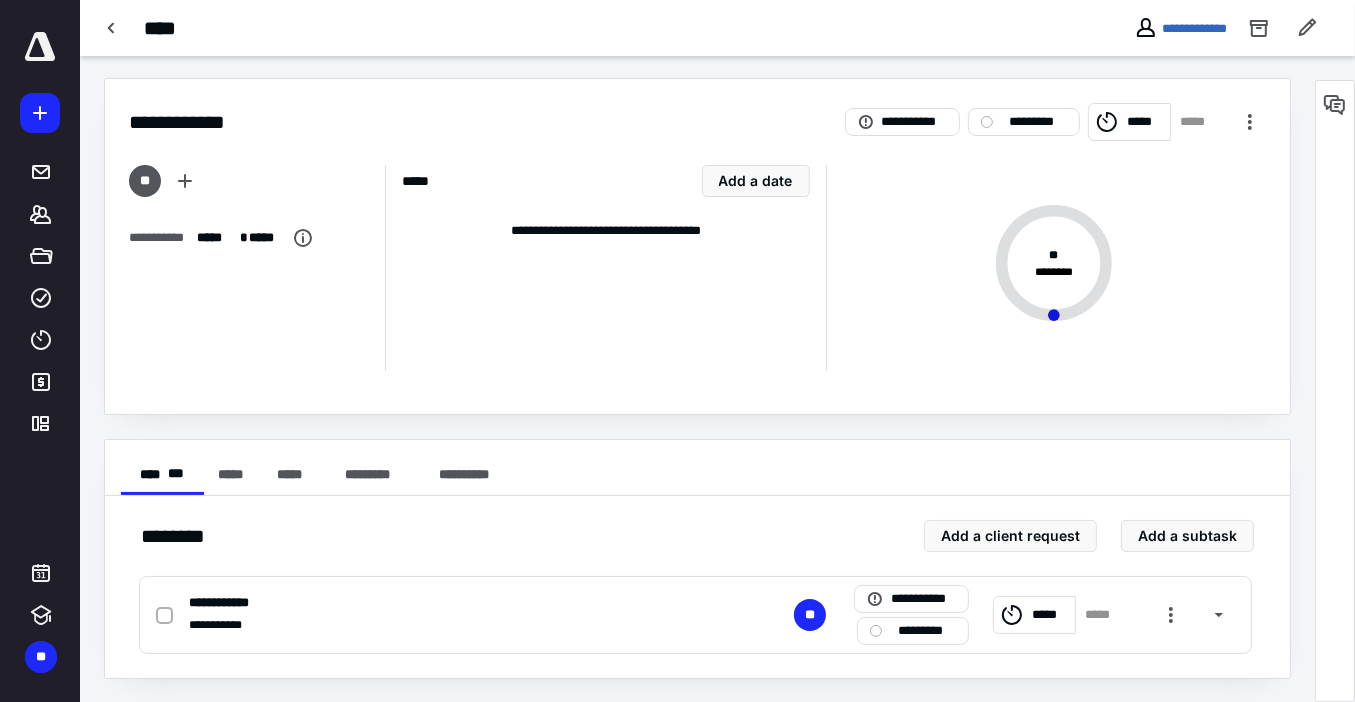 click at bounding box center (40, 47) 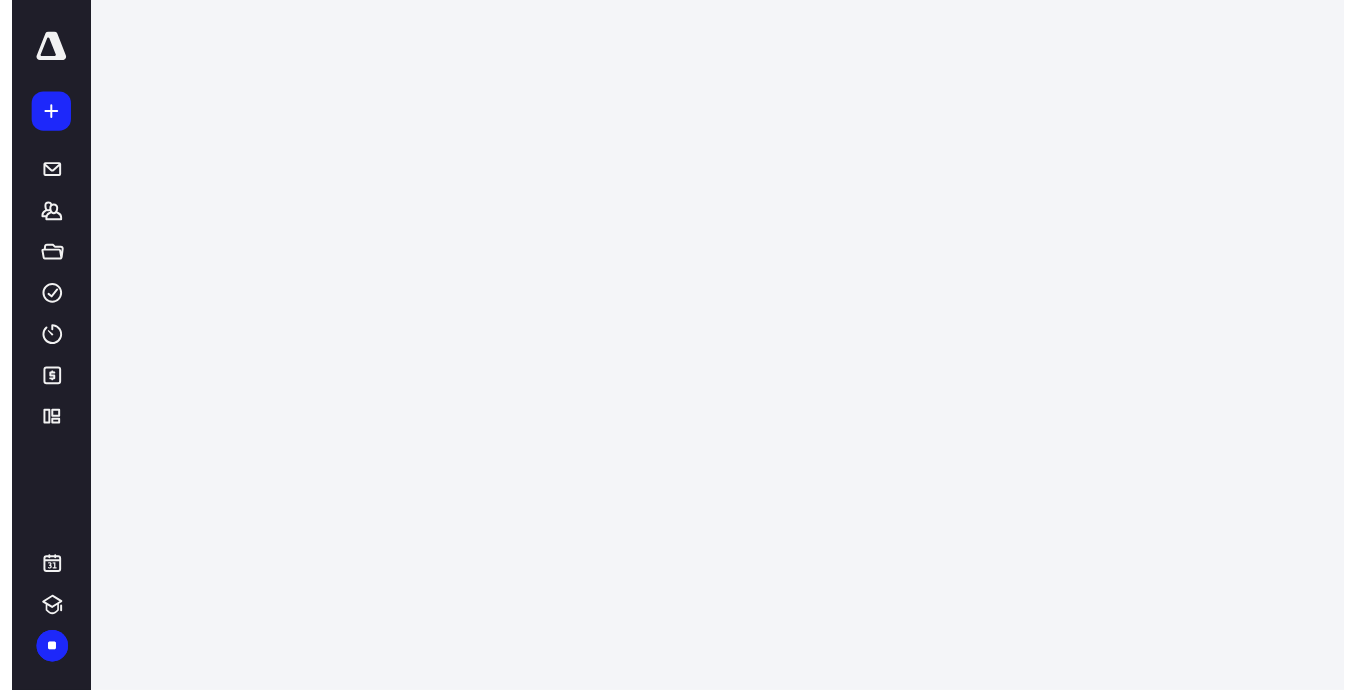 scroll, scrollTop: 0, scrollLeft: 0, axis: both 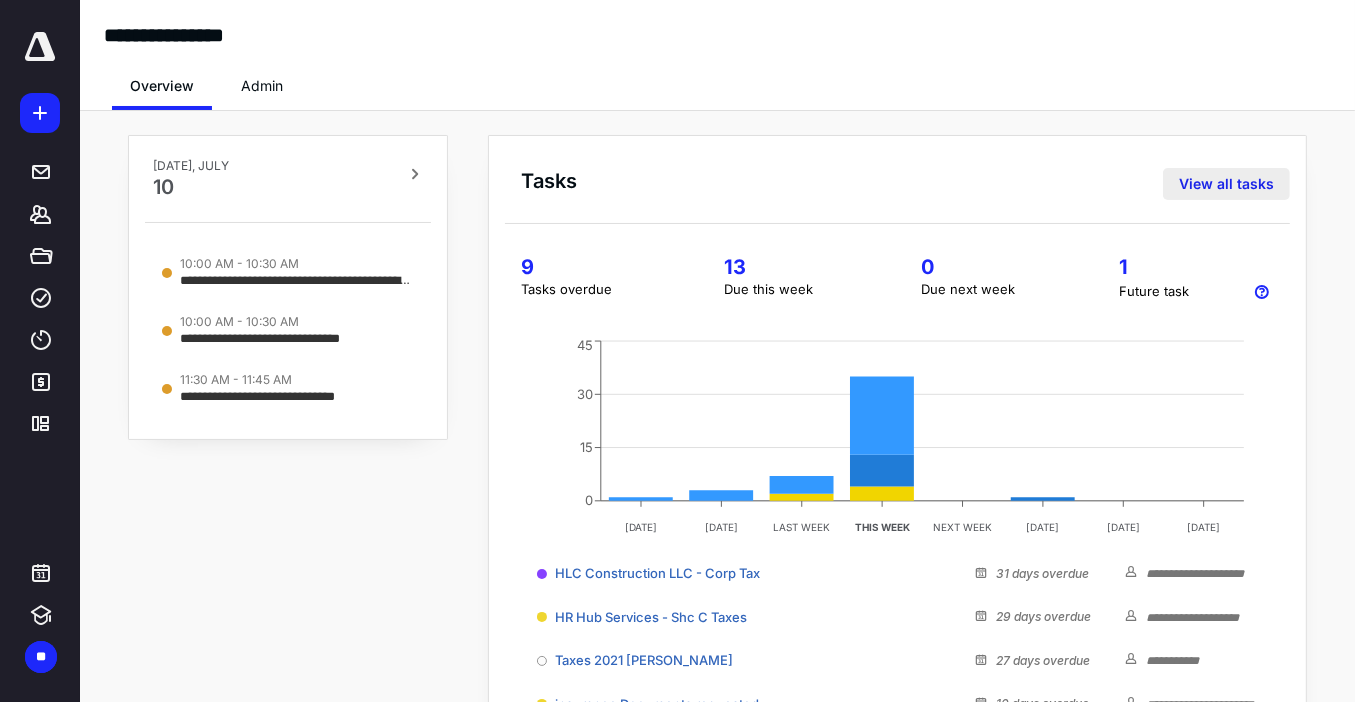 click on "View all tasks" at bounding box center [1226, 184] 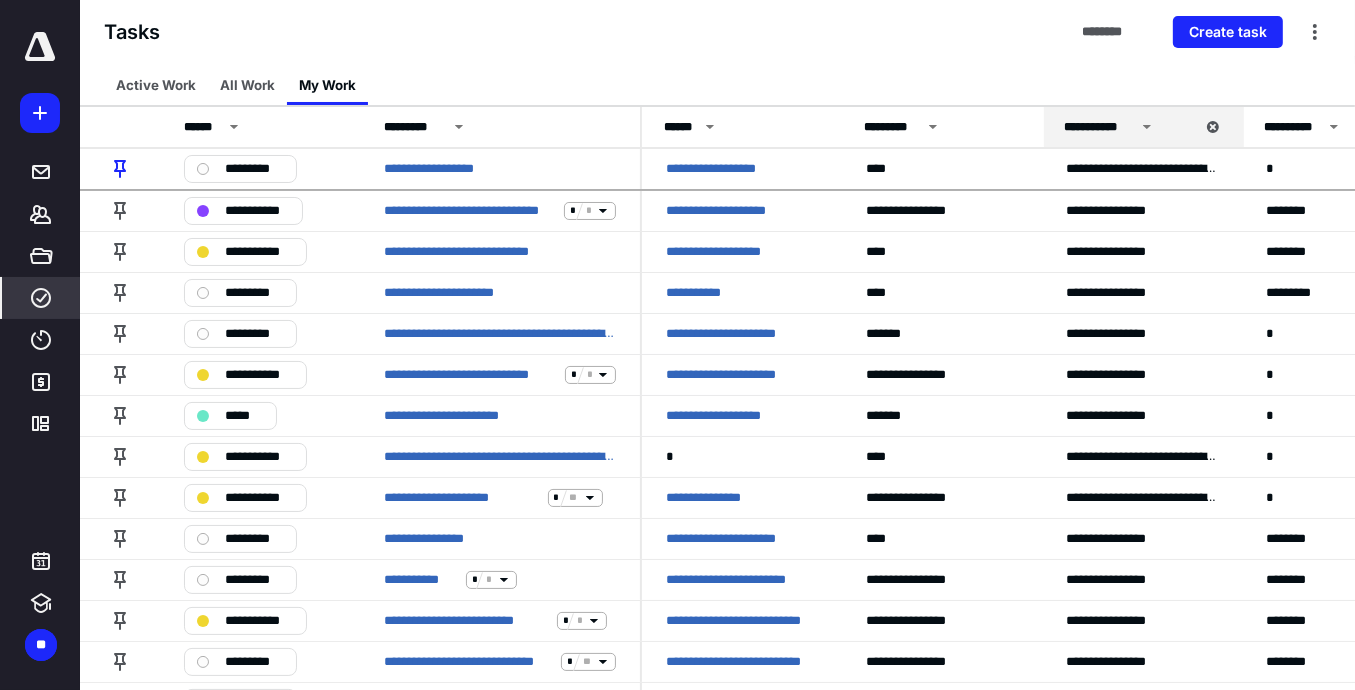 click 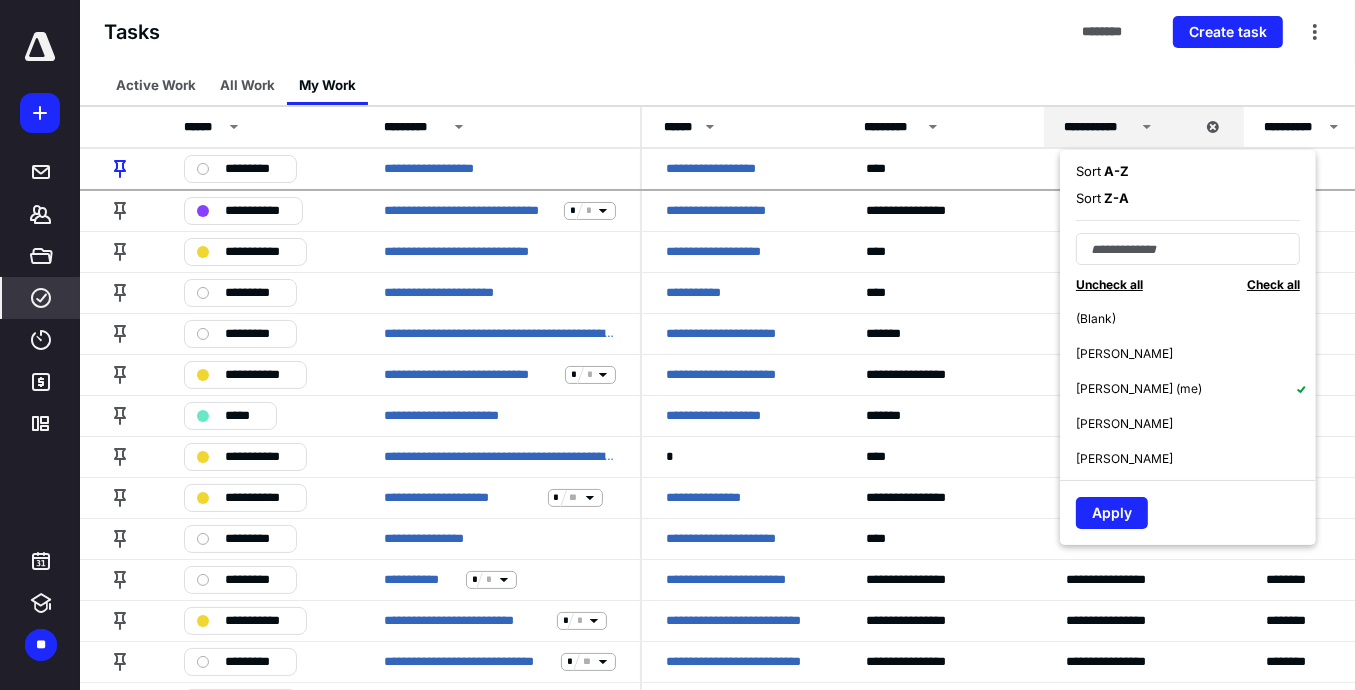 click on "[PERSON_NAME] (me)" at bounding box center [1139, 389] 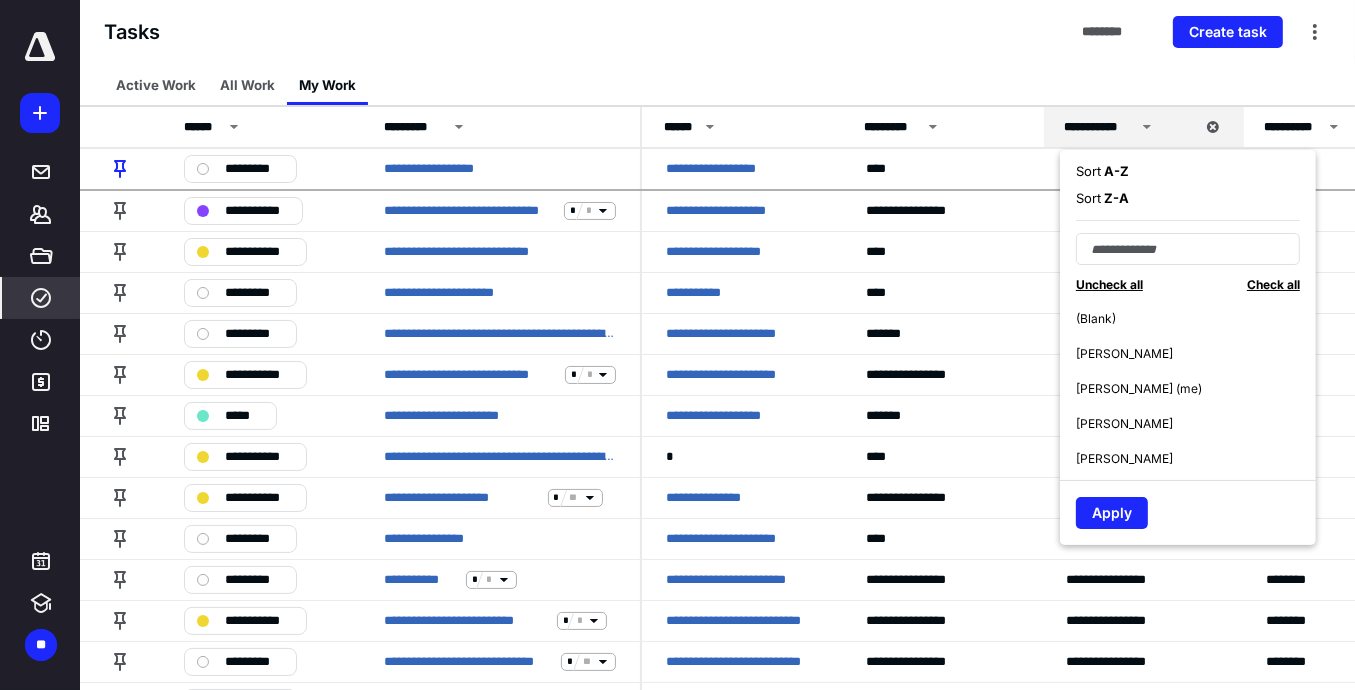 click on "Dayana Mato (me)" at bounding box center [1139, 389] 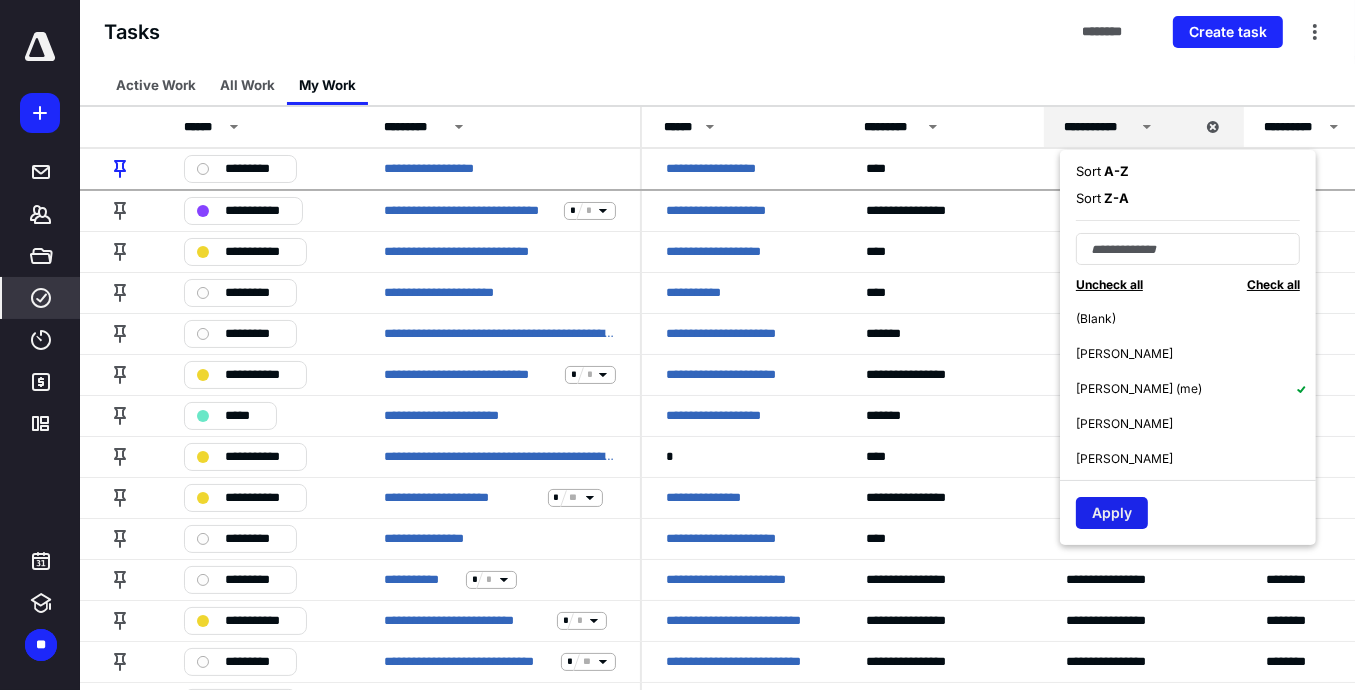 click on "Apply" at bounding box center [1112, 513] 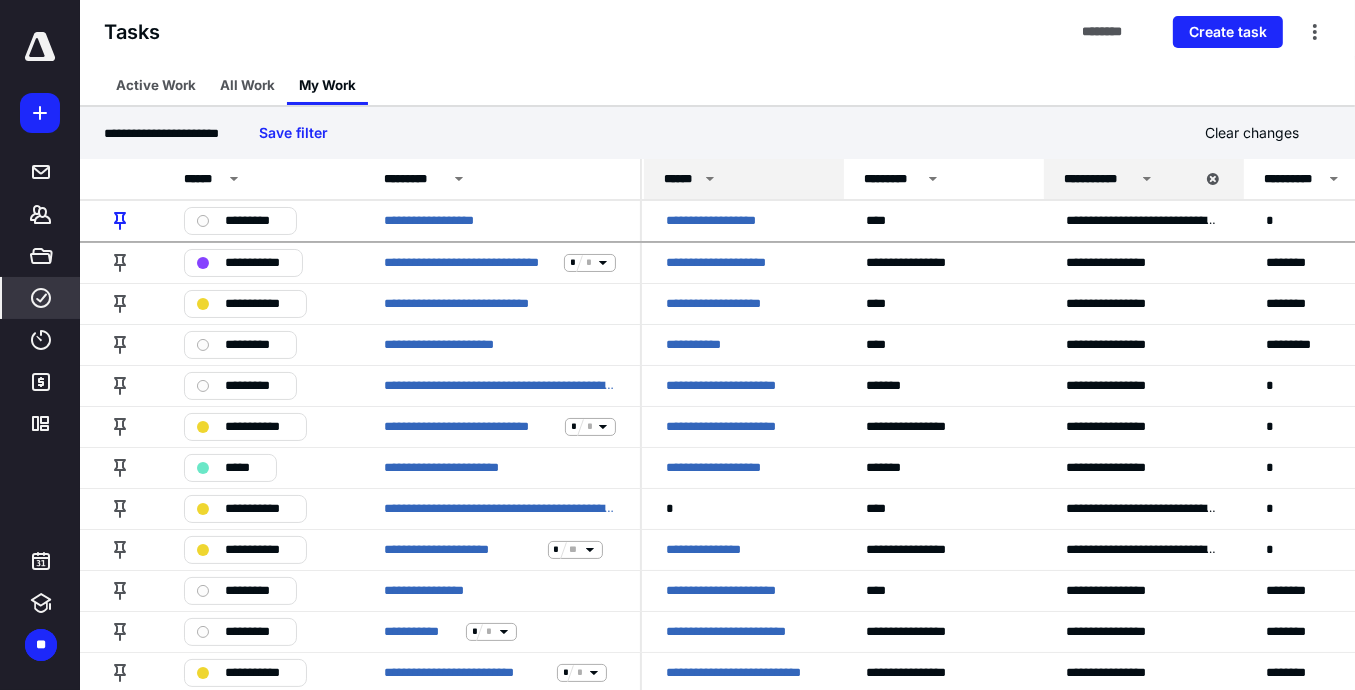 click on "******" at bounding box center (681, 179) 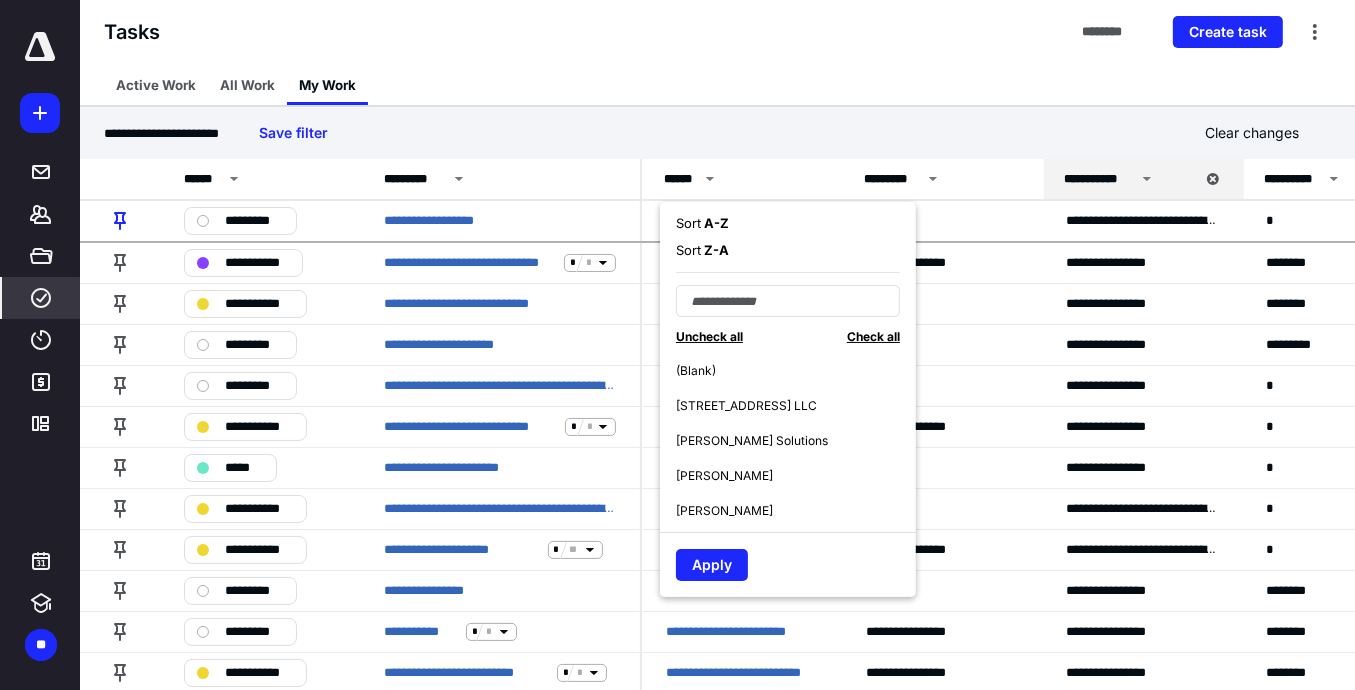 click on "A  -  Z" at bounding box center [715, 223] 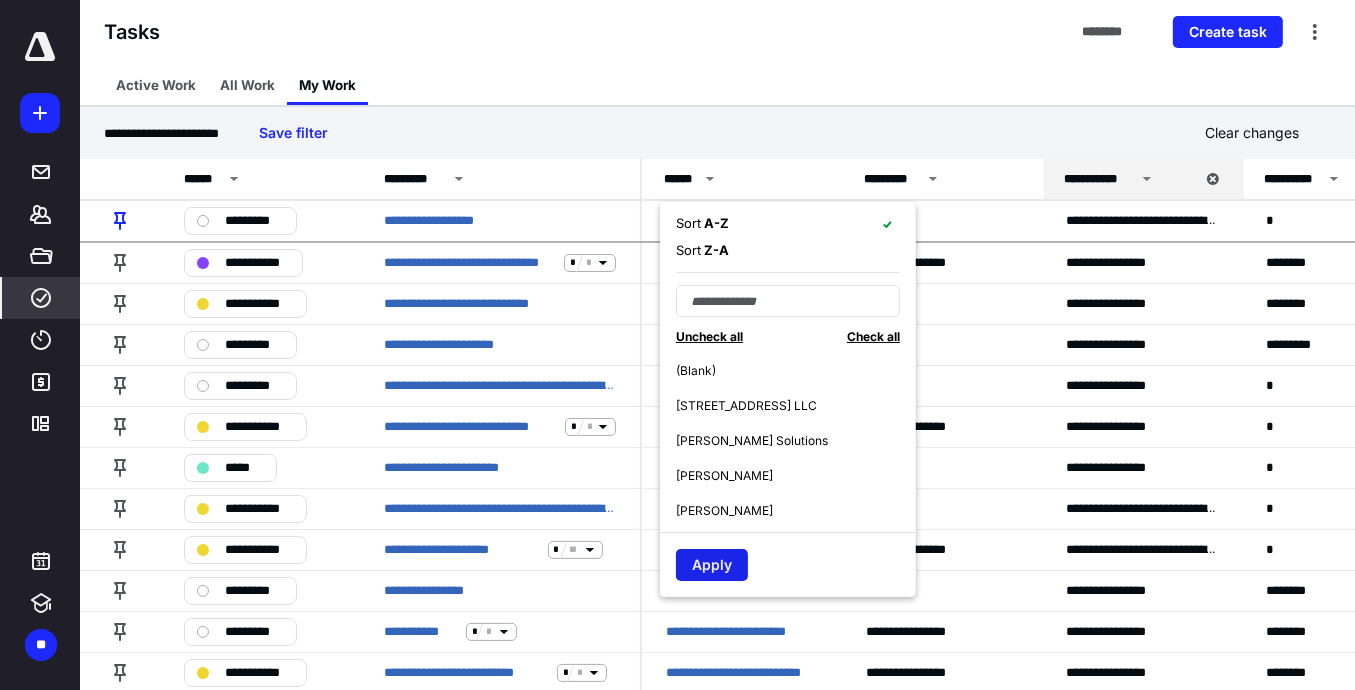 click on "Apply" at bounding box center (712, 565) 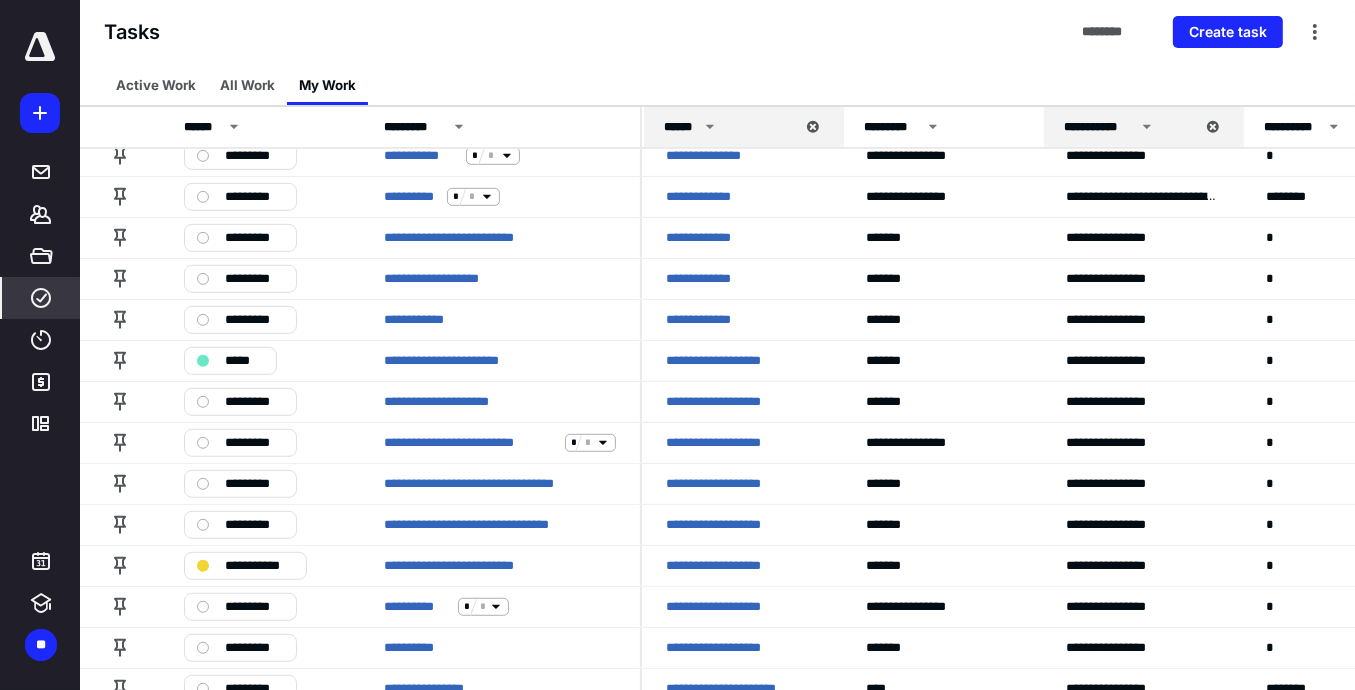 scroll, scrollTop: 888, scrollLeft: 0, axis: vertical 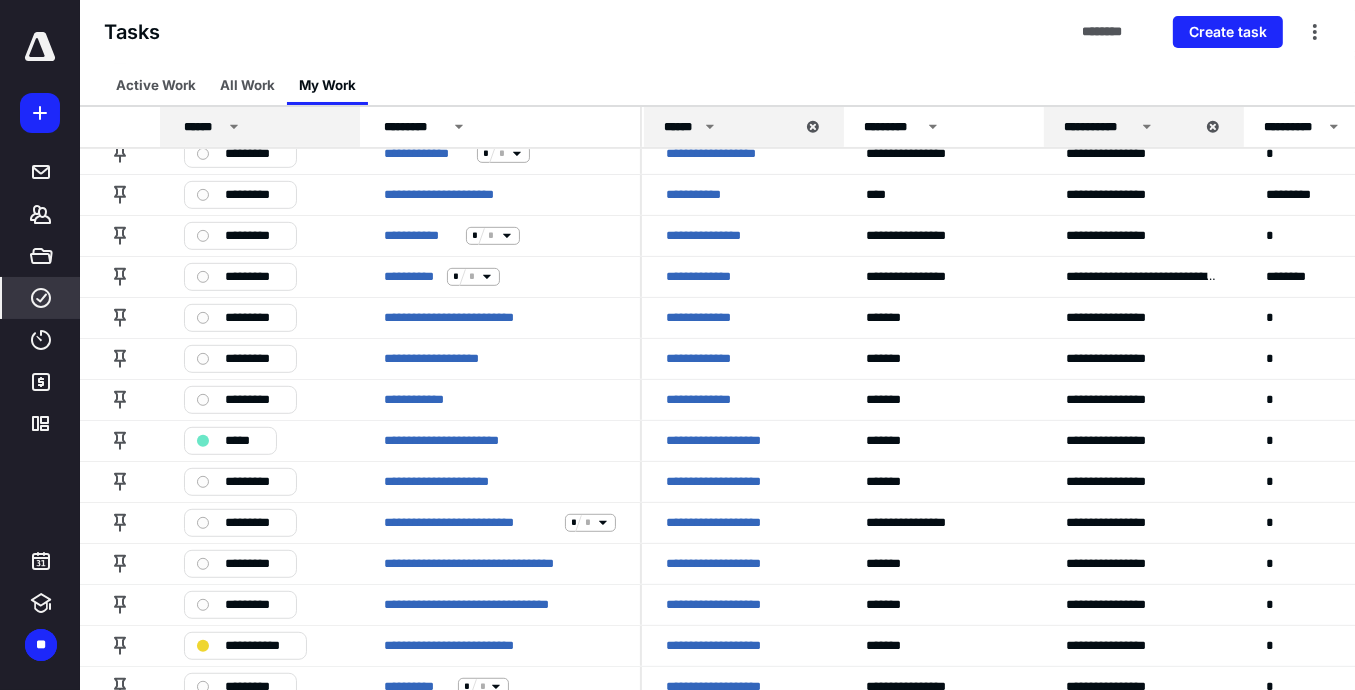 click 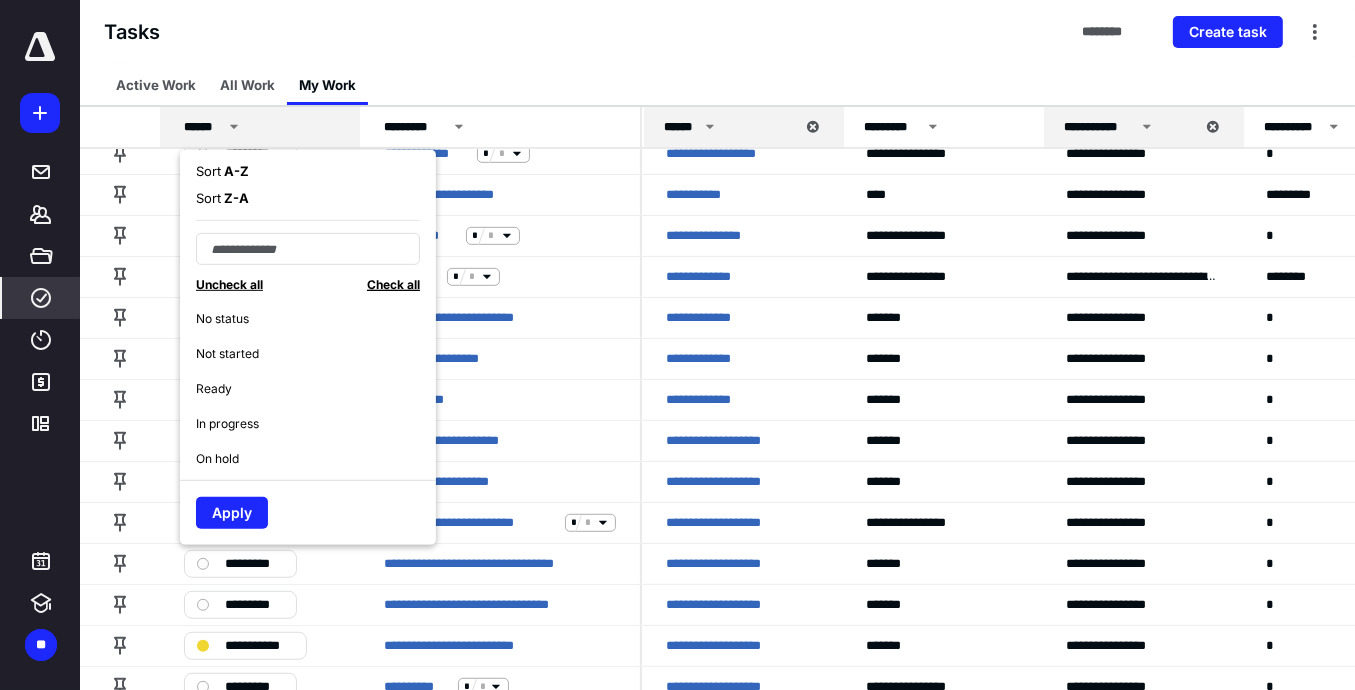 click on "Check all" at bounding box center (393, 284) 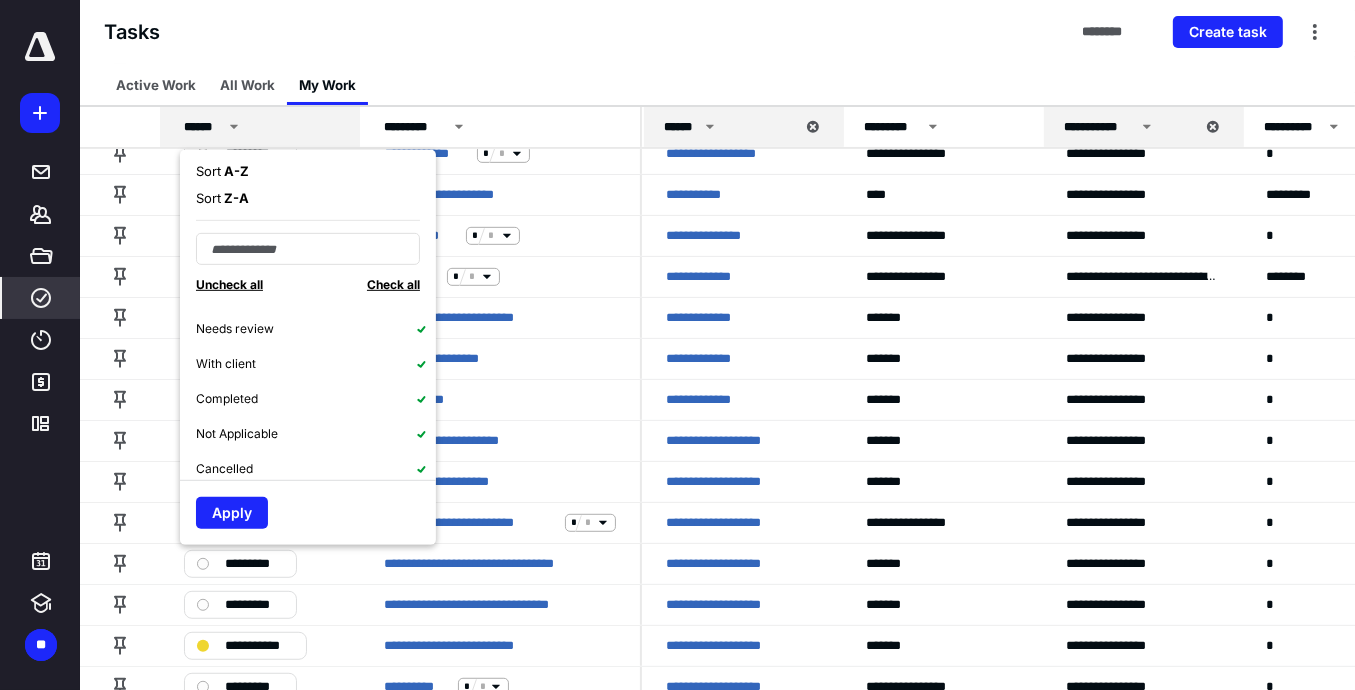 scroll, scrollTop: 209, scrollLeft: 0, axis: vertical 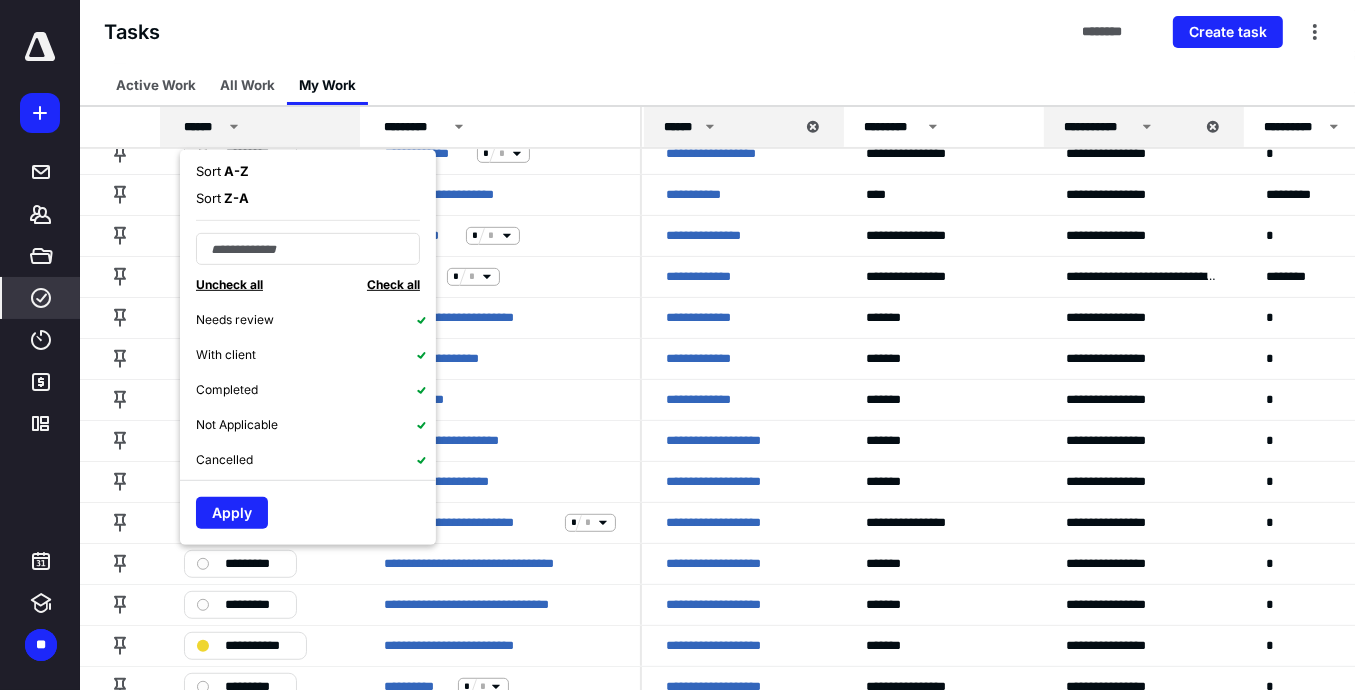 click on "Completed" at bounding box center [227, 390] 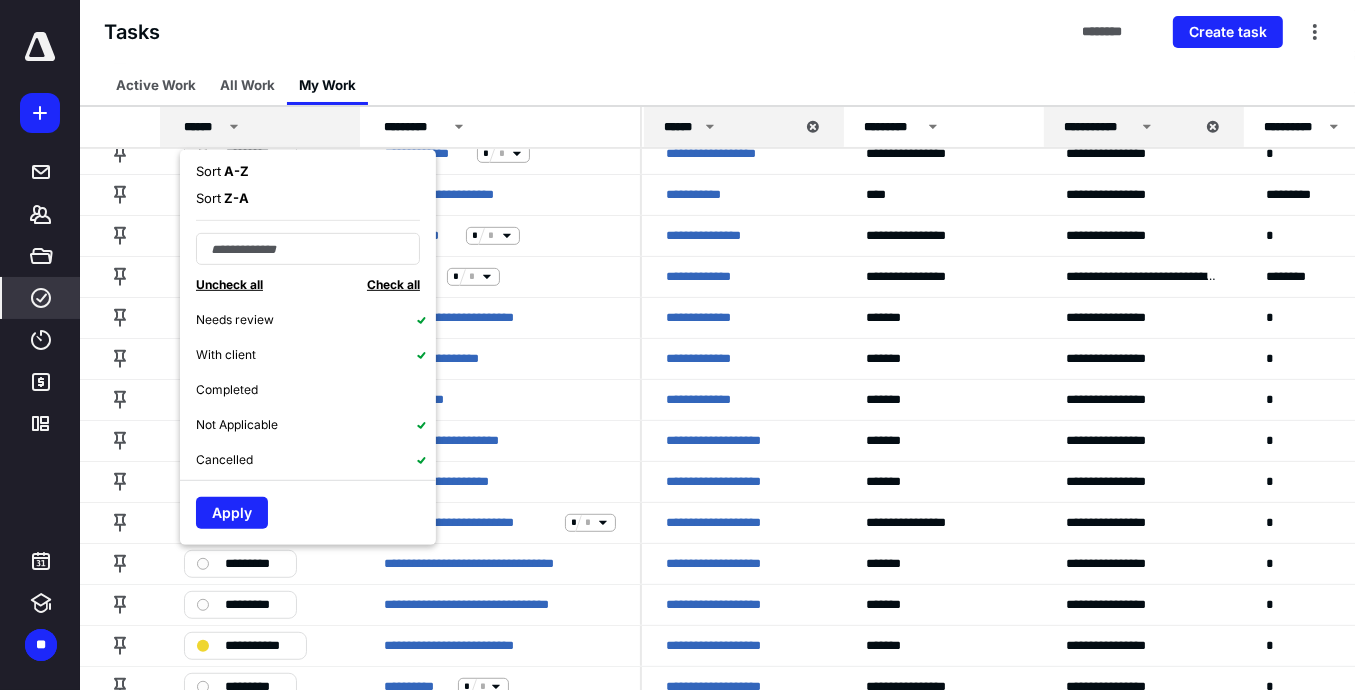 click on "Not Applicable" at bounding box center (237, 425) 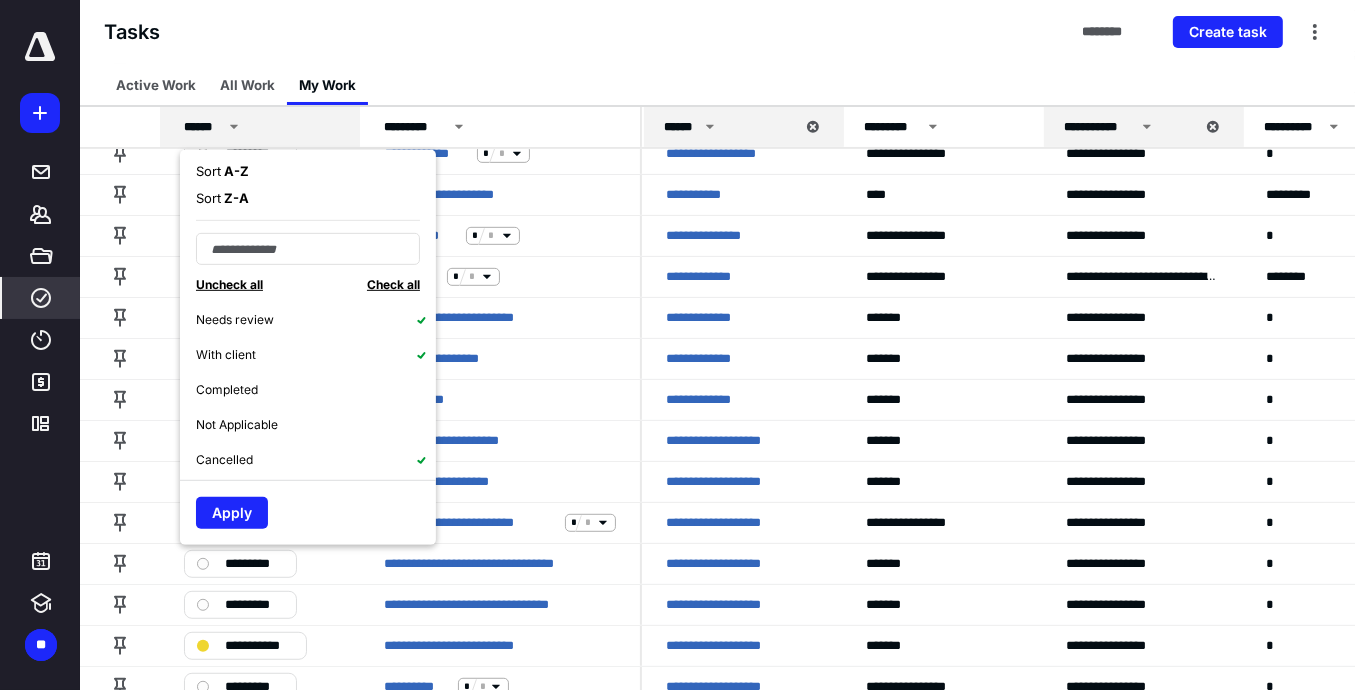 click on "Cancelled" at bounding box center [224, 460] 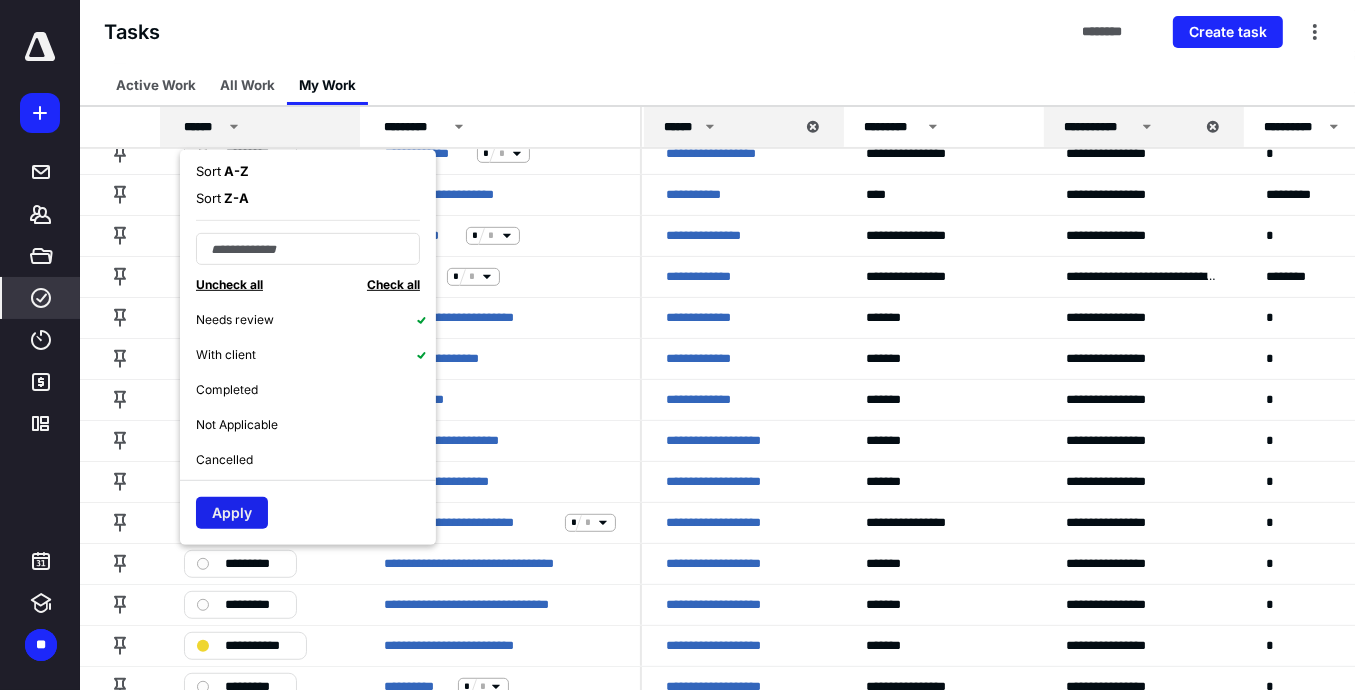 click on "Apply" at bounding box center [232, 513] 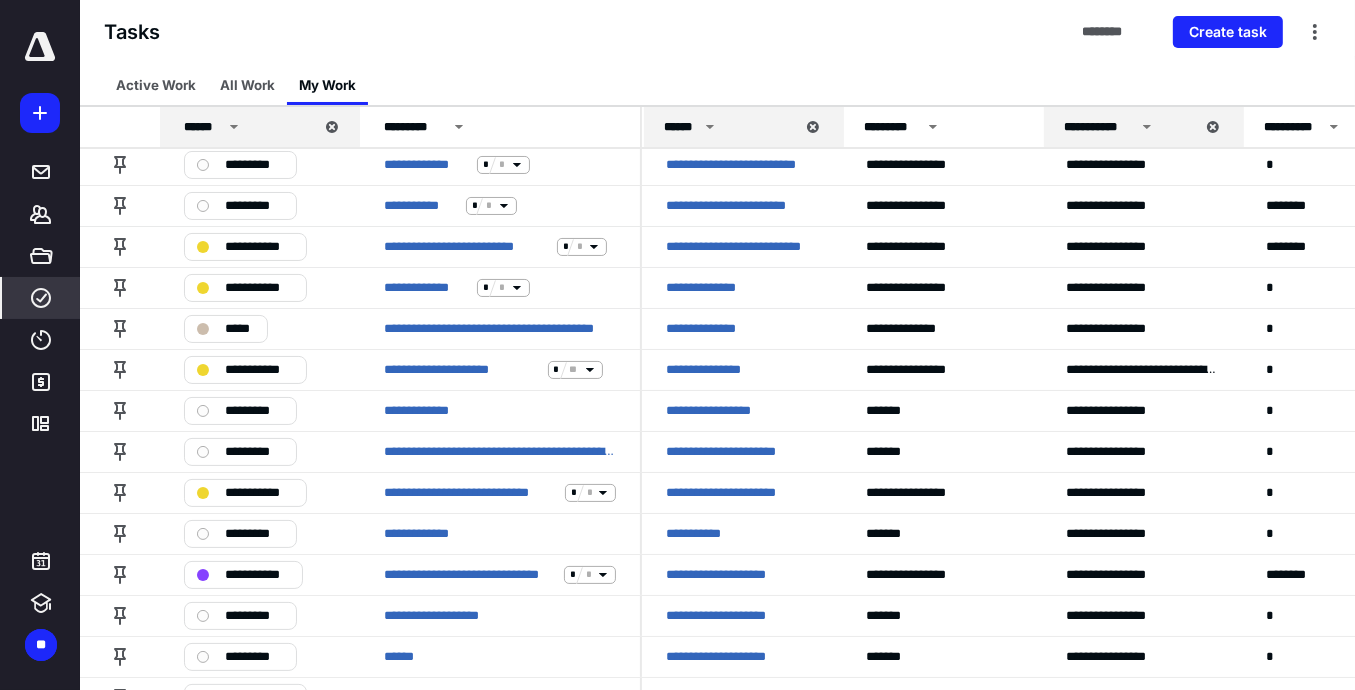 scroll, scrollTop: 0, scrollLeft: 0, axis: both 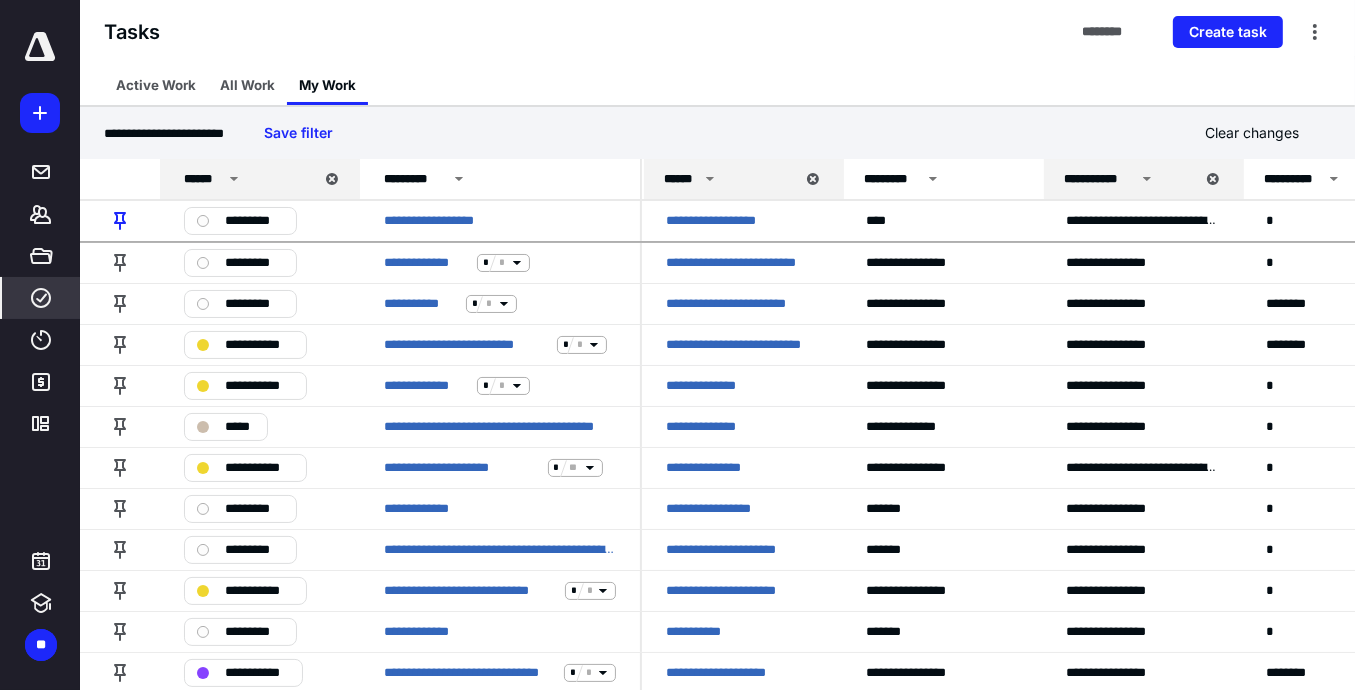click 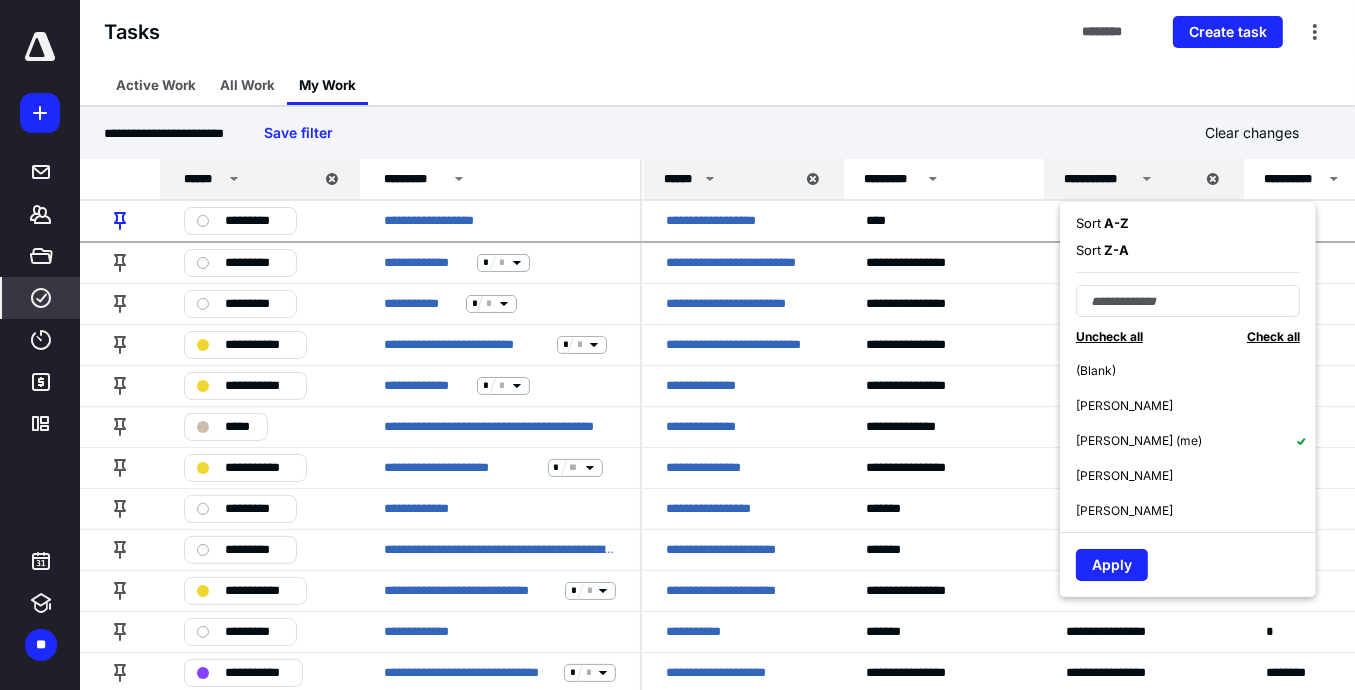 click on "[PERSON_NAME]" at bounding box center [1124, 511] 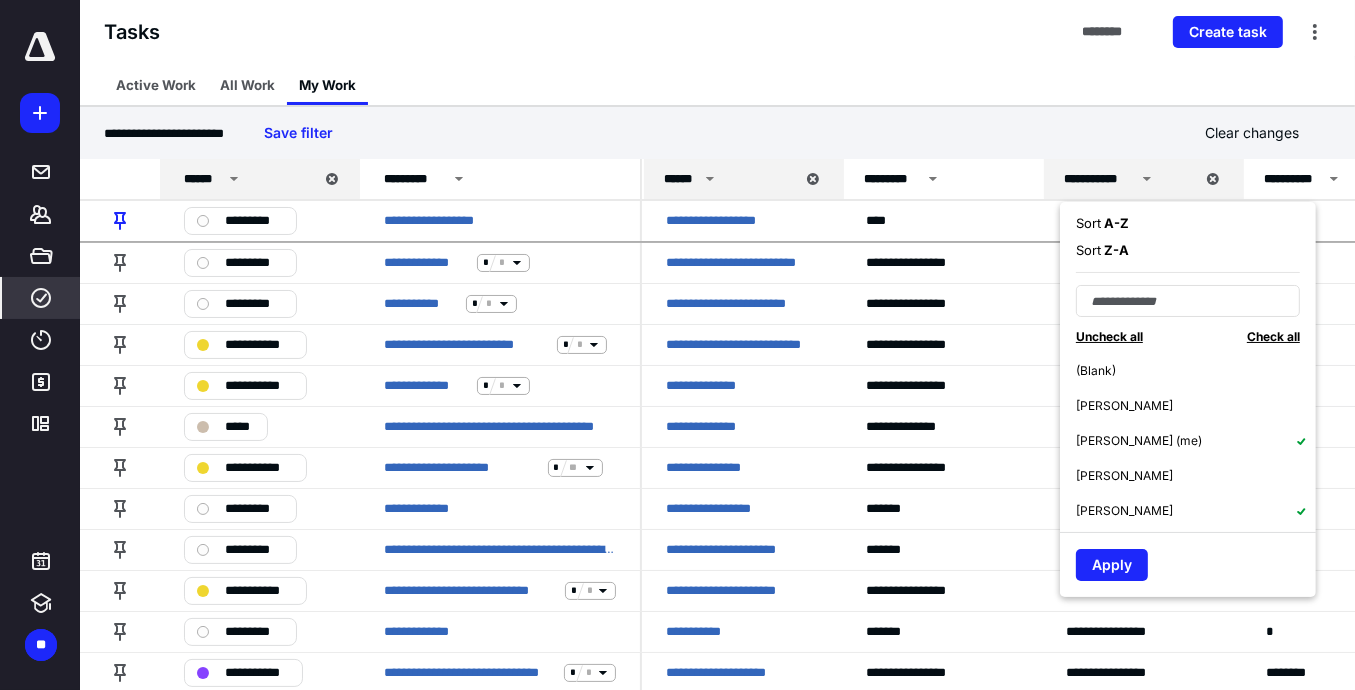 click on "Dayana Mato (me)" at bounding box center (1139, 441) 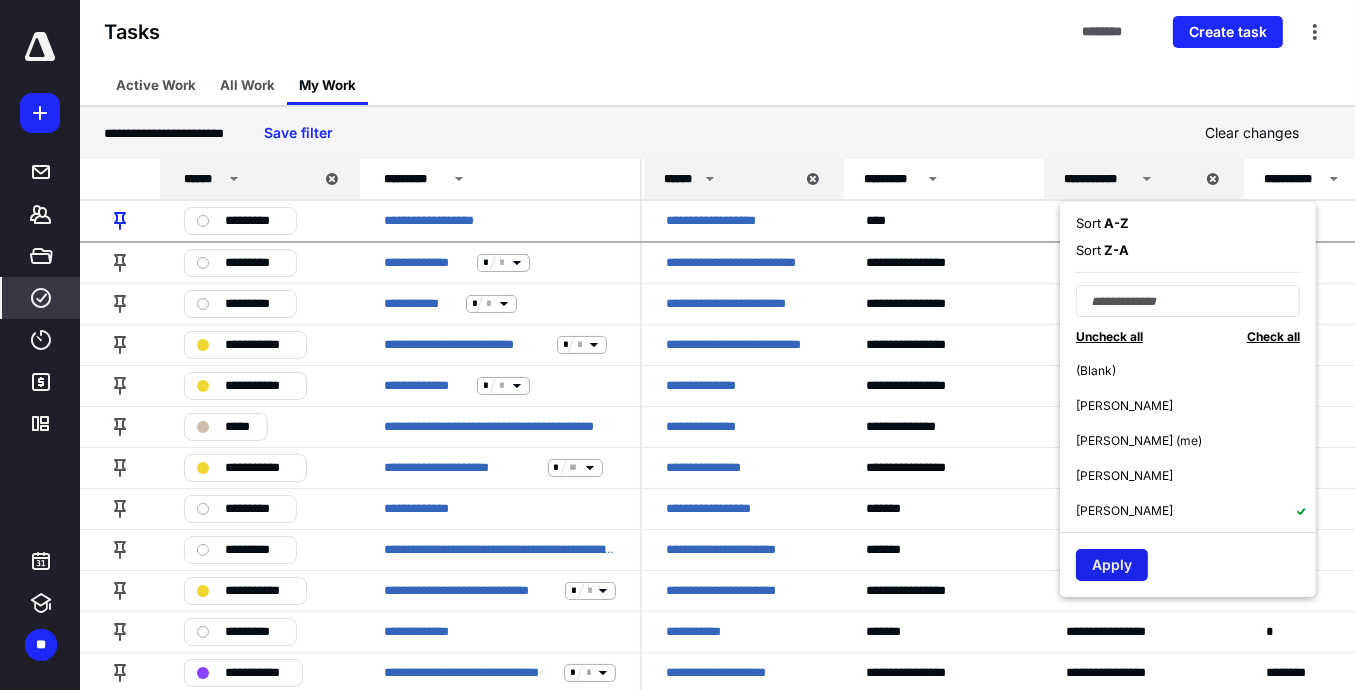 click on "Apply" at bounding box center (1112, 565) 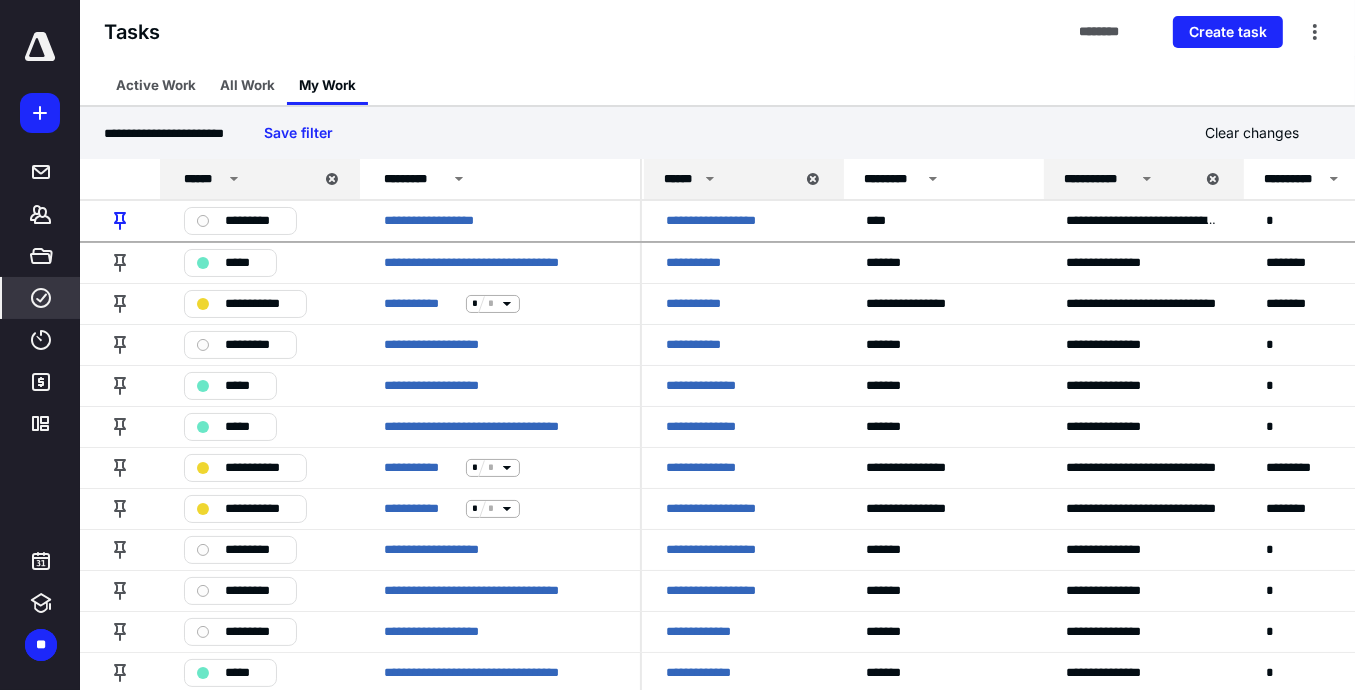 click on "******" at bounding box center [203, 179] 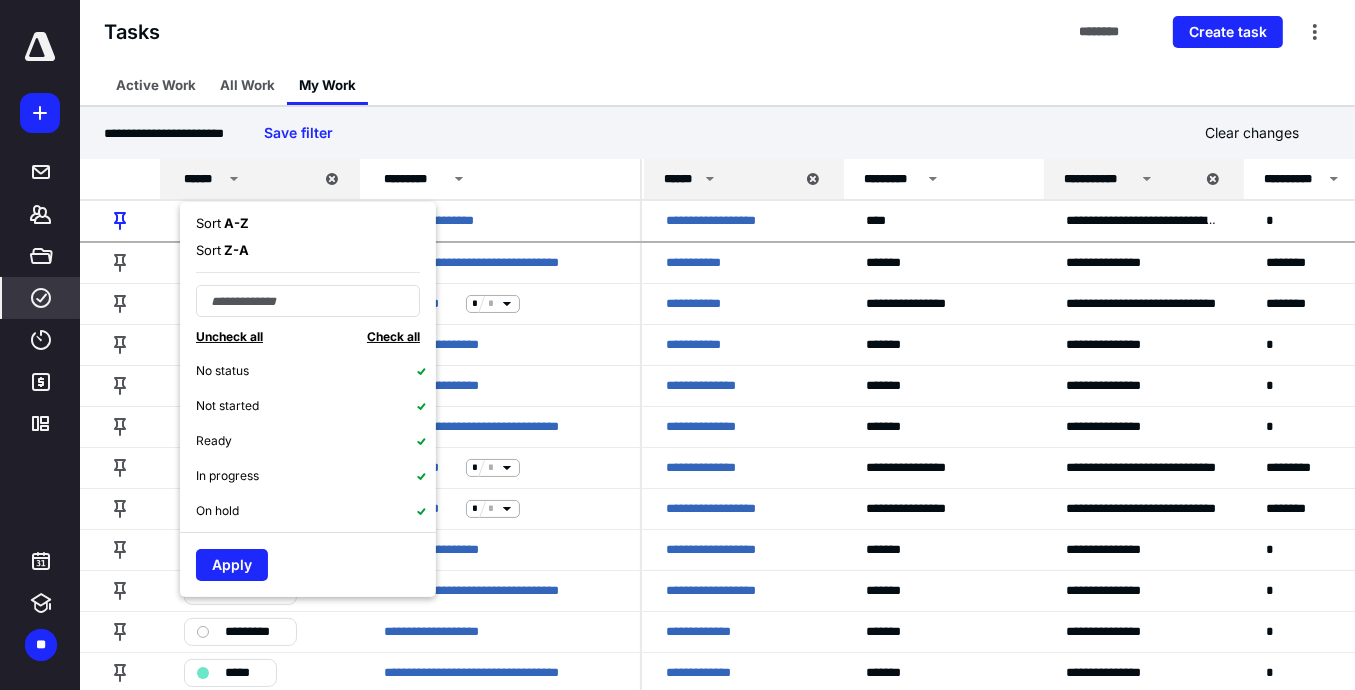 click on "A  -  Z" at bounding box center [235, 223] 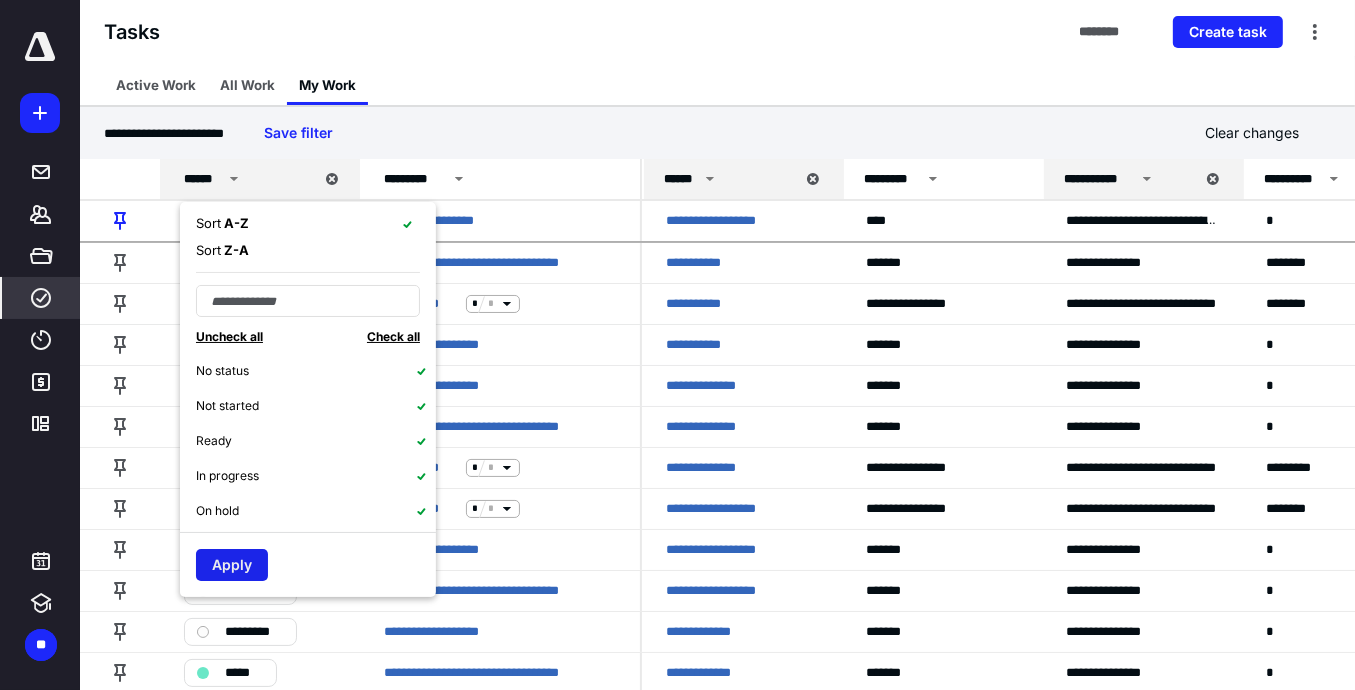 click on "Apply" at bounding box center (232, 565) 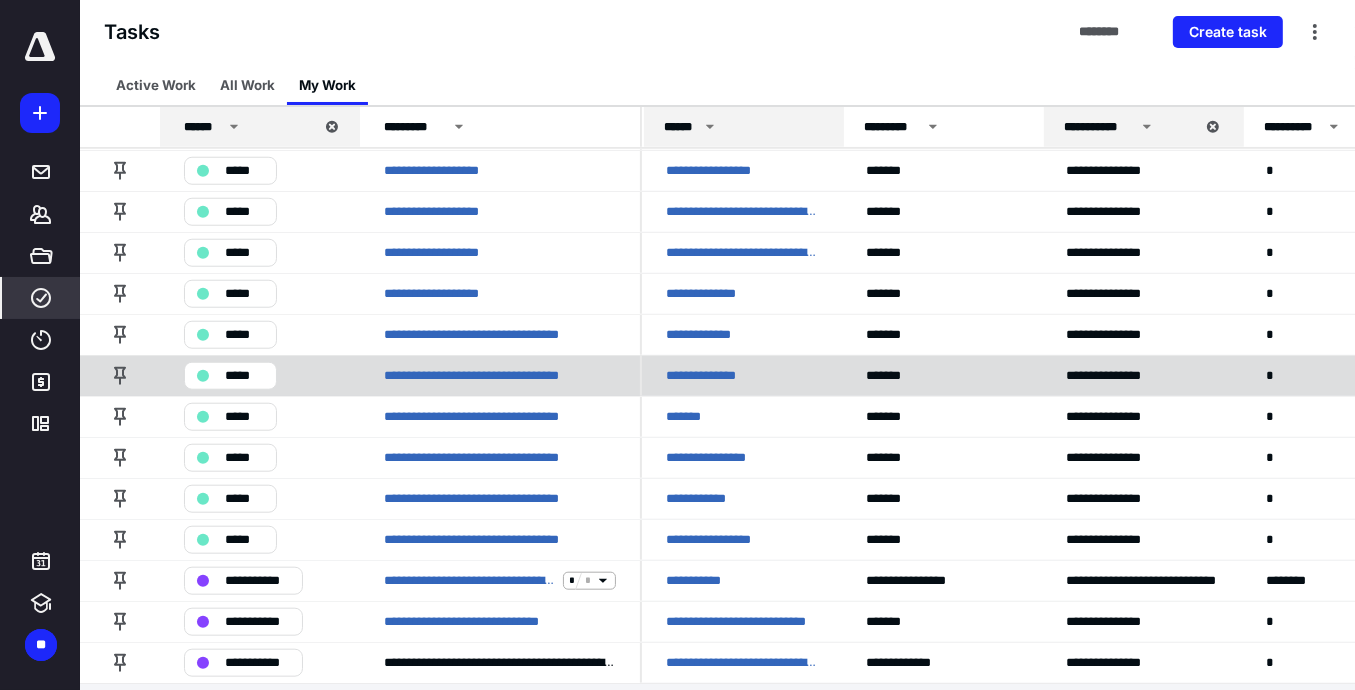 scroll, scrollTop: 1575, scrollLeft: 0, axis: vertical 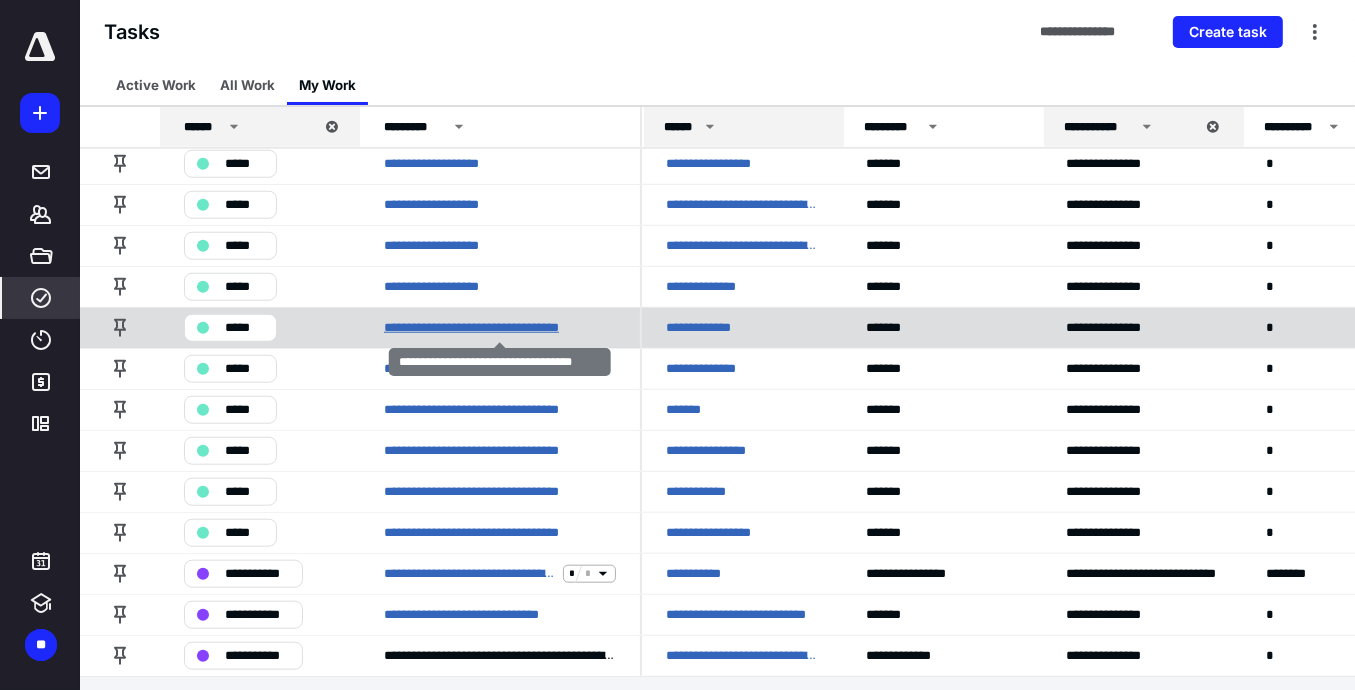 click on "**********" at bounding box center (492, 328) 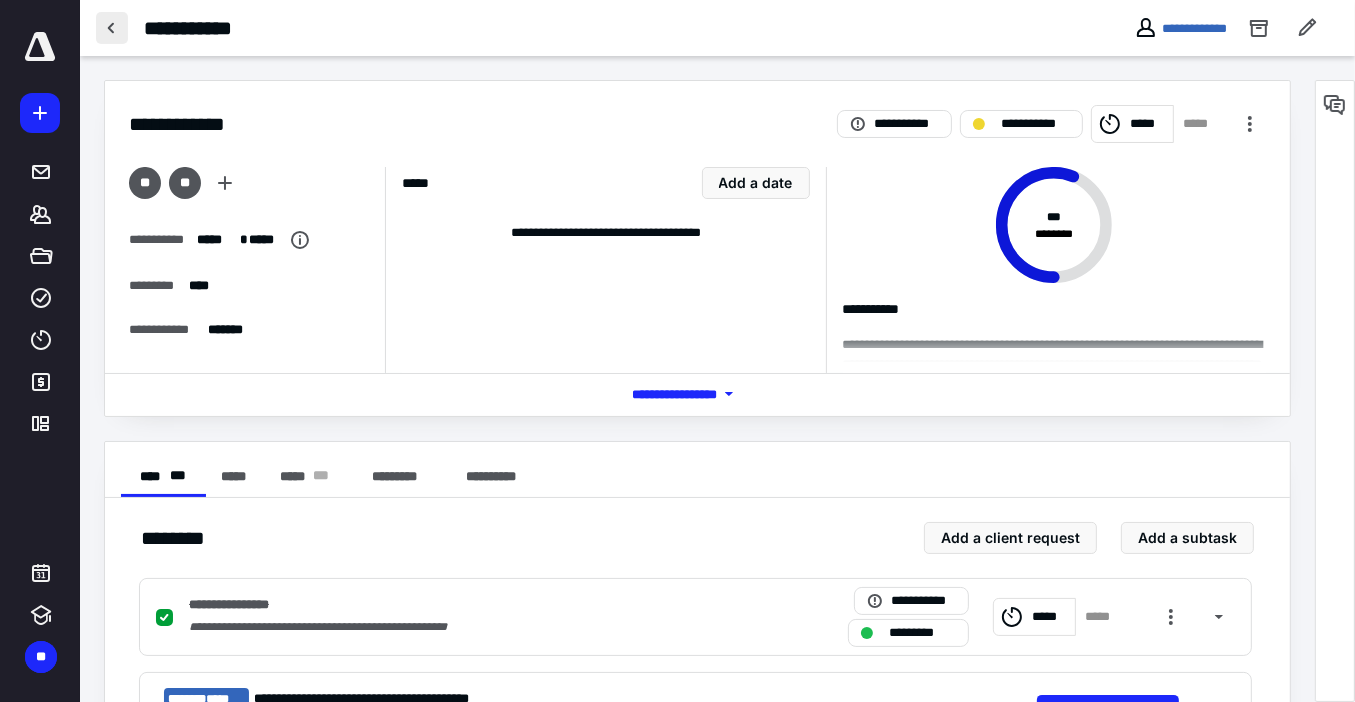 click at bounding box center [112, 28] 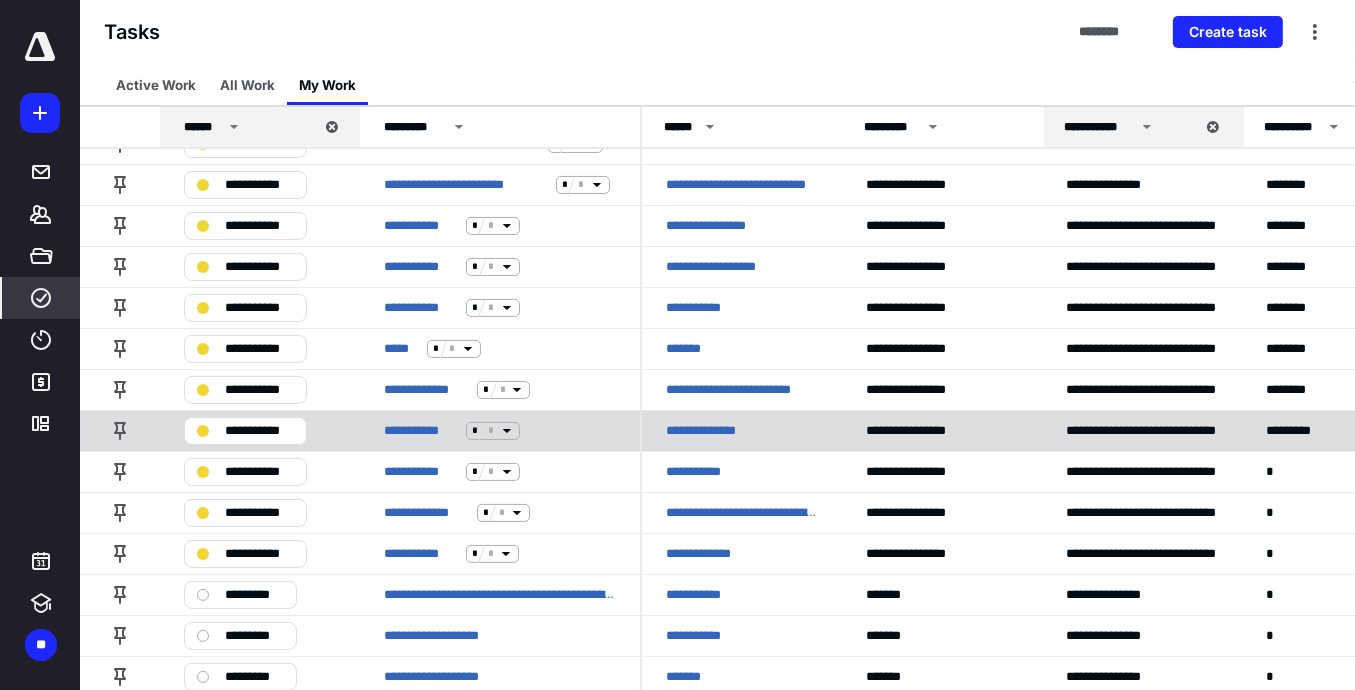 scroll, scrollTop: 400, scrollLeft: 0, axis: vertical 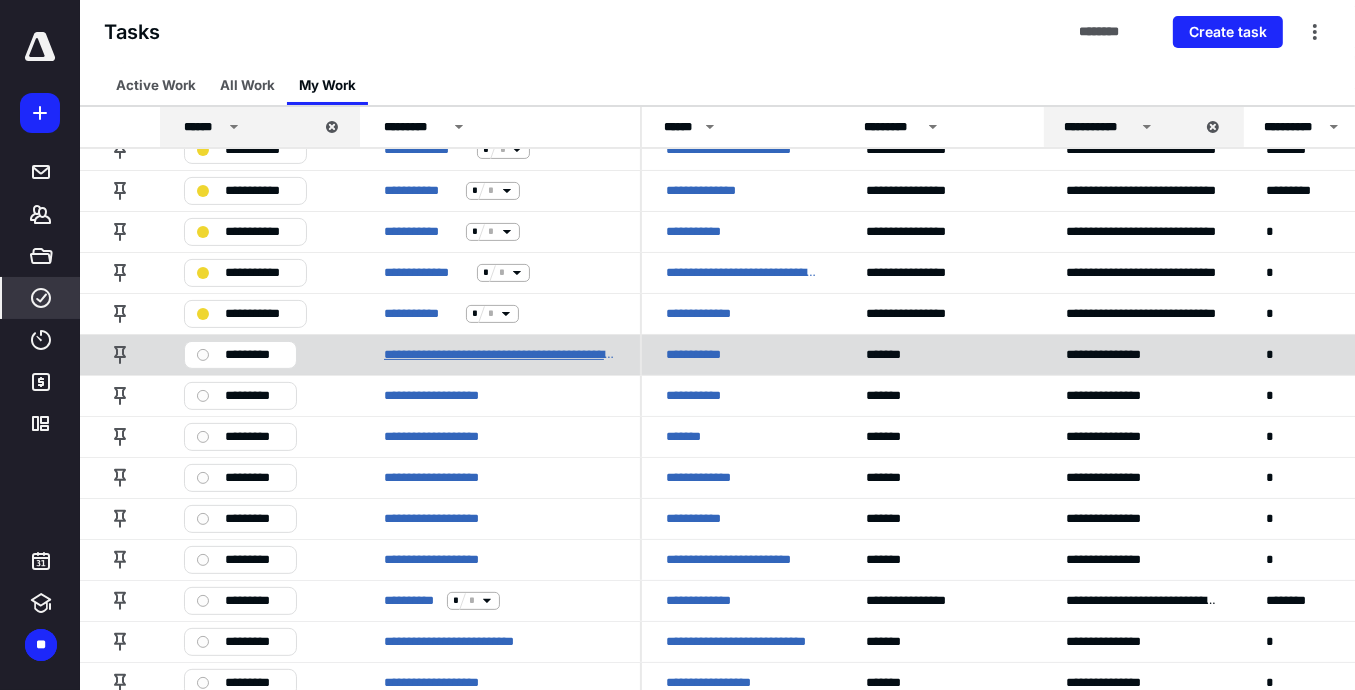 click on "**********" at bounding box center (500, 355) 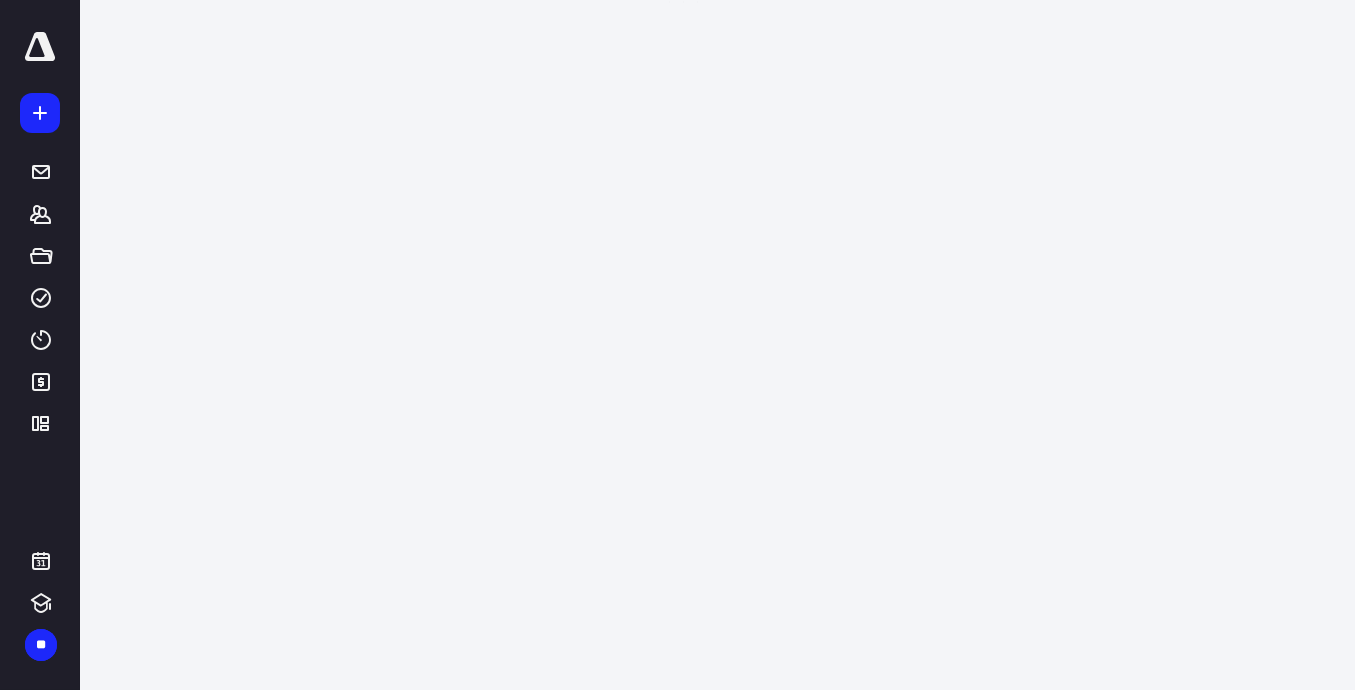 scroll, scrollTop: 0, scrollLeft: 0, axis: both 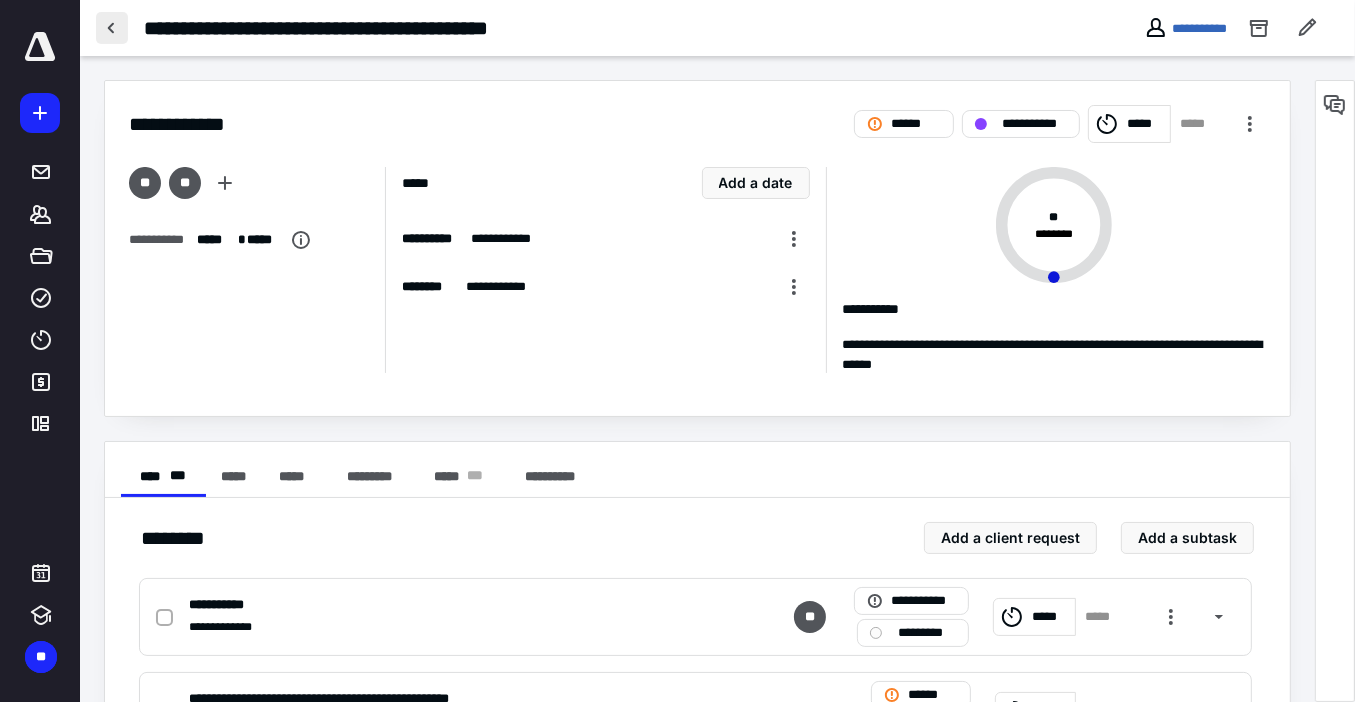 click at bounding box center (112, 28) 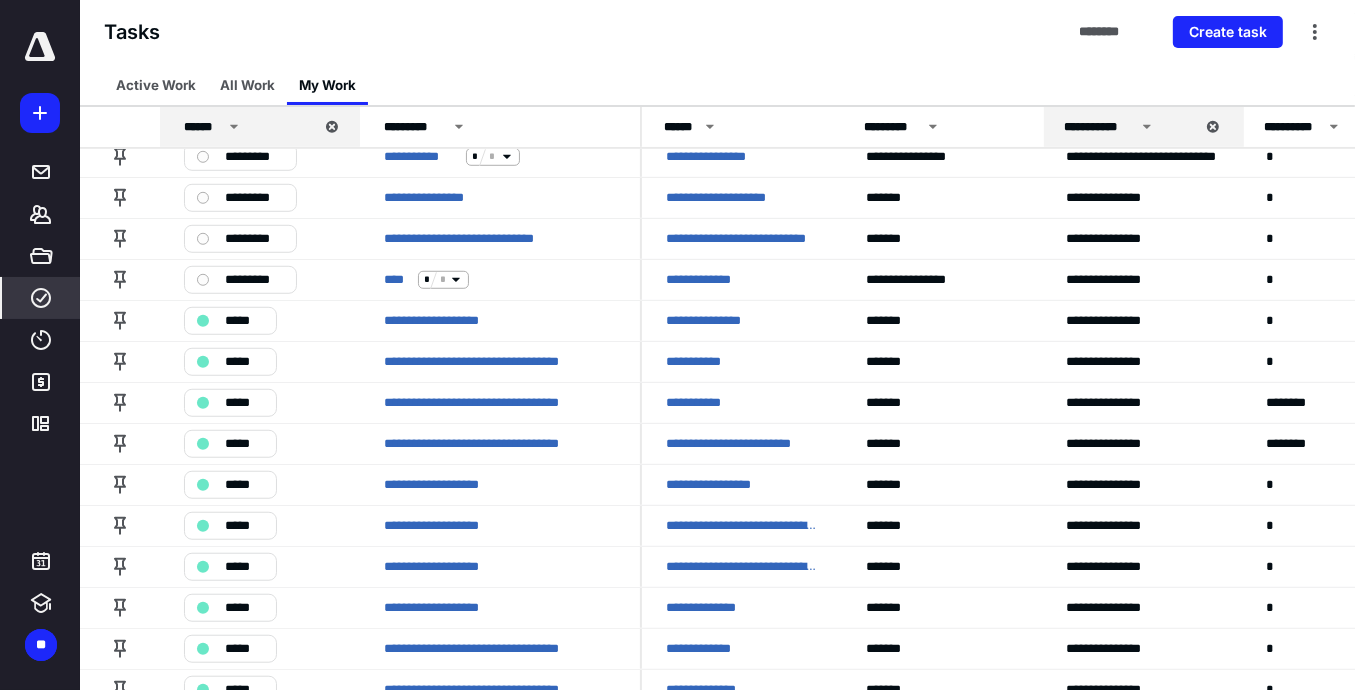 scroll, scrollTop: 1280, scrollLeft: 0, axis: vertical 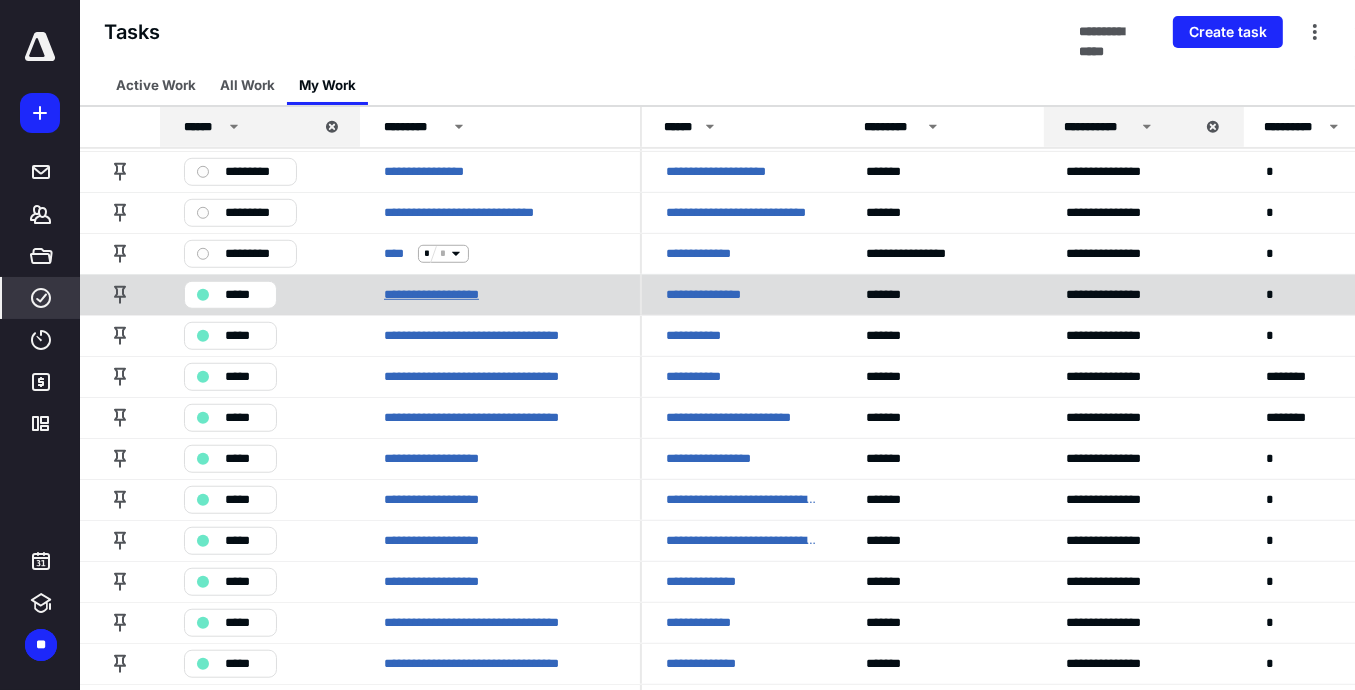 click on "**********" at bounding box center (443, 295) 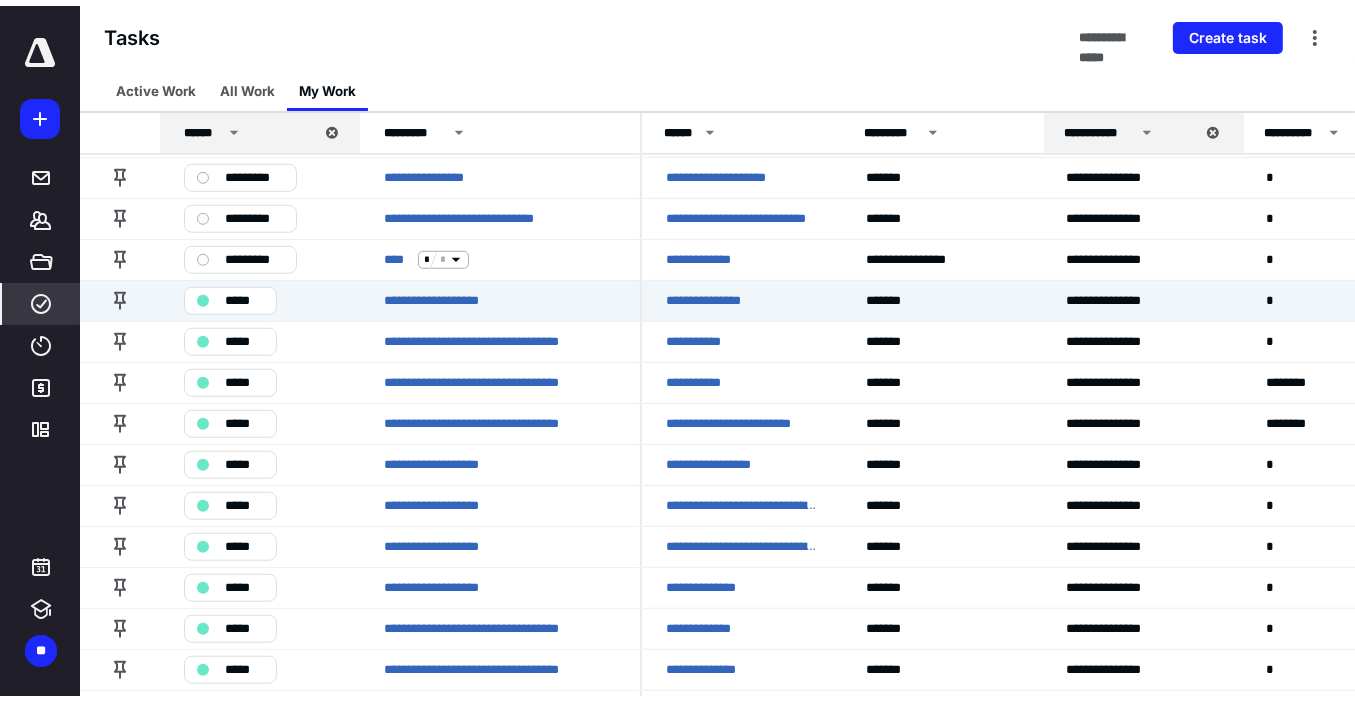 scroll, scrollTop: 0, scrollLeft: 0, axis: both 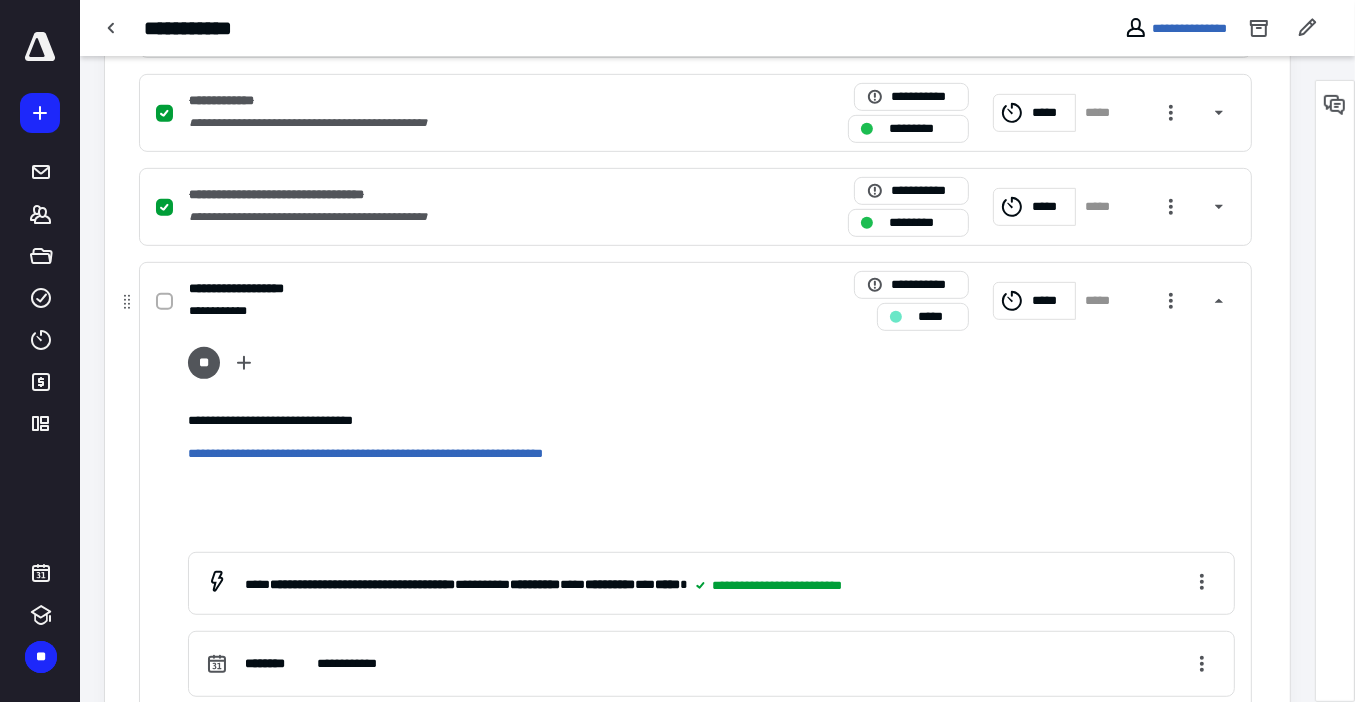 click on "**********" at bounding box center [433, 289] 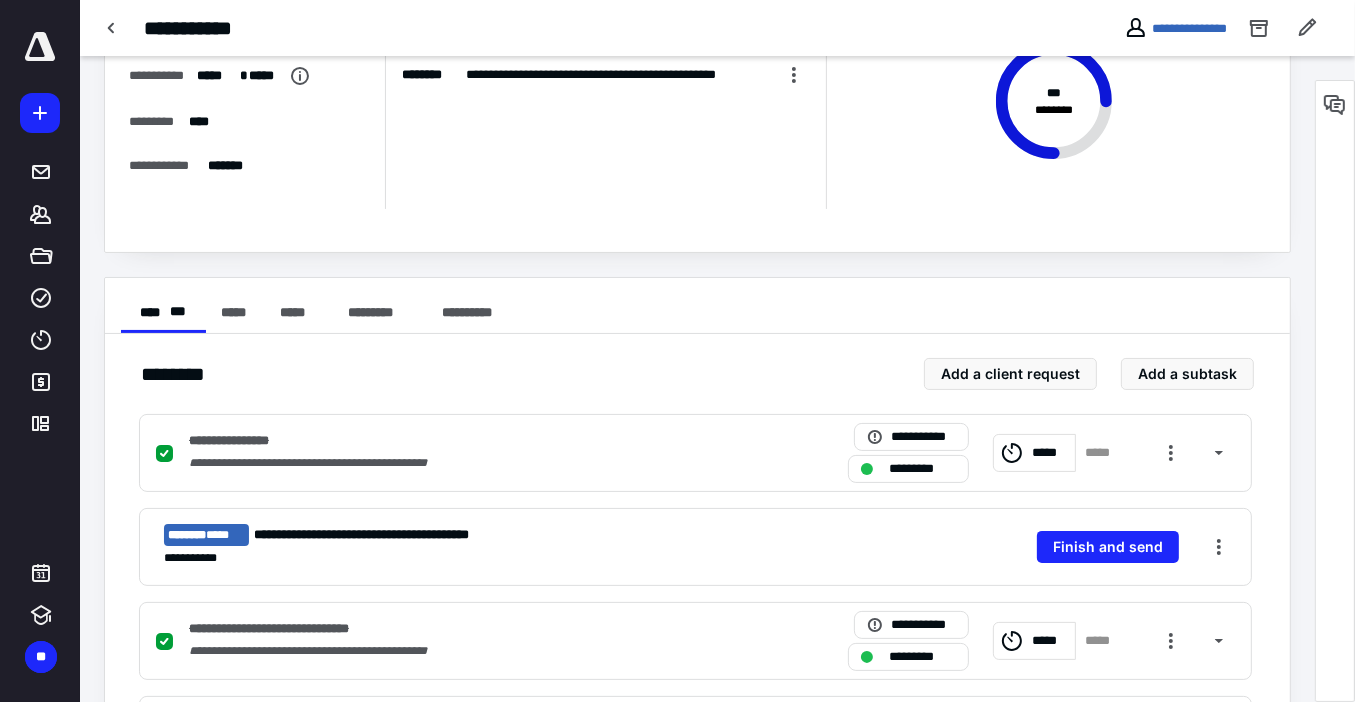 scroll, scrollTop: 20, scrollLeft: 0, axis: vertical 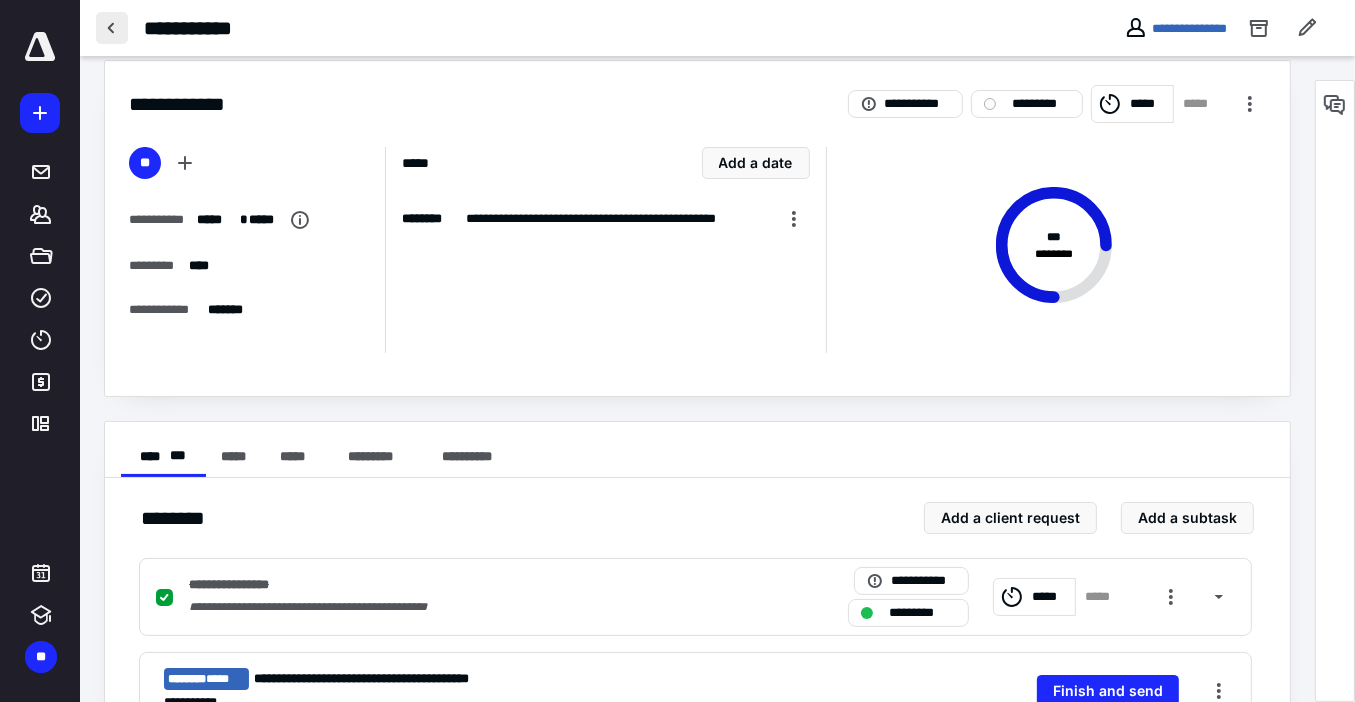 click at bounding box center [112, 28] 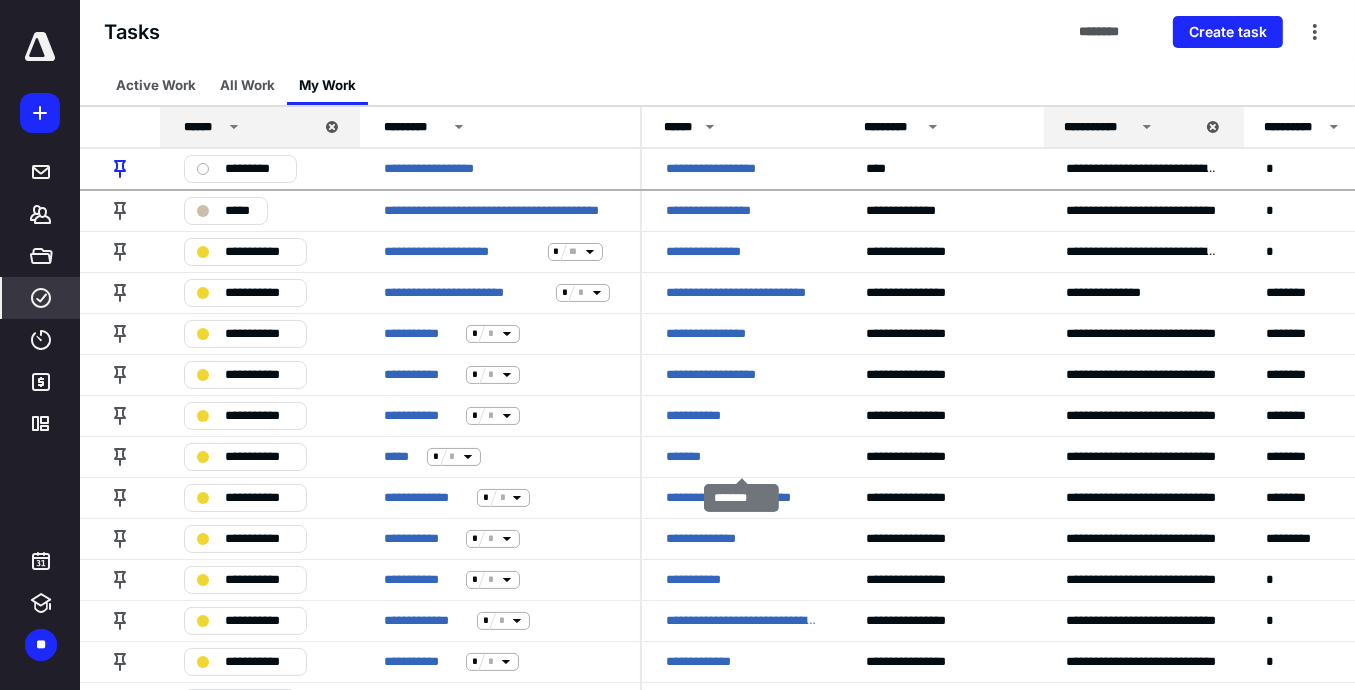 scroll, scrollTop: 80, scrollLeft: 0, axis: vertical 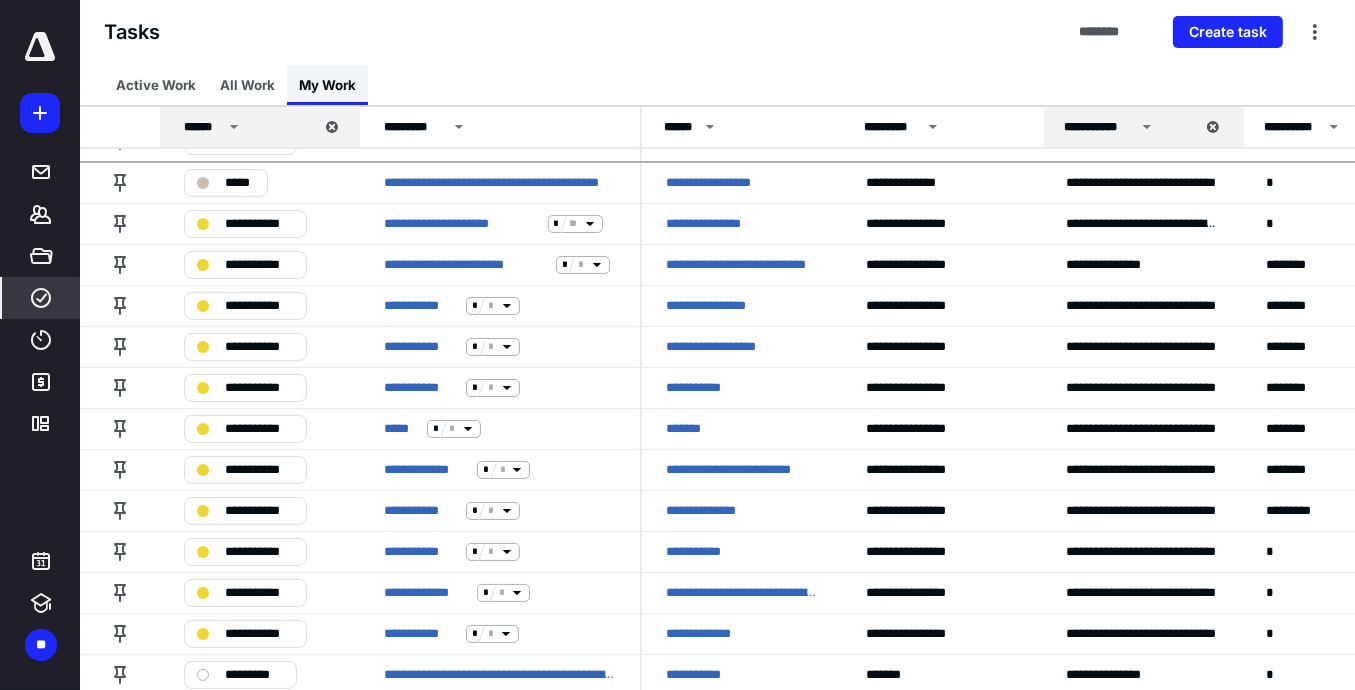 click on "My Work" at bounding box center [327, 85] 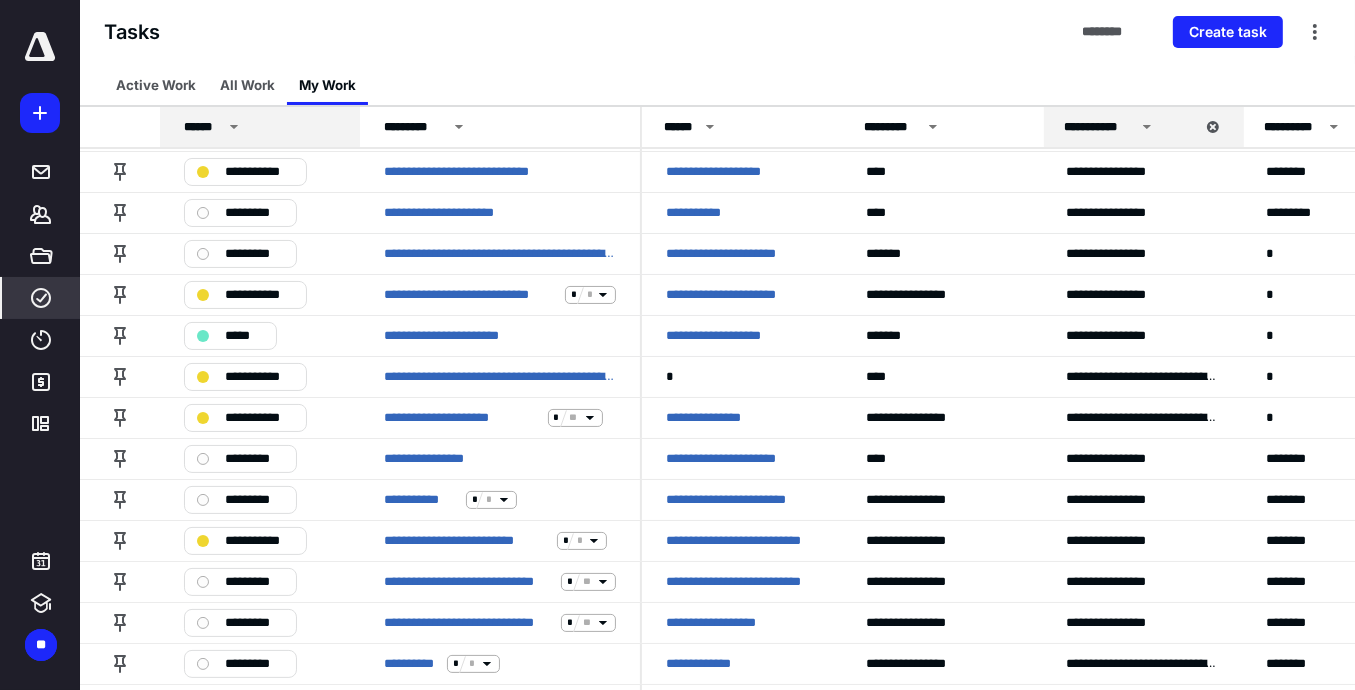 click 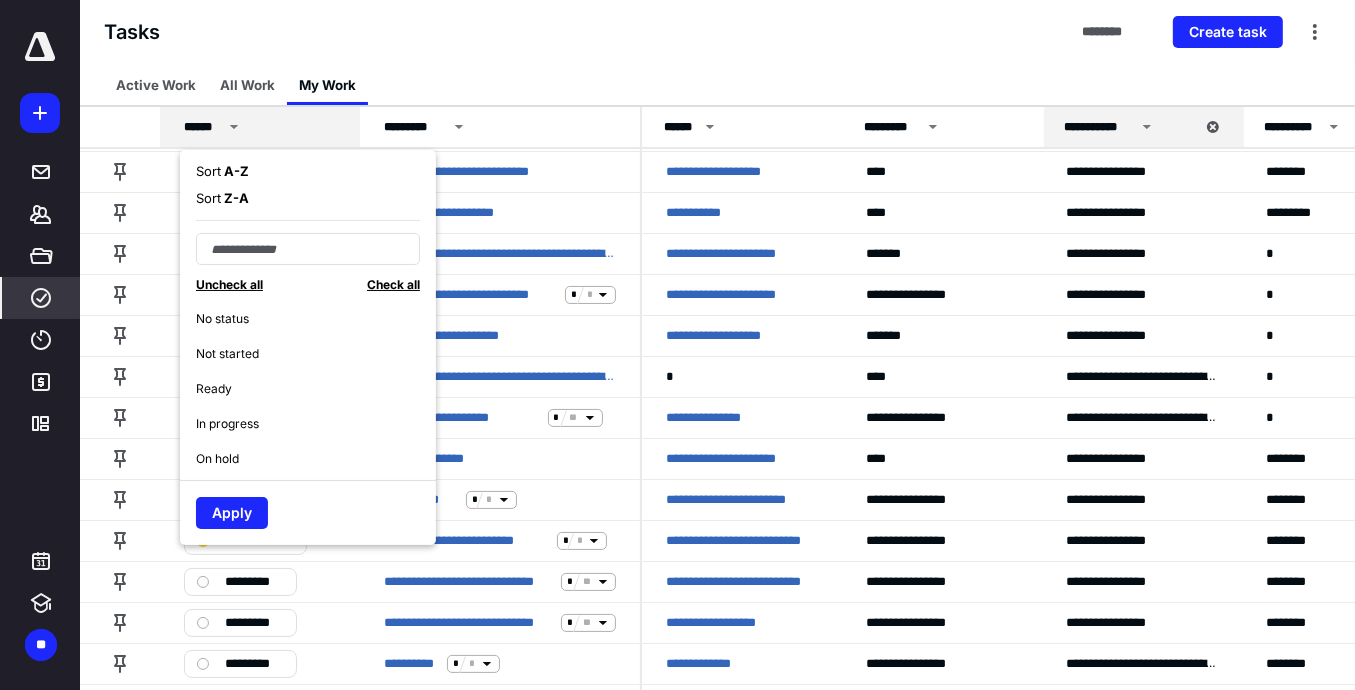 click on "Ready" at bounding box center (316, 388) 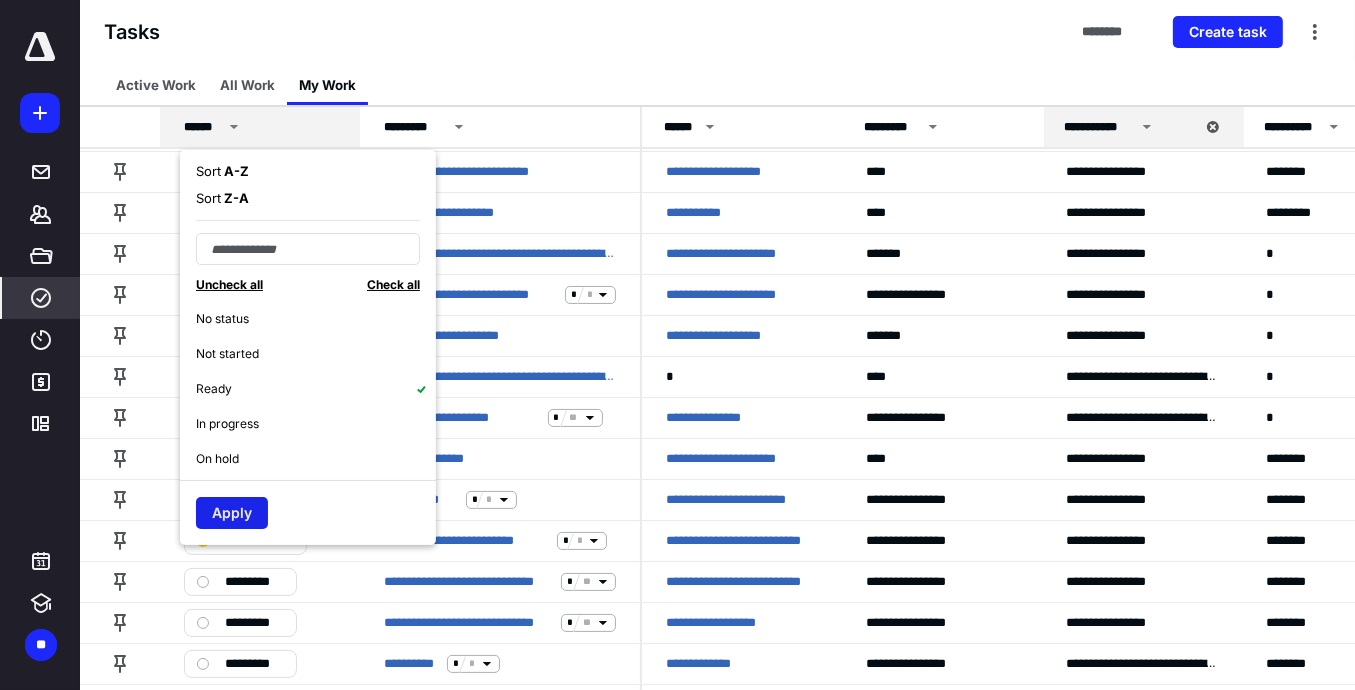 click on "Apply" at bounding box center (232, 513) 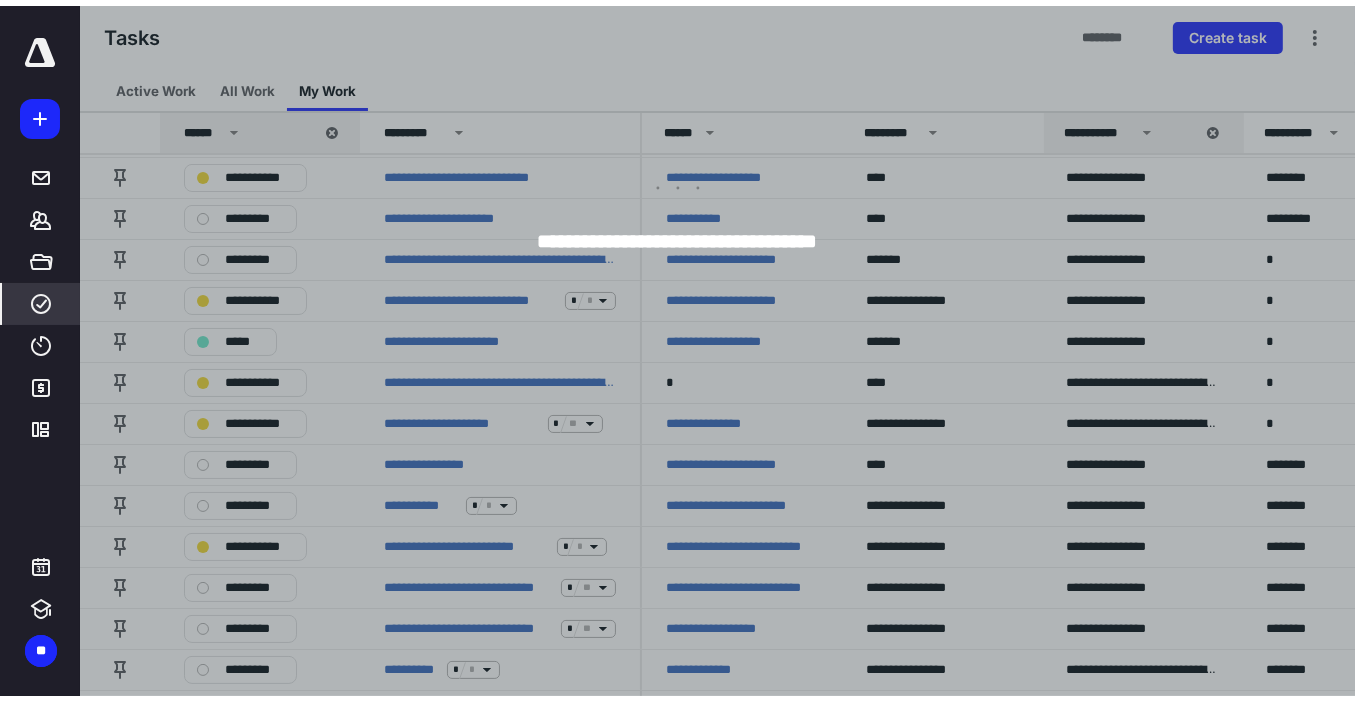 scroll, scrollTop: 0, scrollLeft: 0, axis: both 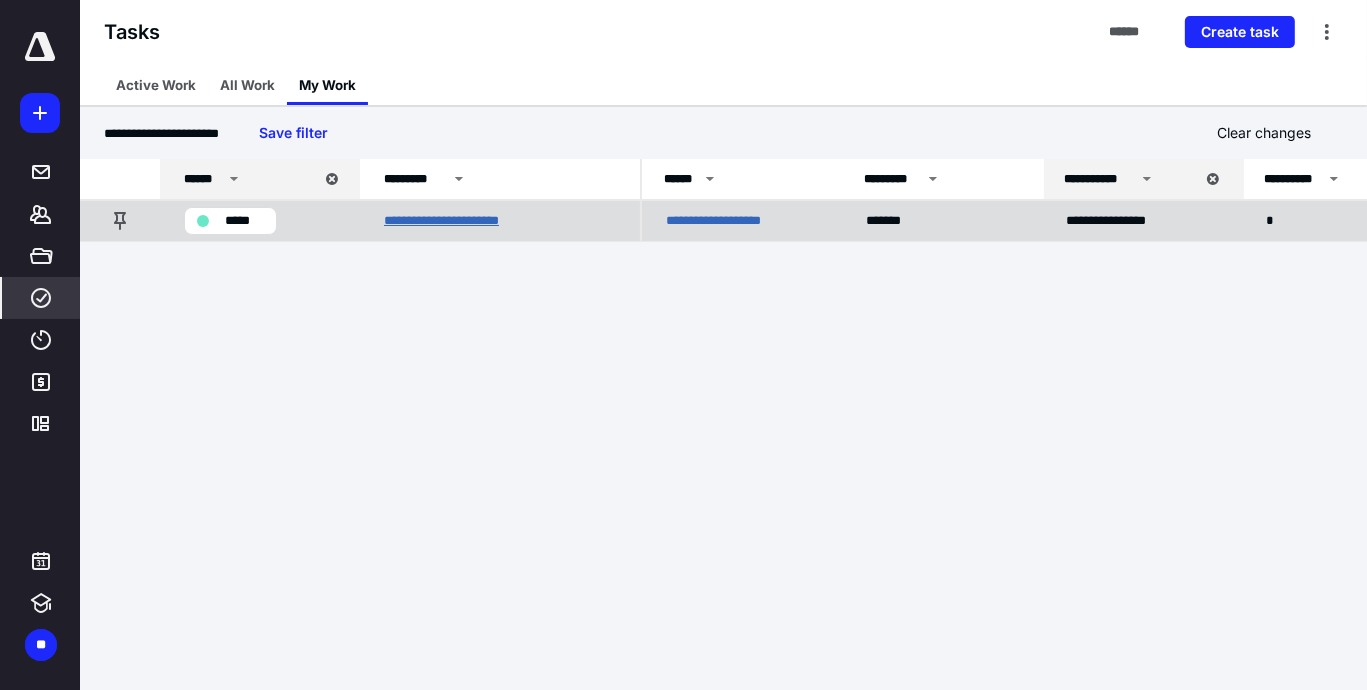 click on "**********" at bounding box center [462, 221] 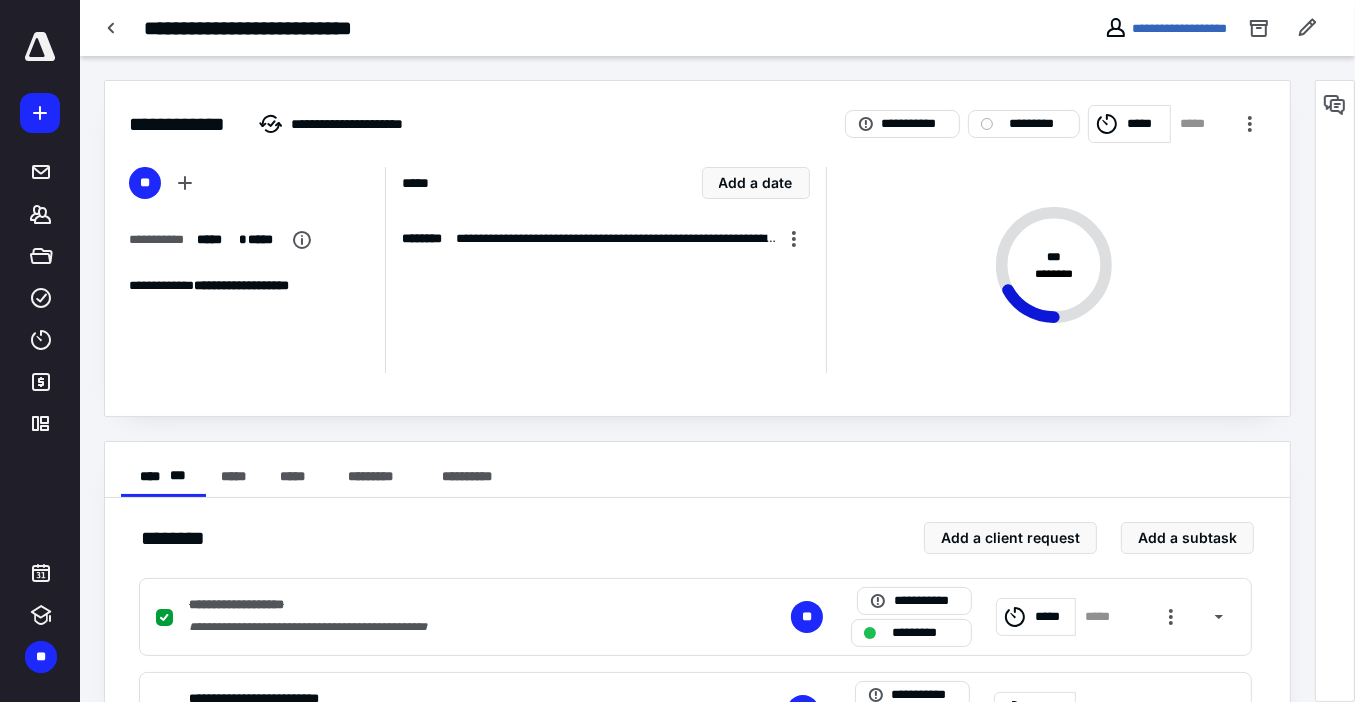 scroll, scrollTop: 400, scrollLeft: 0, axis: vertical 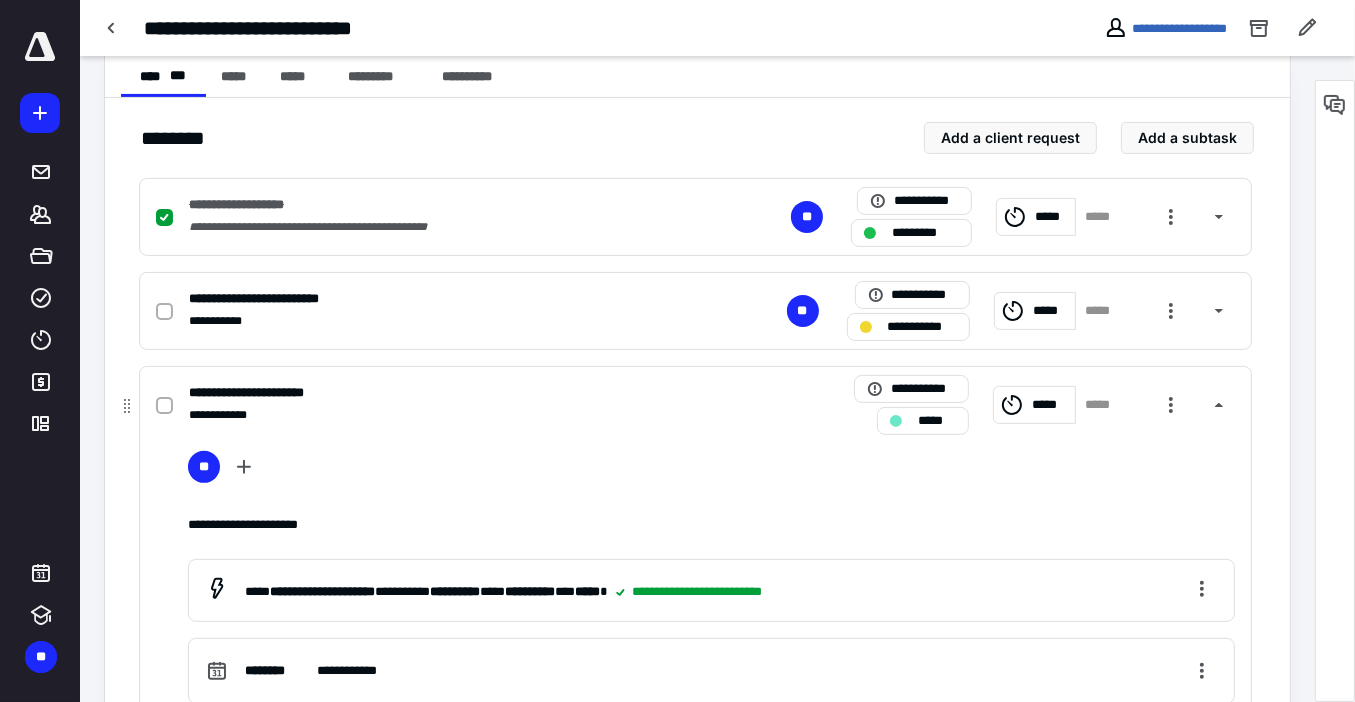 click on "**********" at bounding box center (433, 393) 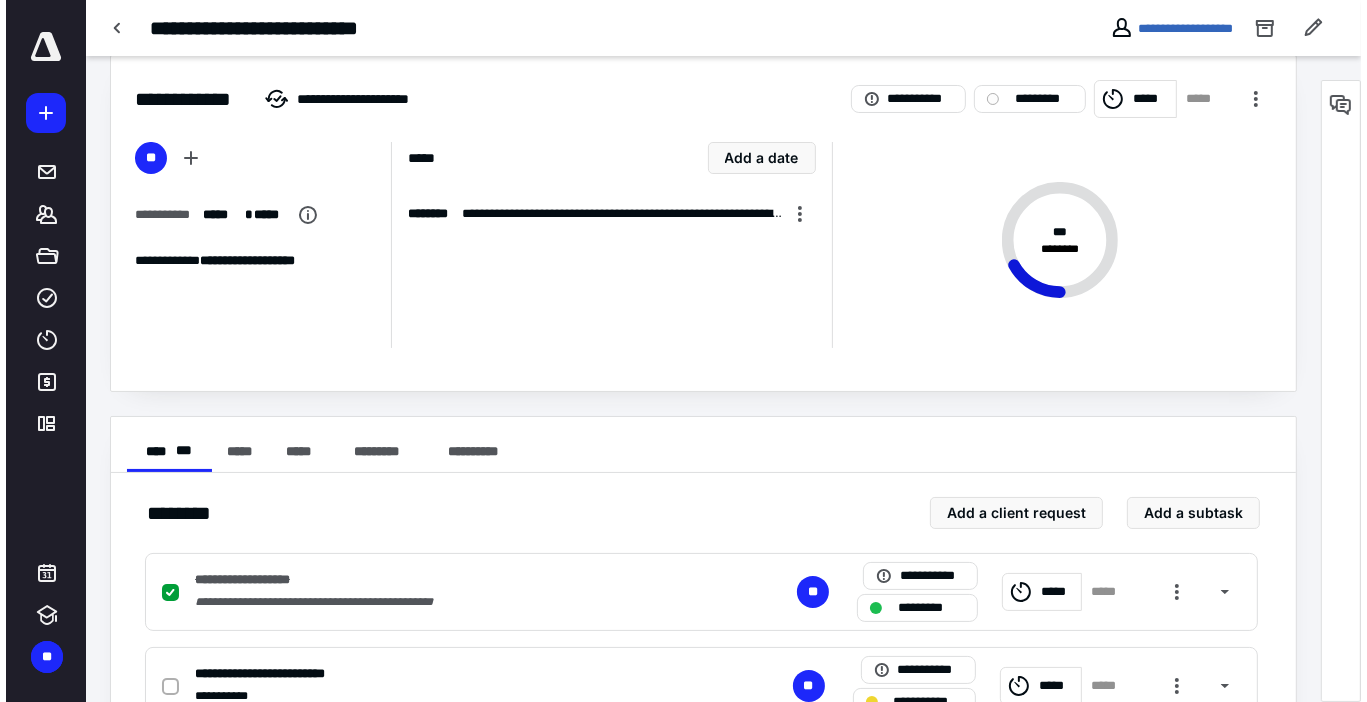 scroll, scrollTop: 0, scrollLeft: 0, axis: both 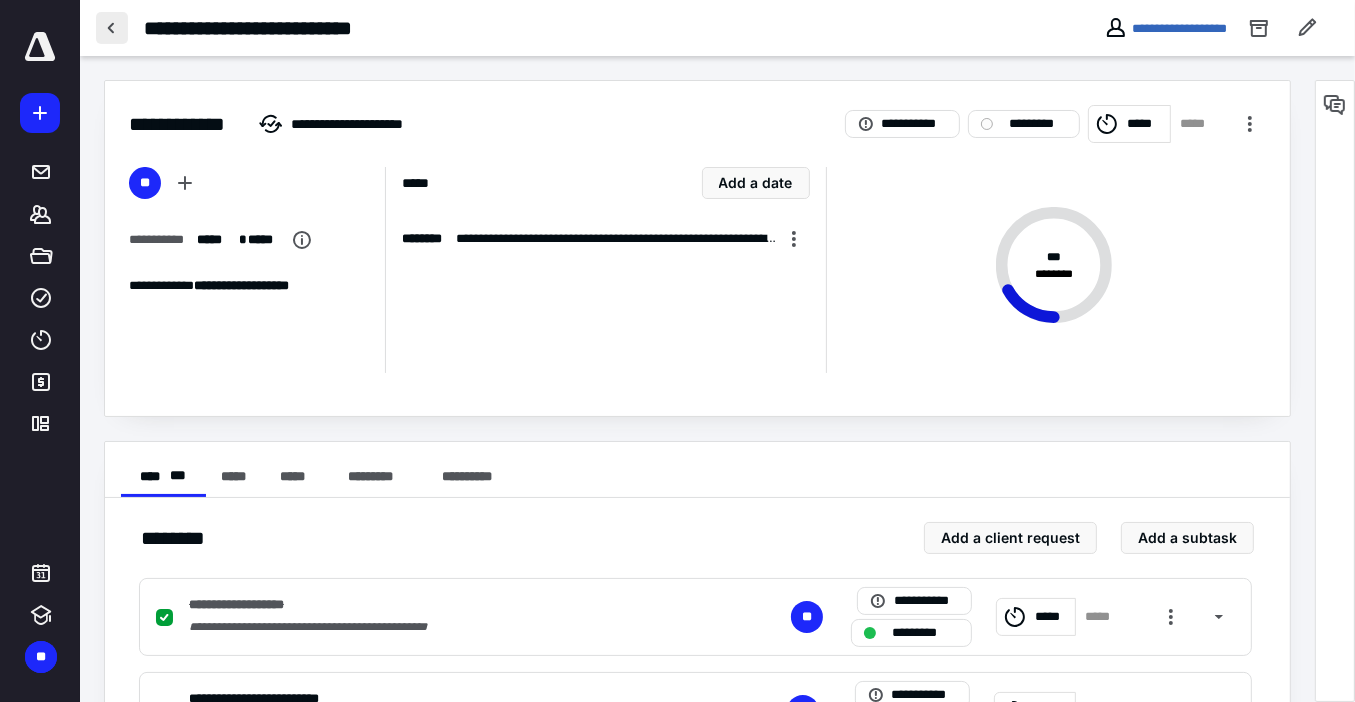 click at bounding box center [112, 28] 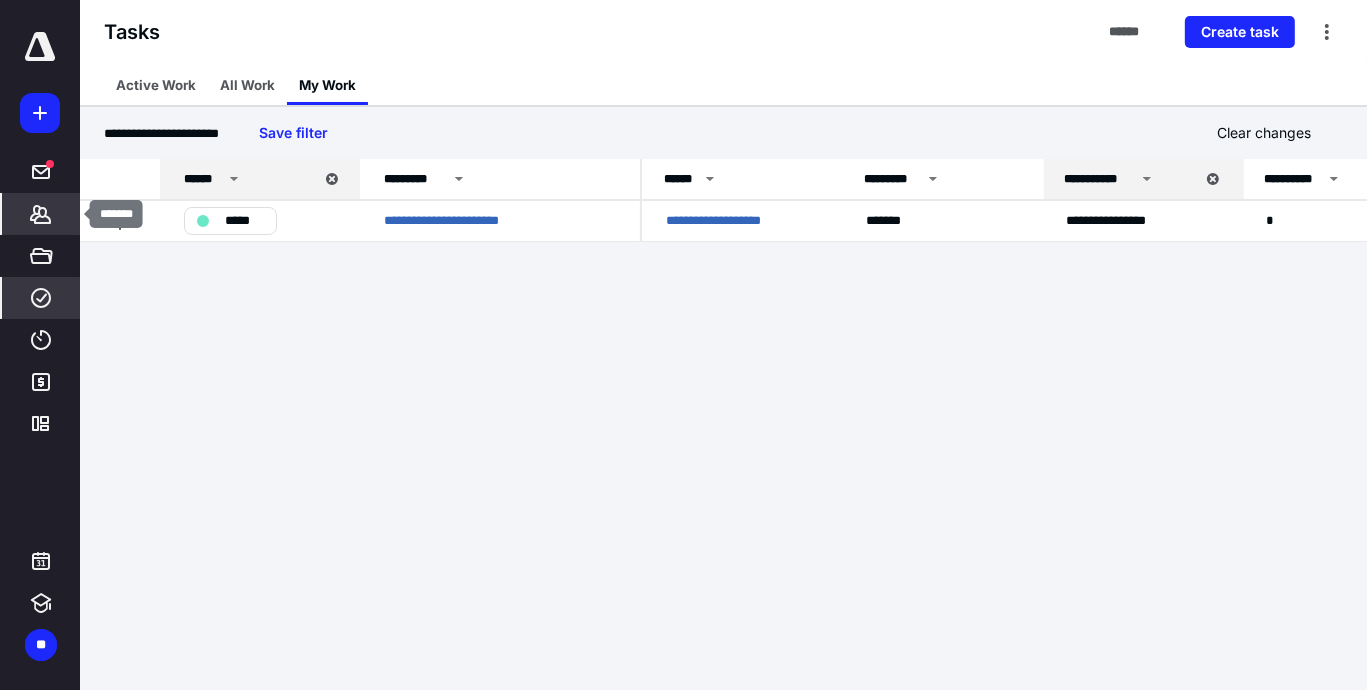 click 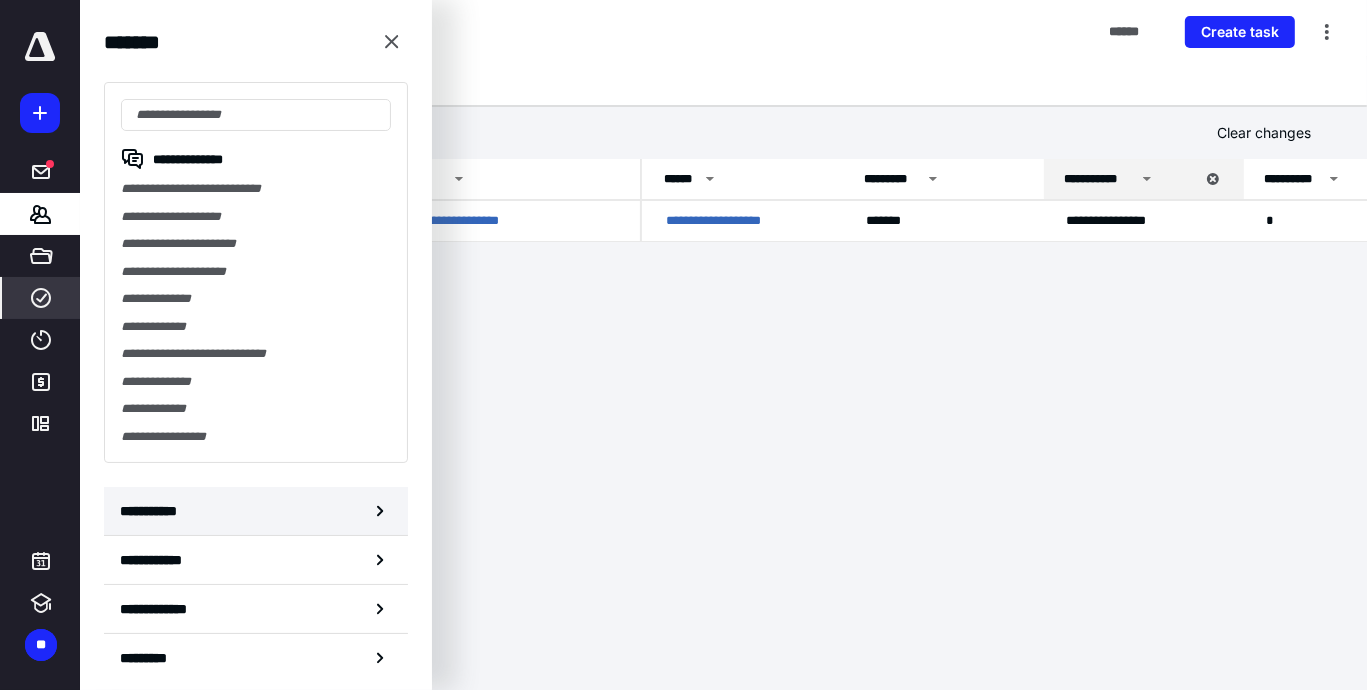 click on "**********" at bounding box center [153, 511] 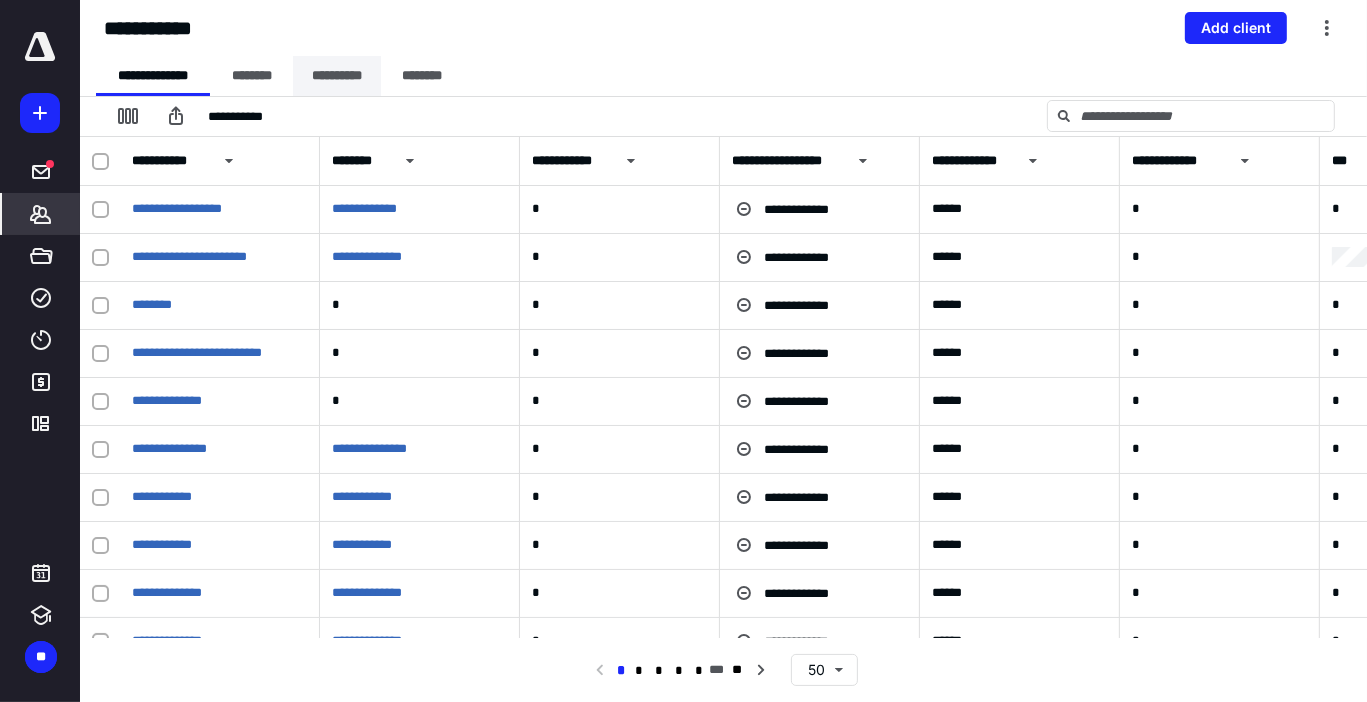 click on "**********" at bounding box center (337, 76) 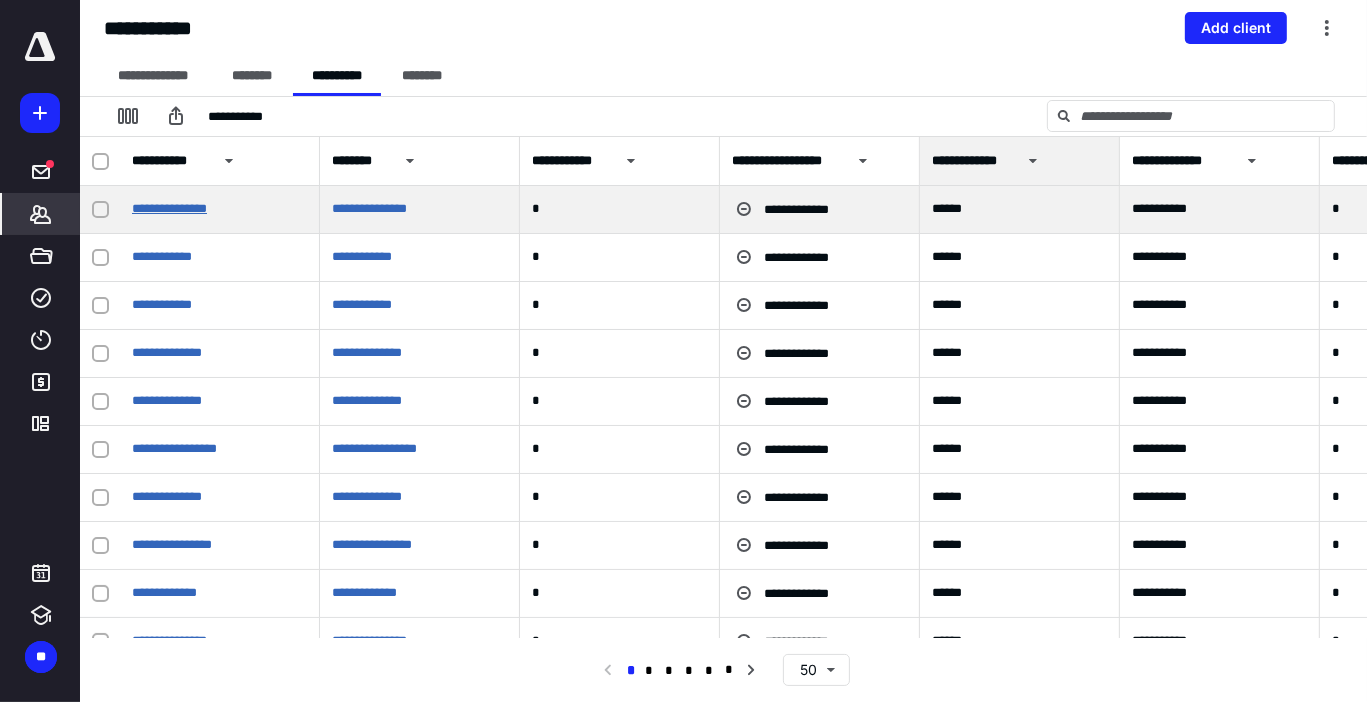 click on "**********" at bounding box center (169, 208) 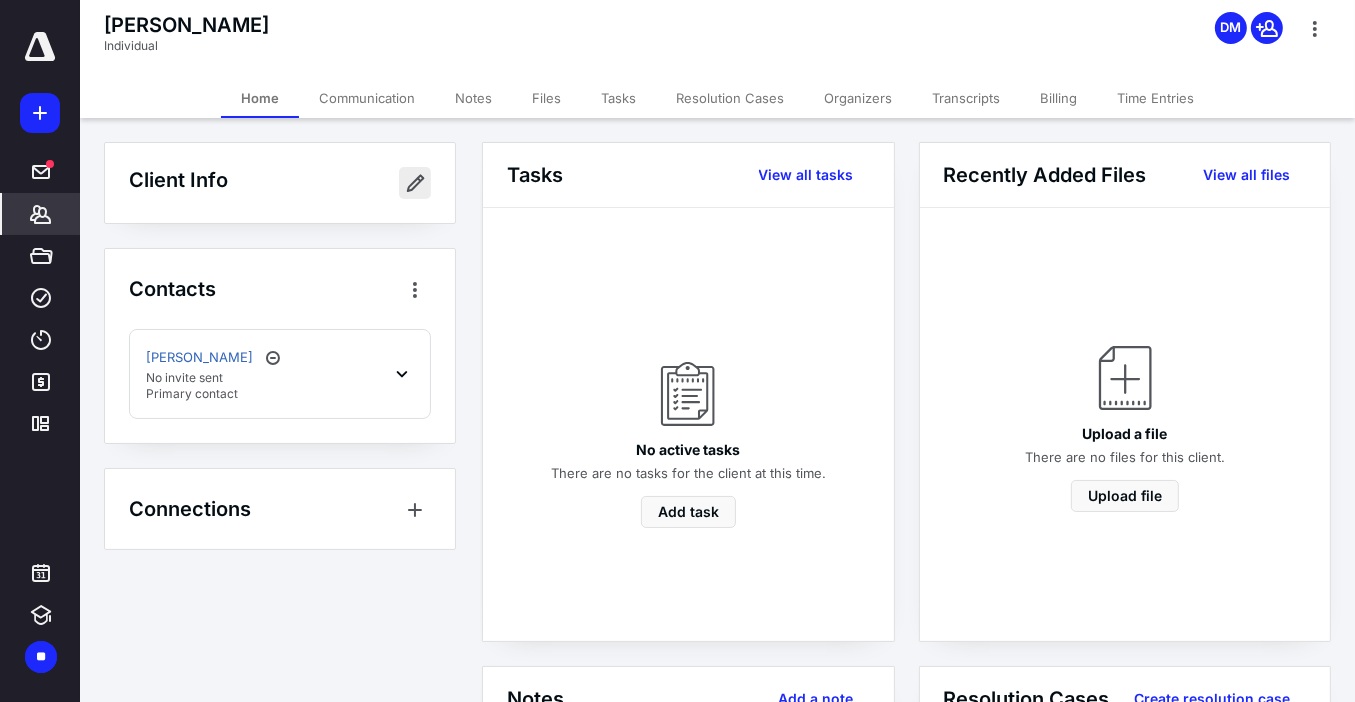 click at bounding box center [415, 183] 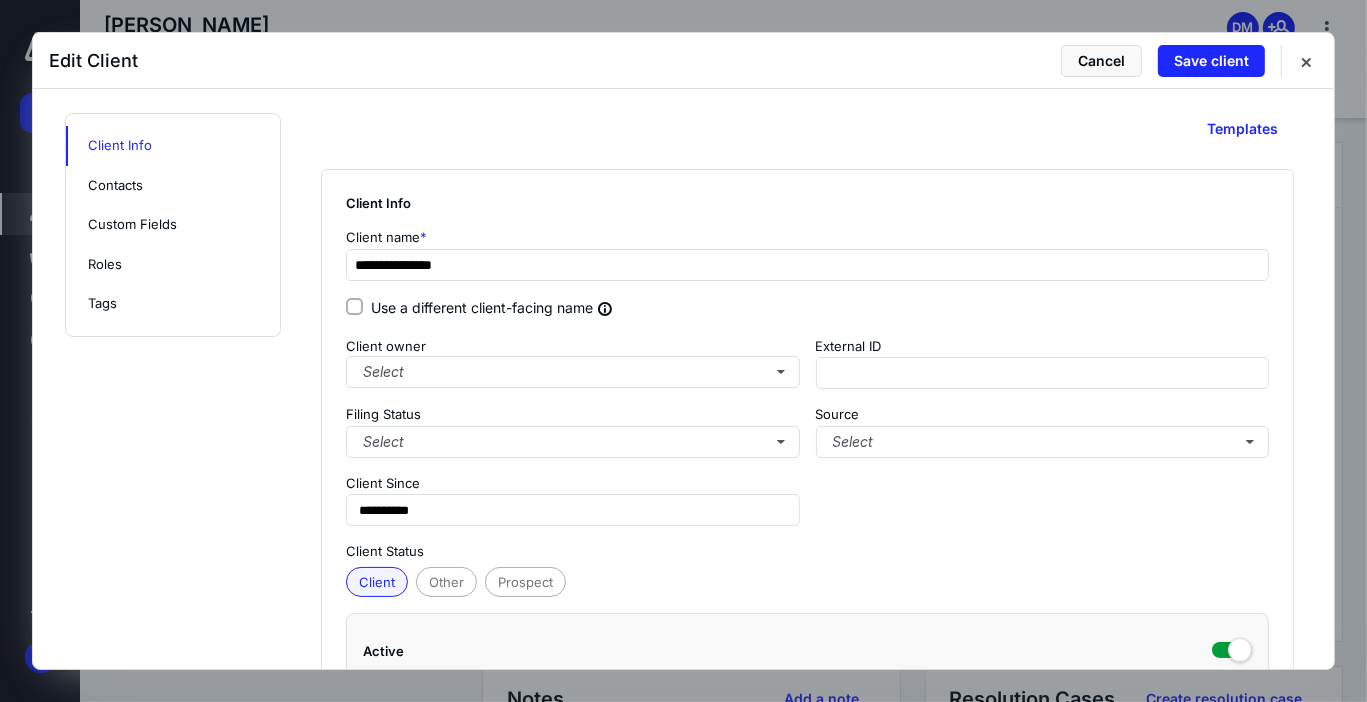 click on "Use a different client-facing name" at bounding box center (494, 309) 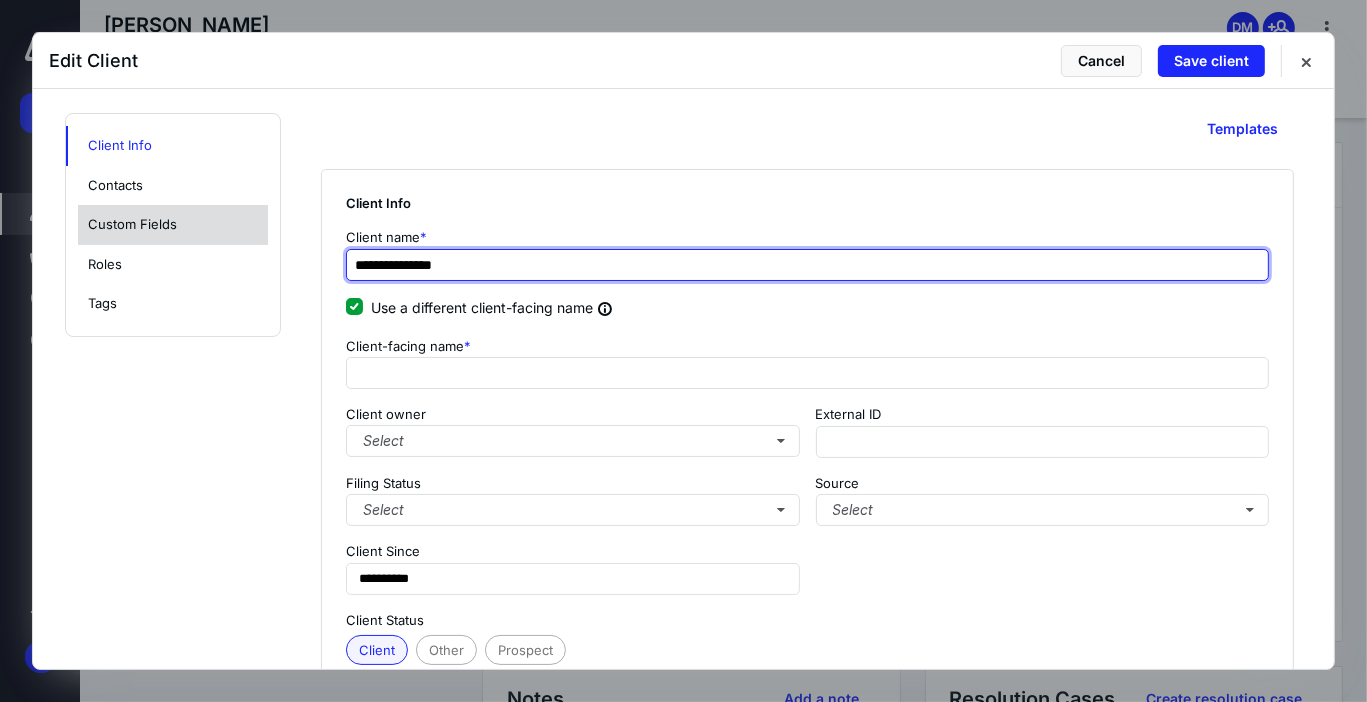 drag, startPoint x: 488, startPoint y: 270, endPoint x: 256, endPoint y: 232, distance: 235.09148 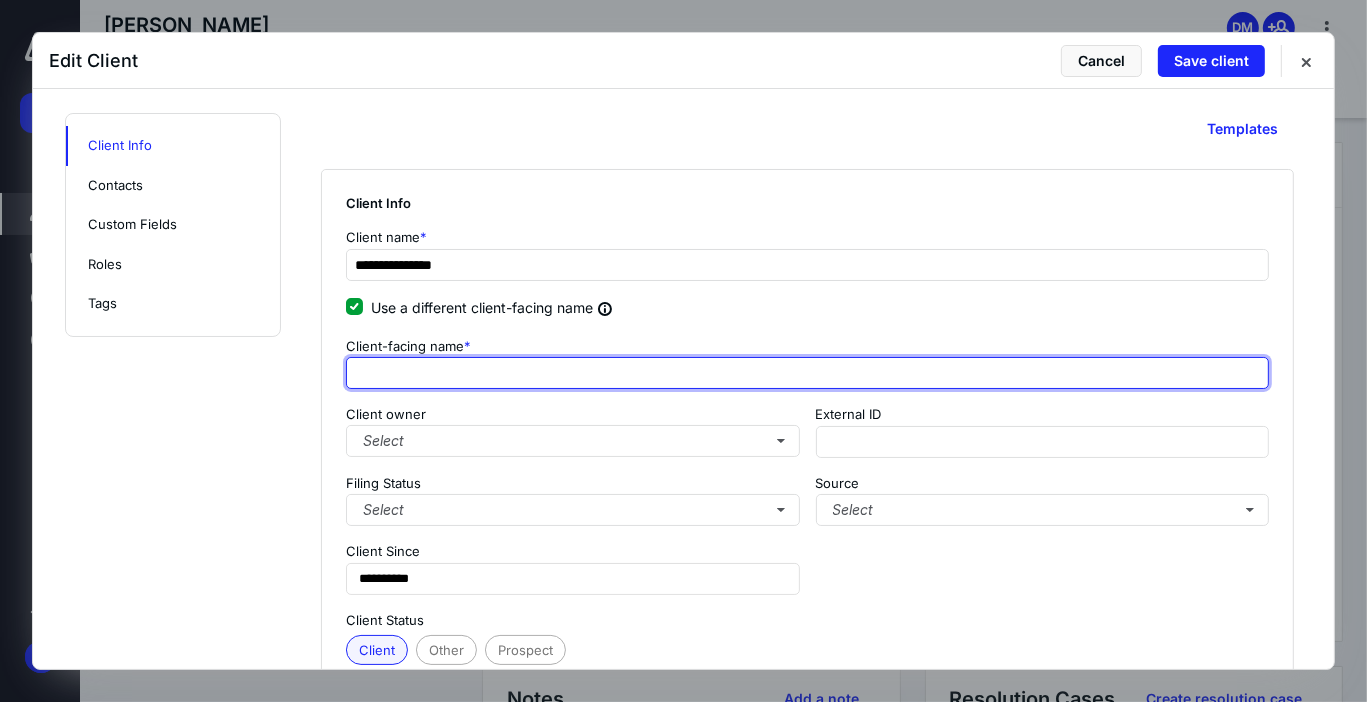 click at bounding box center [807, 373] 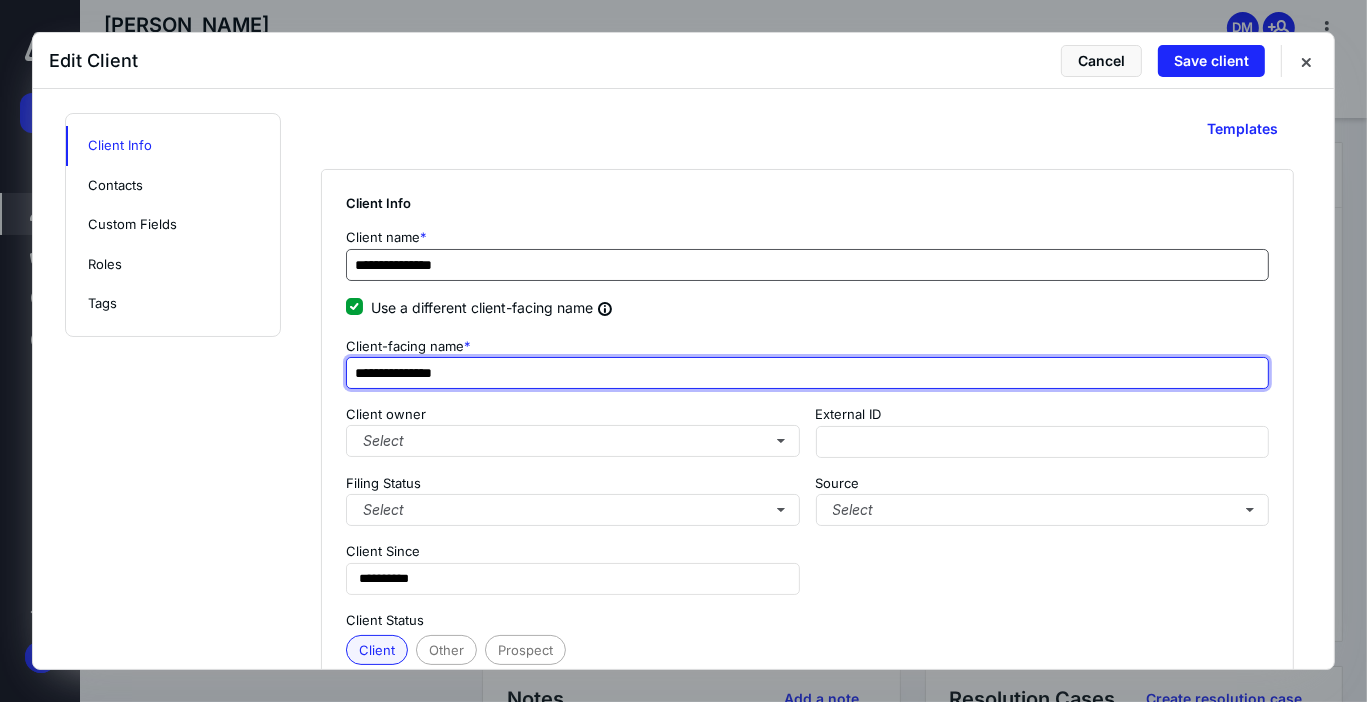 type on "**********" 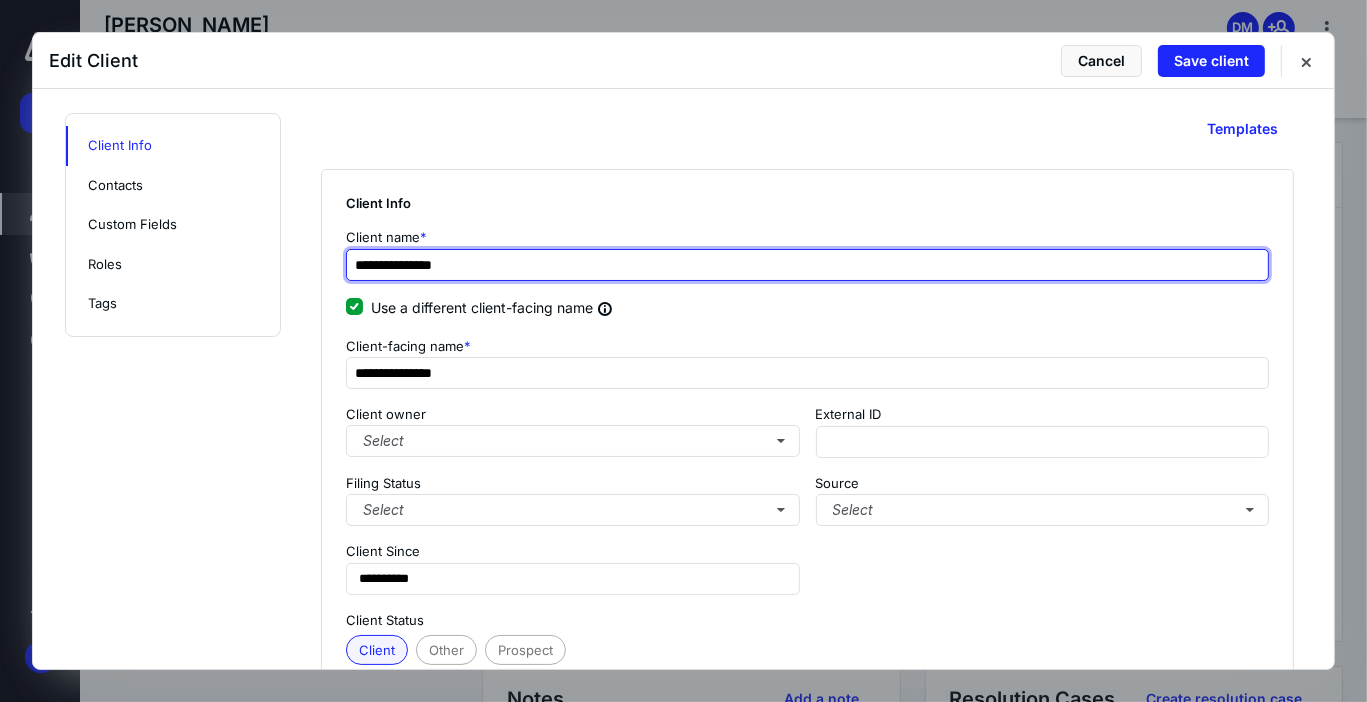 drag, startPoint x: 467, startPoint y: 268, endPoint x: 416, endPoint y: 268, distance: 51 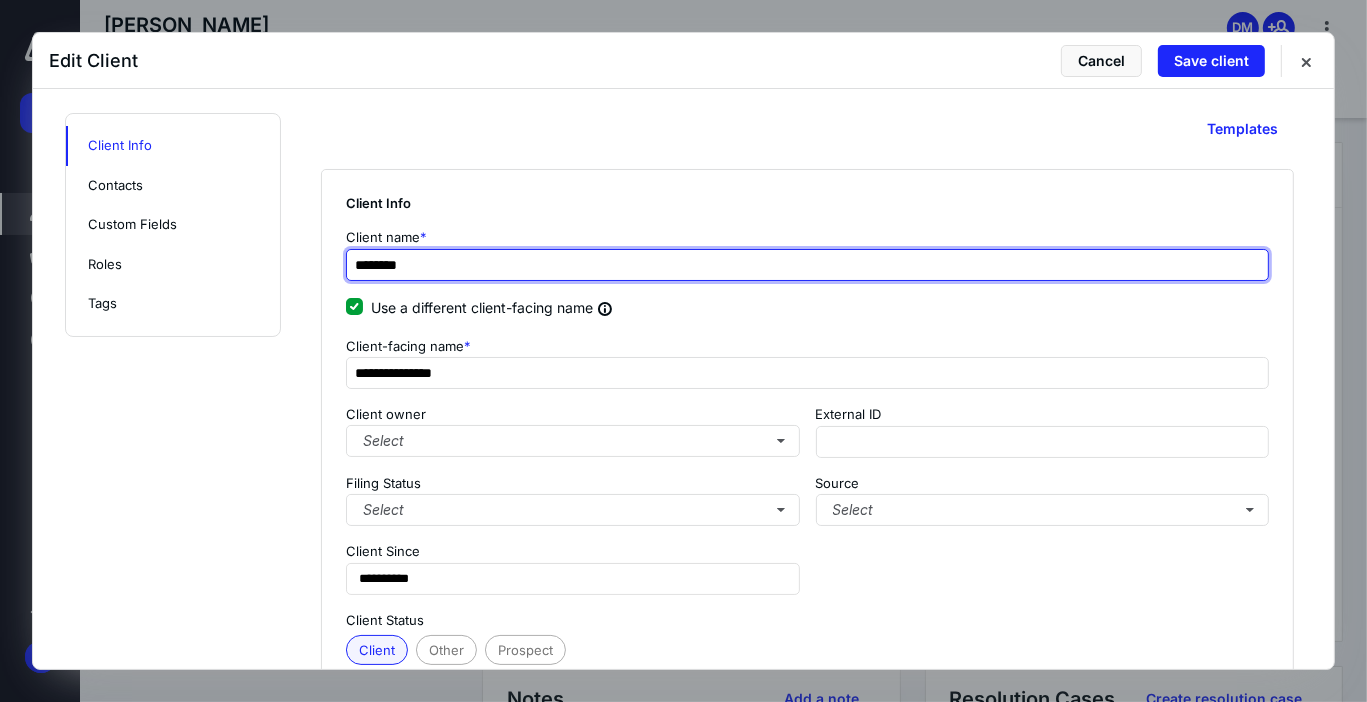 click on "*******" at bounding box center (807, 265) 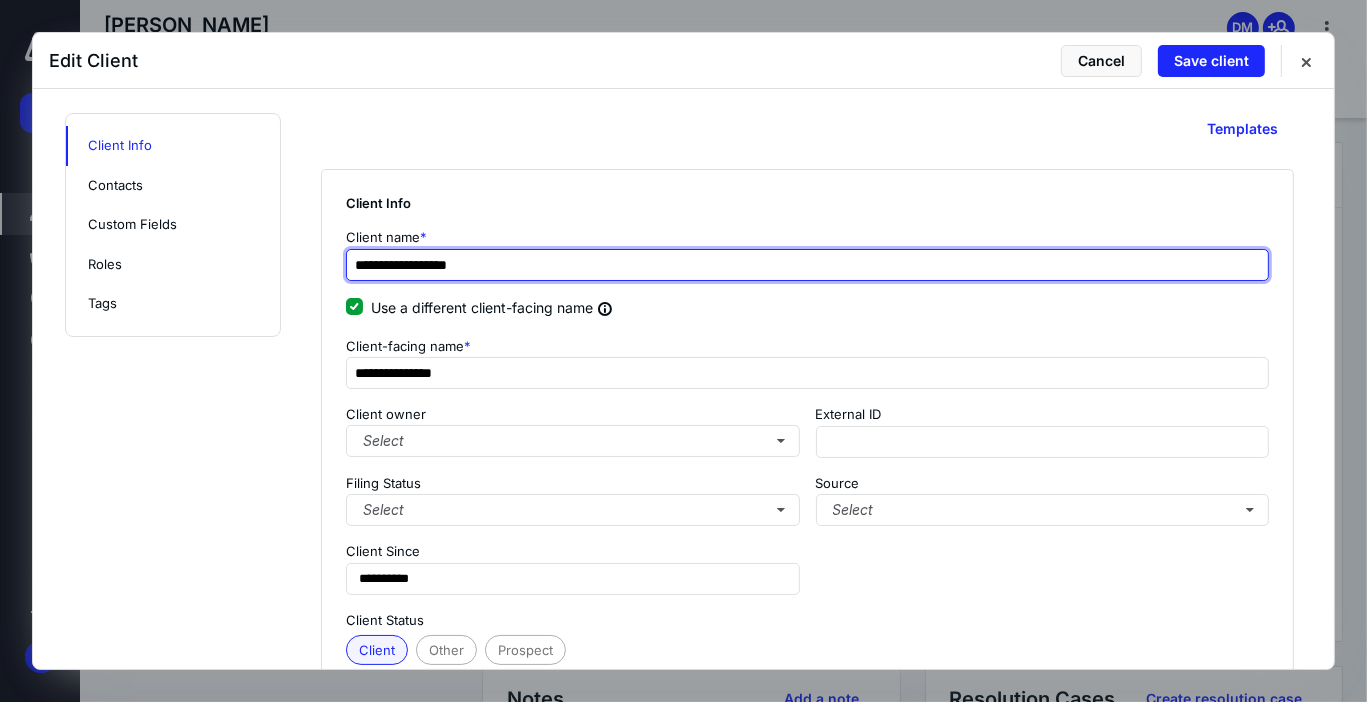 type on "**********" 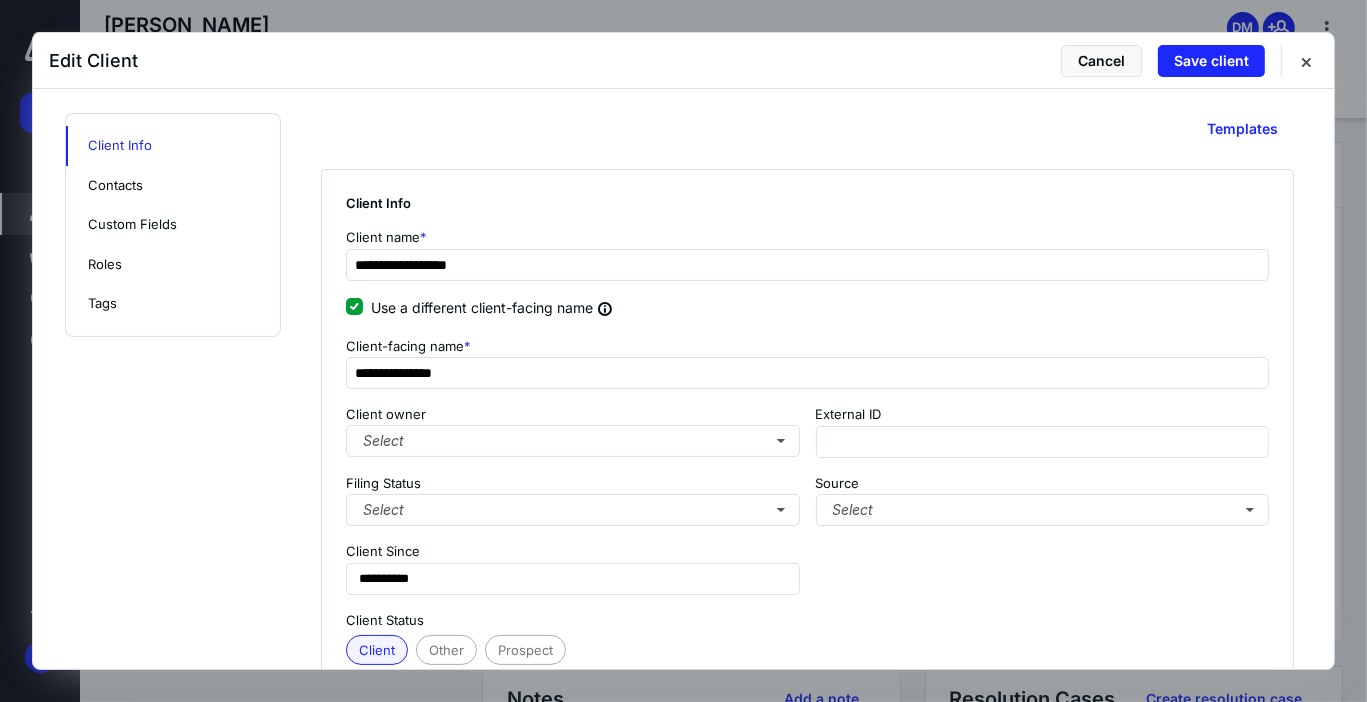 click on "Client Info" at bounding box center (807, 203) 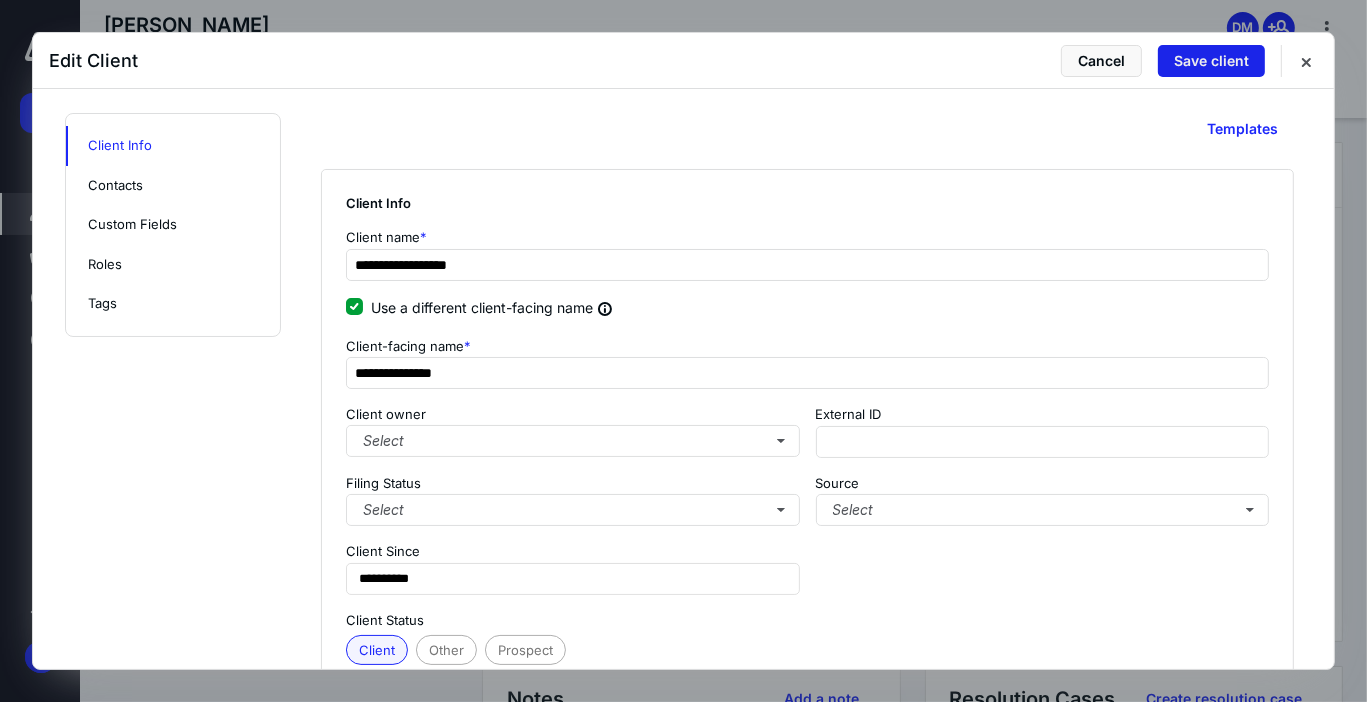 click on "Save client" at bounding box center [1211, 61] 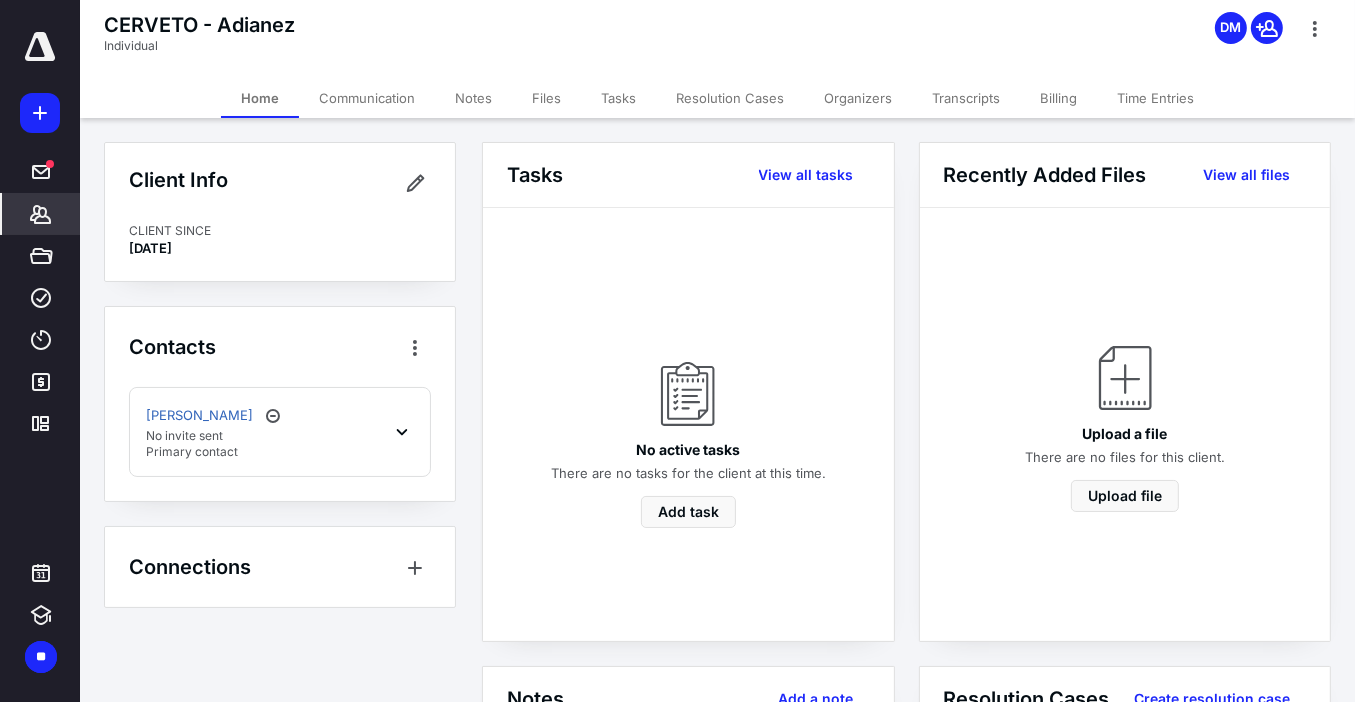 click 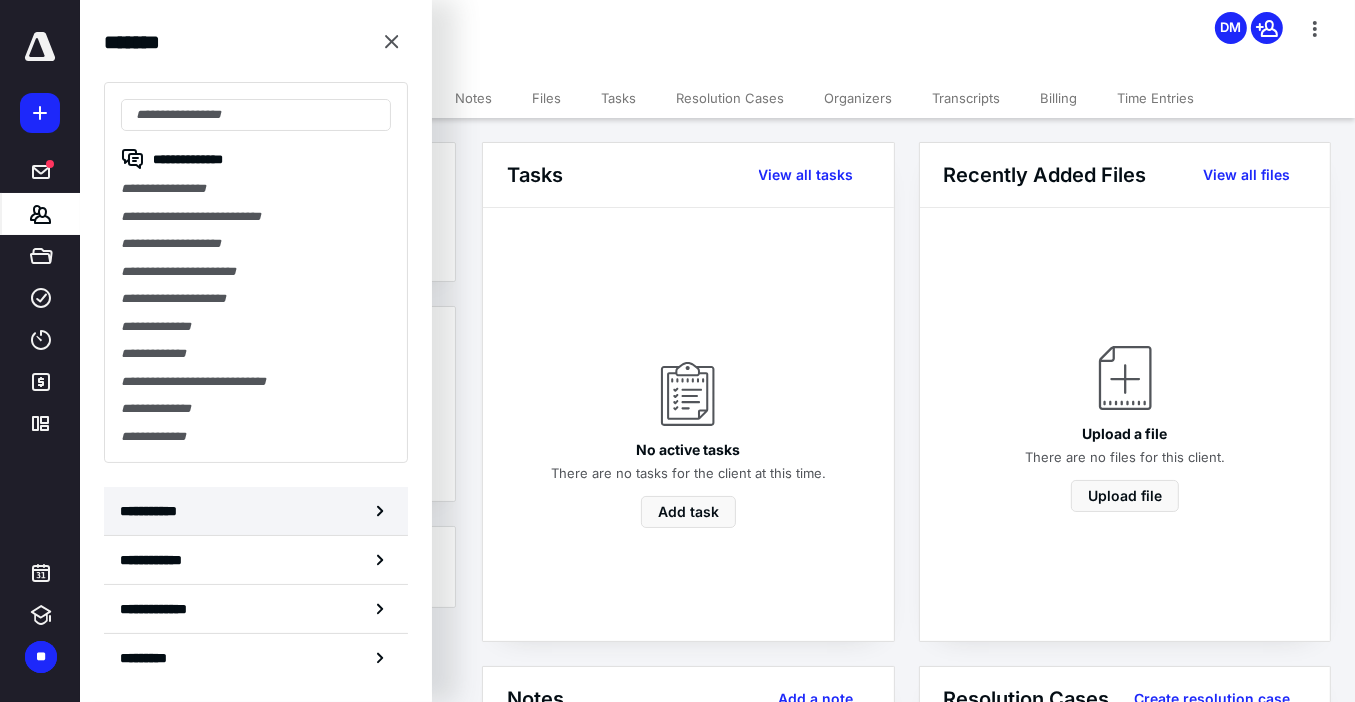 click on "**********" at bounding box center [153, 511] 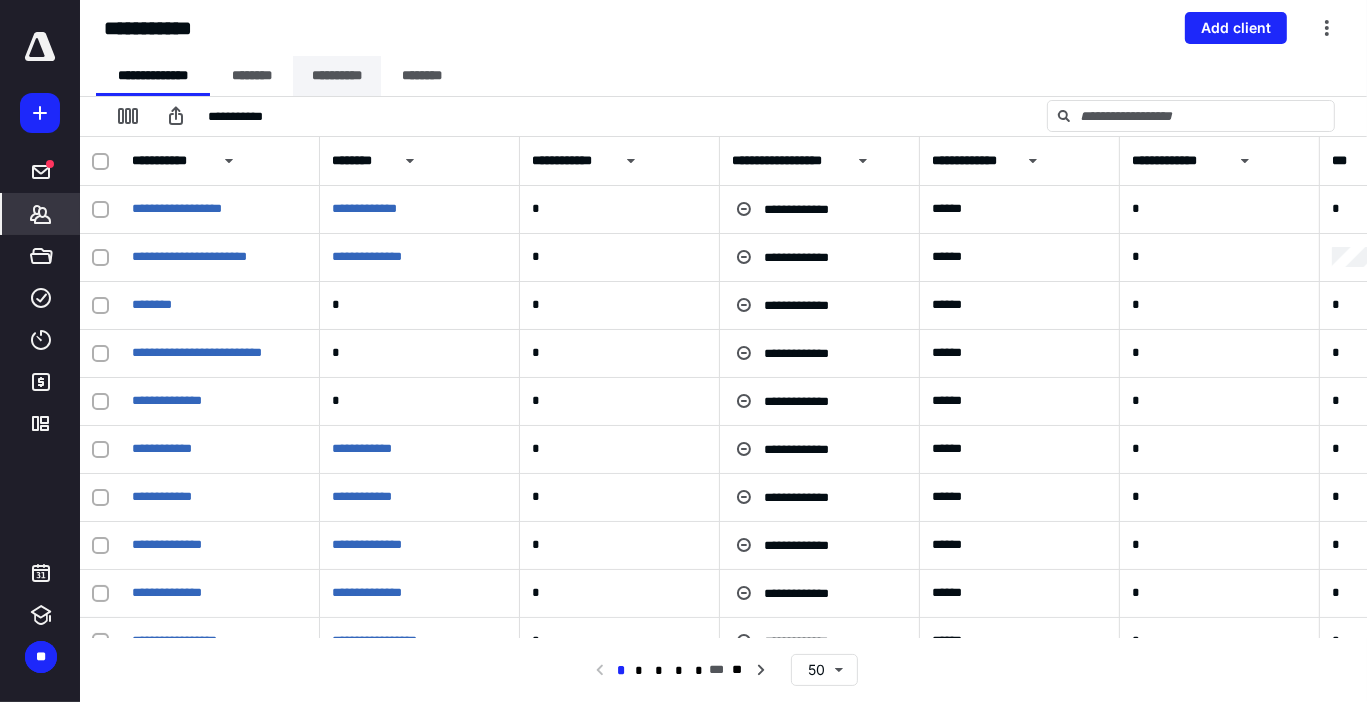 click on "**********" at bounding box center [337, 76] 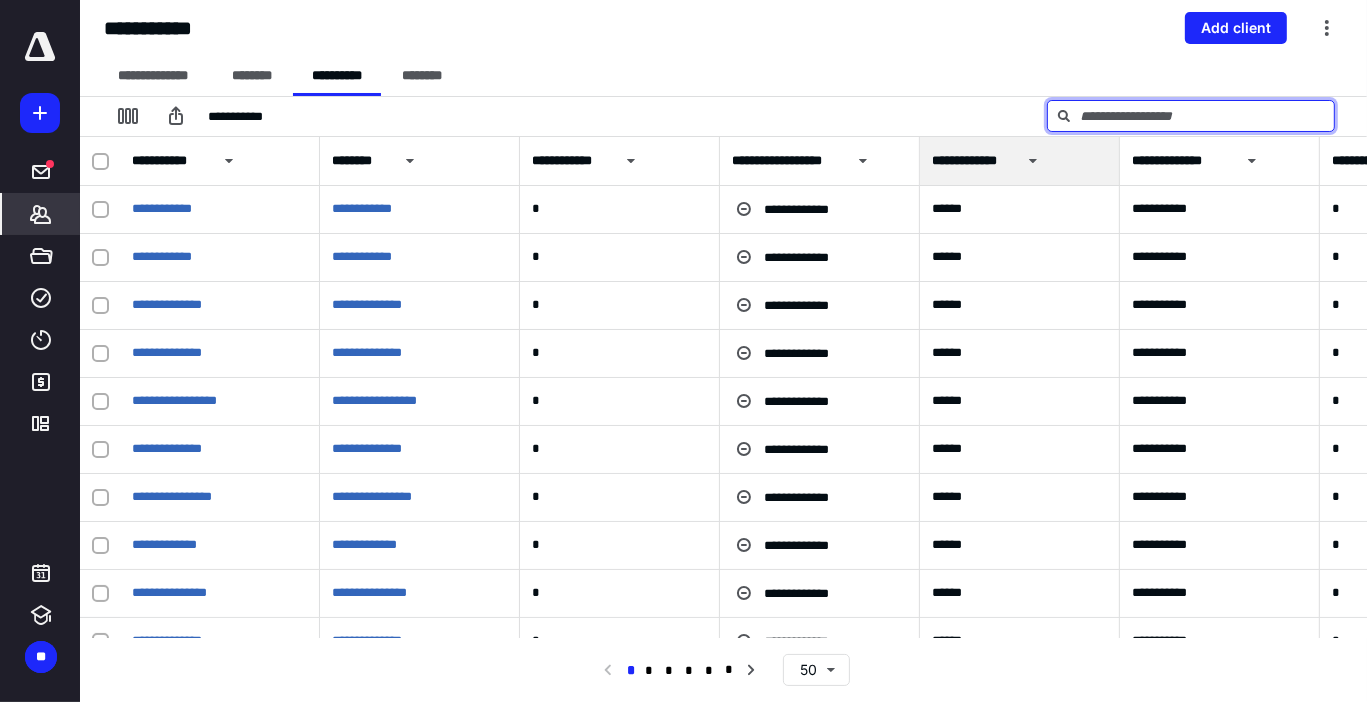 click at bounding box center (1191, 116) 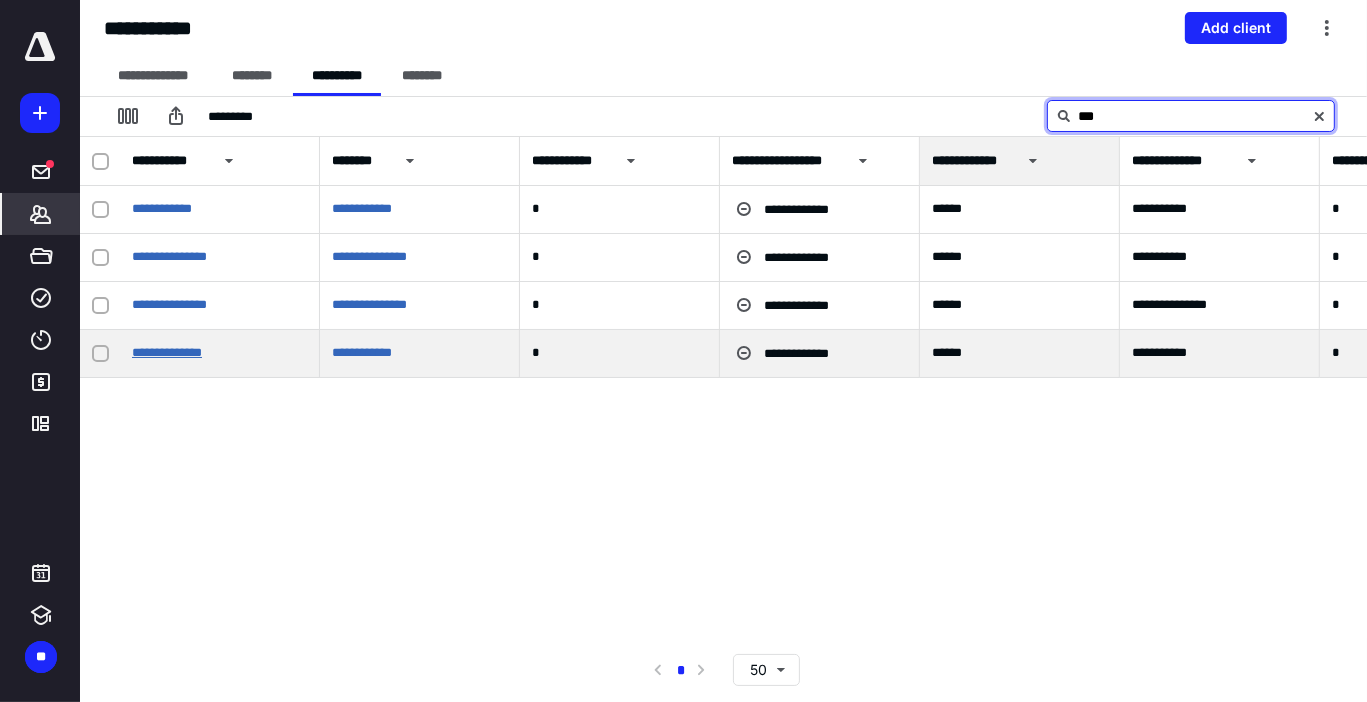type on "***" 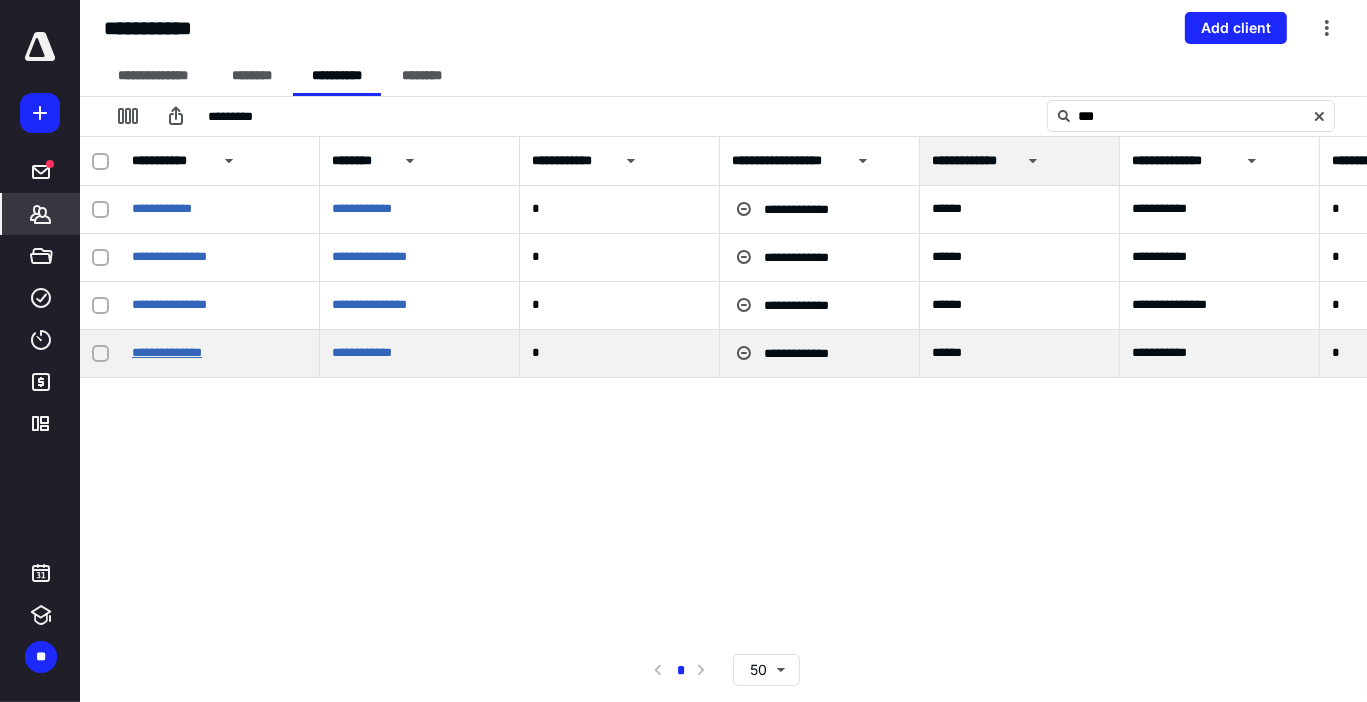 click on "**********" at bounding box center [167, 352] 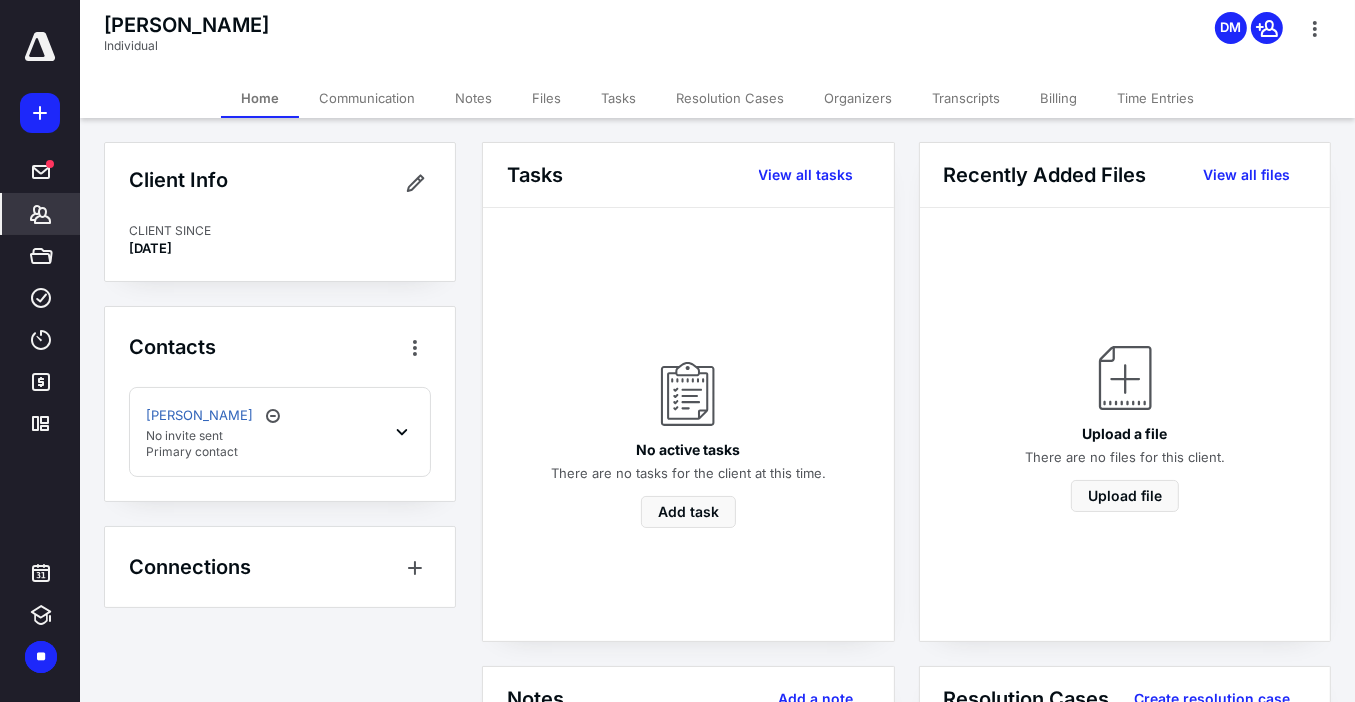 click on "Files" at bounding box center [546, 98] 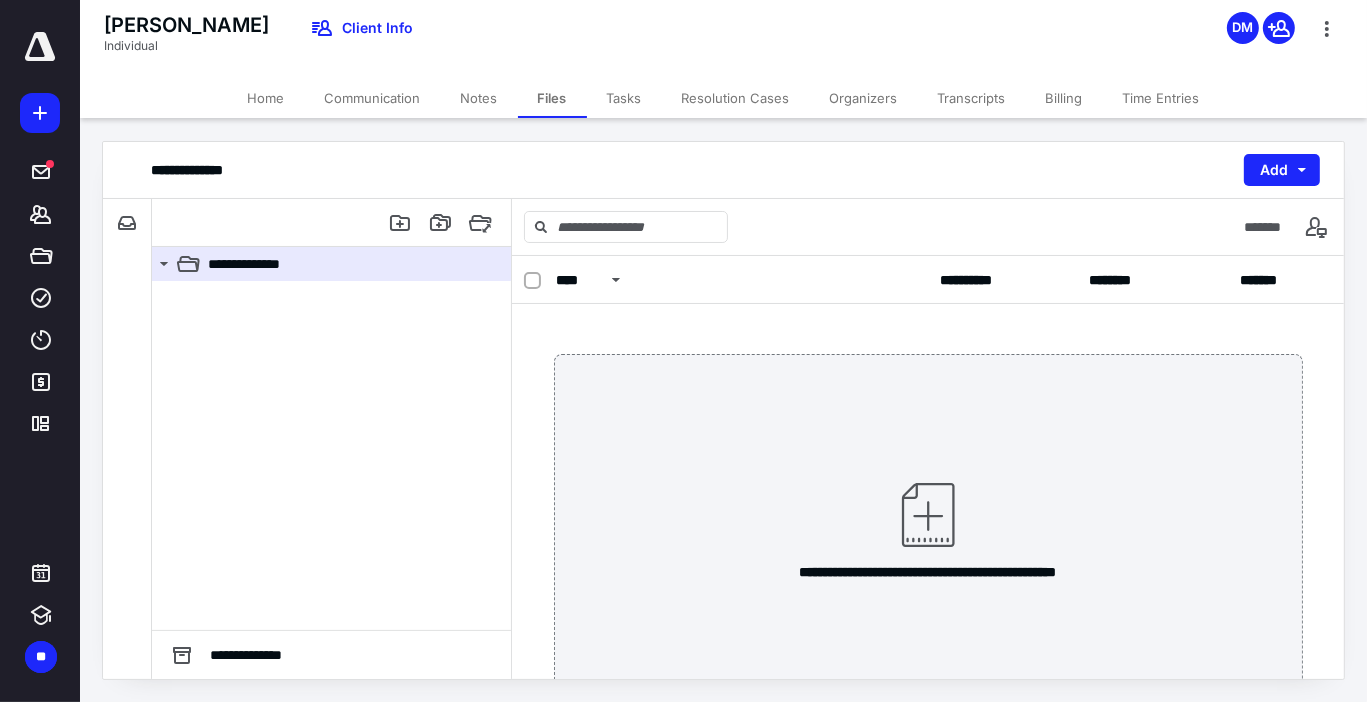 click on "**********" at bounding box center (40, 351) 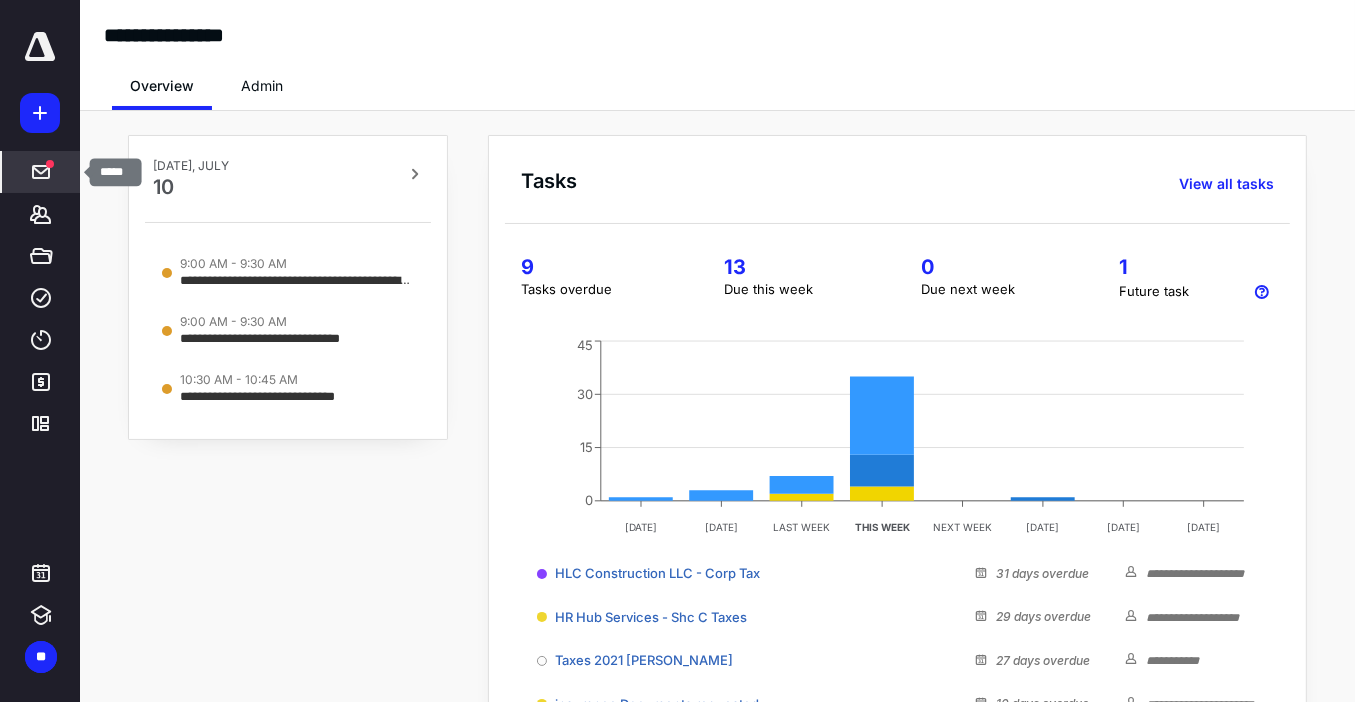 click at bounding box center [50, 164] 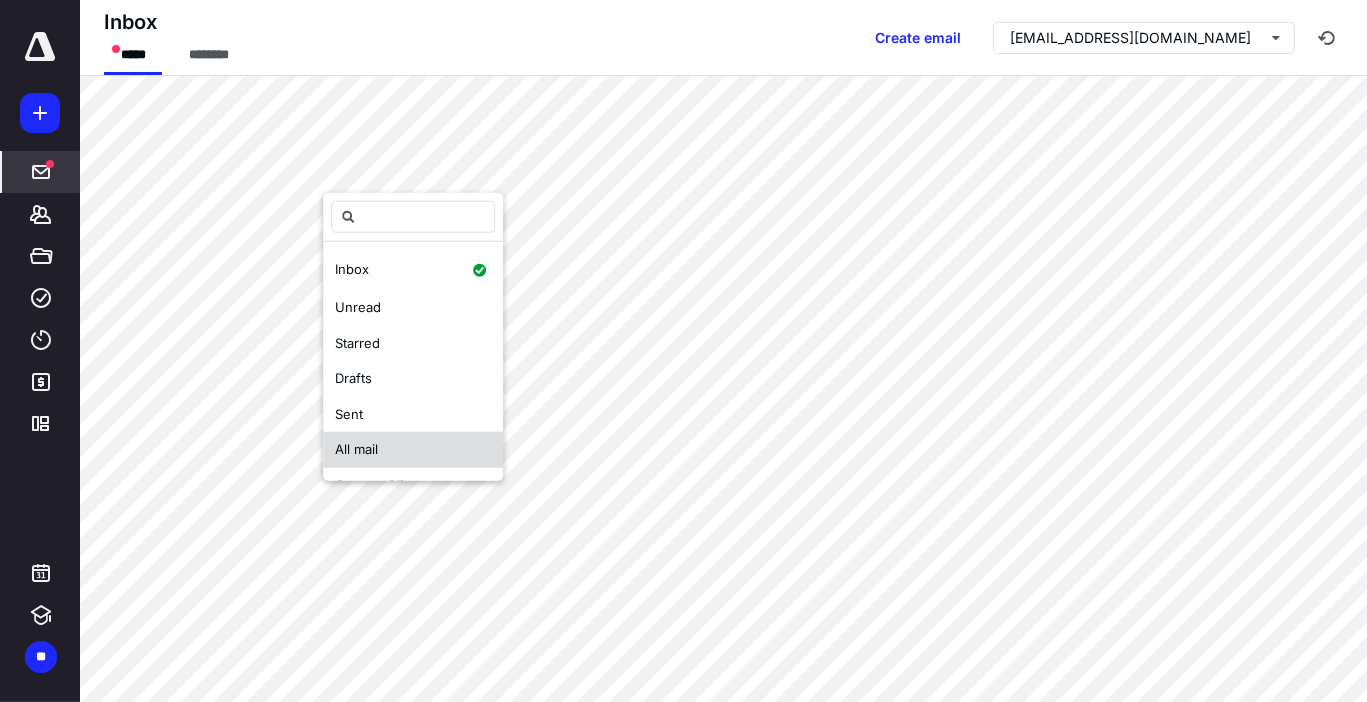 click on "All mail" at bounding box center [356, 449] 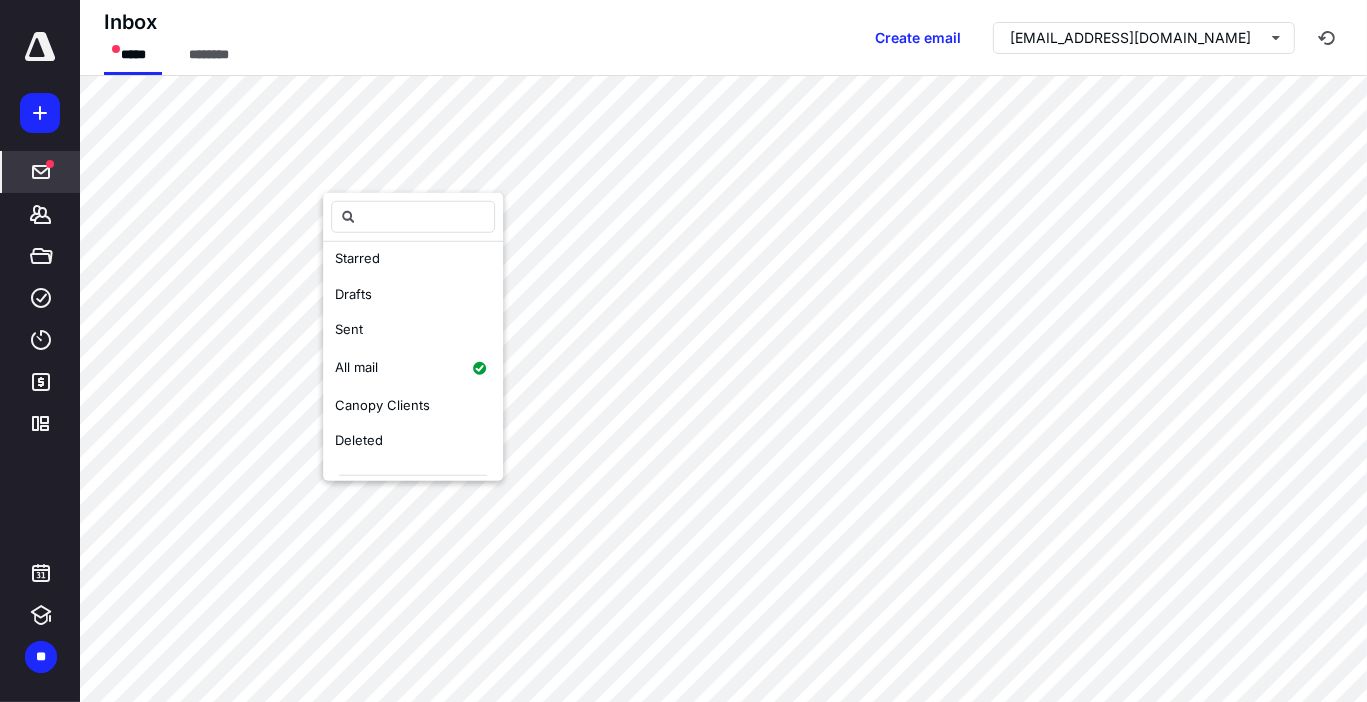 scroll, scrollTop: 0, scrollLeft: 0, axis: both 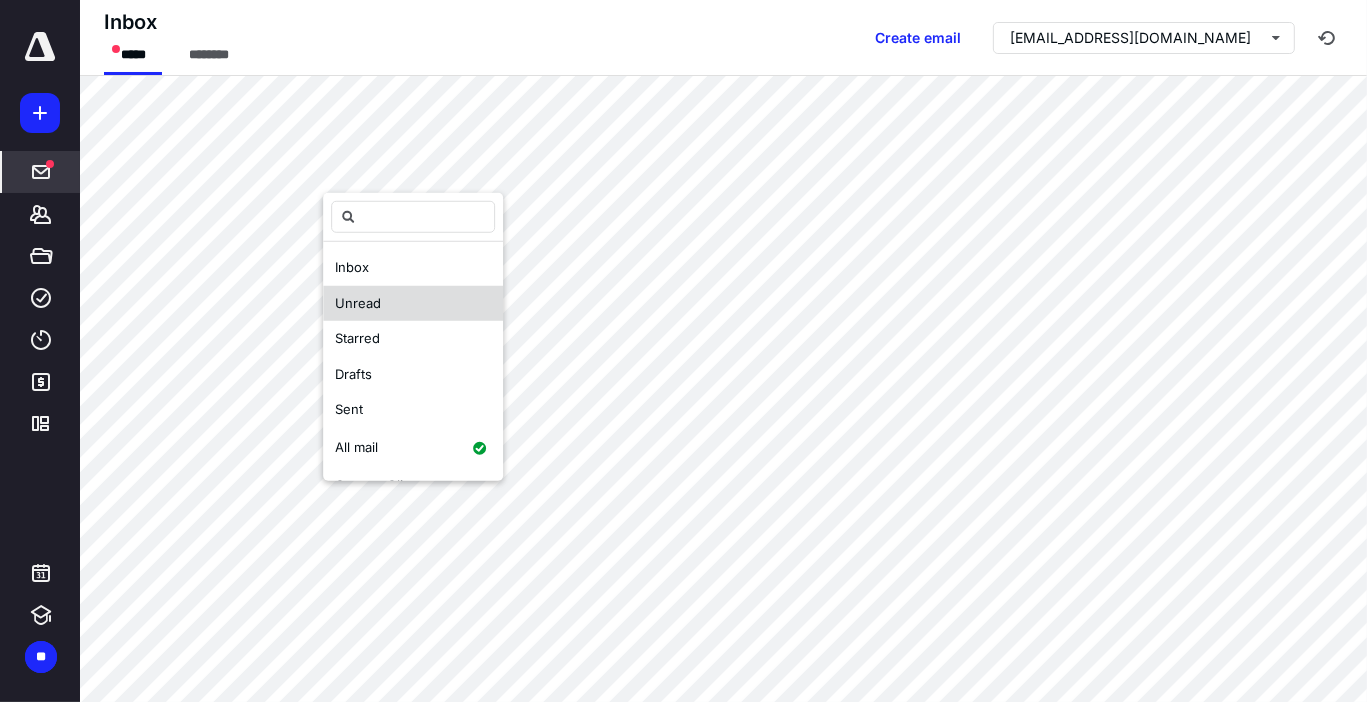 click on "Unread" at bounding box center [358, 302] 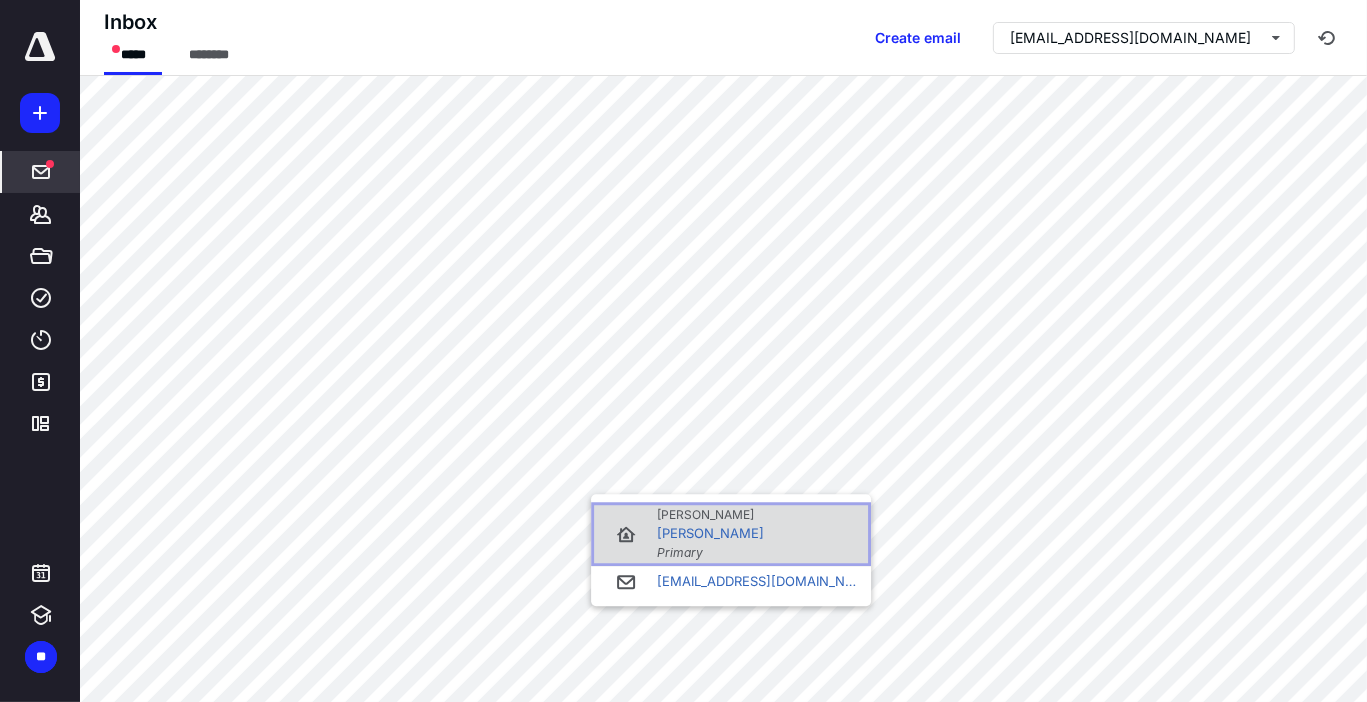 click on "Maibelis Rodriguez" at bounding box center [710, 534] 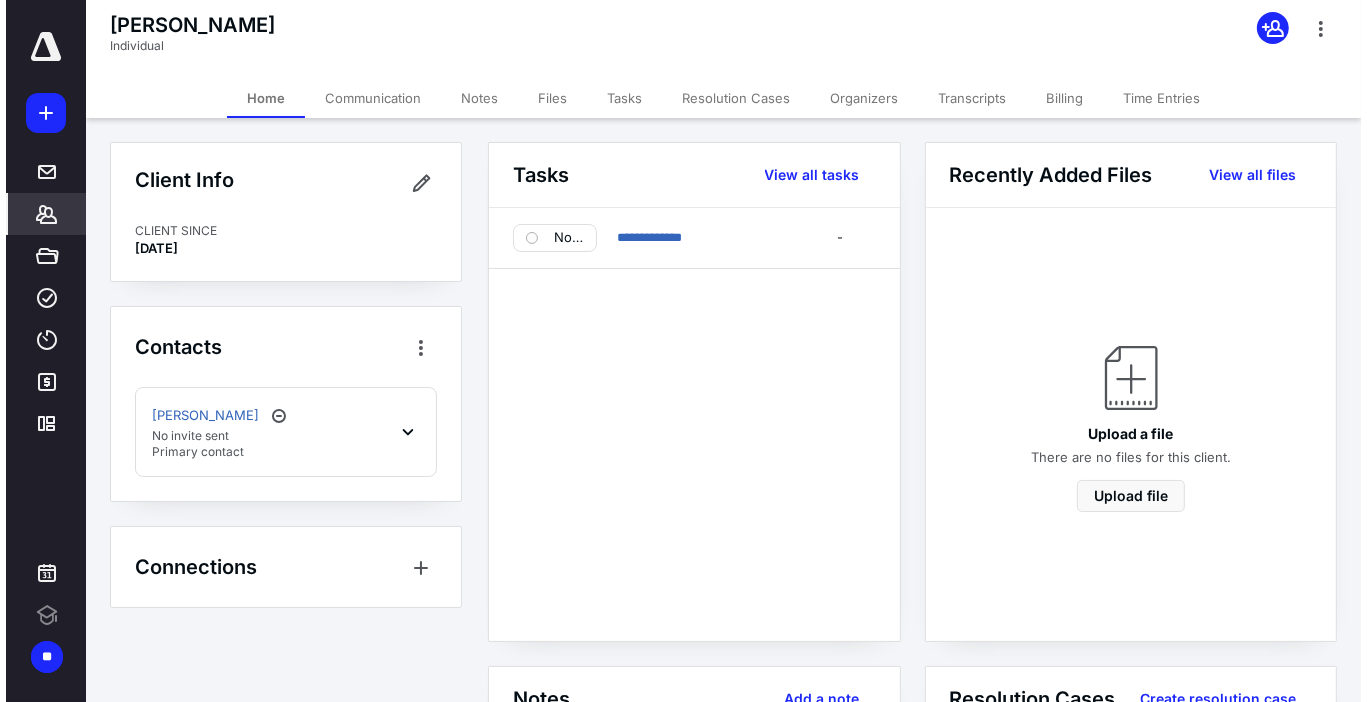 scroll, scrollTop: 0, scrollLeft: 0, axis: both 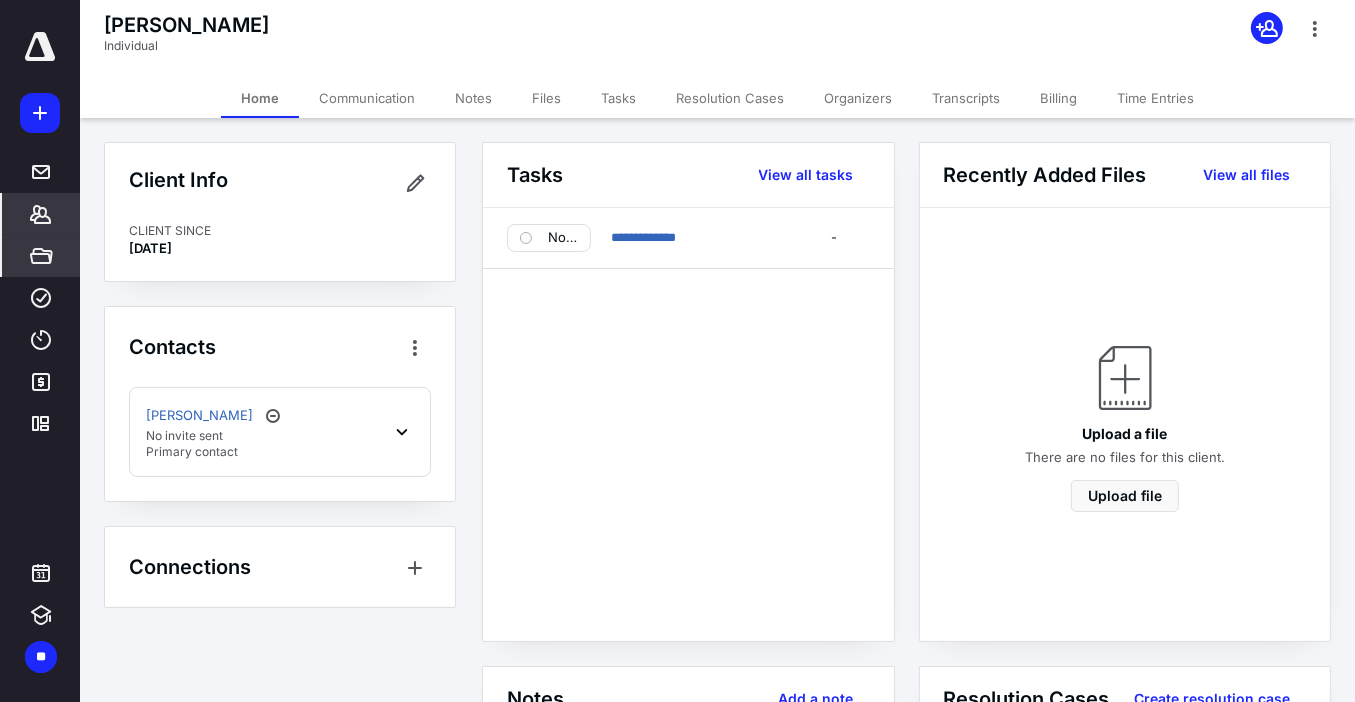 click 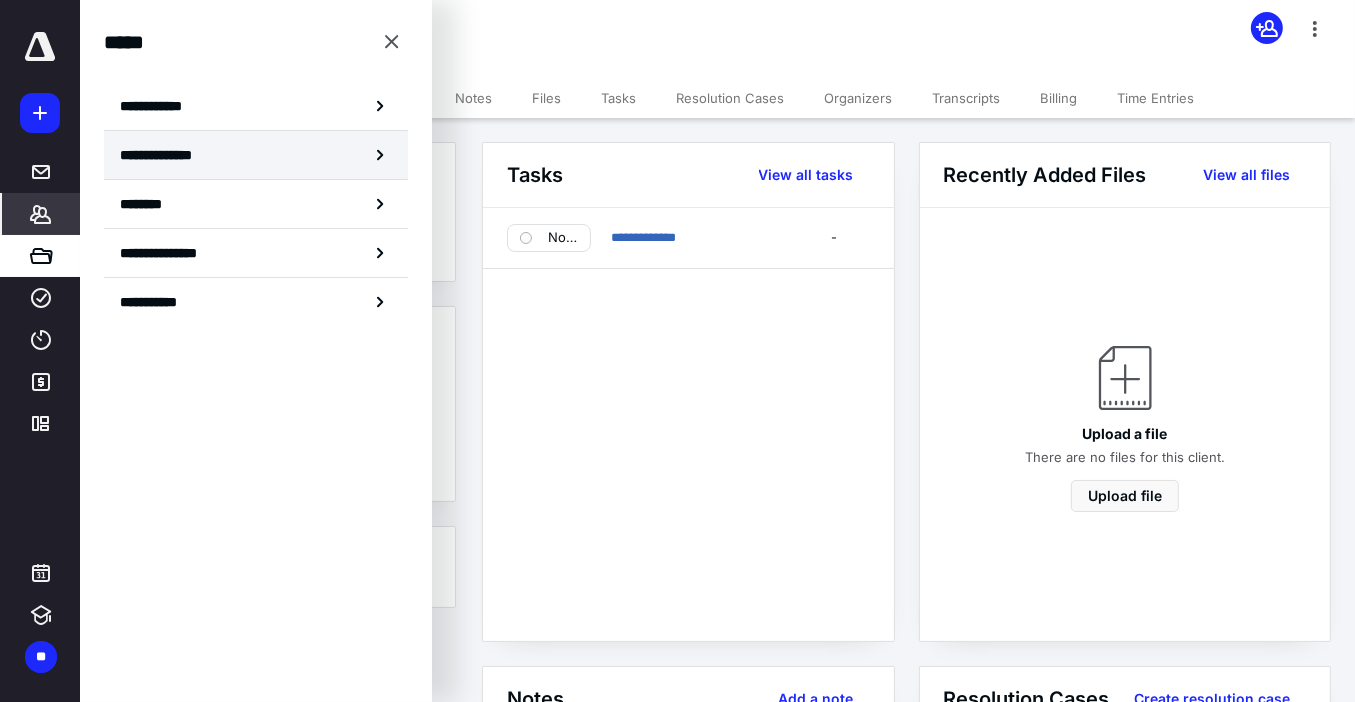 click on "**********" at bounding box center [163, 155] 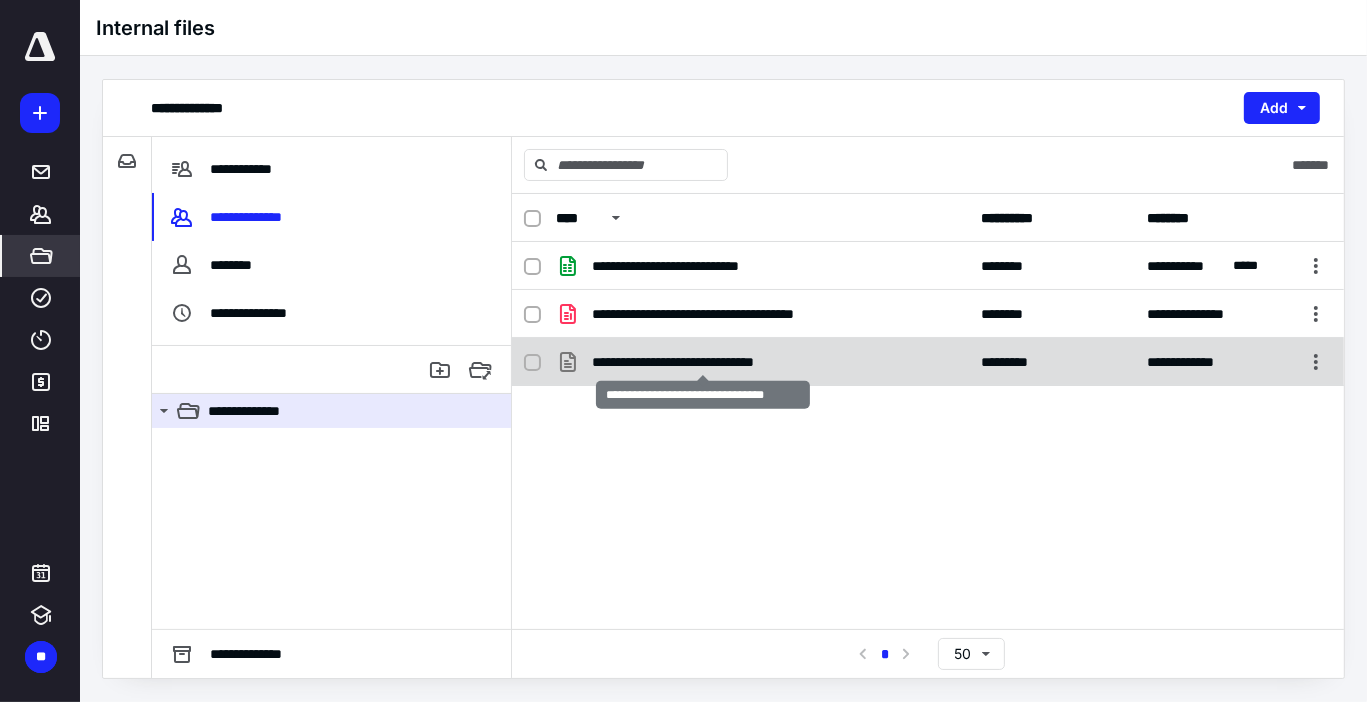 click on "**********" at bounding box center (703, 362) 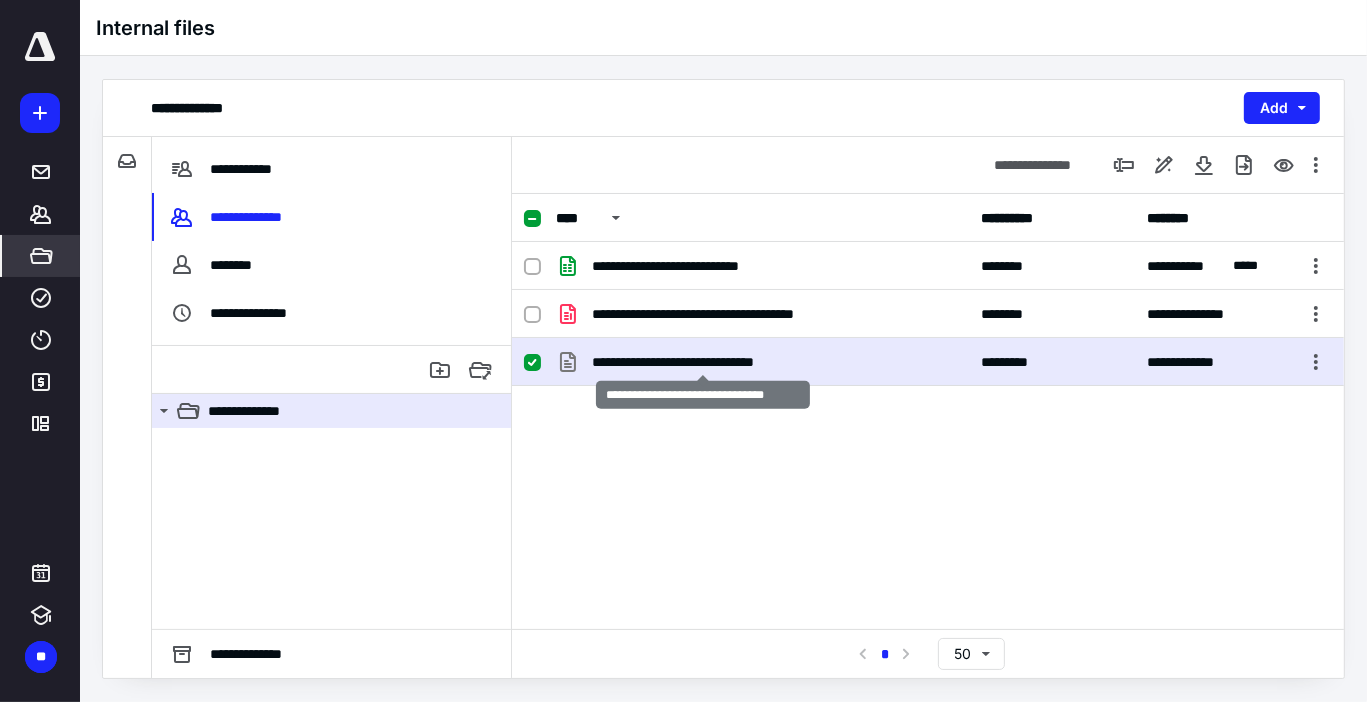 click on "**********" at bounding box center (703, 362) 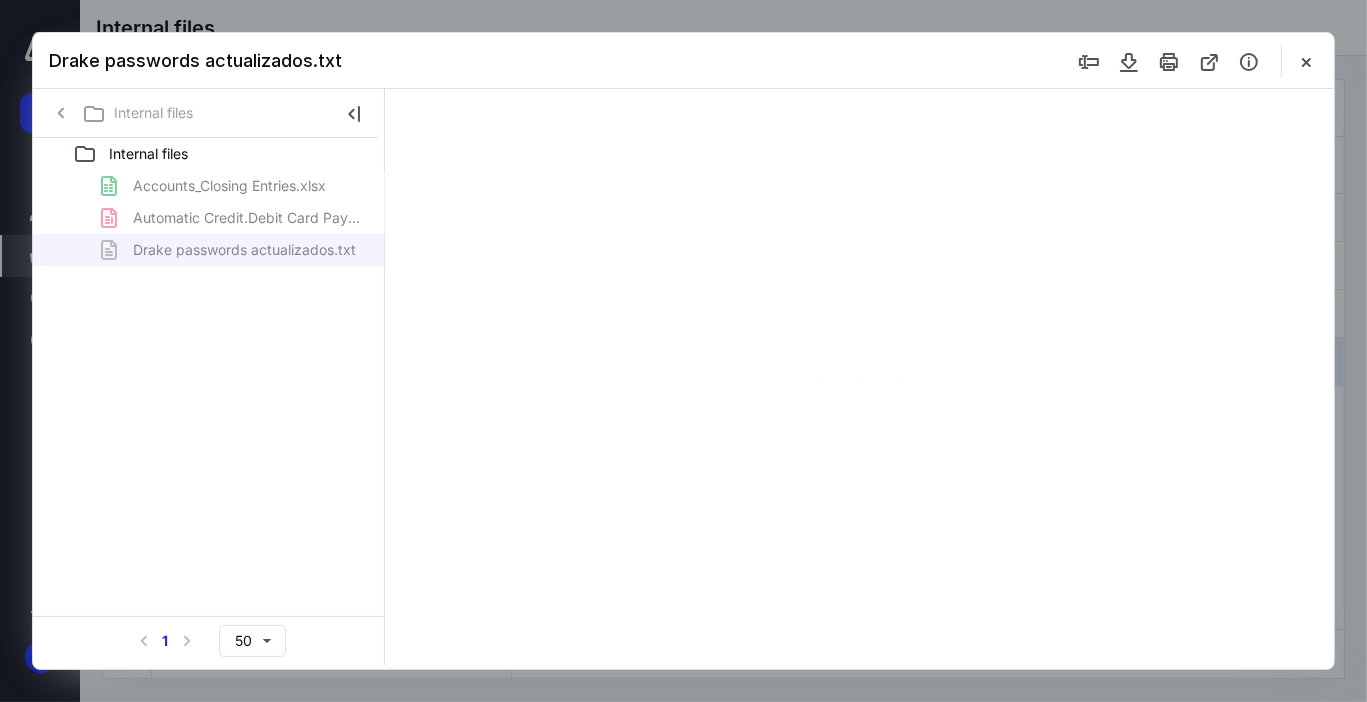 scroll, scrollTop: 0, scrollLeft: 0, axis: both 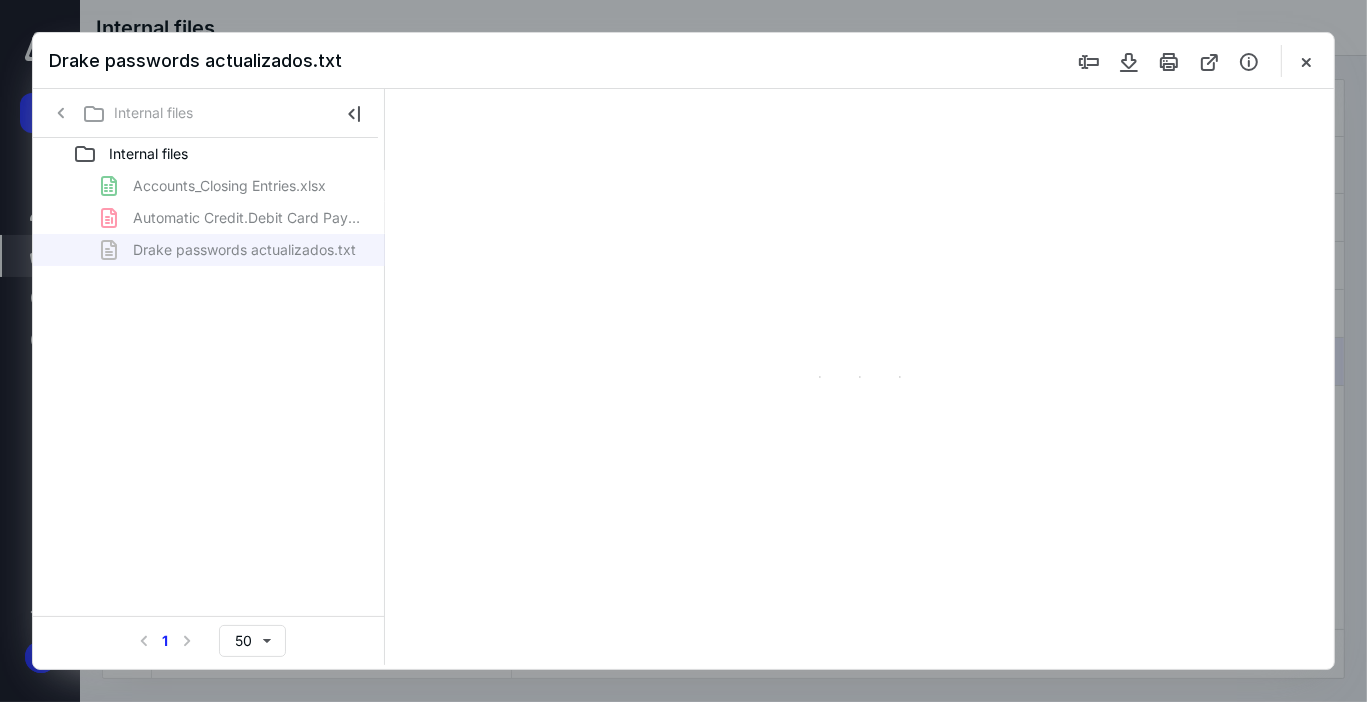 type on "63" 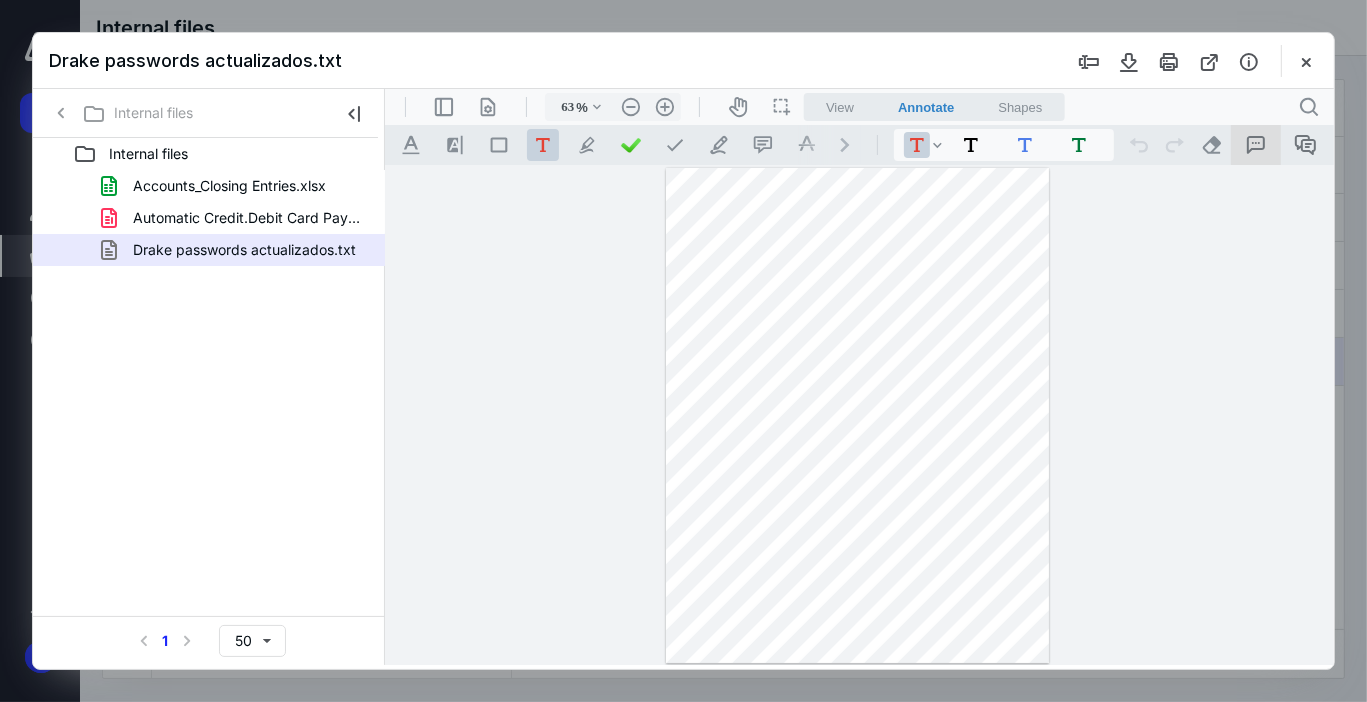 click 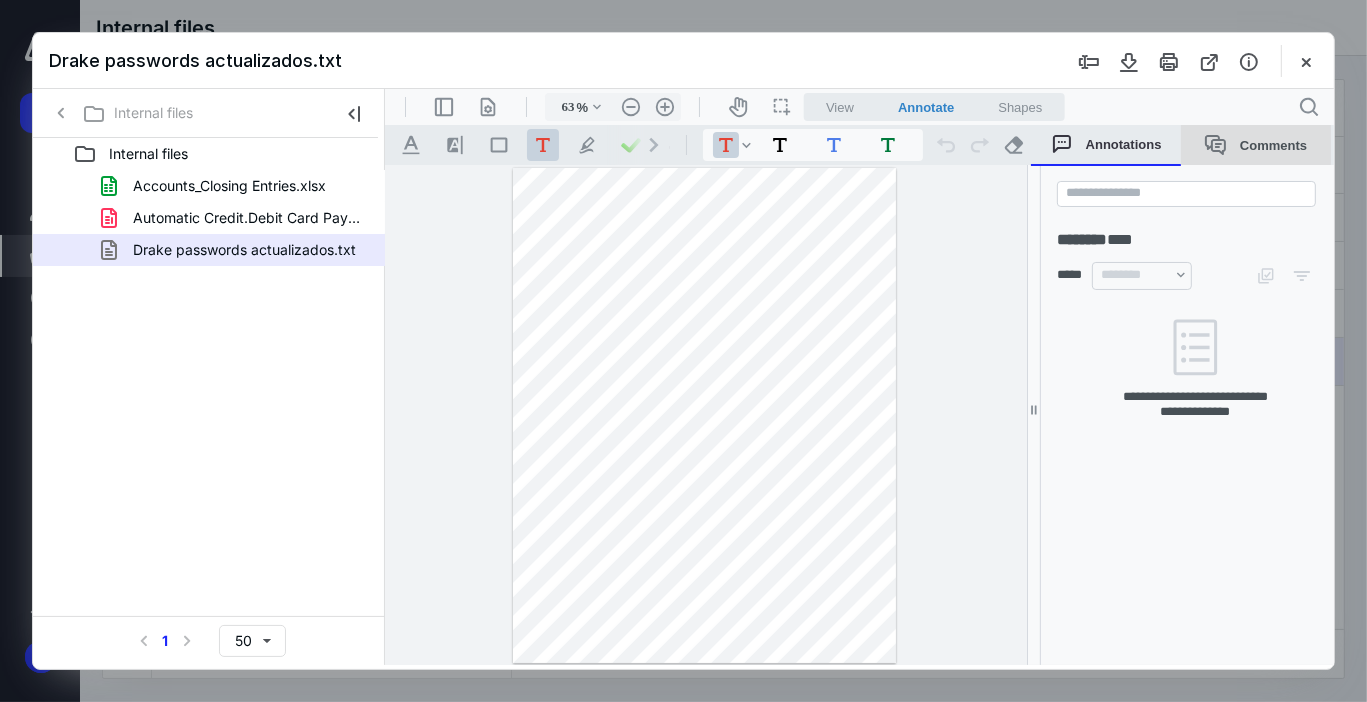 click on "Comments" at bounding box center (1255, 144) 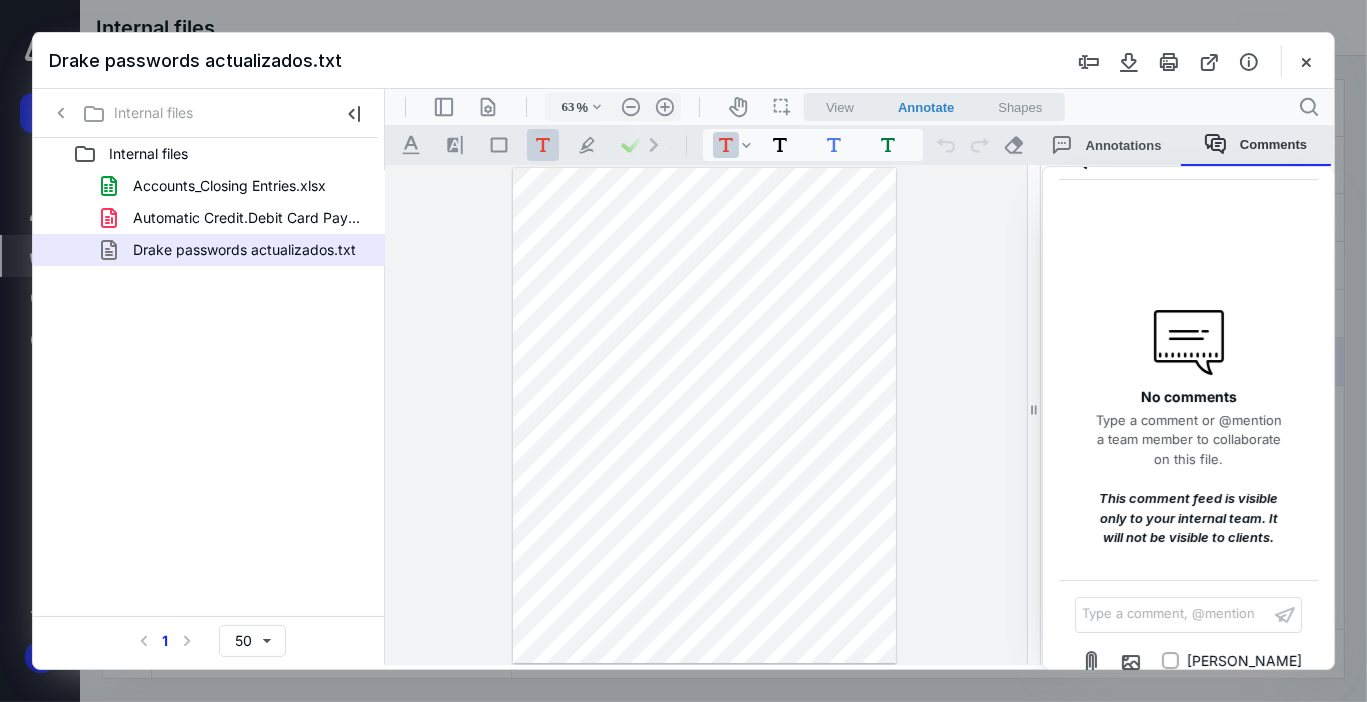 scroll, scrollTop: 64, scrollLeft: 0, axis: vertical 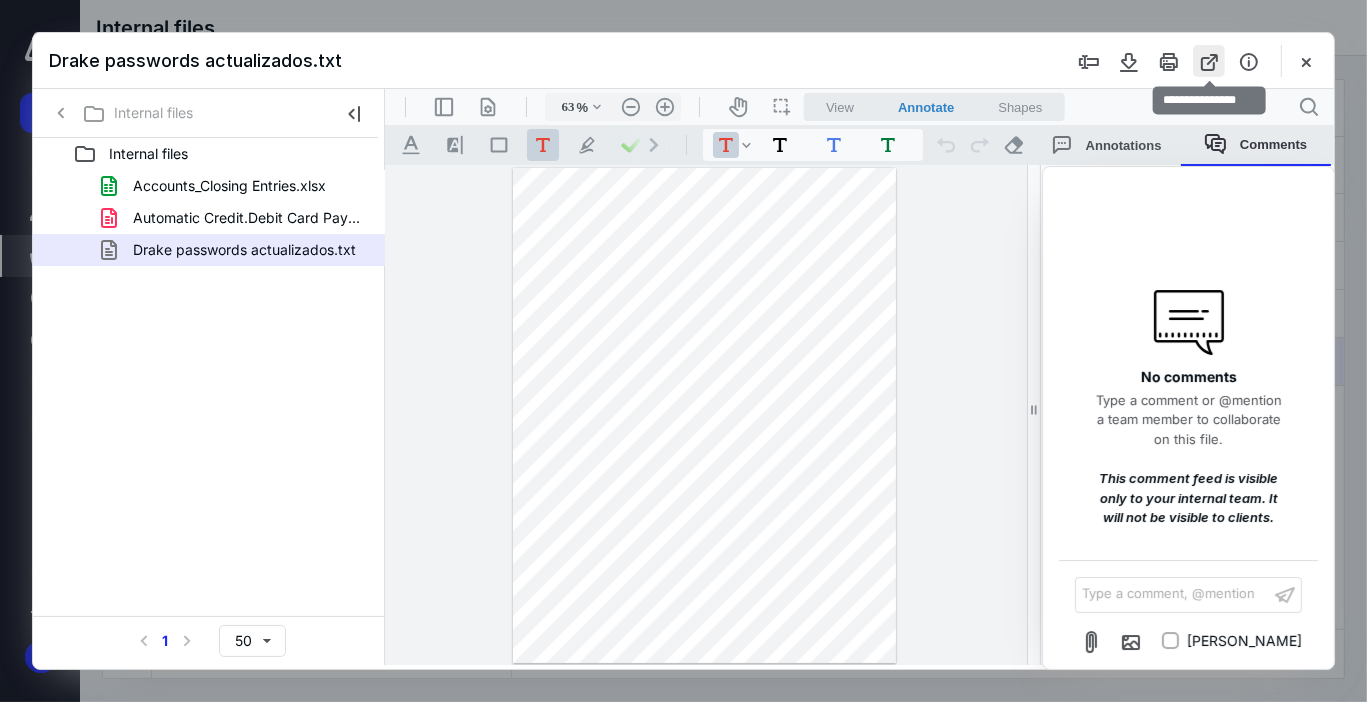 click at bounding box center [1209, 61] 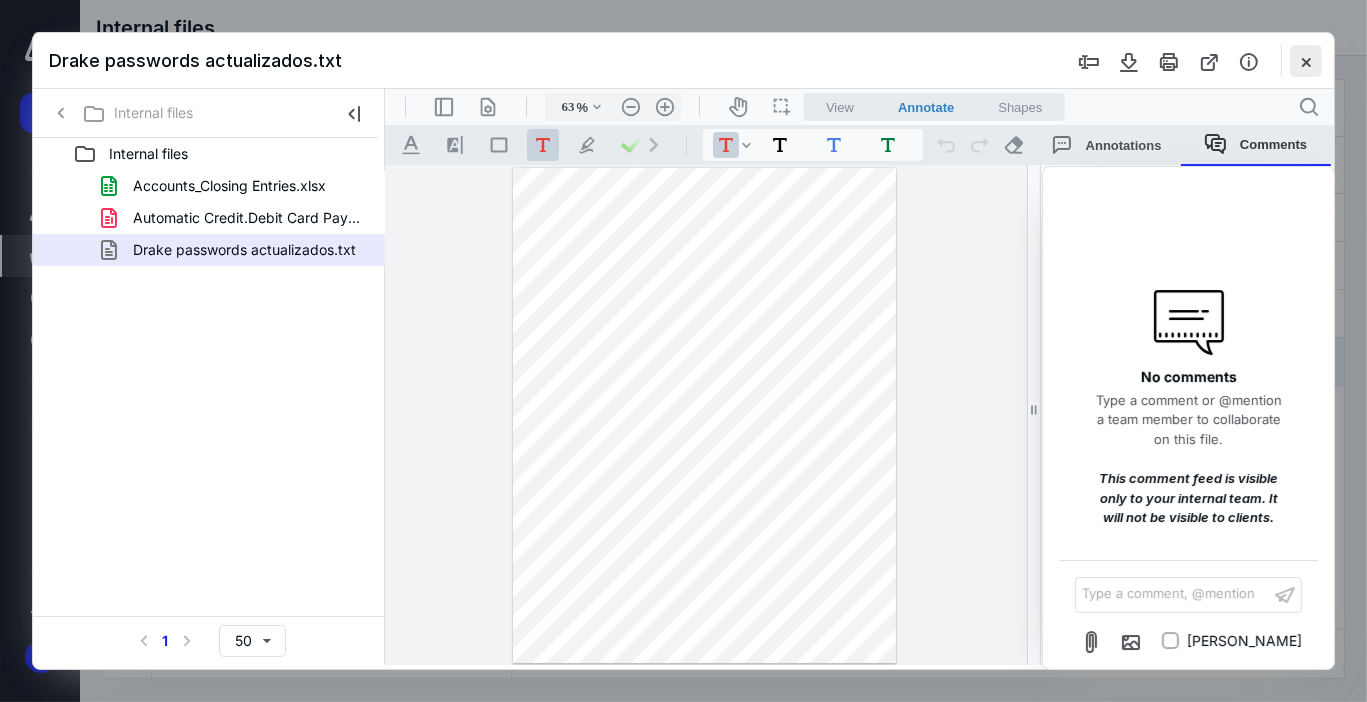 click at bounding box center (1306, 61) 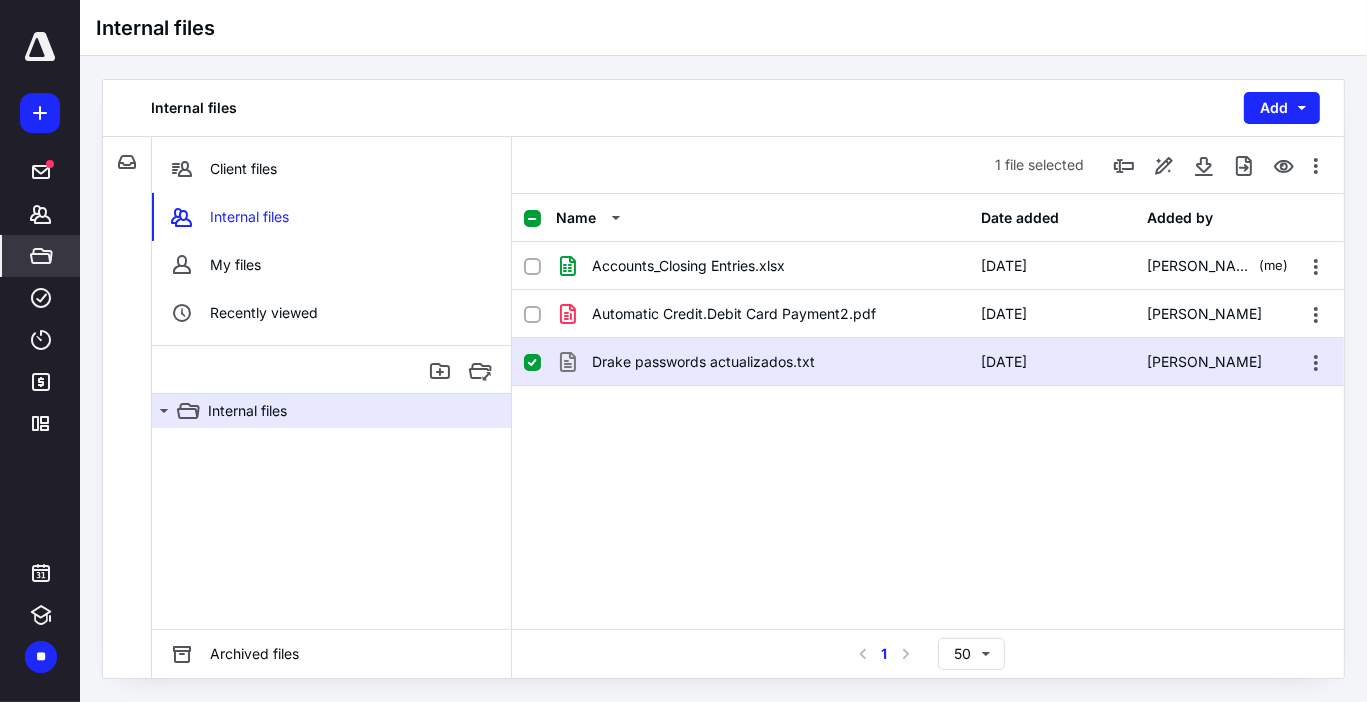 click on "Accounts_Closing Entries.xlsx [DATE] [PERSON_NAME]  (me) Automatic Credit.Debit Card Payment2.pdf [DATE] [PERSON_NAME] [PERSON_NAME] passwords actualizados.txt [DATE] [PERSON_NAME]" at bounding box center [928, 392] 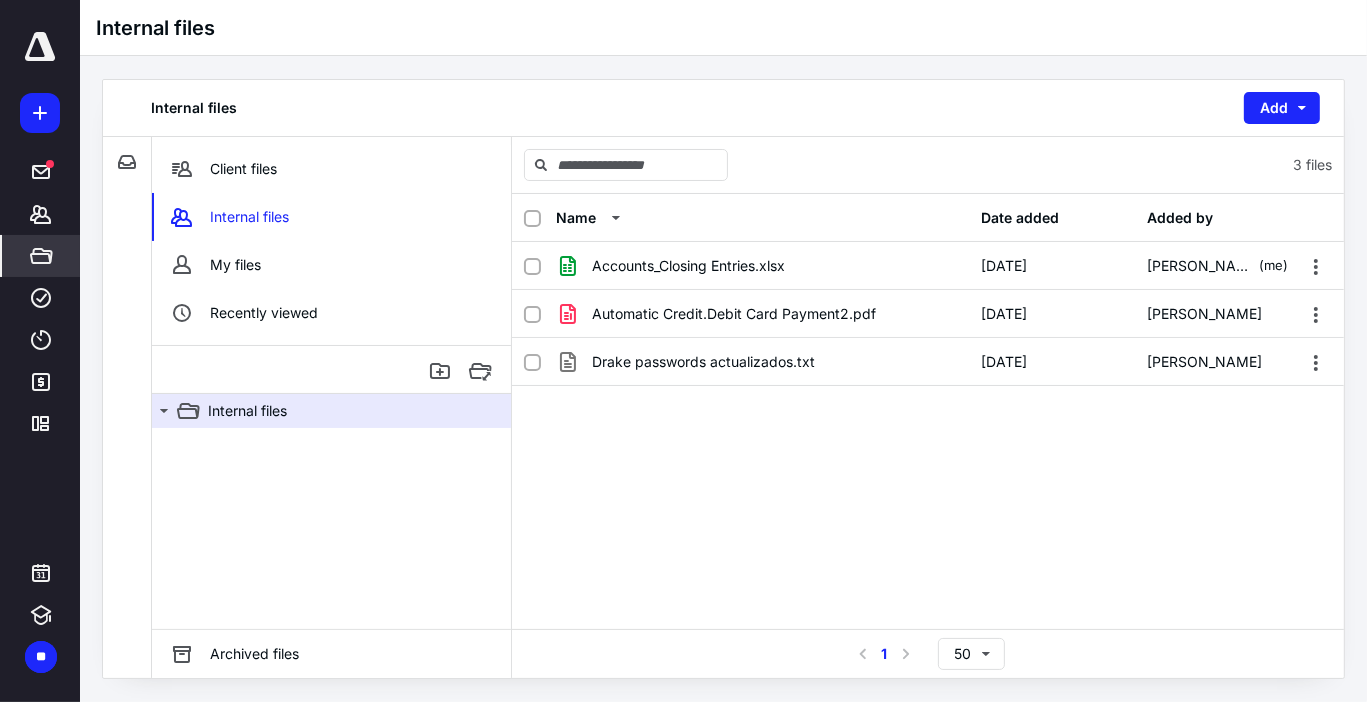 click on "Name Date added Added by Accounts_Closing Entries.xlsx [DATE] [PERSON_NAME]  (me) Automatic Credit.Debit Card Payment2.pdf [DATE] [PERSON_NAME] [PERSON_NAME] passwords actualizados.txt [DATE] [PERSON_NAME]" at bounding box center (928, 411) 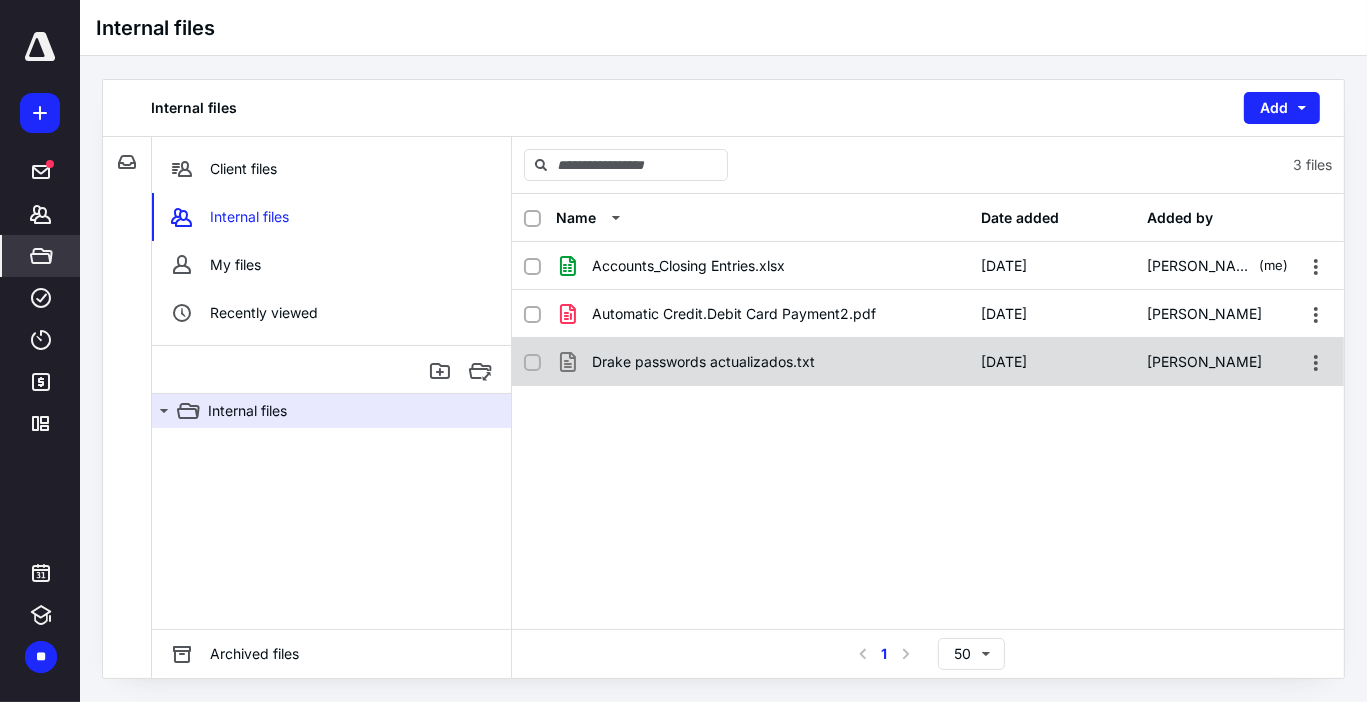 click on "Drake passwords actualizados.txt" at bounding box center [703, 362] 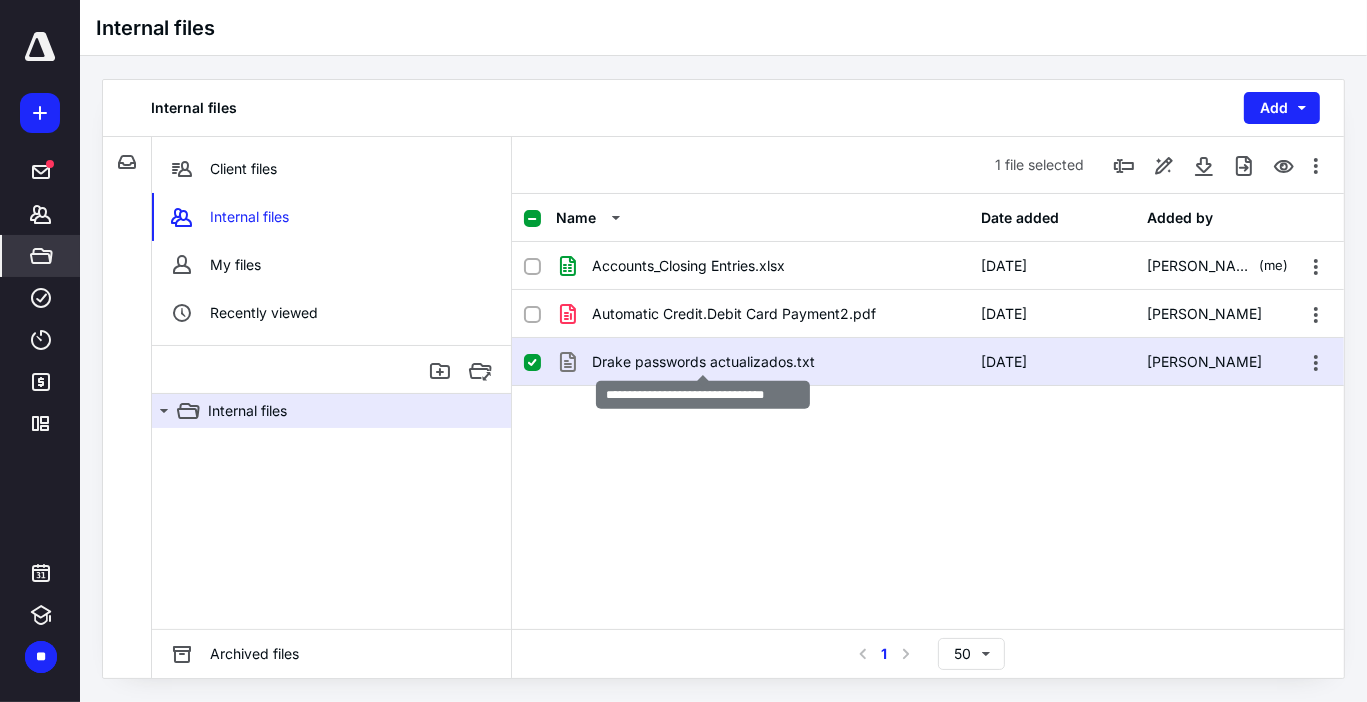 click on "Drake passwords actualizados.txt" at bounding box center [703, 362] 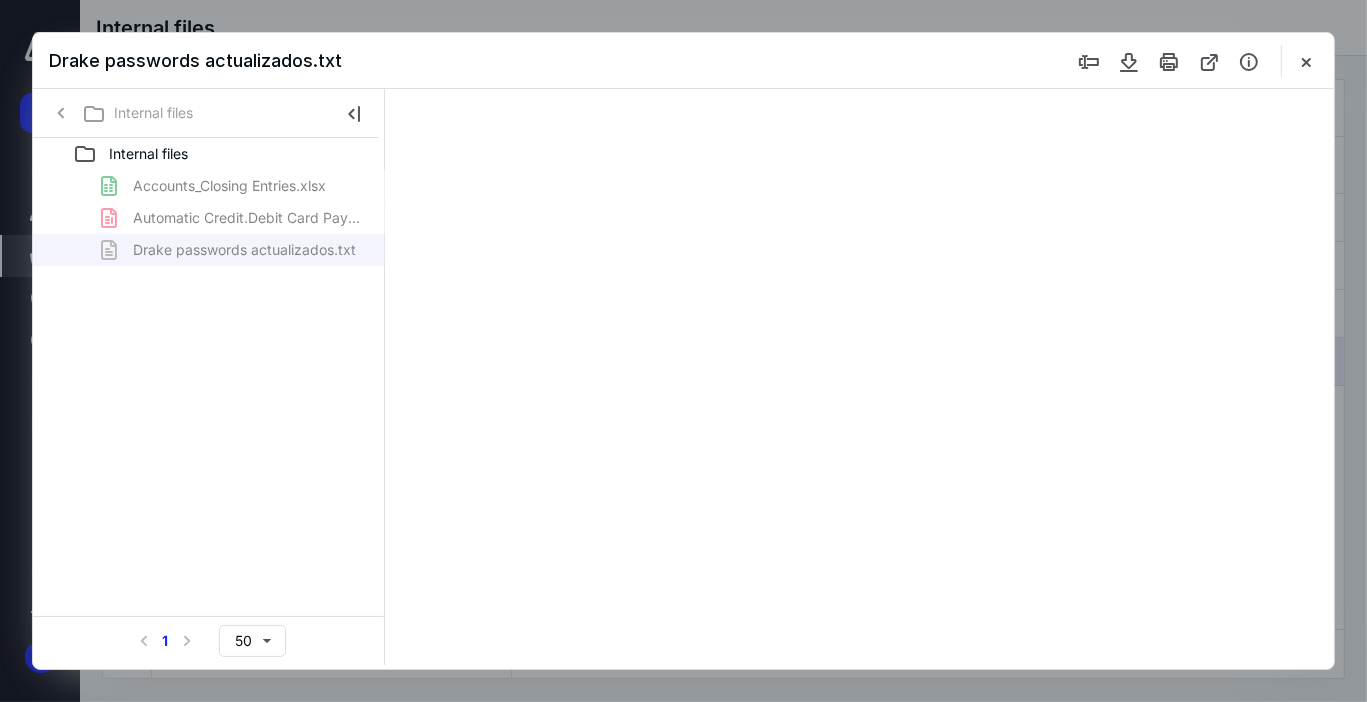 scroll, scrollTop: 0, scrollLeft: 0, axis: both 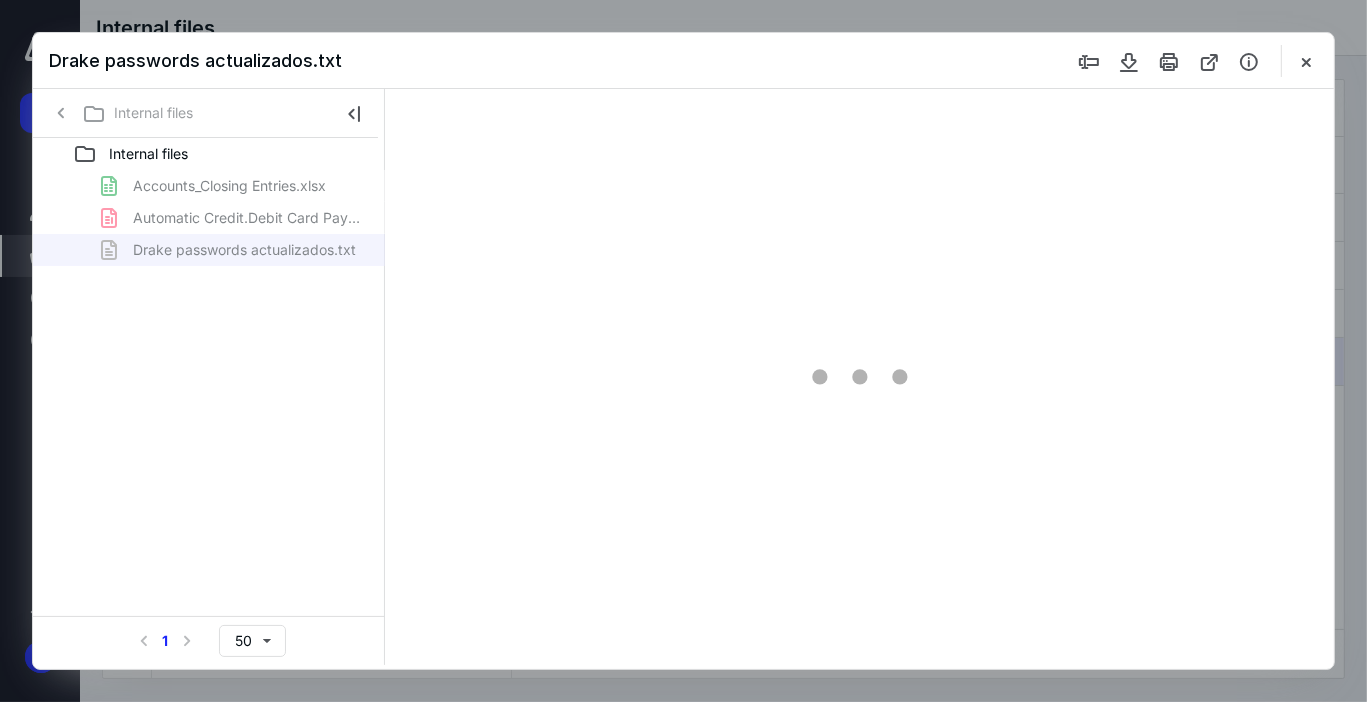 type on "63" 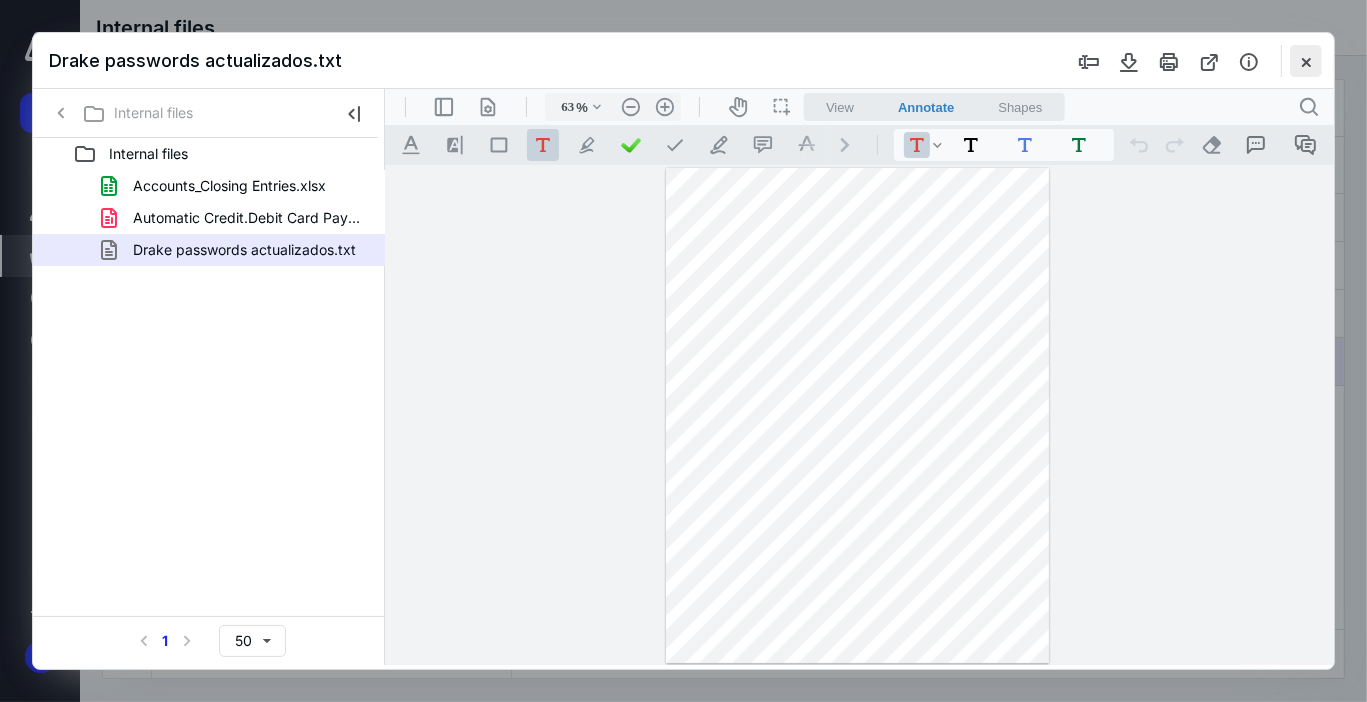 click at bounding box center (1306, 61) 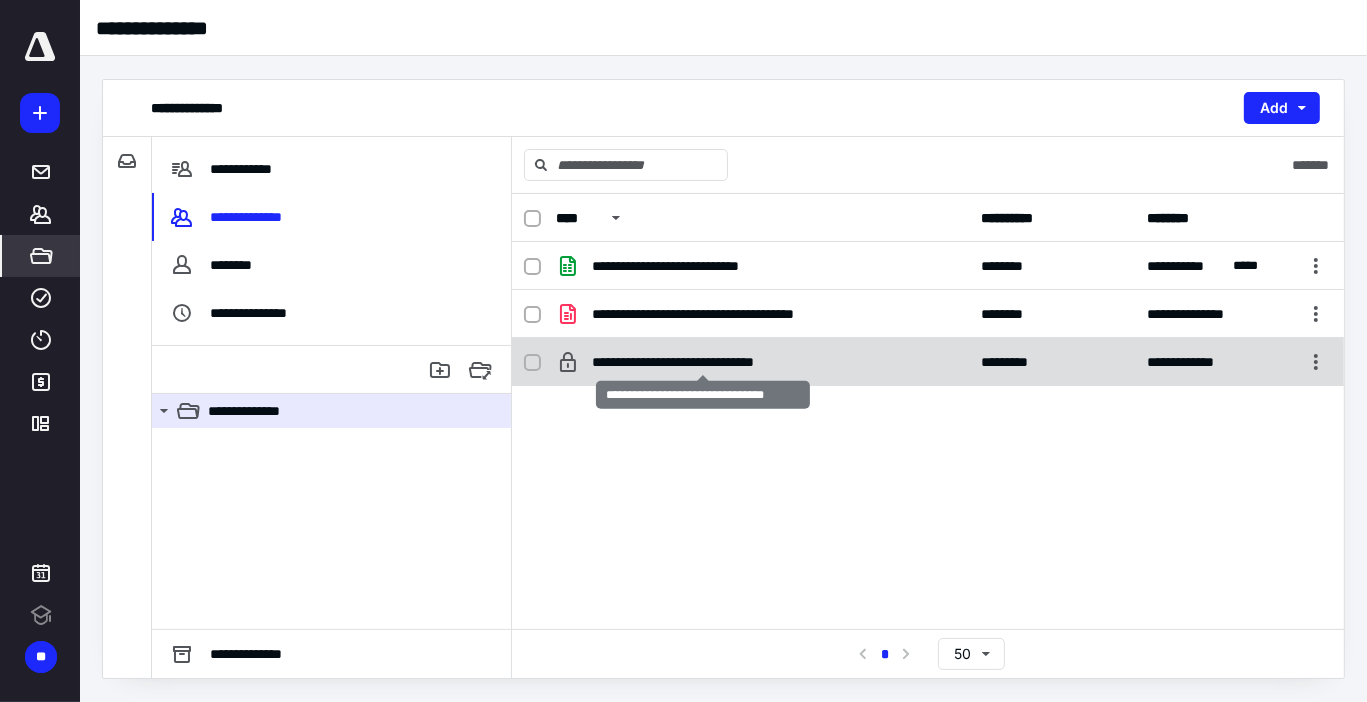 scroll, scrollTop: 0, scrollLeft: 0, axis: both 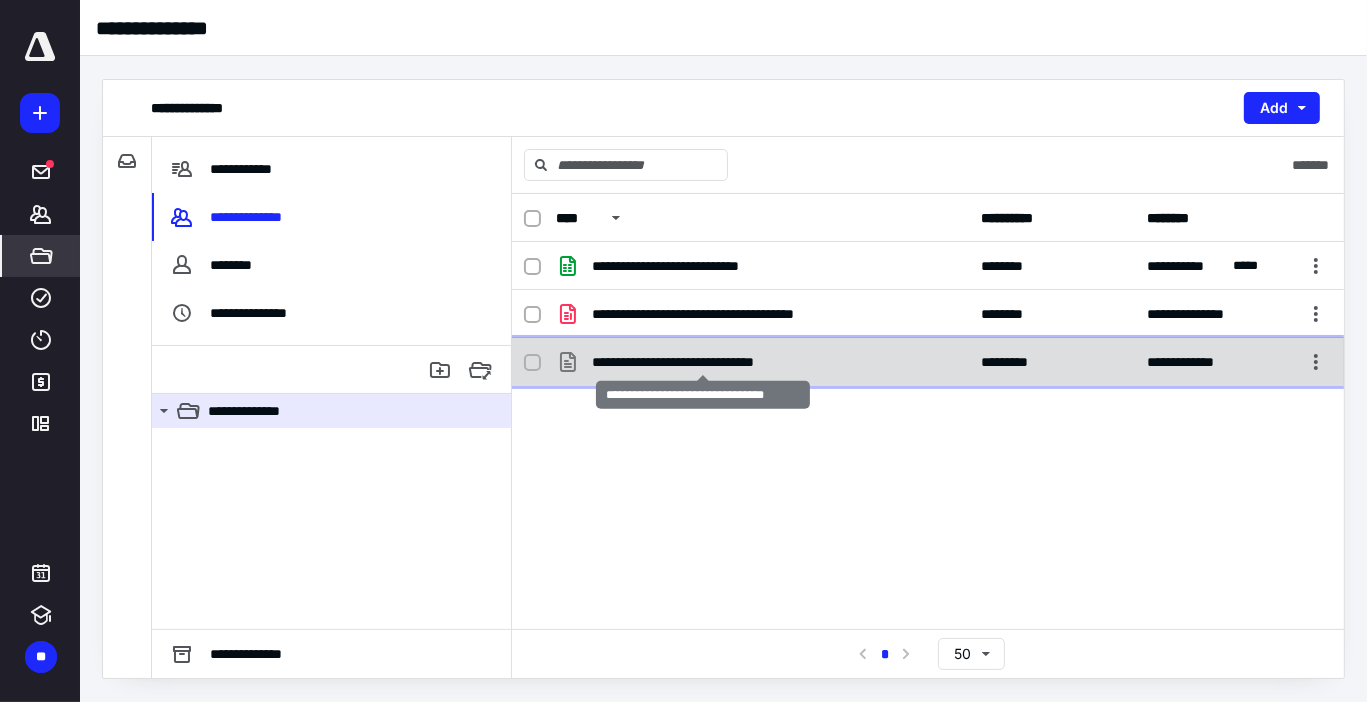 click on "**********" at bounding box center [703, 362] 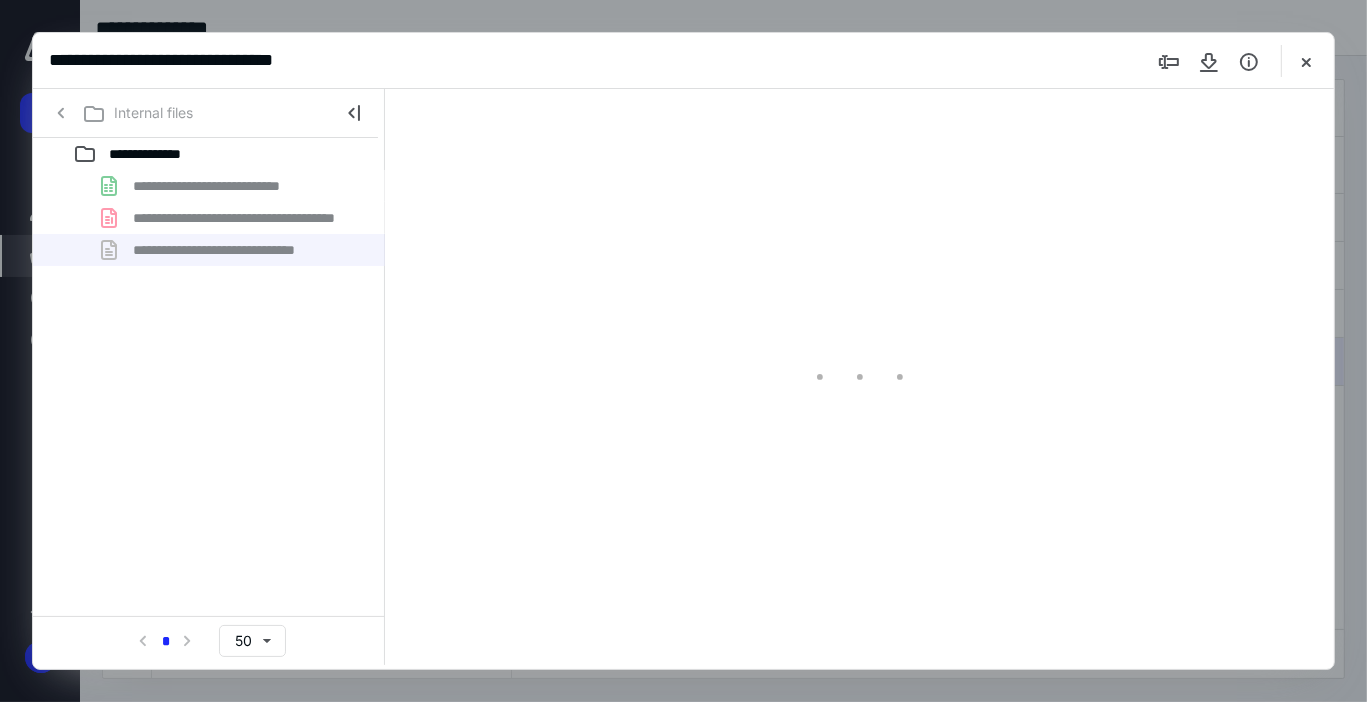 click on "**********" at bounding box center (209, 218) 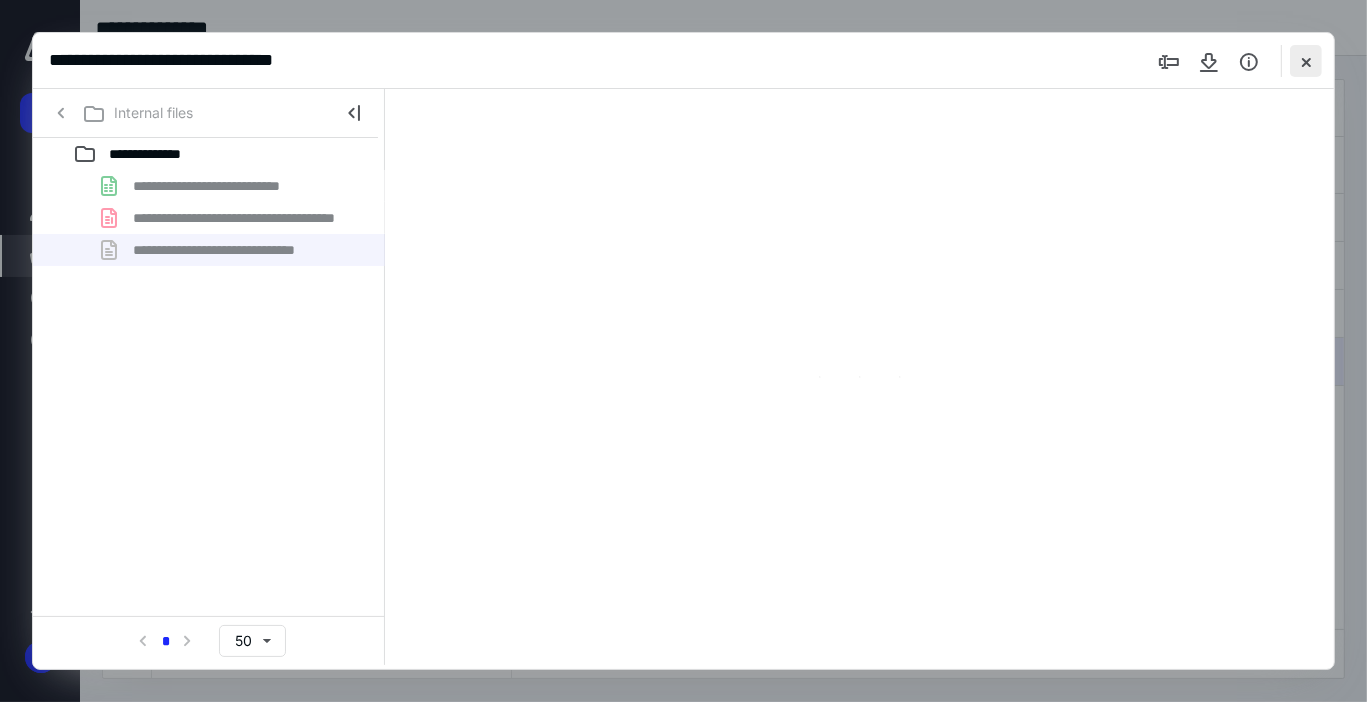 click at bounding box center [1306, 61] 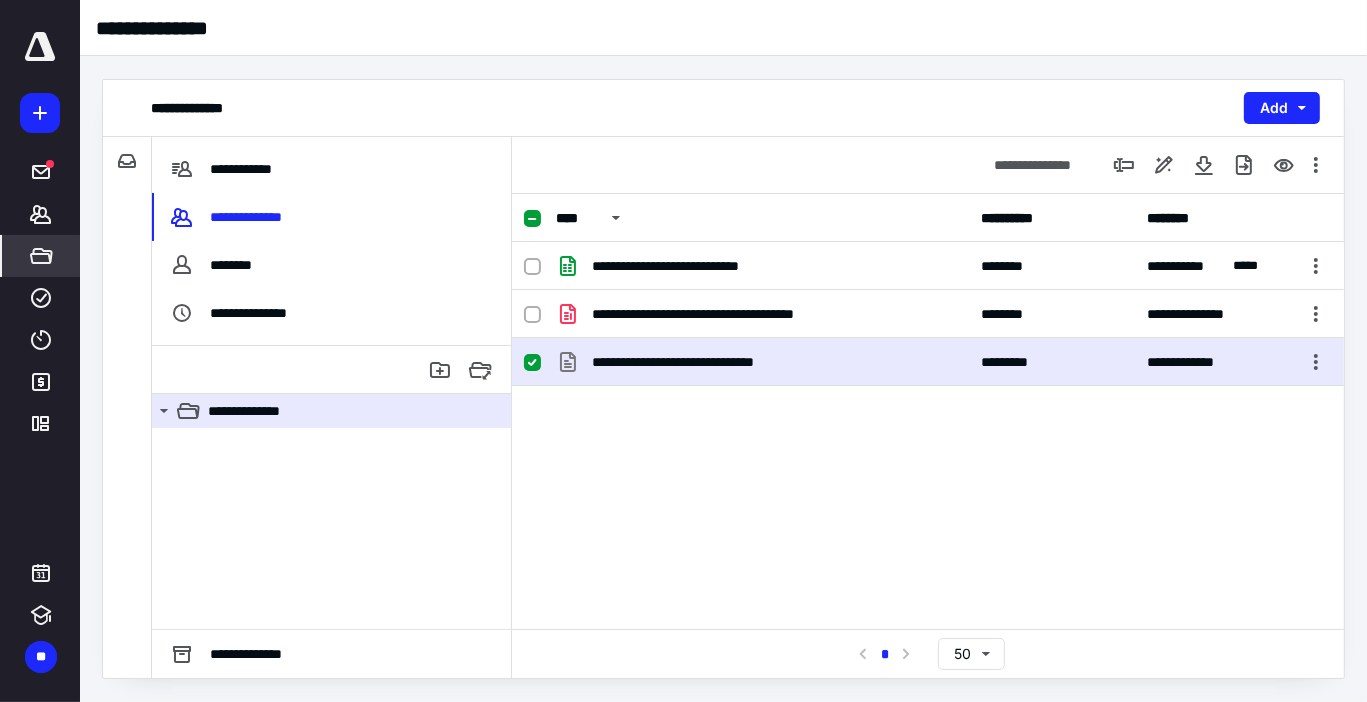 click on "**********" at bounding box center (928, 411) 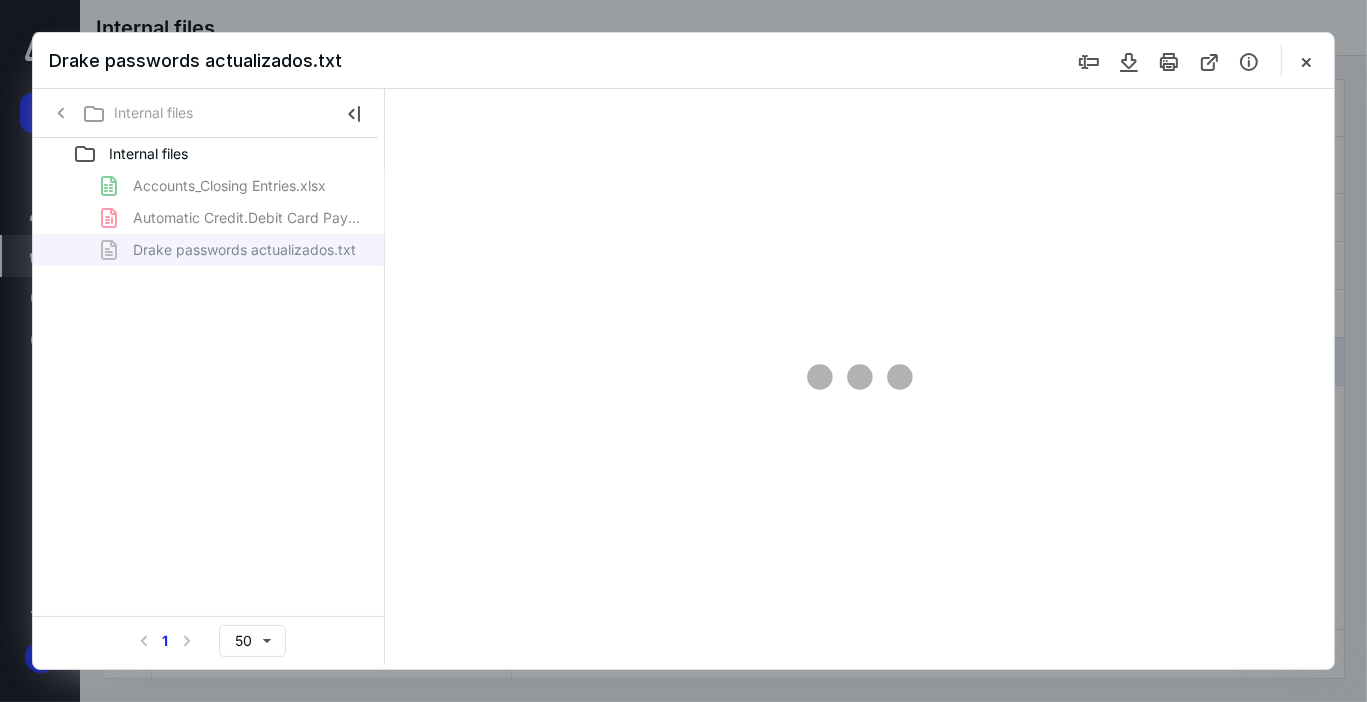 scroll, scrollTop: 0, scrollLeft: 0, axis: both 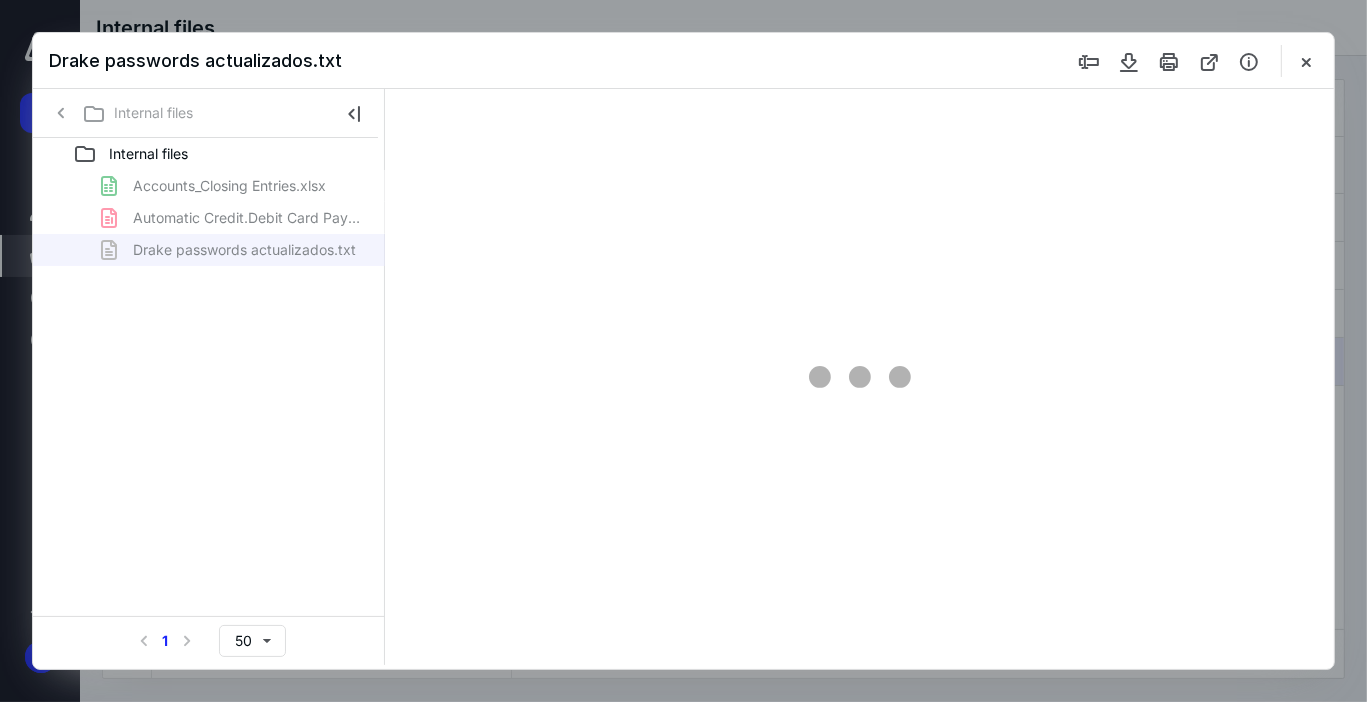 type on "63" 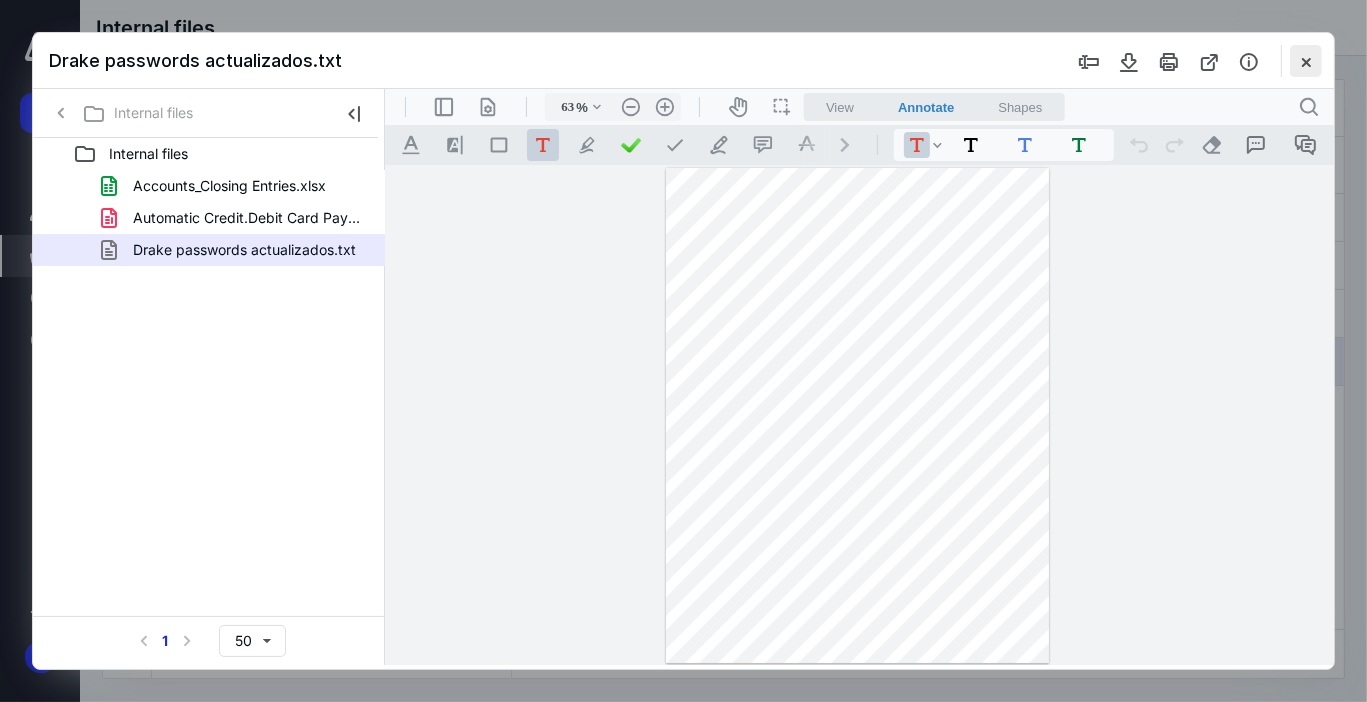 click at bounding box center [1306, 61] 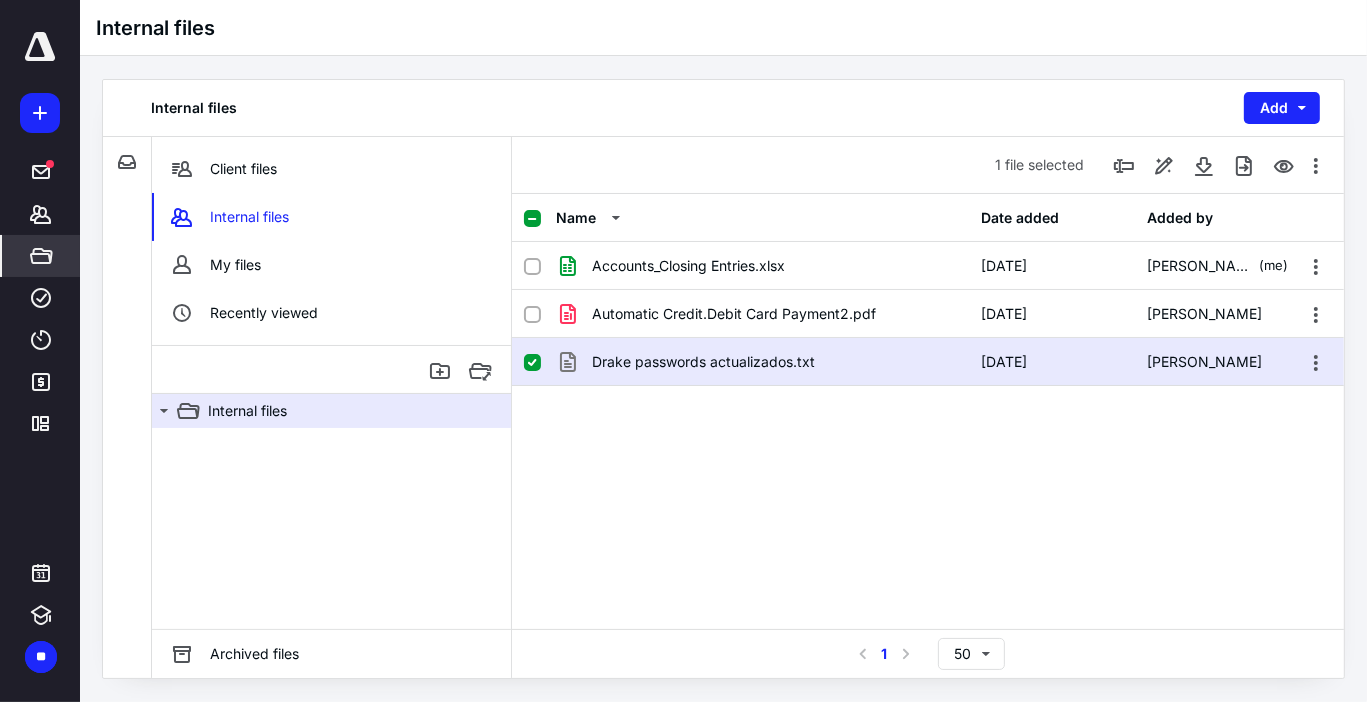 click on "Accounts_Closing Entries.xlsx [DATE] [PERSON_NAME]  (me) Automatic Credit.Debit Card Payment2.pdf [DATE] [PERSON_NAME] [PERSON_NAME] passwords actualizados.txt [DATE] [PERSON_NAME]" at bounding box center (928, 392) 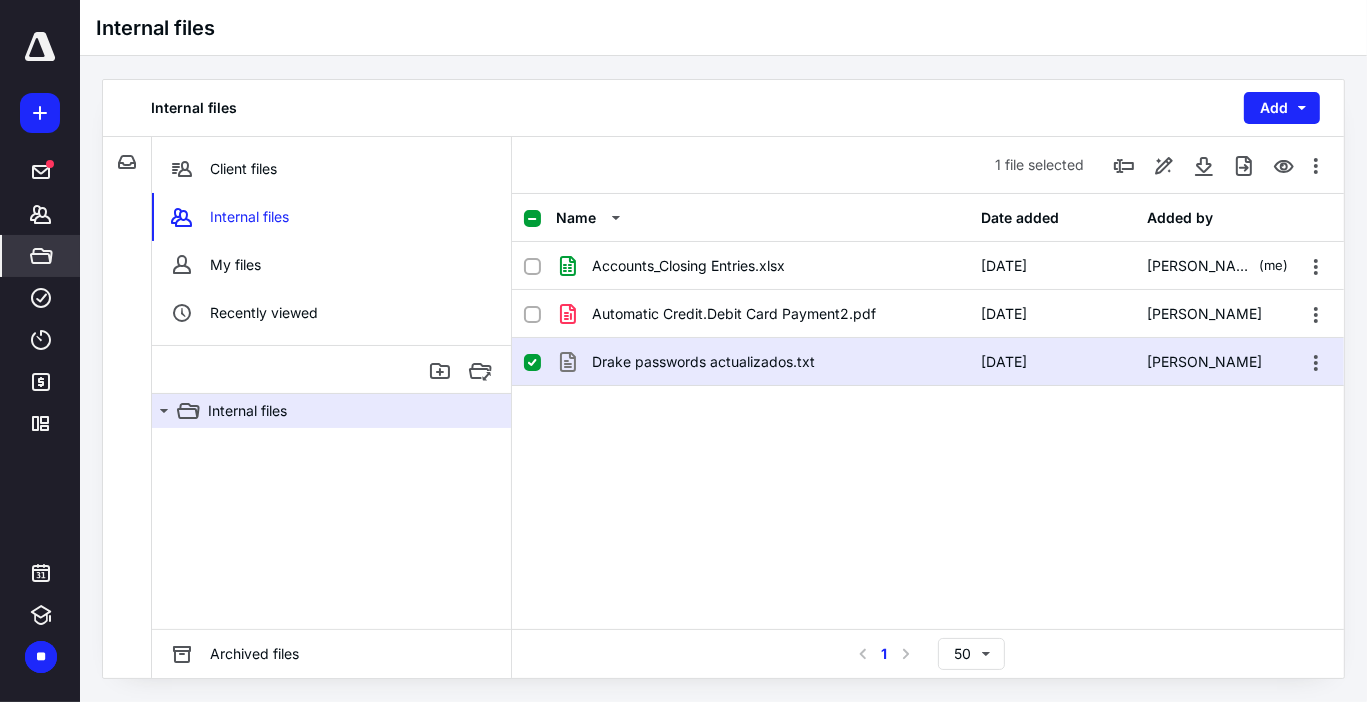click 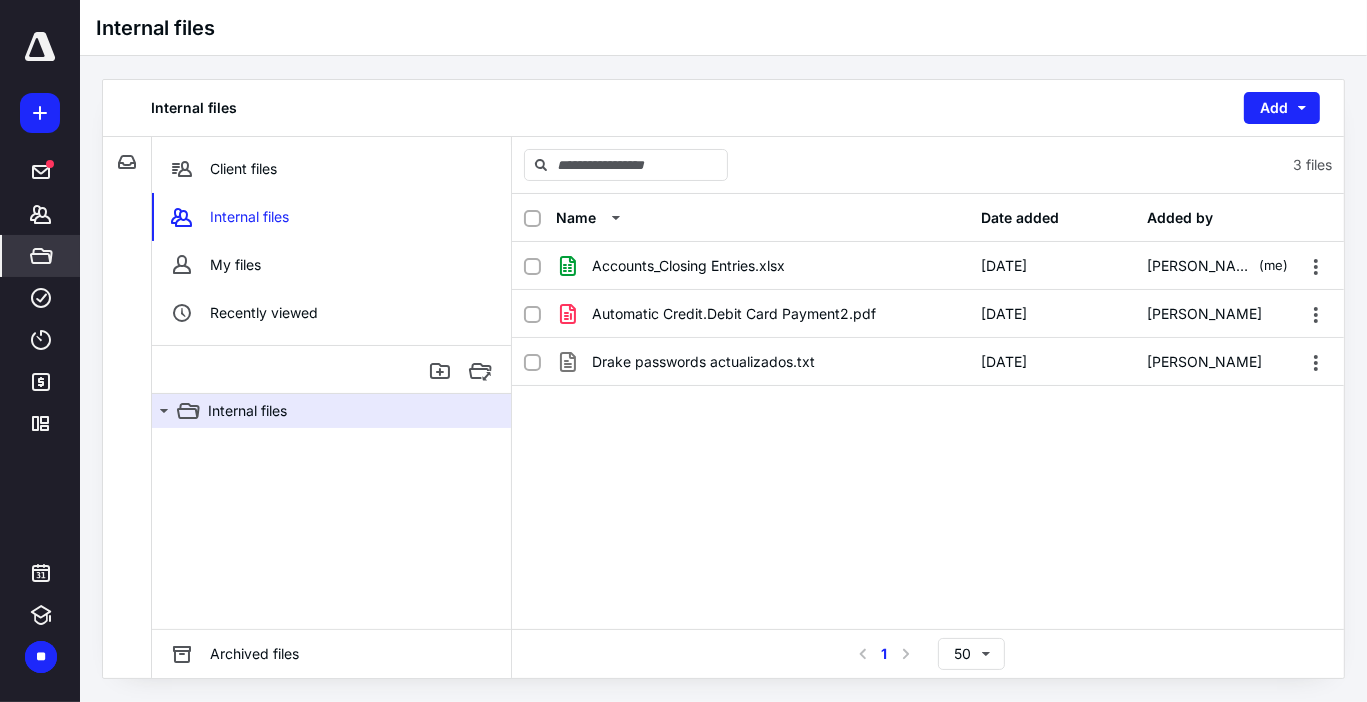 click on "Name Date added Added by Accounts_Closing Entries.xlsx [DATE] [PERSON_NAME]  (me) Automatic Credit.Debit Card Payment2.pdf [DATE] [PERSON_NAME] [PERSON_NAME] passwords actualizados.txt [DATE] [PERSON_NAME]" at bounding box center [928, 411] 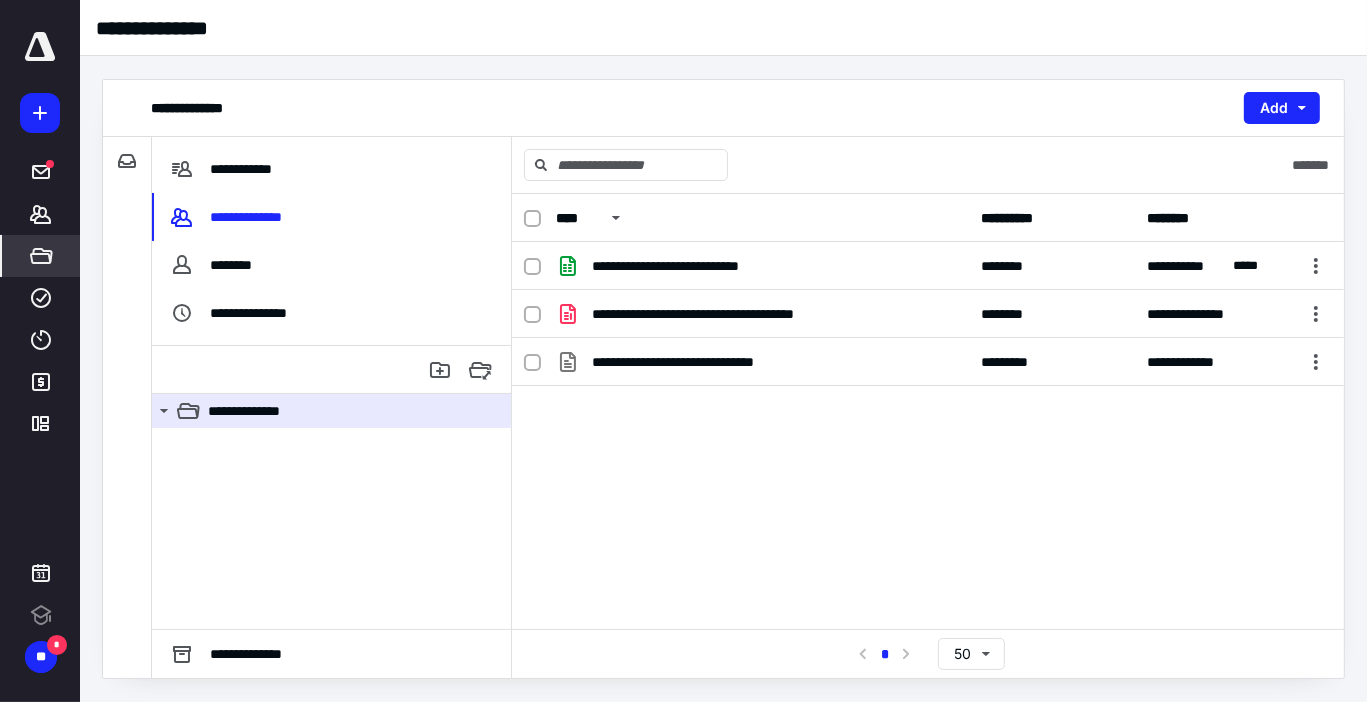 scroll, scrollTop: 0, scrollLeft: 0, axis: both 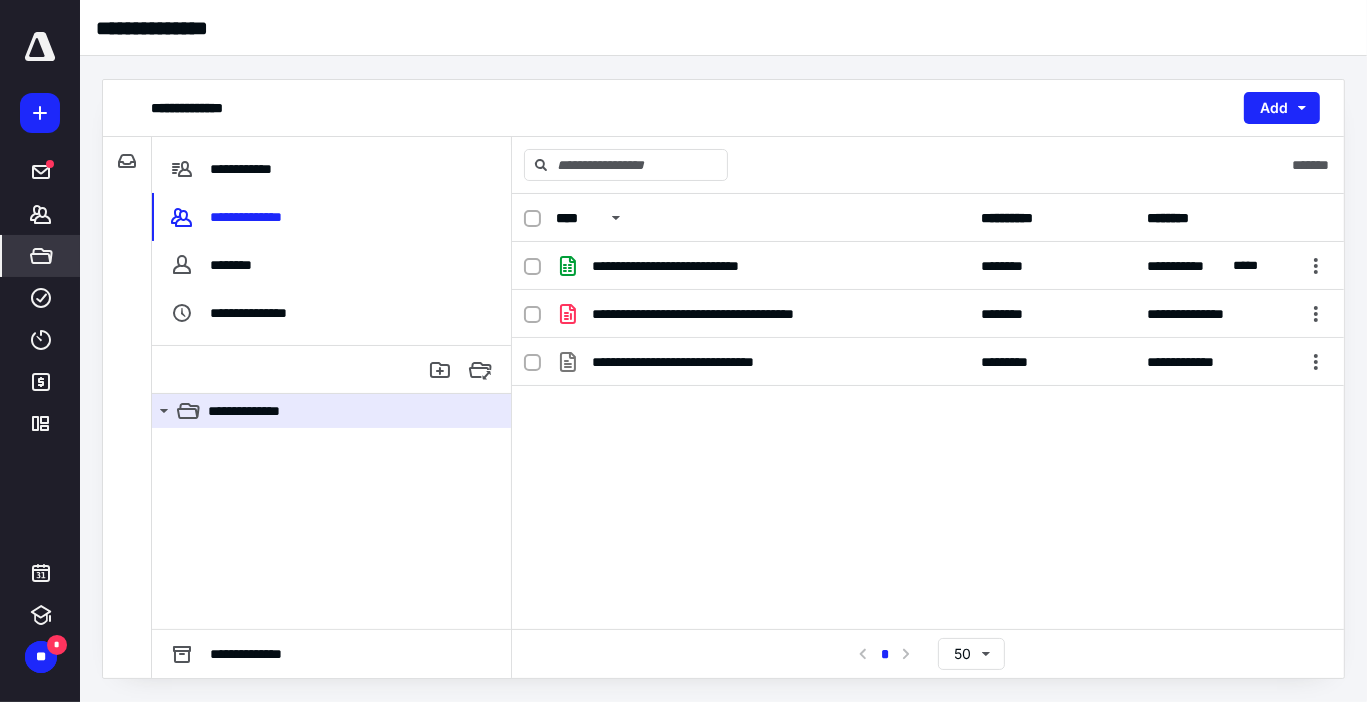 click on "**********" at bounding box center [928, 392] 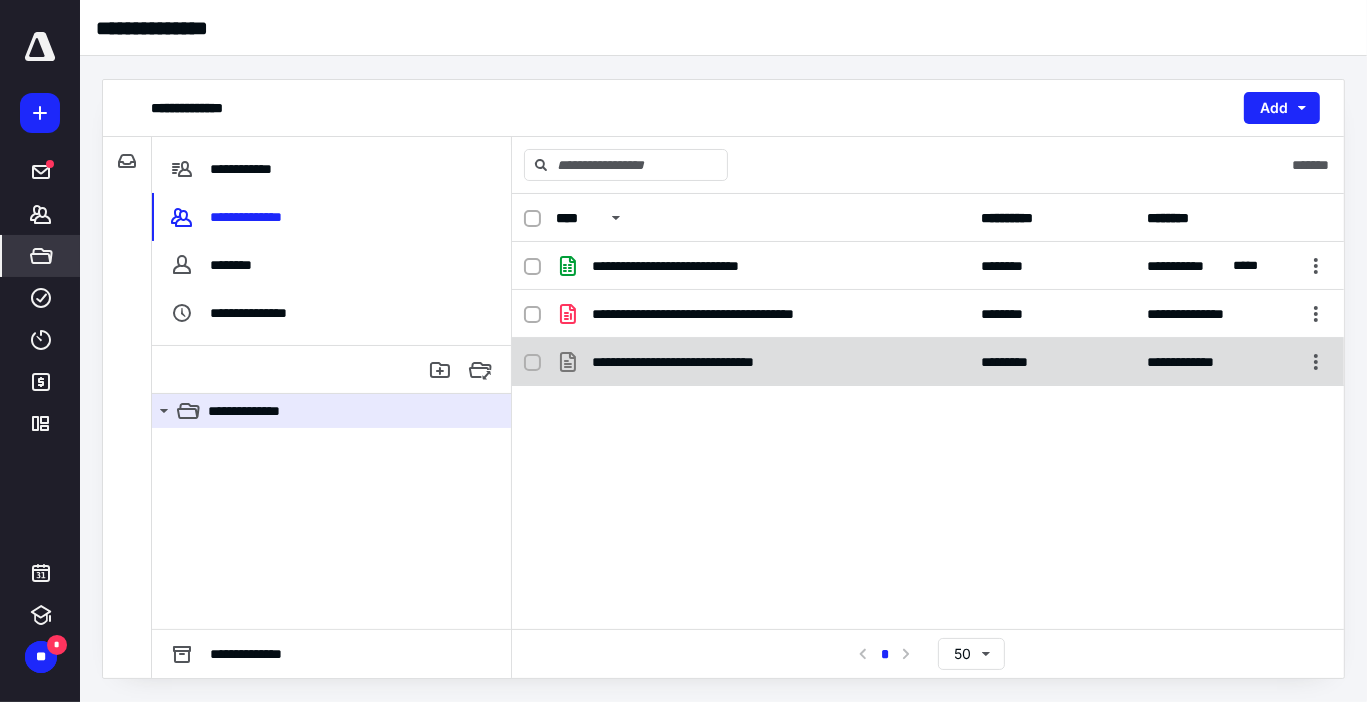 click on "**********" at bounding box center [703, 362] 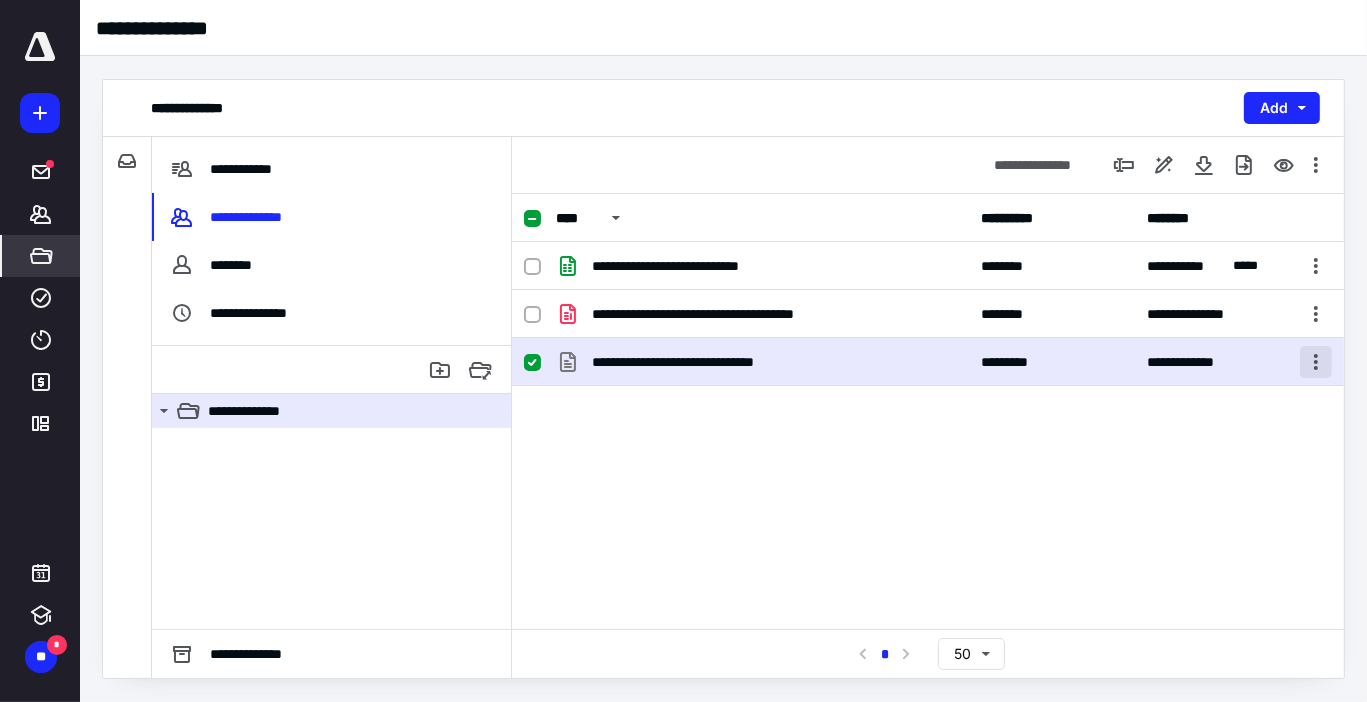 click at bounding box center [1316, 362] 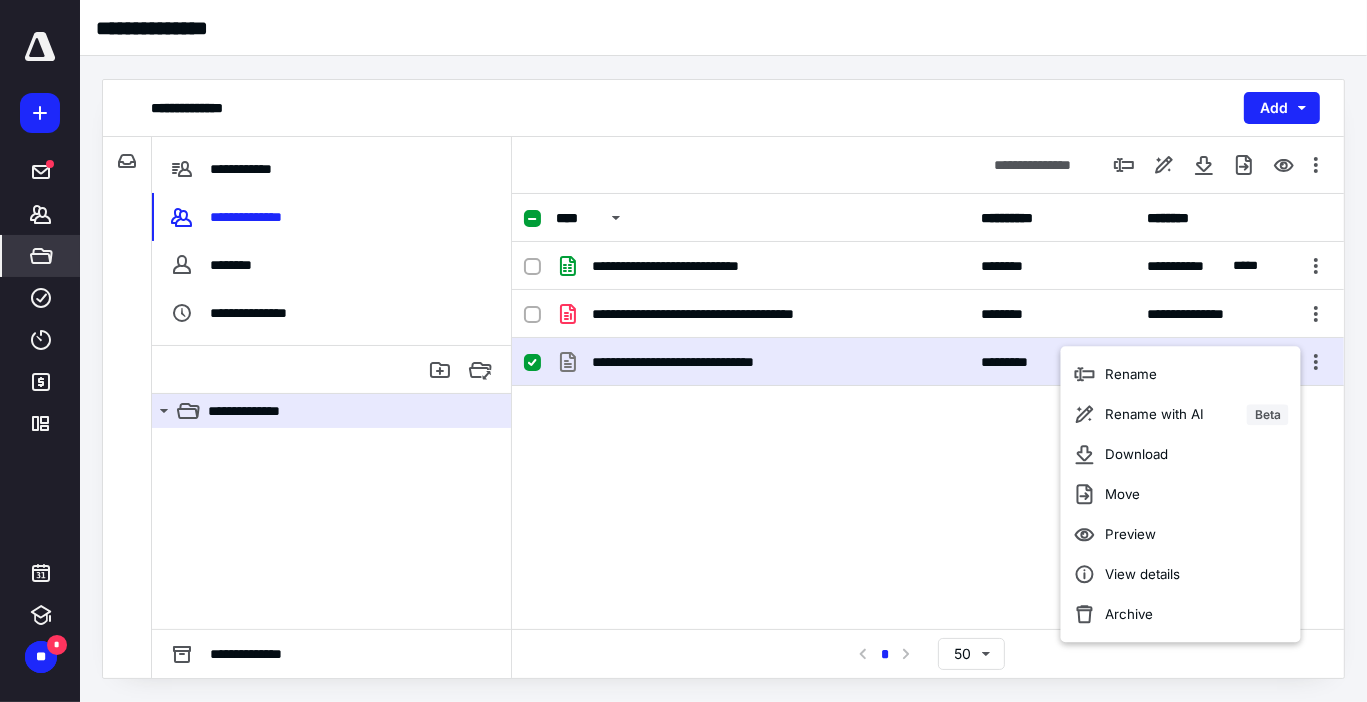 click on "**********" at bounding box center [703, 362] 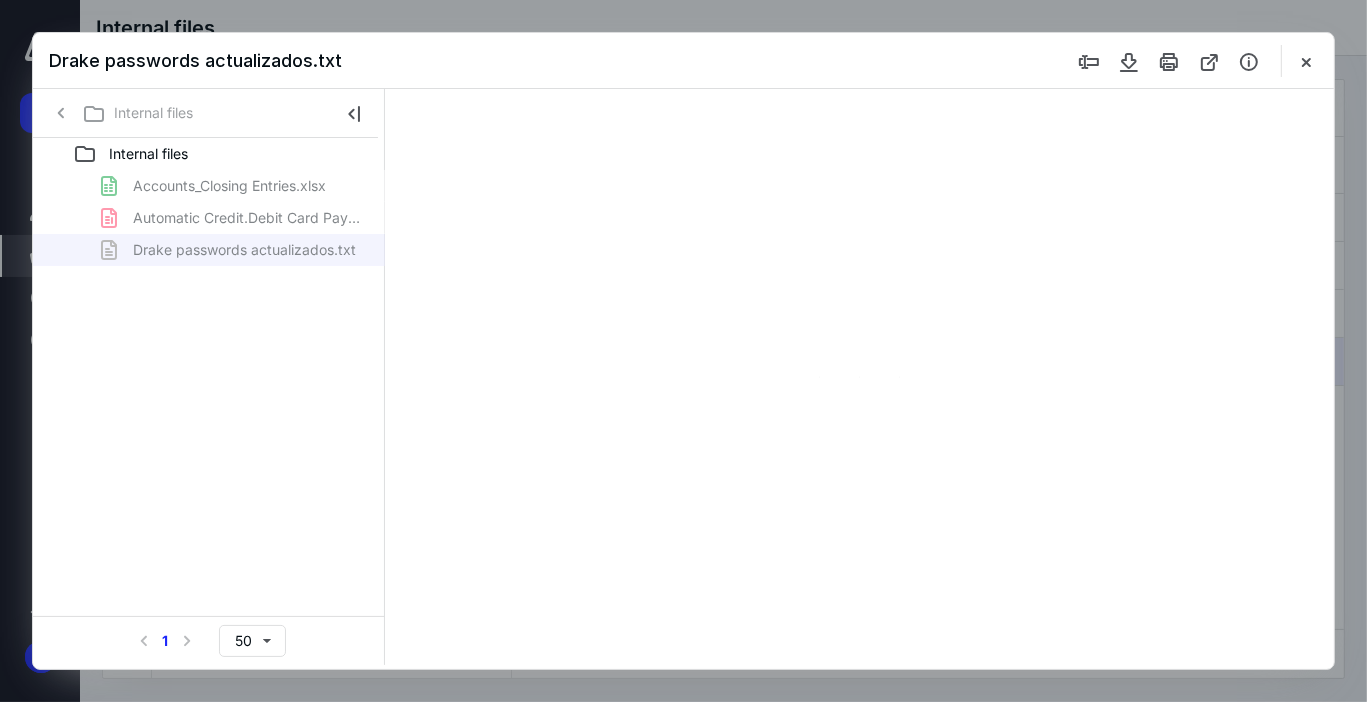 scroll, scrollTop: 0, scrollLeft: 0, axis: both 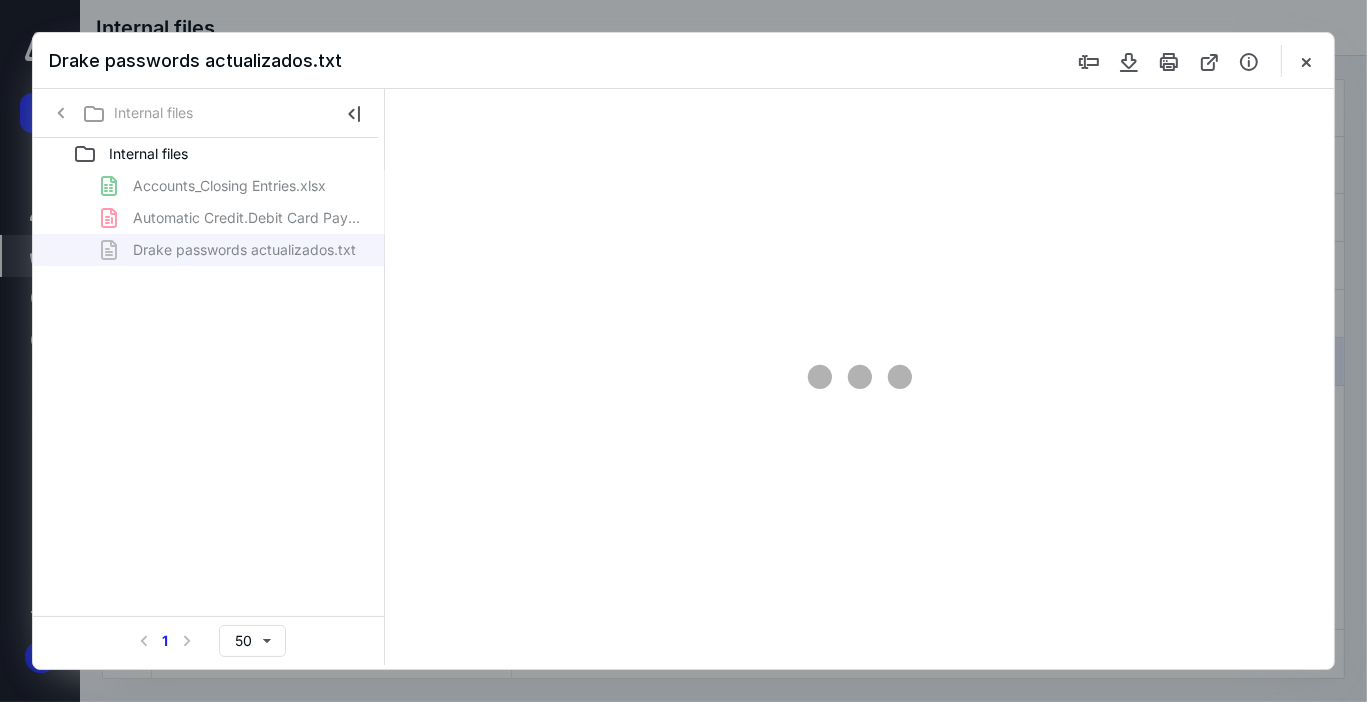 type on "63" 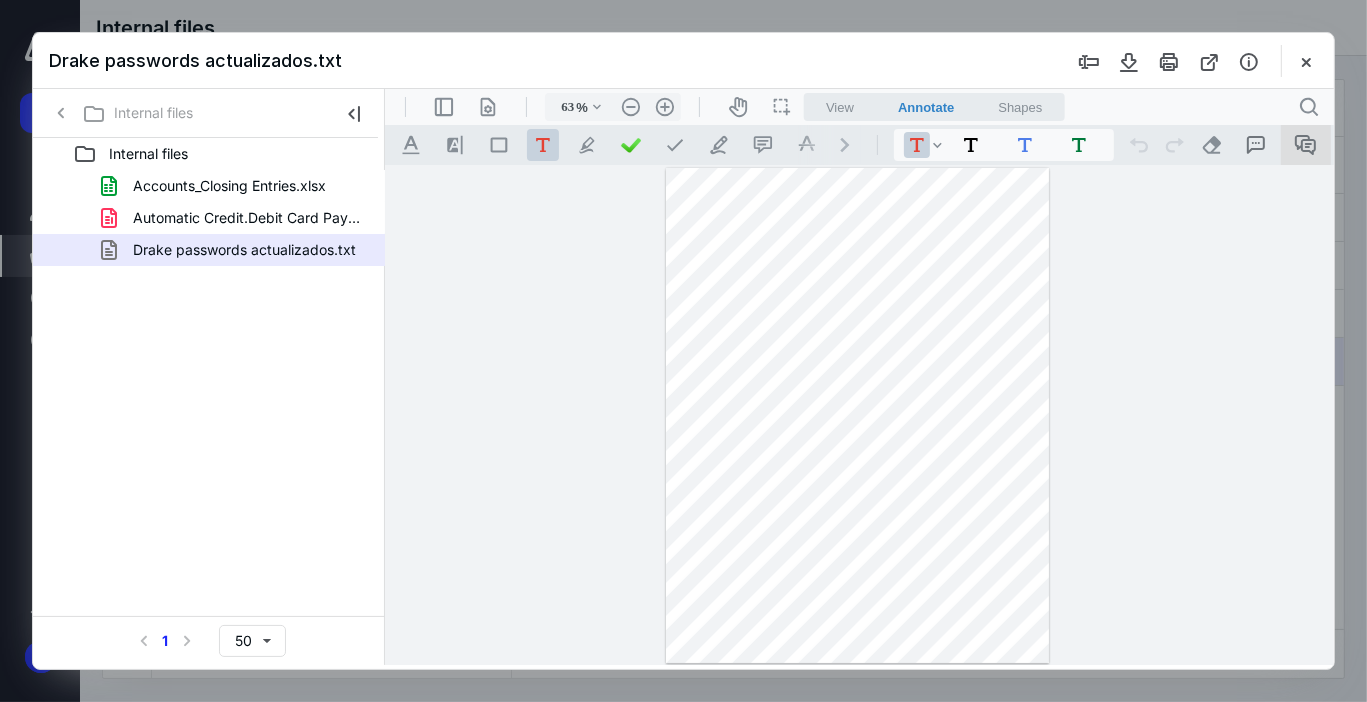 click 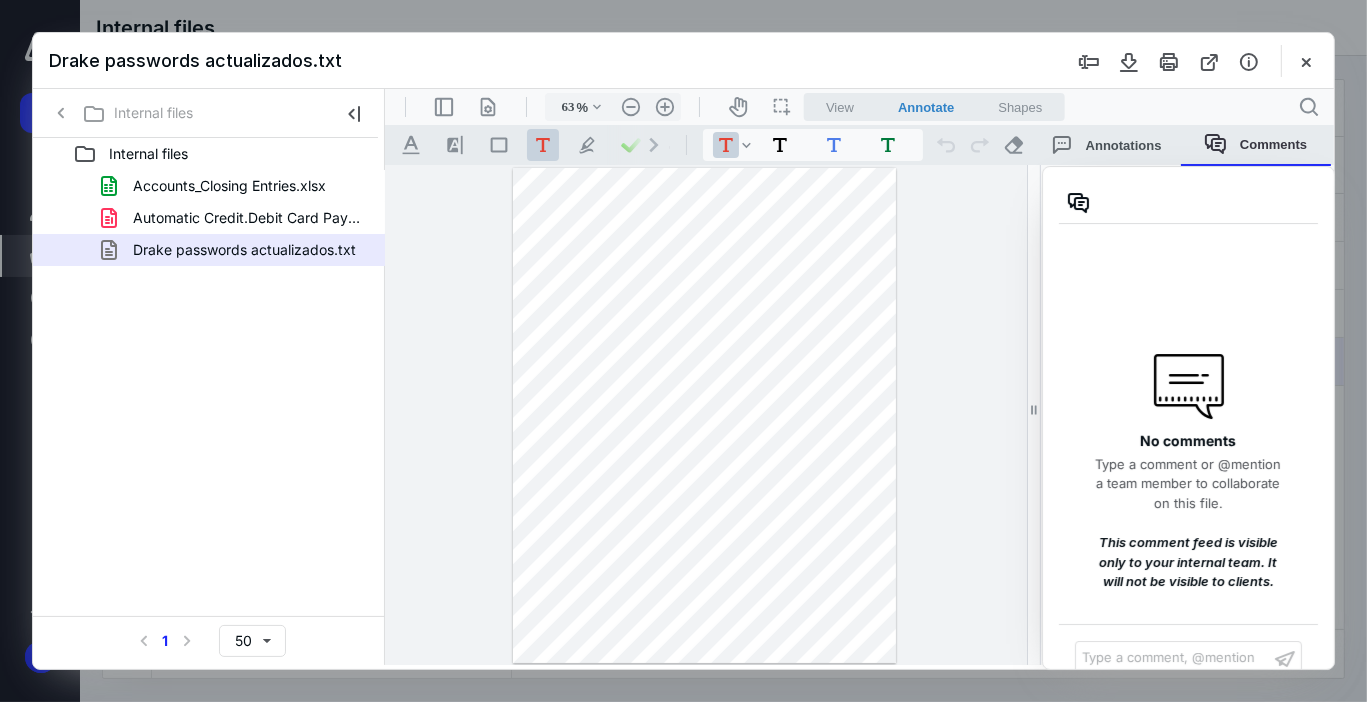 click on "Type a comment, @mention ﻿" at bounding box center (1172, 658) 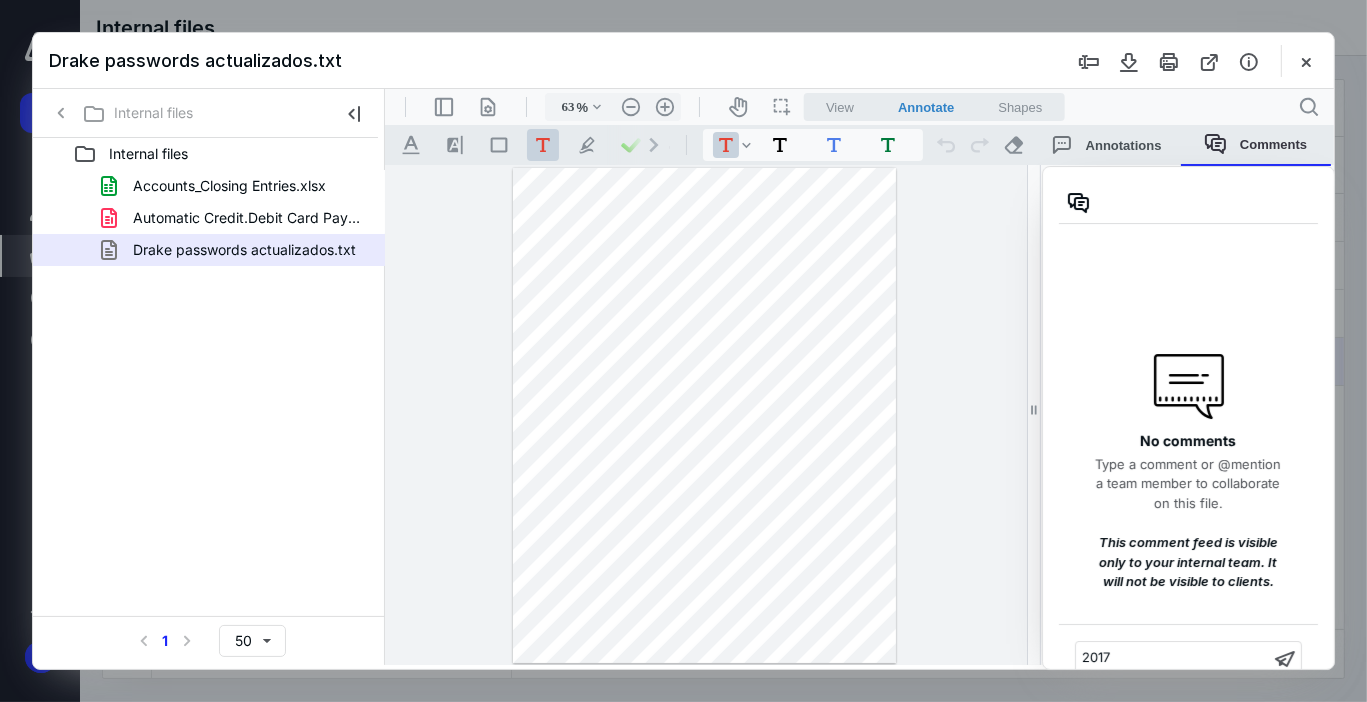 type 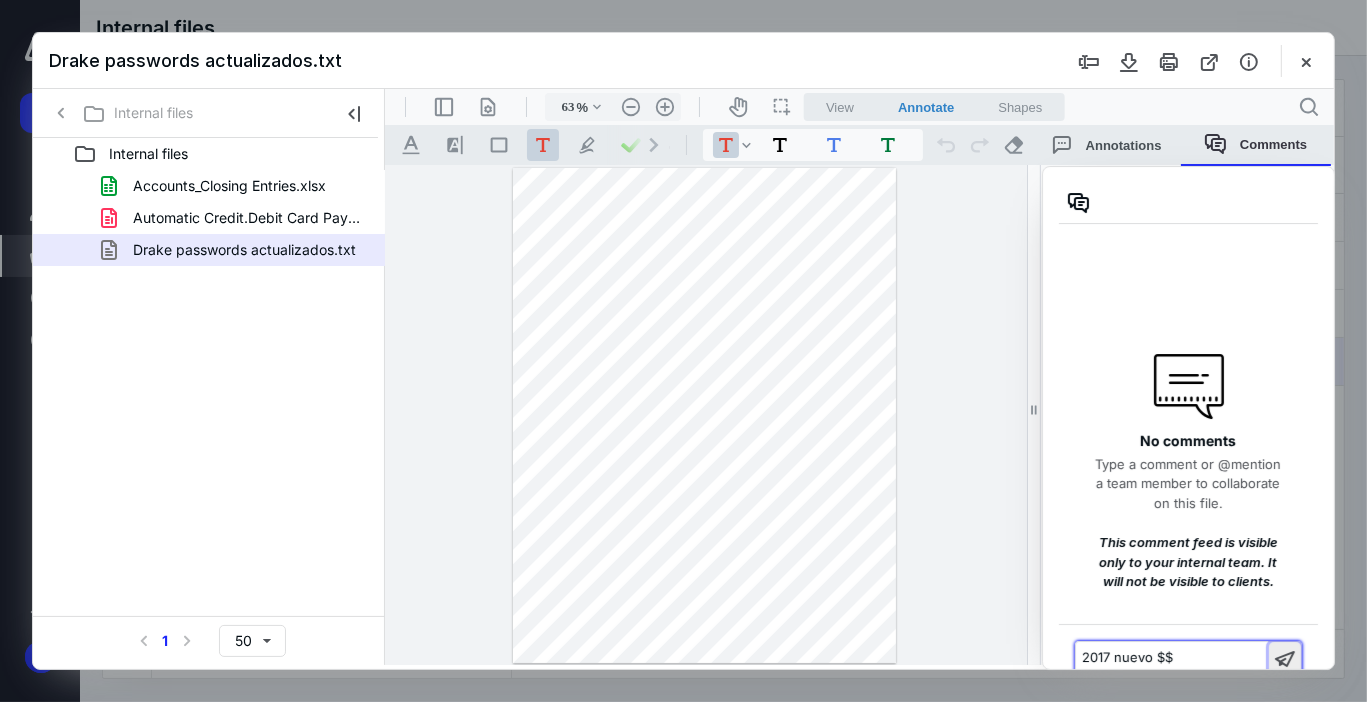 click at bounding box center [1285, 658] 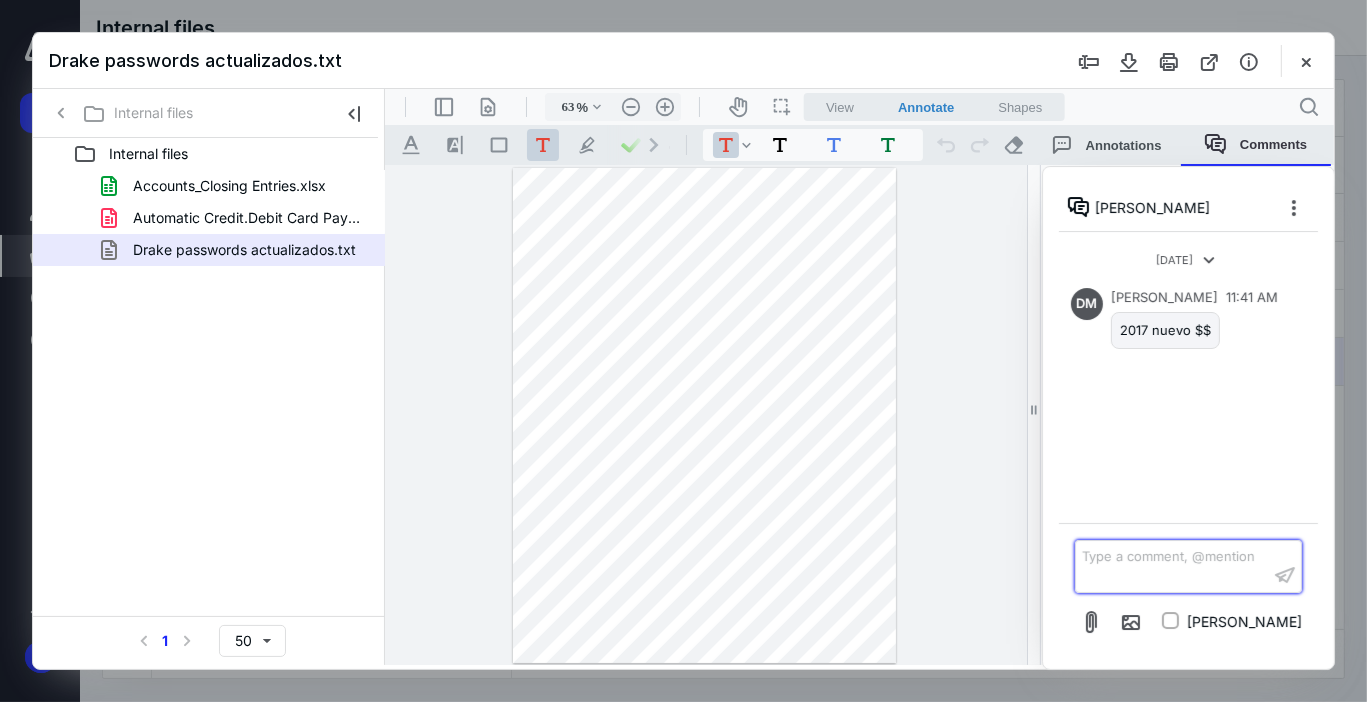 click on "Type a comment, @mention ﻿" at bounding box center [1172, 566] 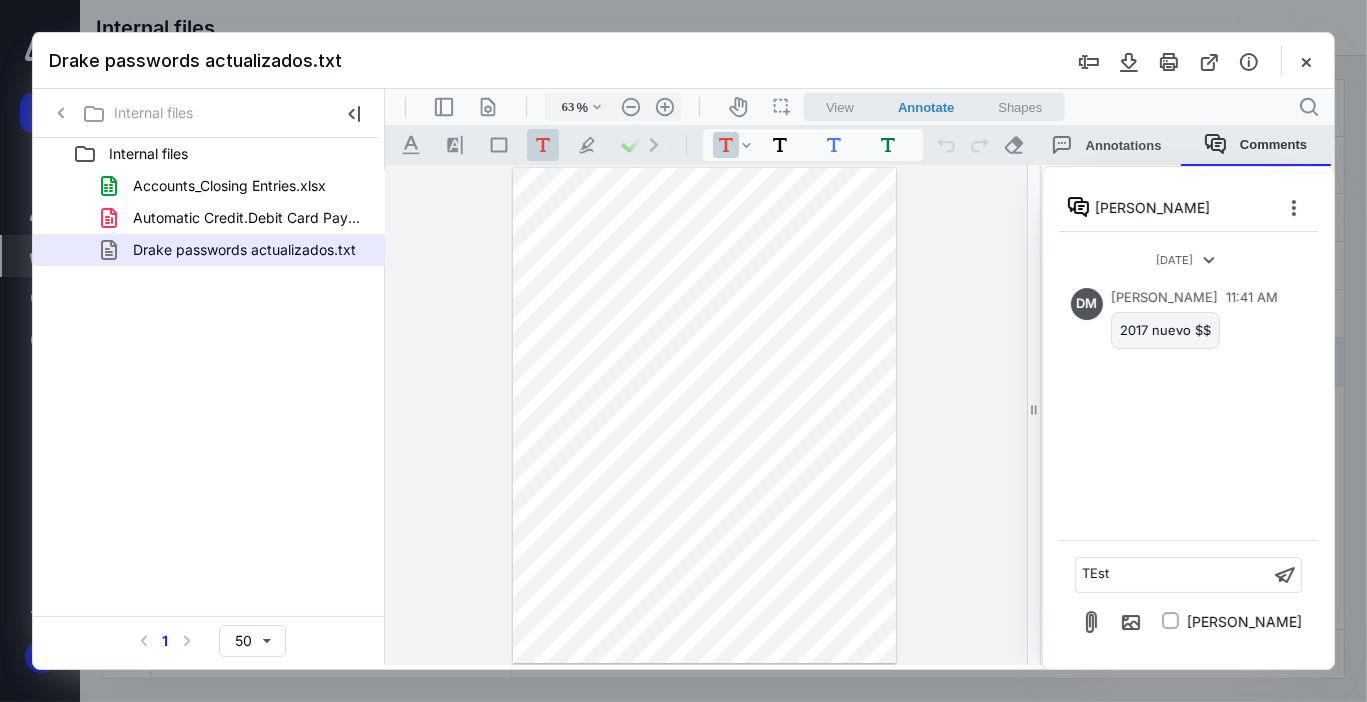 click on "Jul 10, 2025 DM Dayana Mato 11:41 AM 2017 nuevo $$" at bounding box center [1188, 386] 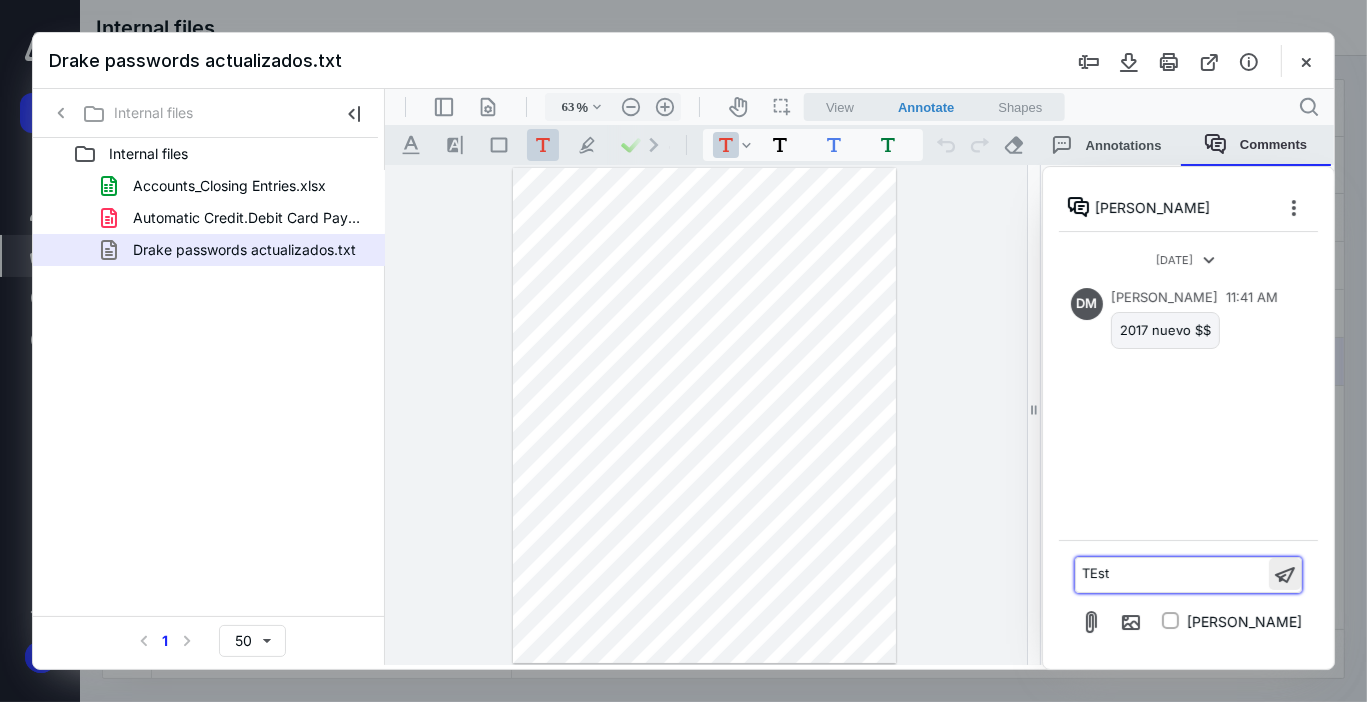 click at bounding box center [1285, 574] 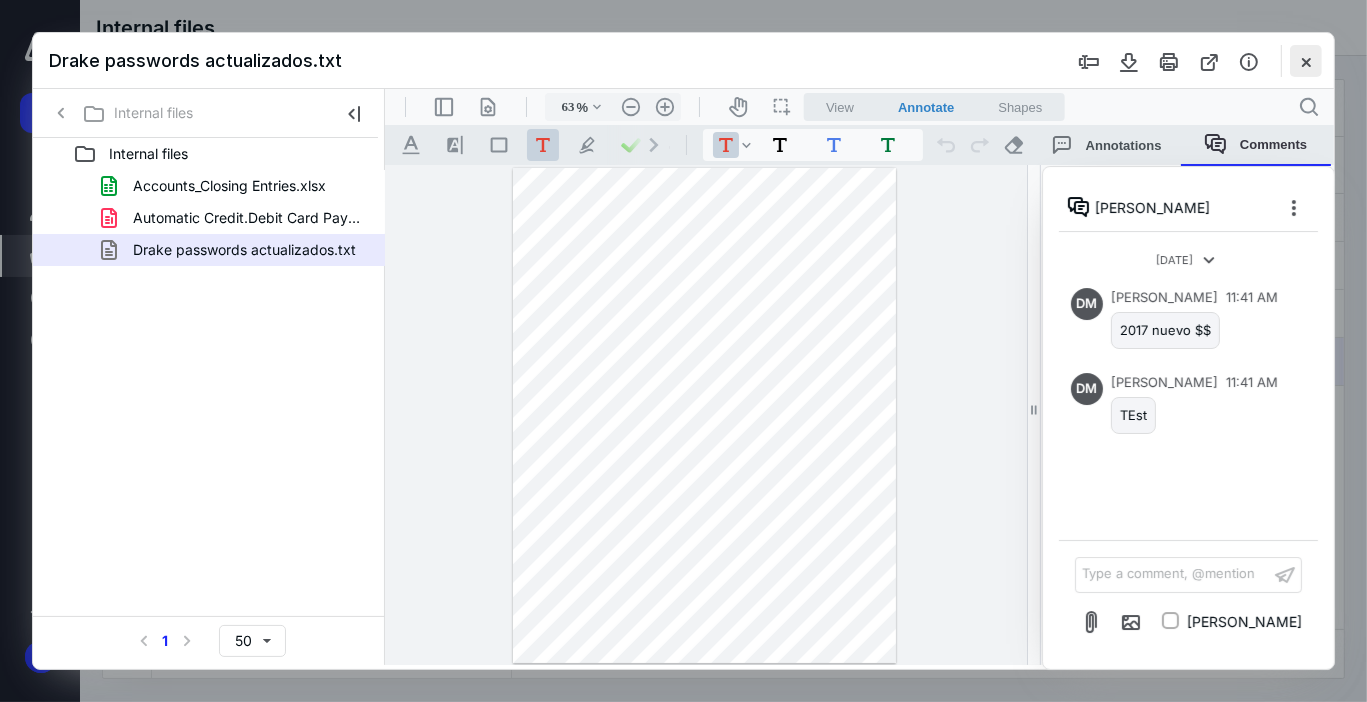 click at bounding box center (1306, 61) 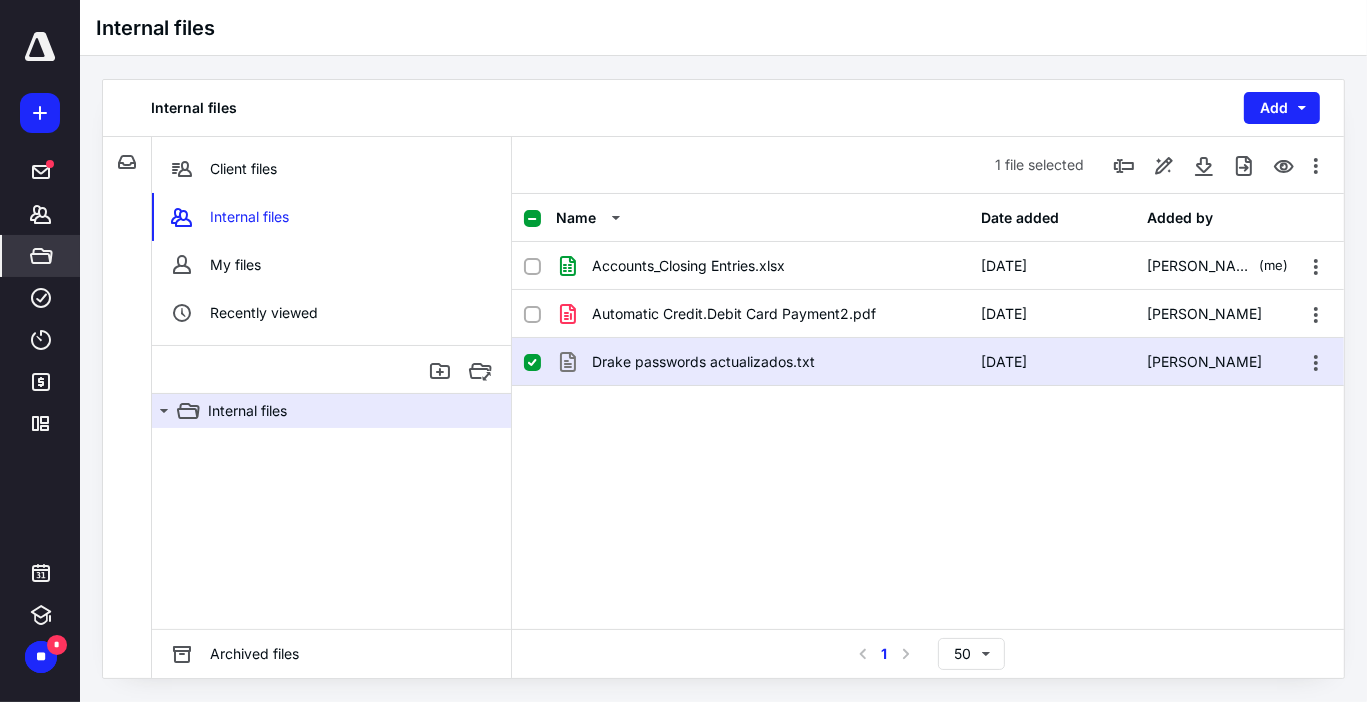 click on "Name Date added Added by Accounts_Closing Entries.xlsx 7/9/2025 Dayana Mato  (me) Automatic Credit.Debit Card Payment2.pdf 7/1/2025 Luciana Toscano Drake passwords actualizados.txt 7/10/2025 Paulina Soria" at bounding box center (928, 411) 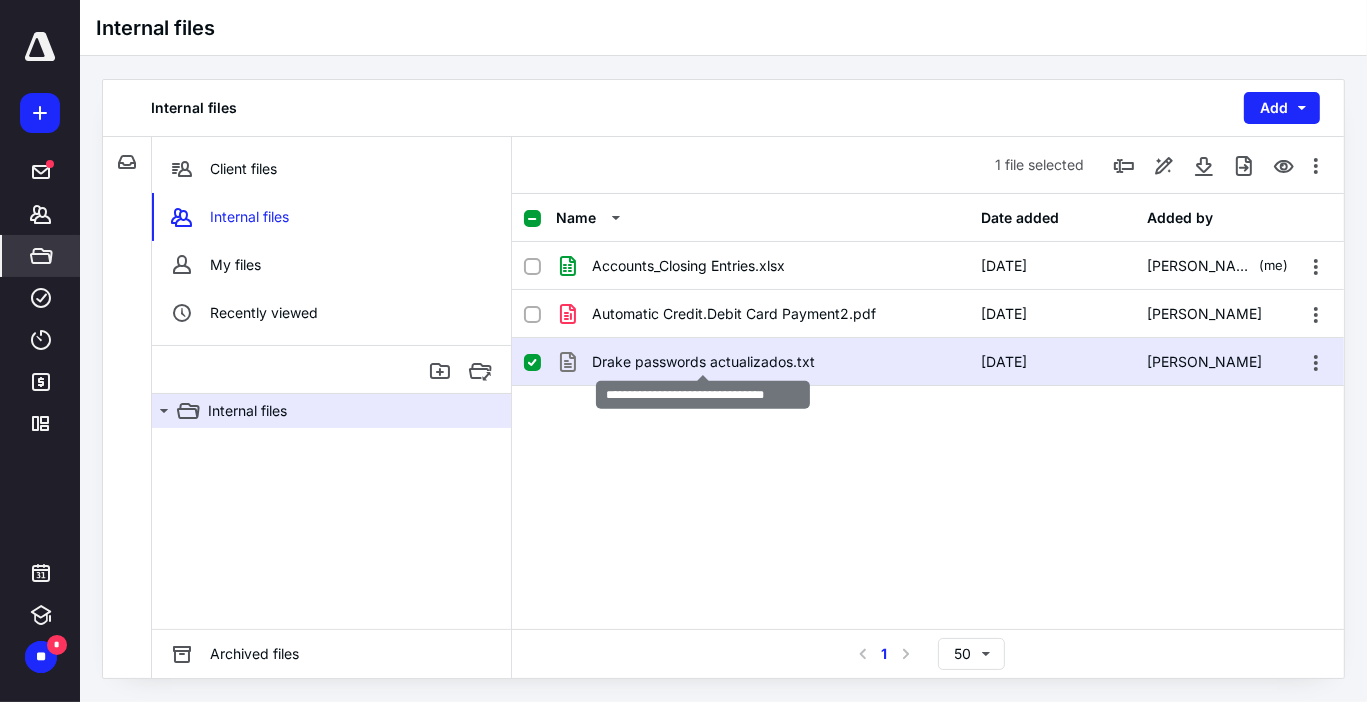 click on "Drake passwords actualizados.txt" at bounding box center [703, 362] 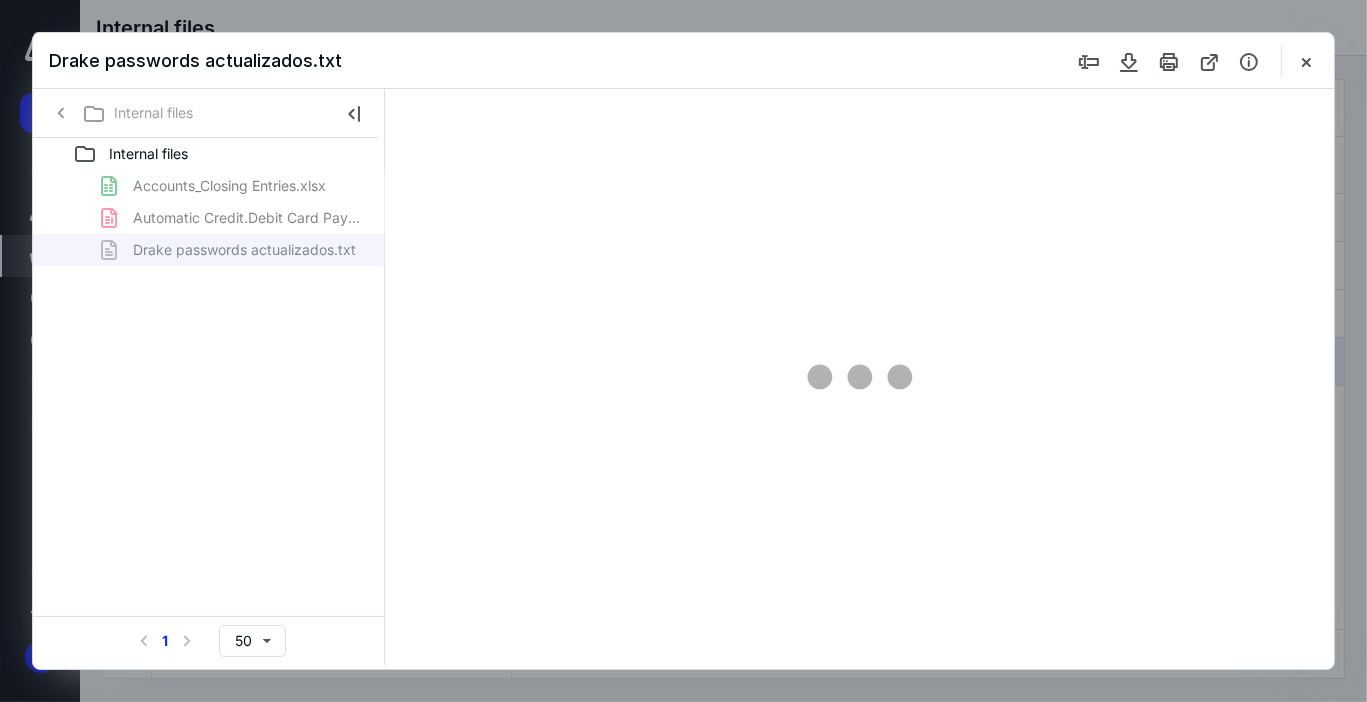 click at bounding box center [1306, 61] 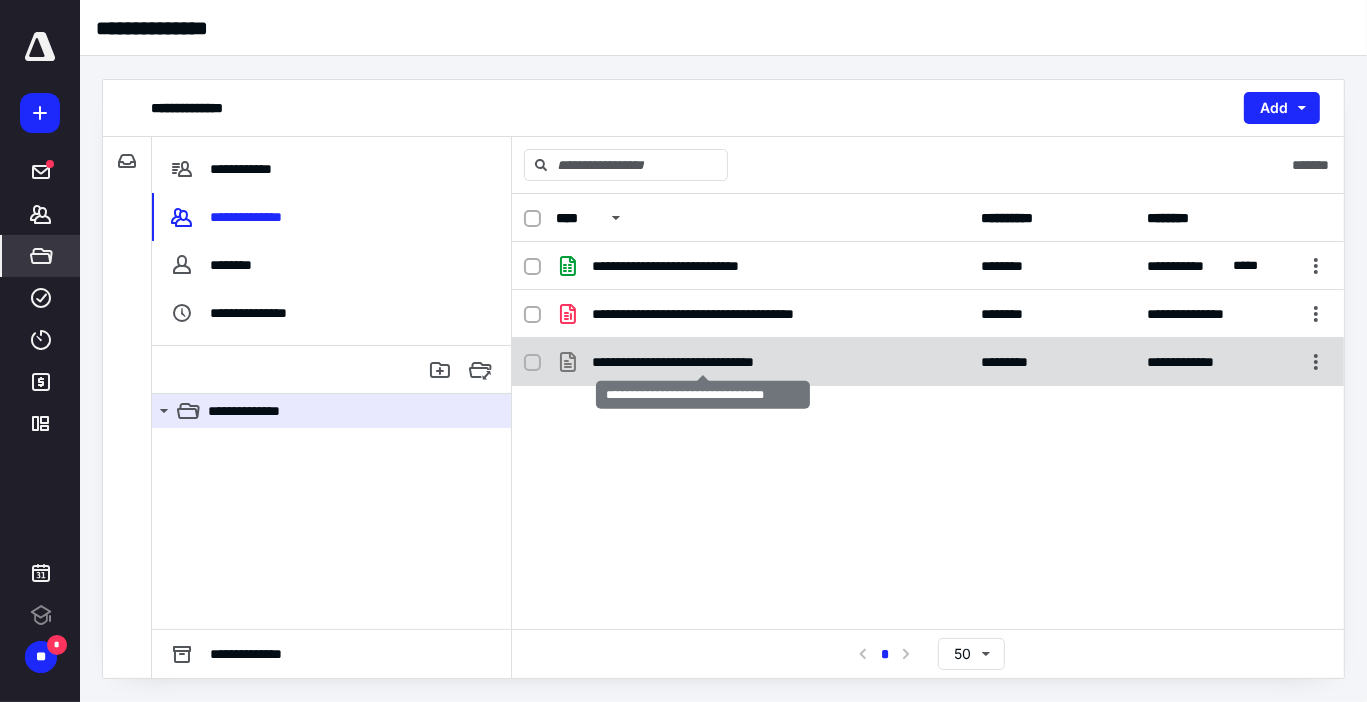 scroll, scrollTop: 0, scrollLeft: 0, axis: both 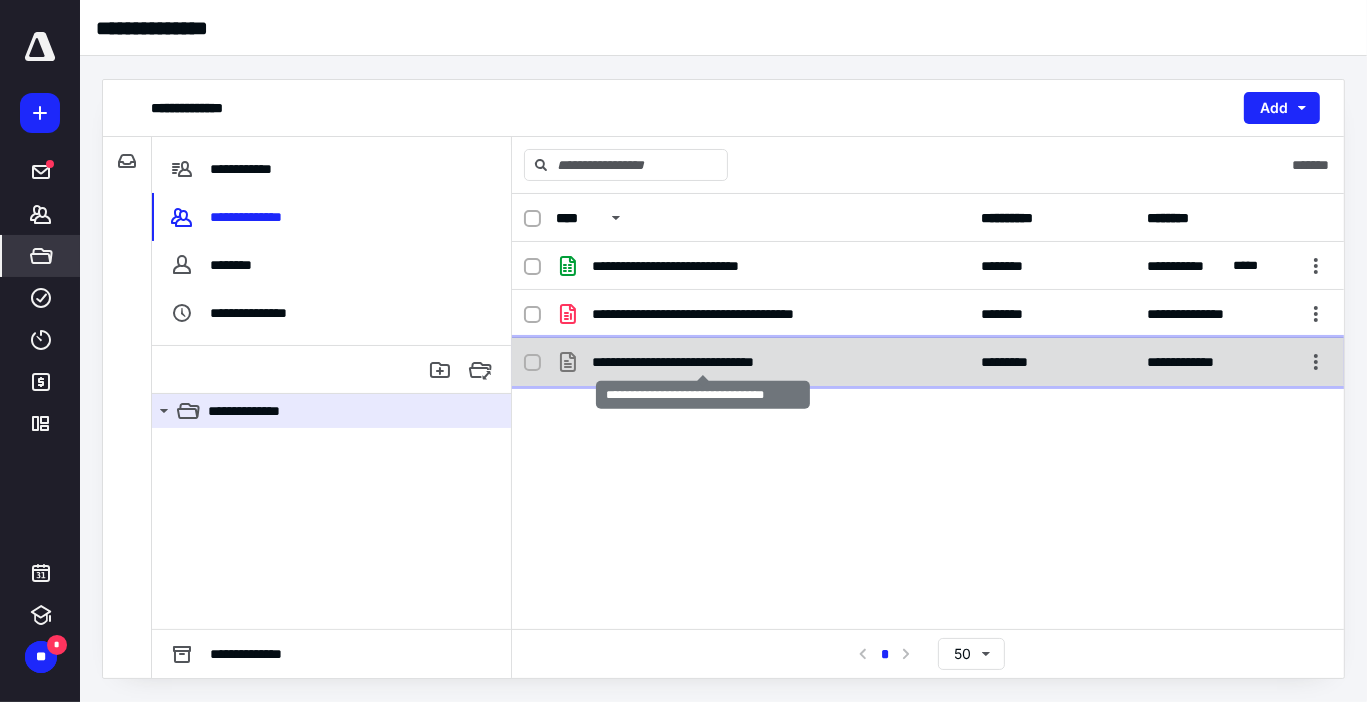 click on "**********" at bounding box center [703, 362] 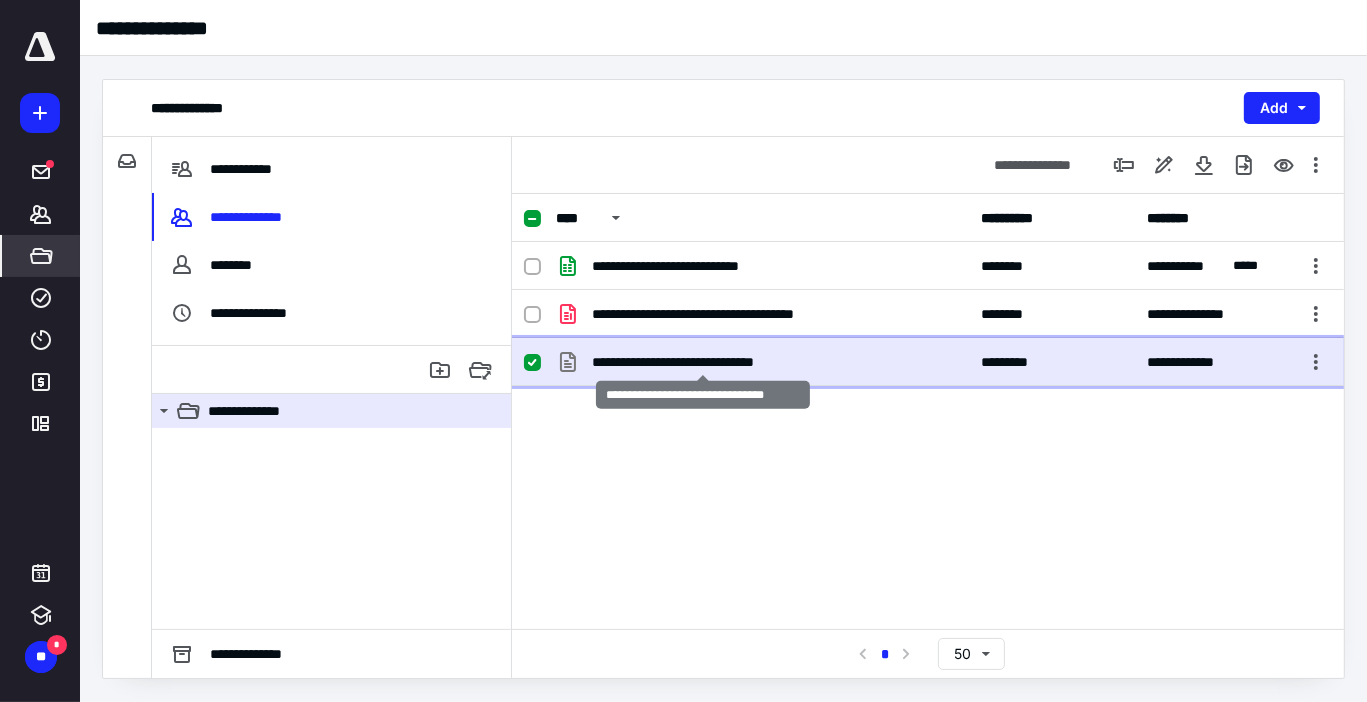 click on "**********" at bounding box center [703, 362] 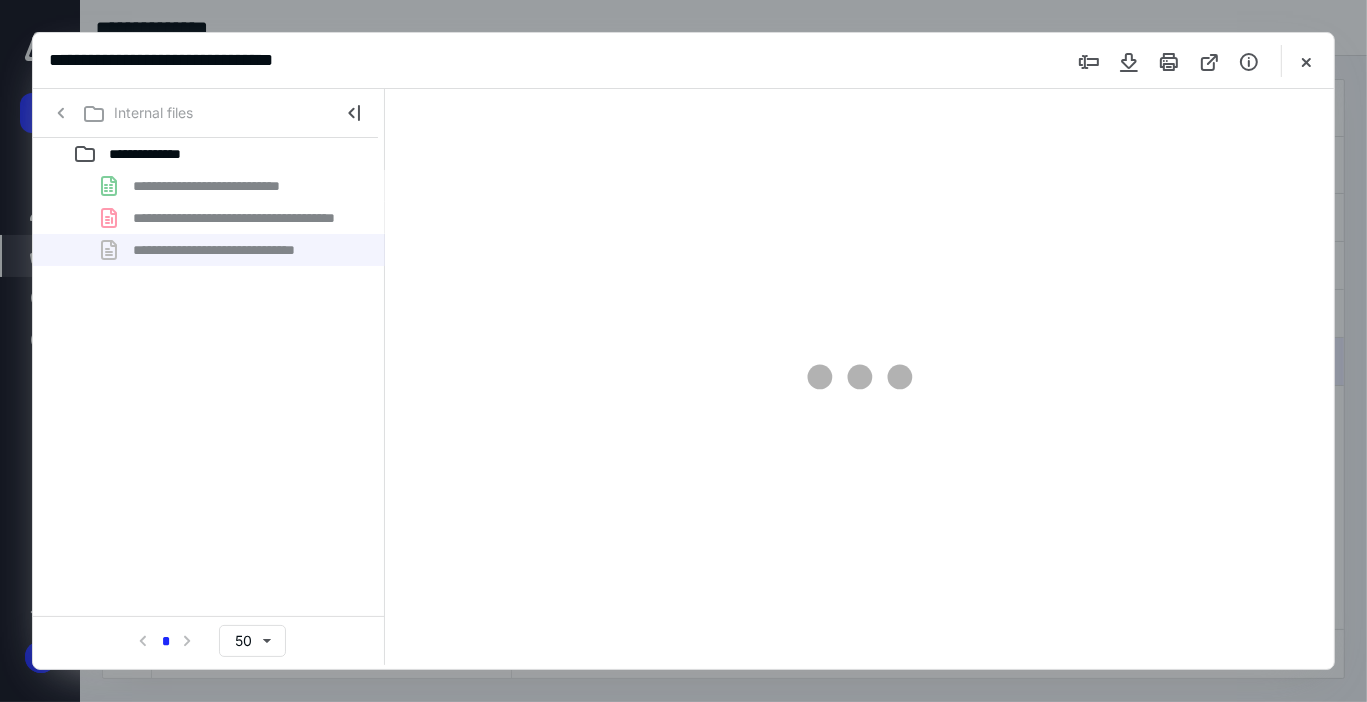 scroll, scrollTop: 0, scrollLeft: 0, axis: both 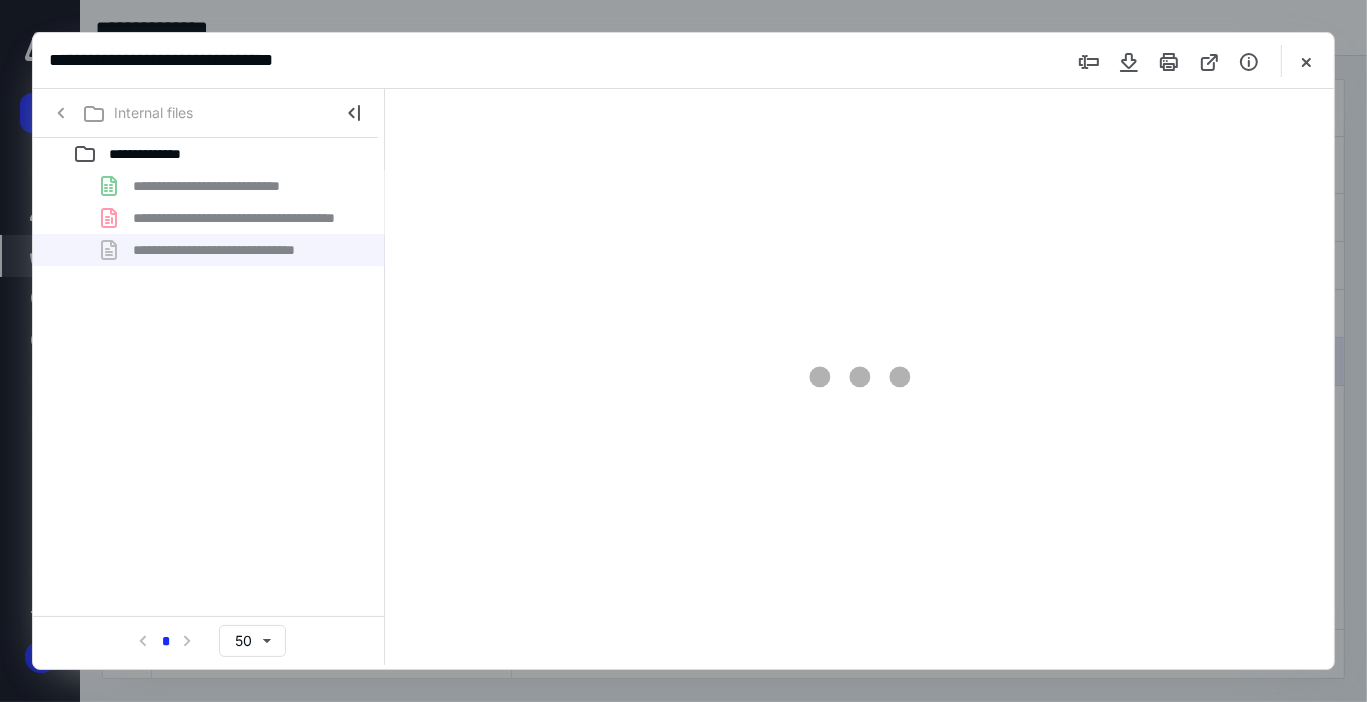type on "63" 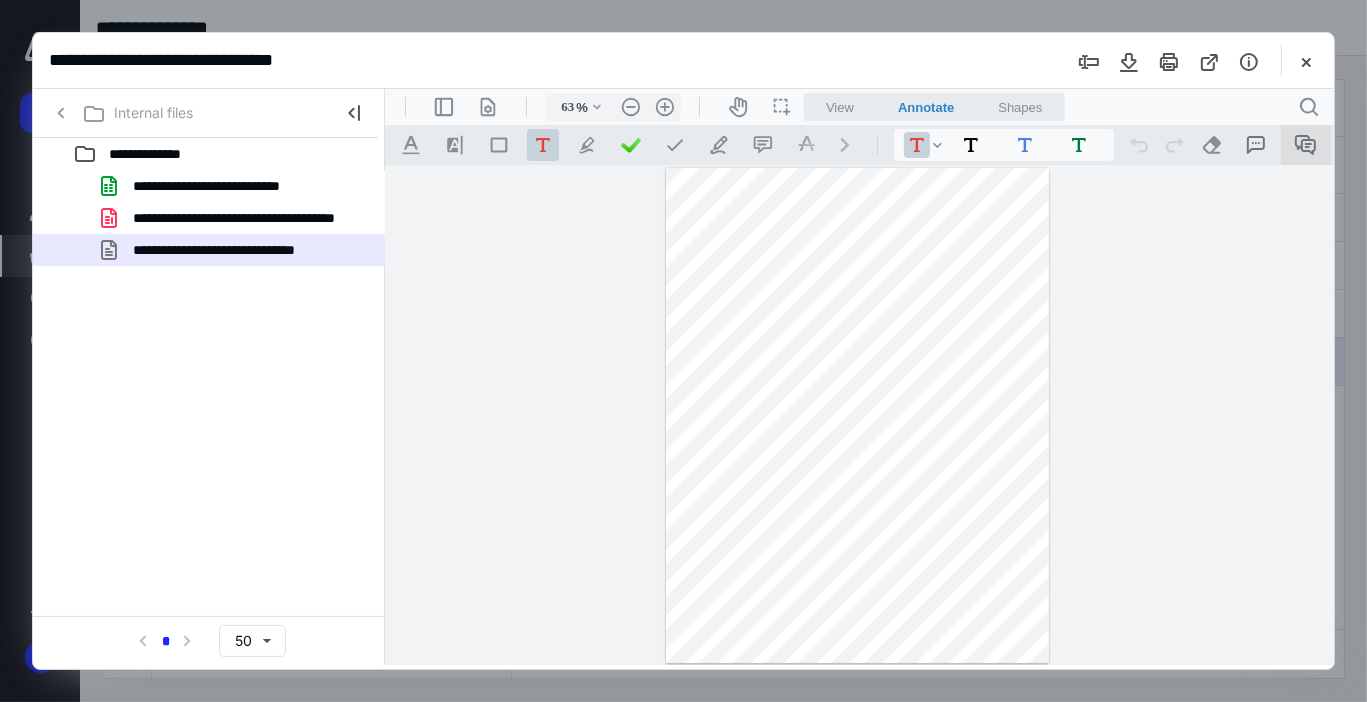 click 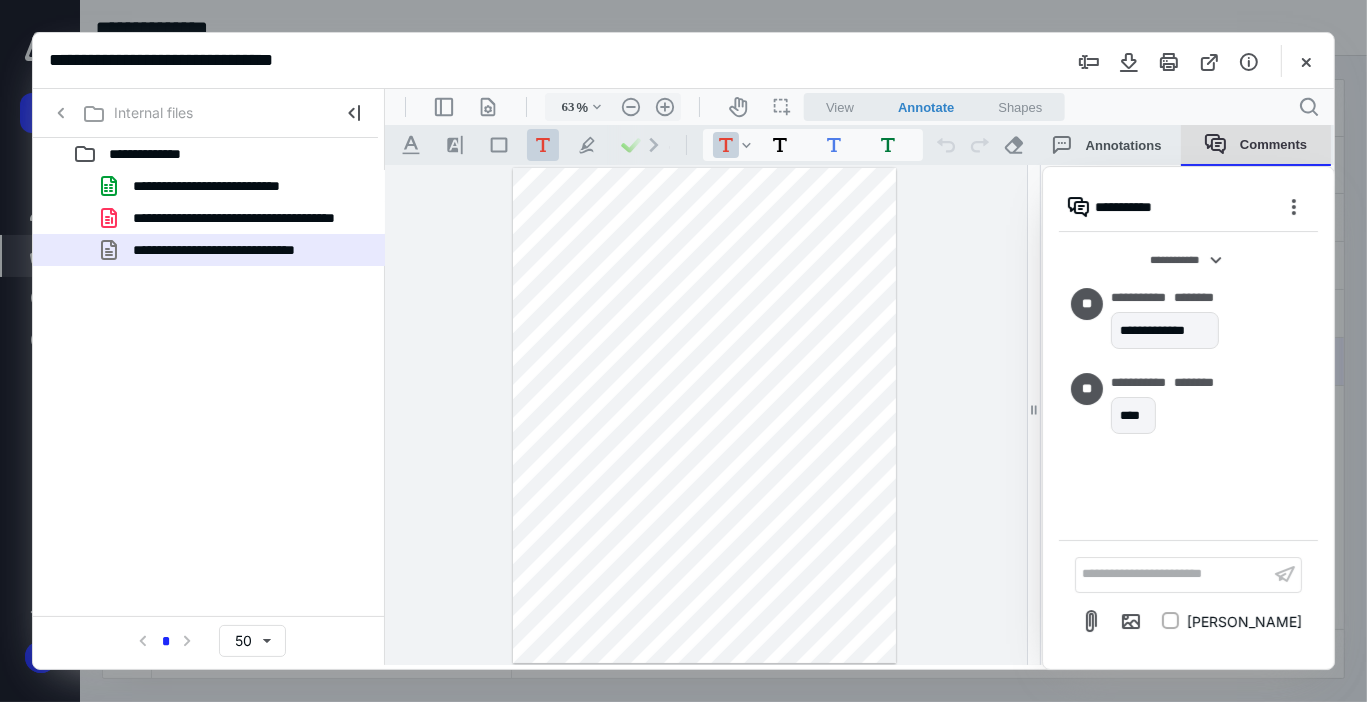 click on "Comments" at bounding box center (1255, 144) 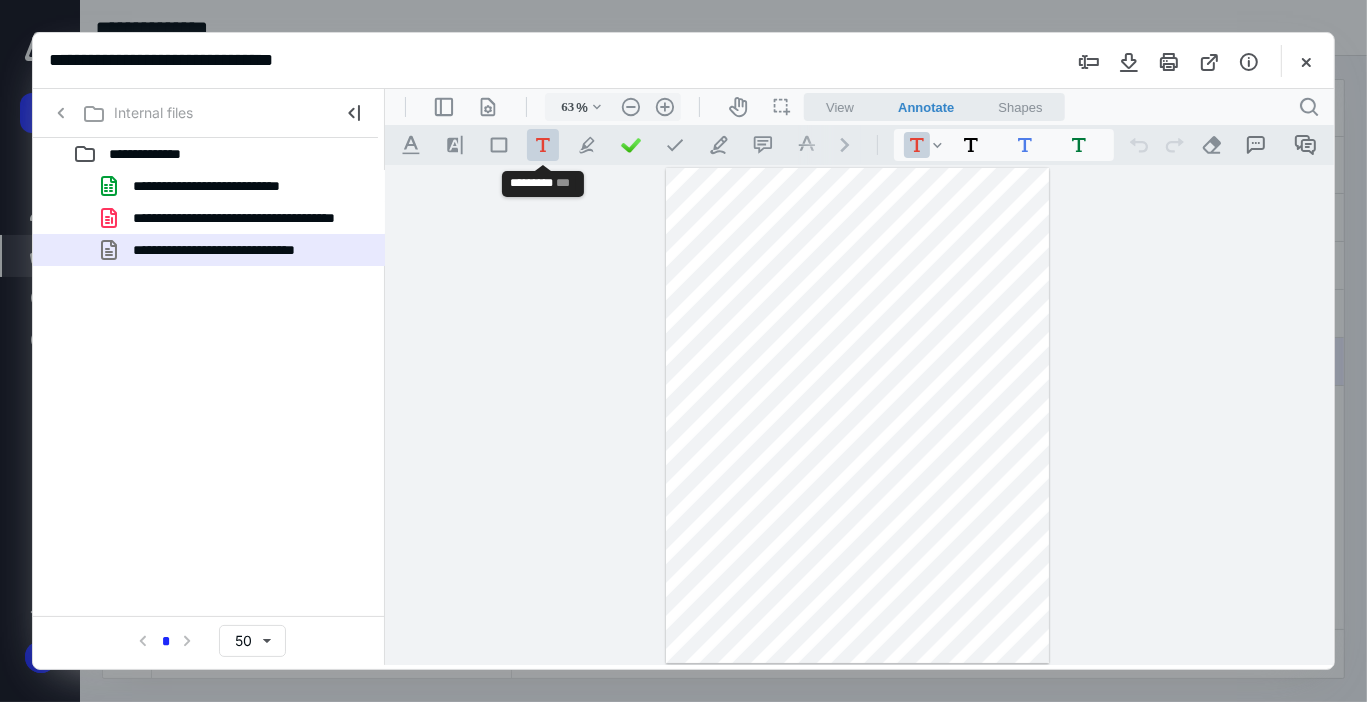 click on ".cls-1{fill:#abb0c4;} icon - tool - text - free text" at bounding box center (542, 144) 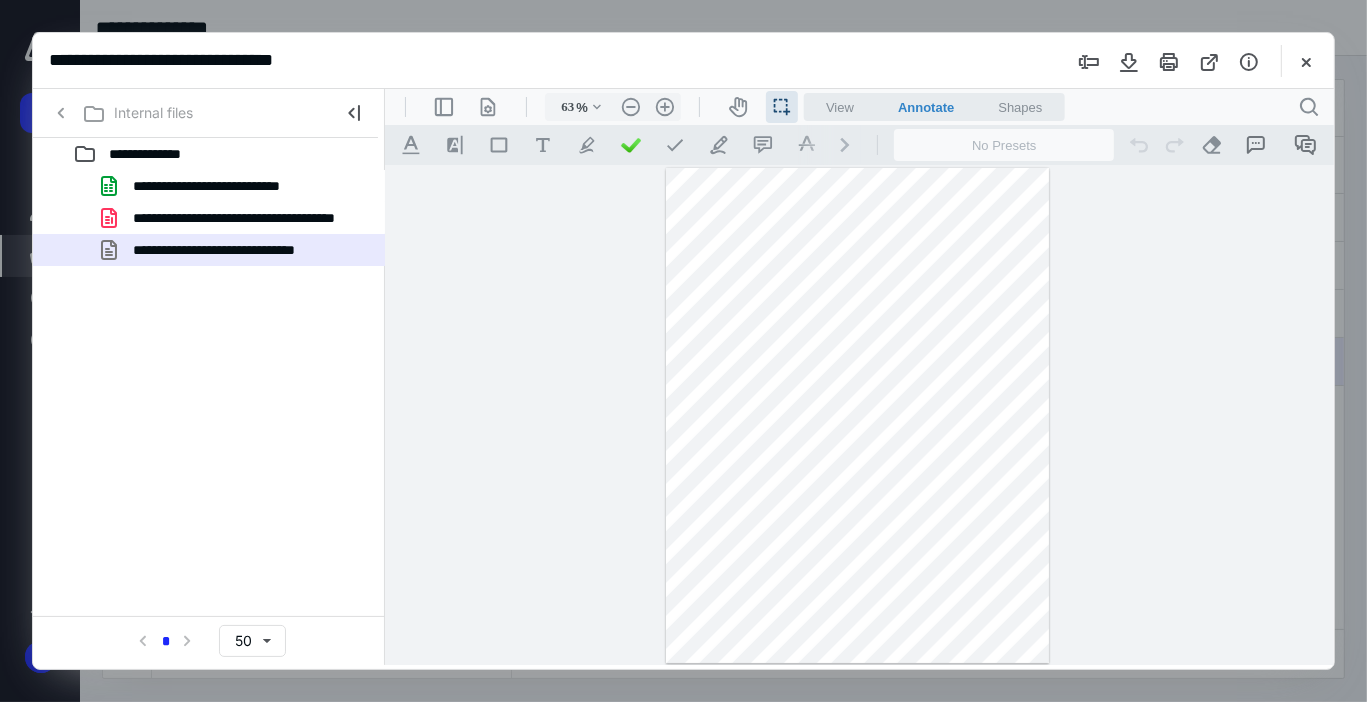 click at bounding box center (856, 415) 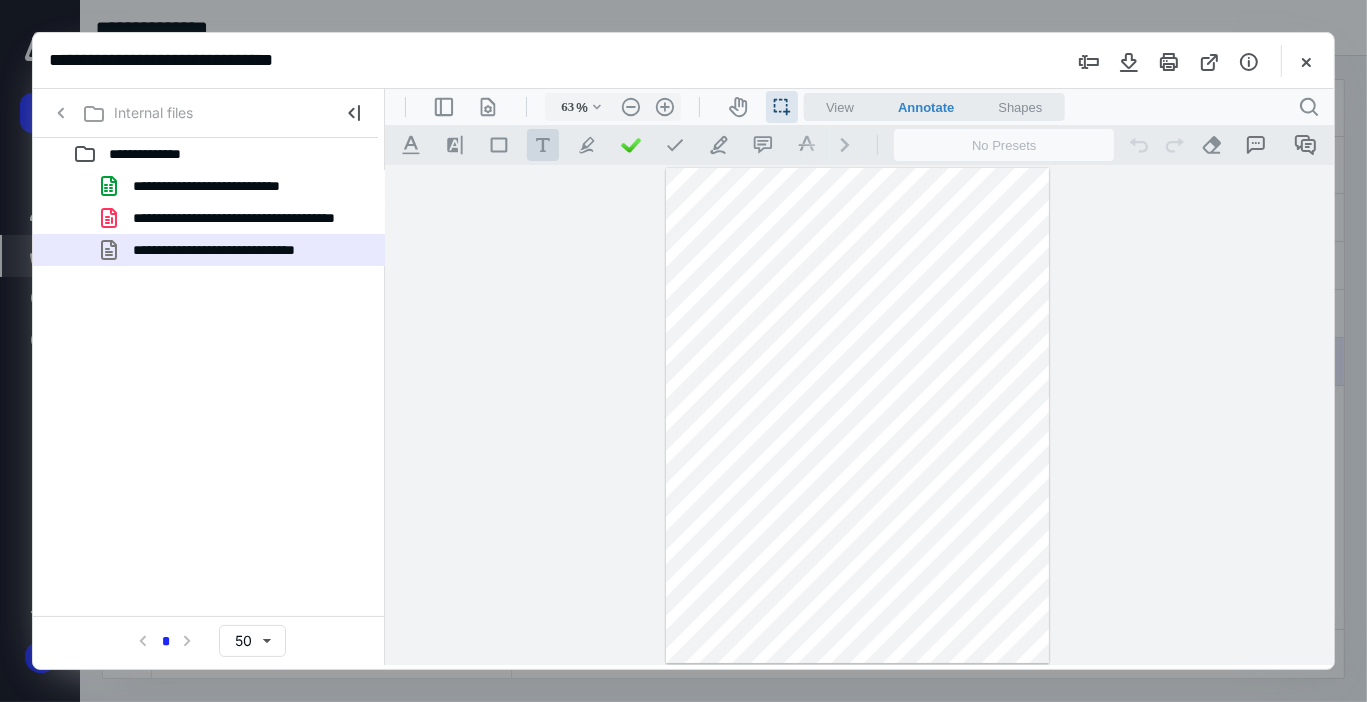 click on ".cls-1{fill:#abb0c4;} icon - tool - text - free text" at bounding box center [542, 144] 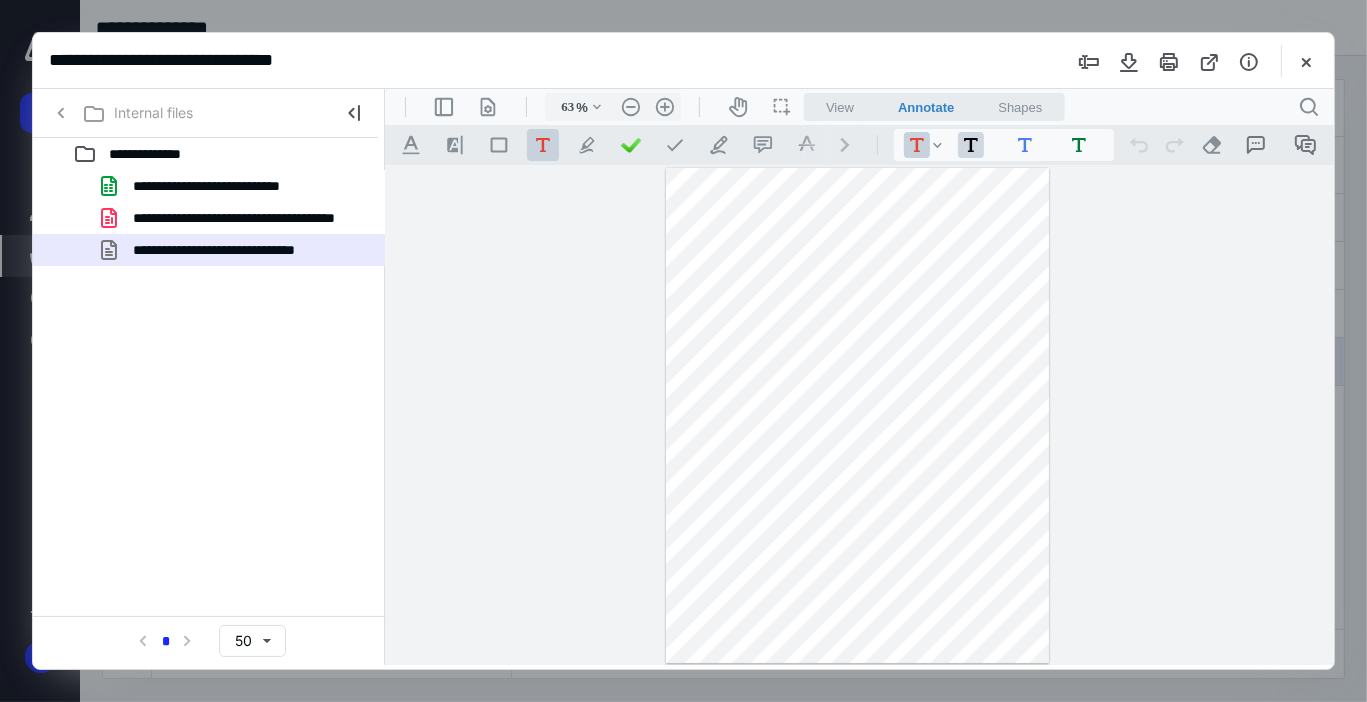 click on ".cls-1{fill:#abb0c4;} icon - tool - text - free text" at bounding box center (970, 144) 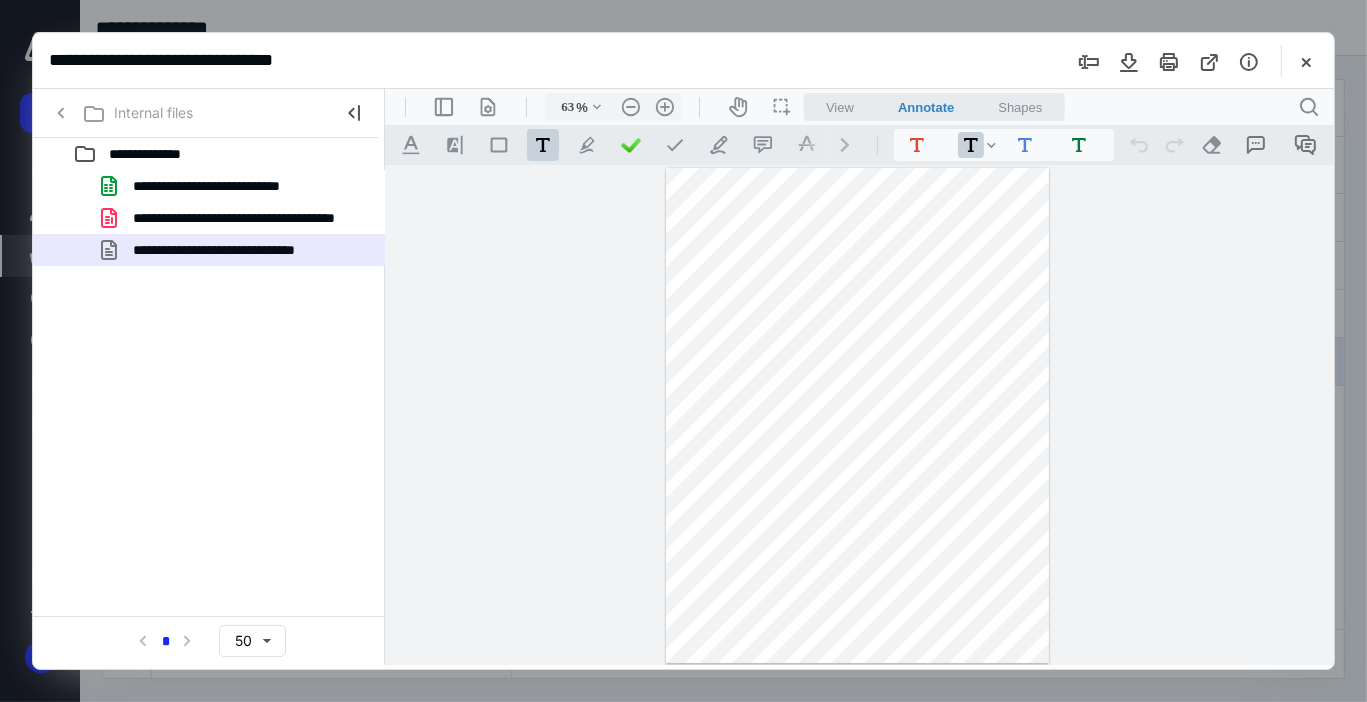 click at bounding box center [856, 415] 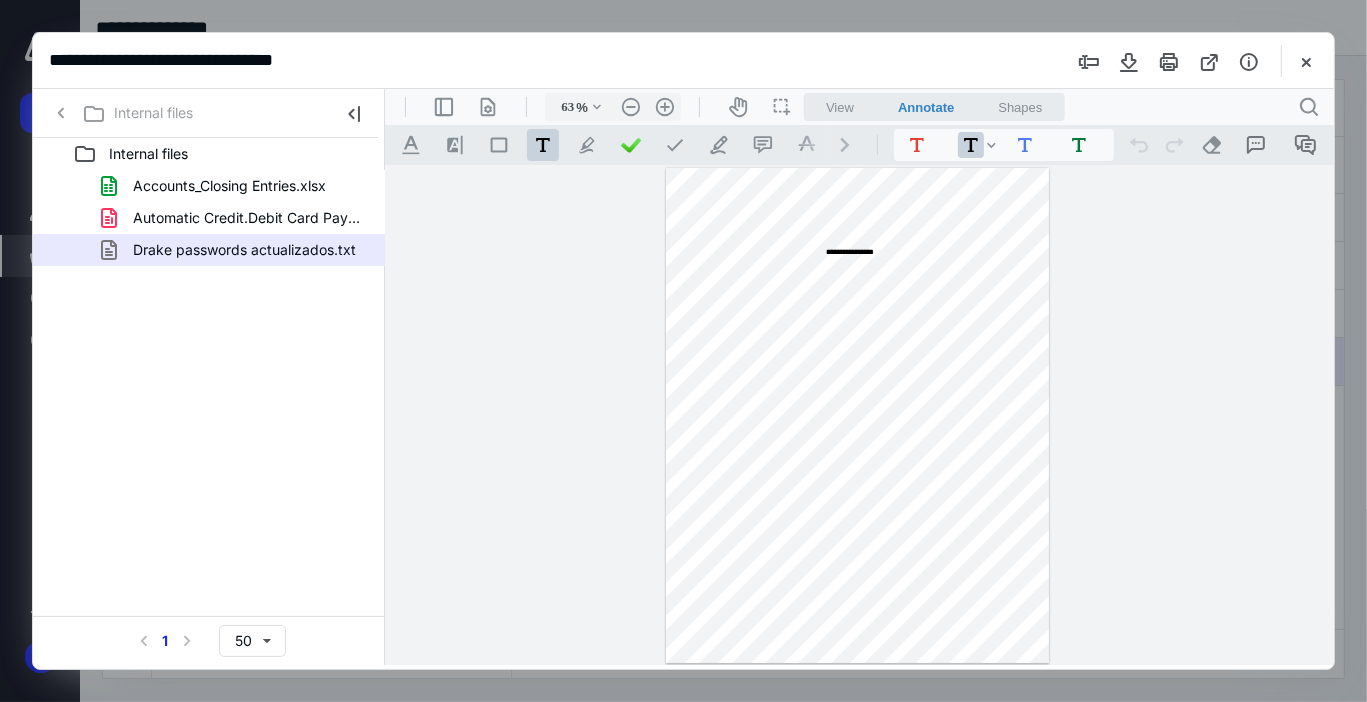scroll, scrollTop: 0, scrollLeft: 0, axis: both 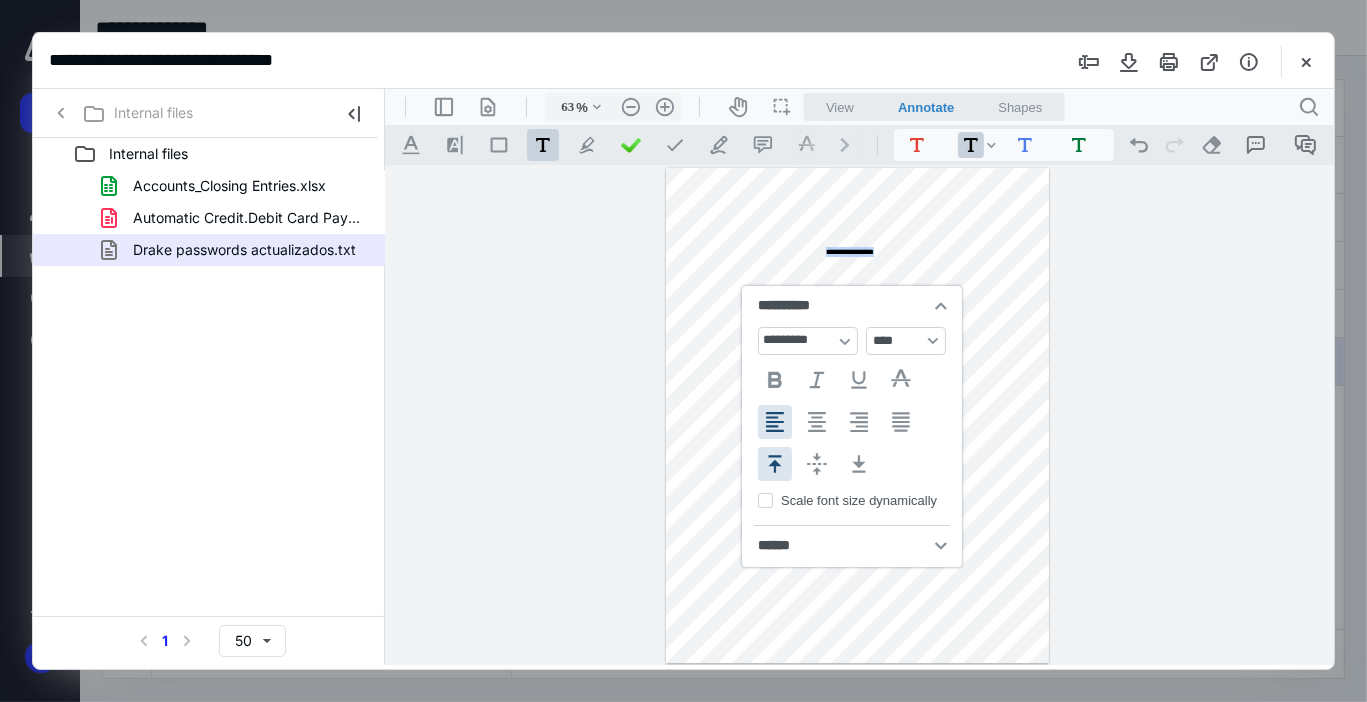 type 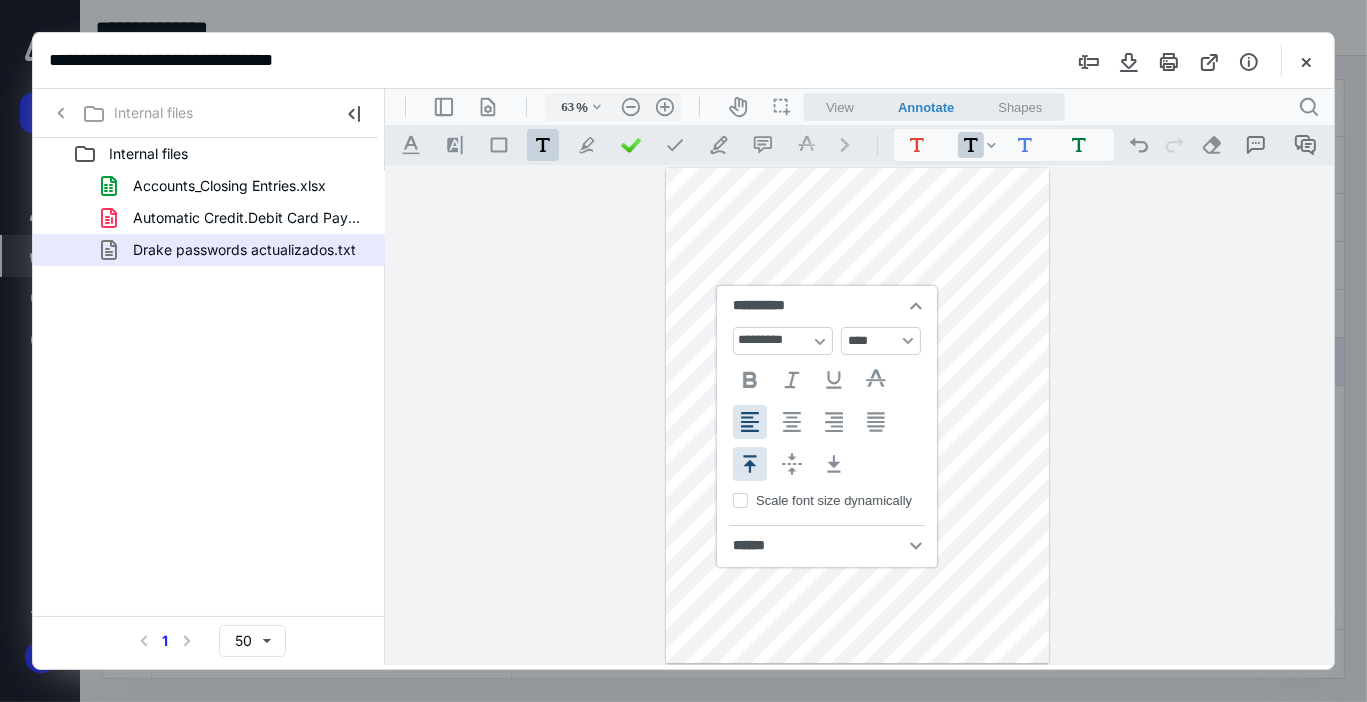 click at bounding box center (856, 415) 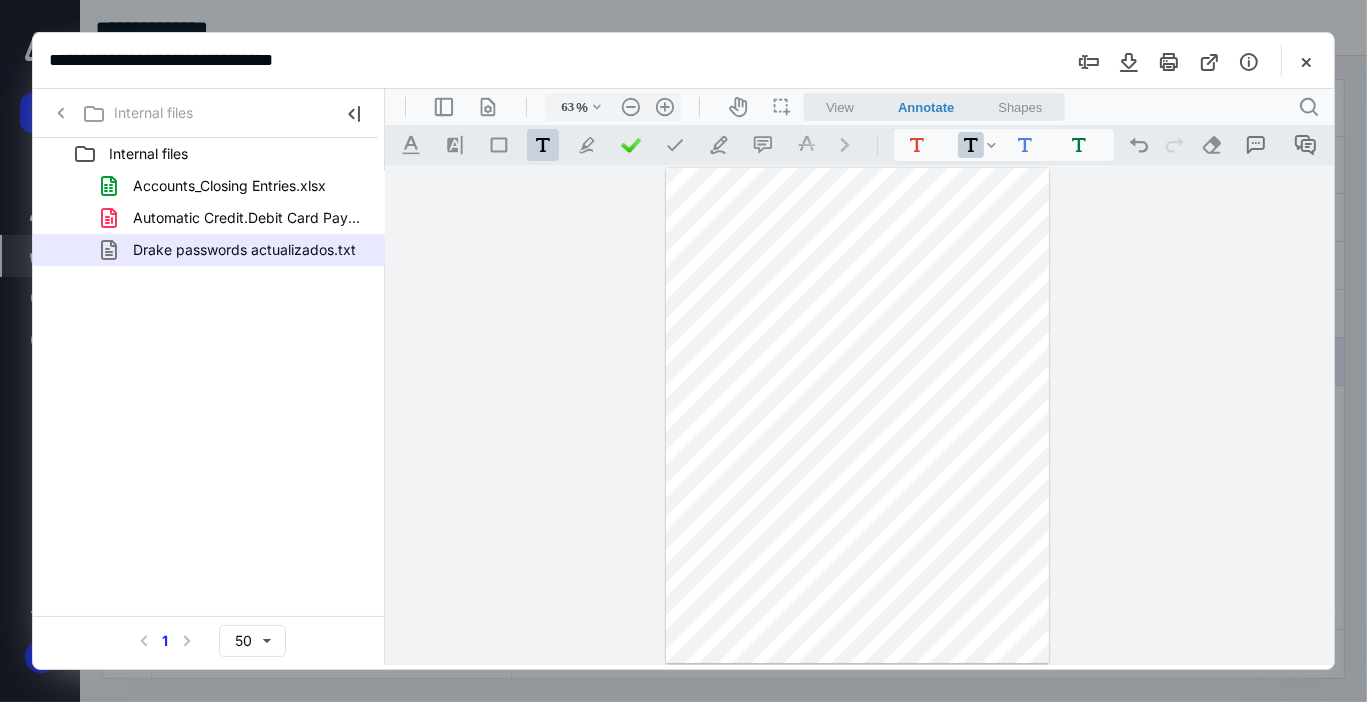 drag, startPoint x: 720, startPoint y: 237, endPoint x: 839, endPoint y: 348, distance: 162.73291 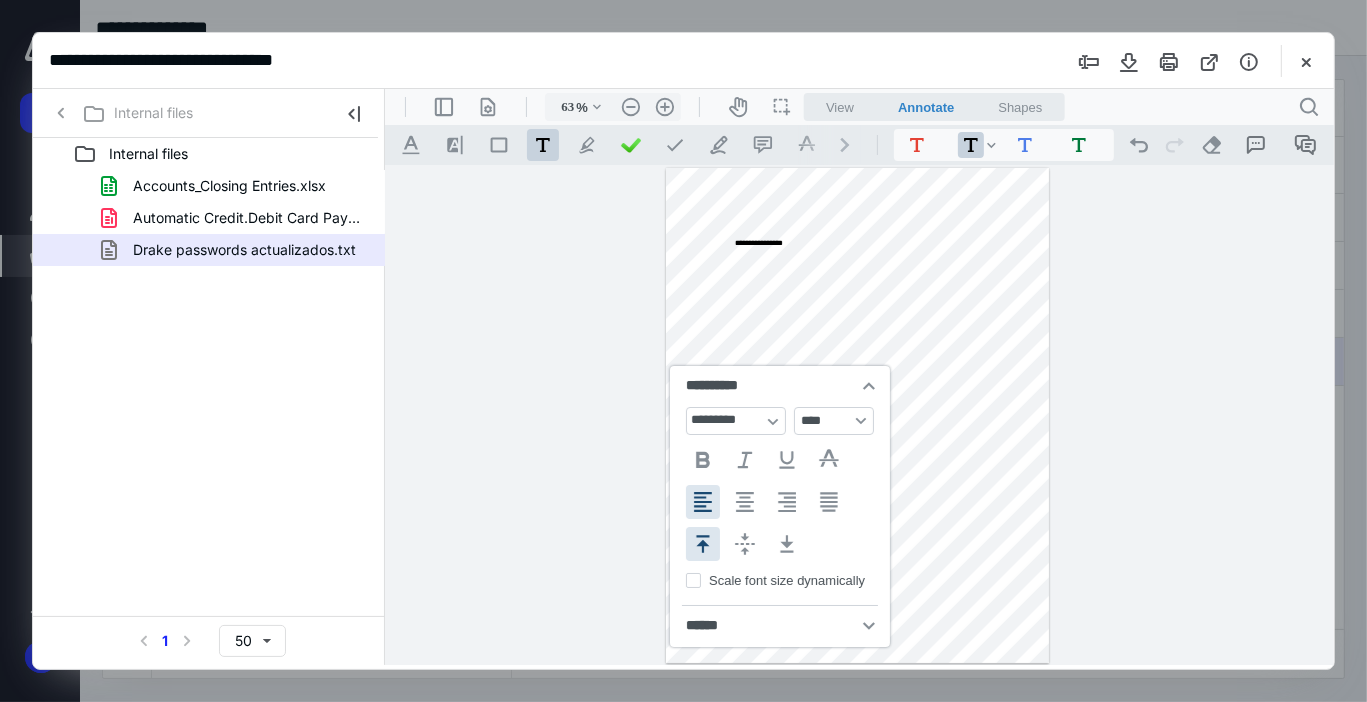 click on "**********" at bounding box center (856, 415) 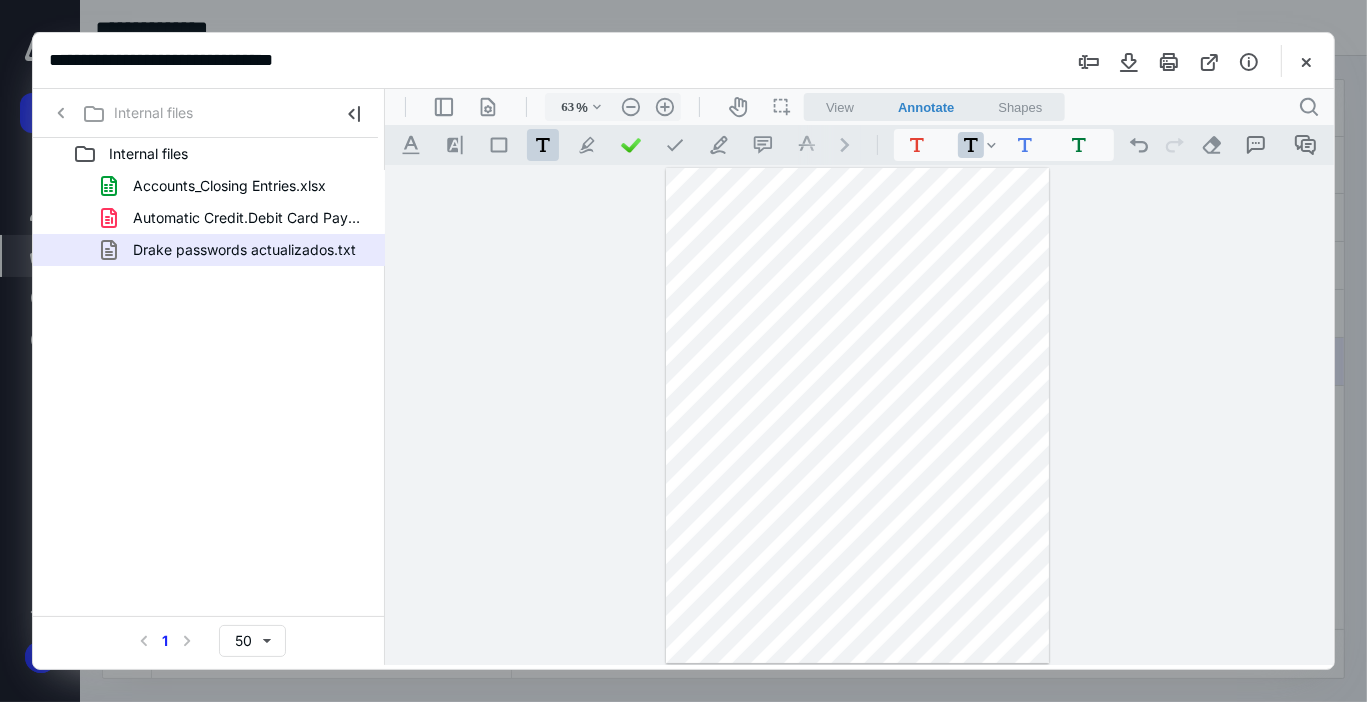 click on "**********" at bounding box center [856, 415] 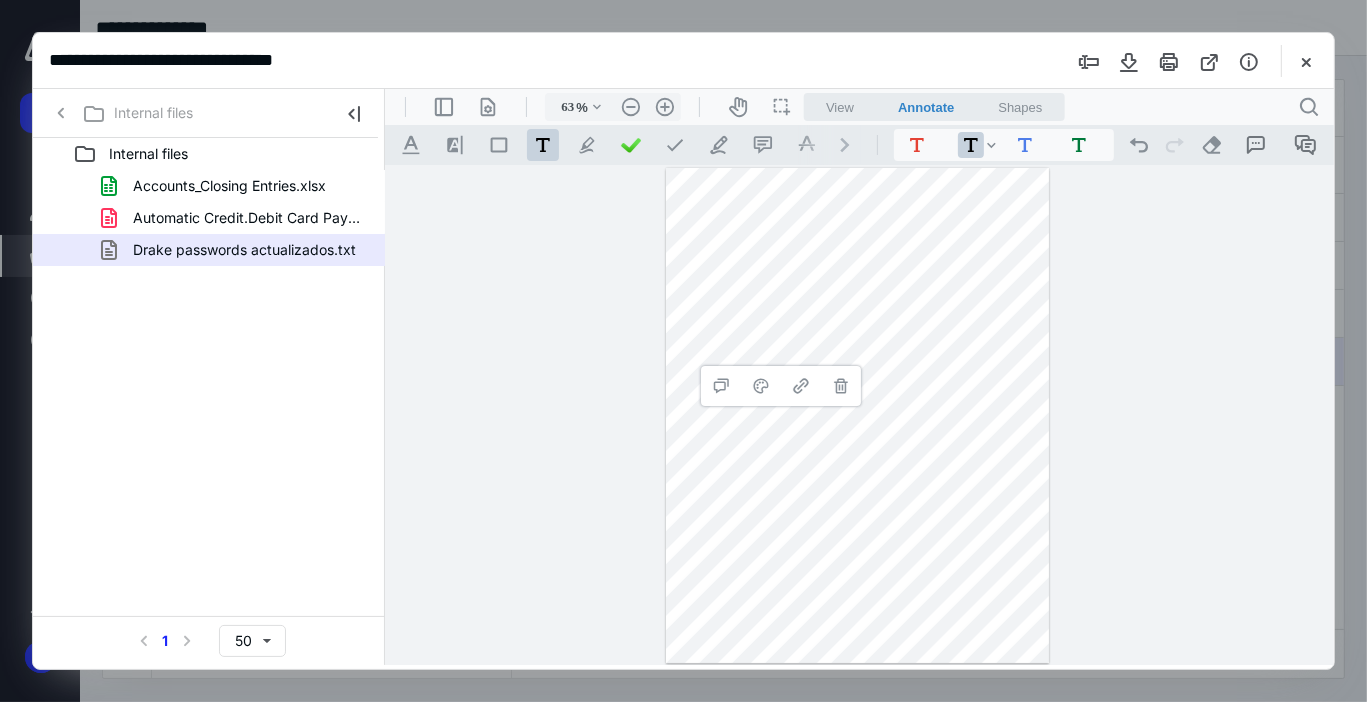 click on "**********" at bounding box center (856, 415) 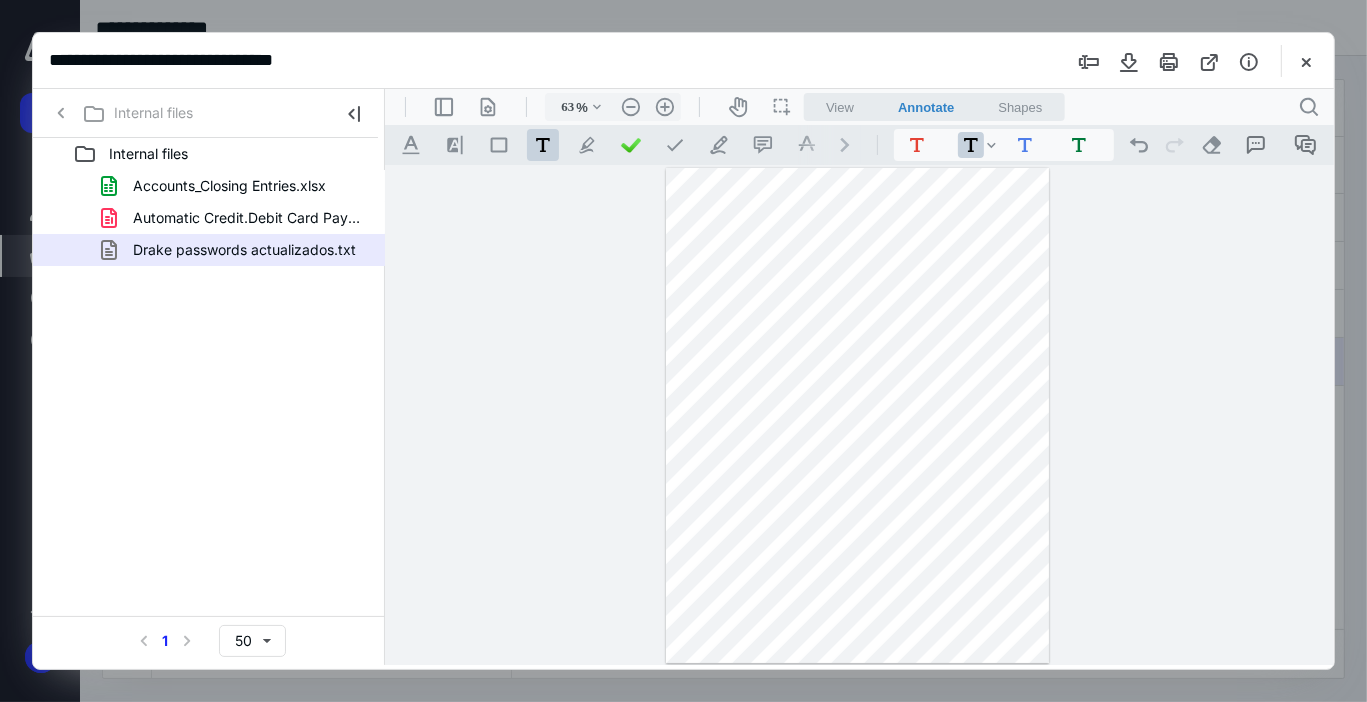 click at bounding box center (856, 415) 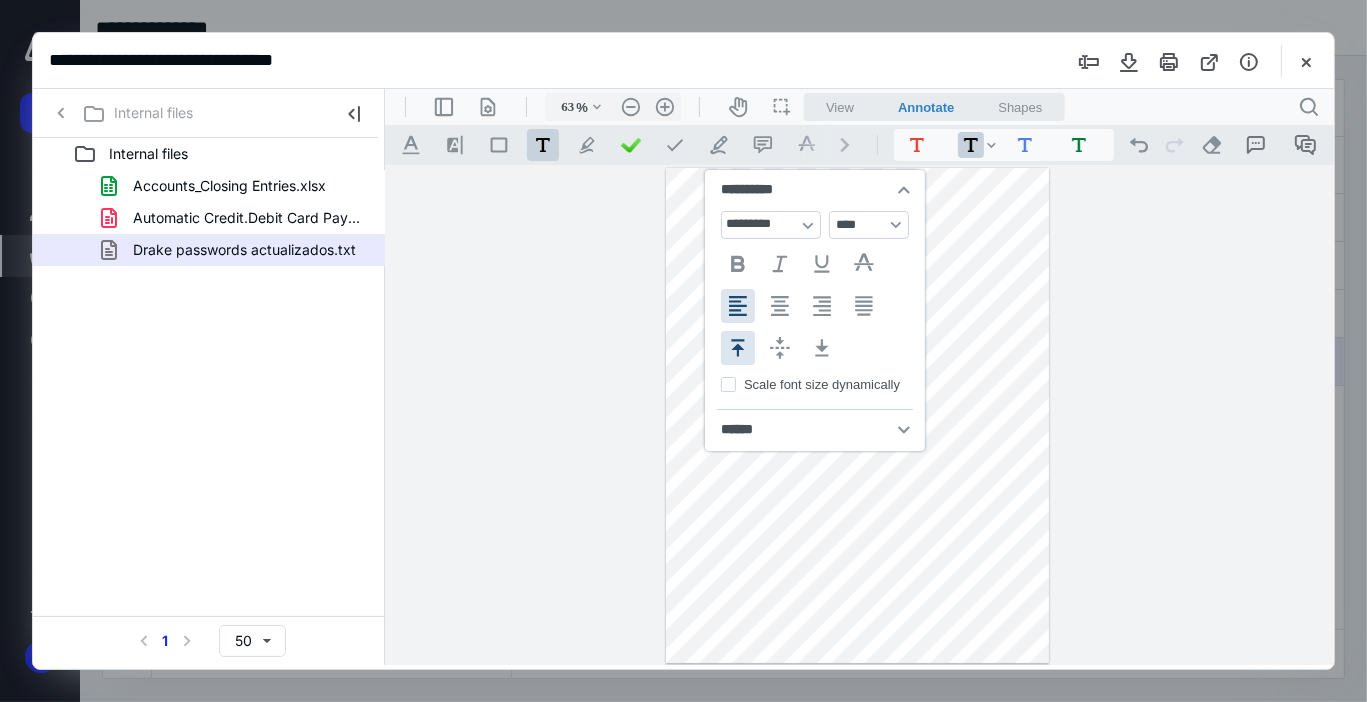 click on "**********" at bounding box center [856, 415] 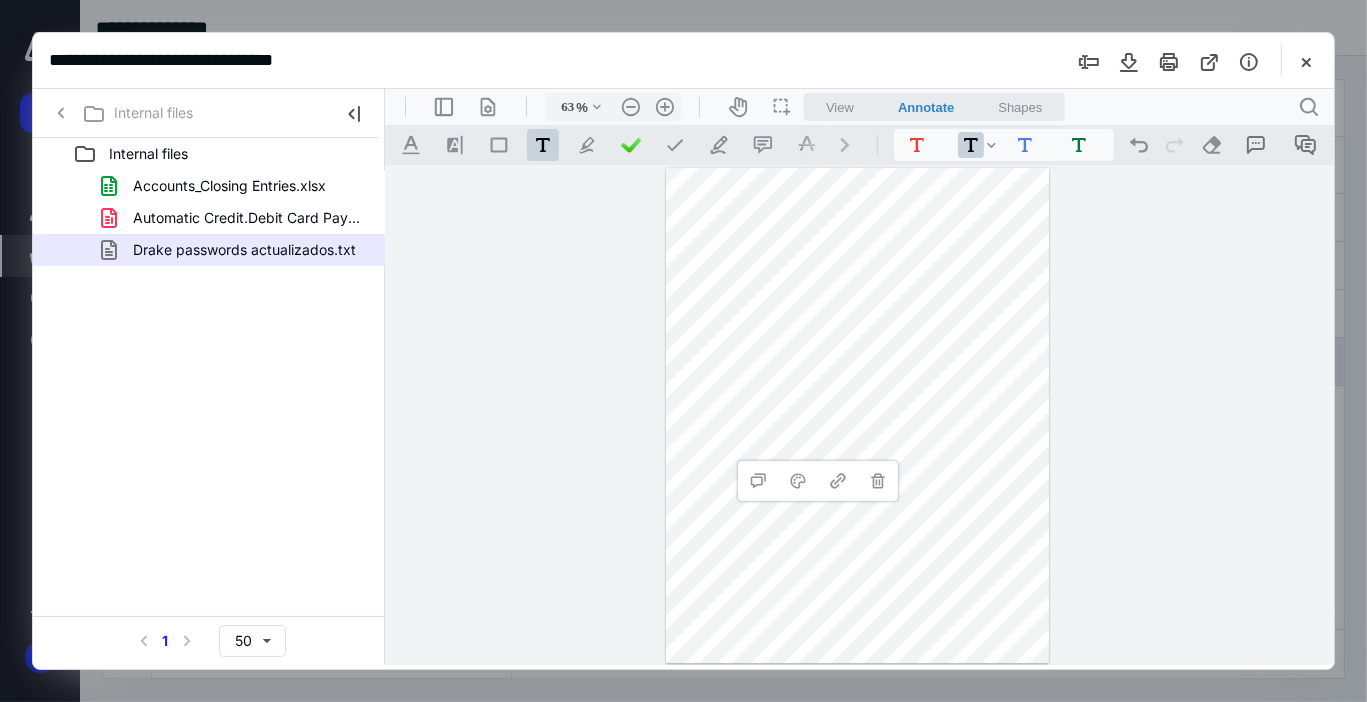 click on "**********" at bounding box center (856, 415) 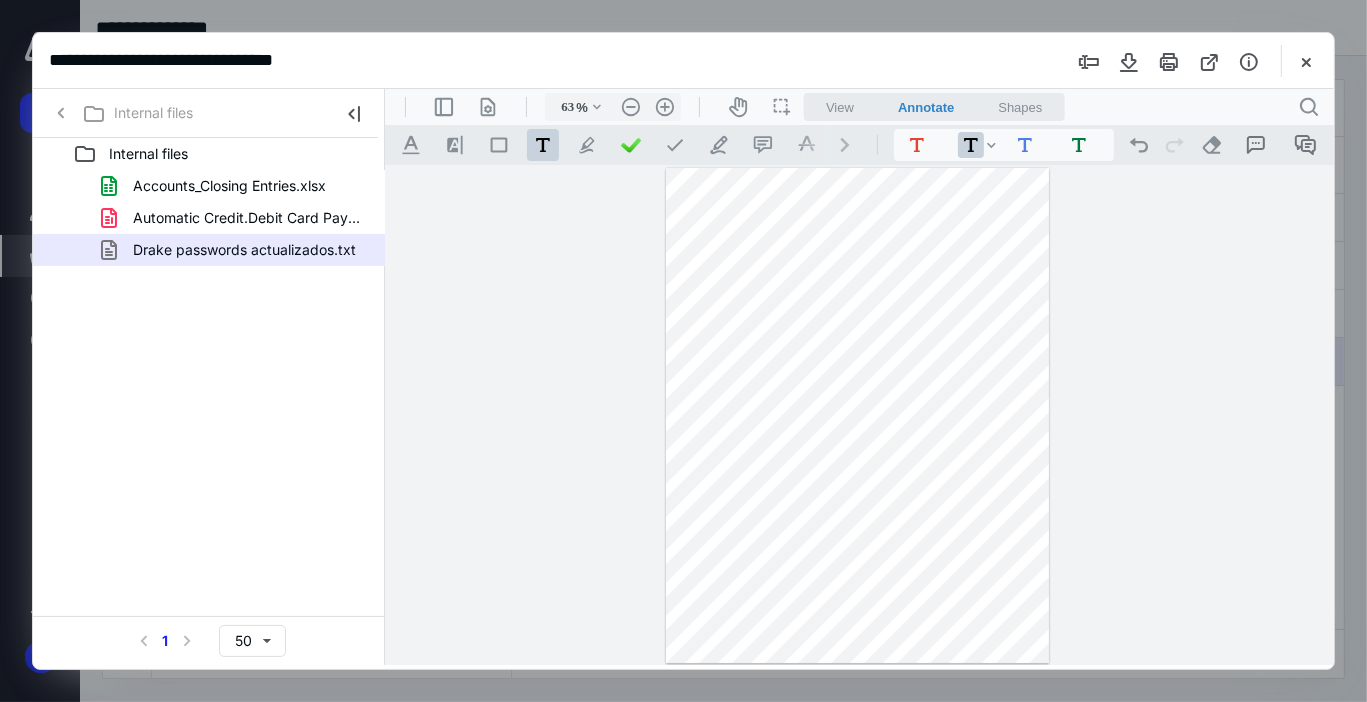 click on "**********" at bounding box center [856, 415] 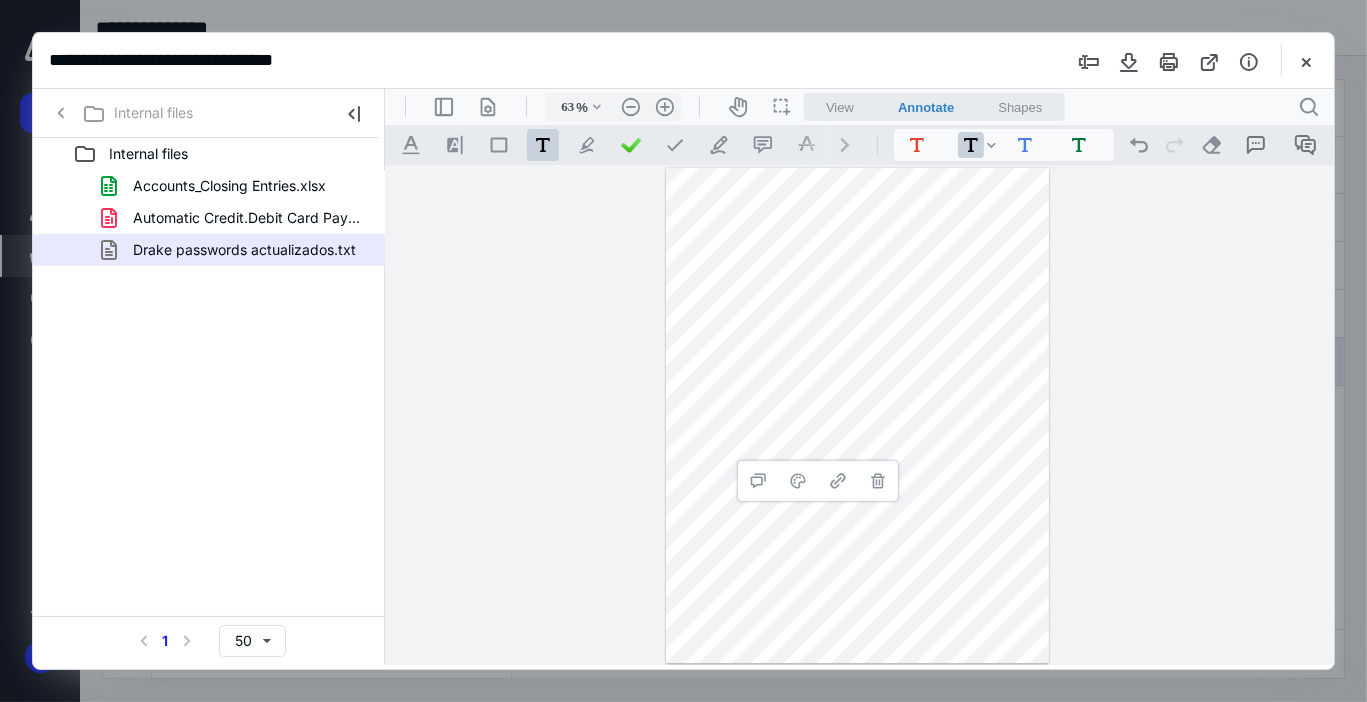 click on "**********" at bounding box center [856, 415] 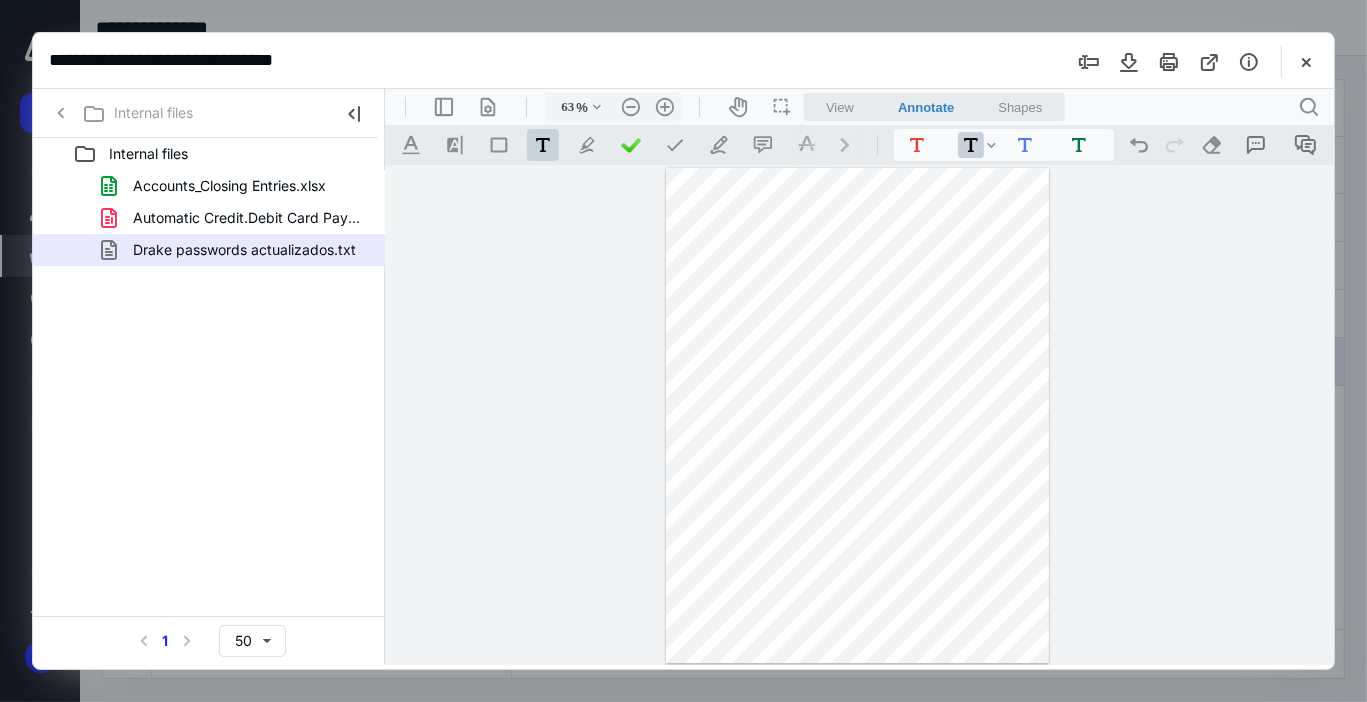click on "**********" at bounding box center (856, 415) 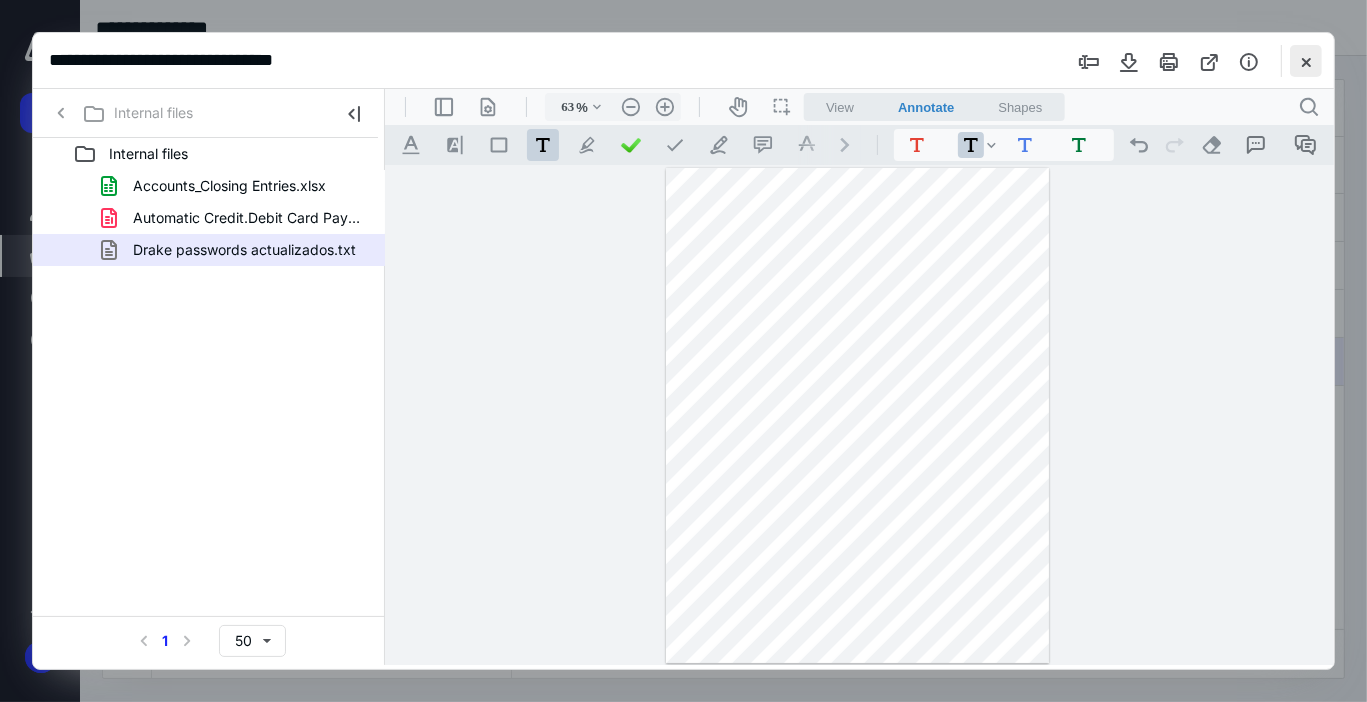 click at bounding box center [1306, 61] 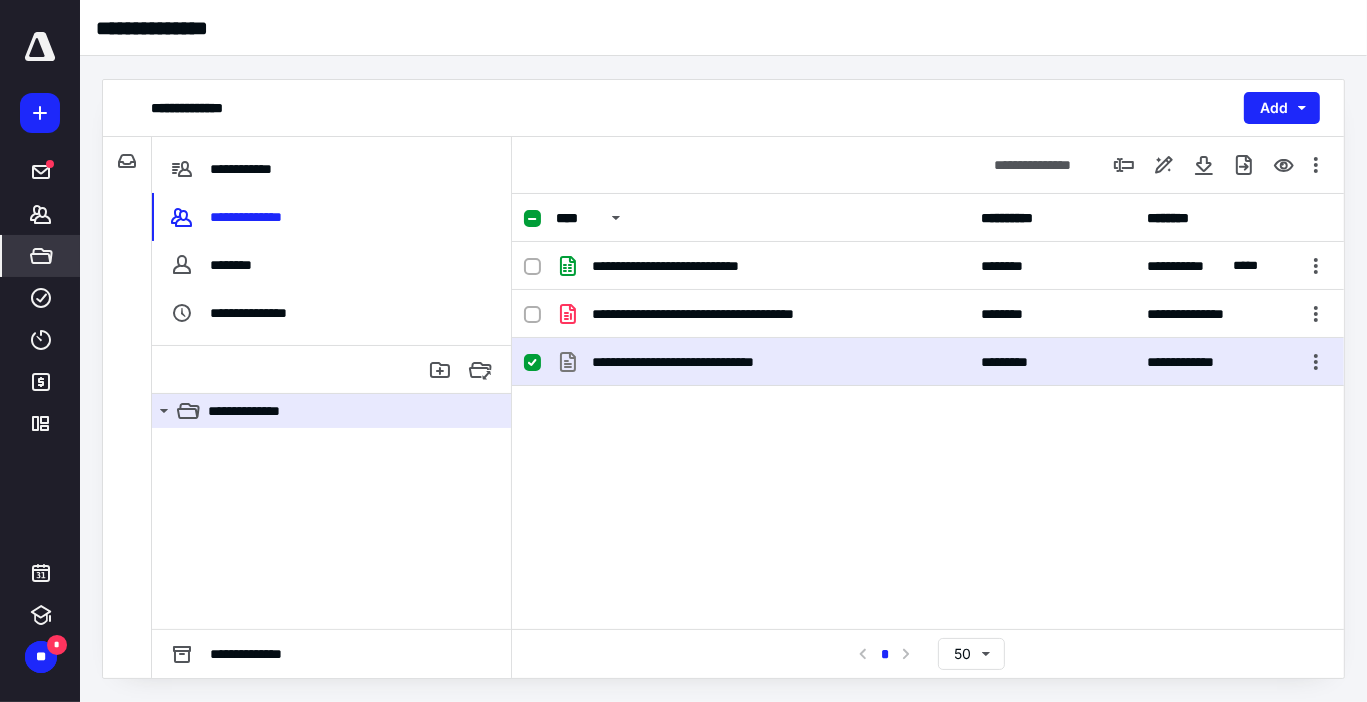 click on "**********" at bounding box center [928, 411] 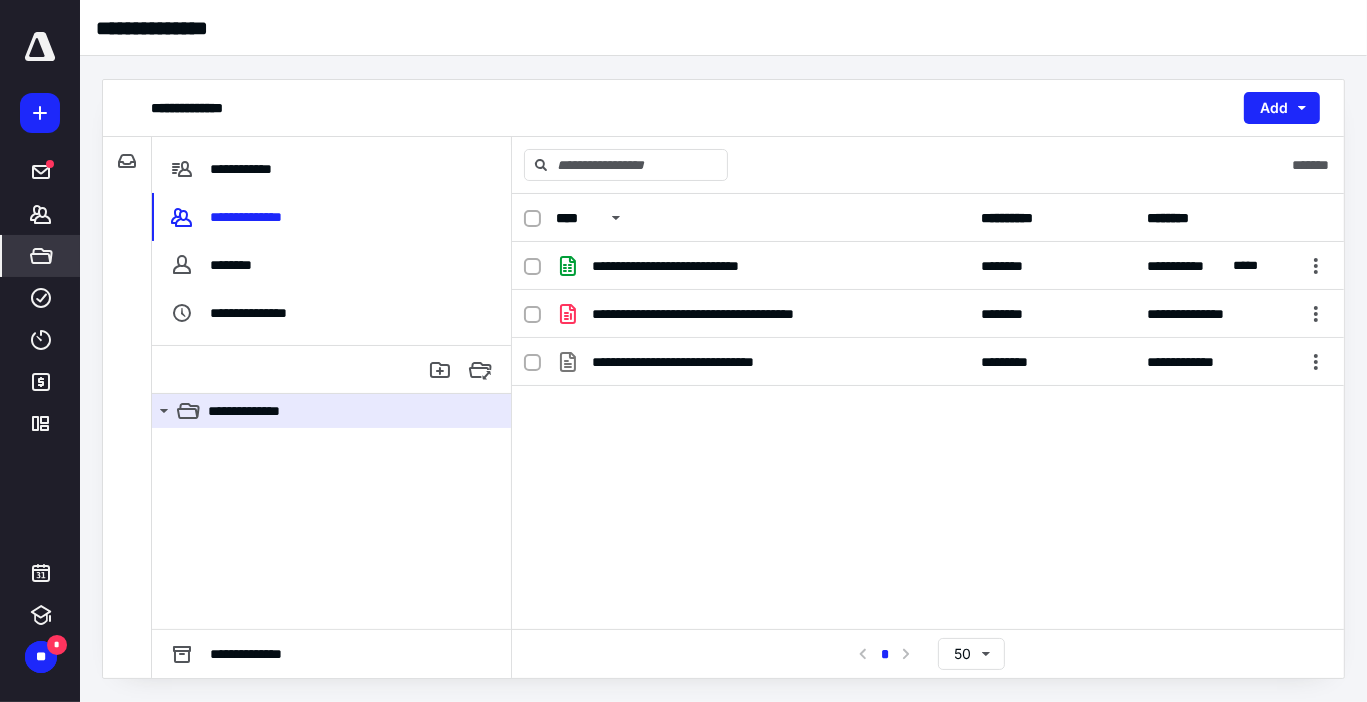 click on "**********" at bounding box center [928, 392] 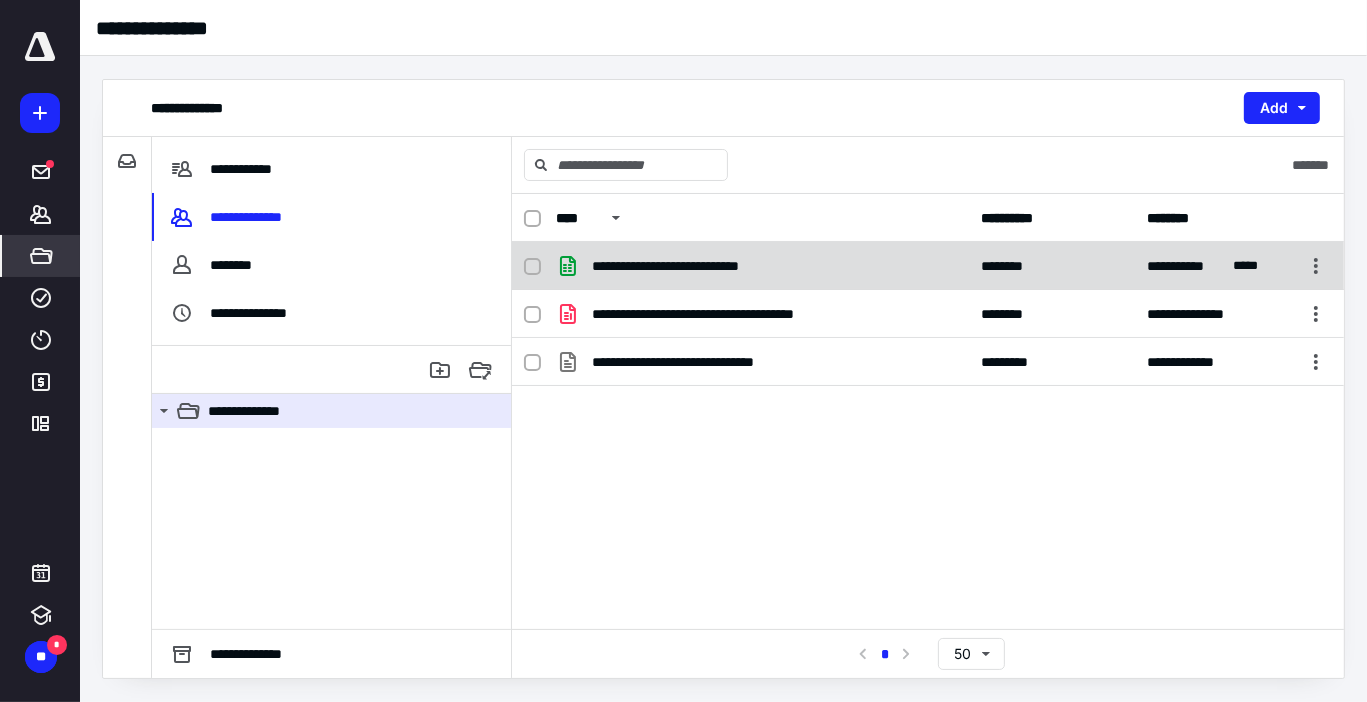 click on "**********" at bounding box center (691, 266) 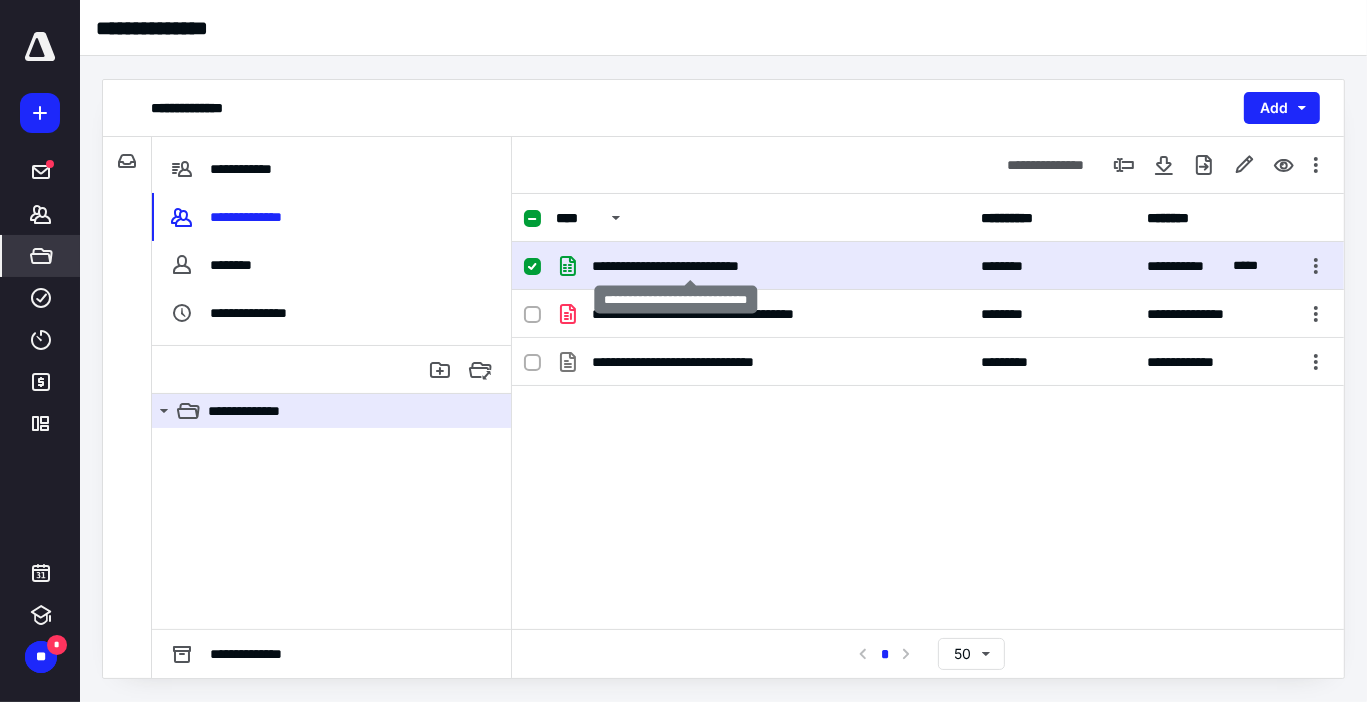 checkbox on "true" 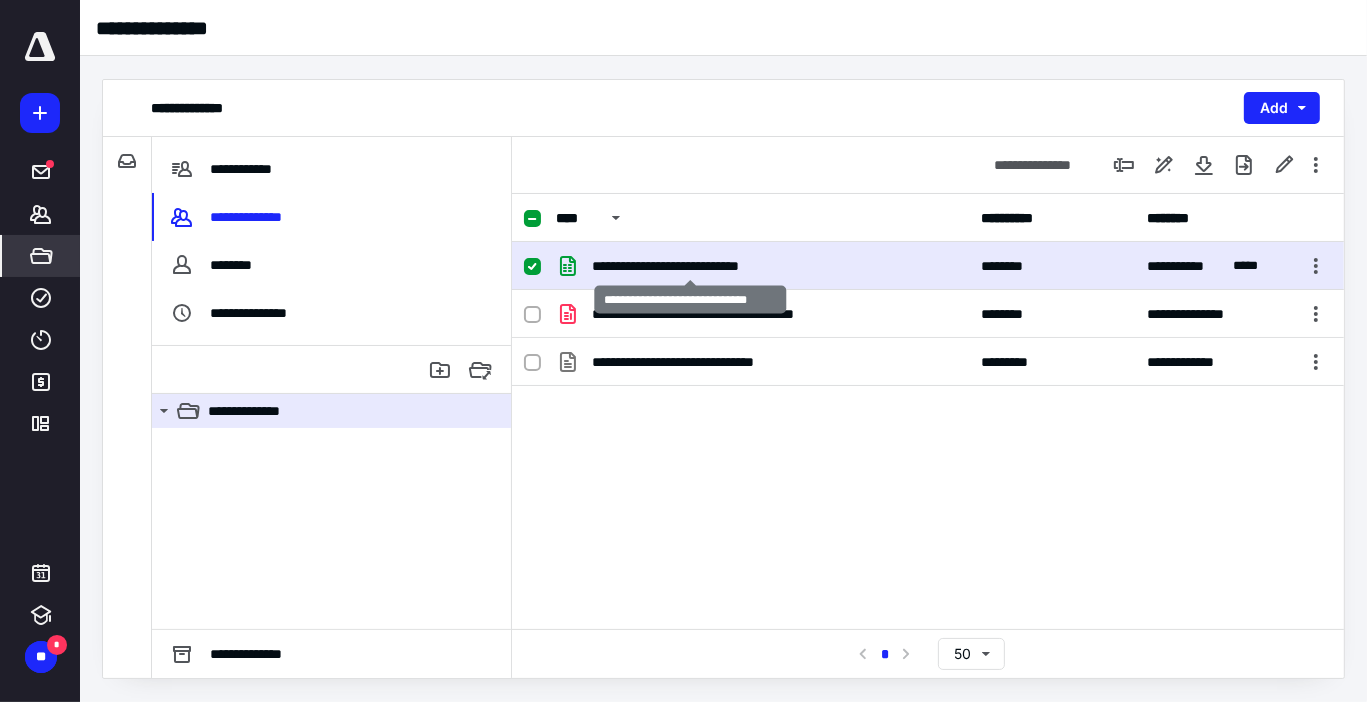 click on "**********" at bounding box center (691, 266) 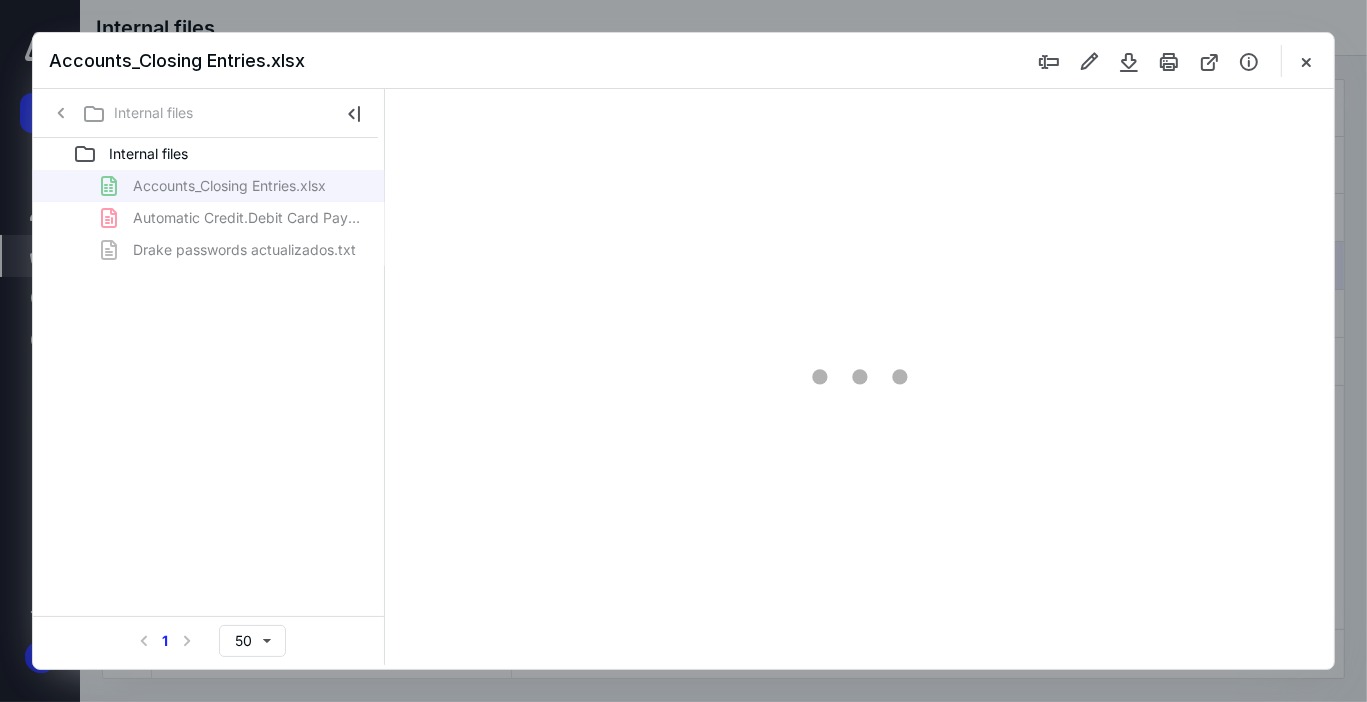 scroll, scrollTop: 0, scrollLeft: 0, axis: both 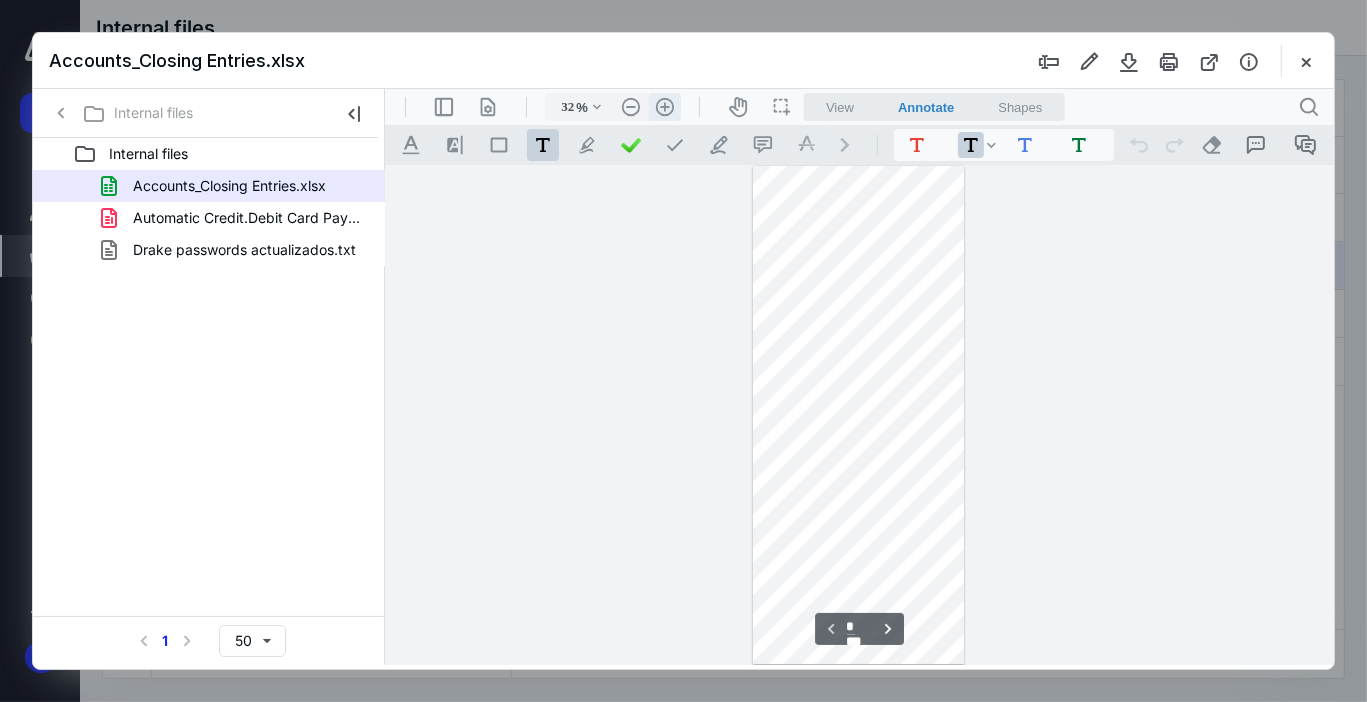 click on ".cls-1{fill:#abb0c4;} icon - header - zoom - in - line" at bounding box center [664, 106] 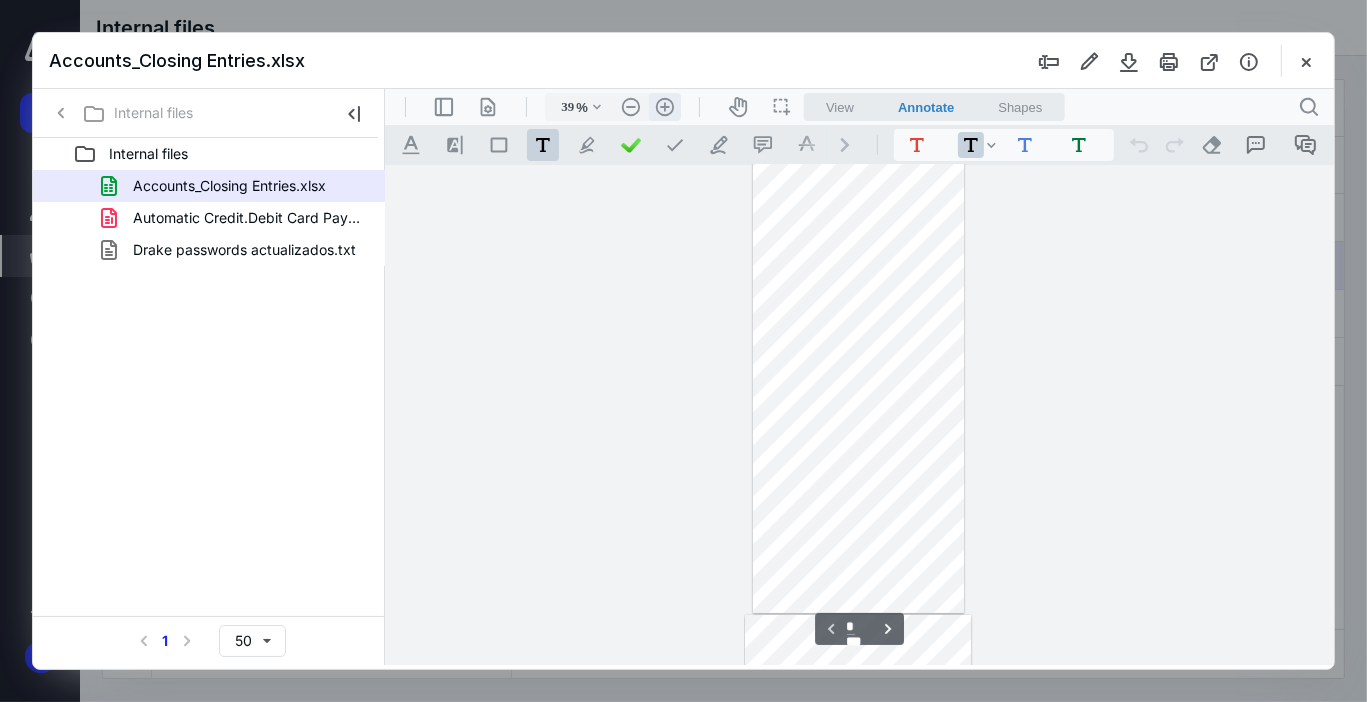 click on ".cls-1{fill:#abb0c4;} icon - header - zoom - in - line" at bounding box center (664, 106) 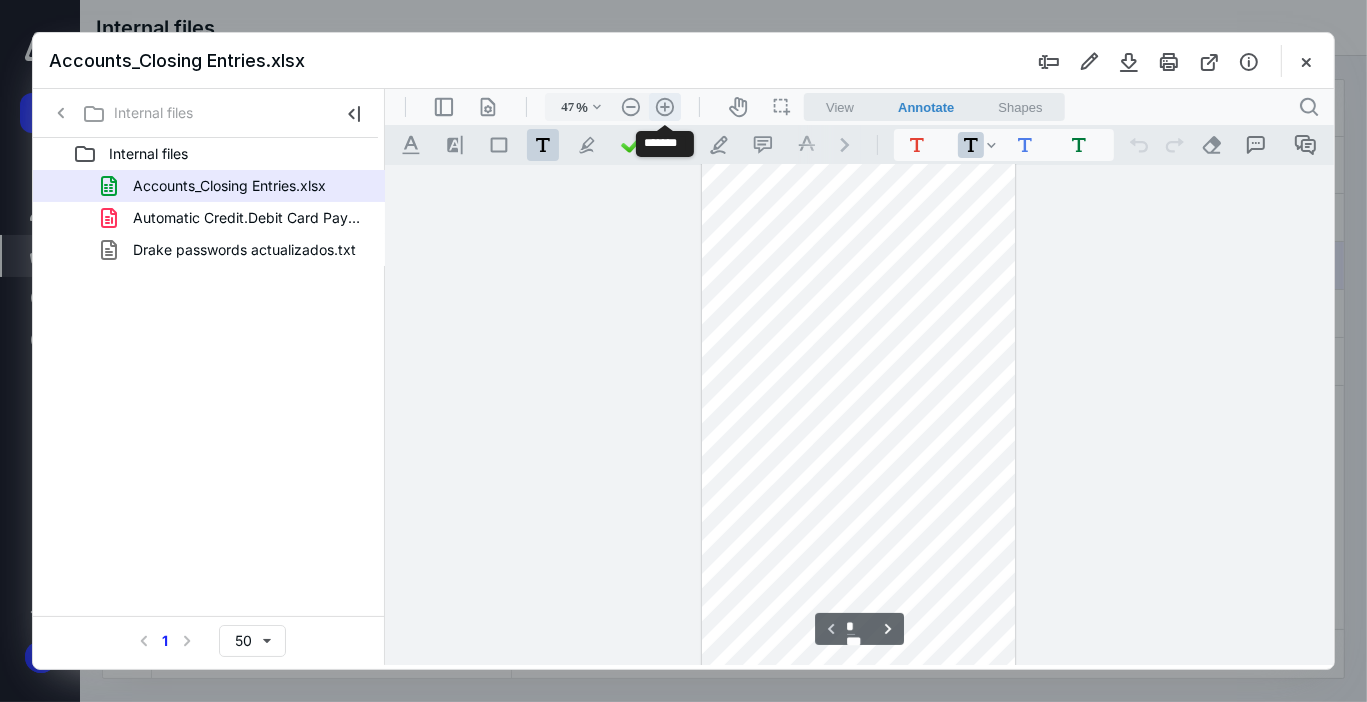 click on ".cls-1{fill:#abb0c4;} icon - header - zoom - in - line" at bounding box center (664, 106) 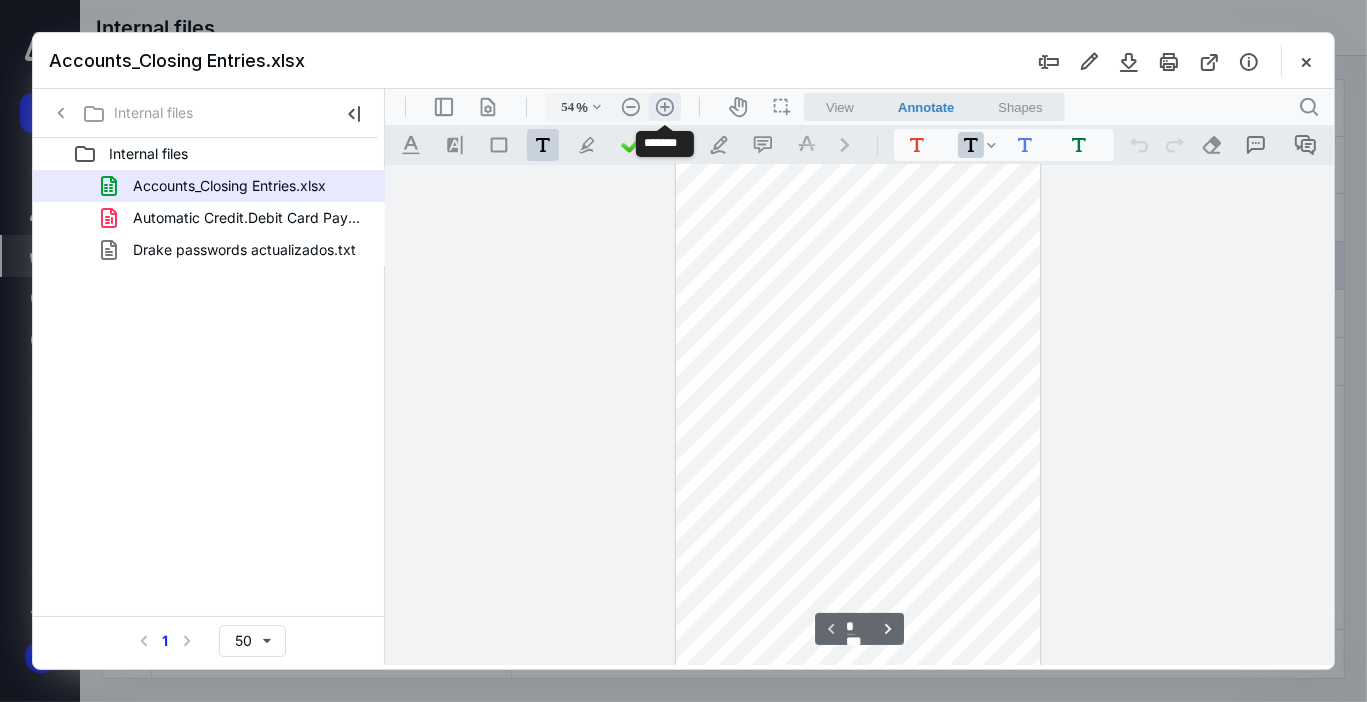 click on ".cls-1{fill:#abb0c4;} icon - header - zoom - in - line" at bounding box center (664, 106) 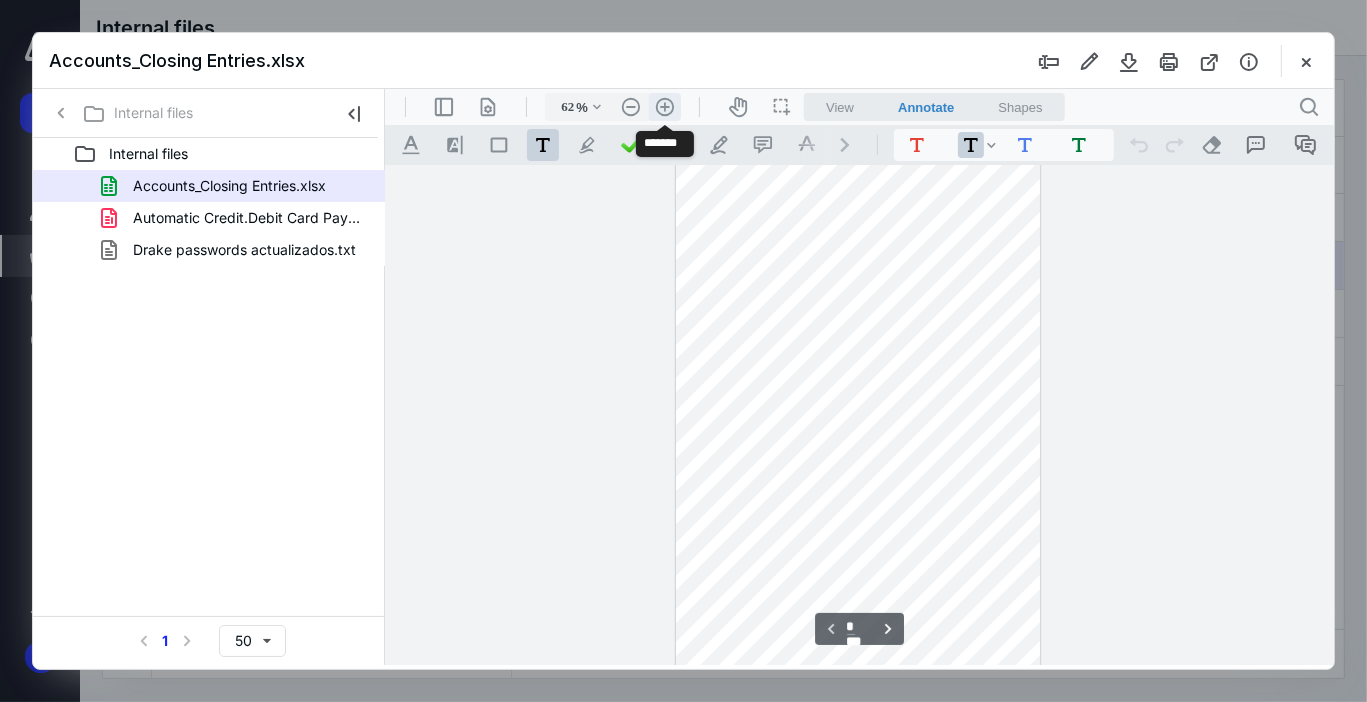 click on ".cls-1{fill:#abb0c4;} icon - header - zoom - in - line" at bounding box center [664, 106] 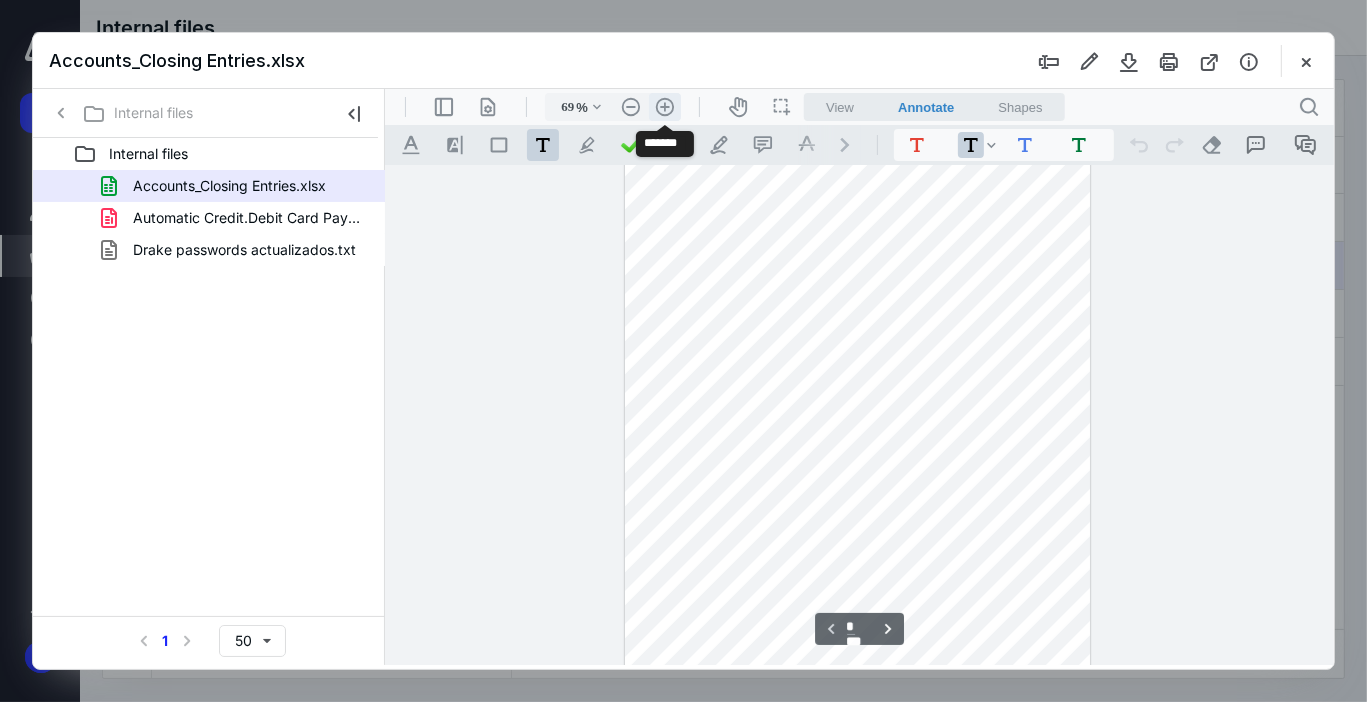 click on ".cls-1{fill:#abb0c4;} icon - header - zoom - in - line" at bounding box center (664, 106) 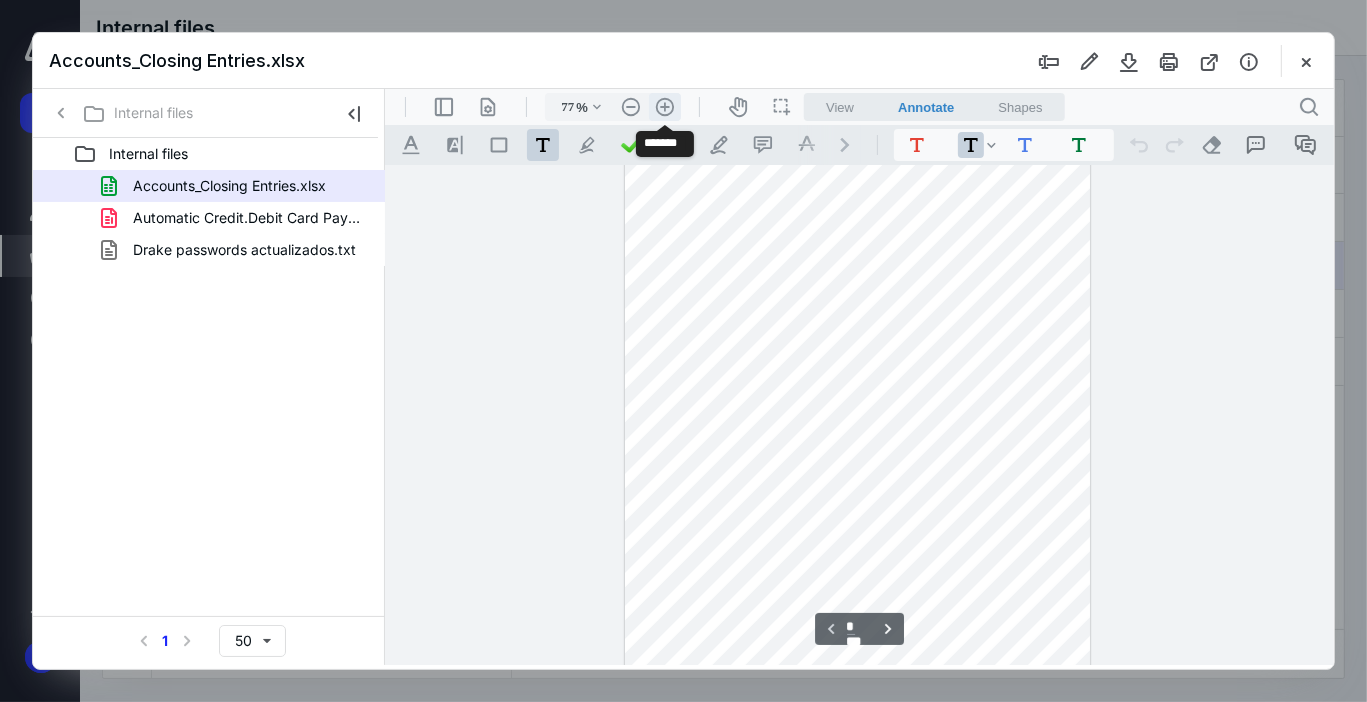 click on ".cls-1{fill:#abb0c4;} icon - header - zoom - in - line" at bounding box center (664, 106) 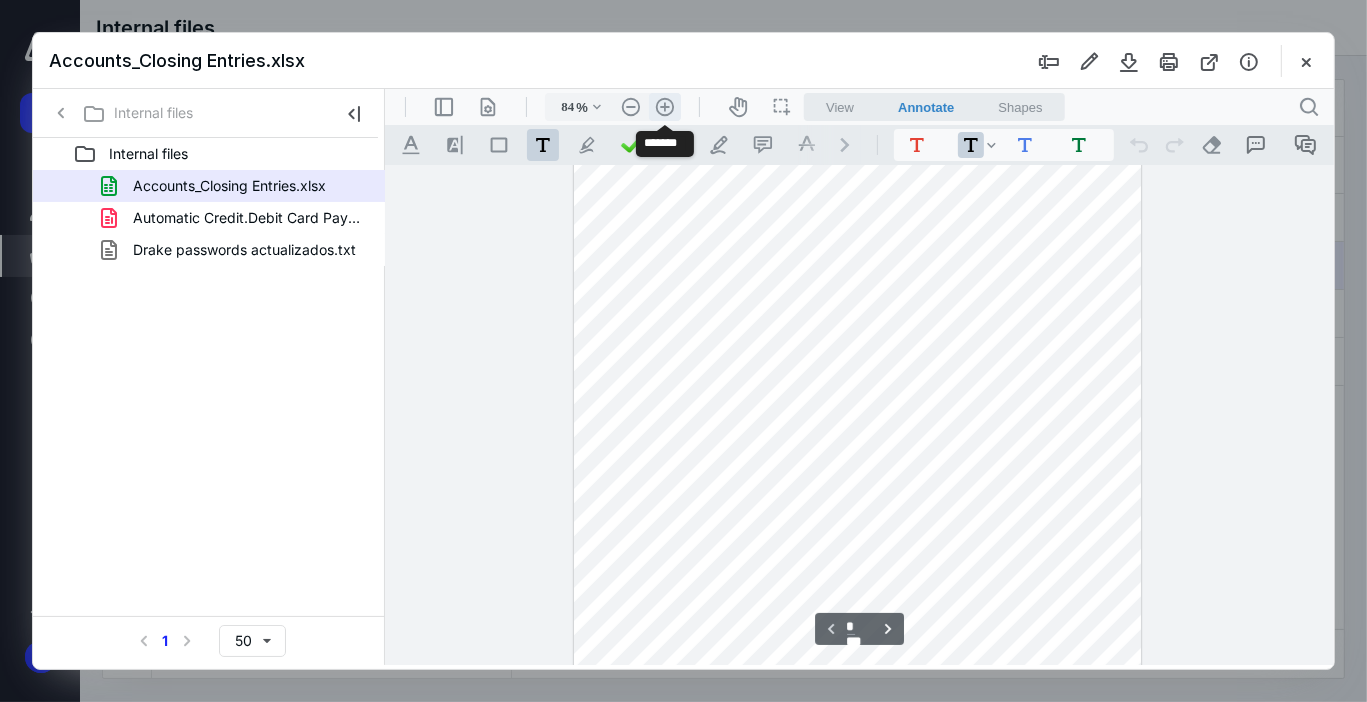 click on ".cls-1{fill:#abb0c4;} icon - header - zoom - in - line" at bounding box center [664, 106] 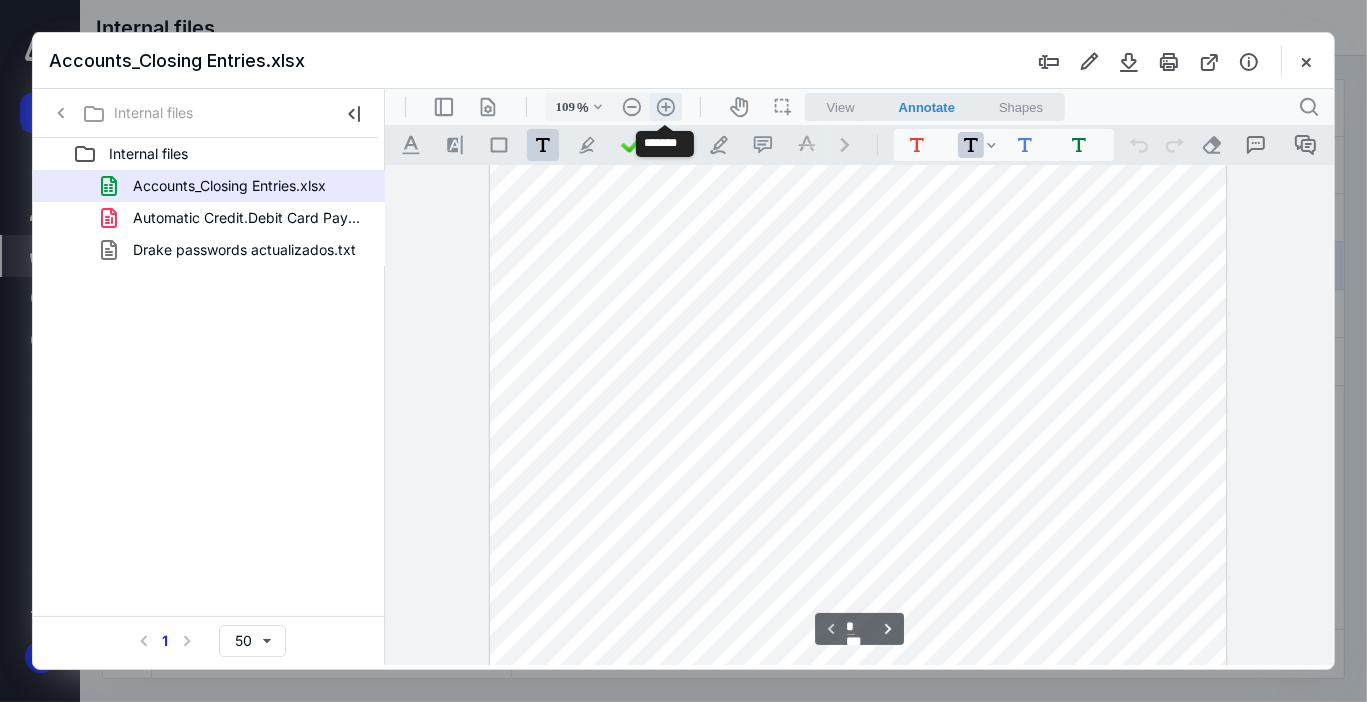 scroll, scrollTop: 528, scrollLeft: 0, axis: vertical 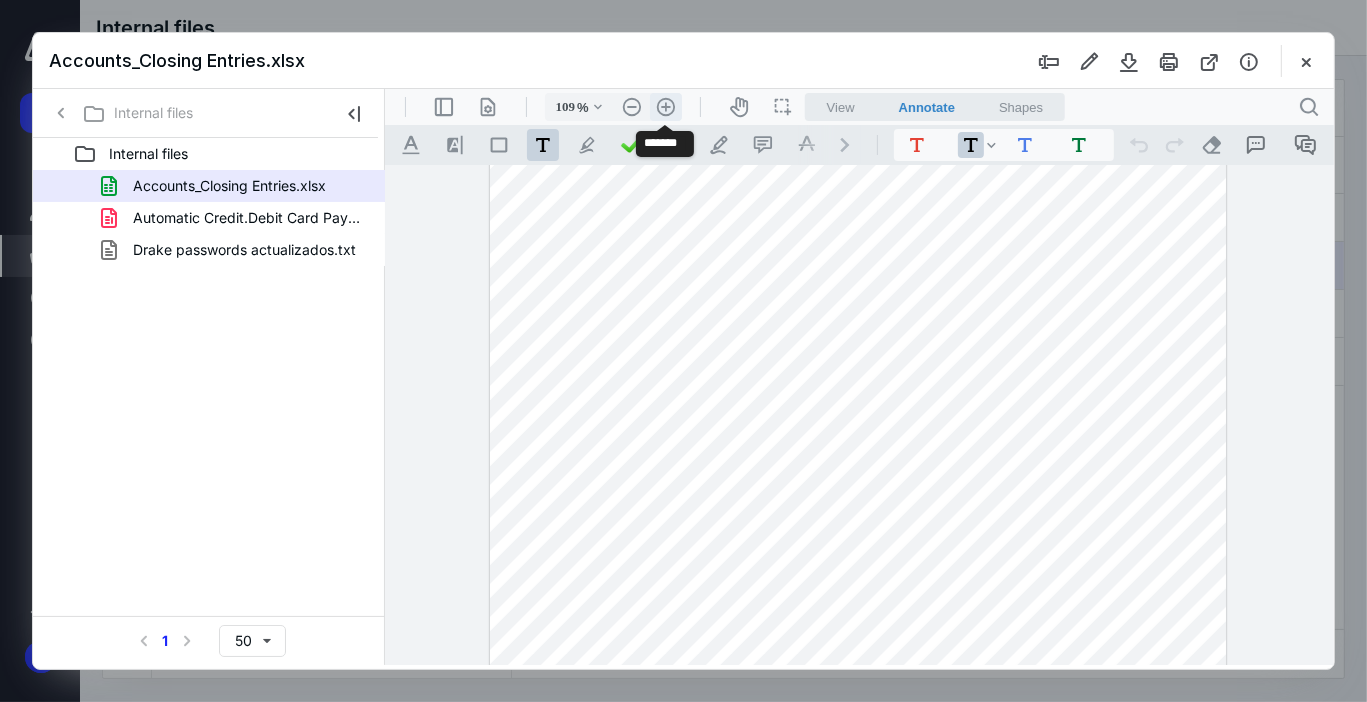 click on ".cls-1{fill:#abb0c4;} icon - header - zoom - in - line" at bounding box center [665, 106] 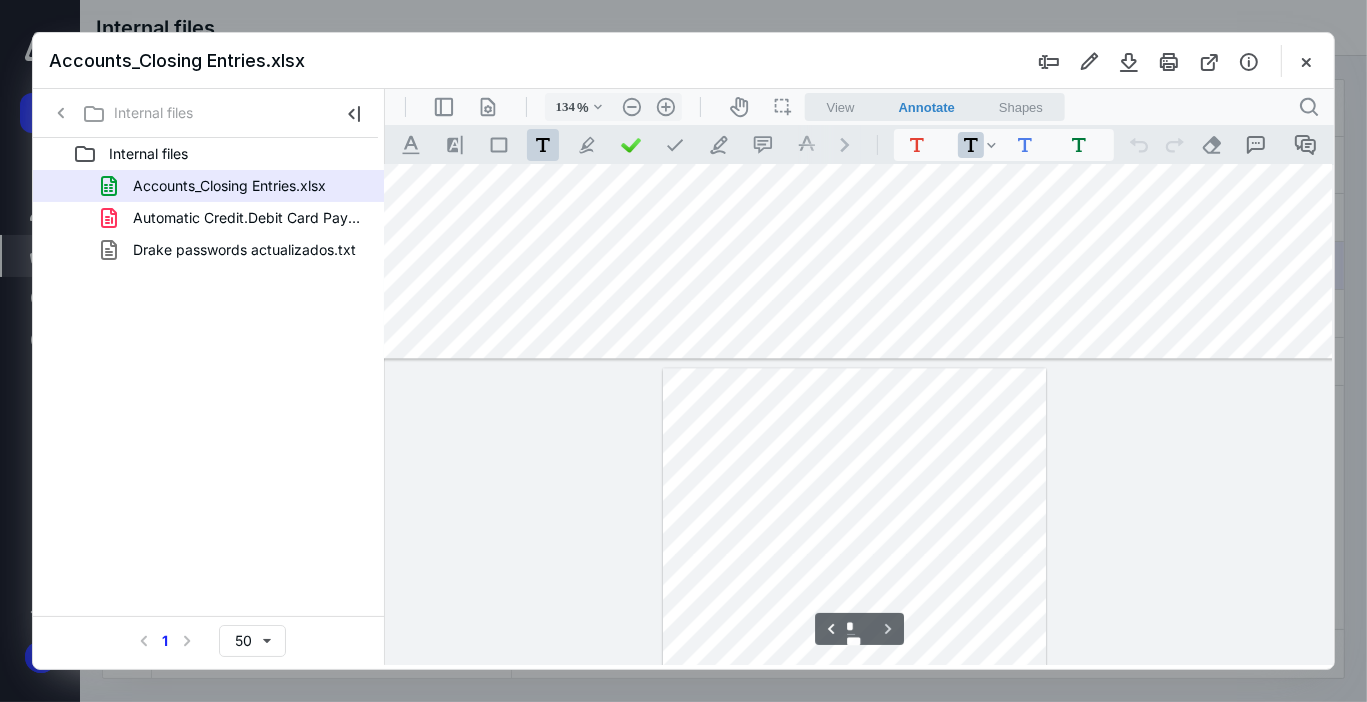 scroll, scrollTop: 4024, scrollLeft: 19, axis: both 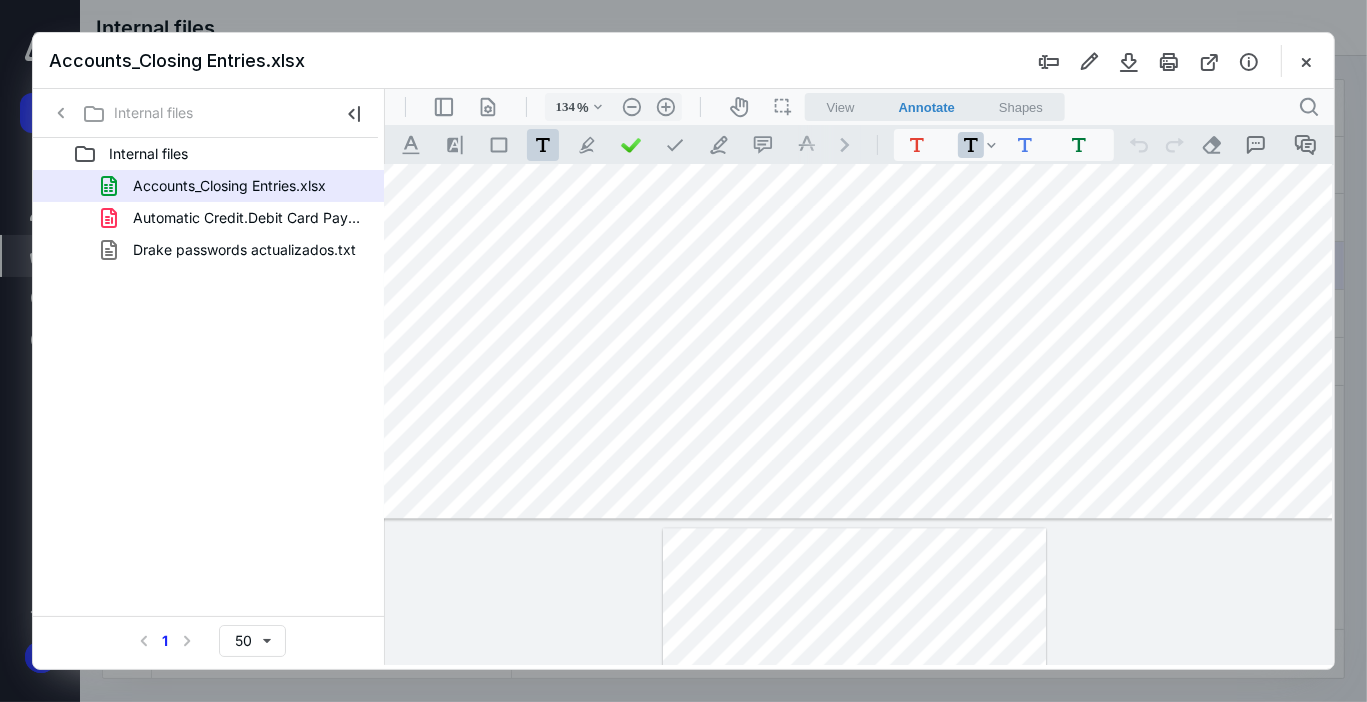 type on "*" 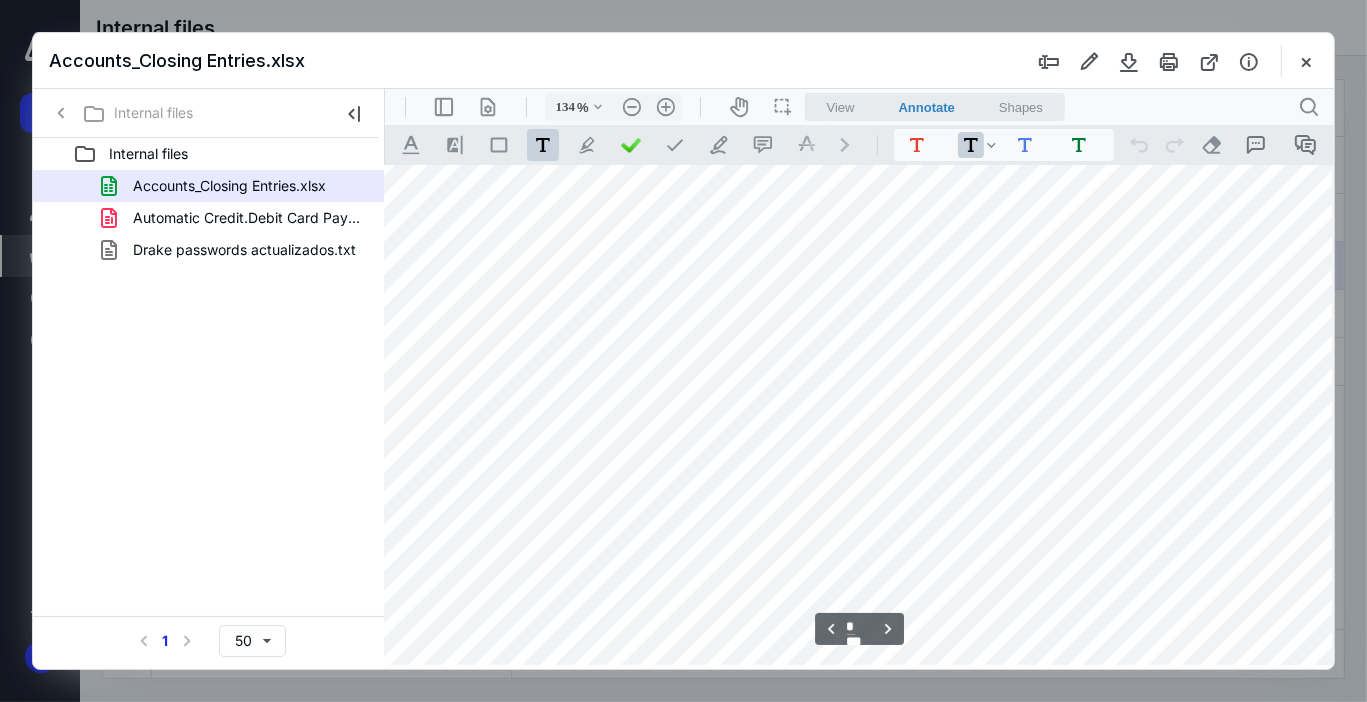 scroll, scrollTop: 2664, scrollLeft: 19, axis: both 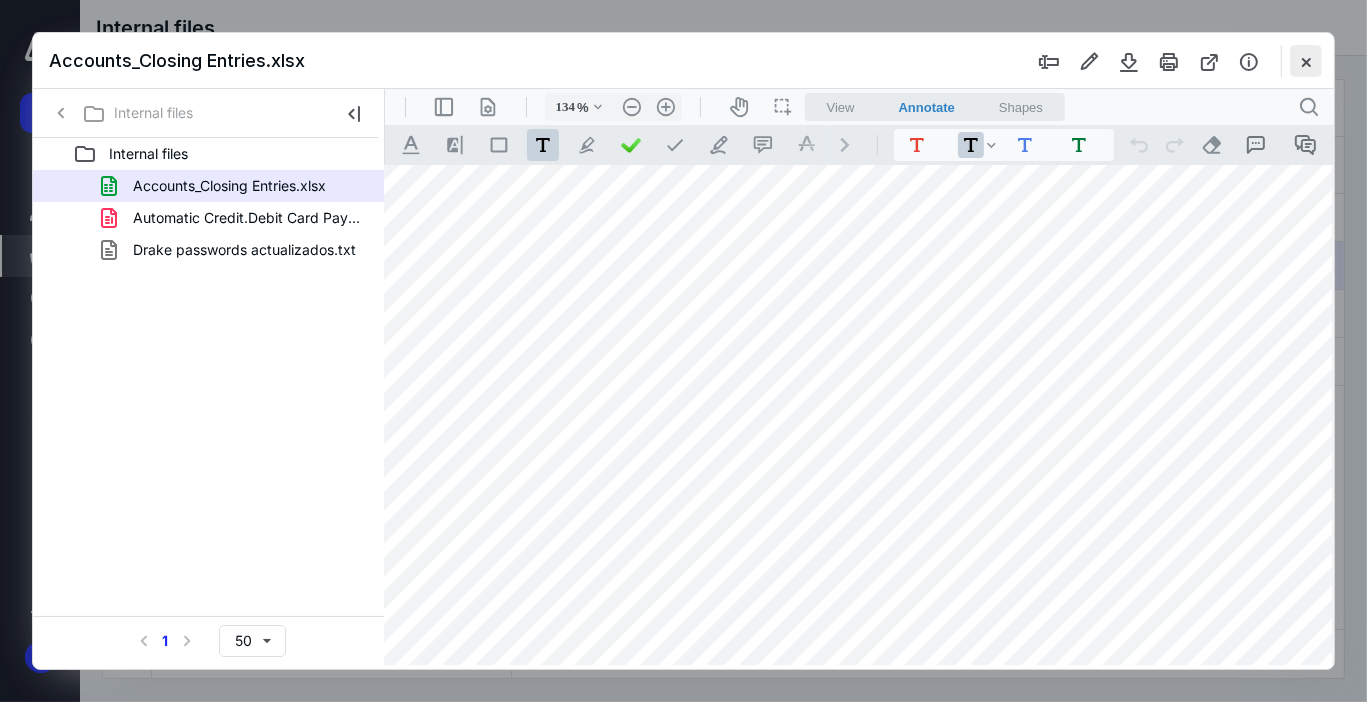 click at bounding box center (1306, 61) 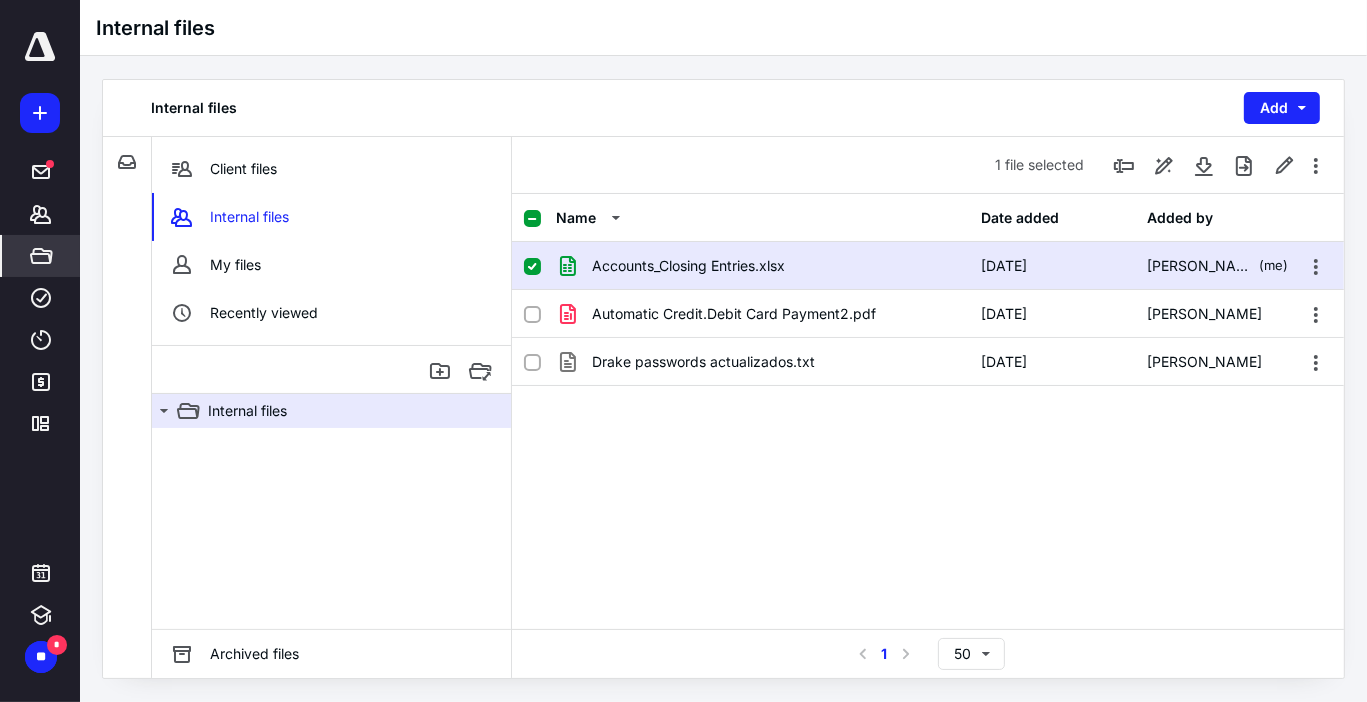 click on "Name Date added Added by Accounts_Closing Entries.xlsx 7/9/2025 Dayana Mato  (me) Automatic Credit.Debit Card Payment2.pdf 7/1/2025 Luciana Toscano Drake passwords actualizados.txt 7/10/2025 Paulina Soria" at bounding box center [928, 411] 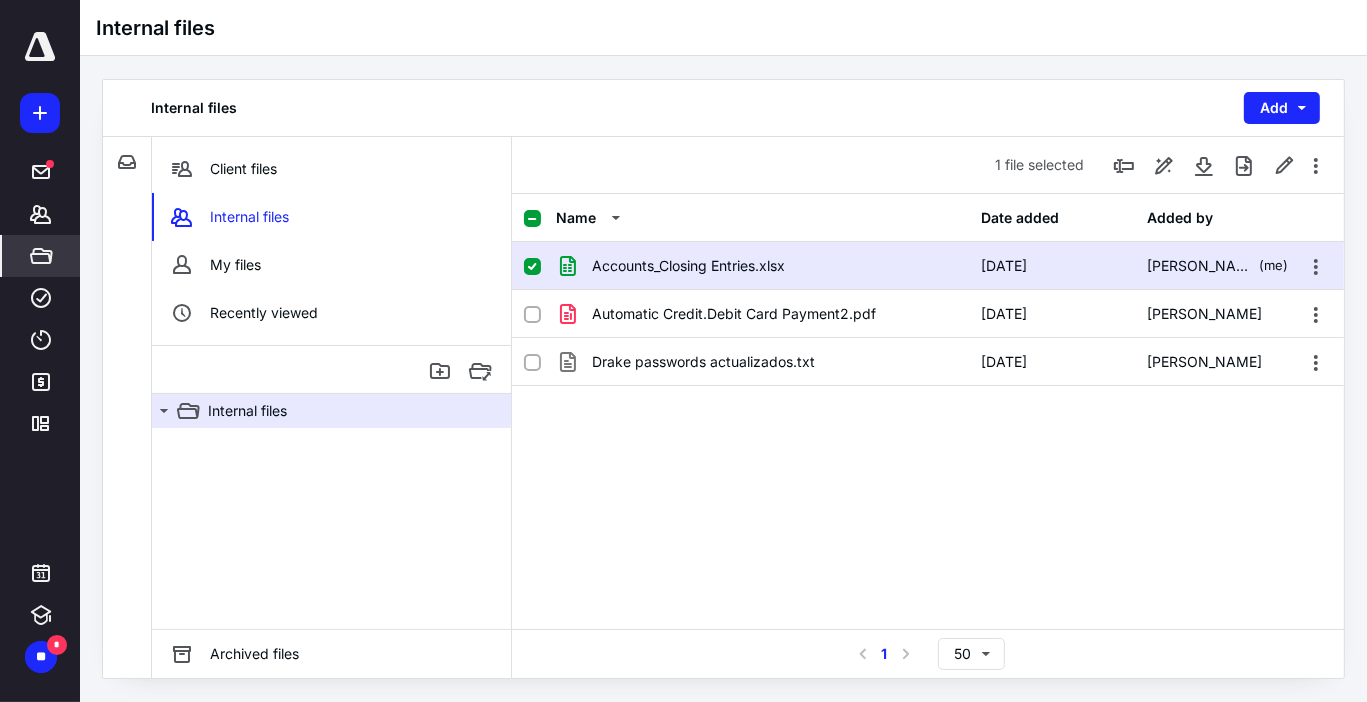 click 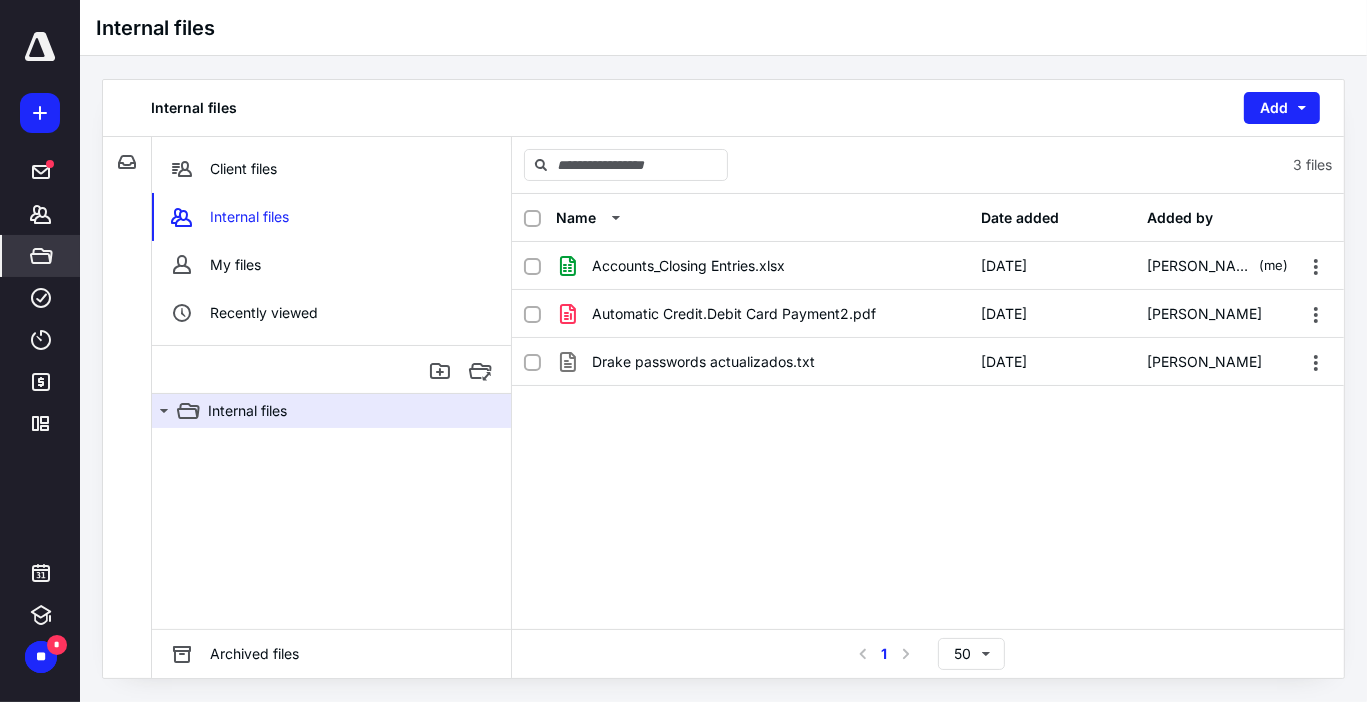 click on "Accounts_Closing Entries.xlsx 7/9/2025 Dayana Mato  (me) Automatic Credit.Debit Card Payment2.pdf 7/1/2025 Luciana Toscano Drake passwords actualizados.txt 7/10/2025 Paulina Soria" at bounding box center (928, 392) 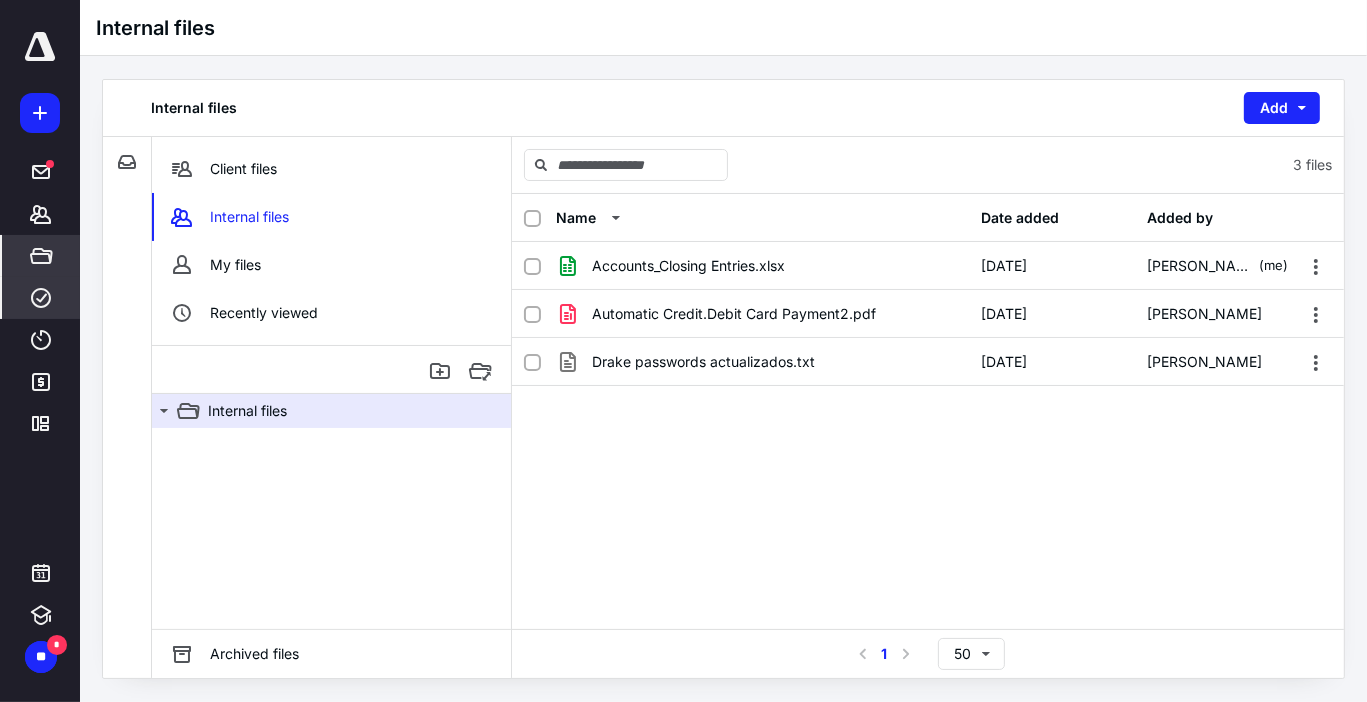 click 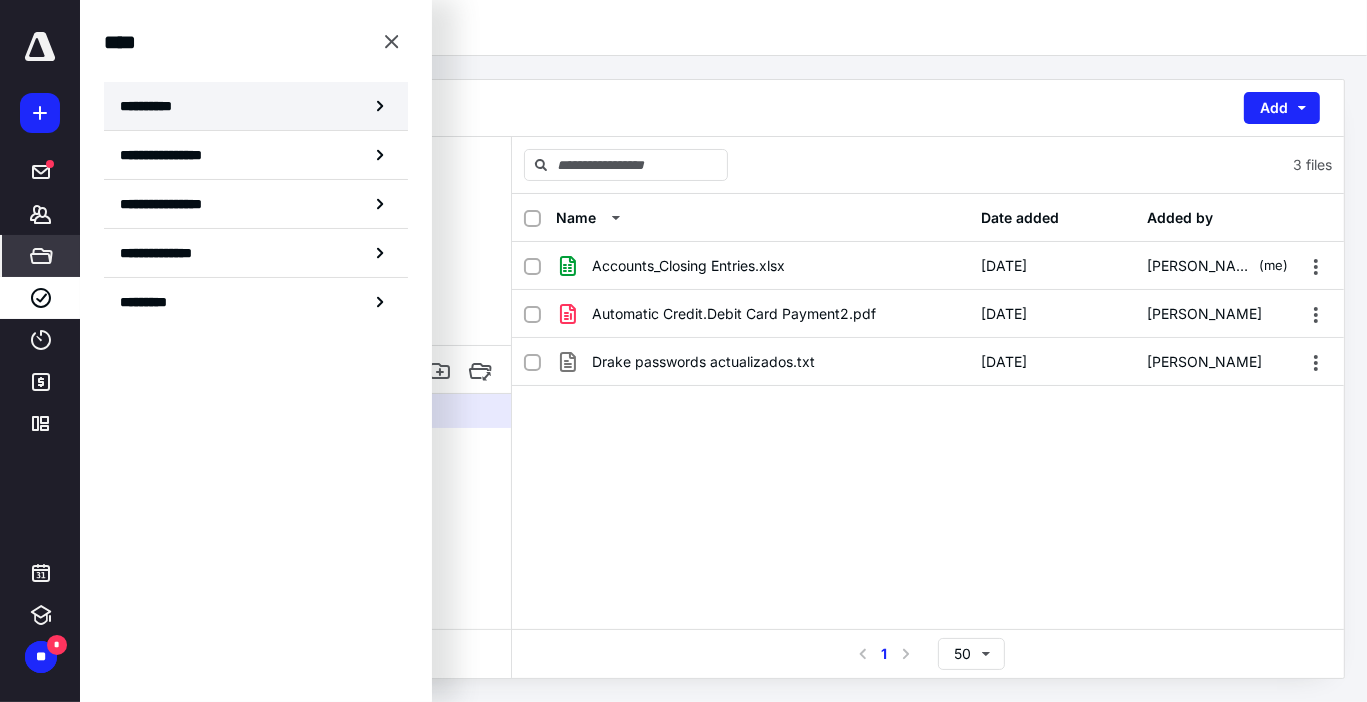 click on "**********" at bounding box center (256, 106) 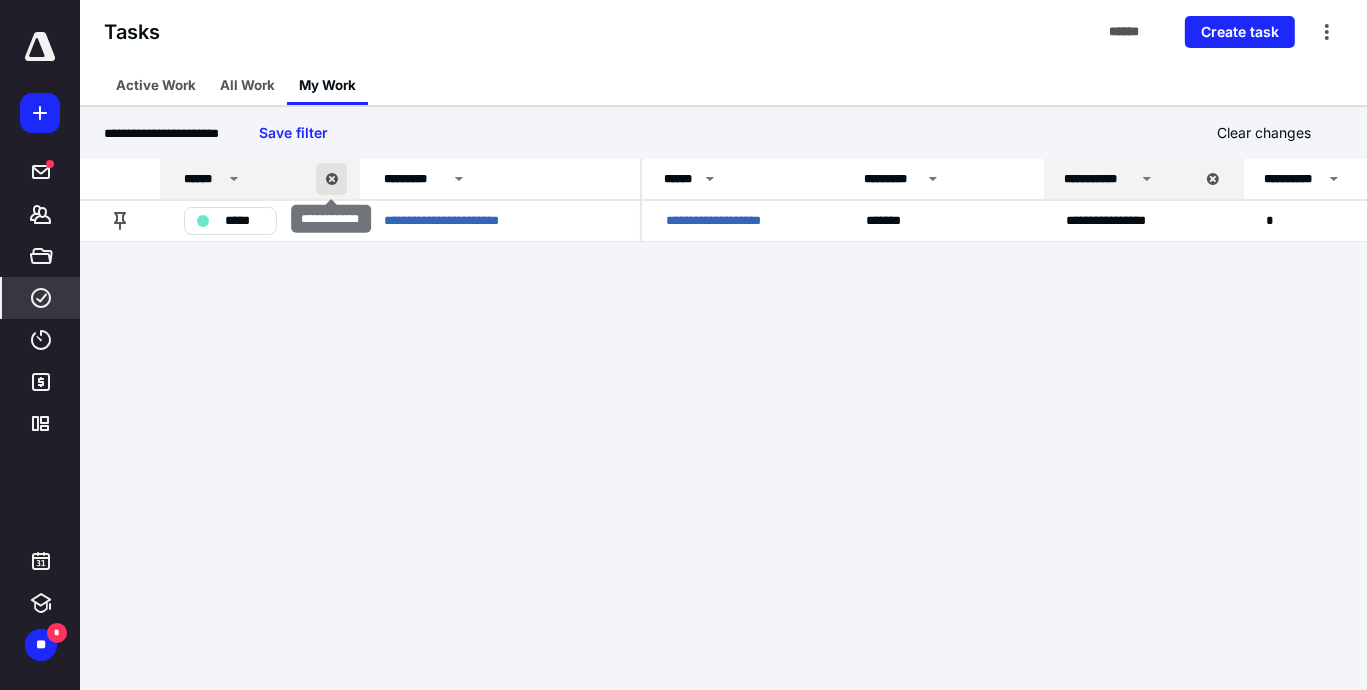 click at bounding box center (331, 179) 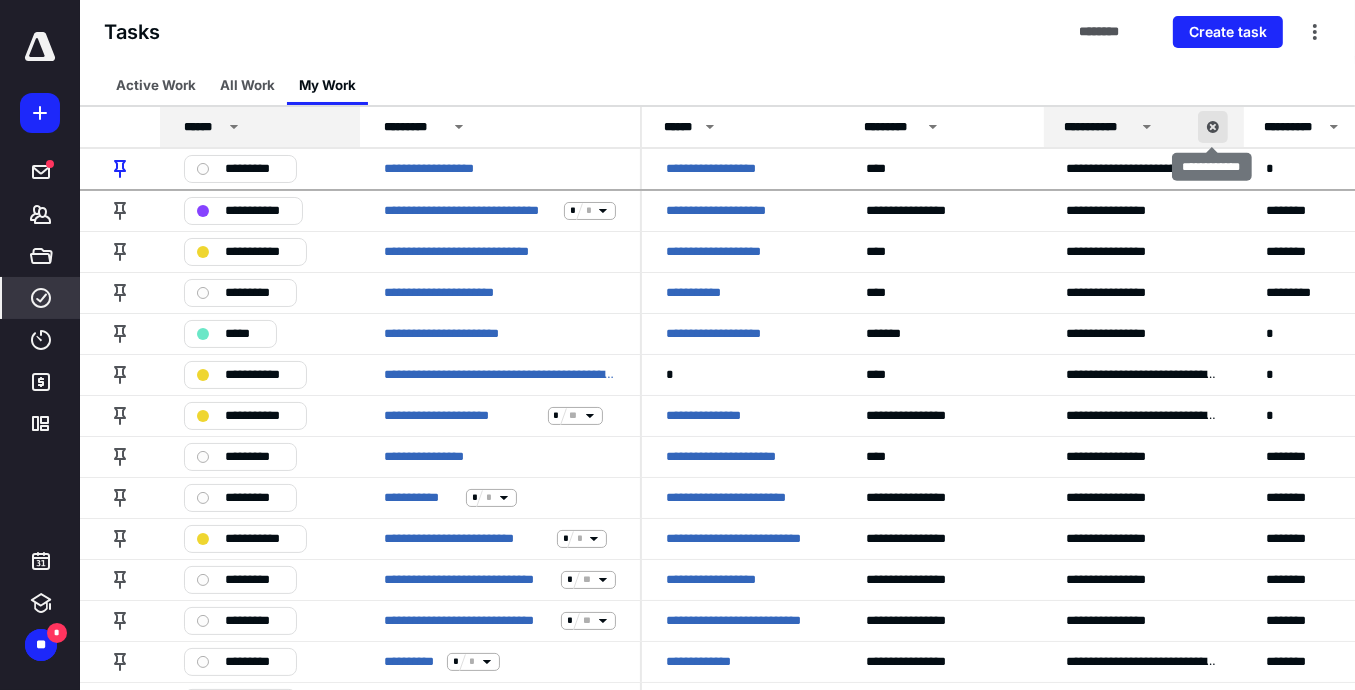 click at bounding box center [1213, 127] 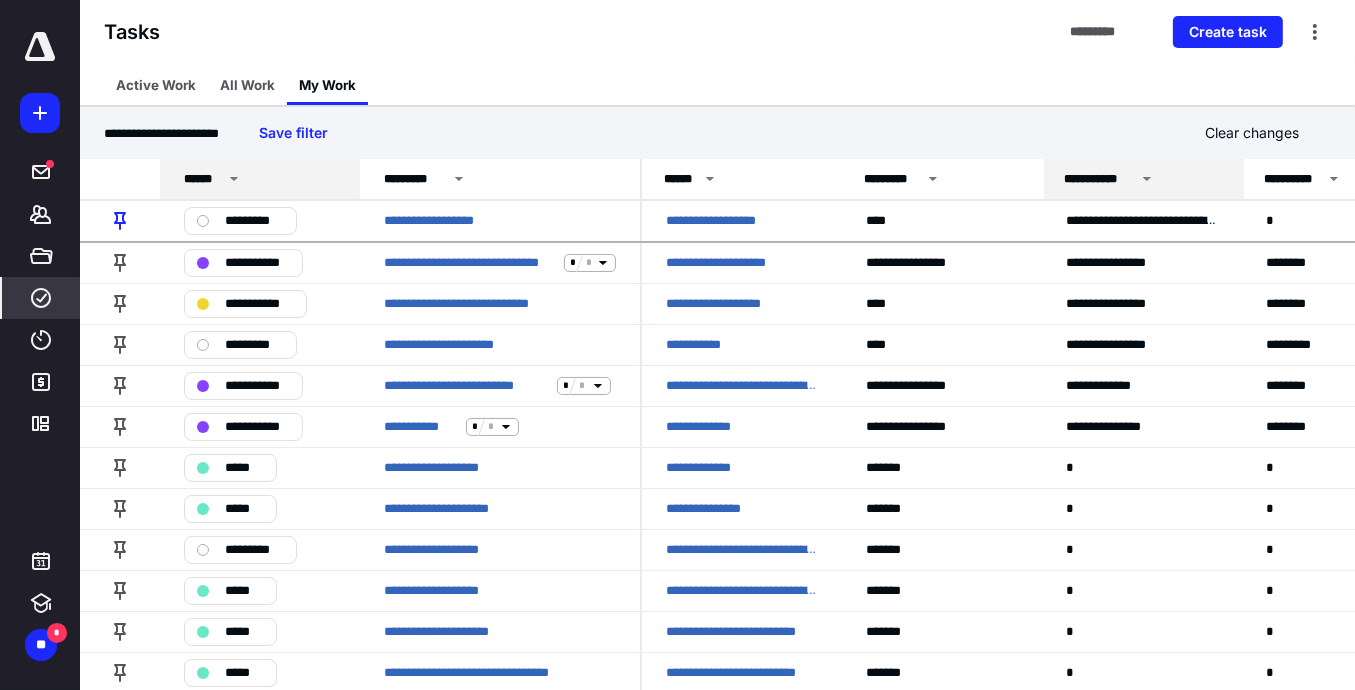 click 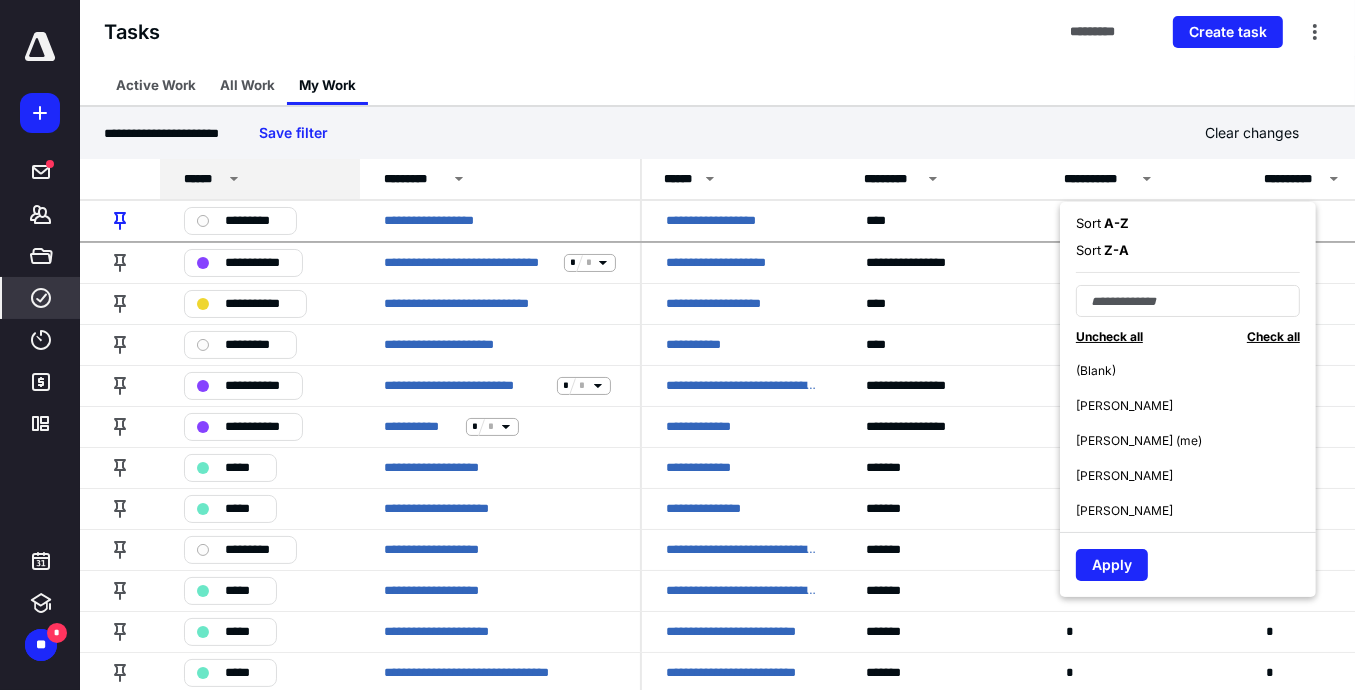 click on "Luciana Toscano" at bounding box center (1196, 510) 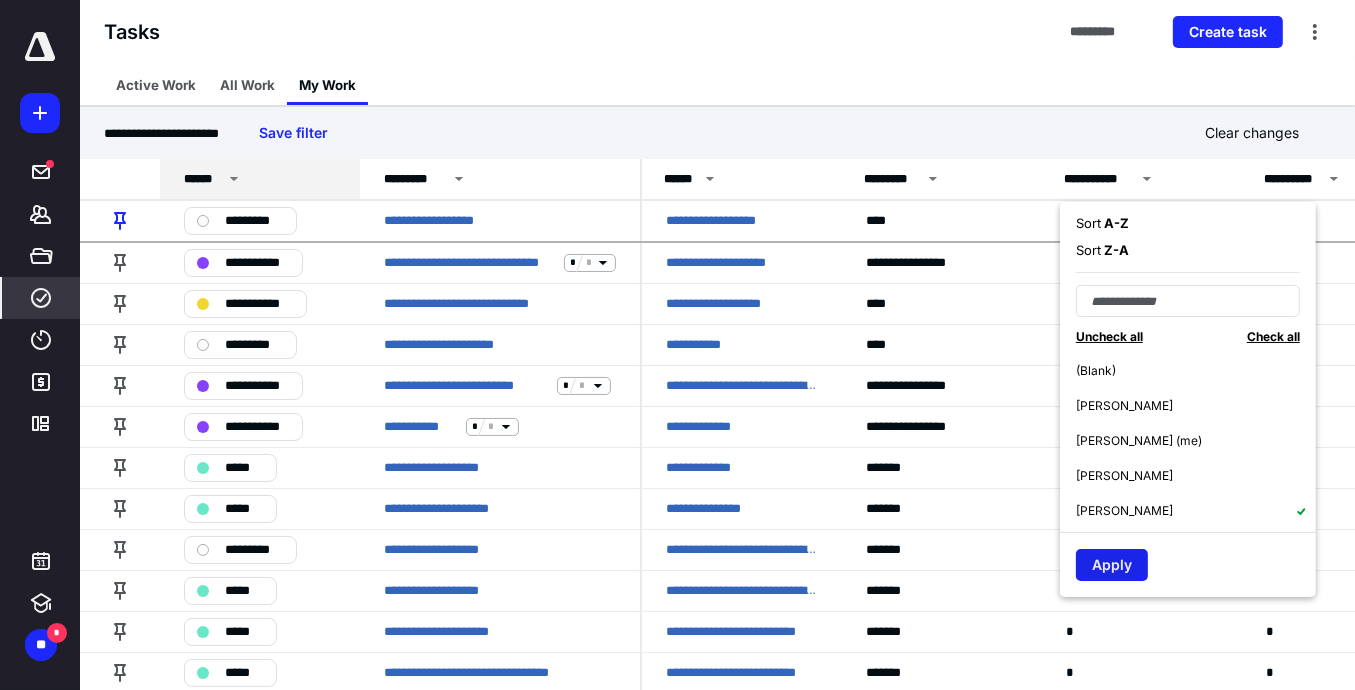click on "Apply" at bounding box center [1112, 565] 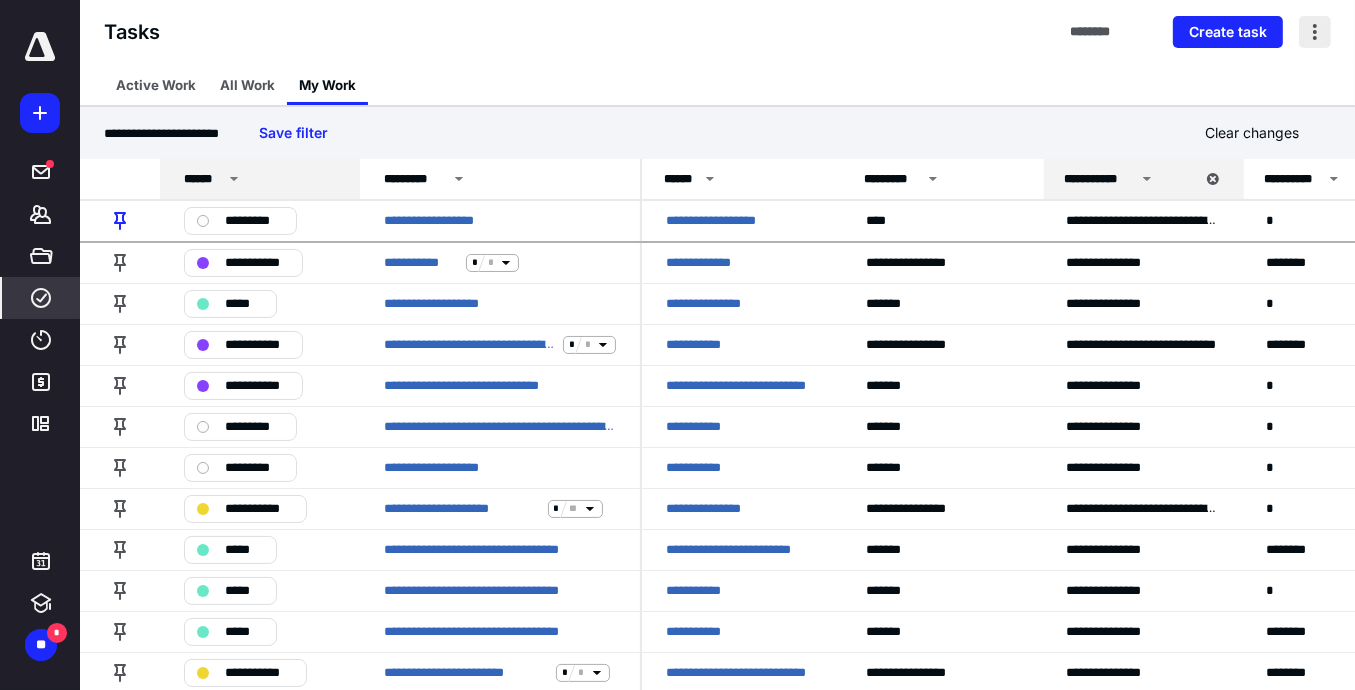 click at bounding box center (1315, 32) 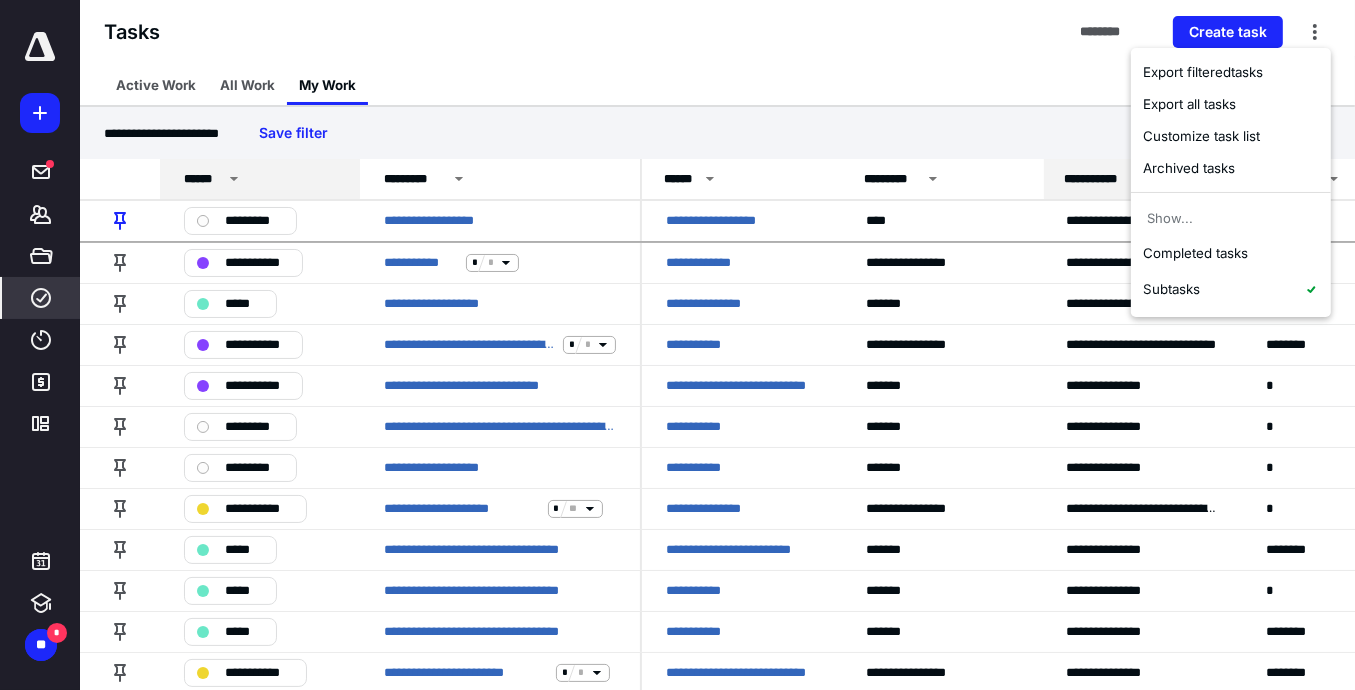 click on "Active Work All Work My Work" at bounding box center [717, 85] 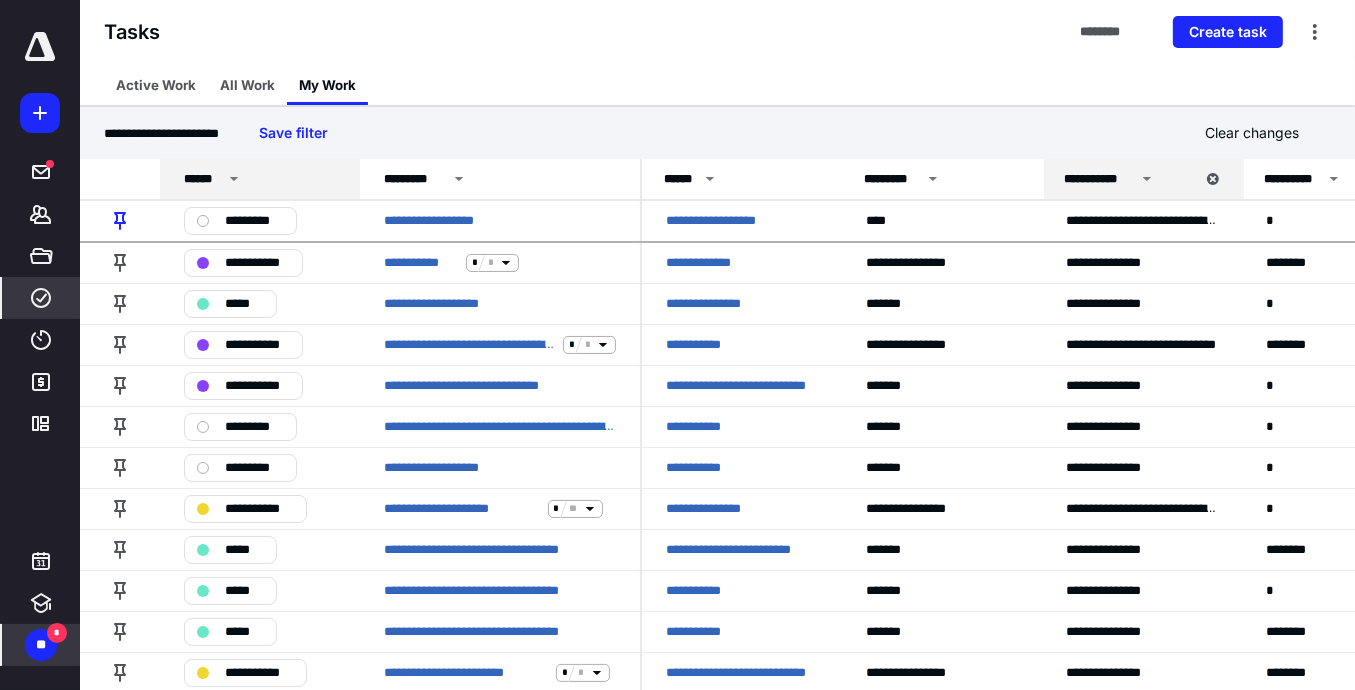 click on "**" at bounding box center [41, 645] 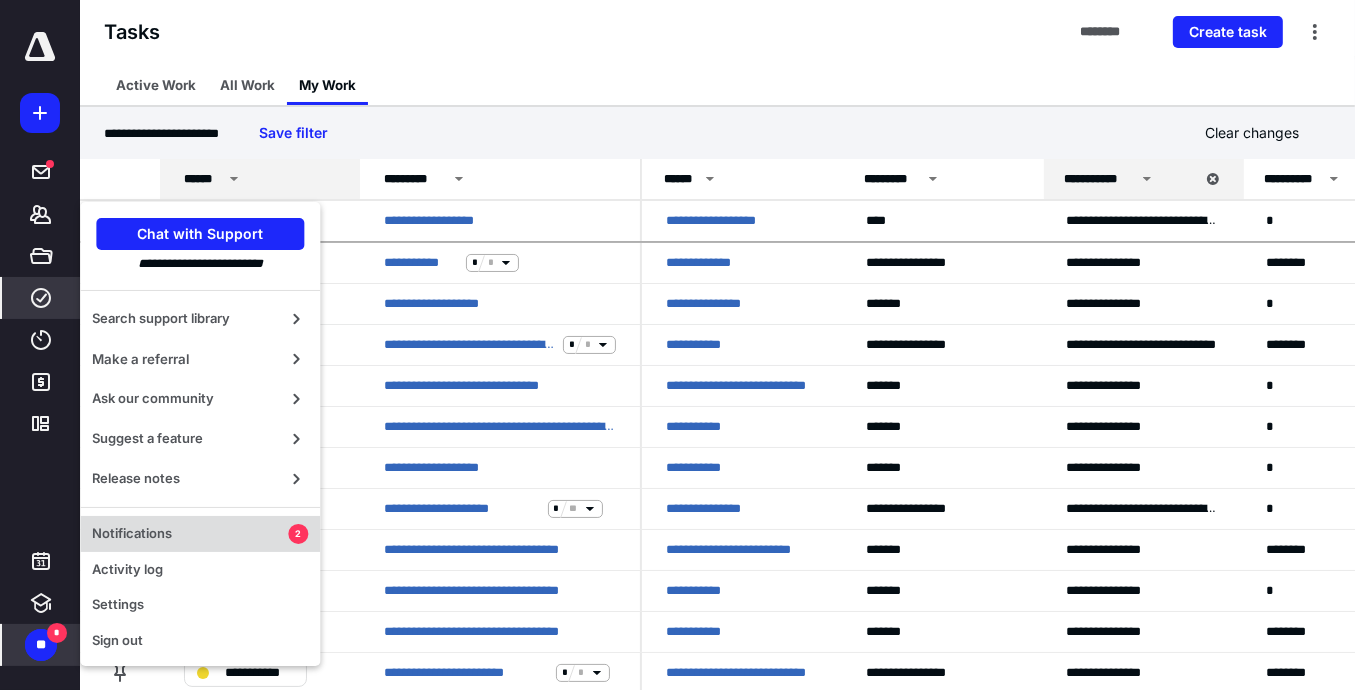 click on "Notifications 2" at bounding box center [200, 534] 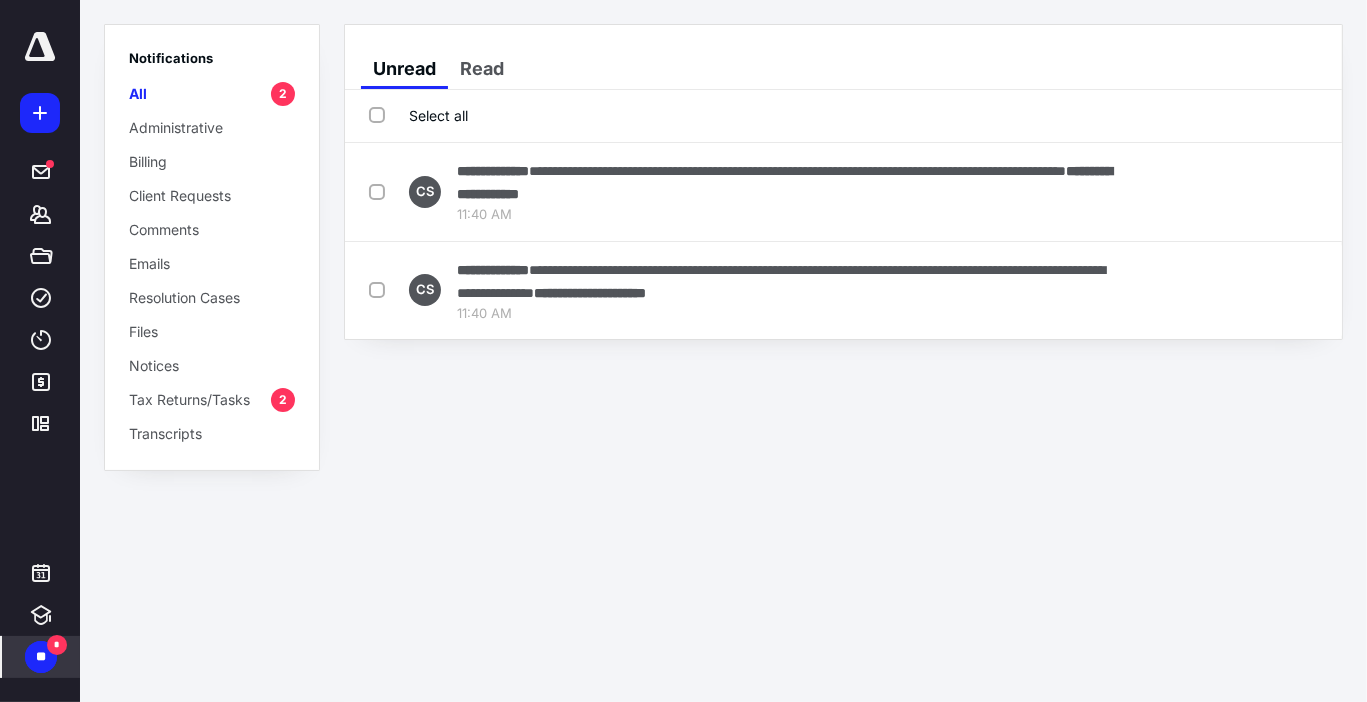 click on "Tax Returns/Tasks" at bounding box center (189, 399) 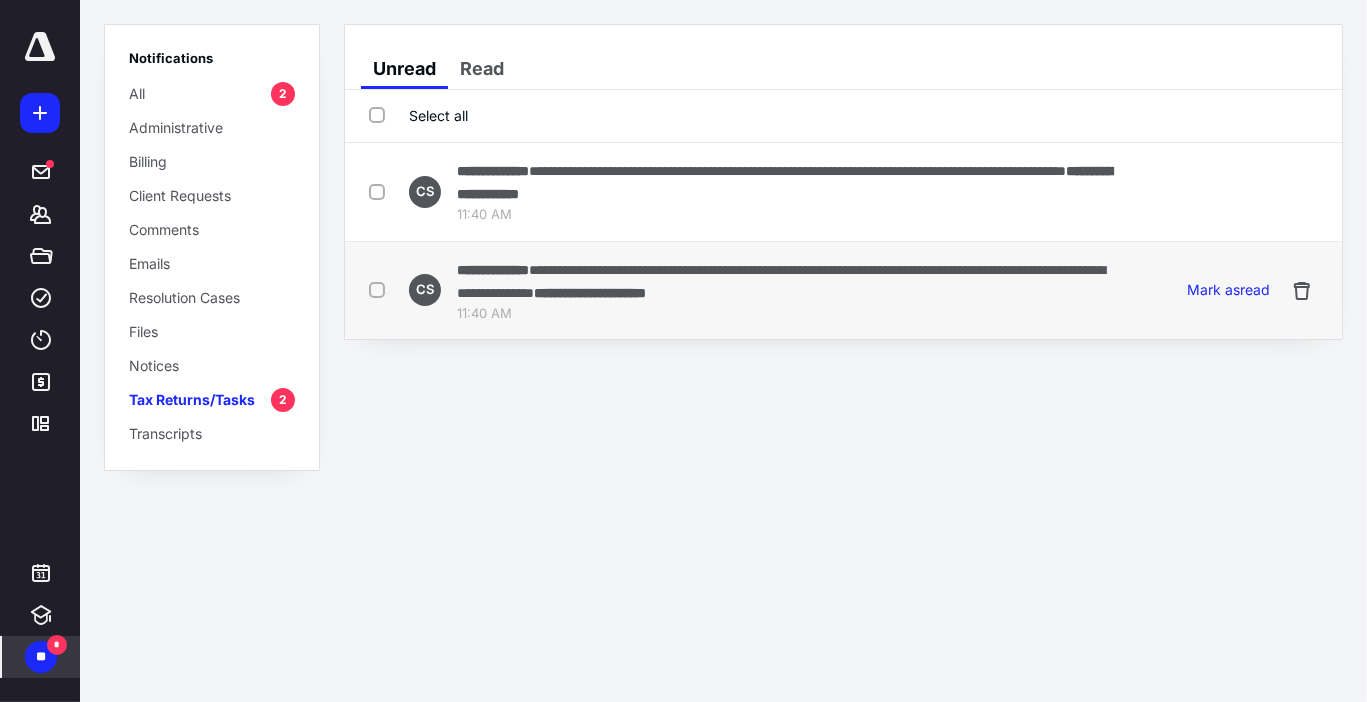 click on "**********" at bounding box center [781, 281] 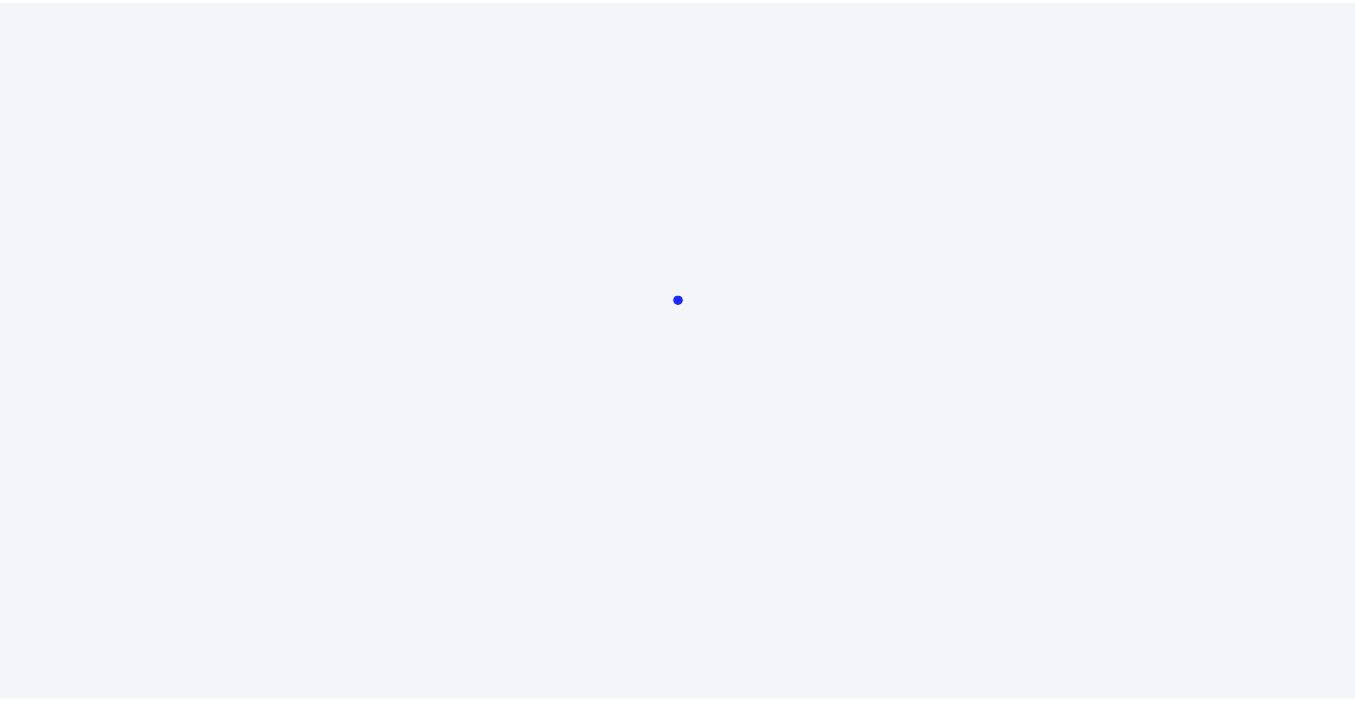 scroll, scrollTop: 0, scrollLeft: 0, axis: both 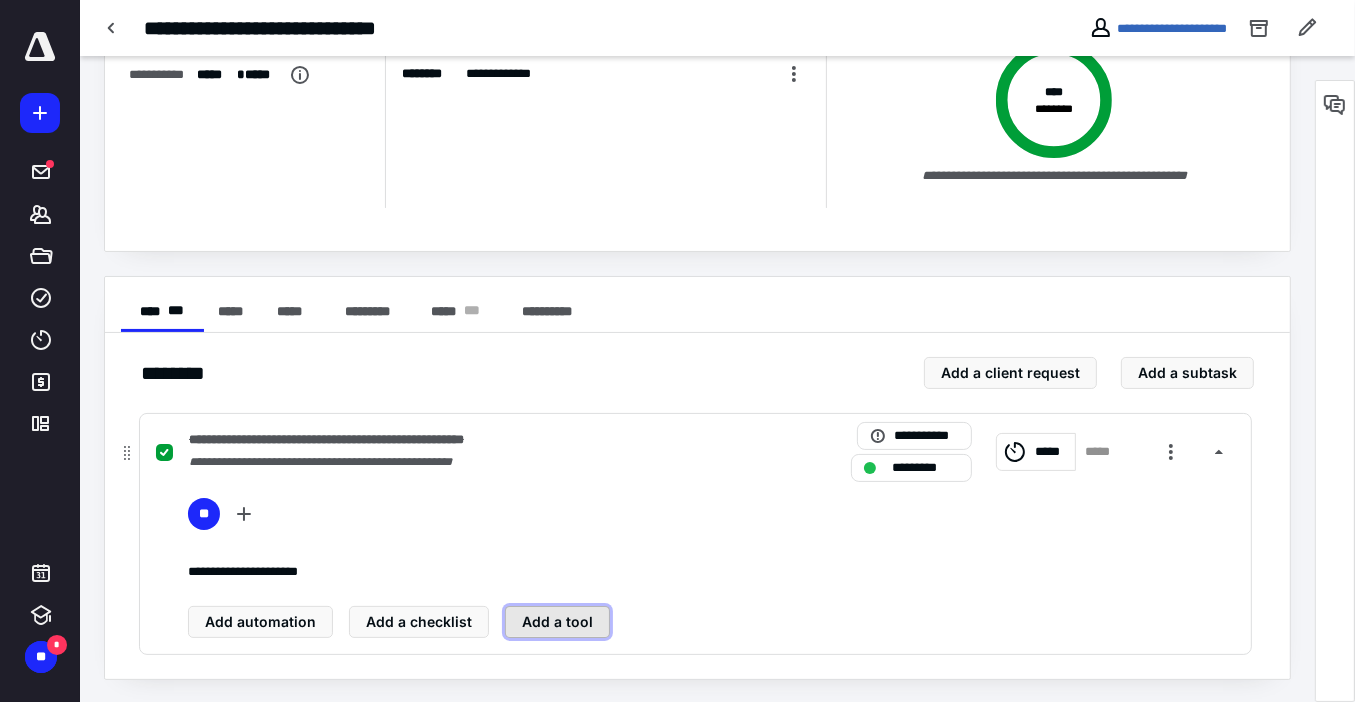 click on "Add a tool" at bounding box center [557, 622] 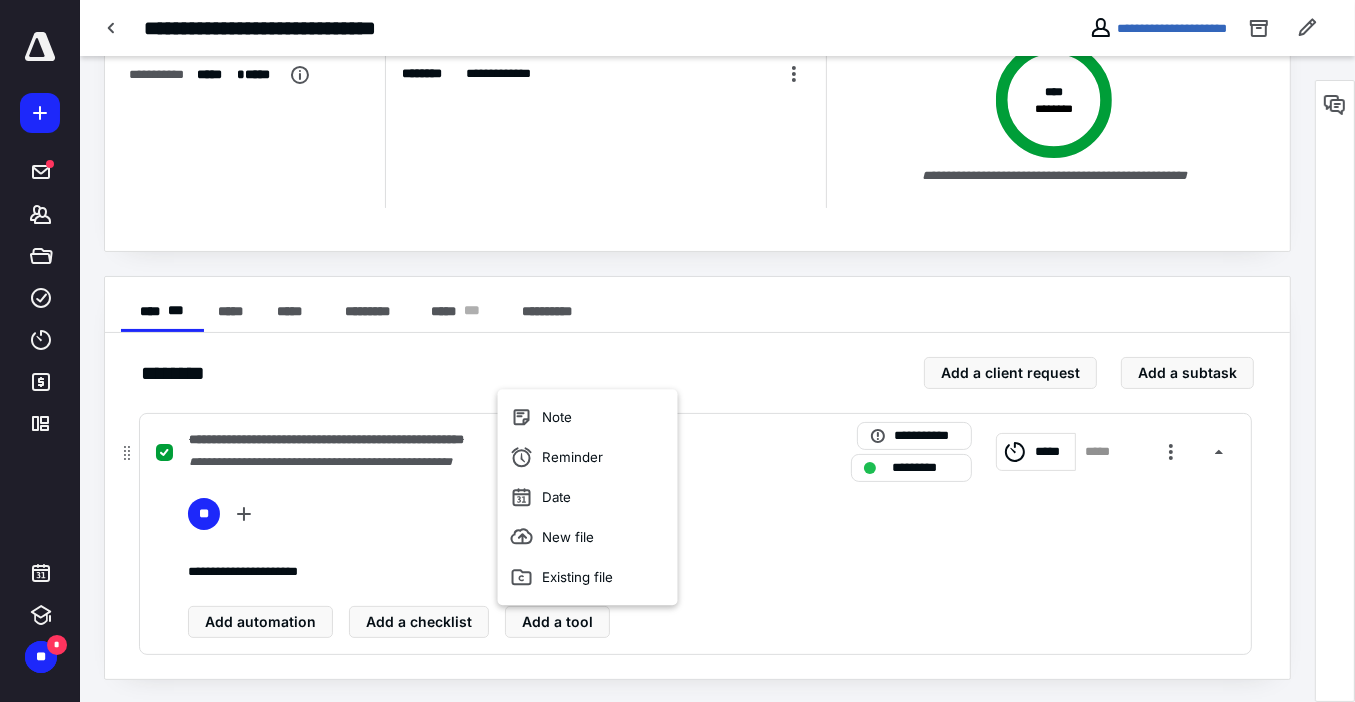 click on "**********" at bounding box center (711, 568) 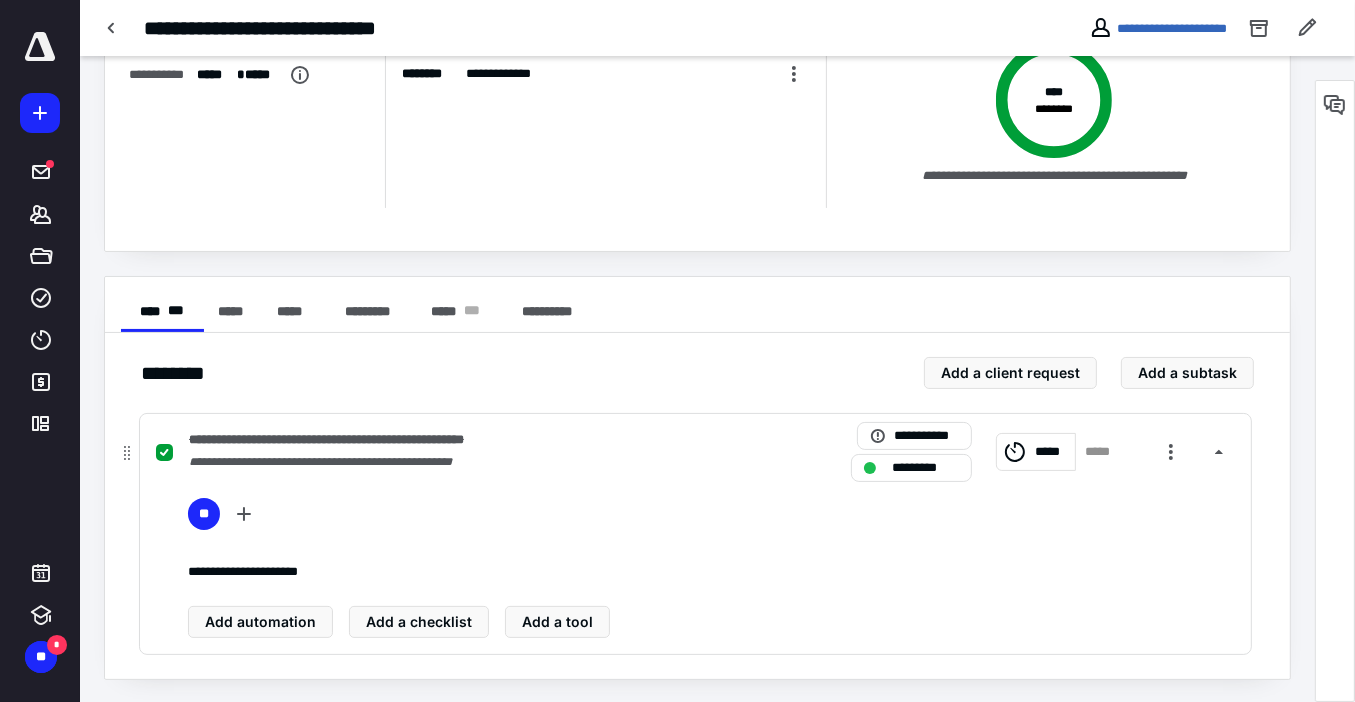click on "**********" at bounding box center [433, 440] 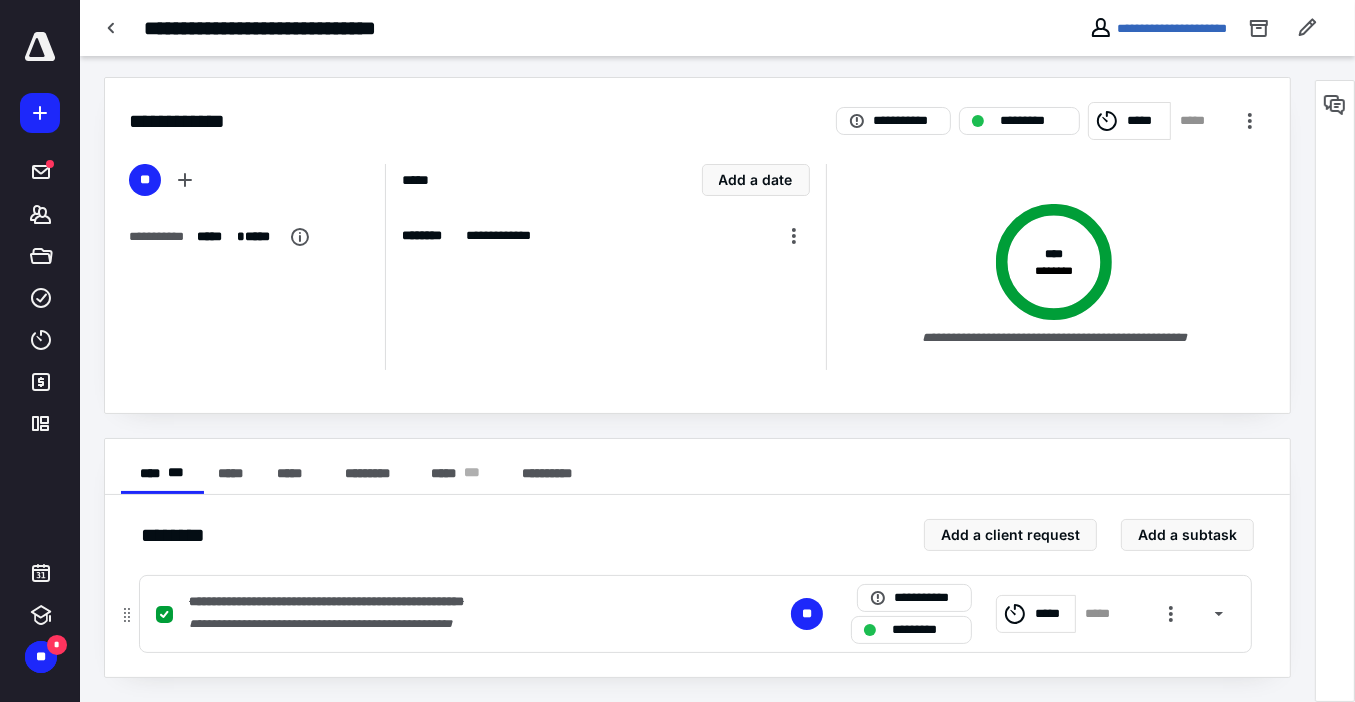 scroll, scrollTop: 2, scrollLeft: 0, axis: vertical 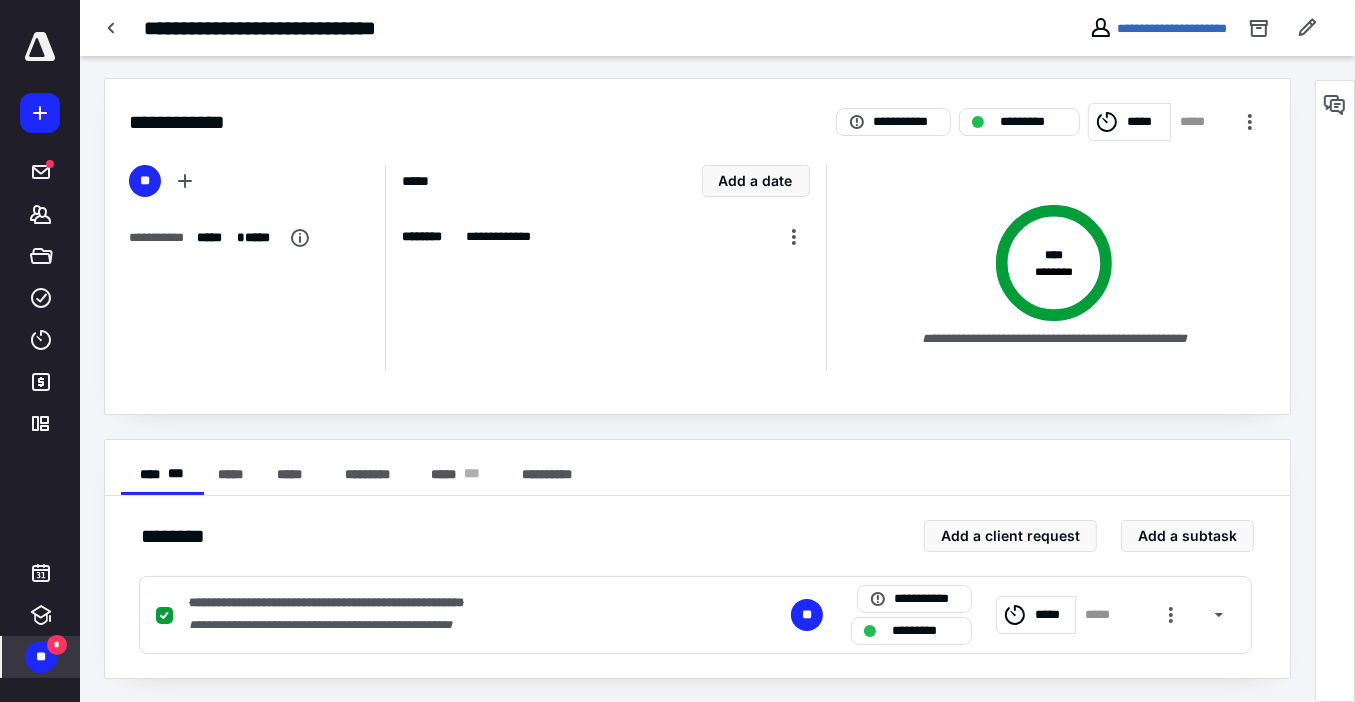 click on "**" at bounding box center [41, 657] 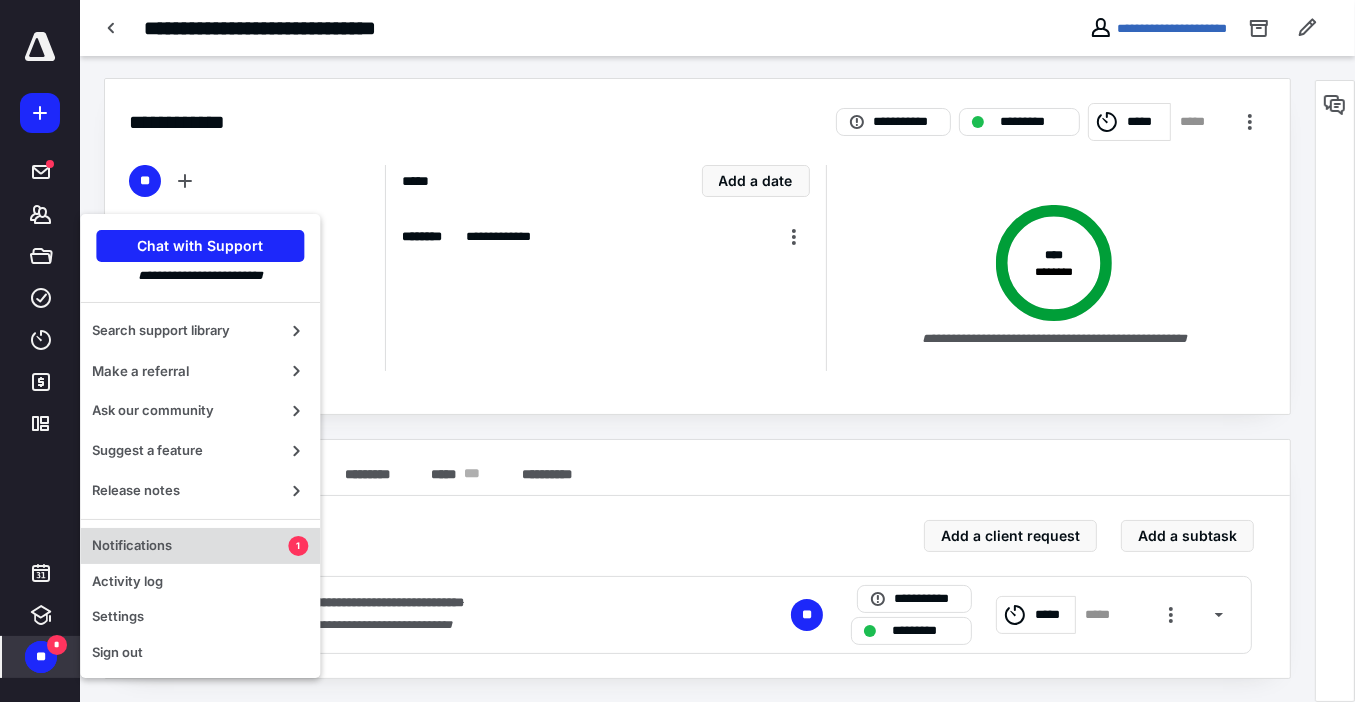 click on "Notifications" at bounding box center (190, 546) 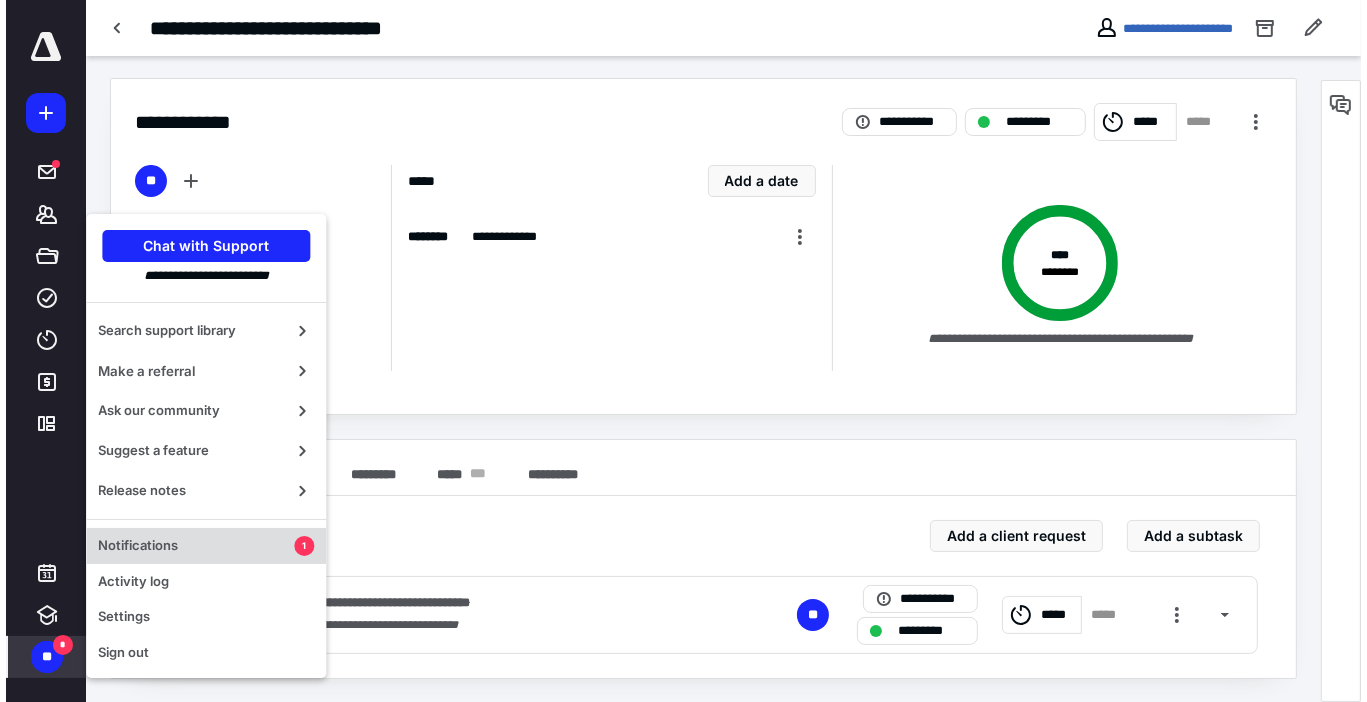scroll, scrollTop: 0, scrollLeft: 0, axis: both 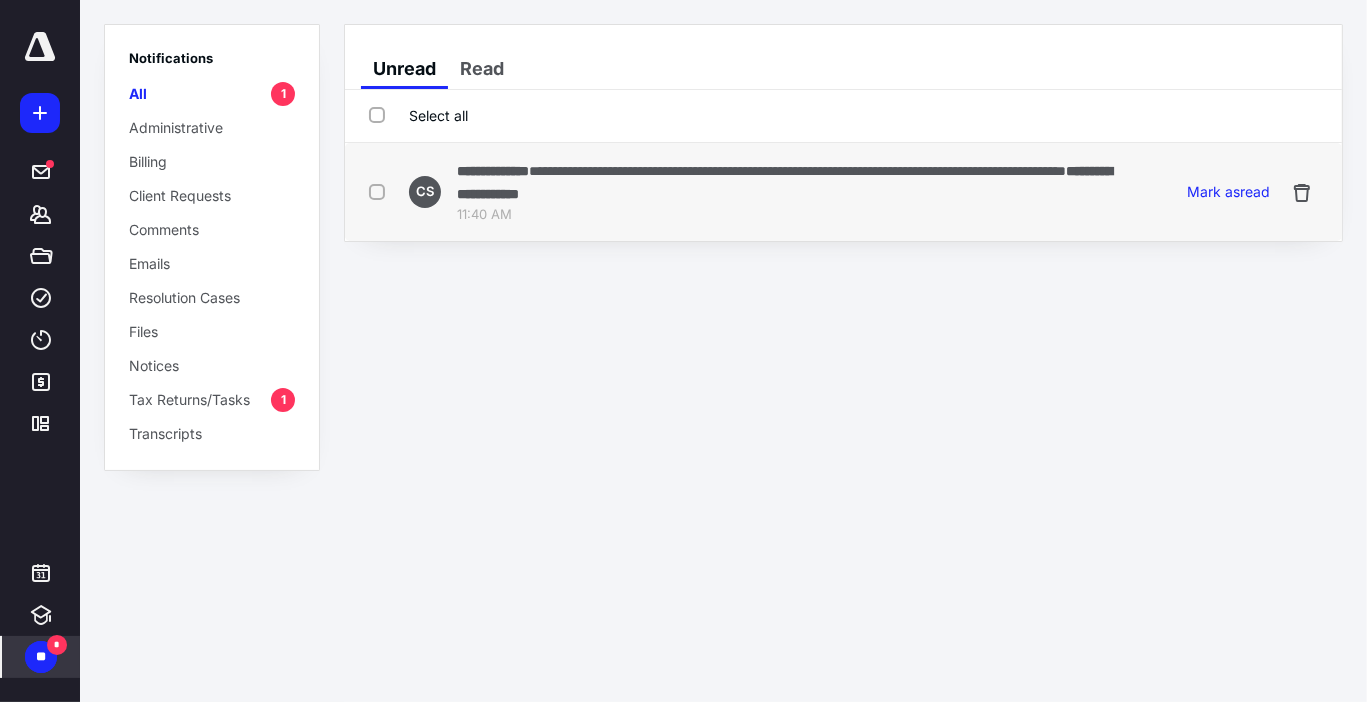 click on "**********" at bounding box center (797, 171) 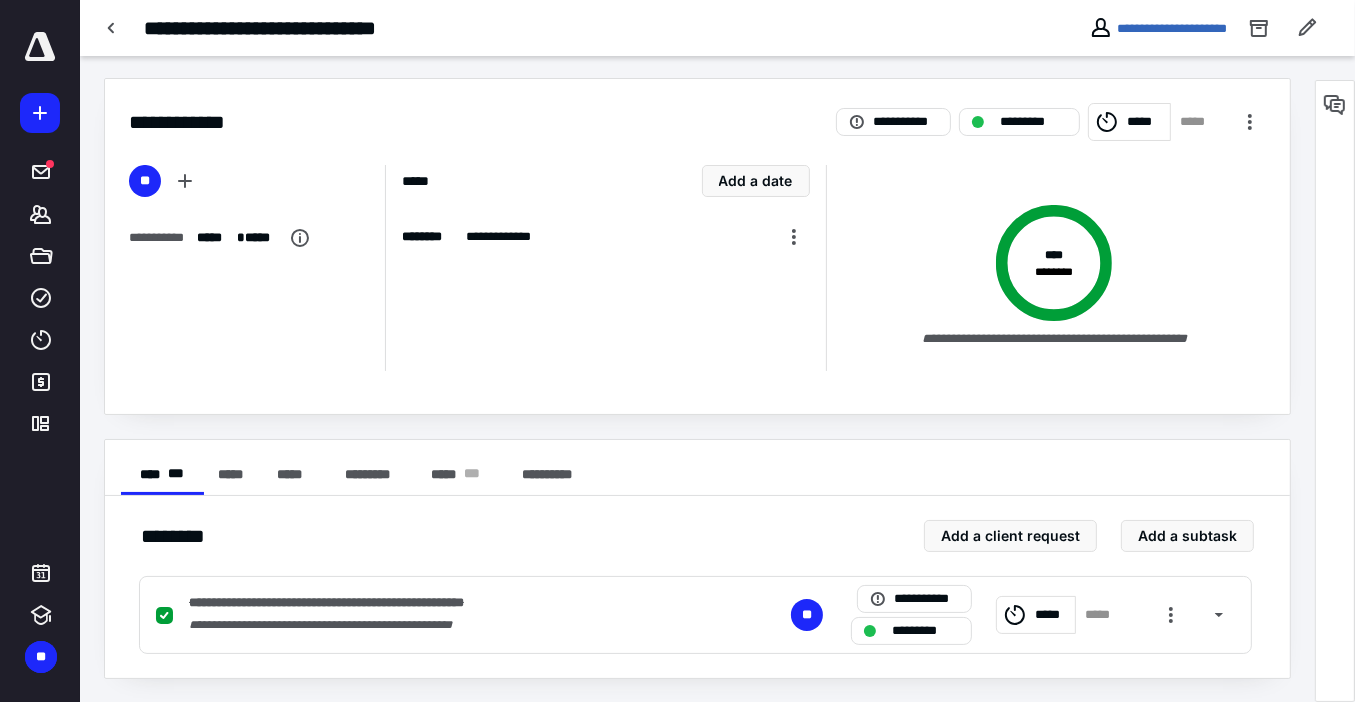 scroll, scrollTop: 0, scrollLeft: 0, axis: both 